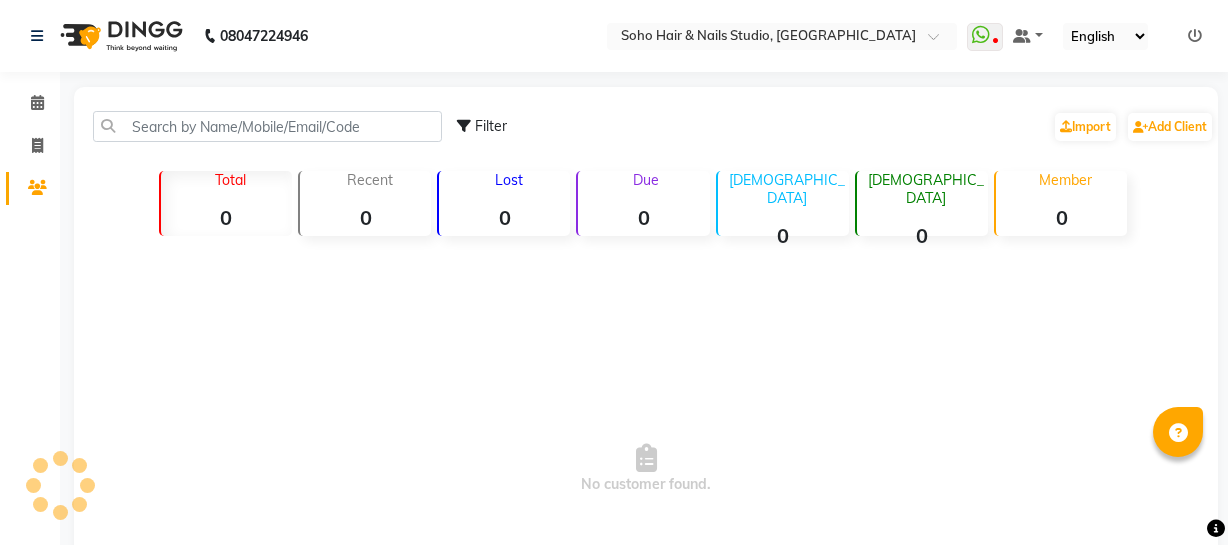 scroll, scrollTop: 0, scrollLeft: 0, axis: both 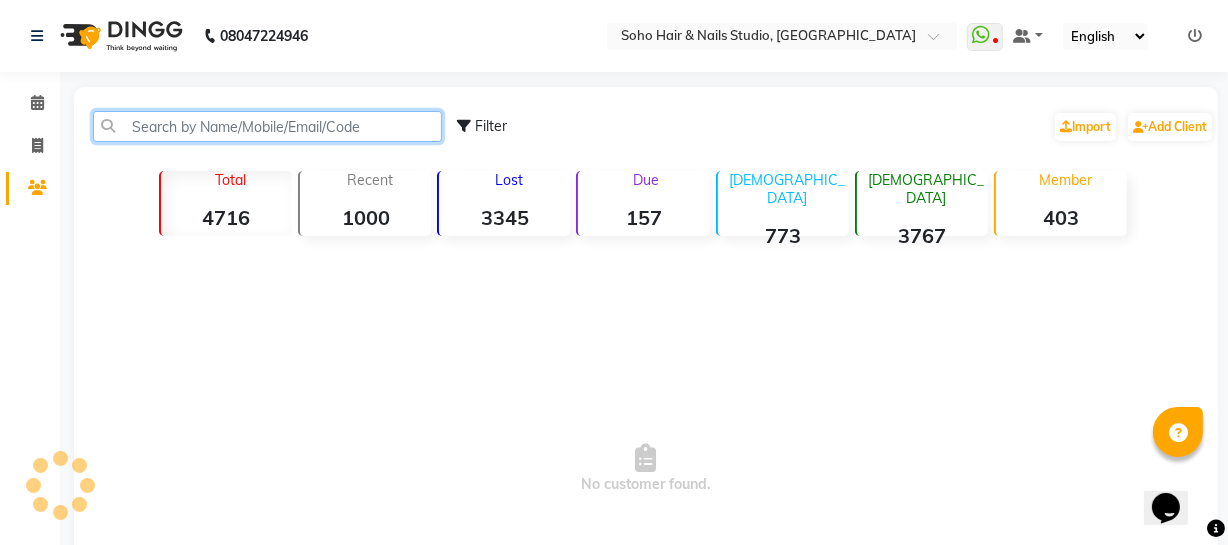 click 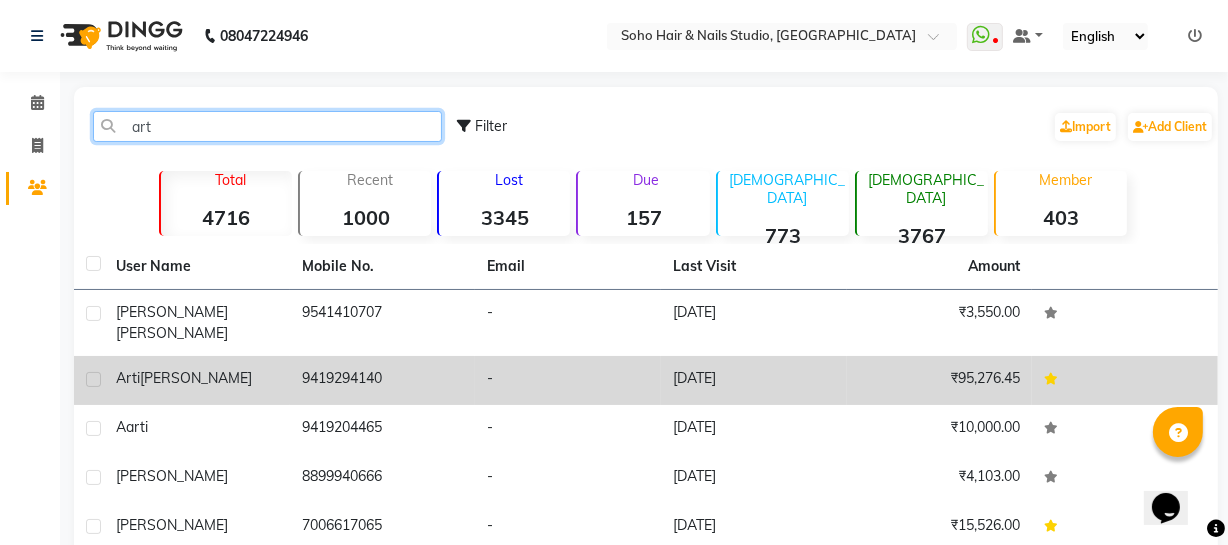 type on "art" 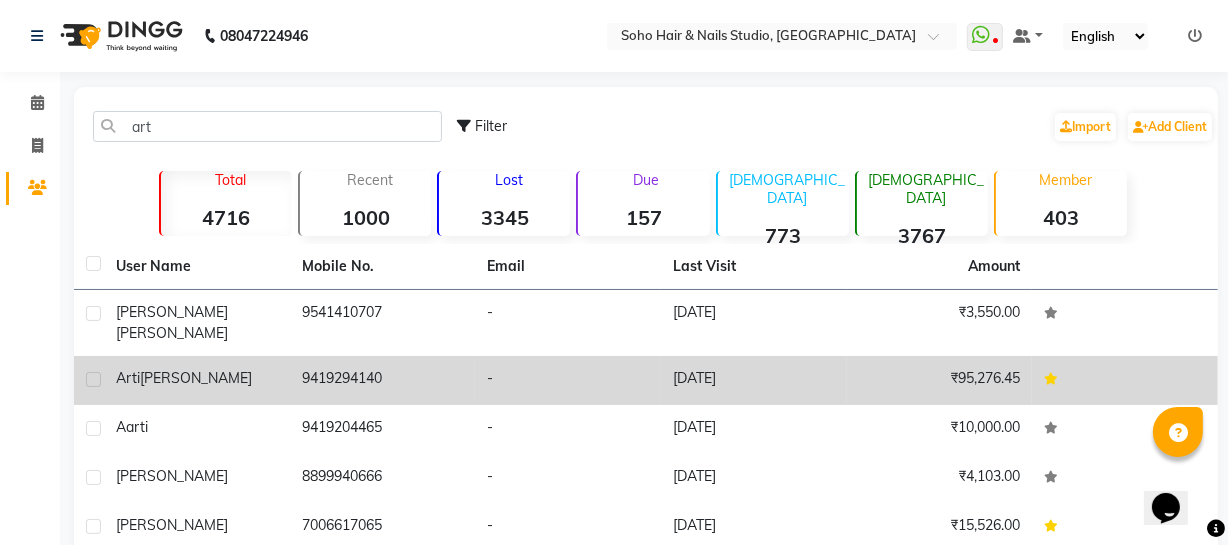 click on "9419294140" 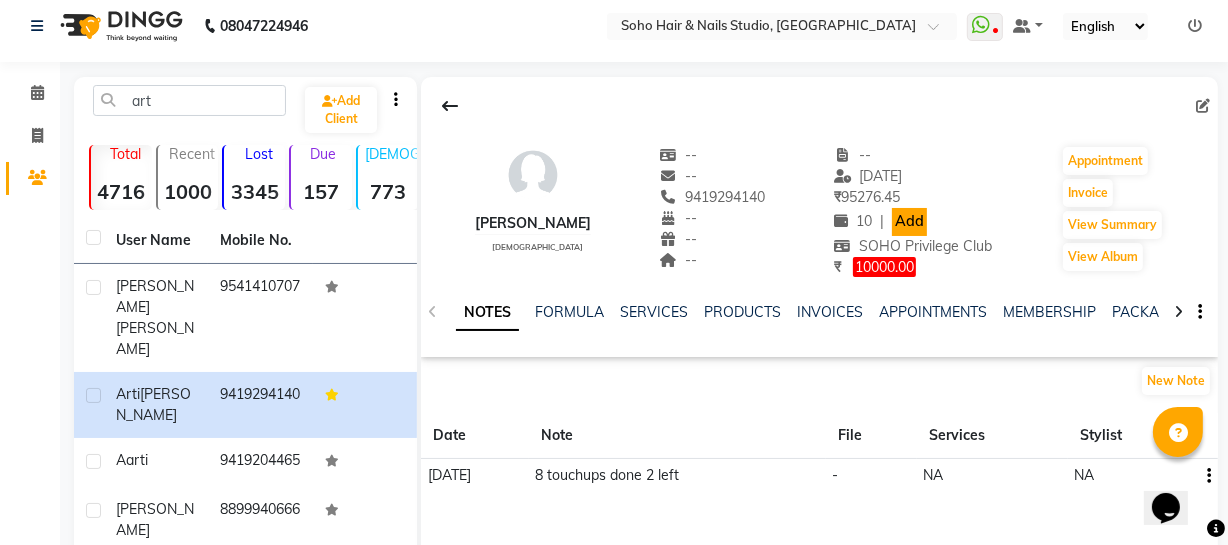 scroll, scrollTop: 0, scrollLeft: 0, axis: both 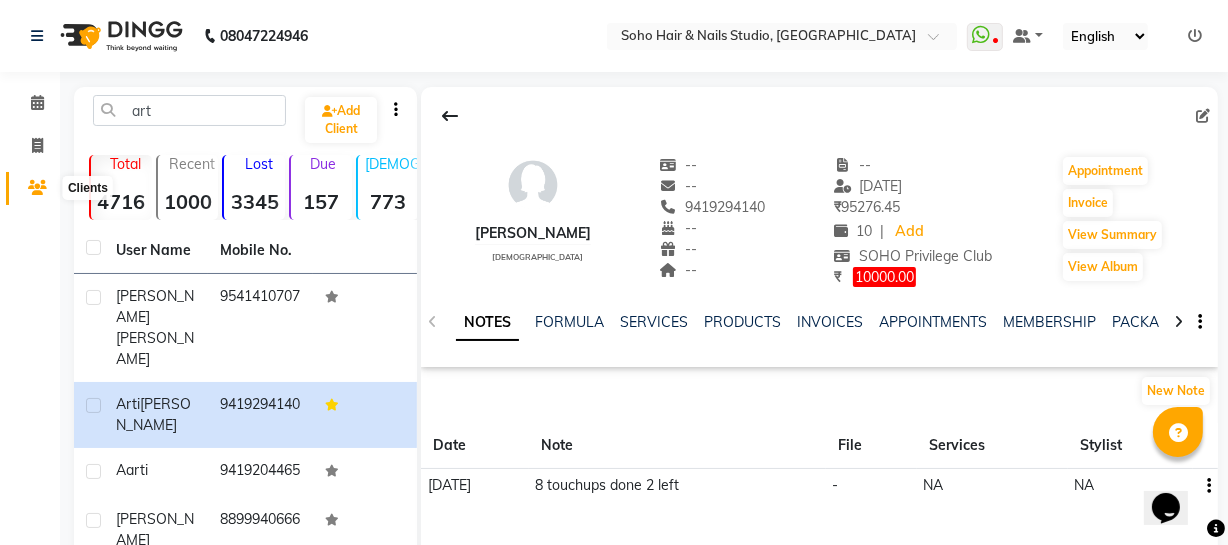 click 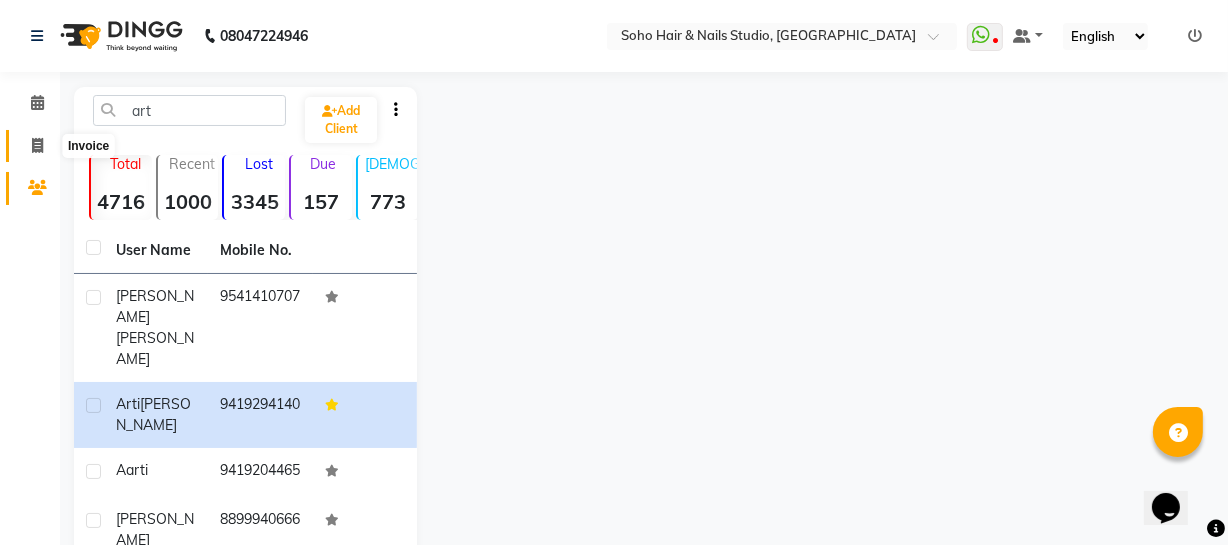 click 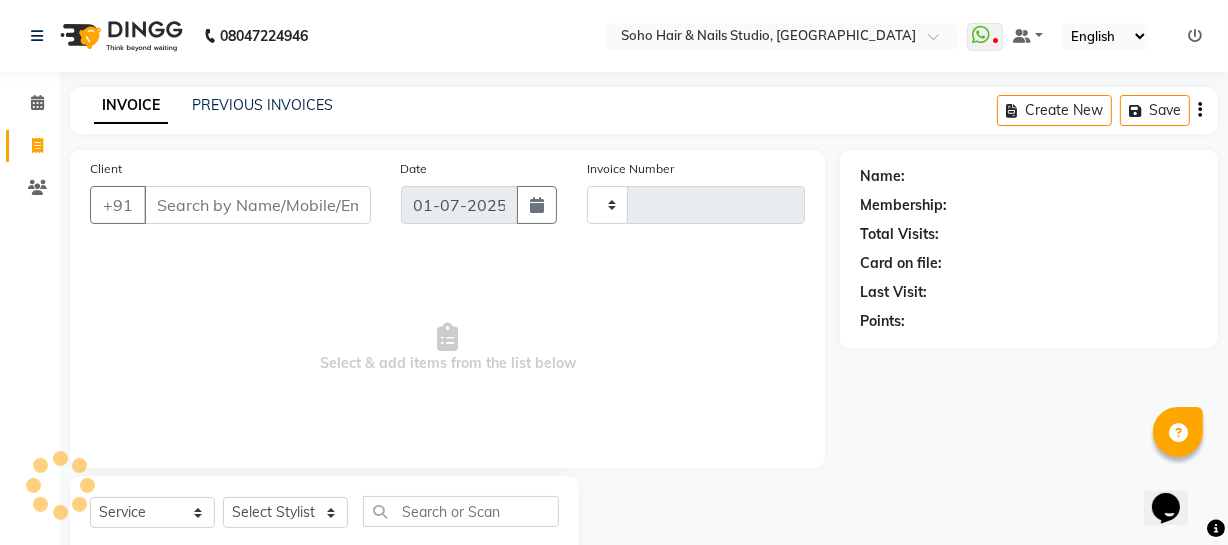 scroll, scrollTop: 57, scrollLeft: 0, axis: vertical 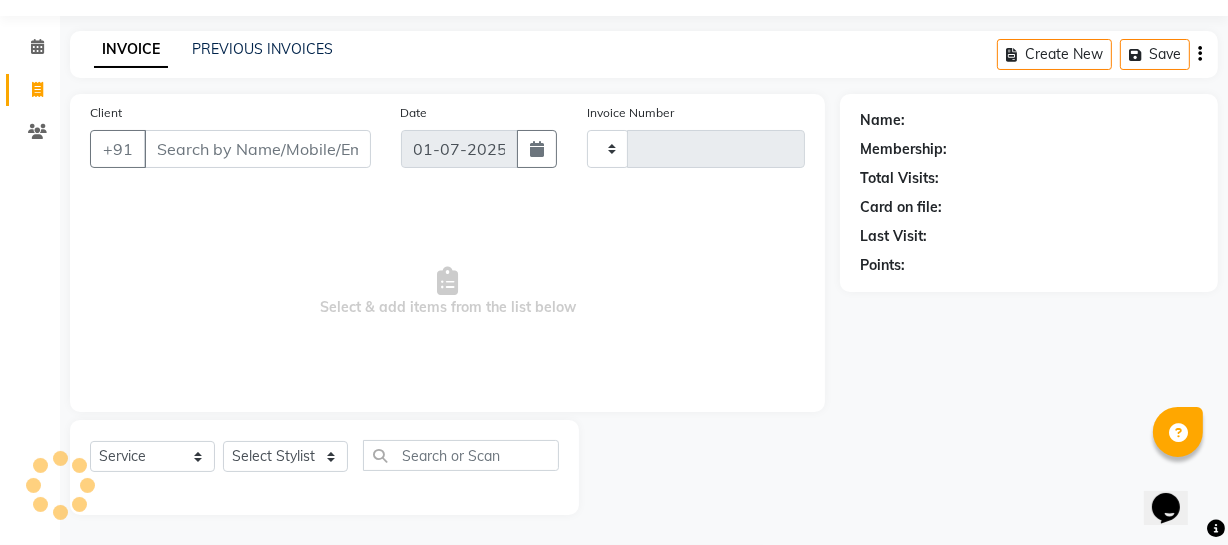 type on "2266" 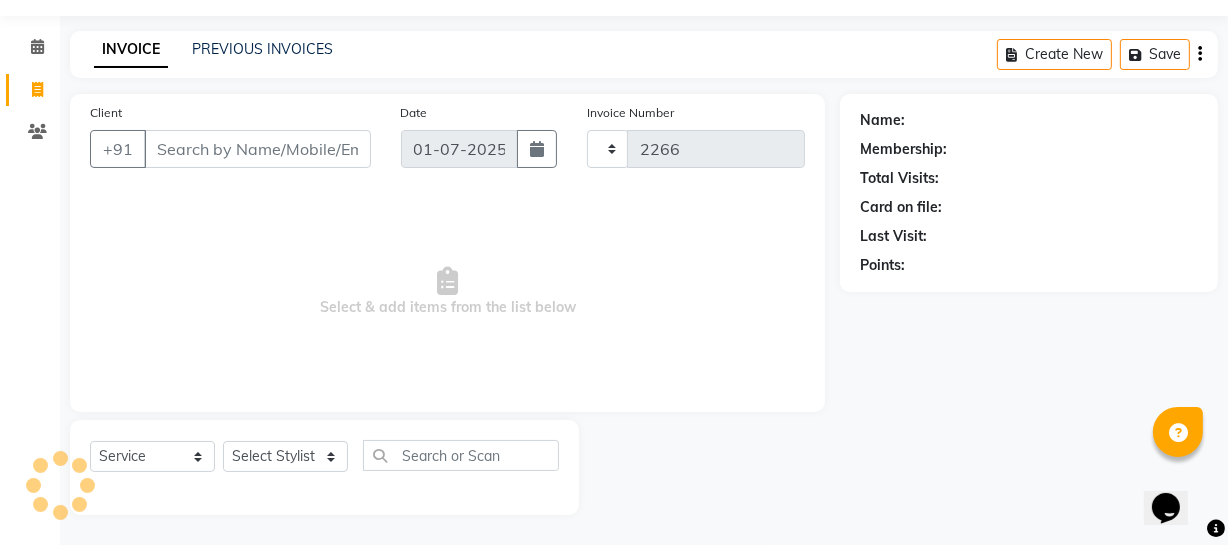 select on "735" 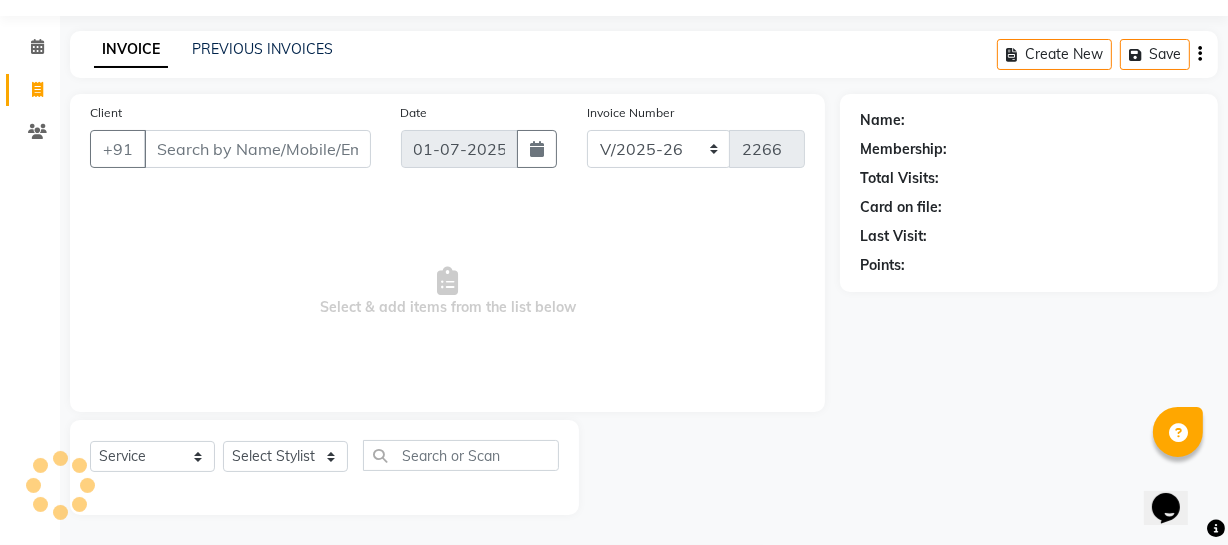 select on "membership" 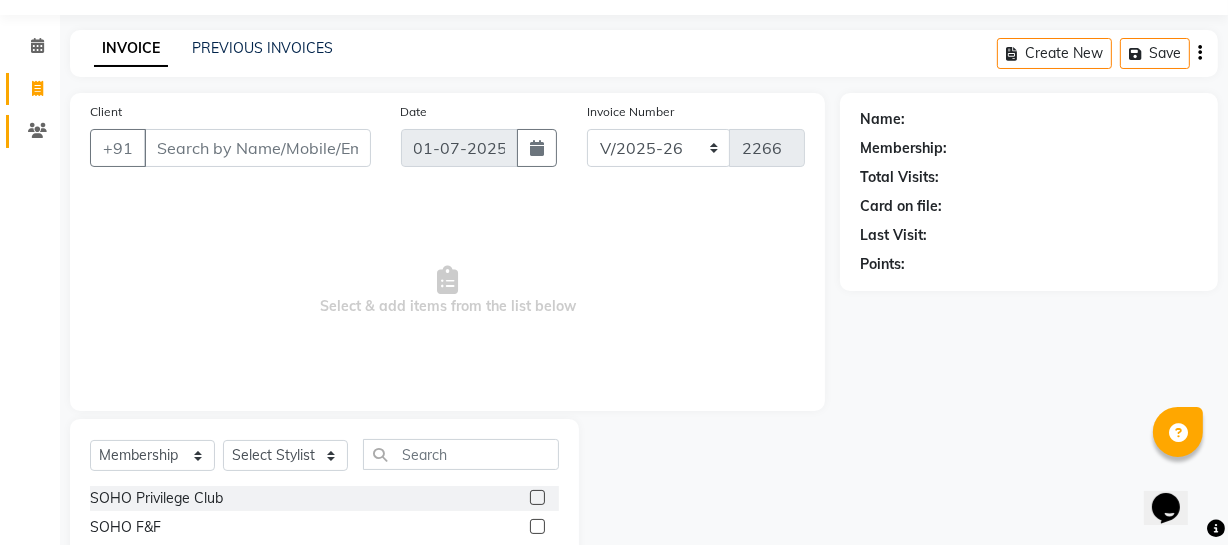 click on "Clients" 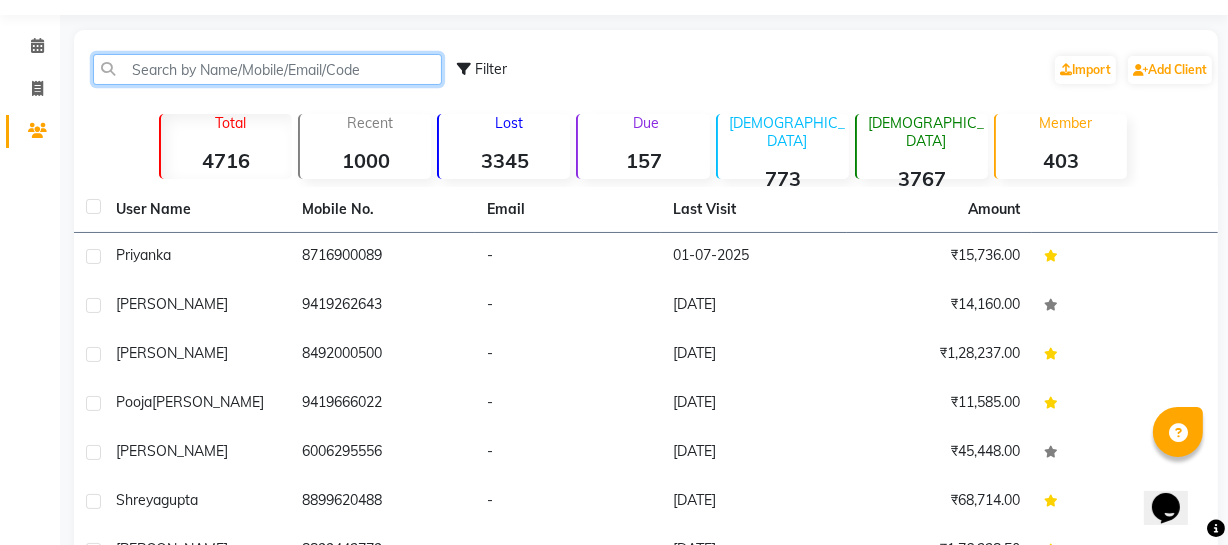 click 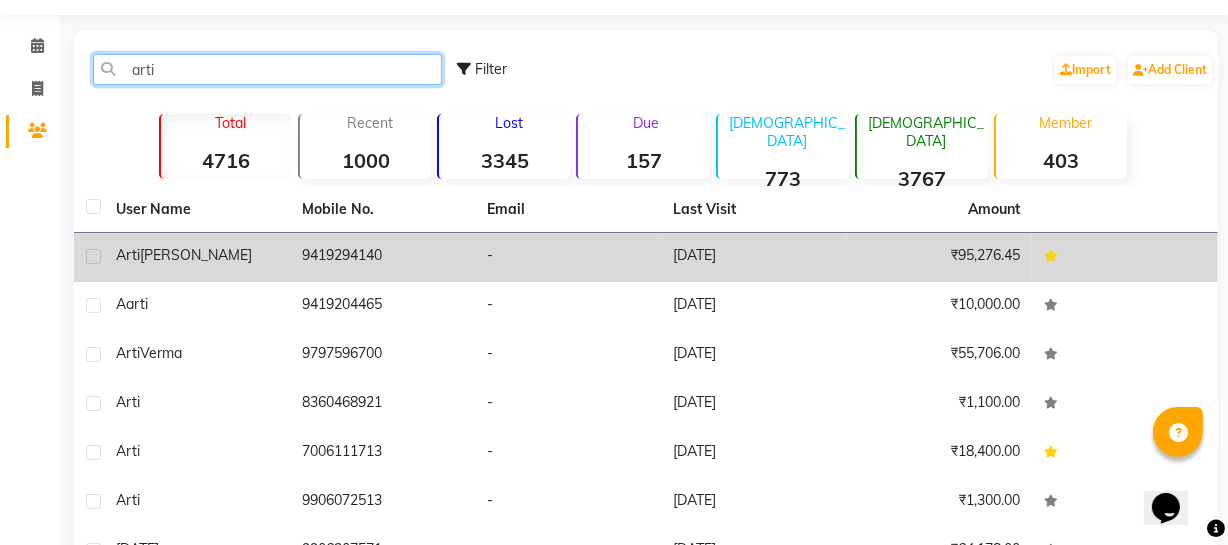 type on "arti" 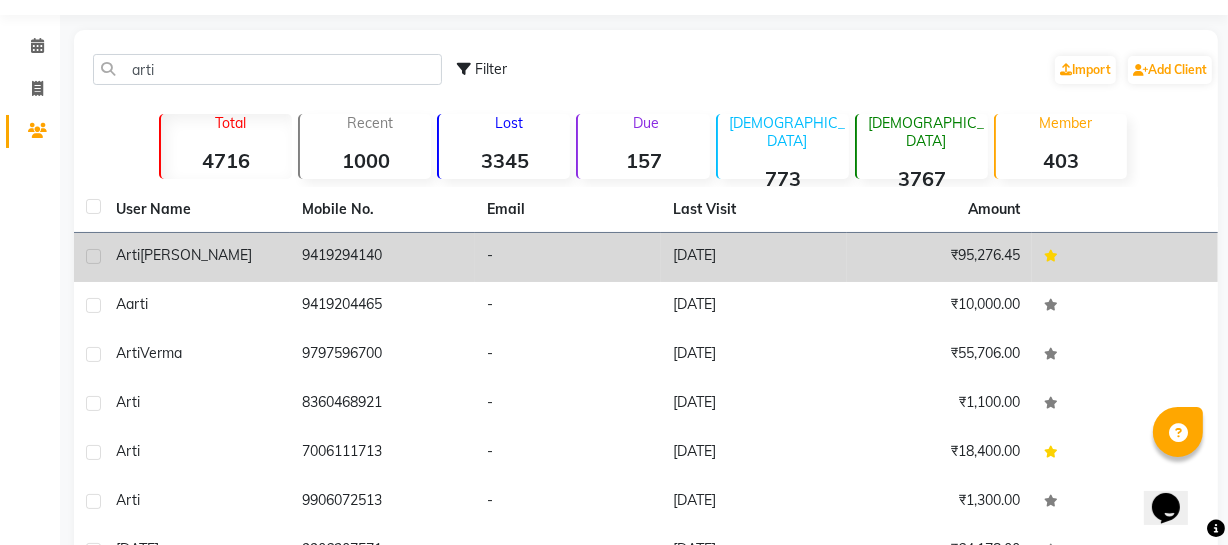 click on "-" 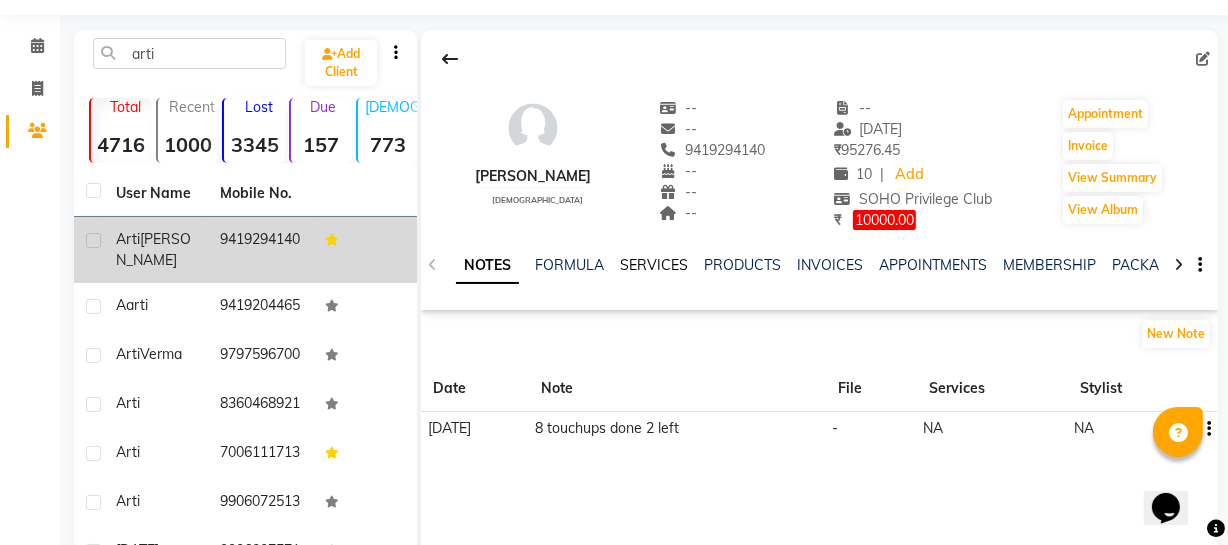click on "SERVICES" 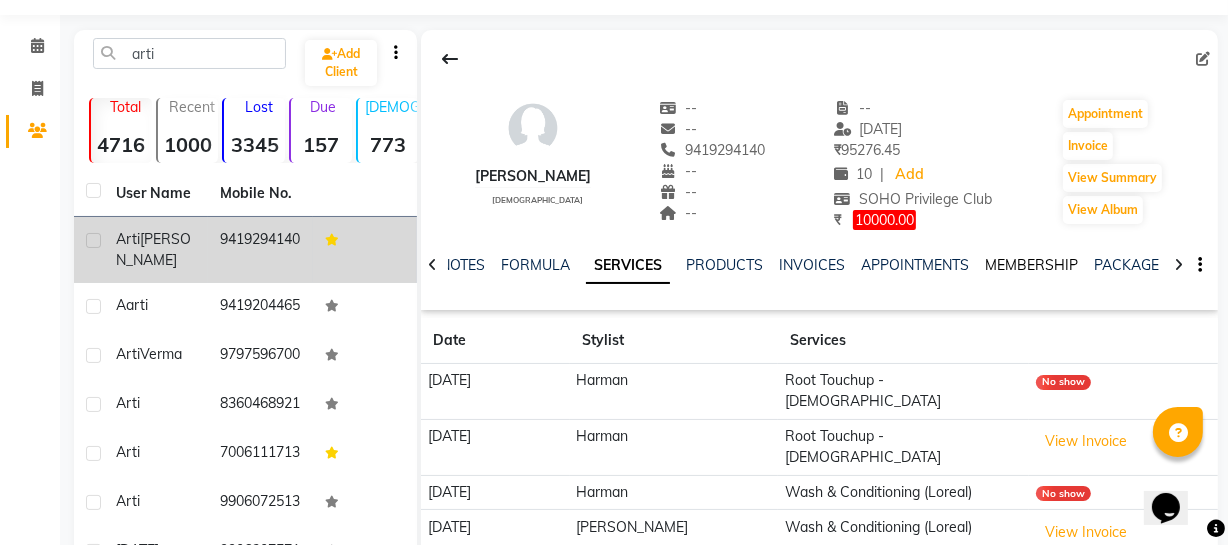 click on "MEMBERSHIP" 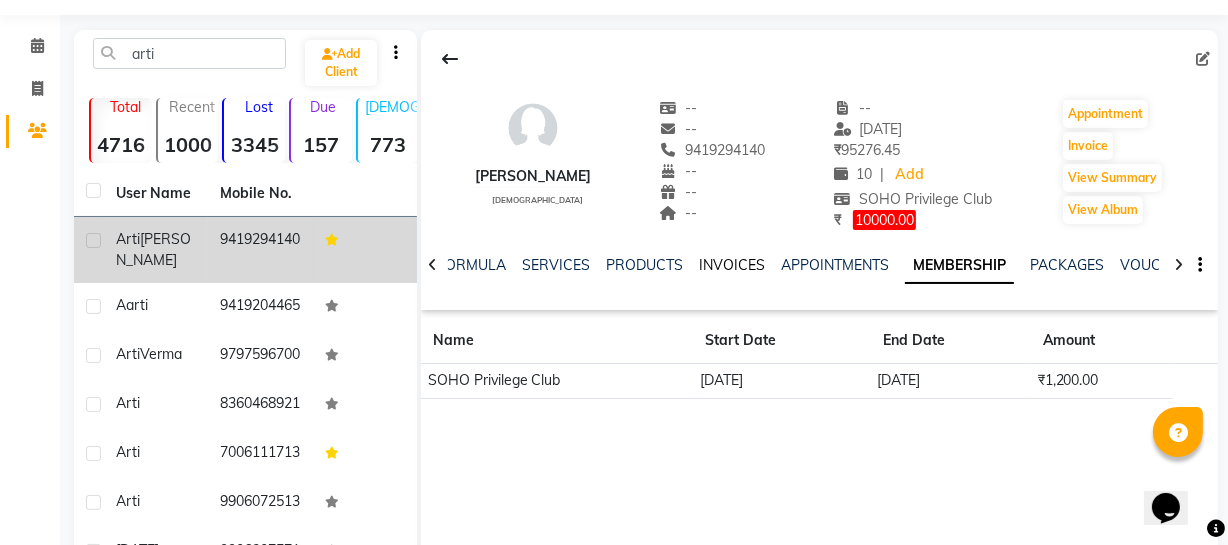 click on "INVOICES" 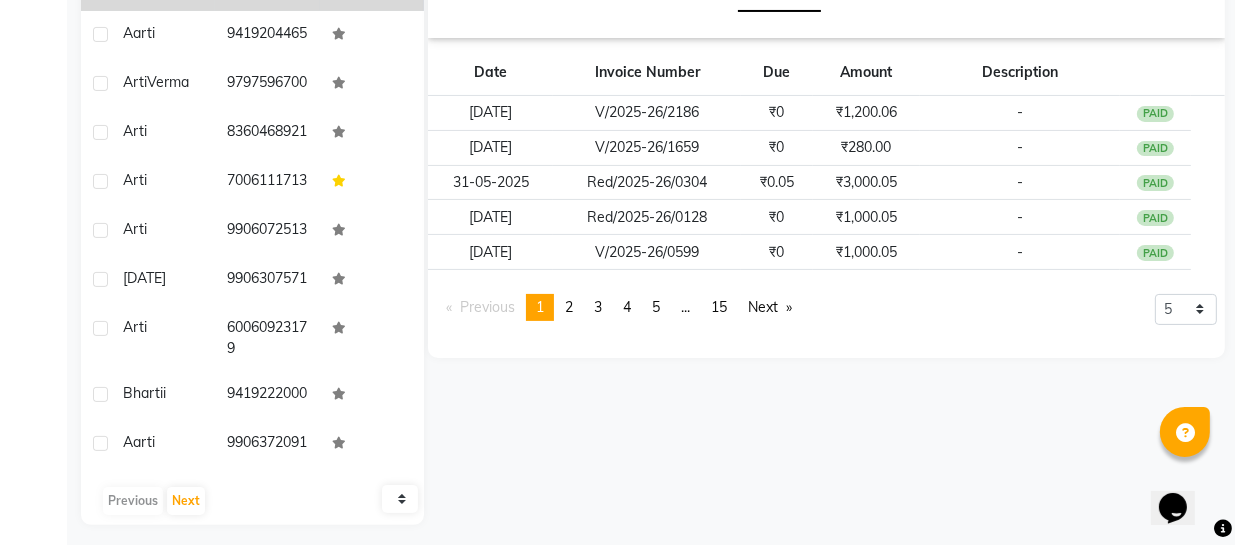 scroll, scrollTop: 359, scrollLeft: 0, axis: vertical 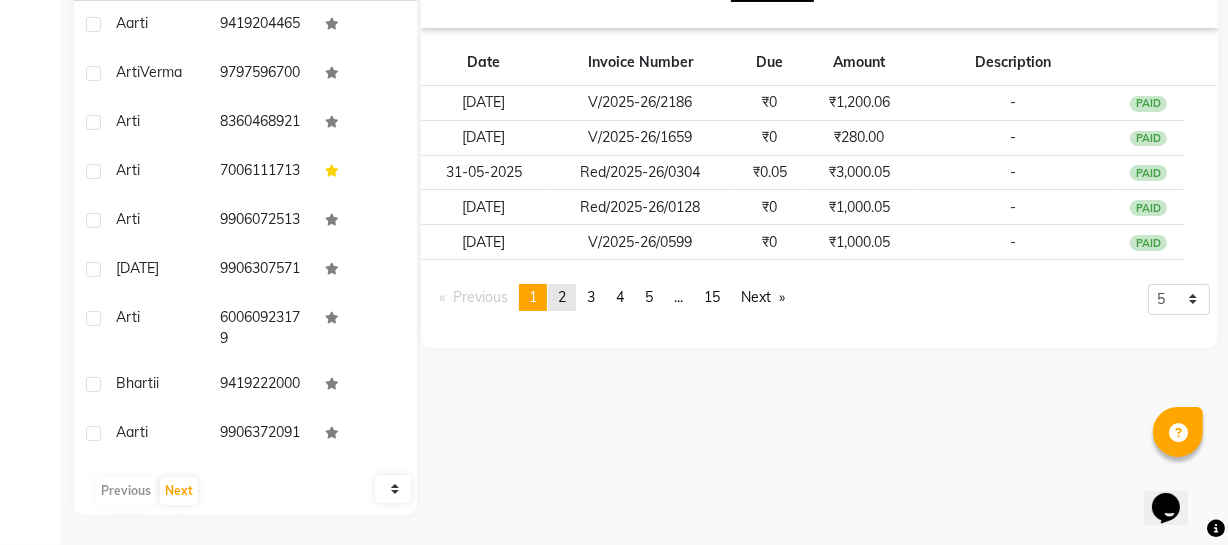 click on "2" 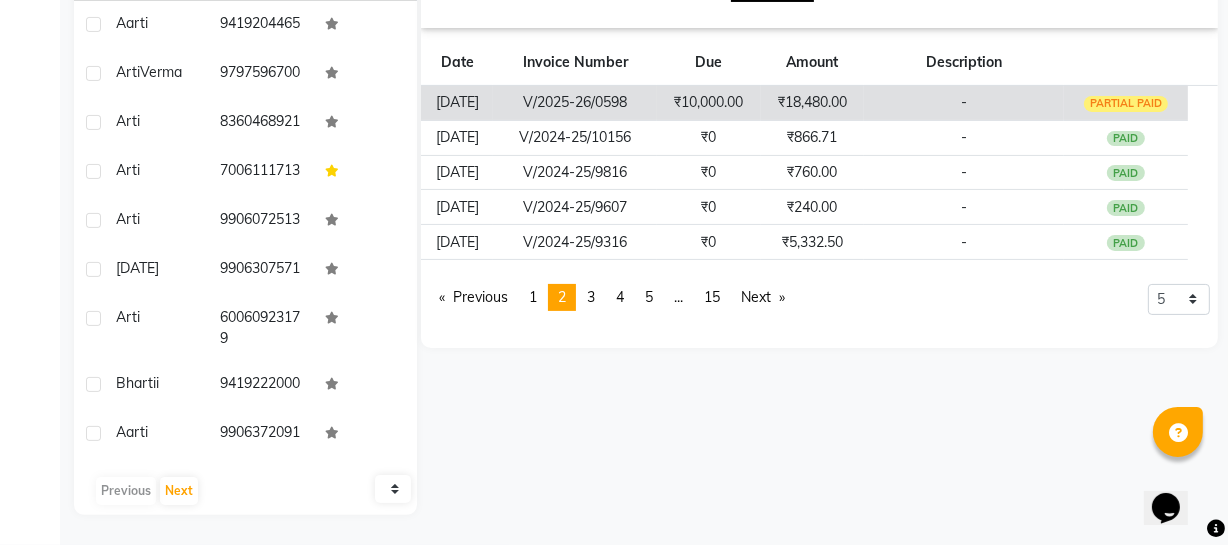 click on "-" 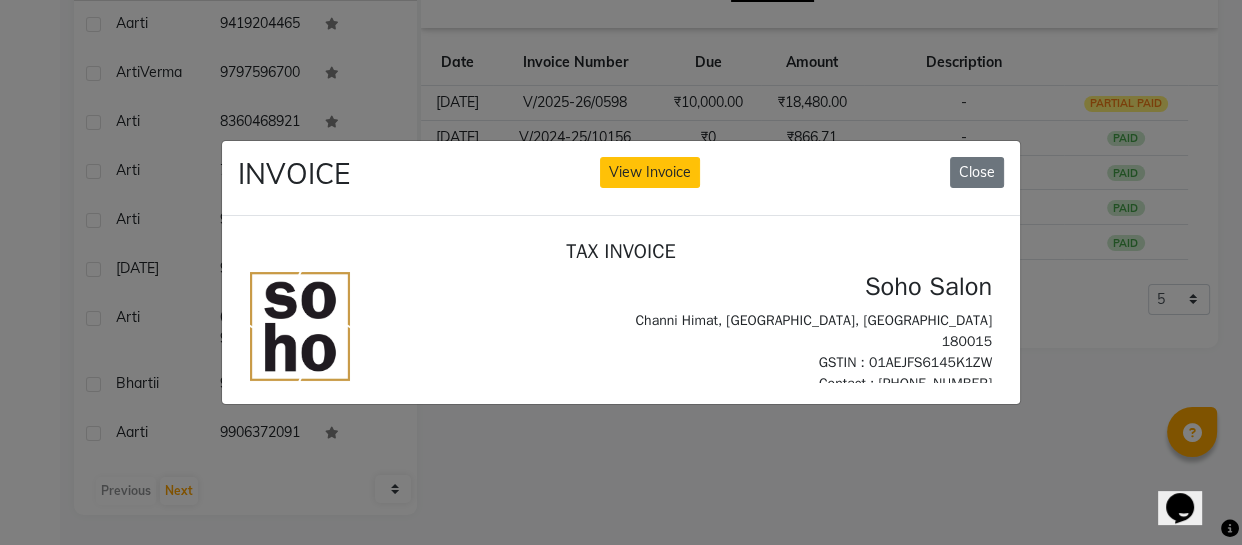 scroll, scrollTop: 0, scrollLeft: 0, axis: both 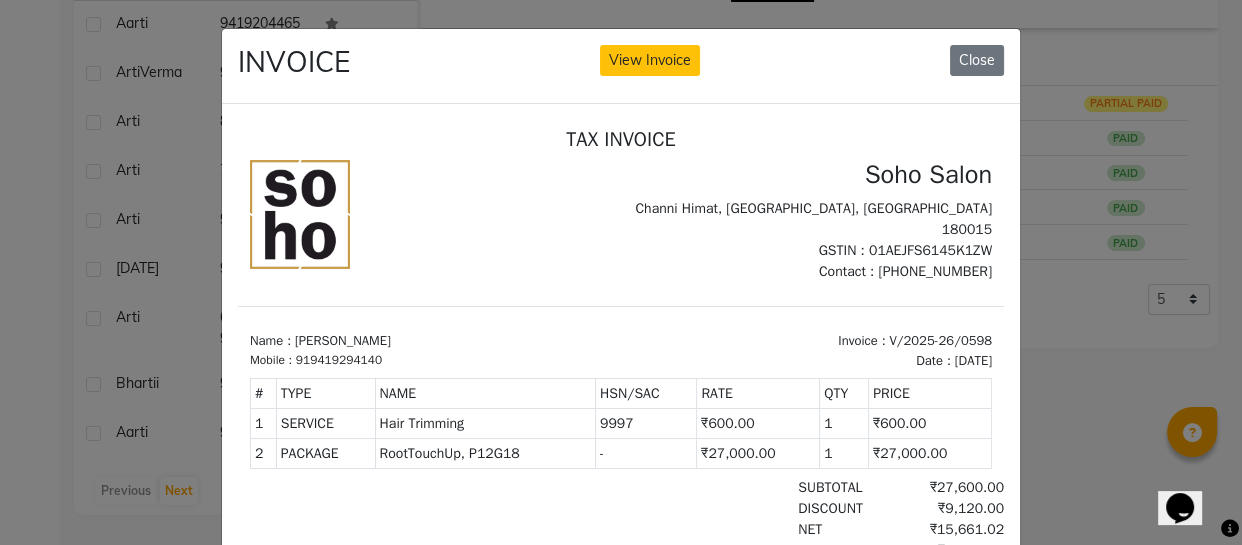 click on "TAX INVOICE" at bounding box center (621, 139) 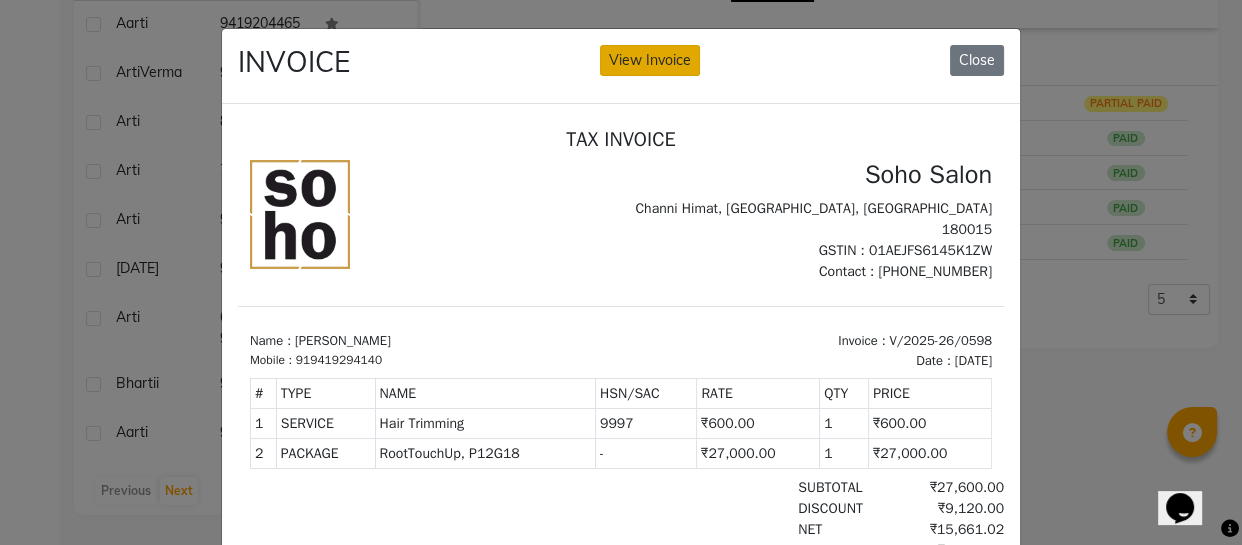 click on "View Invoice" 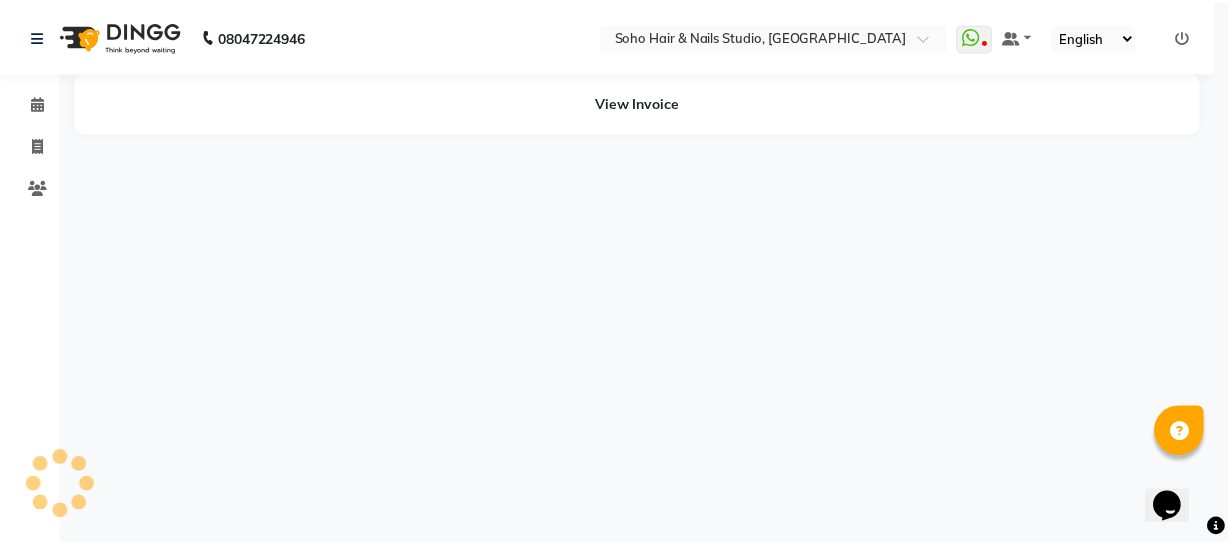 scroll, scrollTop: 0, scrollLeft: 0, axis: both 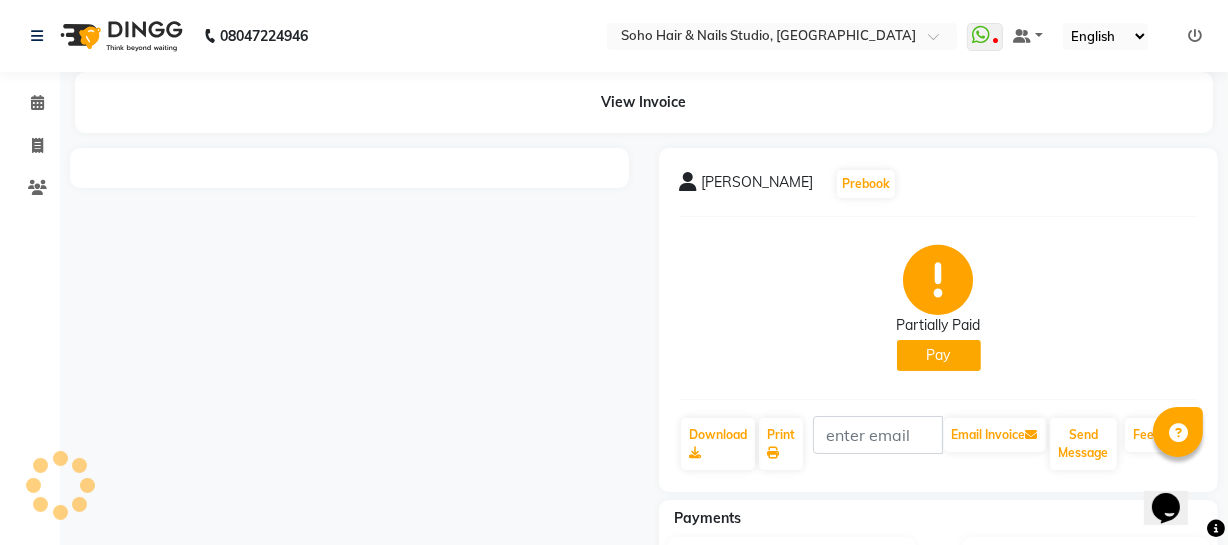drag, startPoint x: 1240, startPoint y: 131, endPoint x: 1240, endPoint y: 176, distance: 45 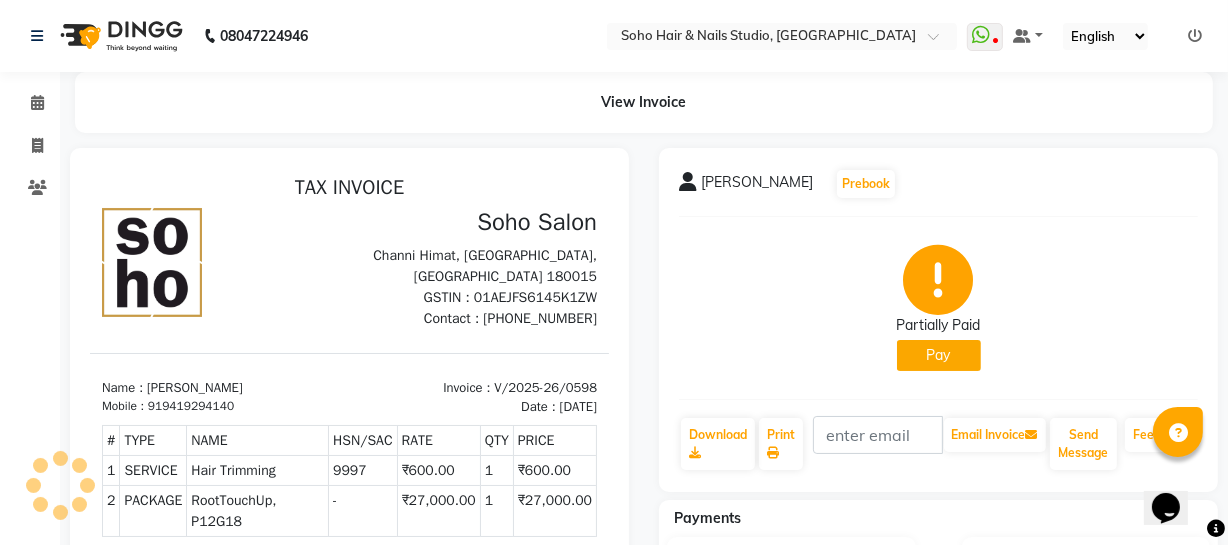 scroll, scrollTop: 0, scrollLeft: 0, axis: both 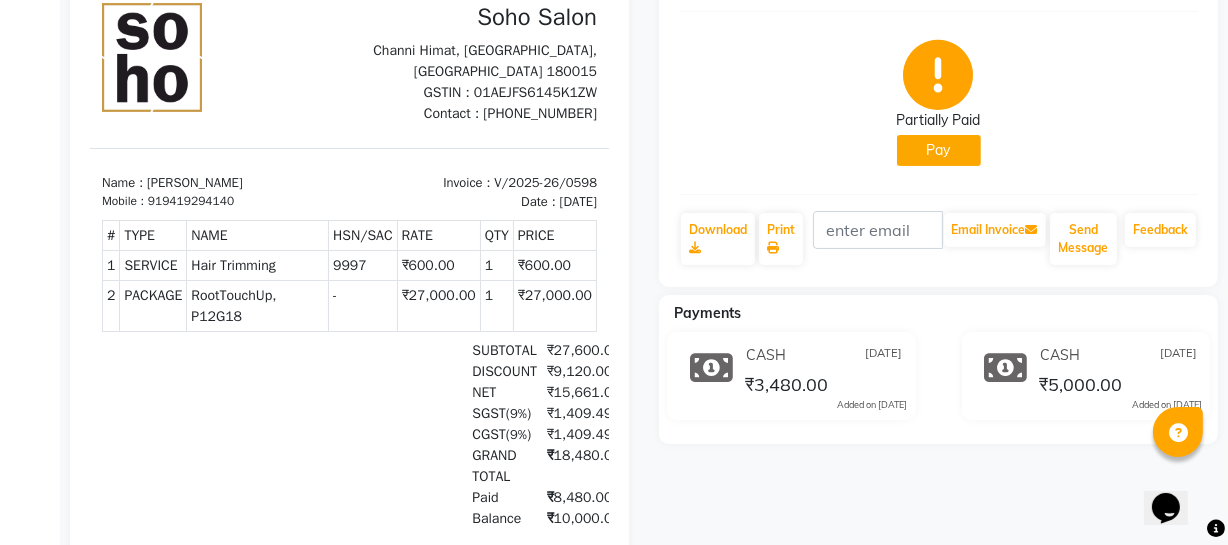 click on "[PERSON_NAME]  Prebook   Partially Paid   Pay  Download  Print   Email Invoice   Send Message Feedback  Payments CASH [DATE] ₹3,480.00  Added on [DATE]  CASH [DATE] ₹5,000.00  Added on [DATE]" 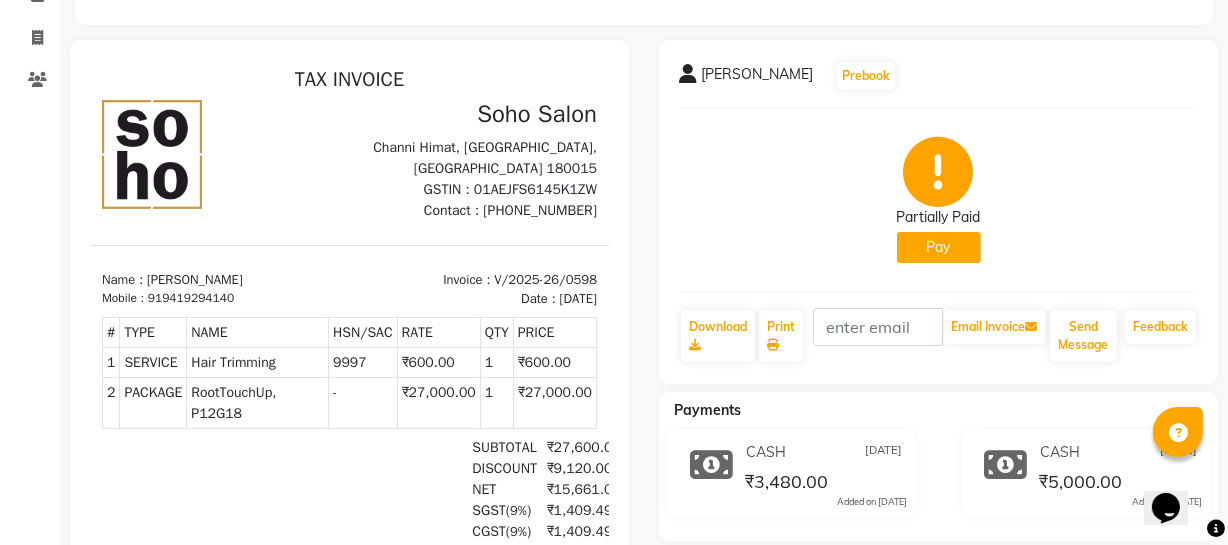 scroll, scrollTop: 0, scrollLeft: 0, axis: both 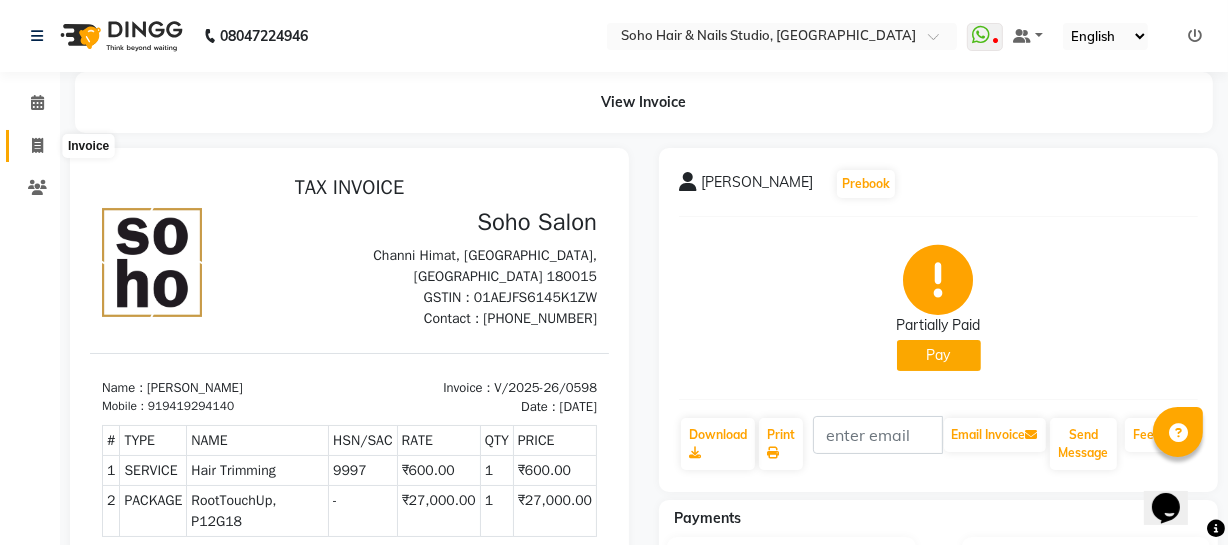 click 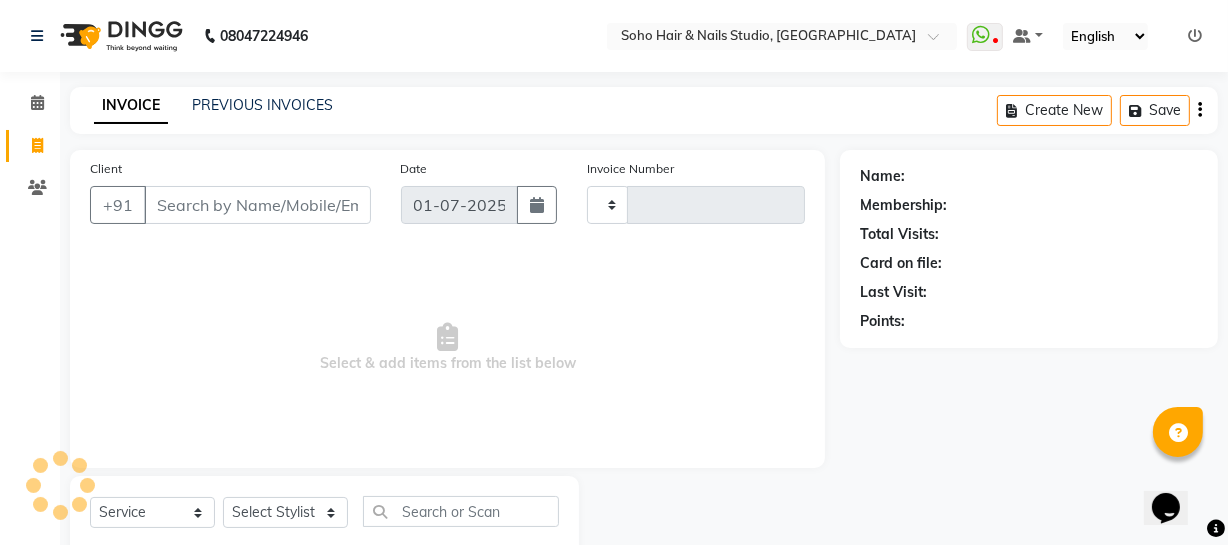 scroll, scrollTop: 57, scrollLeft: 0, axis: vertical 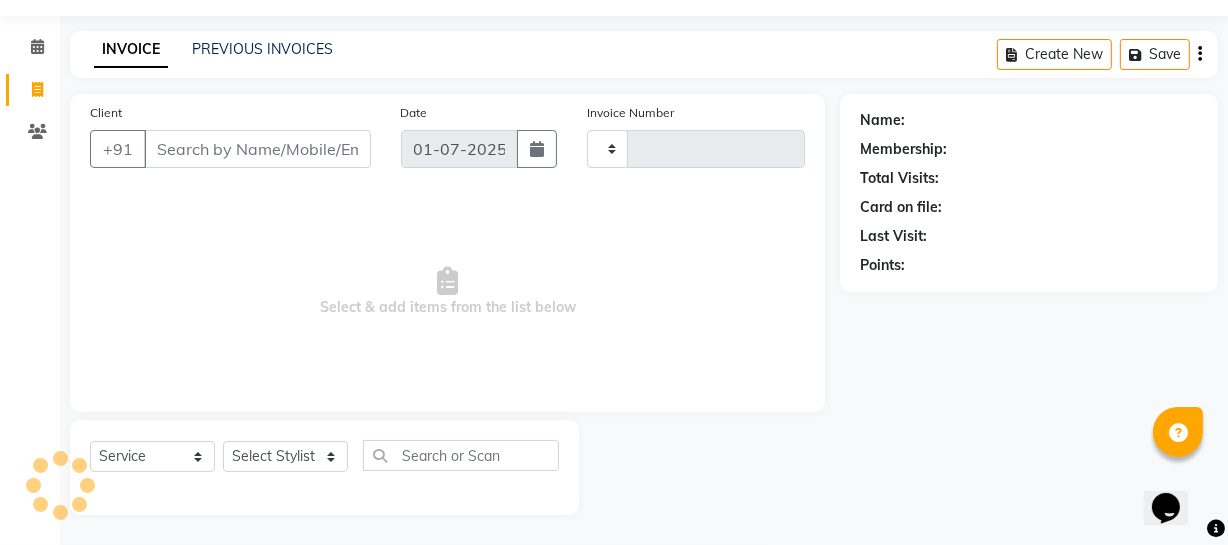 type on "2266" 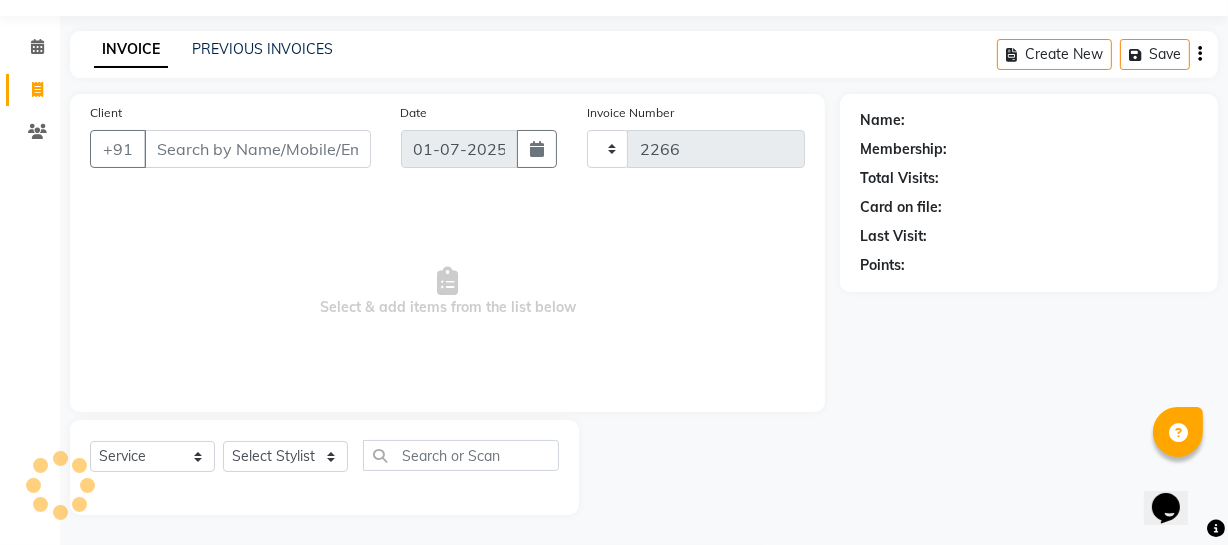 select on "735" 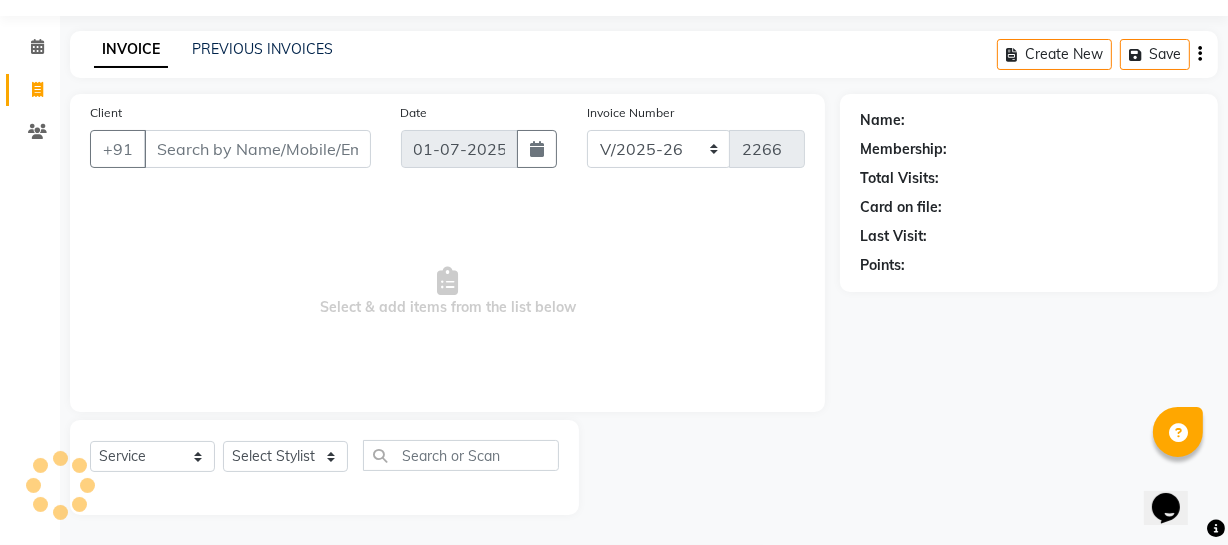 select on "membership" 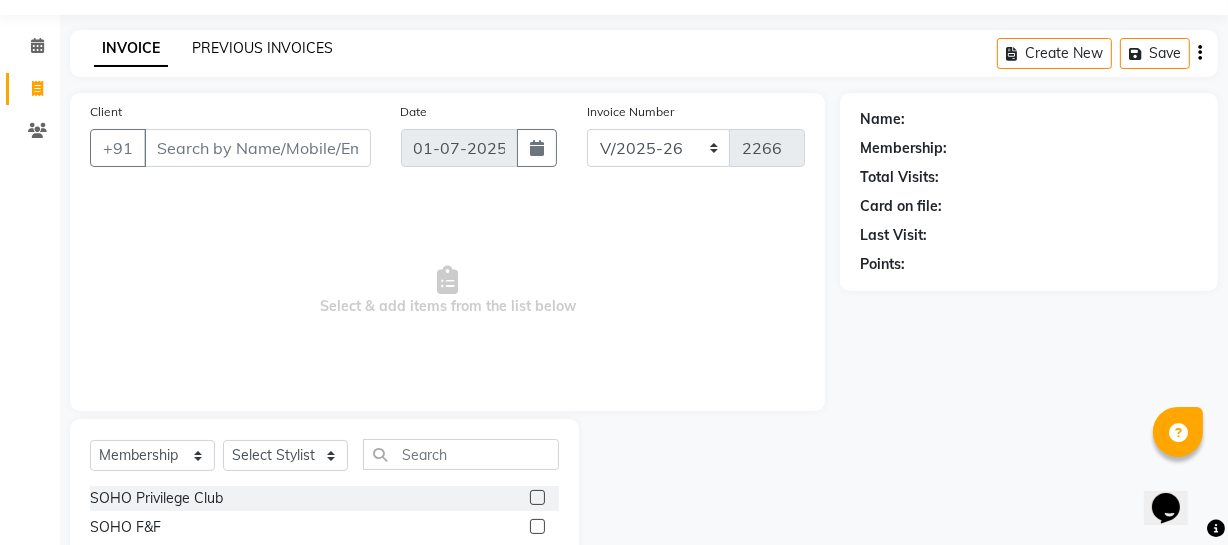 click on "PREVIOUS INVOICES" 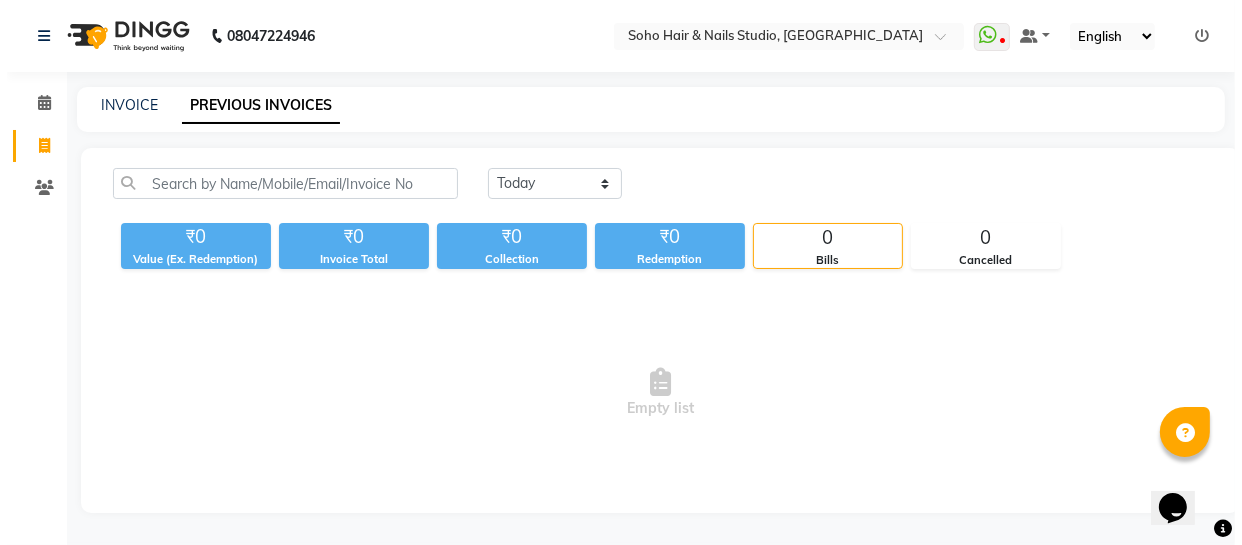 scroll, scrollTop: 0, scrollLeft: 0, axis: both 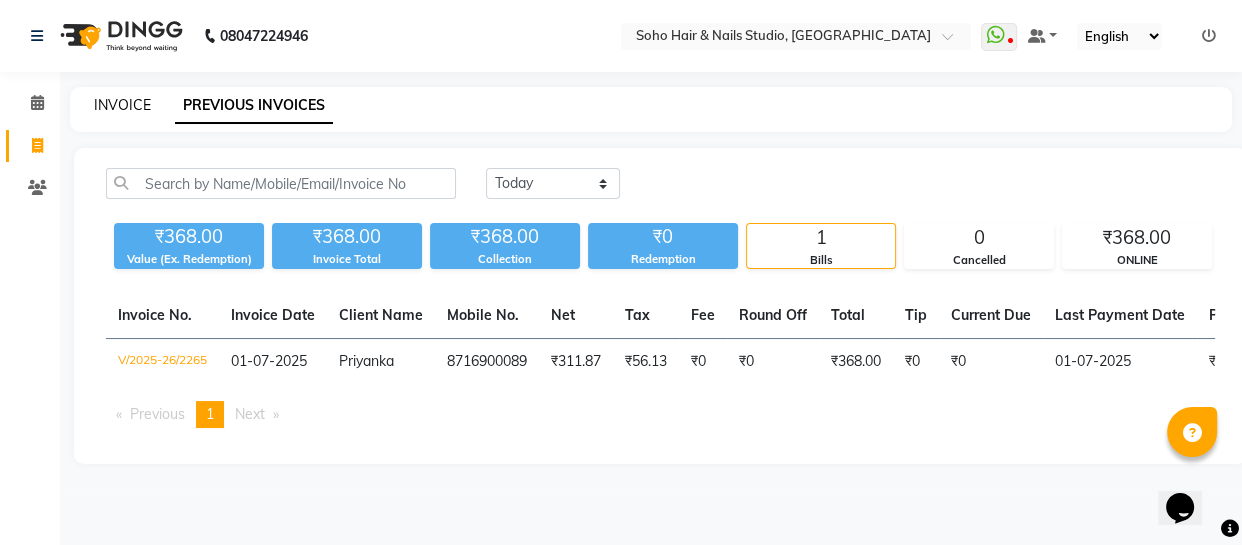 click on "INVOICE" 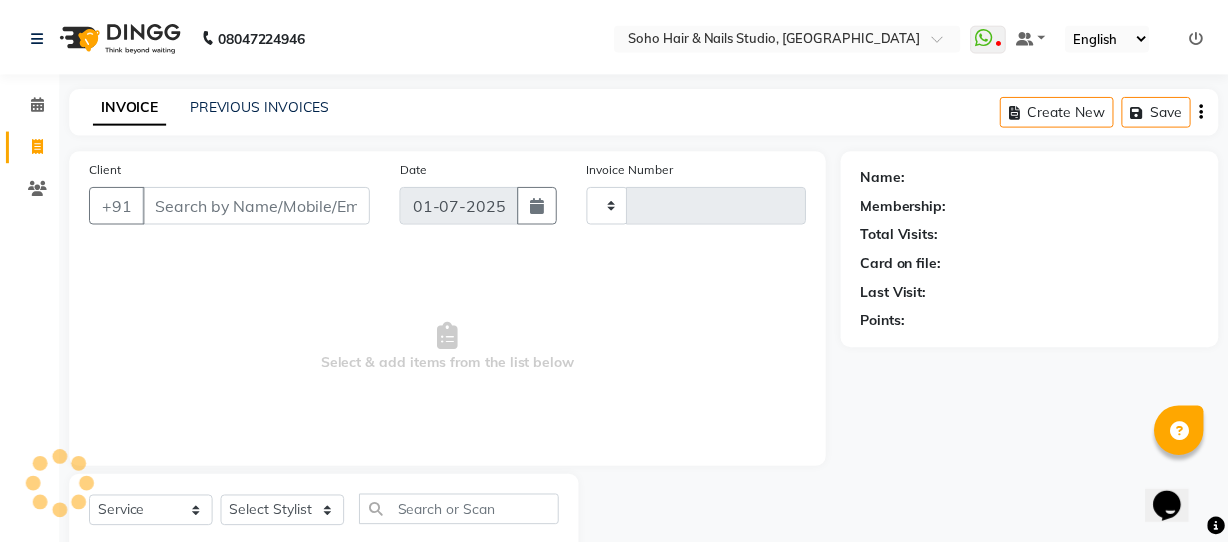 scroll, scrollTop: 57, scrollLeft: 0, axis: vertical 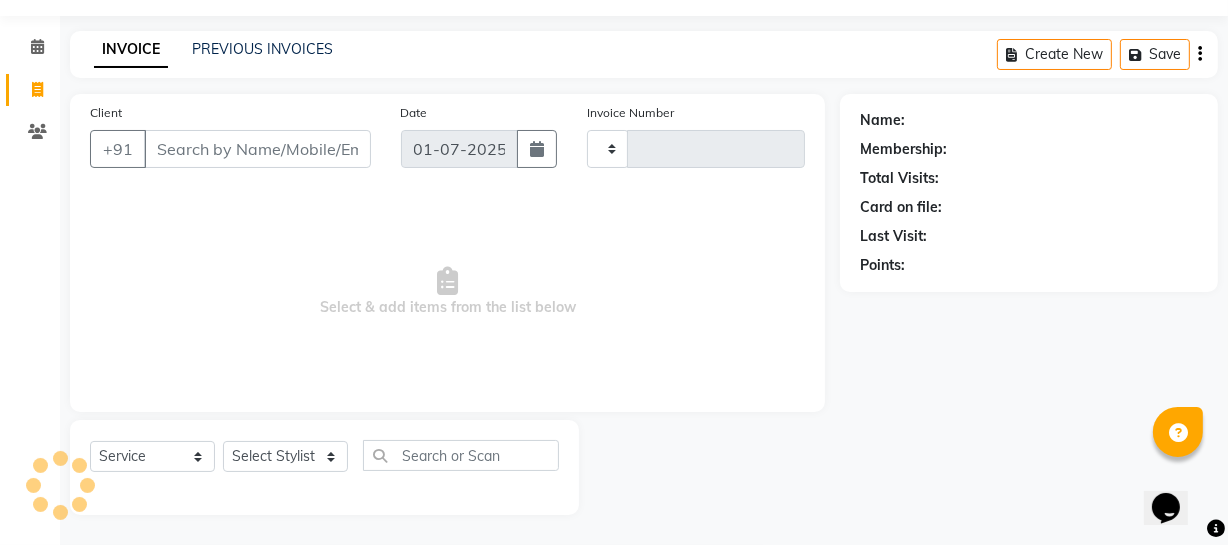 type on "2266" 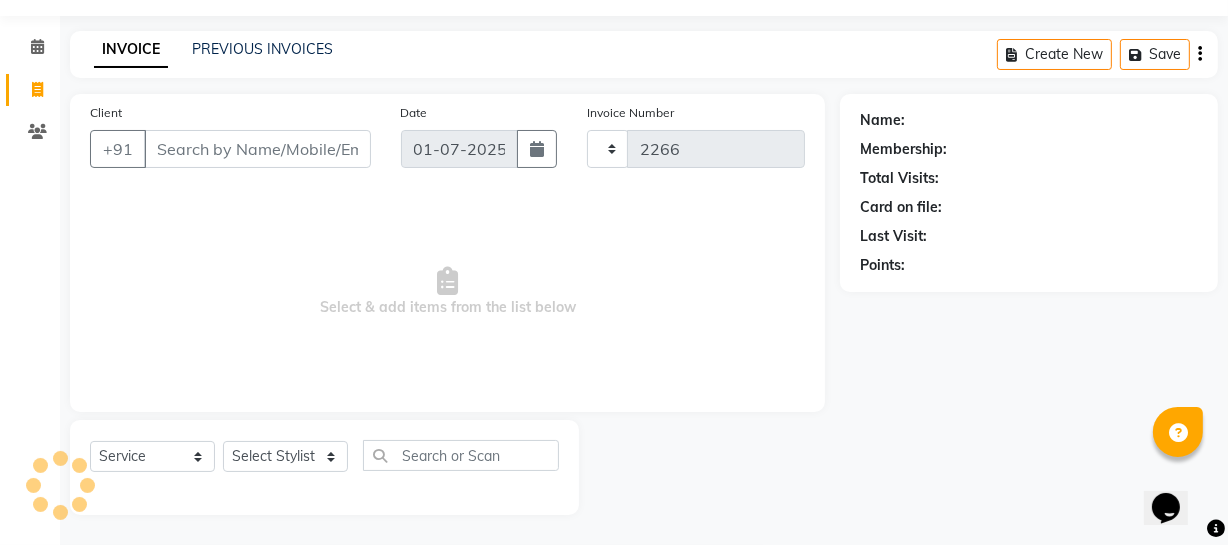 select on "735" 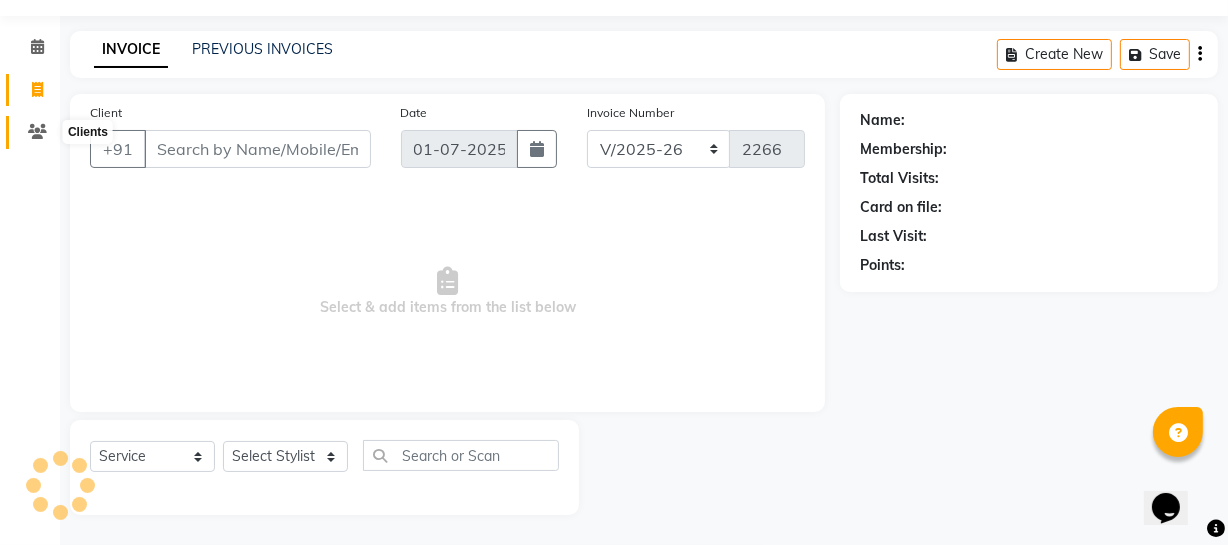 click 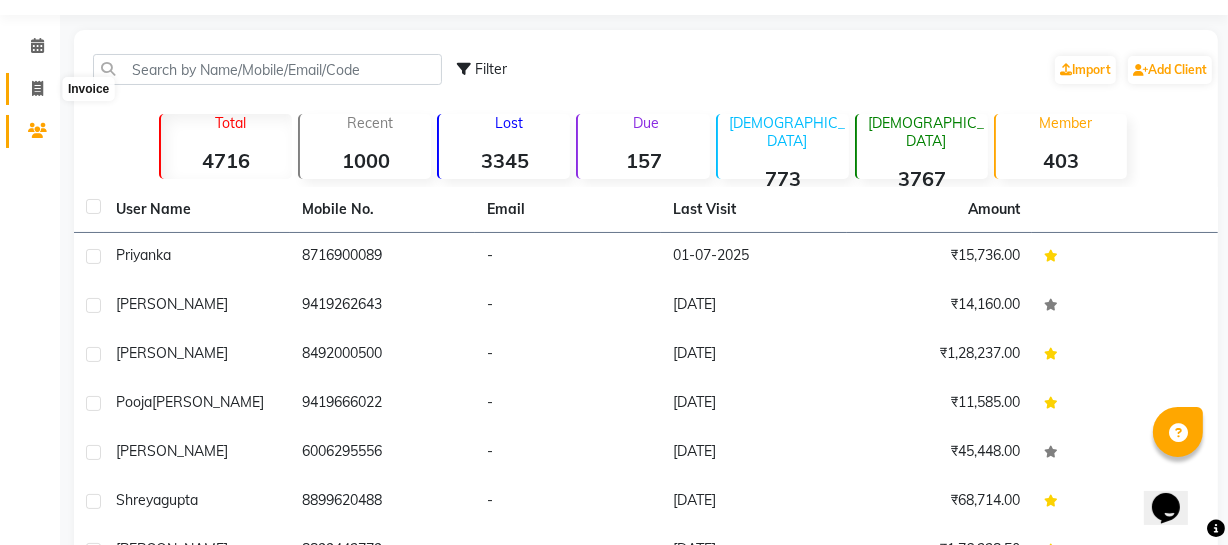 click 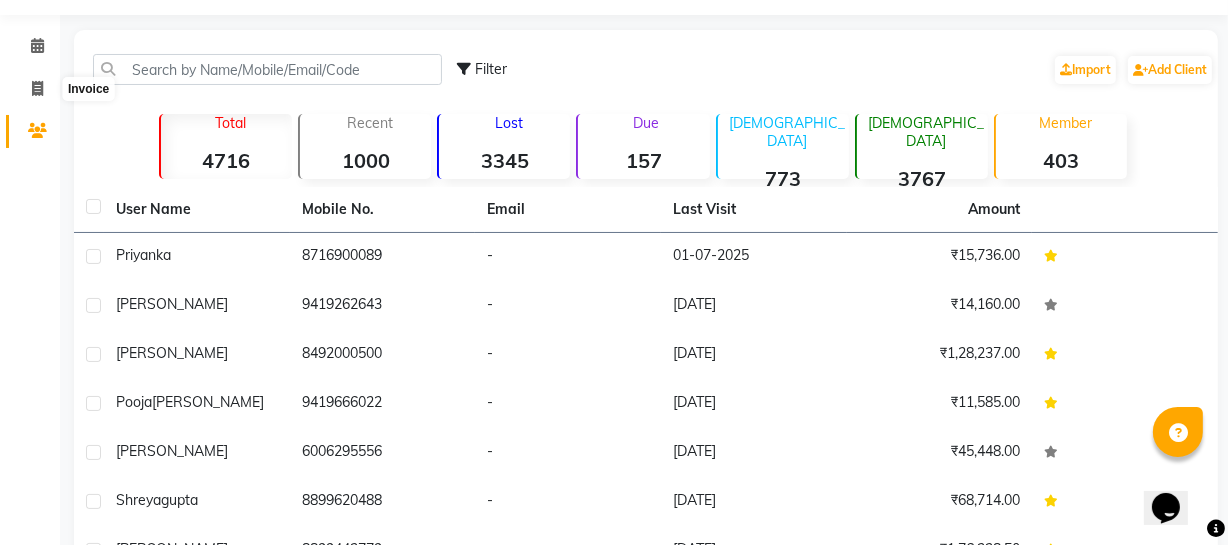 select on "service" 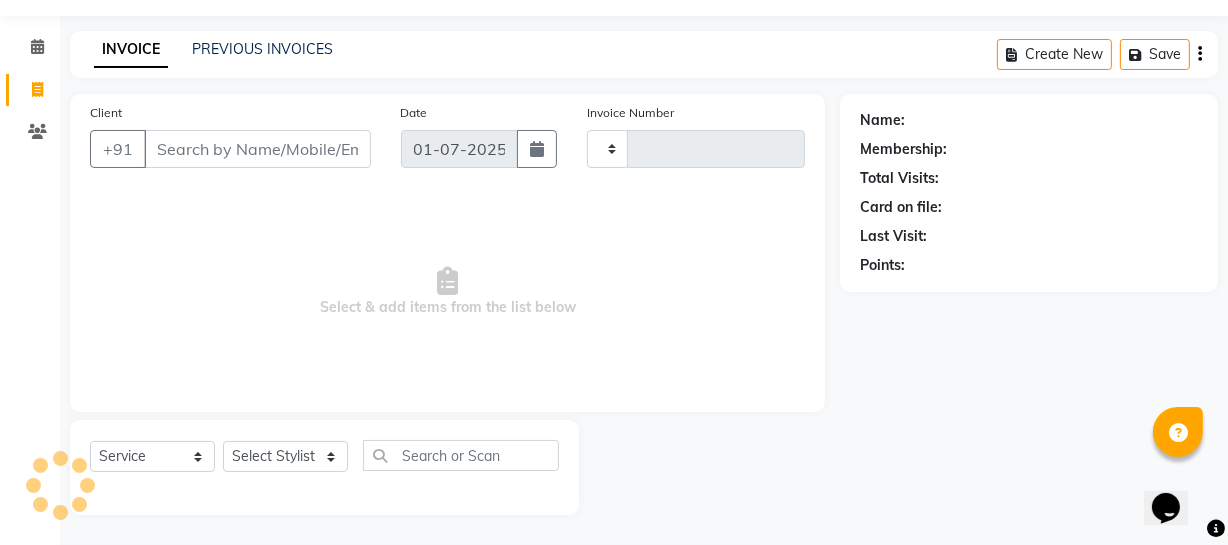 type on "2266" 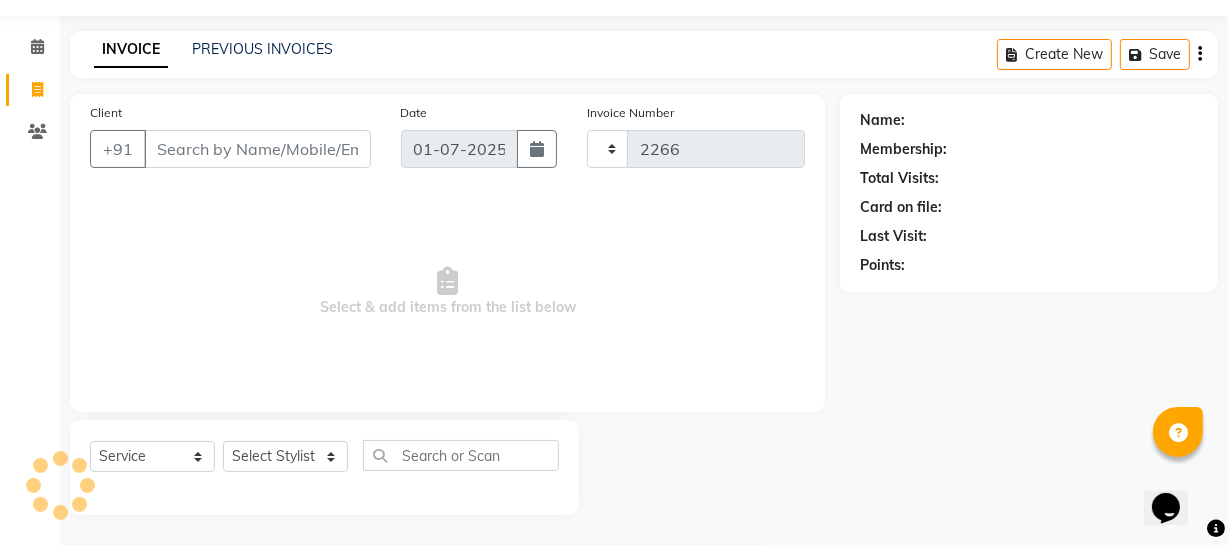 select on "735" 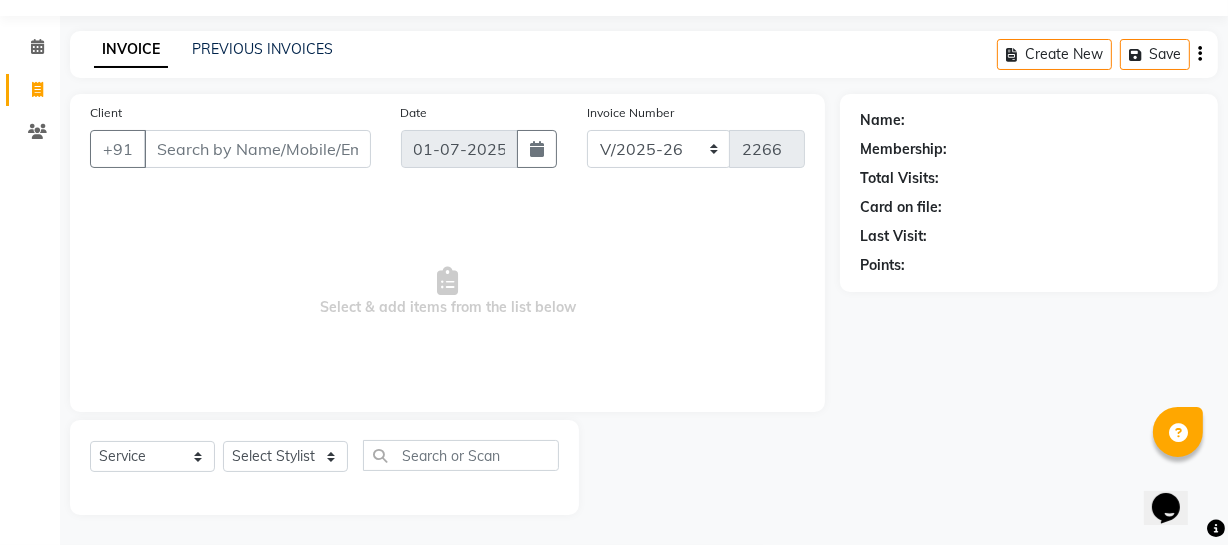 select on "membership" 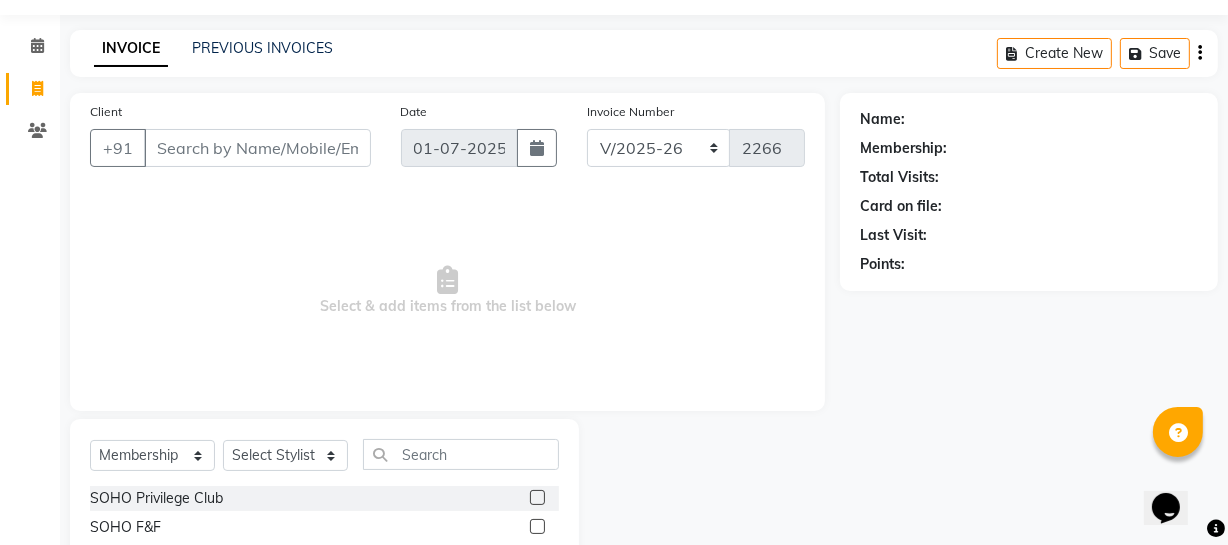 type on "b" 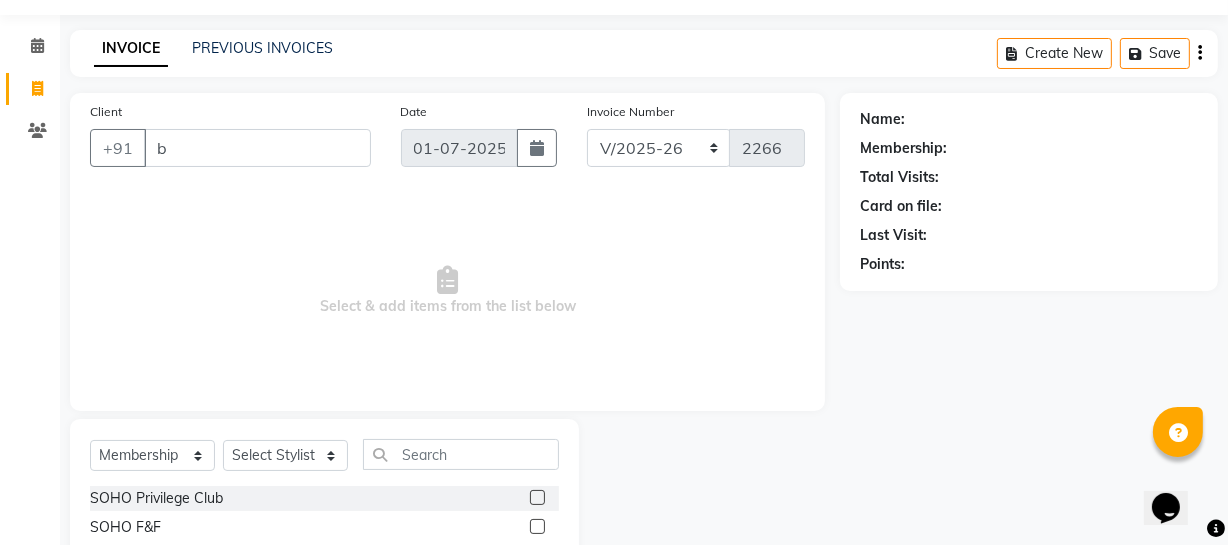 drag, startPoint x: 199, startPoint y: 140, endPoint x: 0, endPoint y: 184, distance: 203.80627 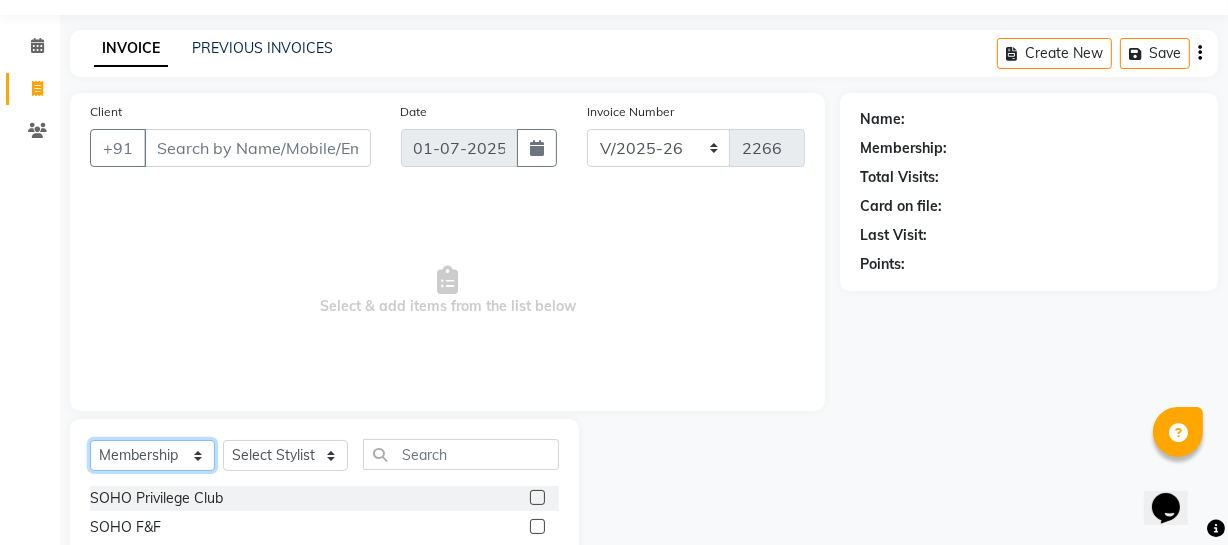 click on "Select  Service  Product  Membership  Package Voucher Prepaid Gift Card" 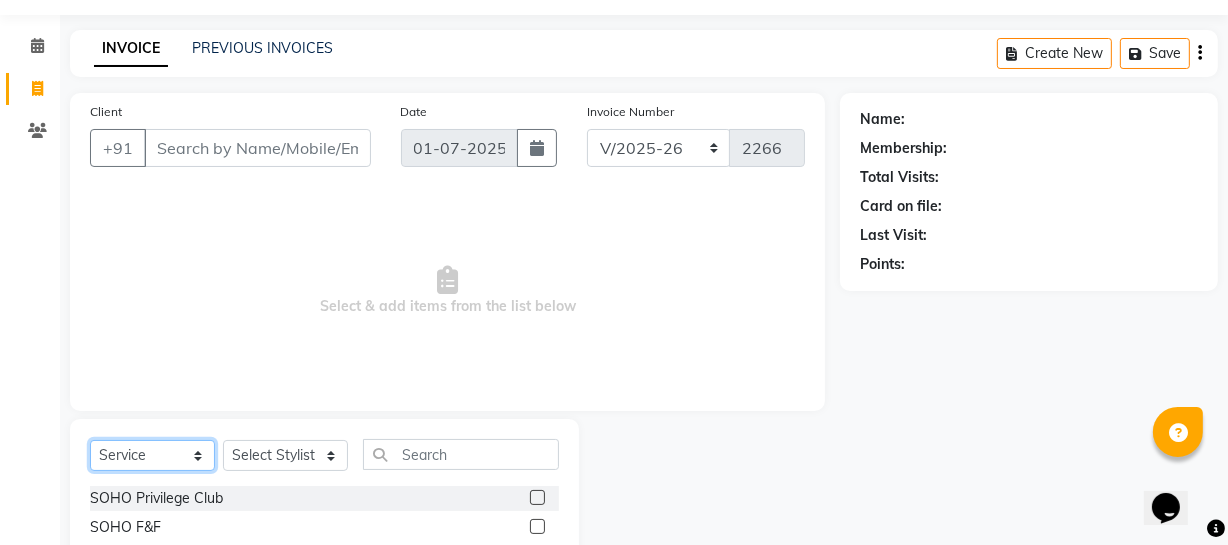 click on "Select  Service  Product  Membership  Package Voucher Prepaid Gift Card" 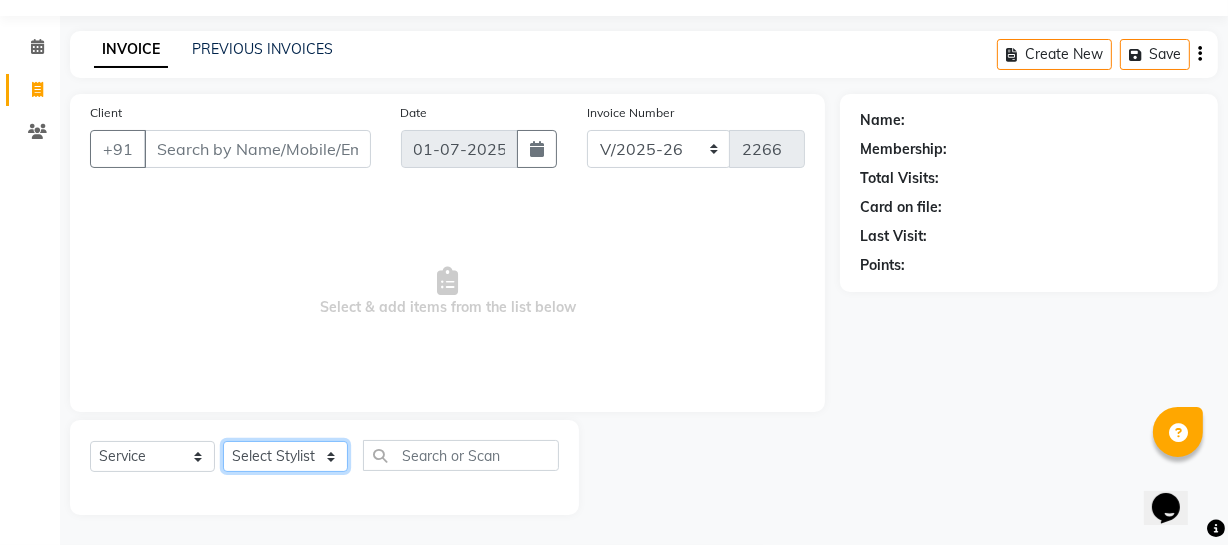 click on "Select Stylist [PERSON_NAME] Adhamya [PERSON_NAME] [PERSON_NAME] [PERSON_NAME] [PERSON_NAME] [PERSON_NAME]  [PERSON_NAME] [PERSON_NAME] Mitu [PERSON_NAME] Swalia Nitin Reception [PERSON_NAME]  [PERSON_NAME] sameer [PERSON_NAME] [PERSON_NAME] [PERSON_NAME] [PERSON_NAME] [PERSON_NAME]" 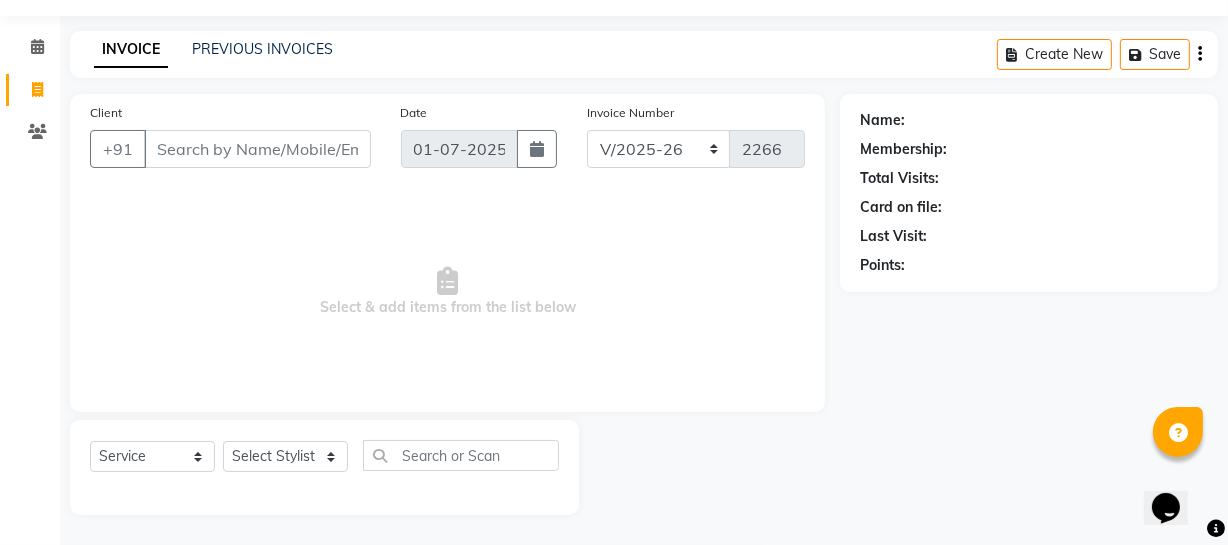 click on "Select & add items from the list below" at bounding box center [447, 292] 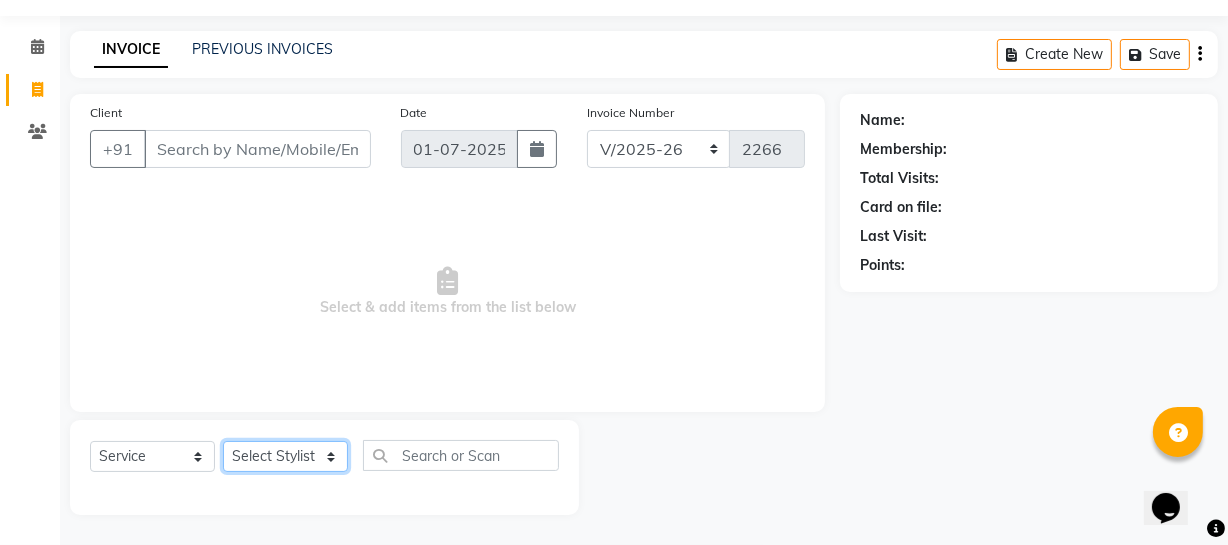click on "Select Stylist [PERSON_NAME] Adhamya [PERSON_NAME] [PERSON_NAME] [PERSON_NAME] [PERSON_NAME] [PERSON_NAME]  [PERSON_NAME] [PERSON_NAME] Mitu [PERSON_NAME] Swalia Nitin Reception [PERSON_NAME]  [PERSON_NAME] sameer [PERSON_NAME] [PERSON_NAME] [PERSON_NAME] [PERSON_NAME] [PERSON_NAME]" 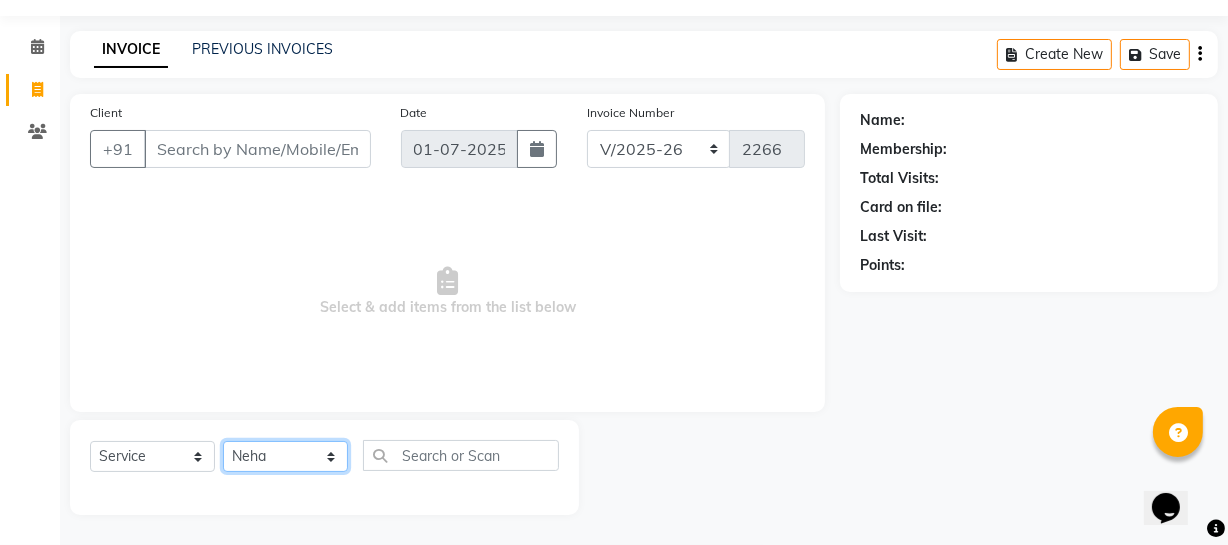 click on "Select Stylist [PERSON_NAME] Adhamya [PERSON_NAME] [PERSON_NAME] [PERSON_NAME] [PERSON_NAME] [PERSON_NAME]  [PERSON_NAME] [PERSON_NAME] Mitu [PERSON_NAME] Swalia Nitin Reception [PERSON_NAME]  [PERSON_NAME] sameer [PERSON_NAME] [PERSON_NAME] [PERSON_NAME] [PERSON_NAME] [PERSON_NAME]" 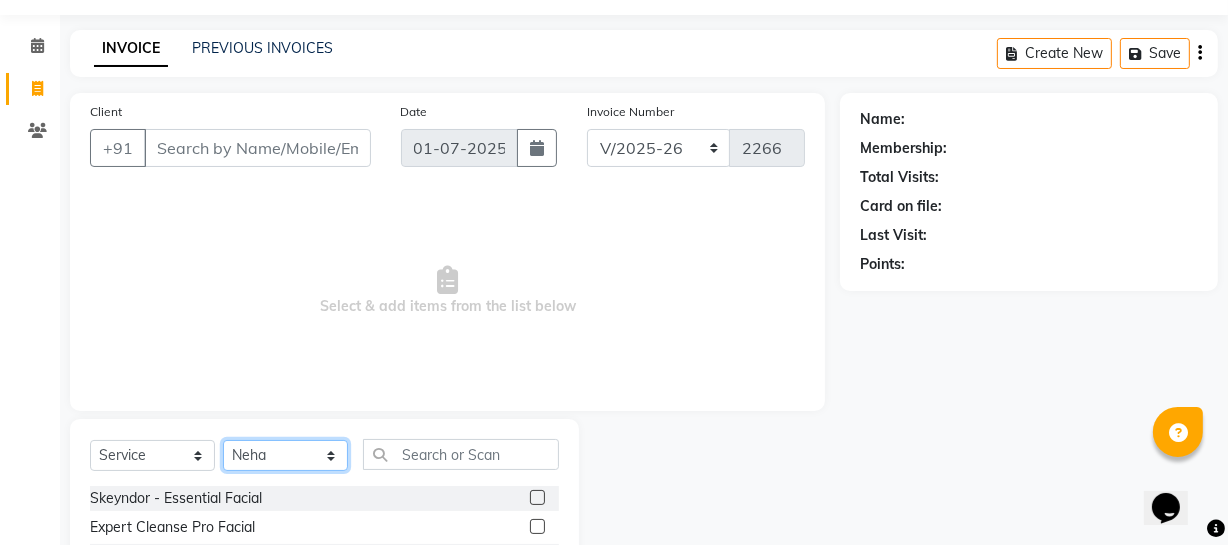 click on "Select Stylist [PERSON_NAME] Adhamya [PERSON_NAME] [PERSON_NAME] [PERSON_NAME] [PERSON_NAME] [PERSON_NAME]  [PERSON_NAME] [PERSON_NAME] Mitu [PERSON_NAME] Swalia Nitin Reception [PERSON_NAME]  [PERSON_NAME] sameer [PERSON_NAME] [PERSON_NAME] [PERSON_NAME] [PERSON_NAME] [PERSON_NAME]" 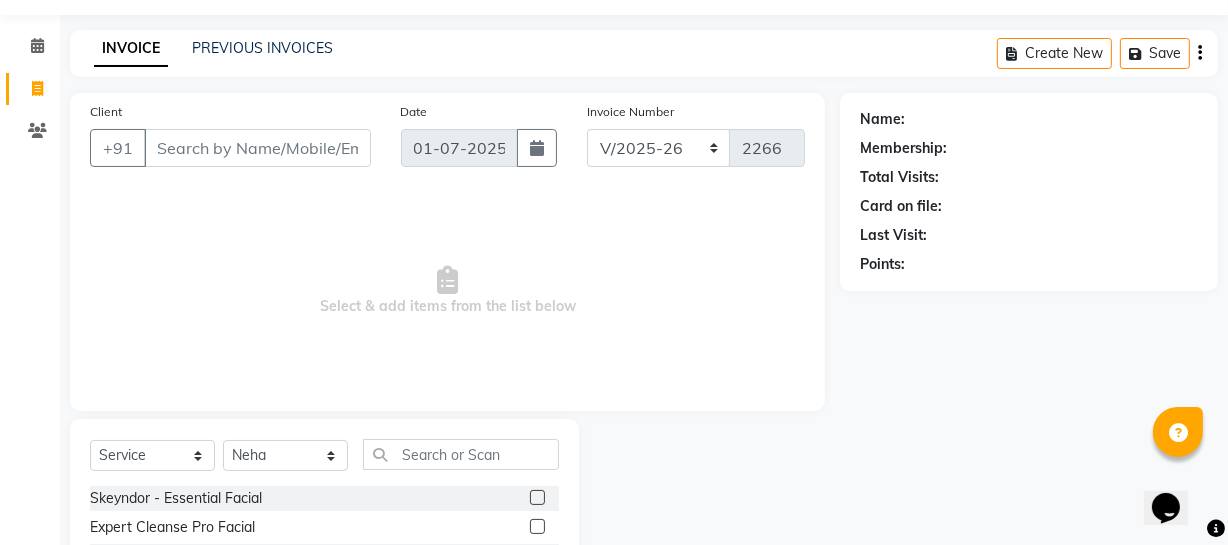 click on "Select & add items from the list below" at bounding box center [447, 291] 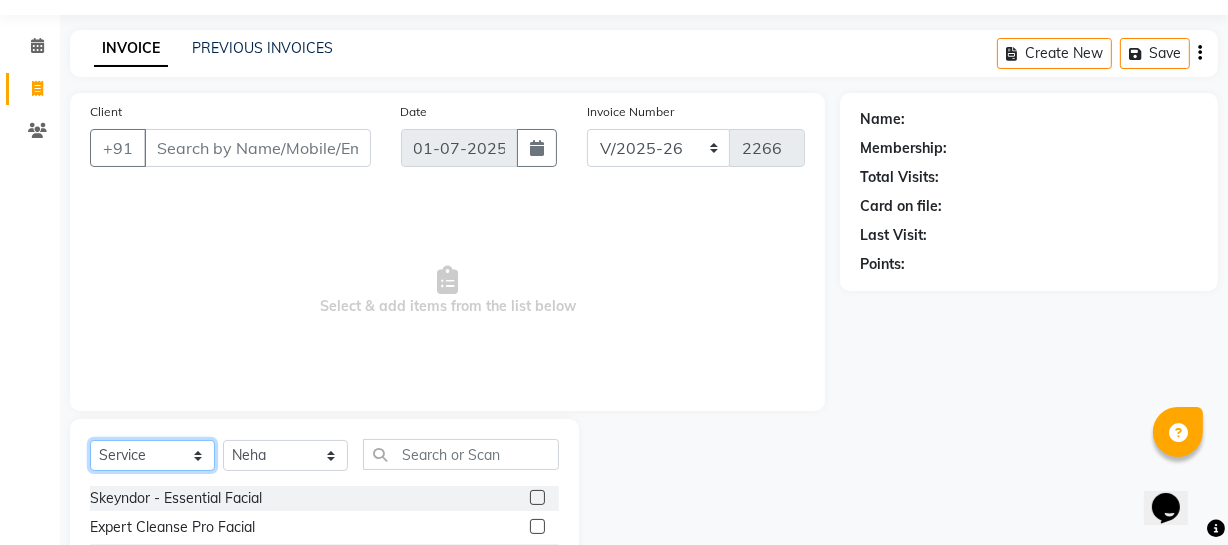 click on "Select  Service  Product  Membership  Package Voucher Prepaid Gift Card" 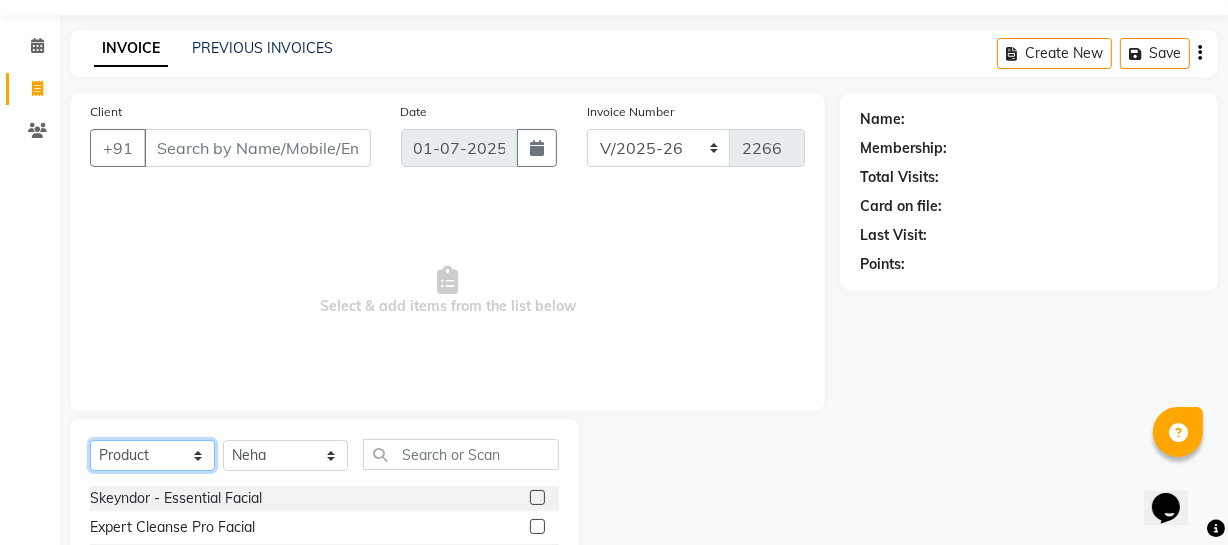 click on "Select  Service  Product  Membership  Package Voucher Prepaid Gift Card" 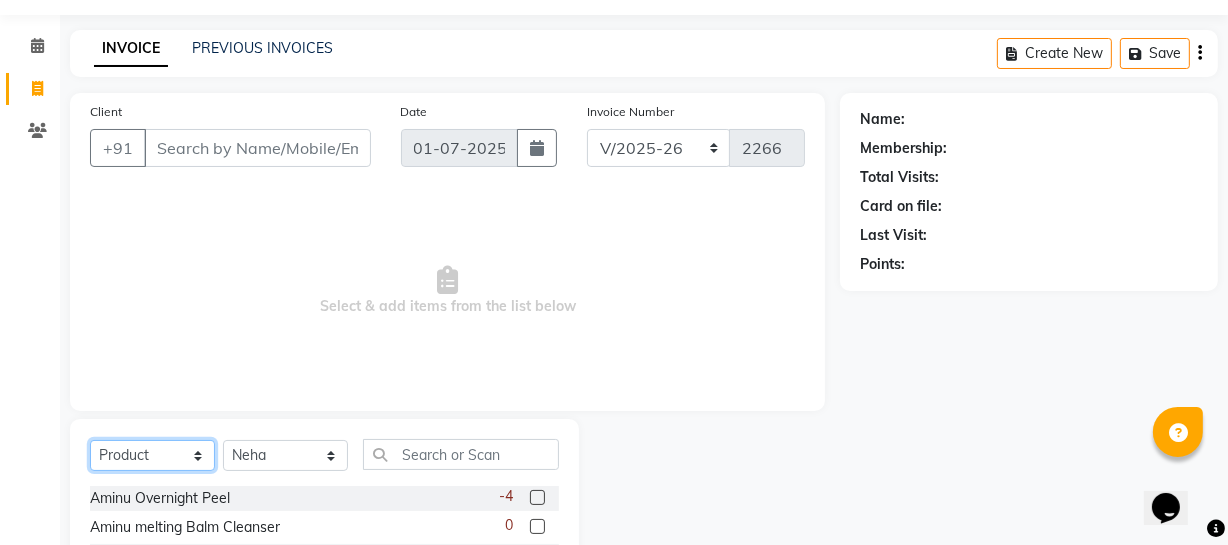 select on "service" 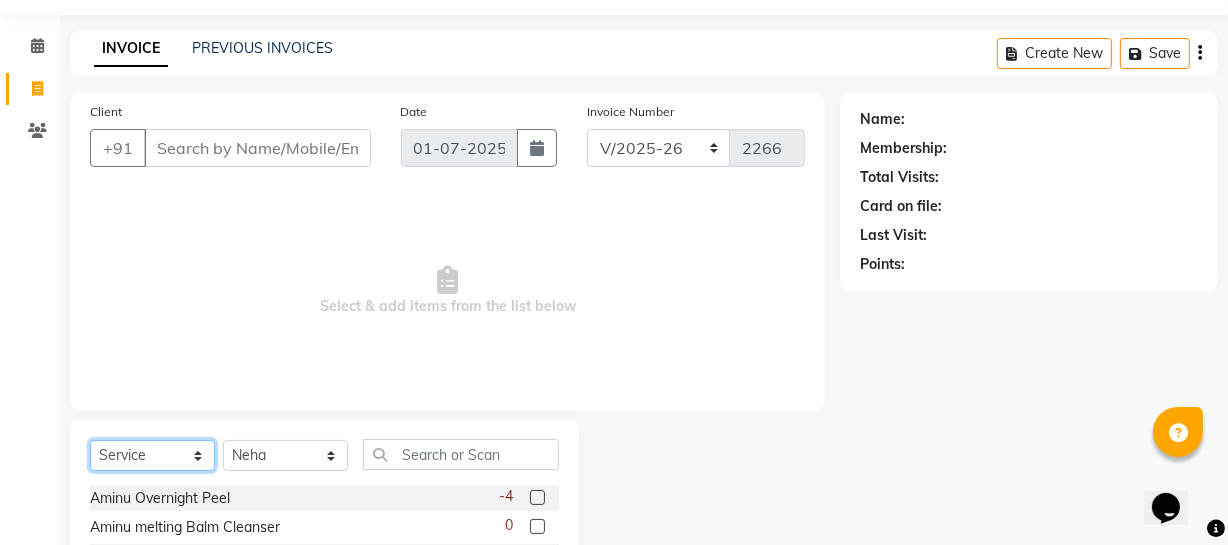 click on "Select  Service  Product  Membership  Package Voucher Prepaid Gift Card" 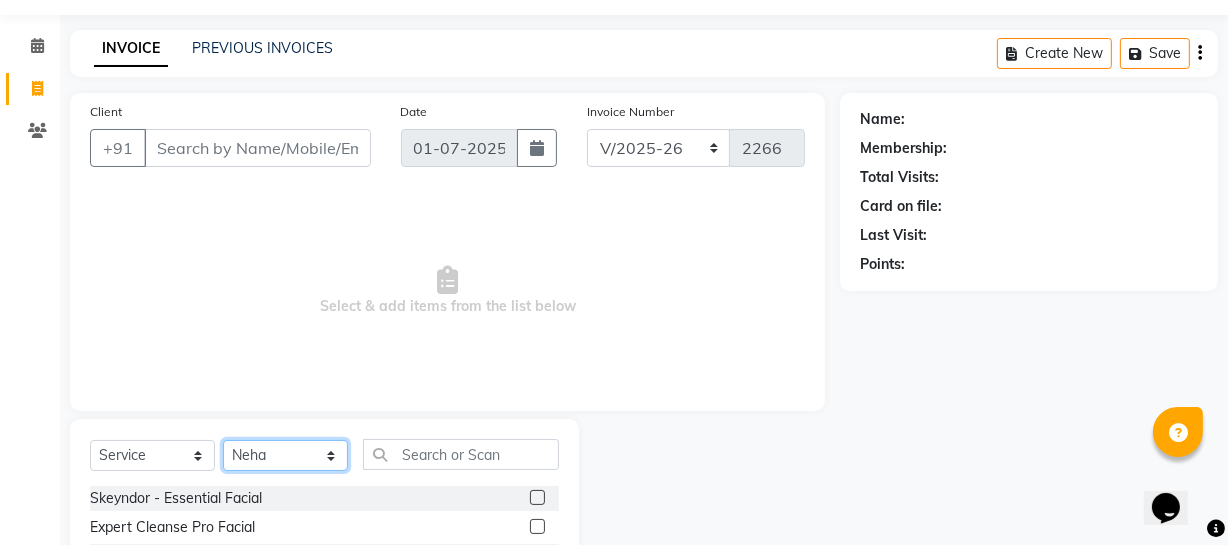 click on "Select Stylist [PERSON_NAME] Adhamya [PERSON_NAME] [PERSON_NAME] [PERSON_NAME] [PERSON_NAME] [PERSON_NAME]  [PERSON_NAME] [PERSON_NAME] Mitu [PERSON_NAME] Swalia Nitin Reception [PERSON_NAME]  [PERSON_NAME] sameer [PERSON_NAME] [PERSON_NAME] [PERSON_NAME] [PERSON_NAME] [PERSON_NAME]" 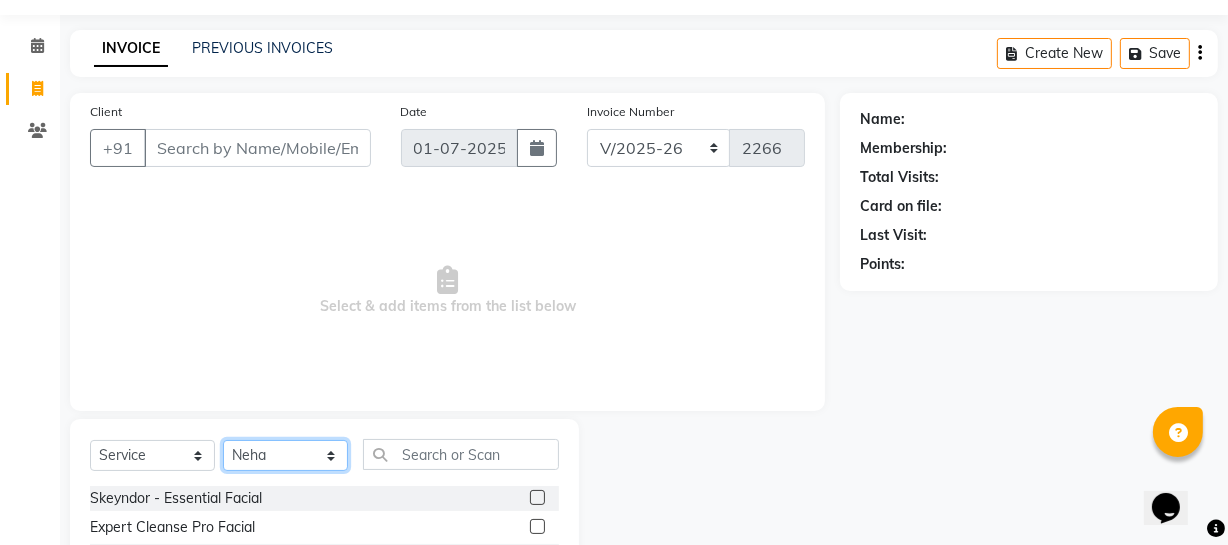 select on "28501" 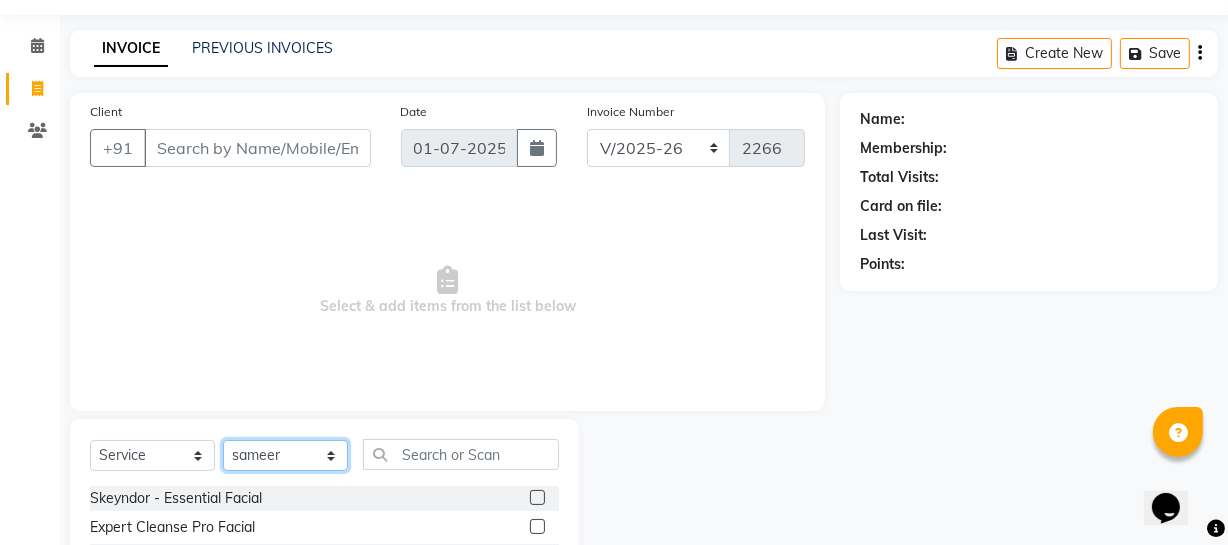 click on "Select Stylist [PERSON_NAME] Adhamya [PERSON_NAME] [PERSON_NAME] [PERSON_NAME] [PERSON_NAME] [PERSON_NAME]  [PERSON_NAME] [PERSON_NAME] Mitu [PERSON_NAME] Swalia Nitin Reception [PERSON_NAME]  [PERSON_NAME] sameer [PERSON_NAME] [PERSON_NAME] [PERSON_NAME] [PERSON_NAME] [PERSON_NAME]" 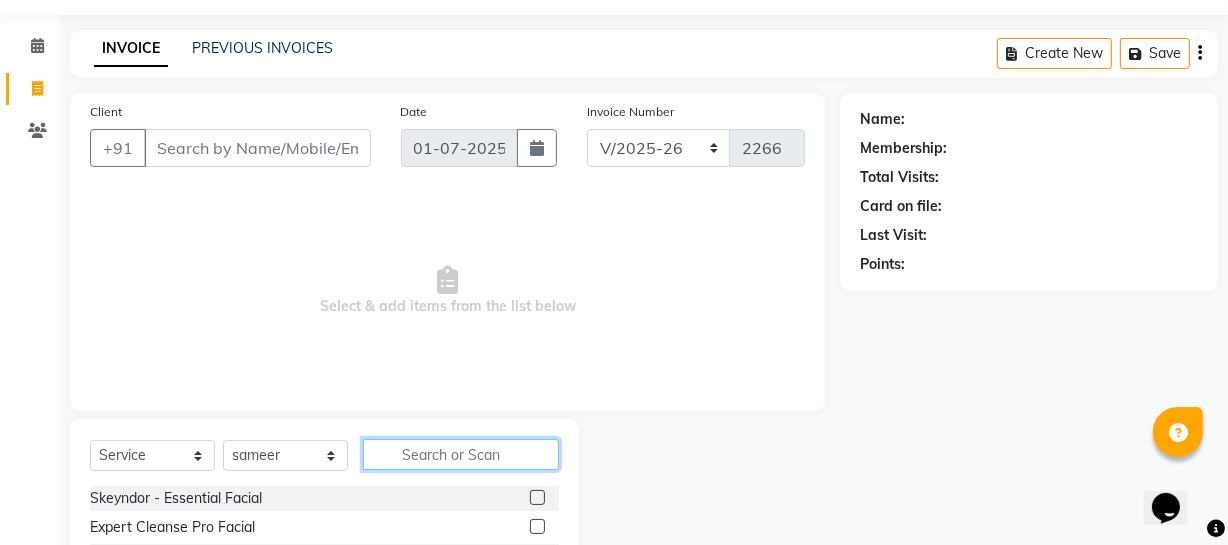 click 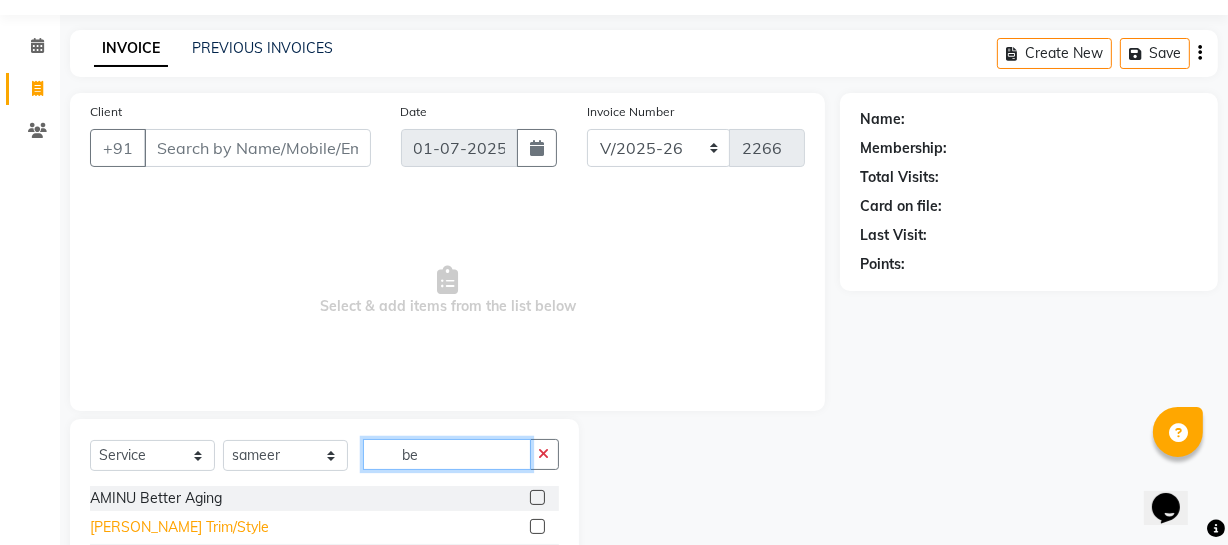 type on "be" 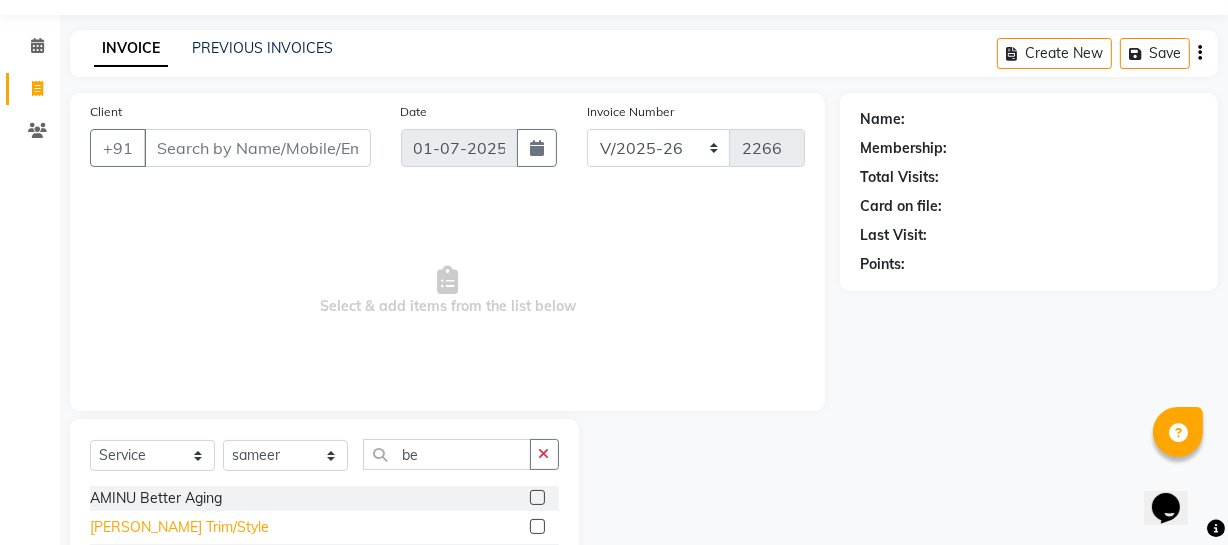 click on "[PERSON_NAME] Trim/Style" 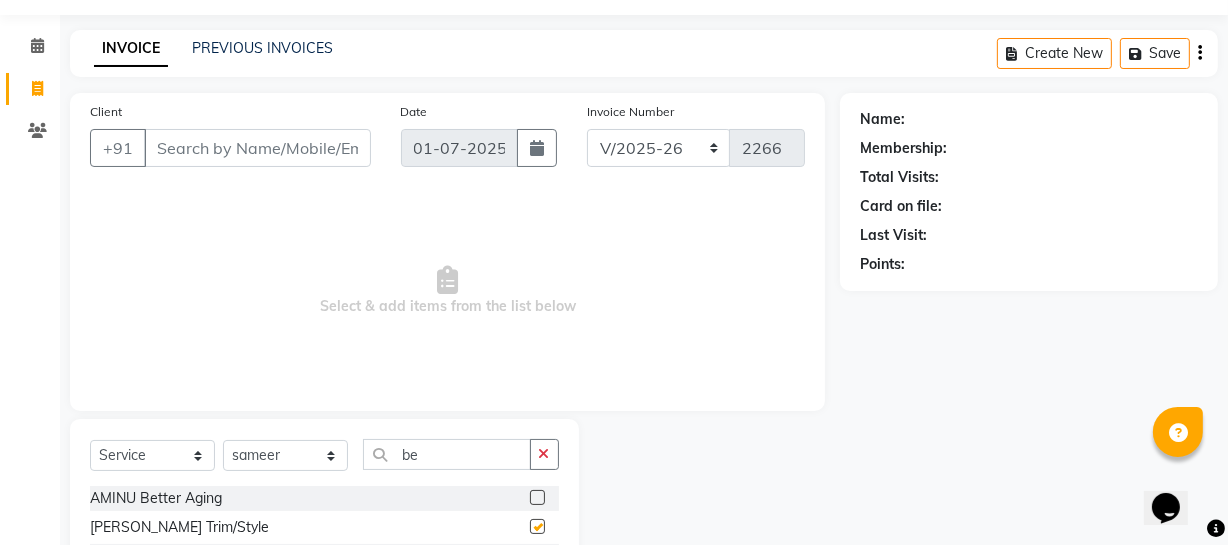 checkbox on "false" 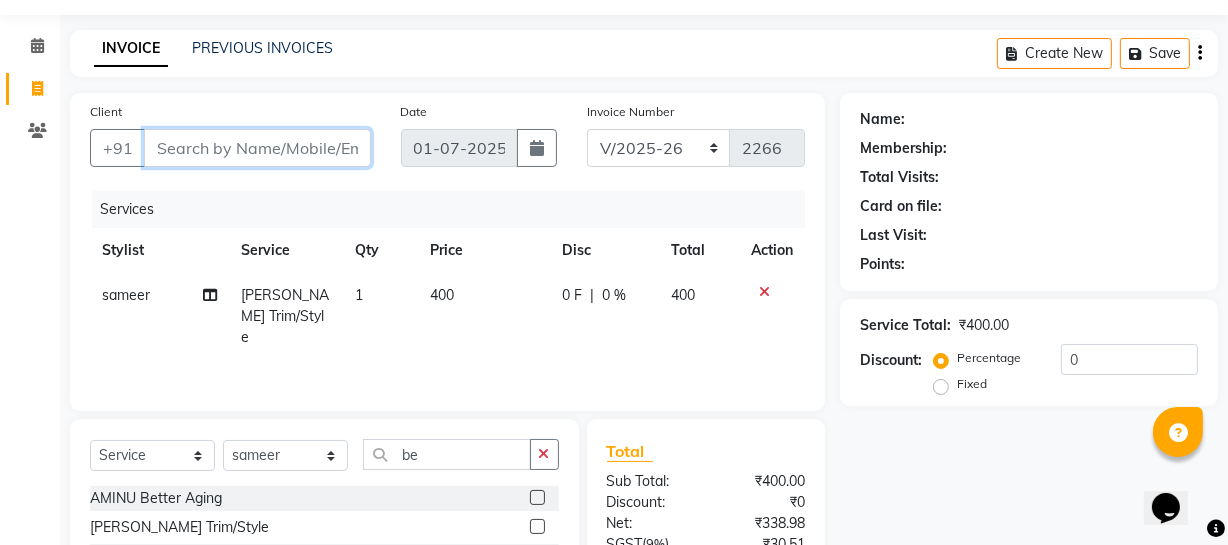 click on "Client" at bounding box center [257, 148] 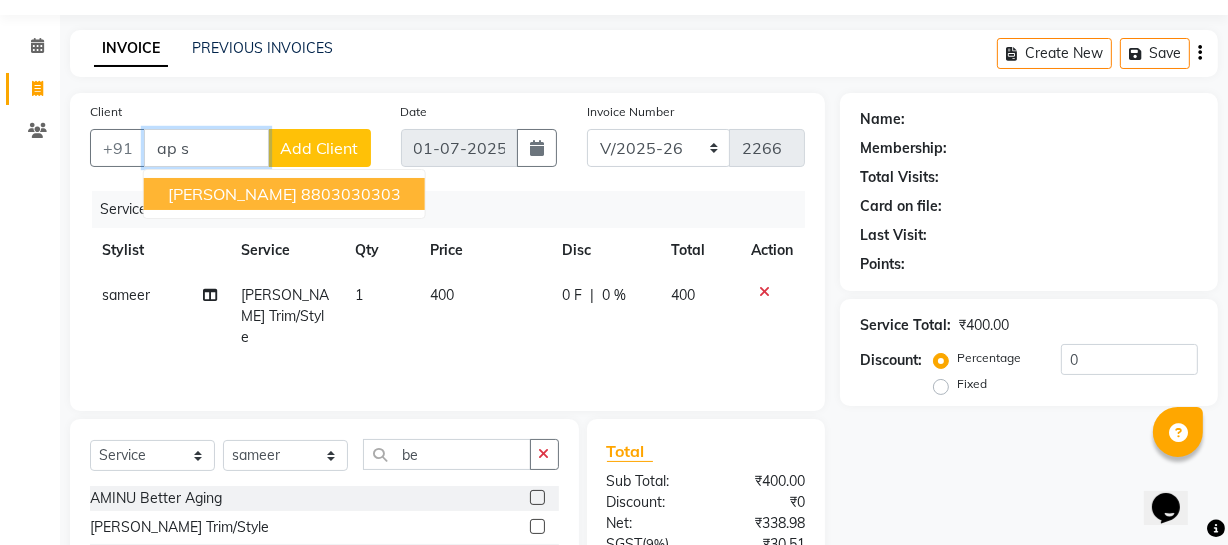 click on "[PERSON_NAME]" at bounding box center (232, 194) 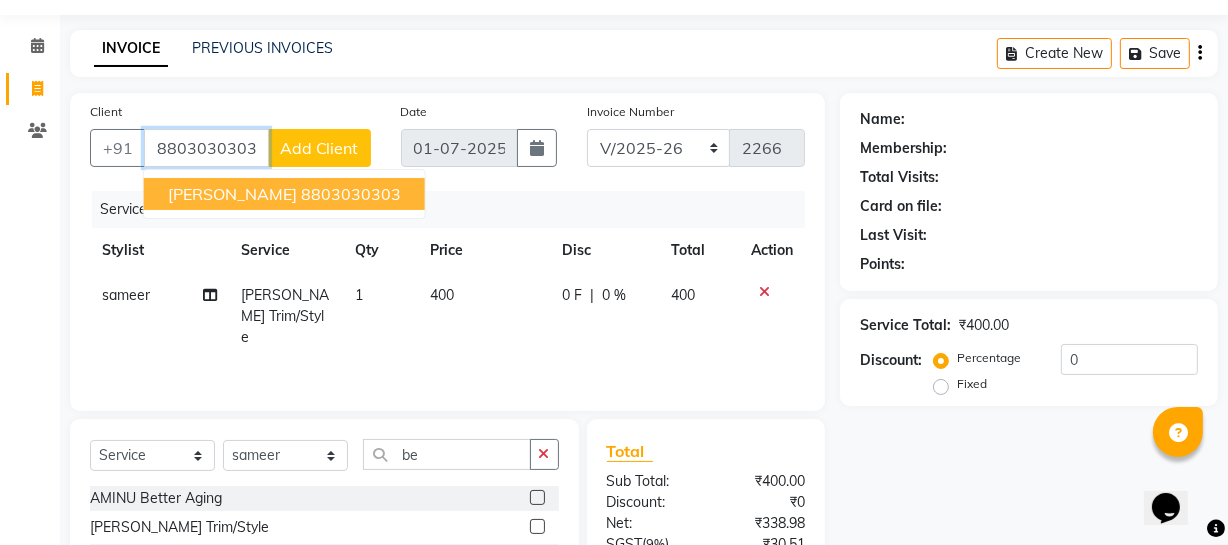 type on "8803030303" 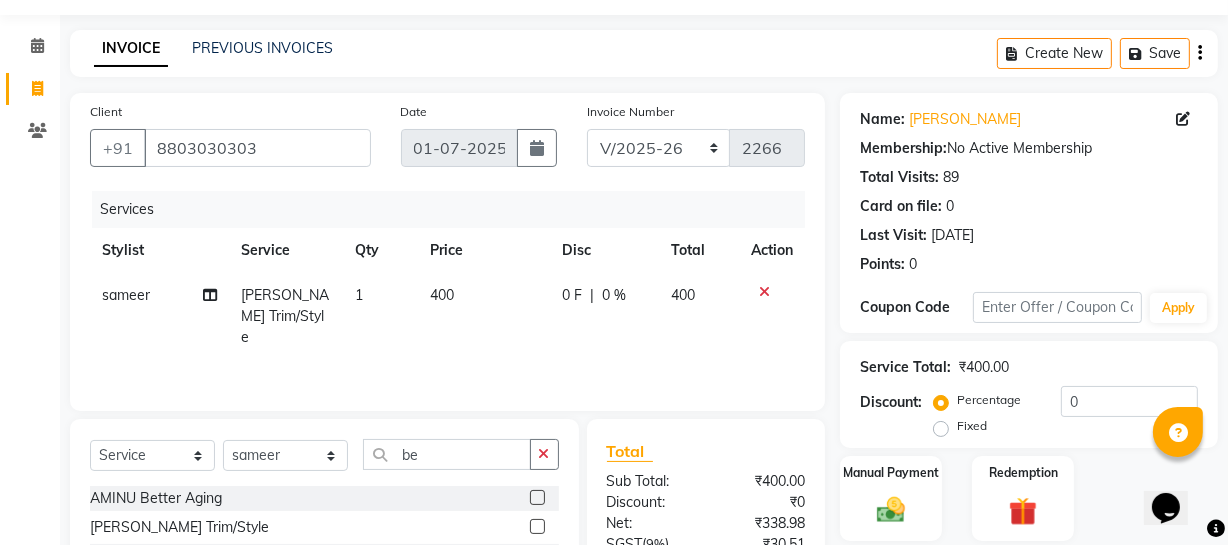 scroll, scrollTop: 256, scrollLeft: 0, axis: vertical 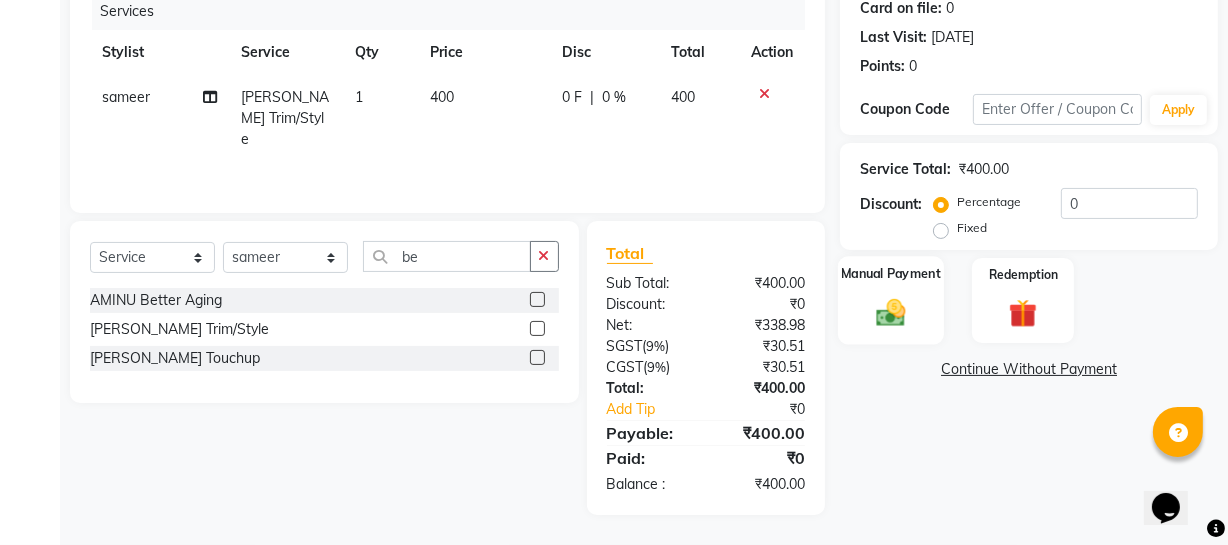 drag, startPoint x: 893, startPoint y: 304, endPoint x: 905, endPoint y: 308, distance: 12.649111 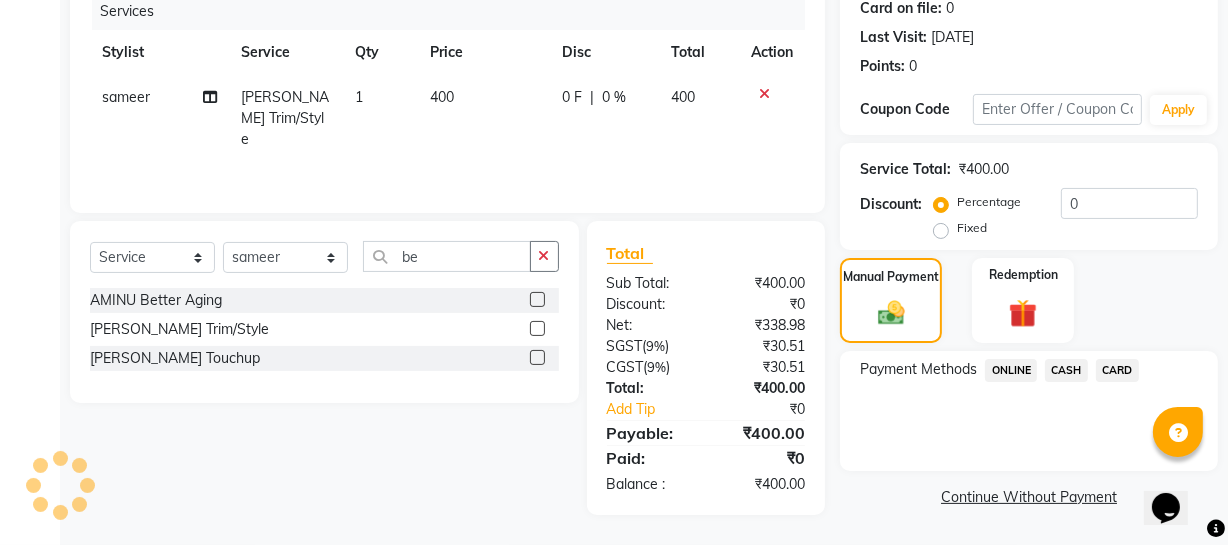 click on "ONLINE" 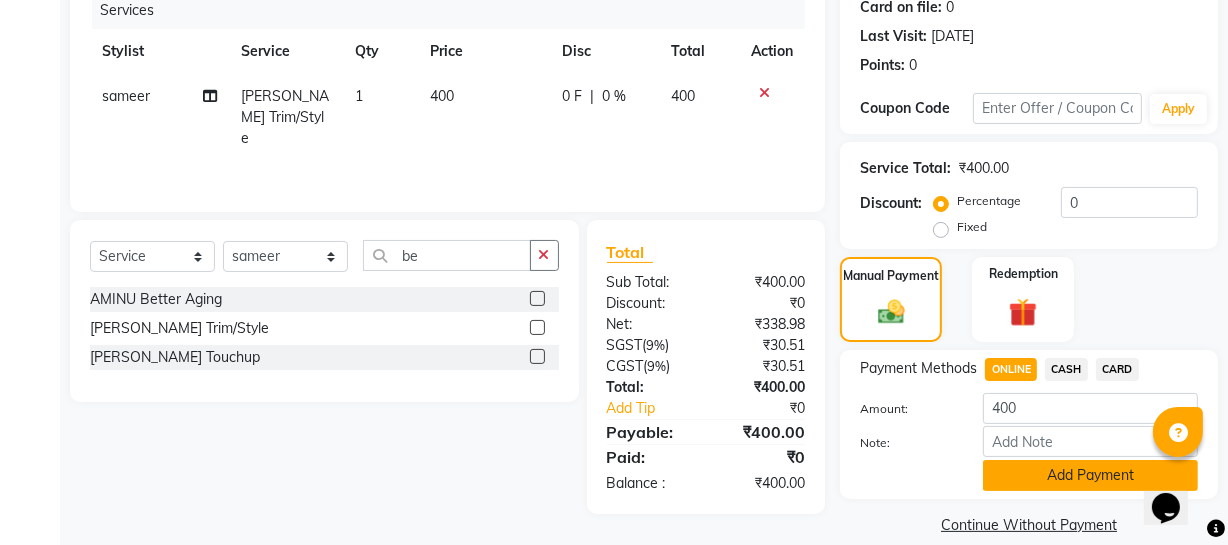 click on "Add Payment" 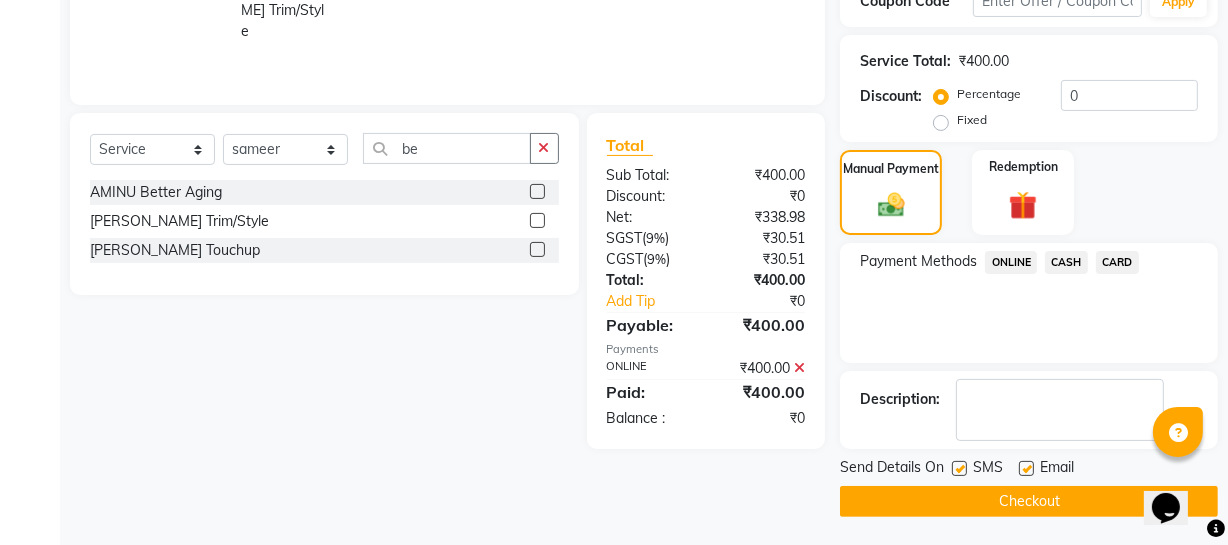 scroll, scrollTop: 364, scrollLeft: 0, axis: vertical 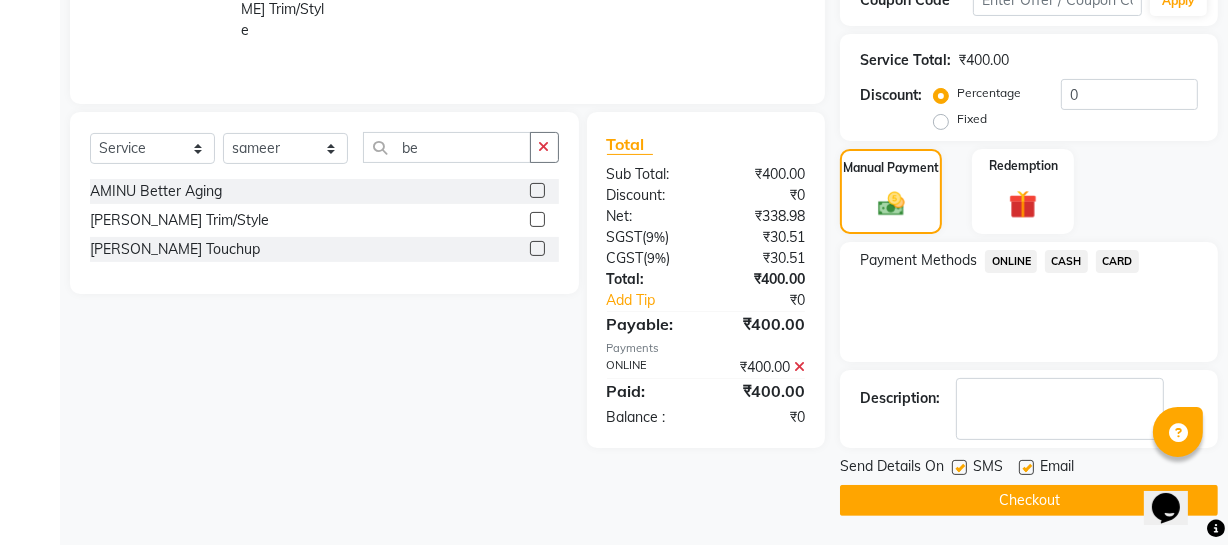 click on "Checkout" 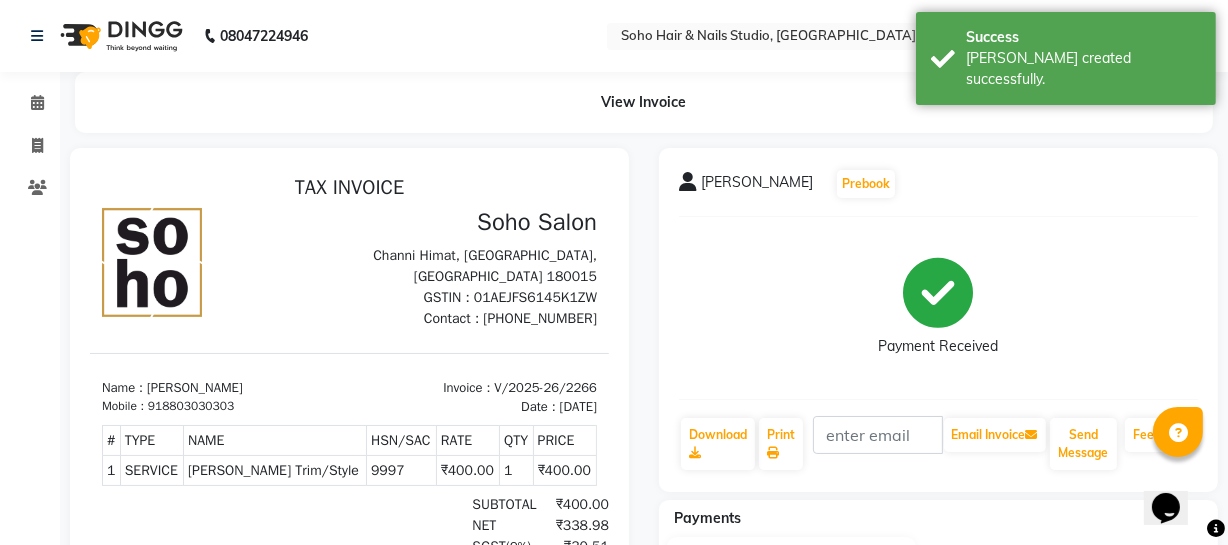 scroll, scrollTop: 0, scrollLeft: 0, axis: both 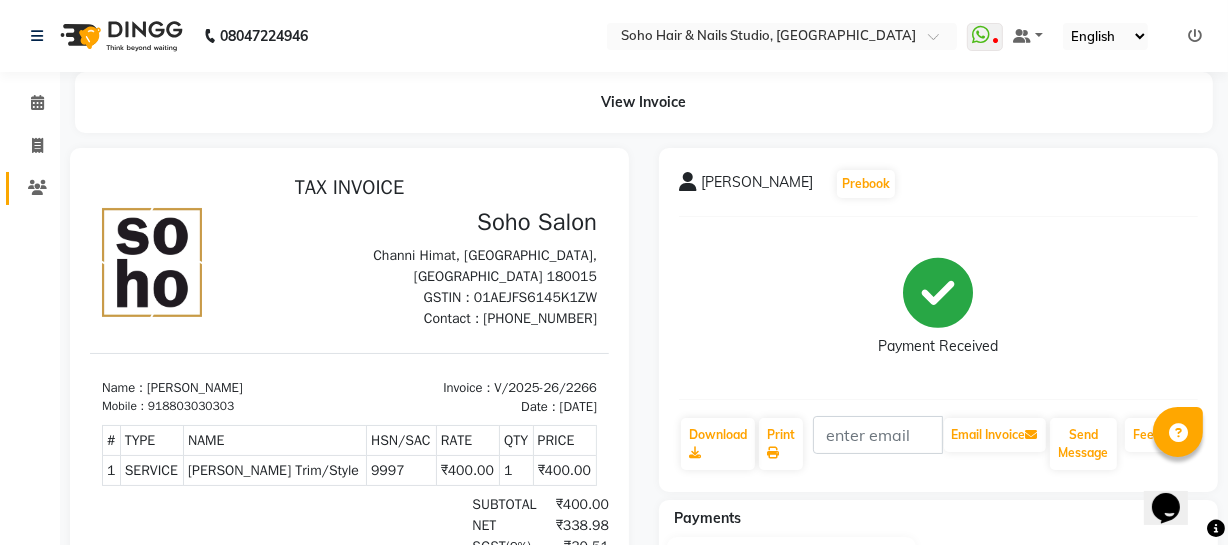 click on "Clients" 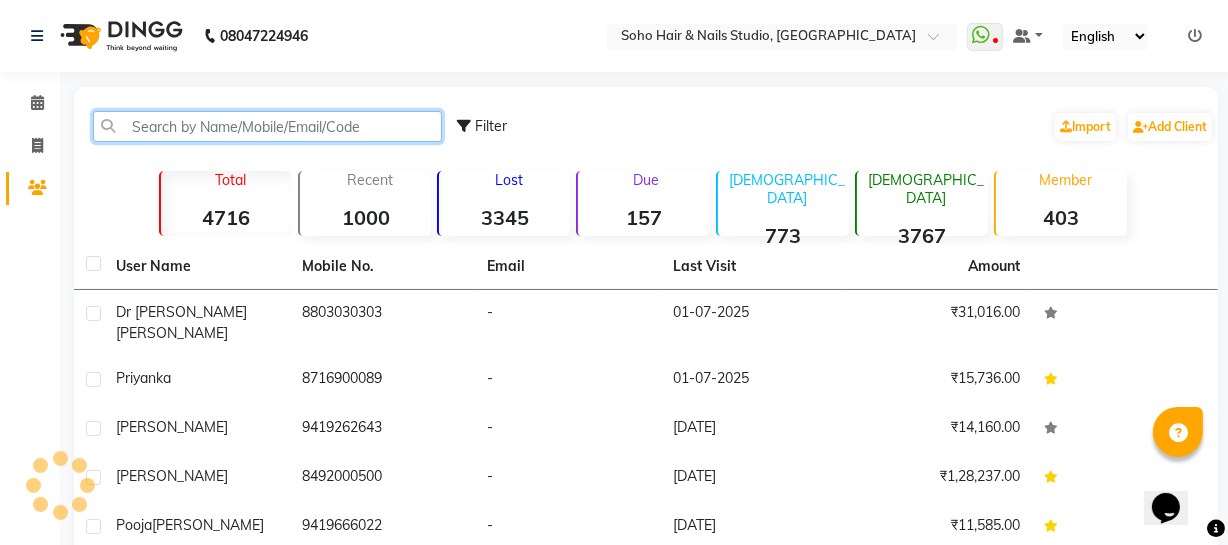 click 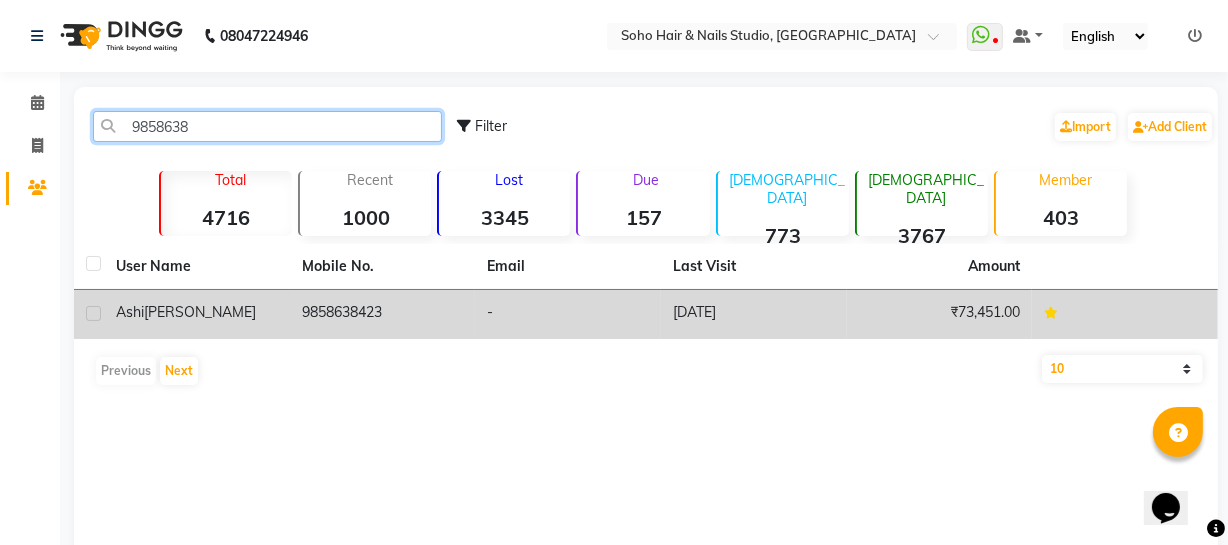 type on "9858638" 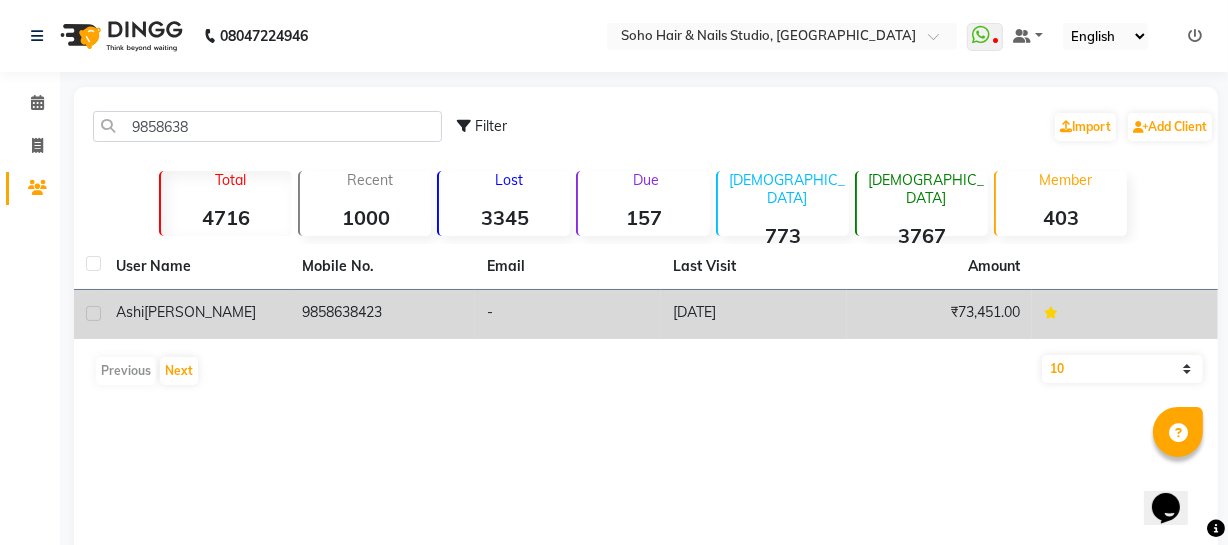 click on "-" 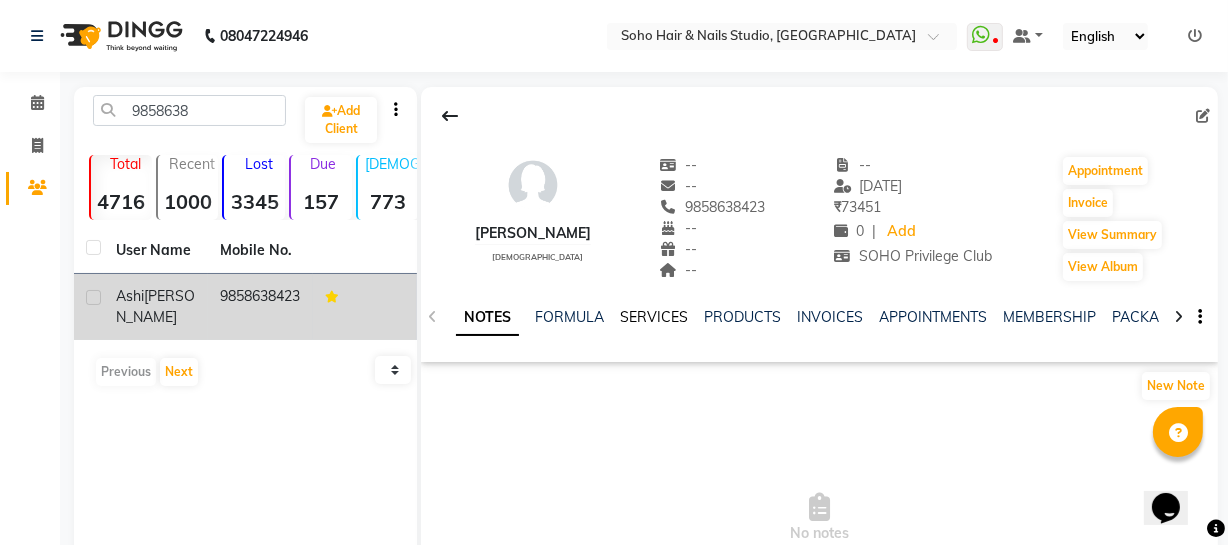 click on "SERVICES" 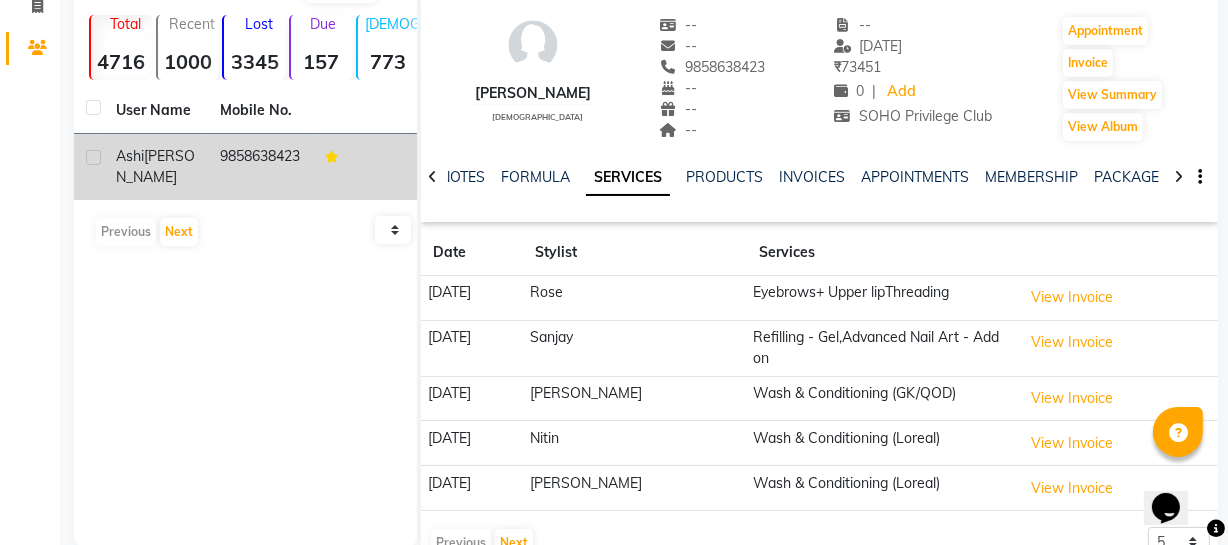 scroll, scrollTop: 190, scrollLeft: 0, axis: vertical 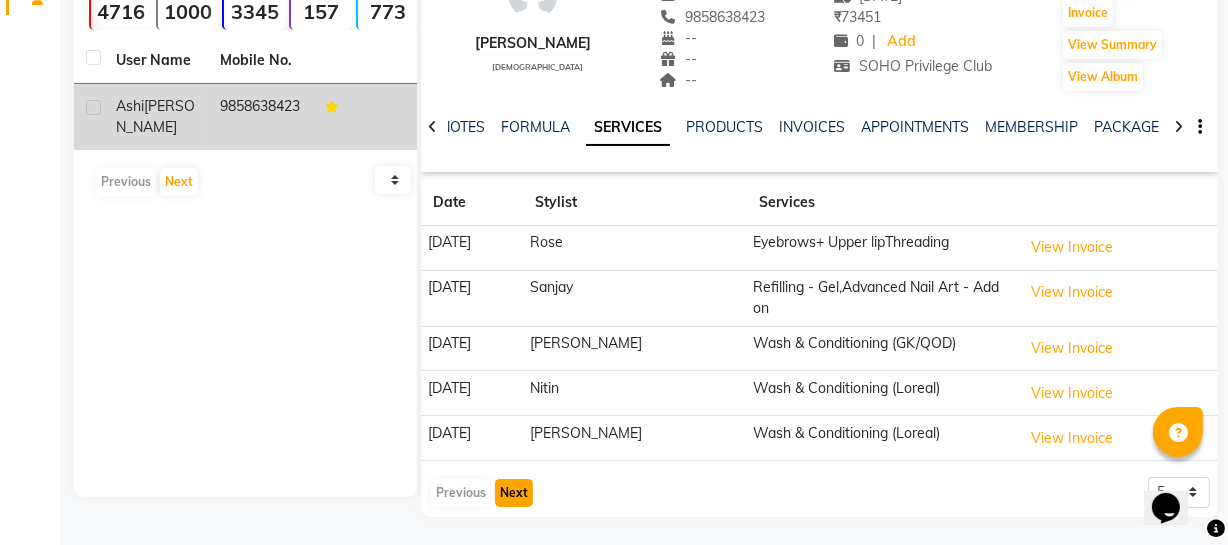 click on "Next" 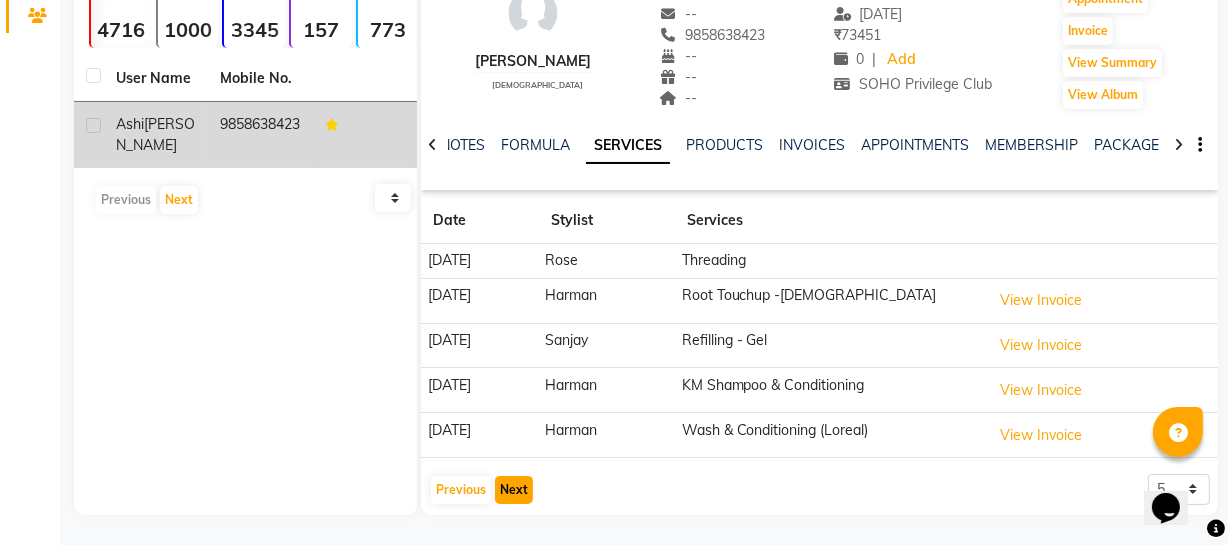 scroll, scrollTop: 172, scrollLeft: 0, axis: vertical 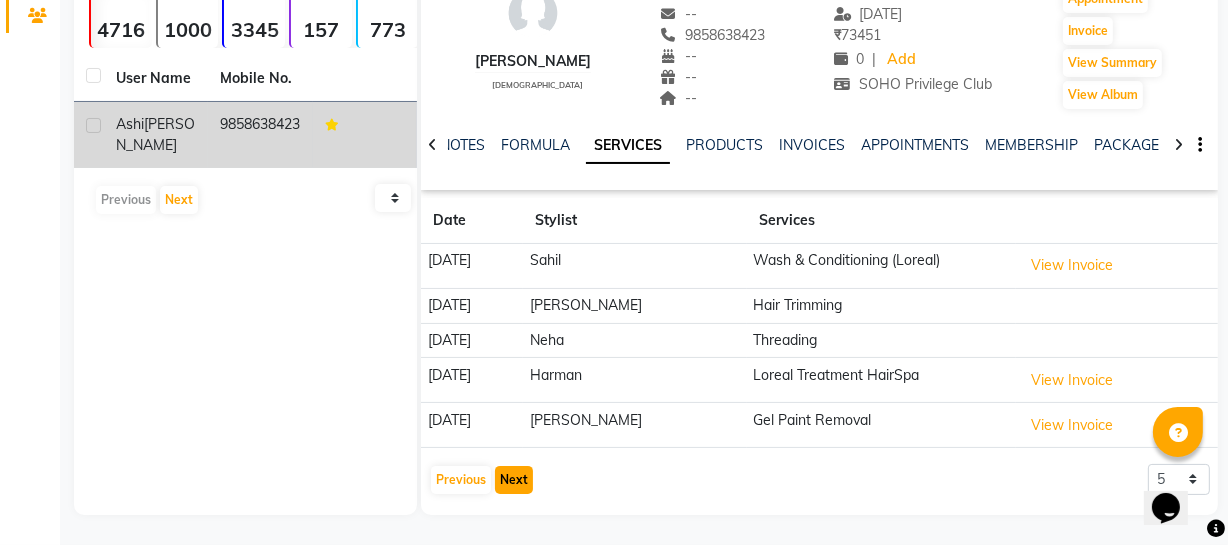 click on "Next" 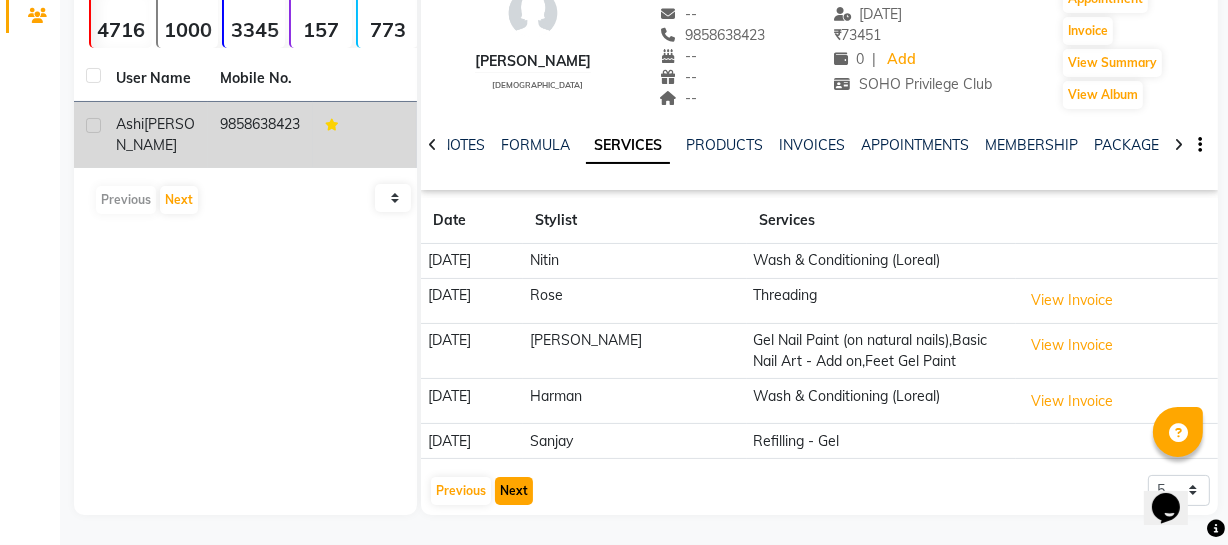 click on "Next" 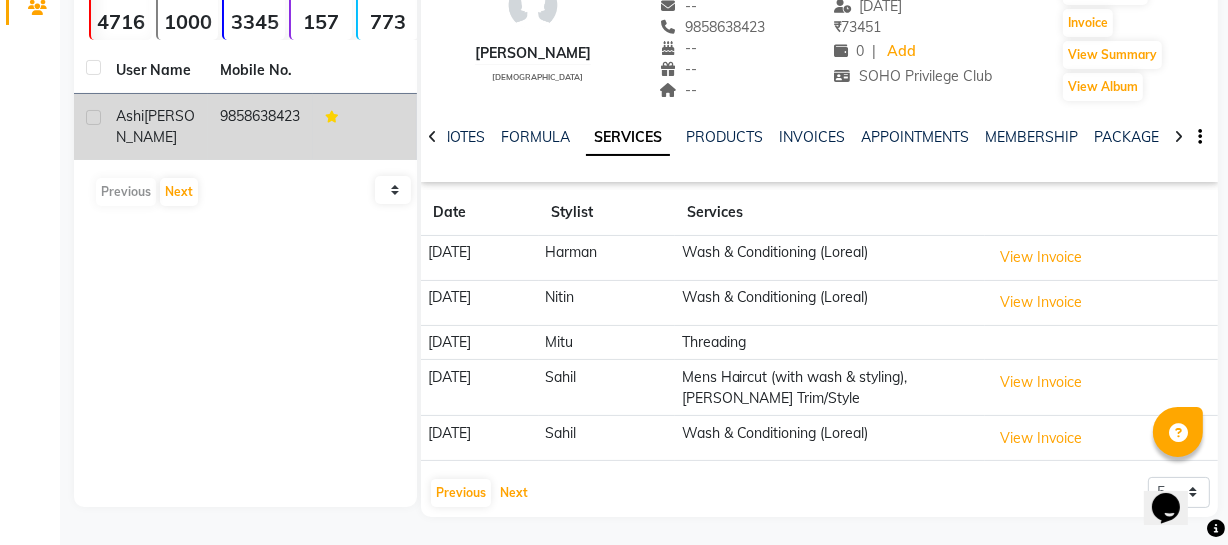 scroll, scrollTop: 168, scrollLeft: 0, axis: vertical 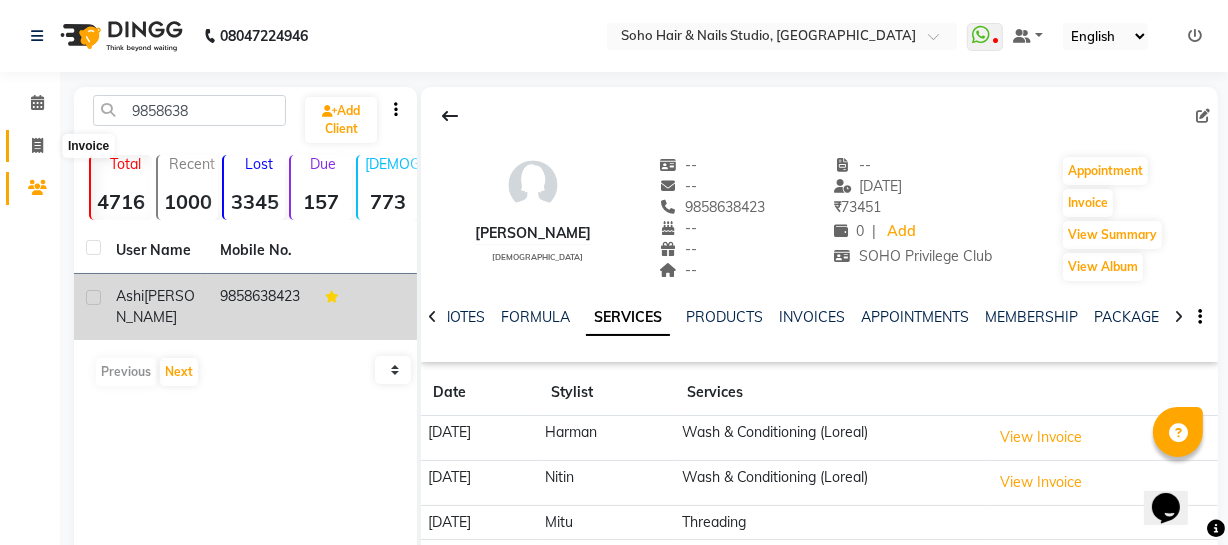 click 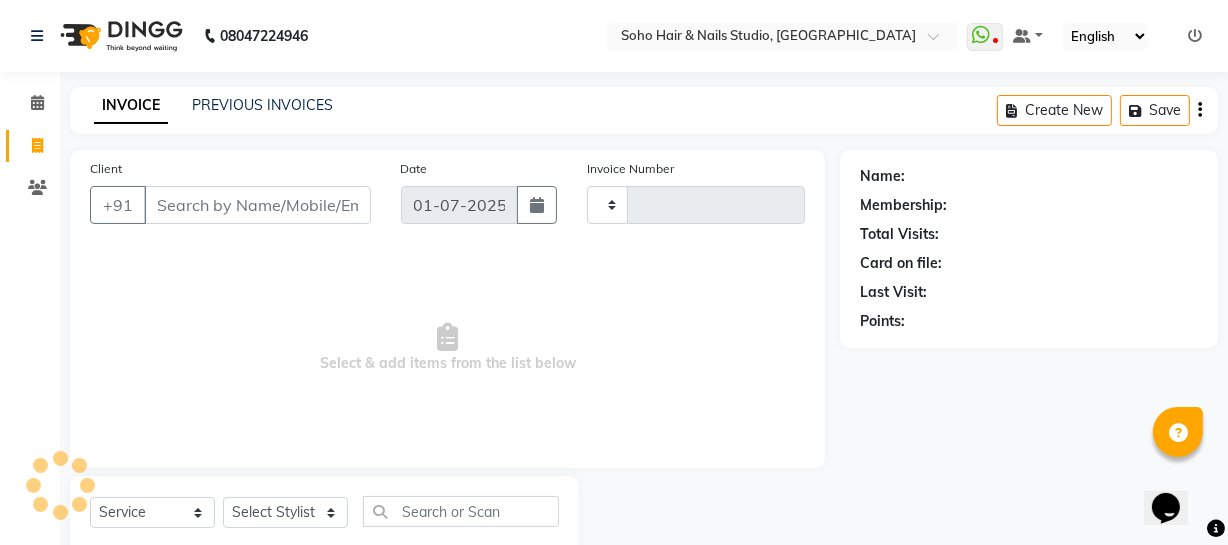 scroll, scrollTop: 57, scrollLeft: 0, axis: vertical 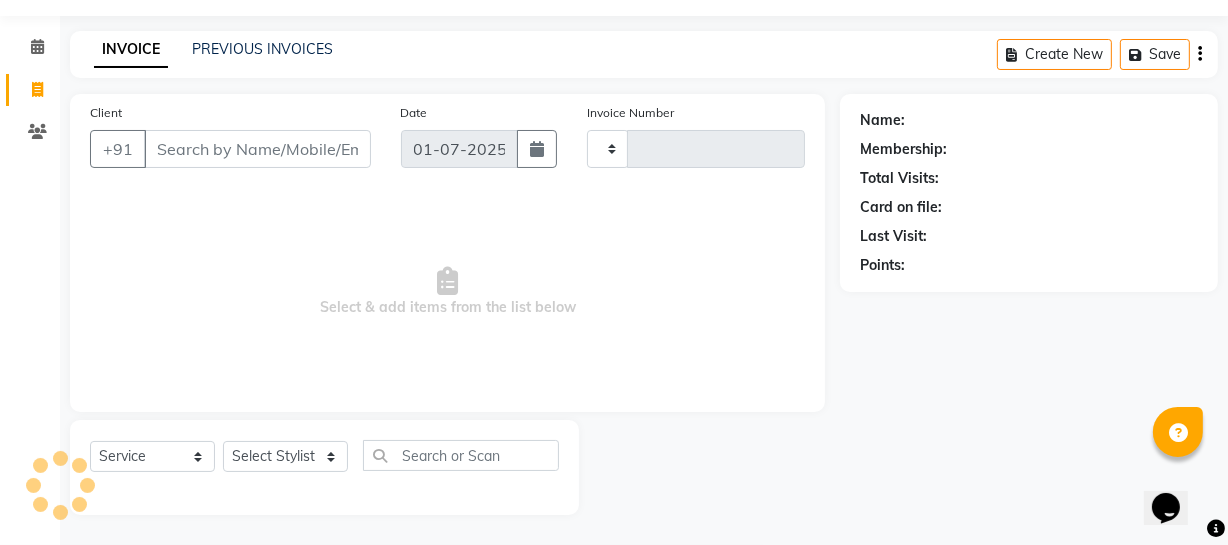 type on "2267" 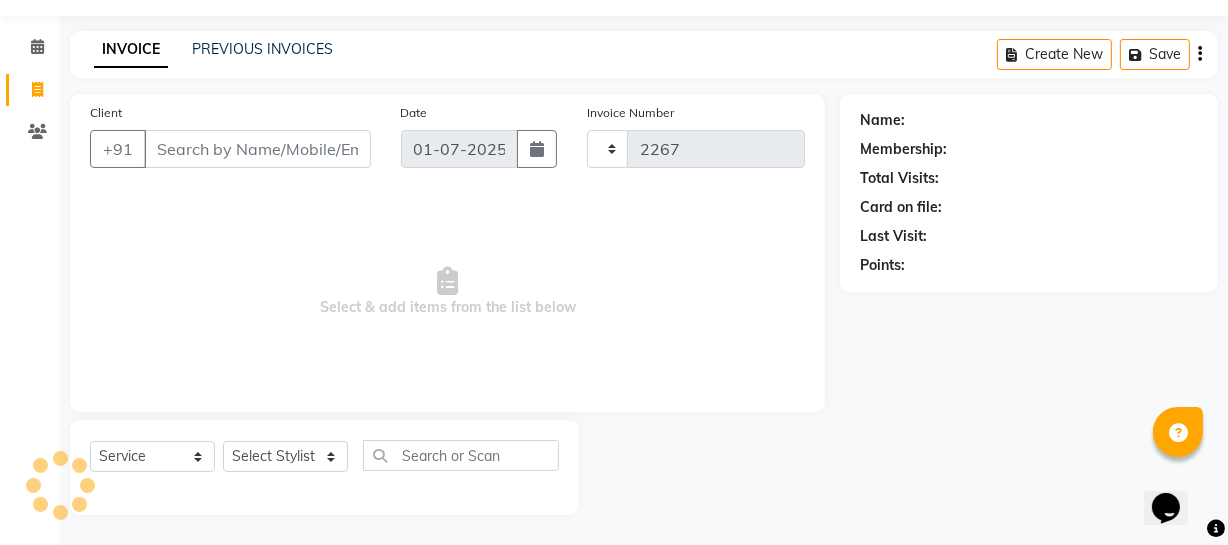 select on "735" 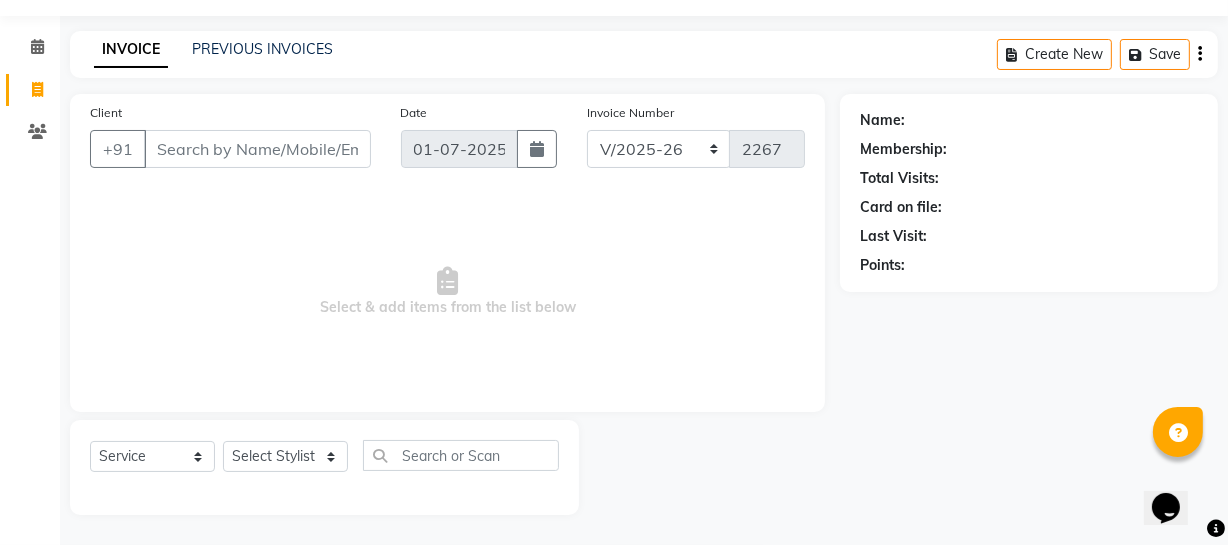 select on "membership" 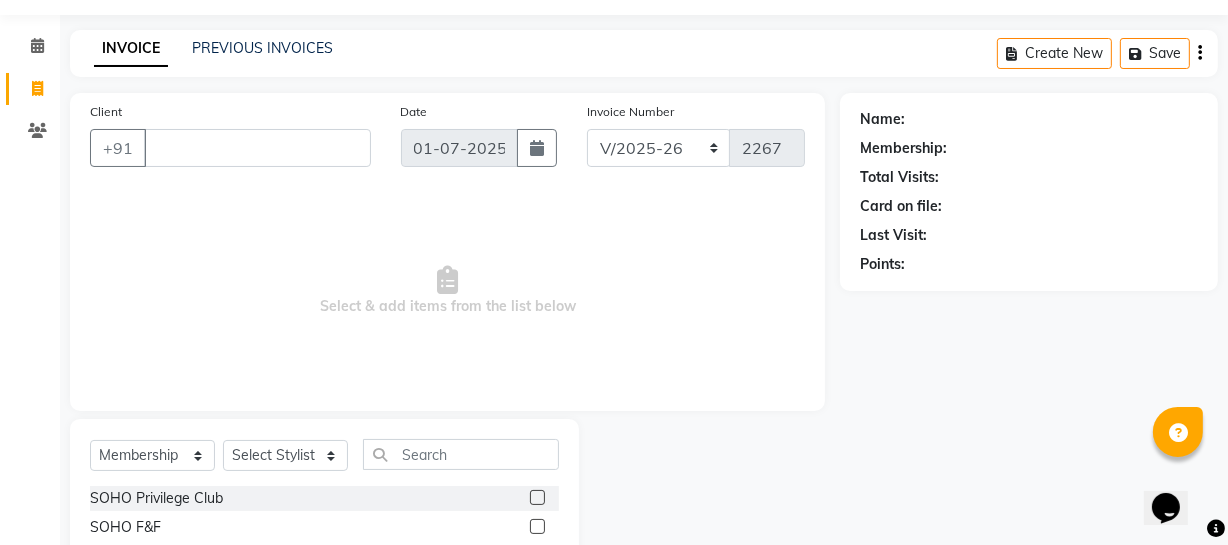 type 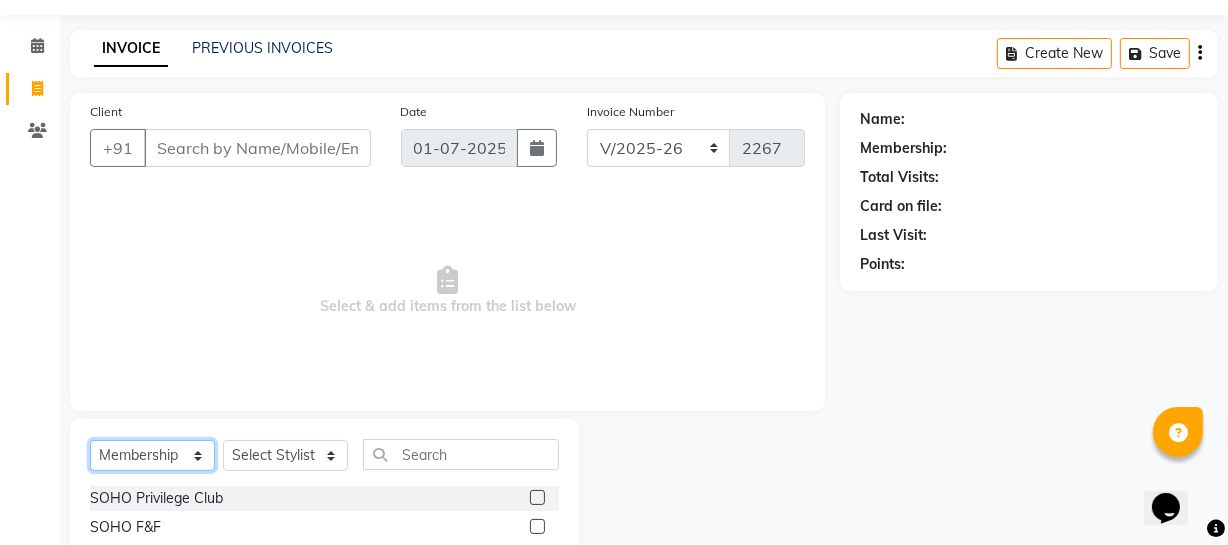 drag, startPoint x: 190, startPoint y: 456, endPoint x: 190, endPoint y: 440, distance: 16 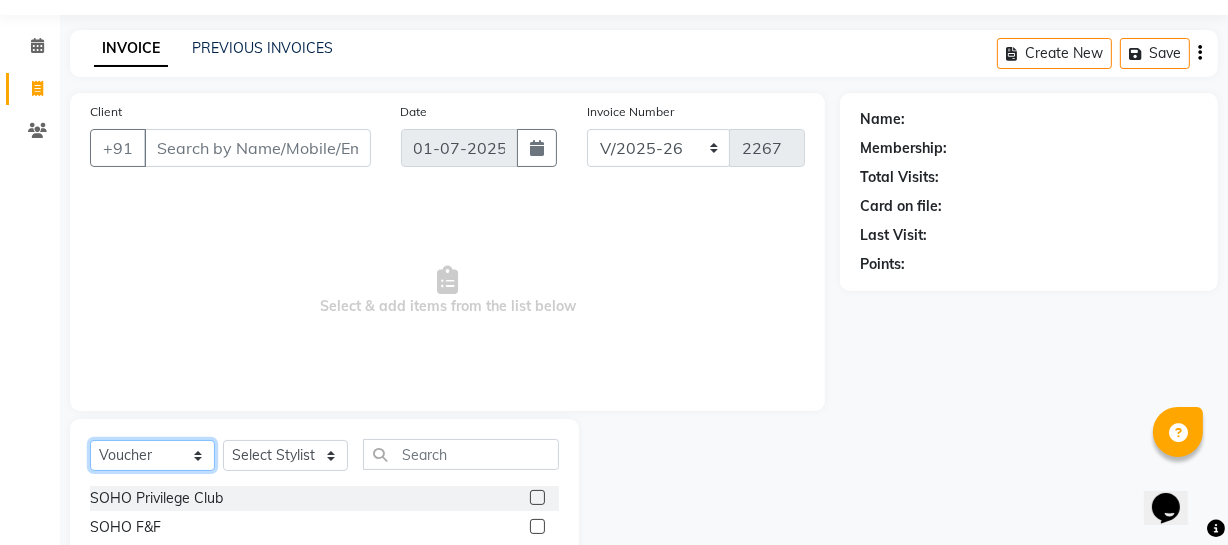 click on "Select  Service  Product  Membership  Package Voucher Prepaid Gift Card" 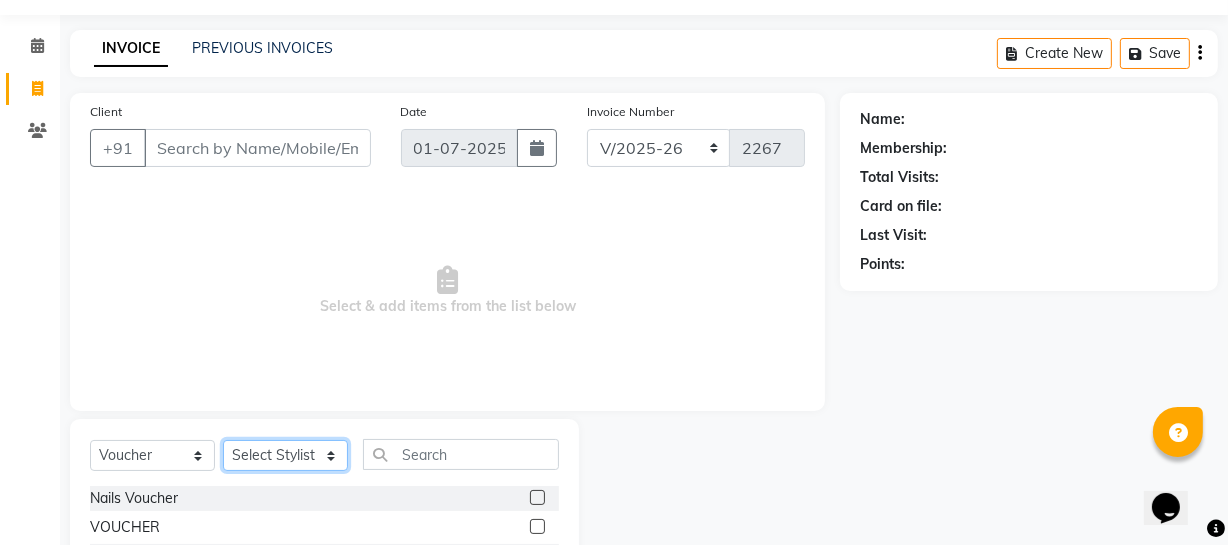 click on "Select Stylist [PERSON_NAME] Adhamya [PERSON_NAME] [PERSON_NAME] [PERSON_NAME] [PERSON_NAME] [PERSON_NAME]  [PERSON_NAME] [PERSON_NAME] Mitu [PERSON_NAME] Swalia Nitin Reception [PERSON_NAME]  [PERSON_NAME] sameer [PERSON_NAME] [PERSON_NAME] [PERSON_NAME] [PERSON_NAME] [PERSON_NAME]" 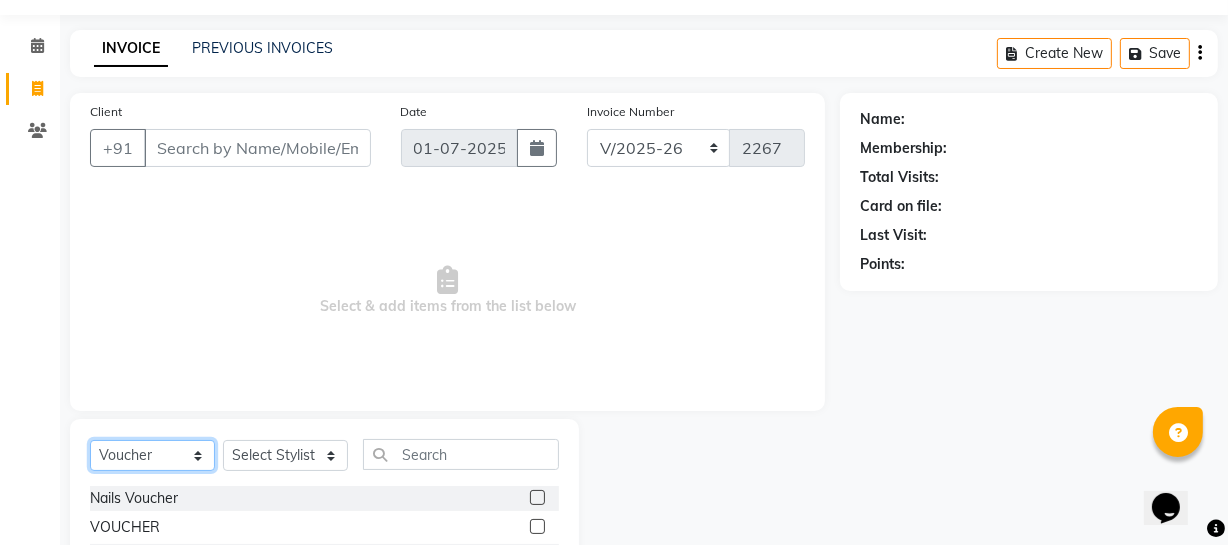 click on "Select  Service  Product  Membership  Package Voucher Prepaid Gift Card" 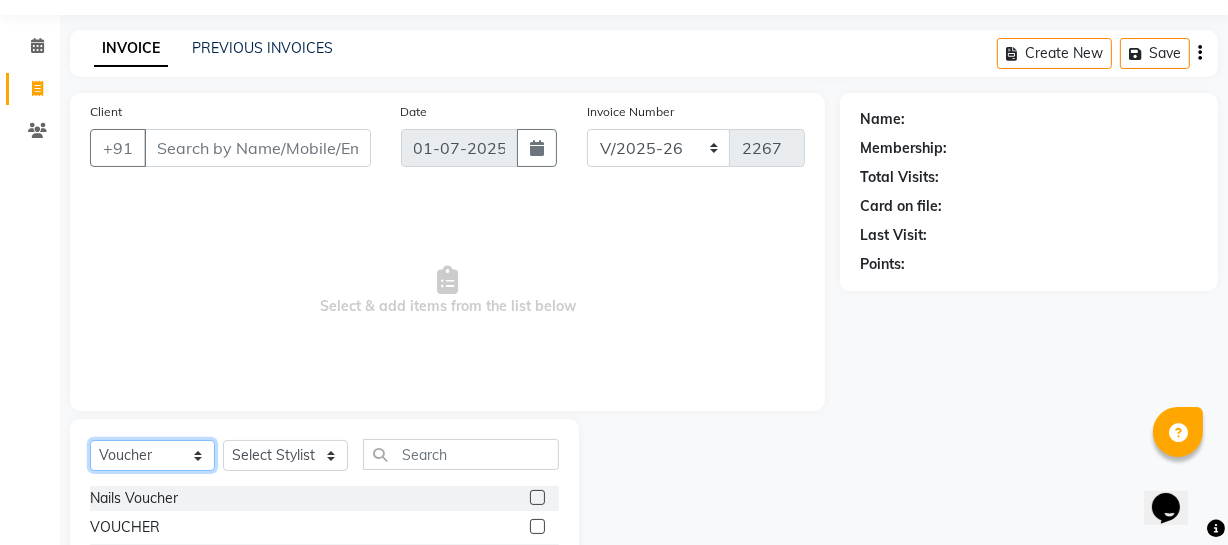 click on "Select  Service  Product  Membership  Package Voucher Prepaid Gift Card" 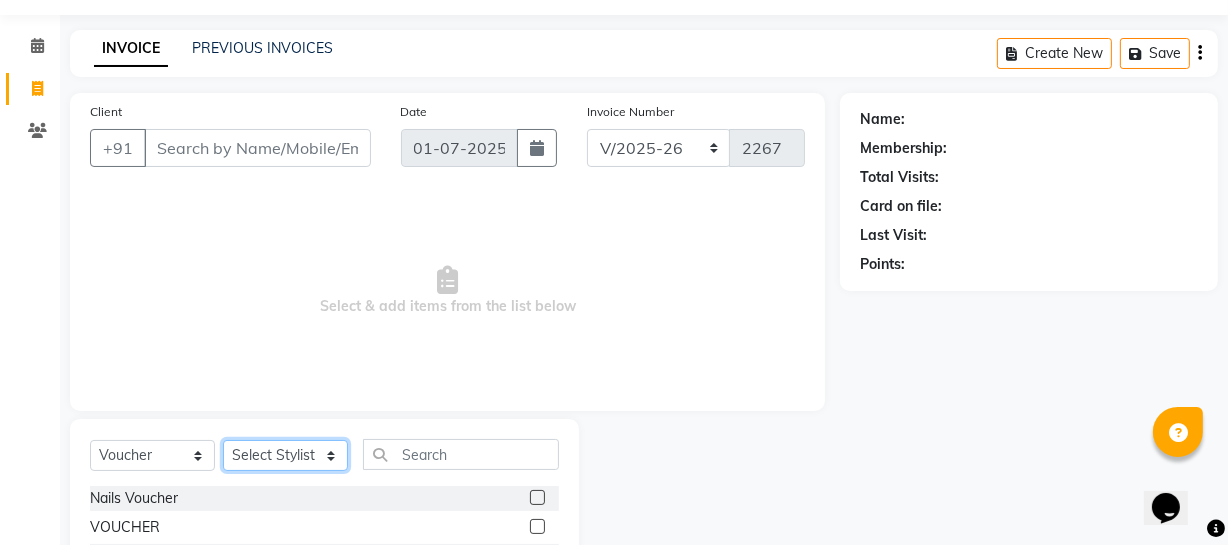 click on "Select Stylist [PERSON_NAME] Adhamya [PERSON_NAME] [PERSON_NAME] [PERSON_NAME] [PERSON_NAME] [PERSON_NAME]  [PERSON_NAME] [PERSON_NAME] Mitu [PERSON_NAME] Swalia Nitin Reception [PERSON_NAME]  [PERSON_NAME] sameer [PERSON_NAME] [PERSON_NAME] [PERSON_NAME] [PERSON_NAME] [PERSON_NAME]" 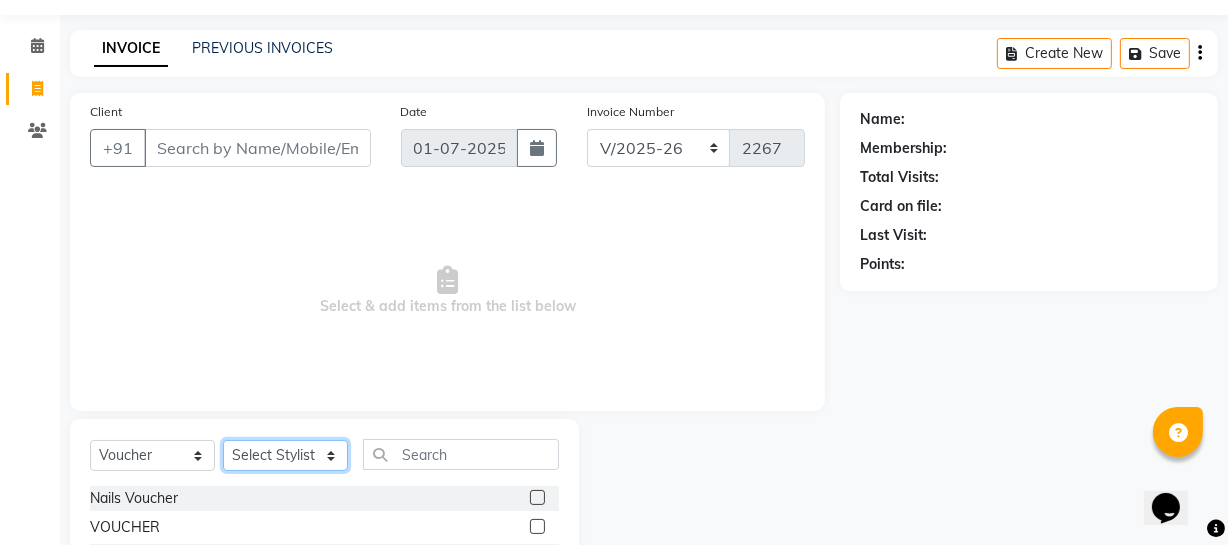 select on "22783" 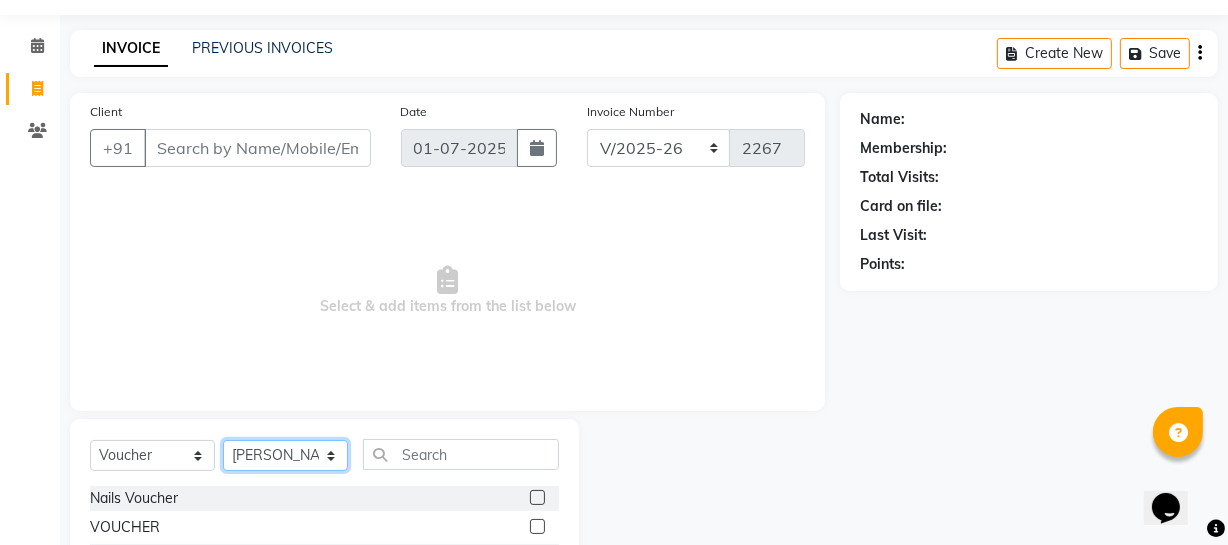 click on "Select Stylist [PERSON_NAME] Adhamya [PERSON_NAME] [PERSON_NAME] [PERSON_NAME] [PERSON_NAME] [PERSON_NAME]  [PERSON_NAME] [PERSON_NAME] Mitu [PERSON_NAME] Swalia Nitin Reception [PERSON_NAME]  [PERSON_NAME] sameer [PERSON_NAME] [PERSON_NAME] [PERSON_NAME] [PERSON_NAME] [PERSON_NAME]" 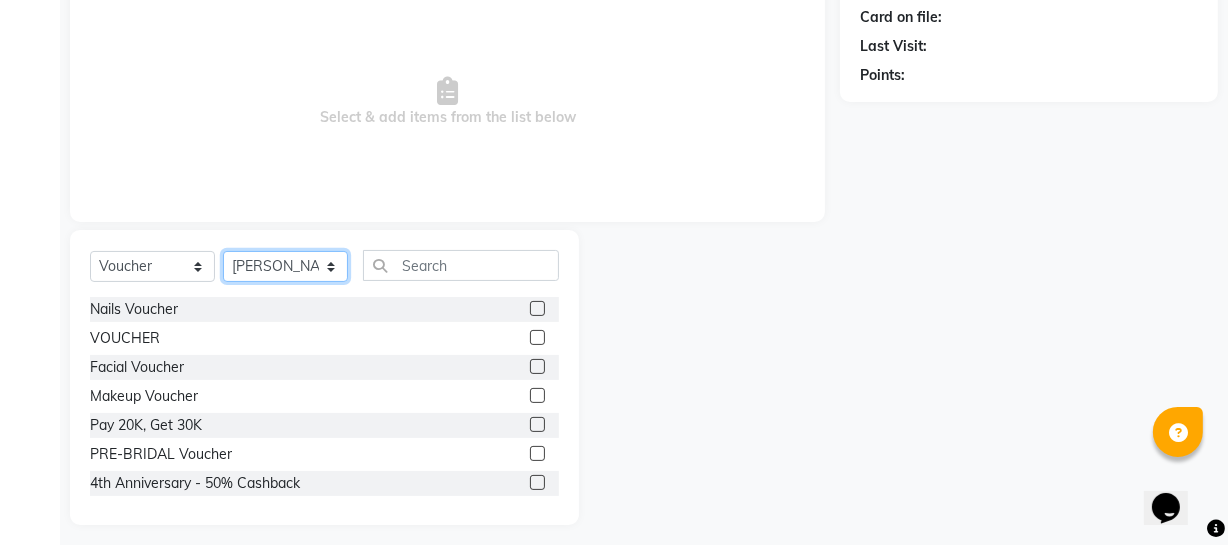 scroll, scrollTop: 257, scrollLeft: 0, axis: vertical 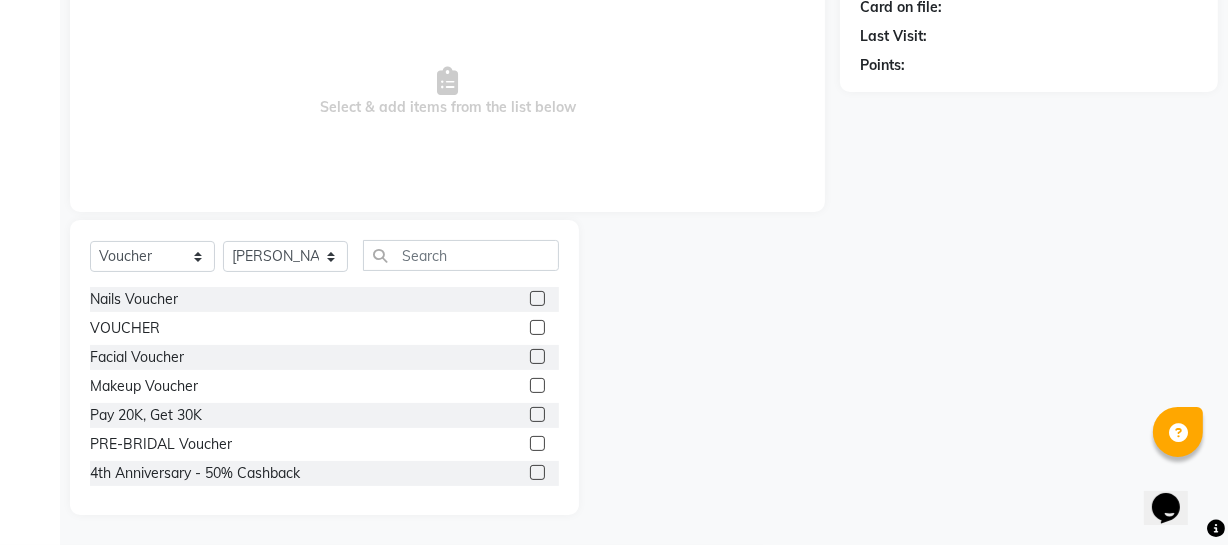 click 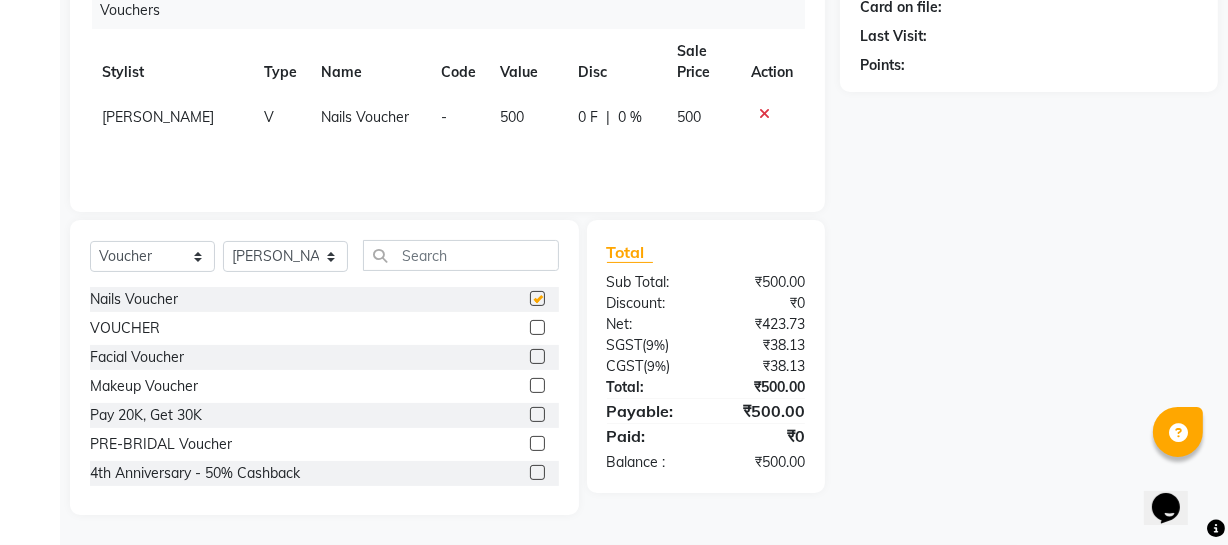 checkbox on "false" 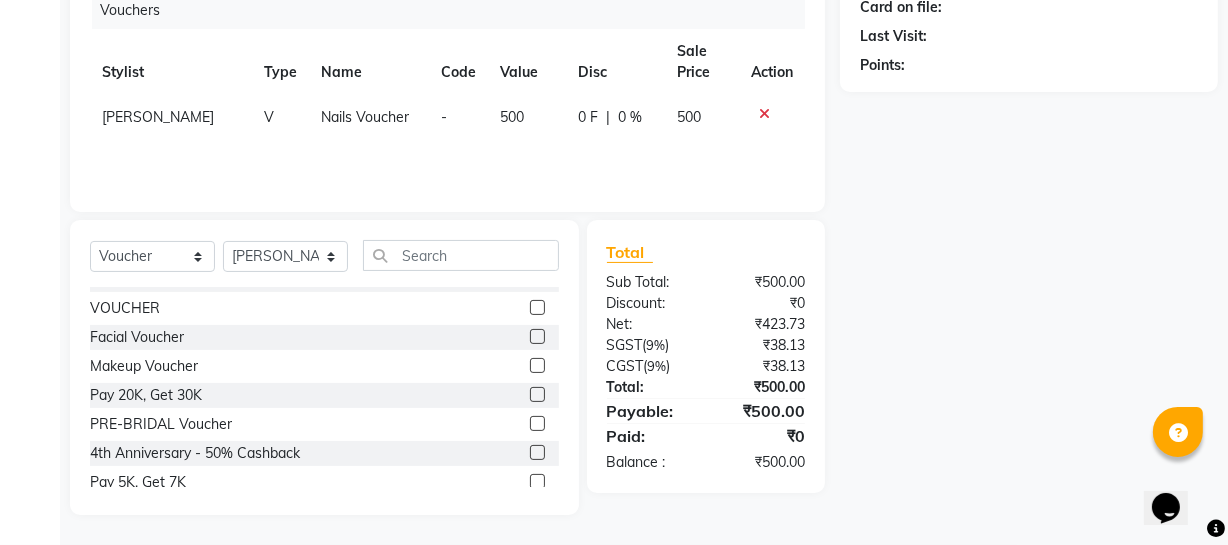 scroll, scrollTop: 0, scrollLeft: 0, axis: both 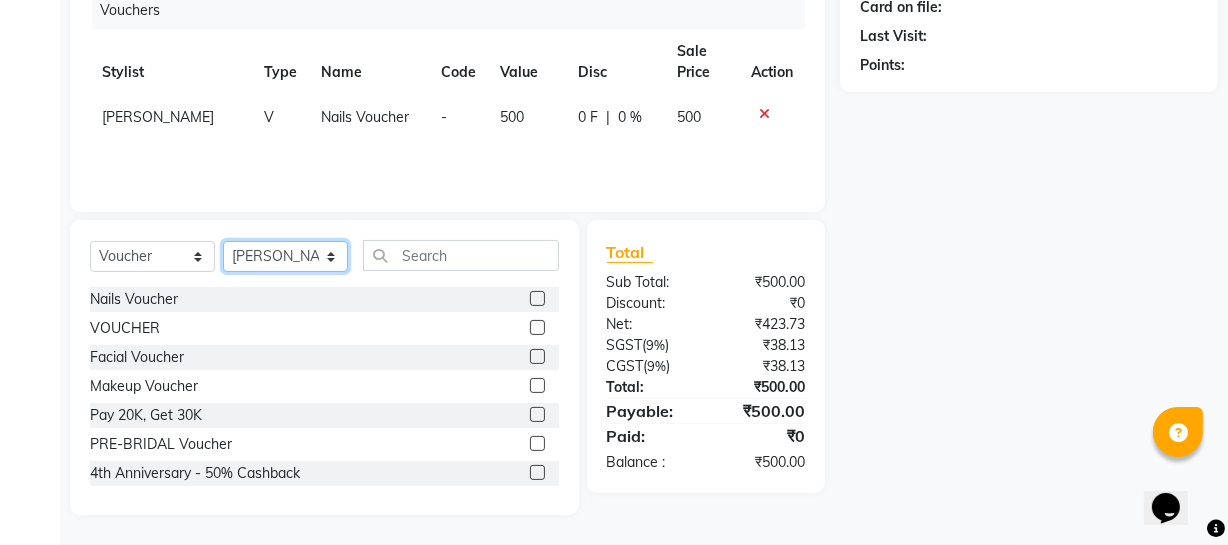 click on "Select Stylist [PERSON_NAME] Adhamya [PERSON_NAME] [PERSON_NAME] [PERSON_NAME] [PERSON_NAME] [PERSON_NAME]  [PERSON_NAME] [PERSON_NAME] Mitu [PERSON_NAME] Swalia Nitin Reception [PERSON_NAME]  [PERSON_NAME] sameer [PERSON_NAME] [PERSON_NAME] [PERSON_NAME] [PERSON_NAME] [PERSON_NAME]" 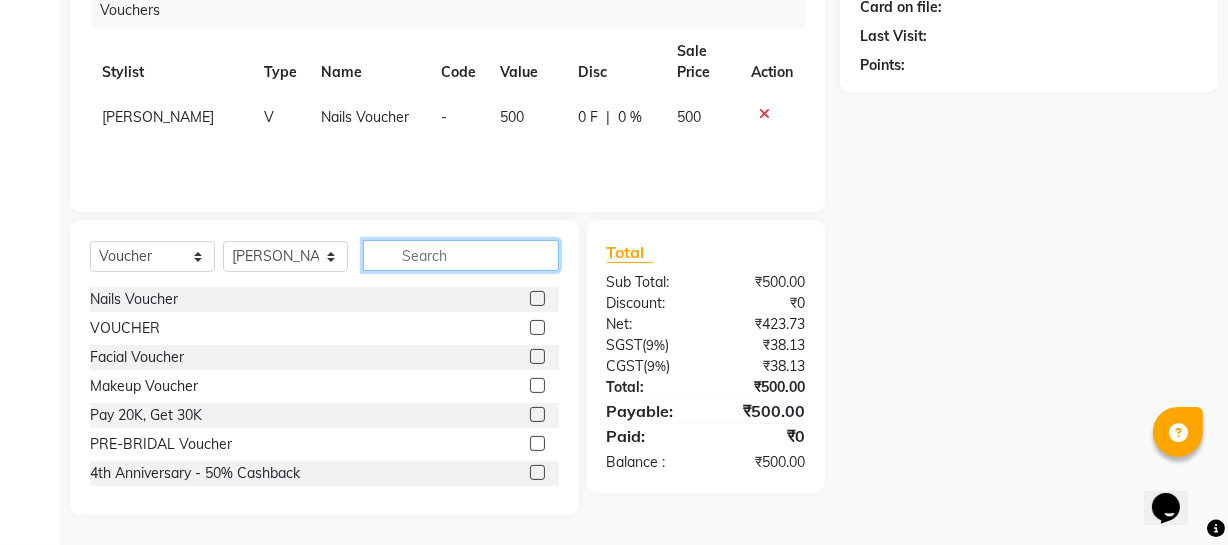 click 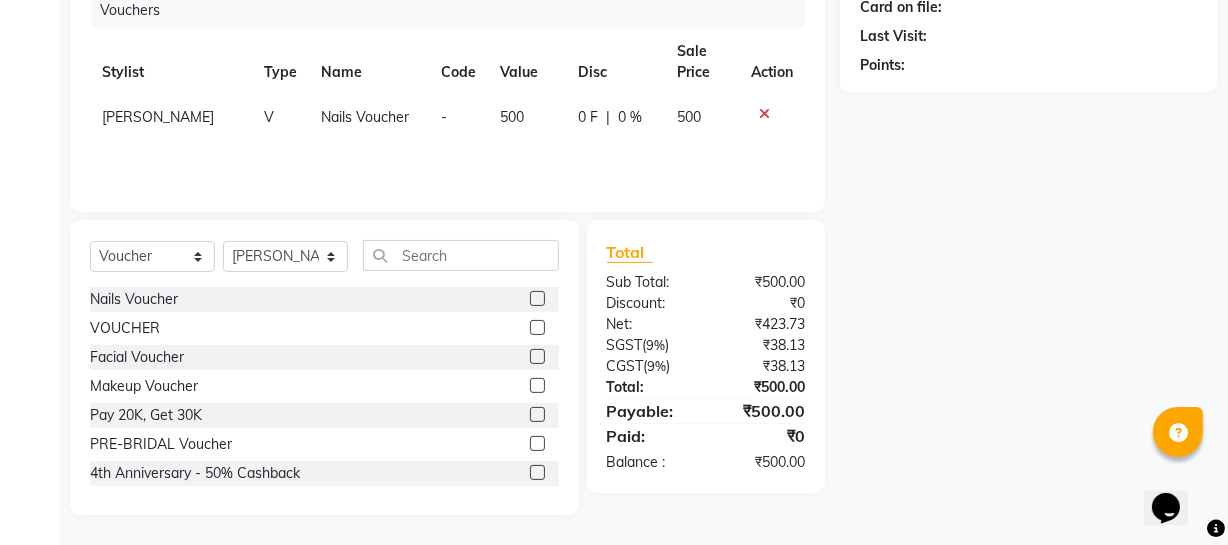 click on "500" 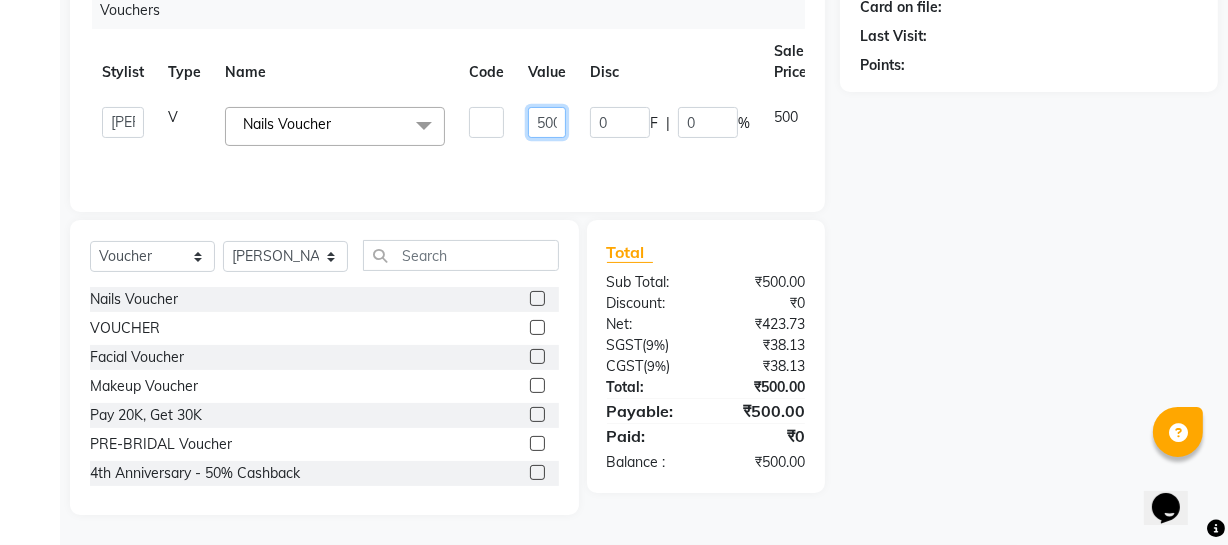 scroll, scrollTop: 0, scrollLeft: 5, axis: horizontal 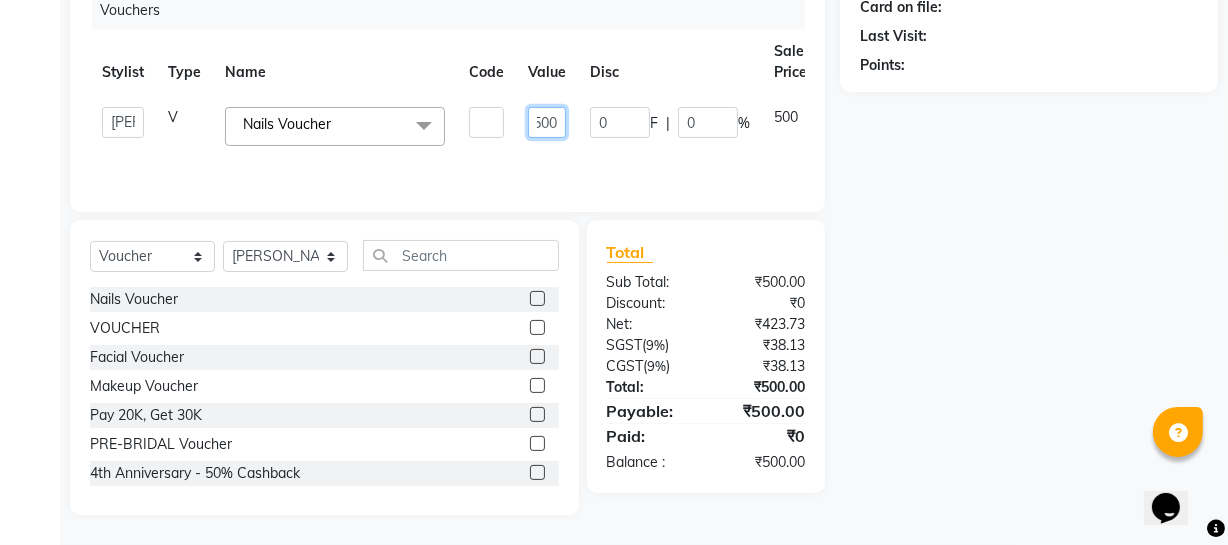 drag, startPoint x: 526, startPoint y: 116, endPoint x: 573, endPoint y: 119, distance: 47.095646 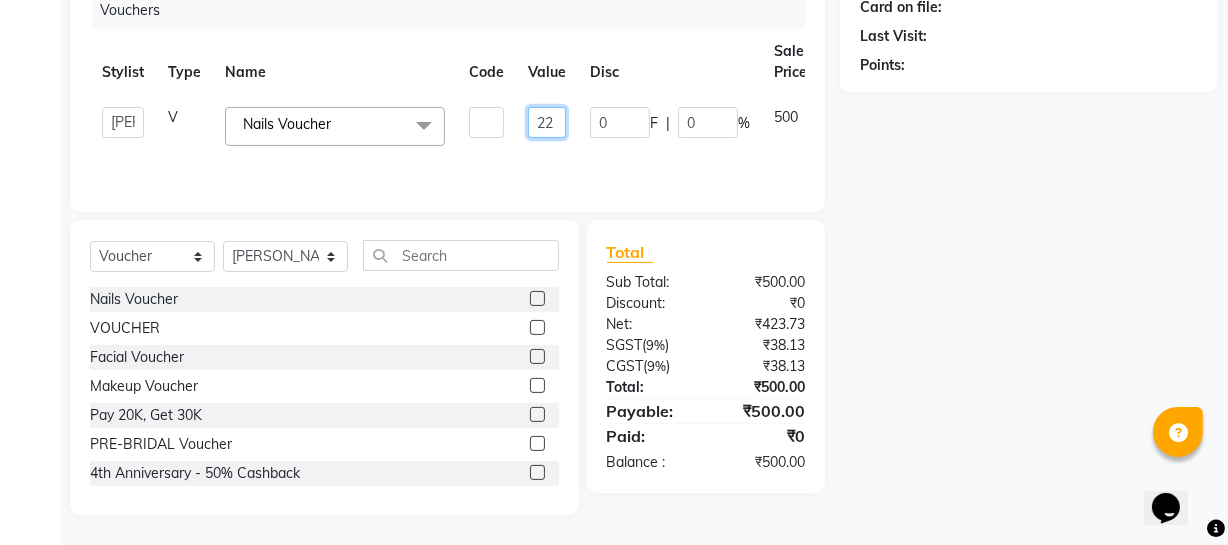 scroll, scrollTop: 0, scrollLeft: 0, axis: both 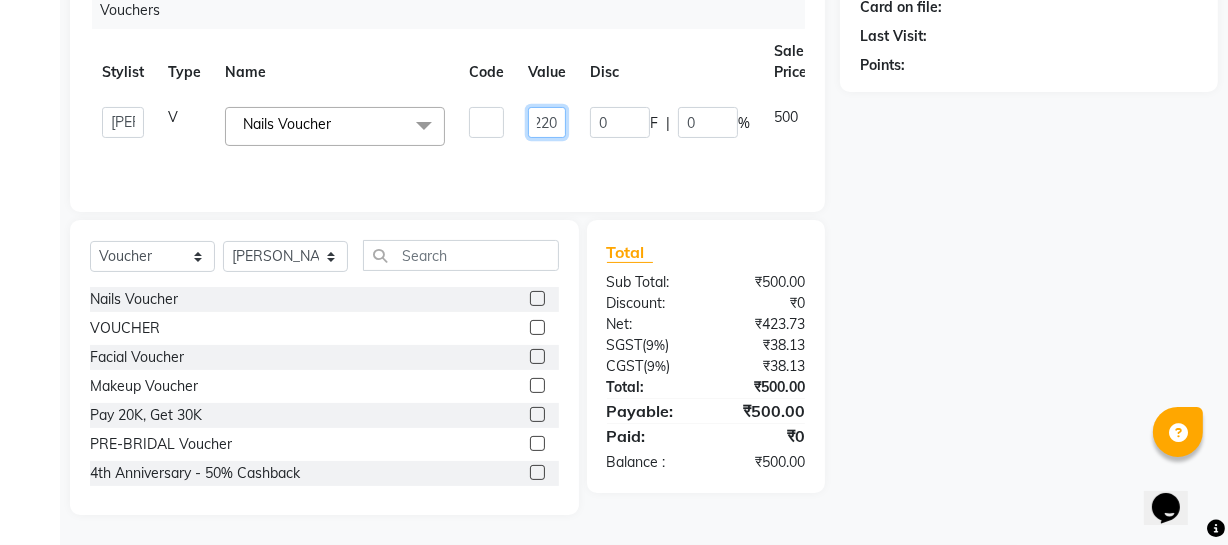 type on "2200" 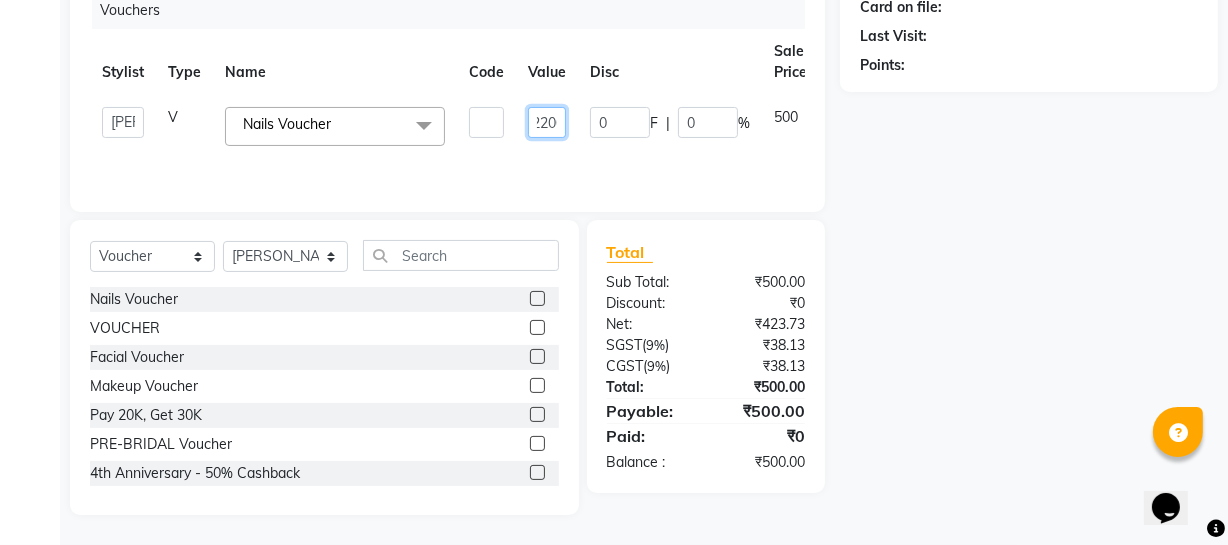 scroll, scrollTop: 0, scrollLeft: 13, axis: horizontal 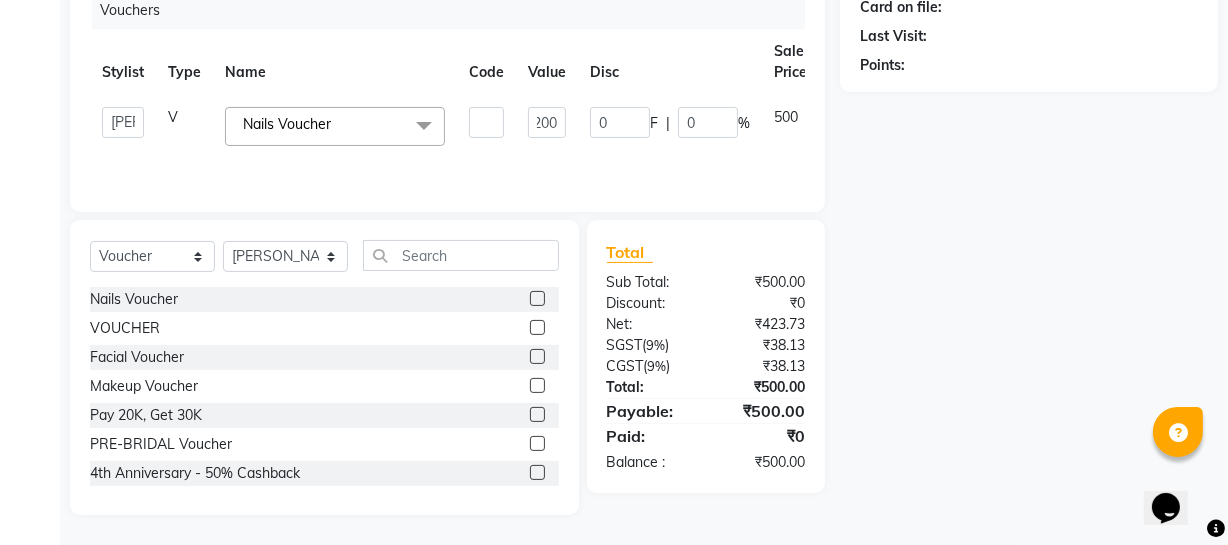 click on "Name: Membership: Total Visits: Card on file: Last Visit:  Points:" 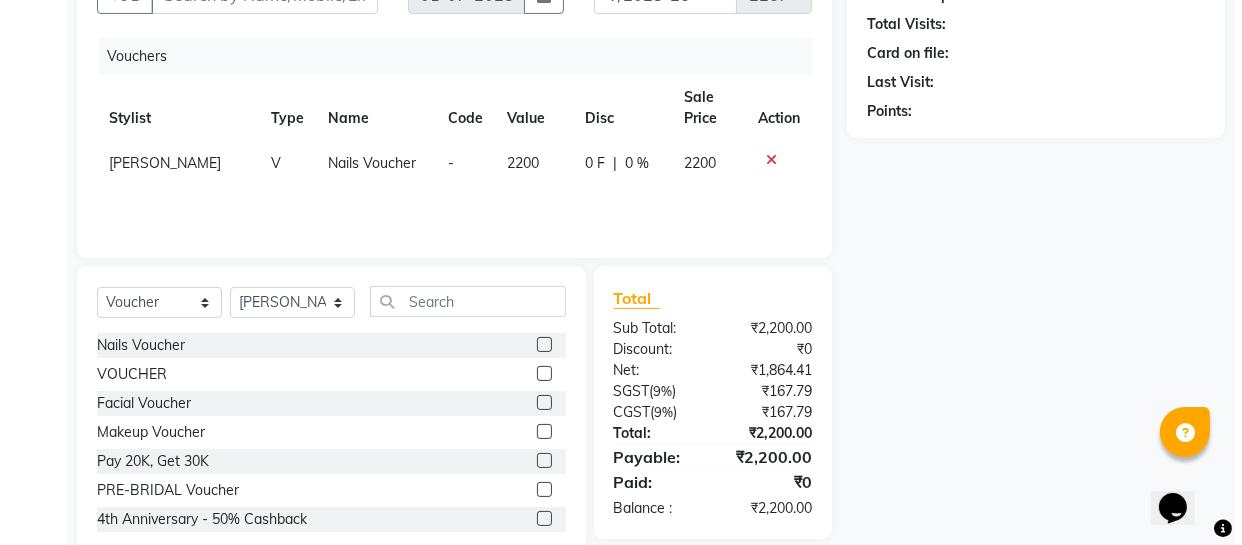 scroll, scrollTop: 166, scrollLeft: 0, axis: vertical 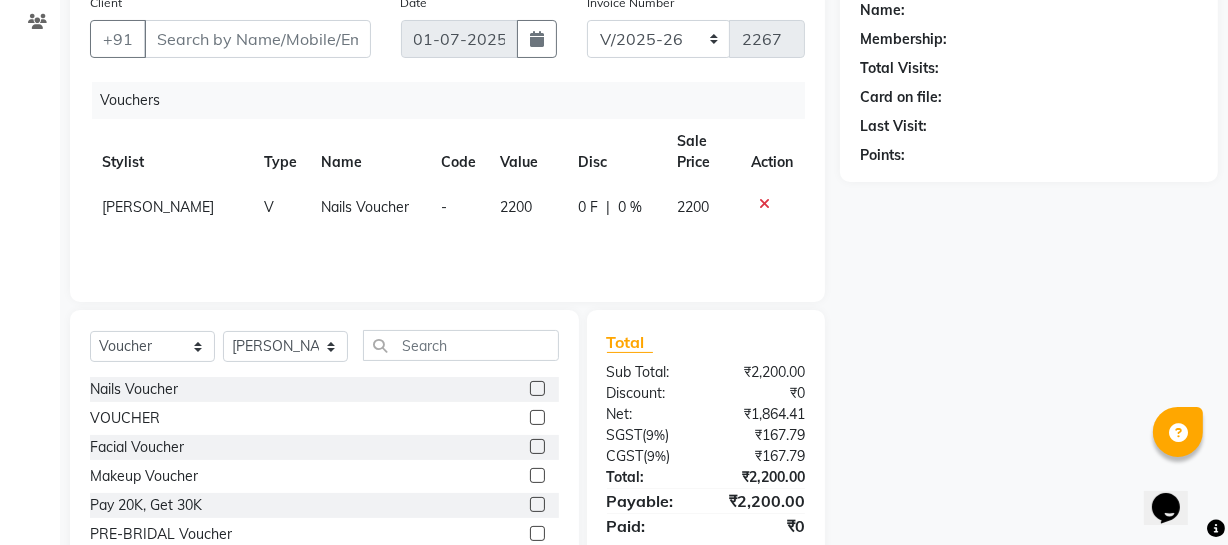 click on "2200" 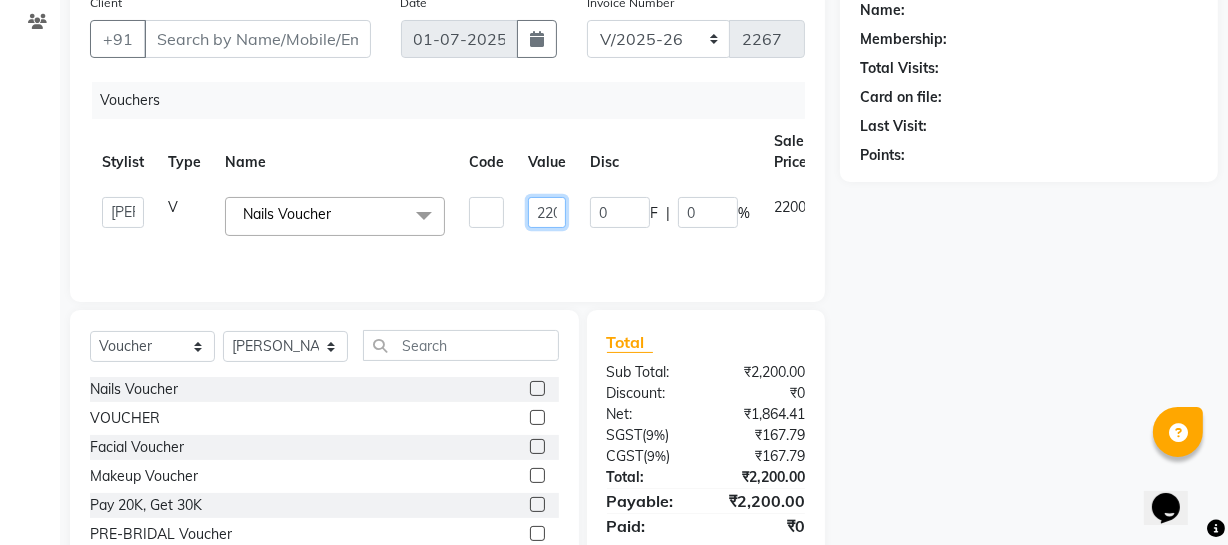 click on "2200" 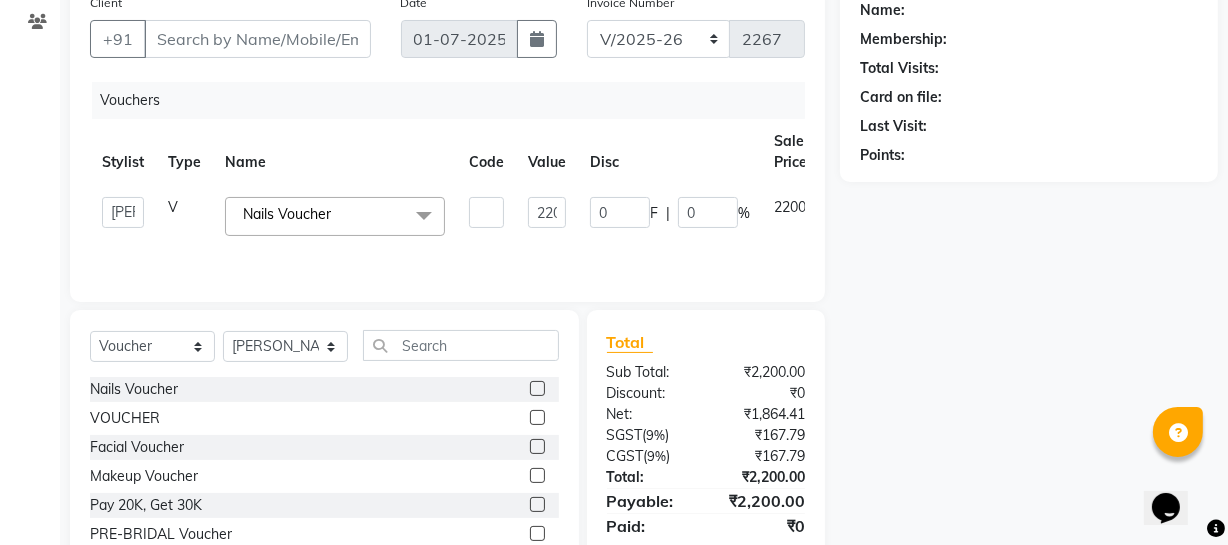 click on "Stylist Type Name Code Value Disc Sale Price Action" 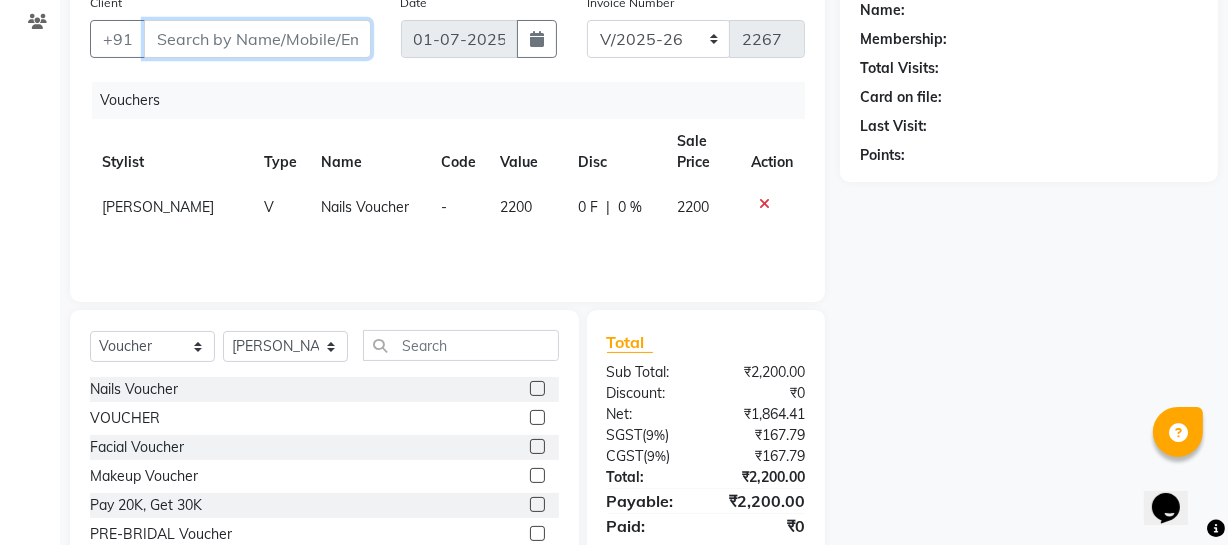 click on "Client" at bounding box center [257, 39] 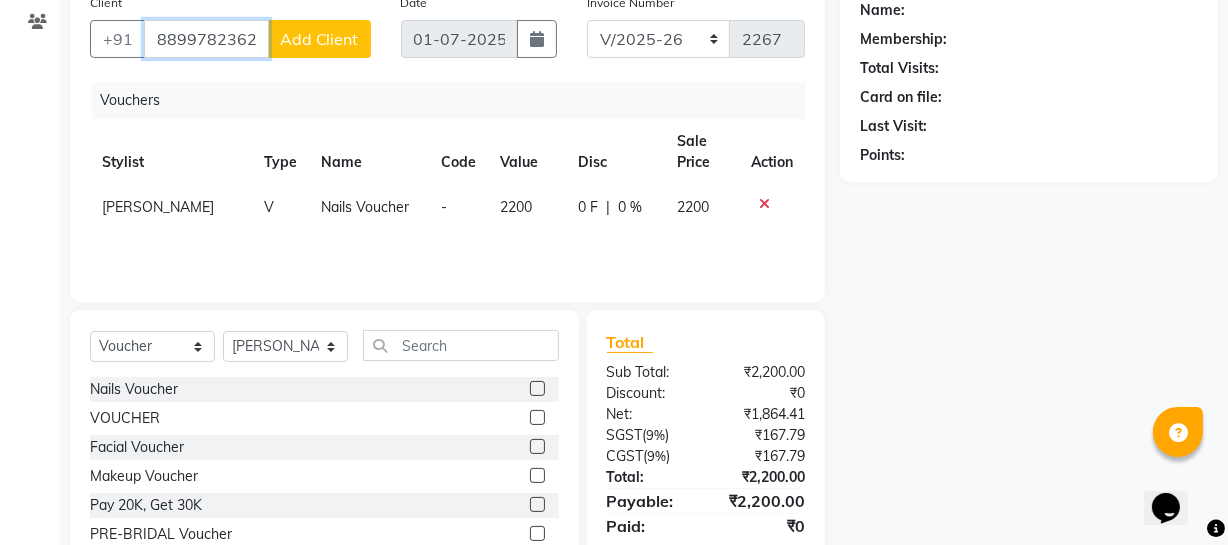 type on "8899782362" 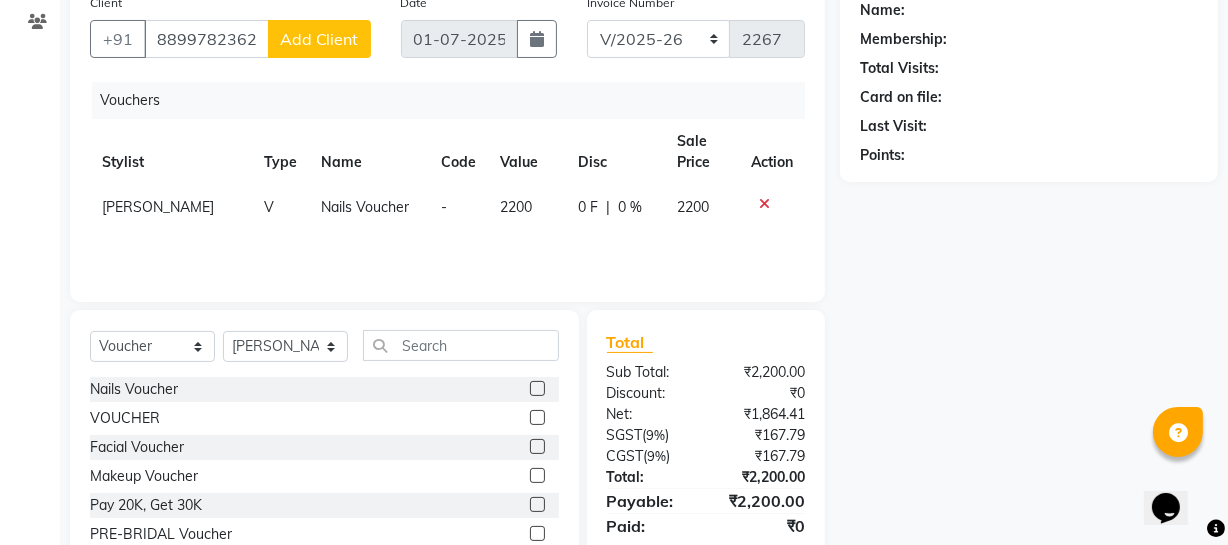 click on "Add Client" 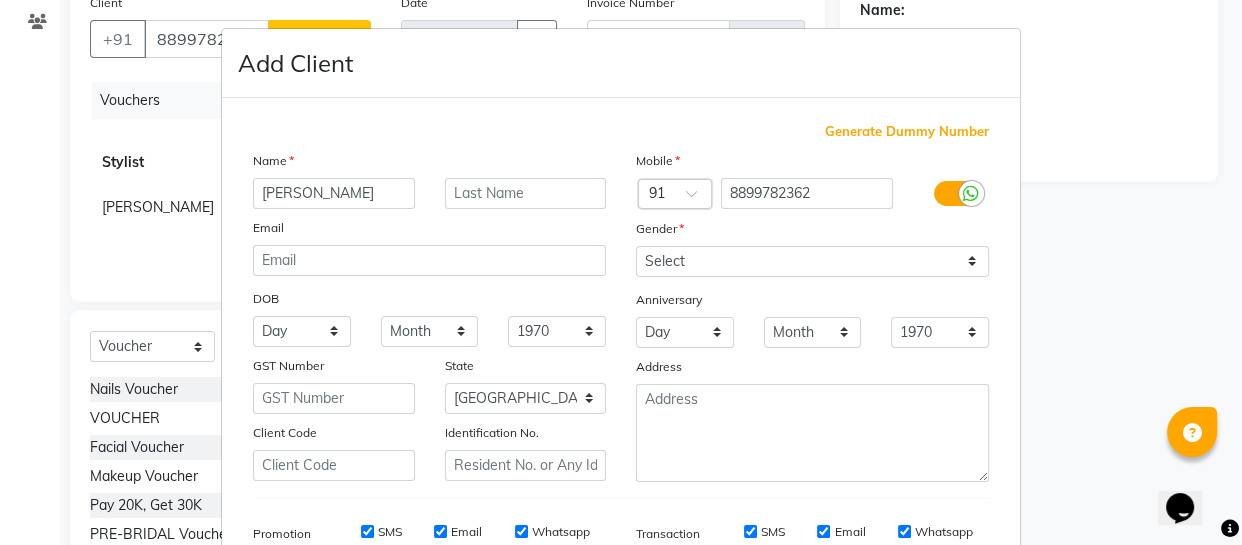 type on "[PERSON_NAME]" 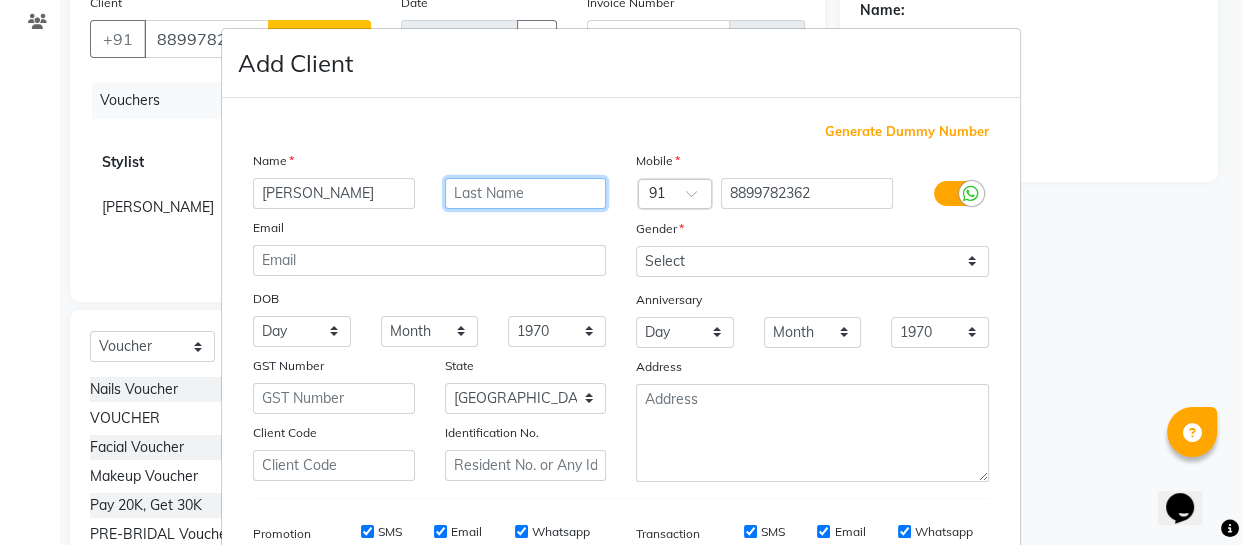 click at bounding box center [526, 193] 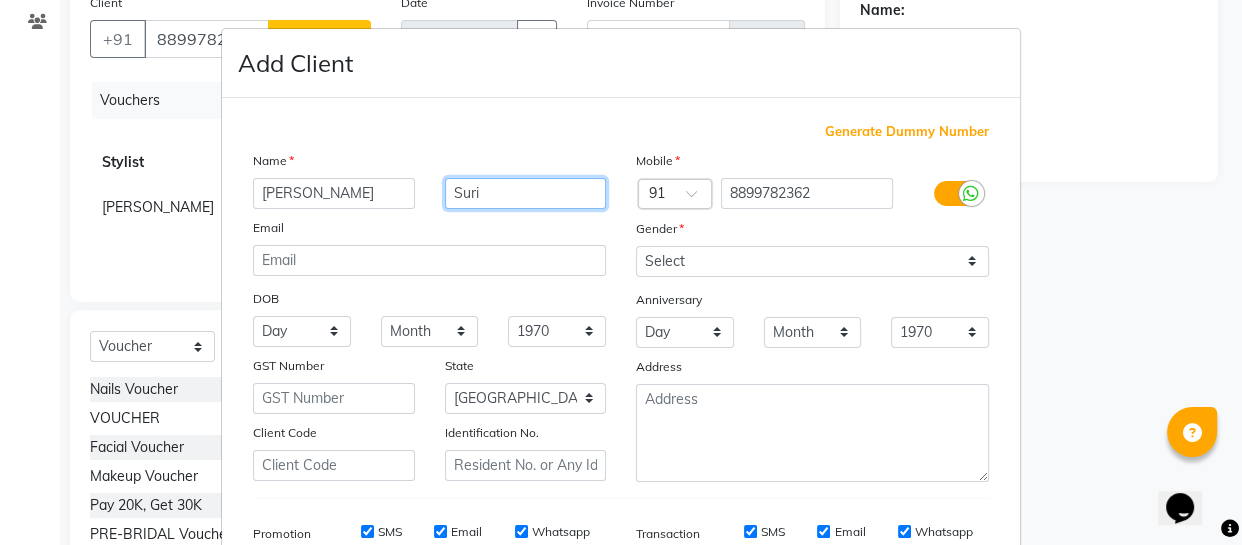 type on "Suri" 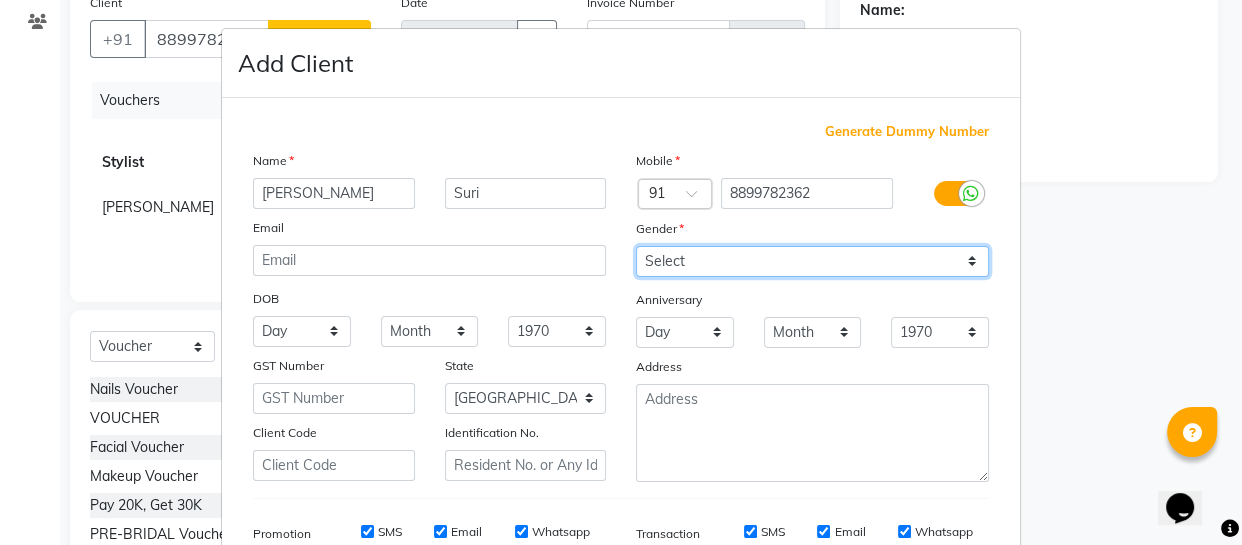 click on "Select [DEMOGRAPHIC_DATA] [DEMOGRAPHIC_DATA] Other Prefer Not To Say" at bounding box center (812, 261) 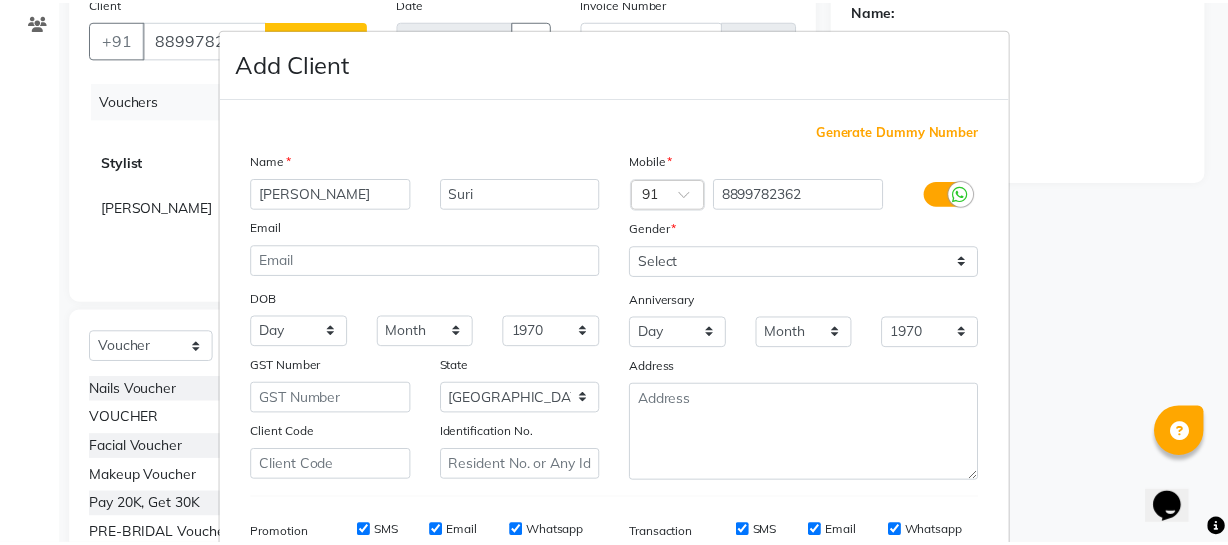 scroll, scrollTop: 309, scrollLeft: 0, axis: vertical 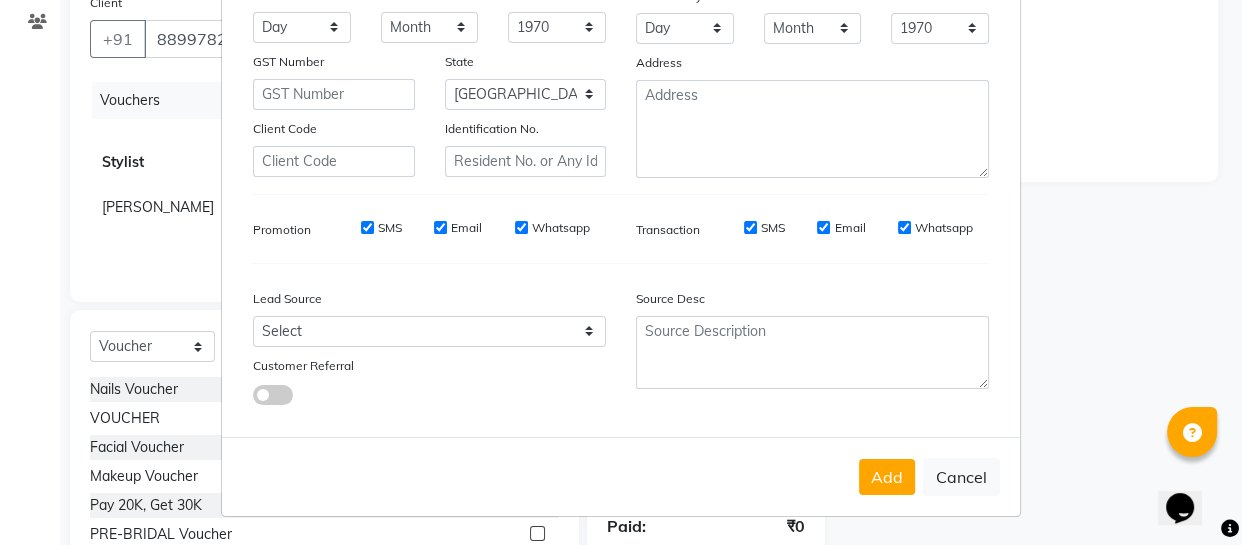 click on "Add   Cancel" at bounding box center [621, 476] 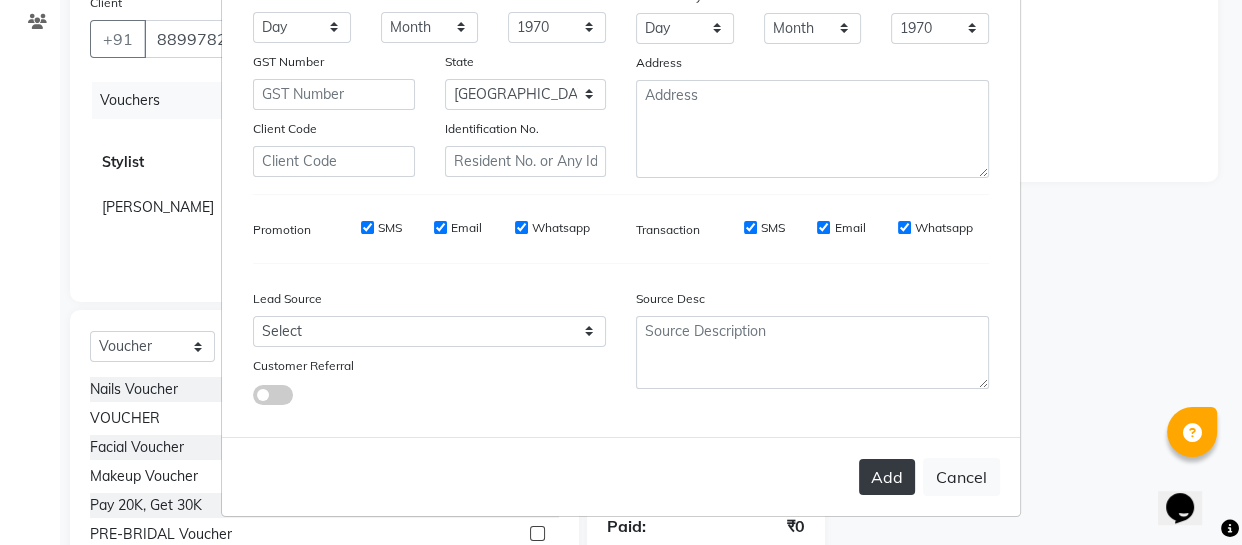 click on "Add" at bounding box center [887, 477] 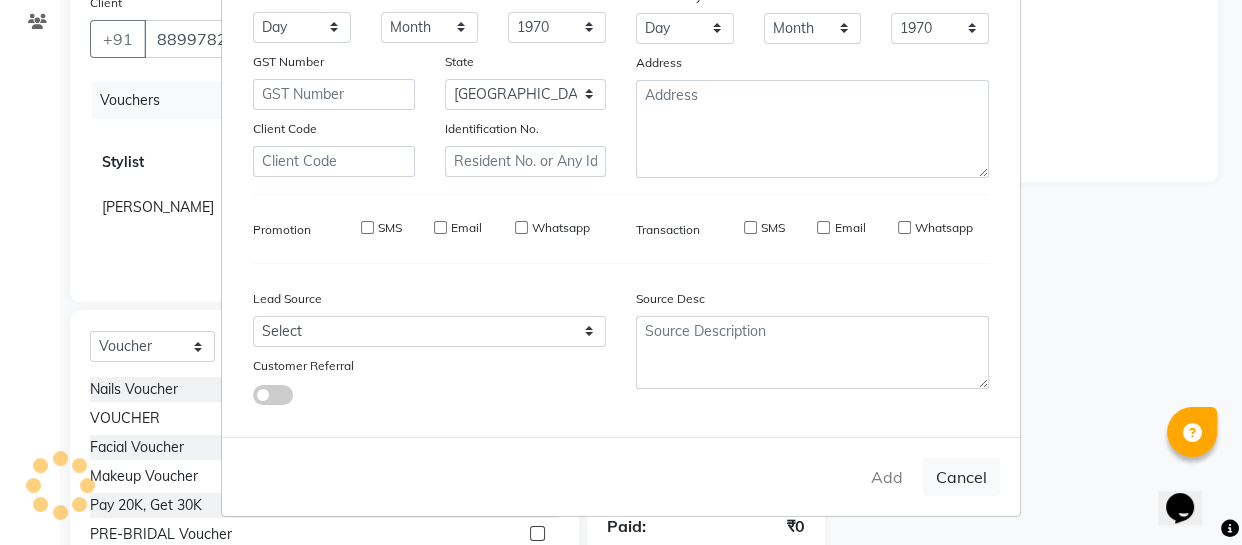 type 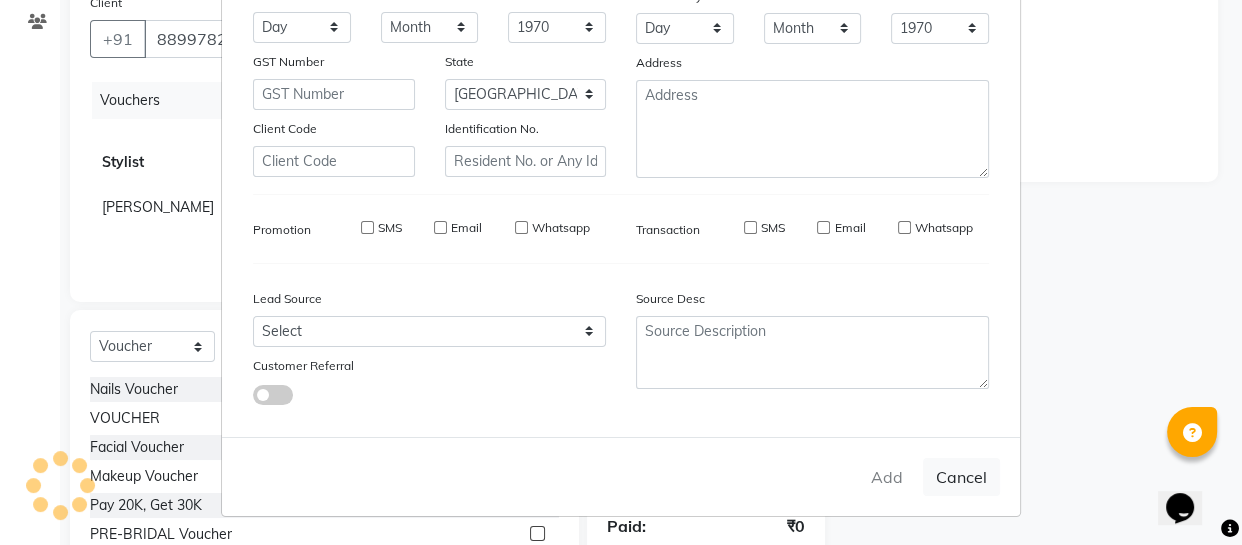 type 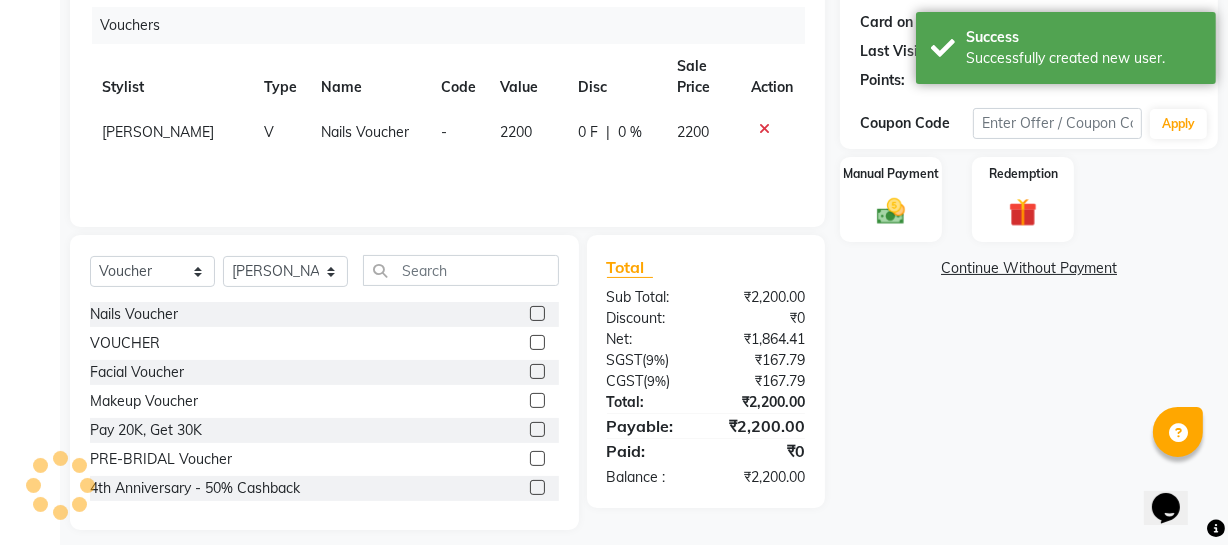 scroll, scrollTop: 257, scrollLeft: 0, axis: vertical 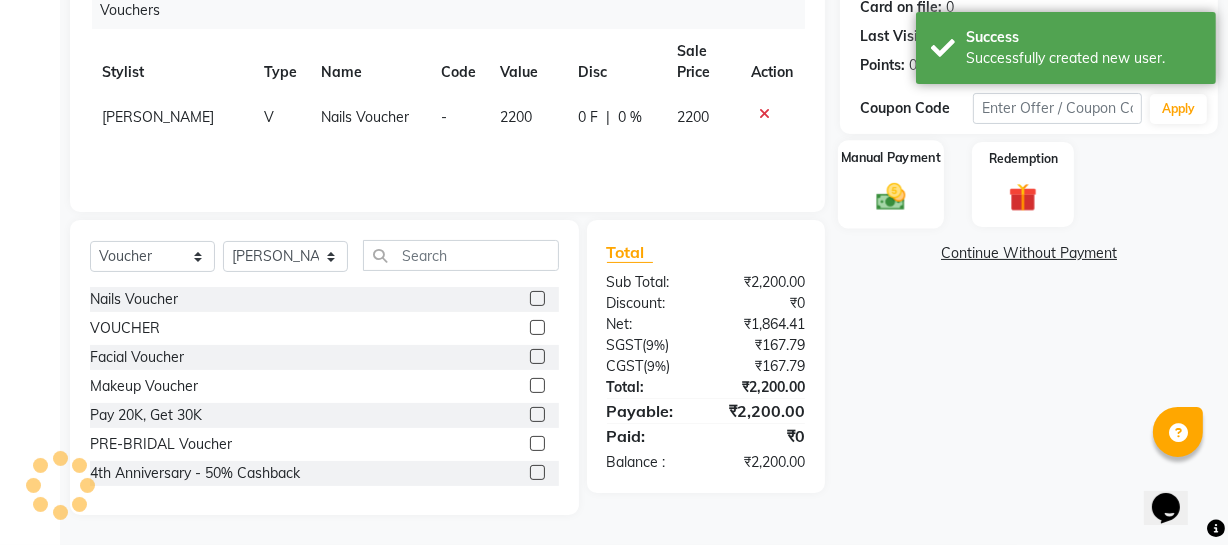 click on "Manual Payment" 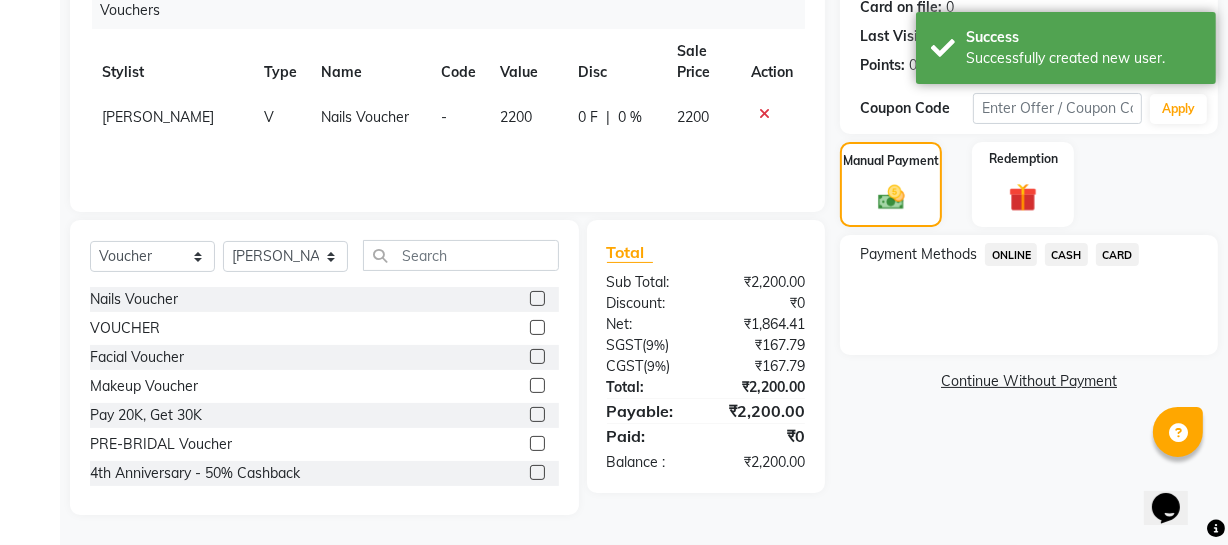 click on "ONLINE" 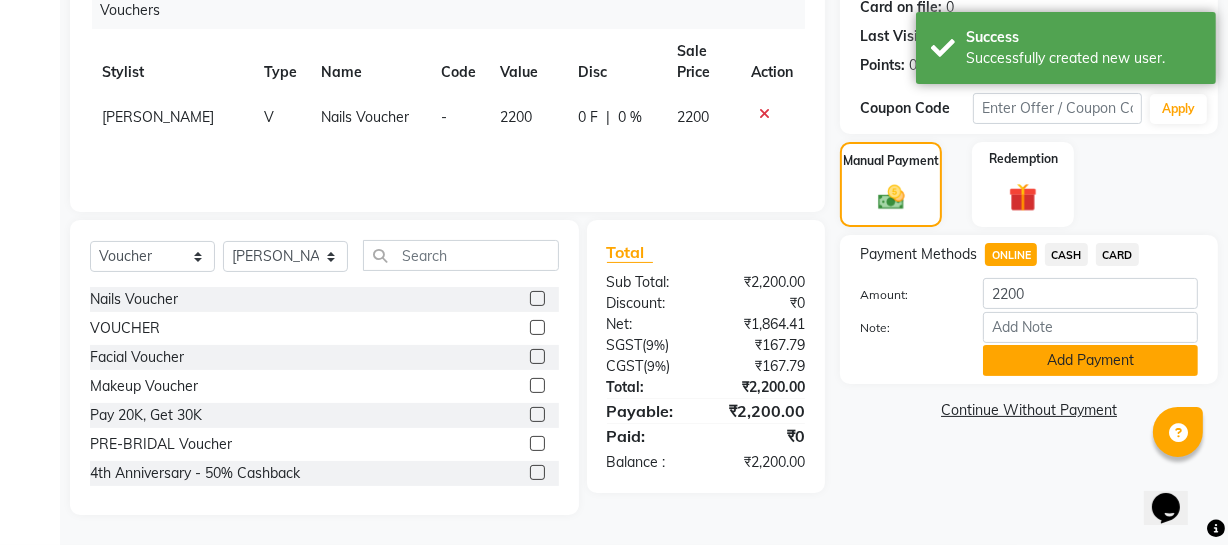 click on "Add Payment" 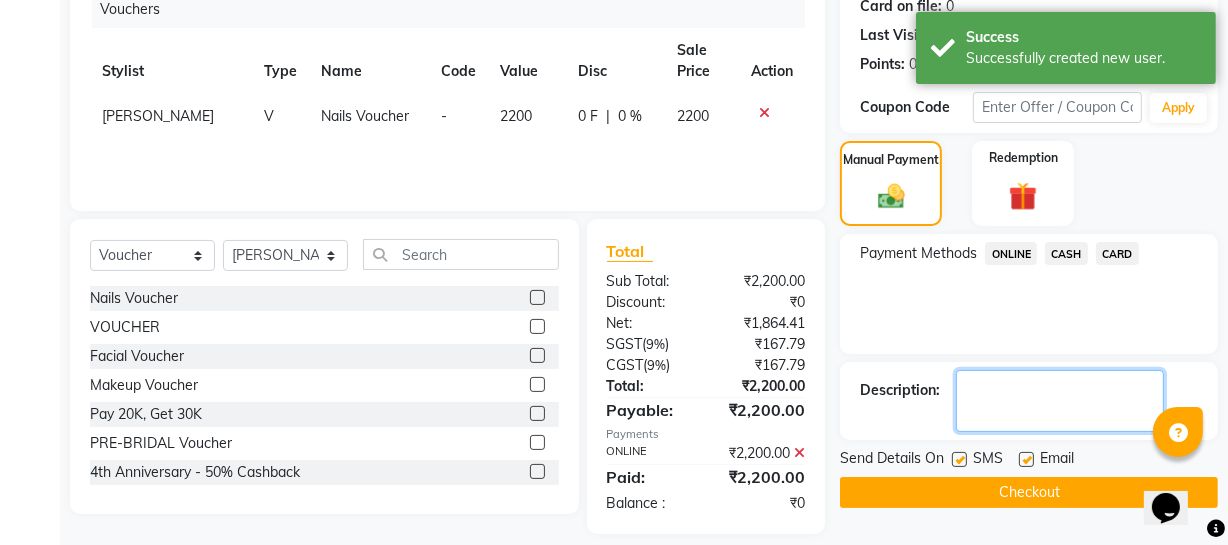 click 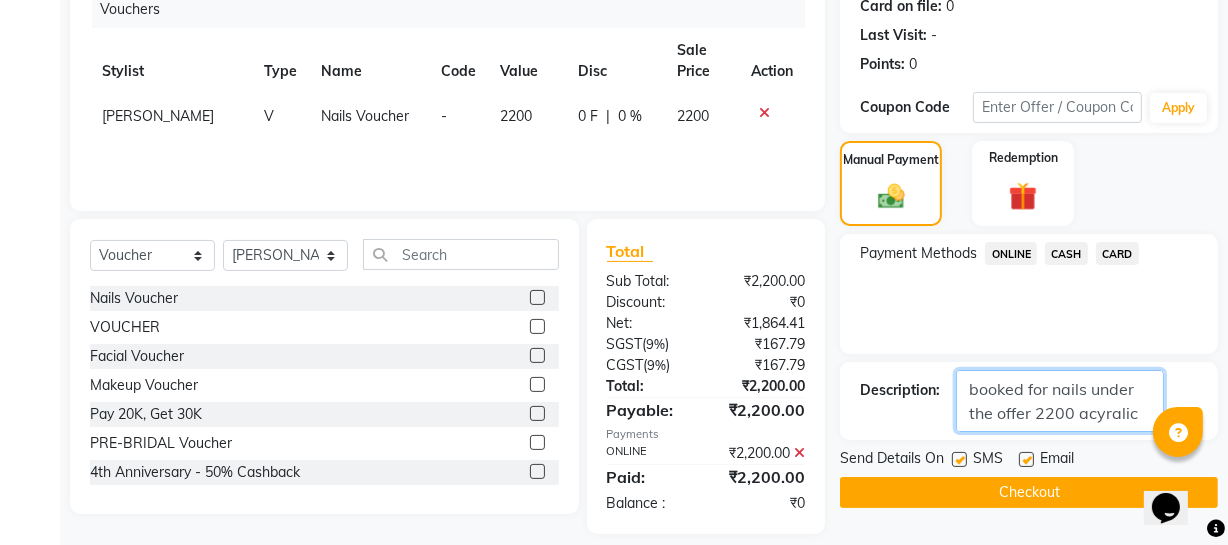 scroll, scrollTop: 16, scrollLeft: 0, axis: vertical 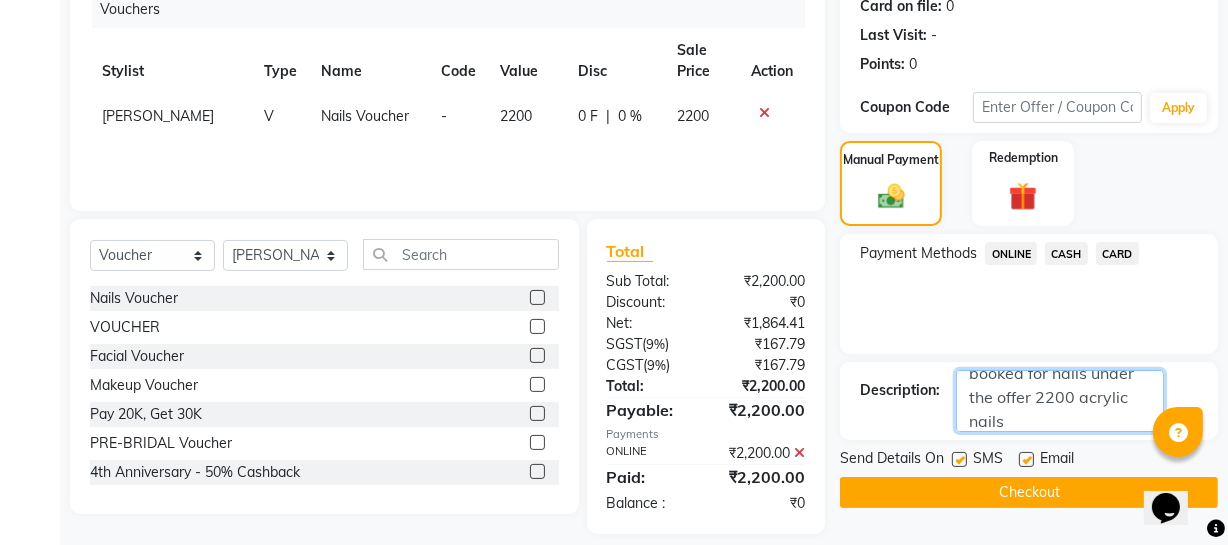 type on "booked for nails under the offer 2200 acrylic nails" 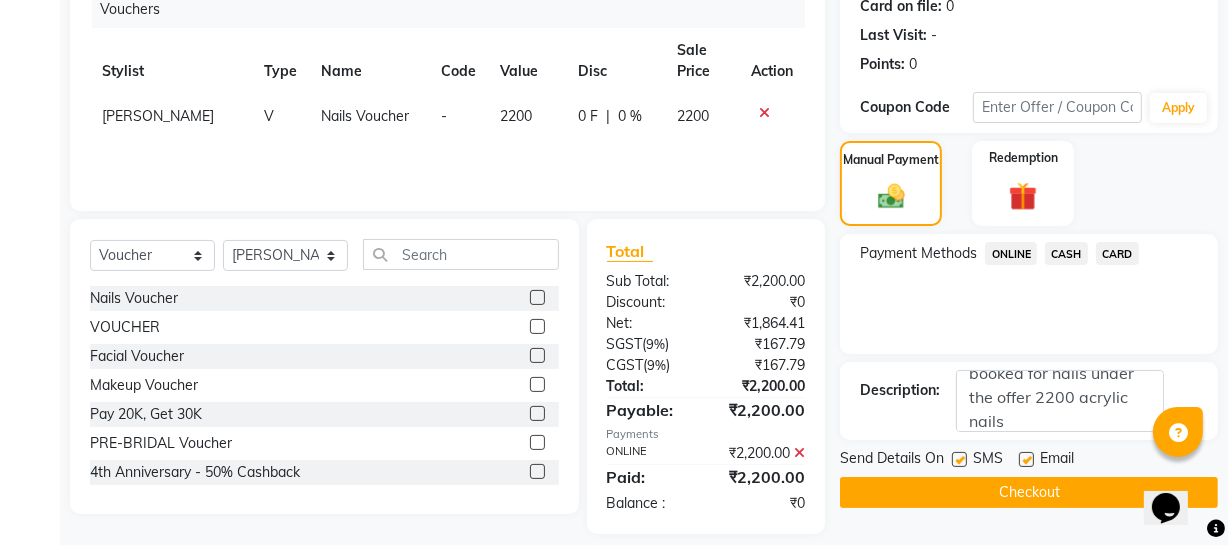 click on "Checkout" 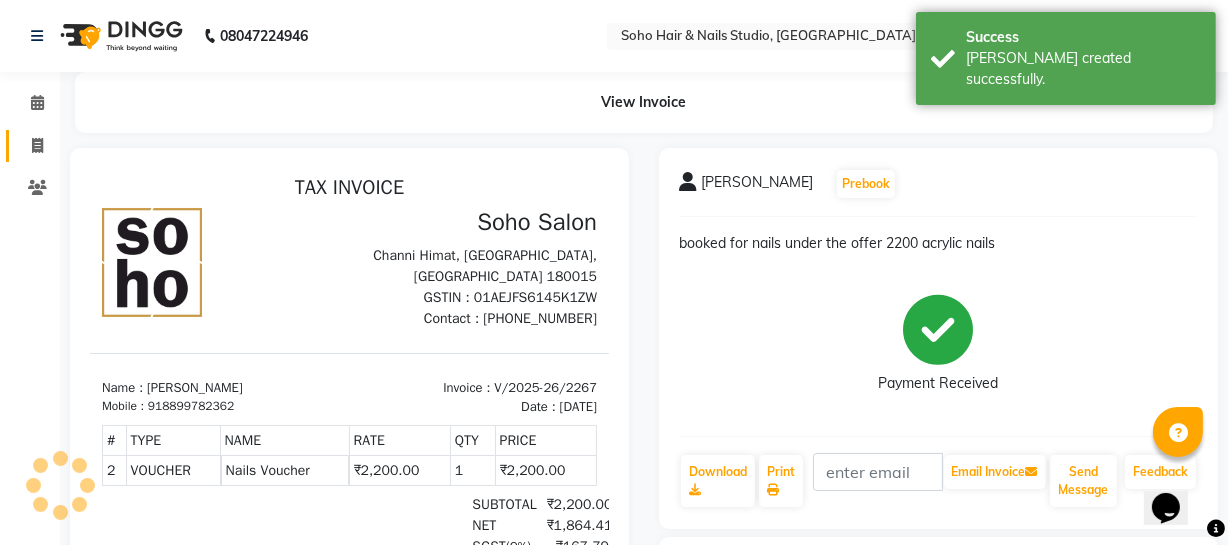scroll, scrollTop: 0, scrollLeft: 0, axis: both 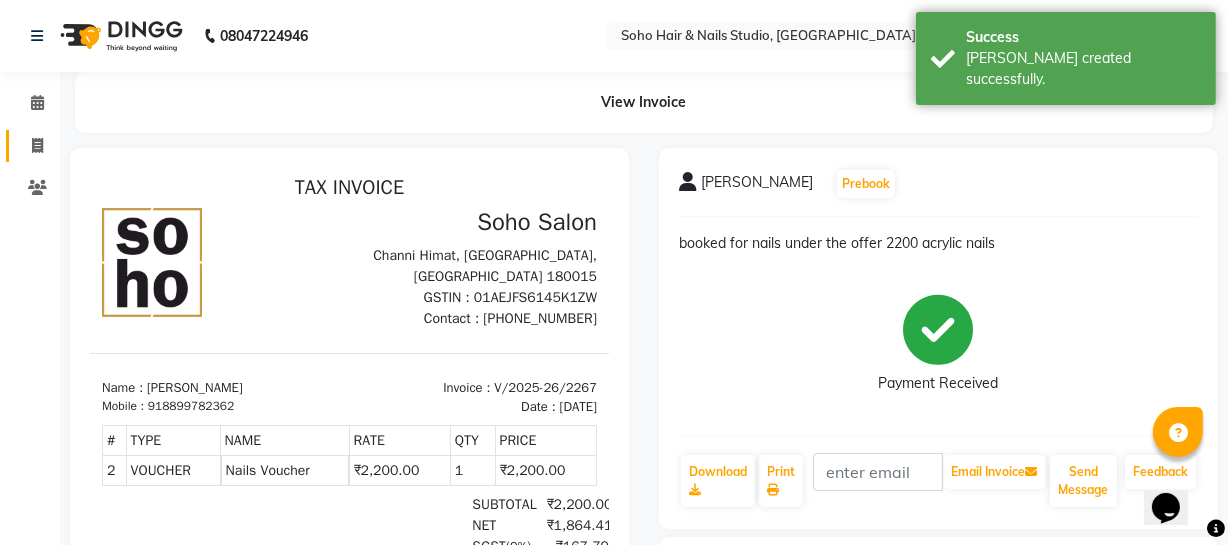 click 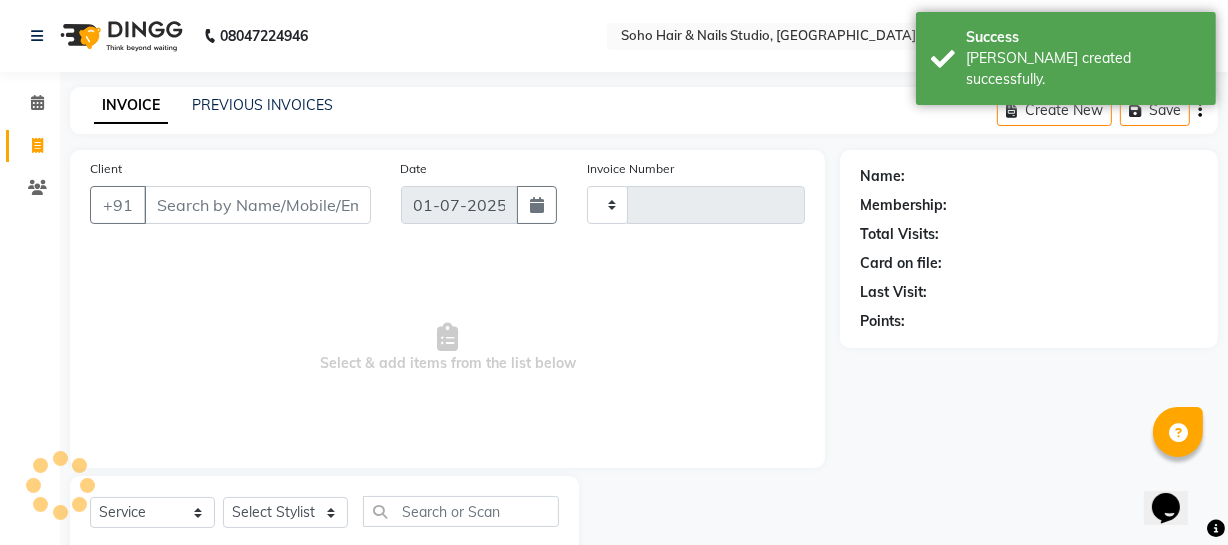 scroll, scrollTop: 57, scrollLeft: 0, axis: vertical 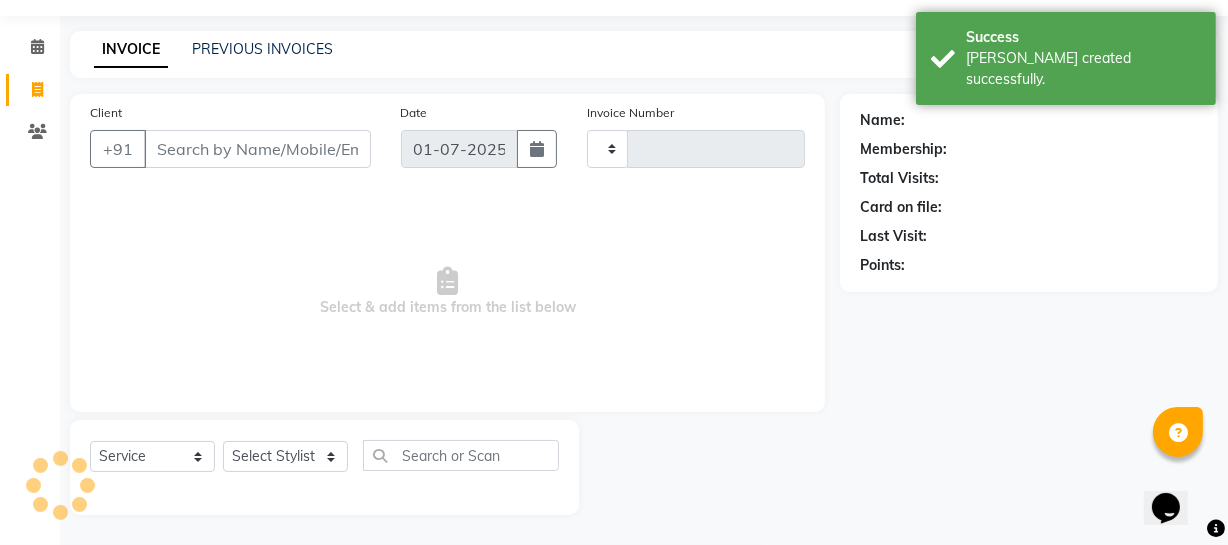 type on "2268" 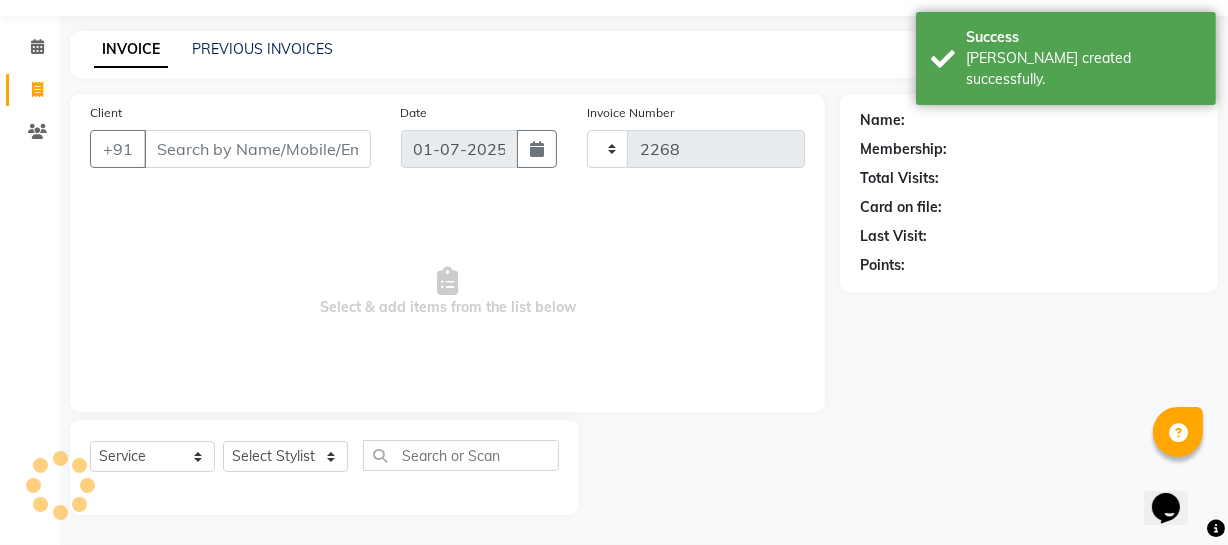 select on "735" 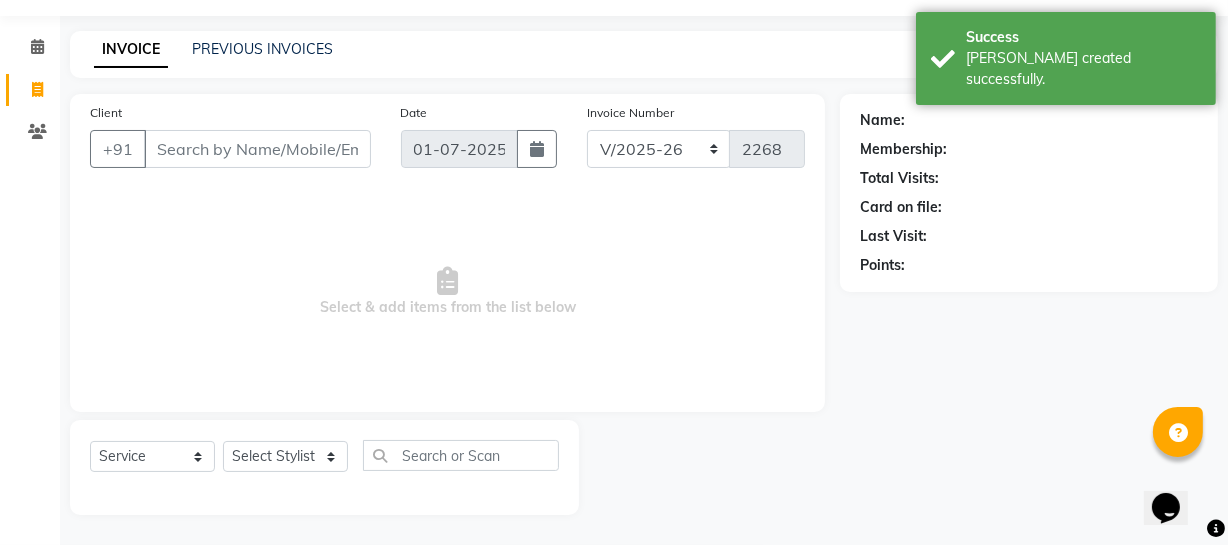 select on "membership" 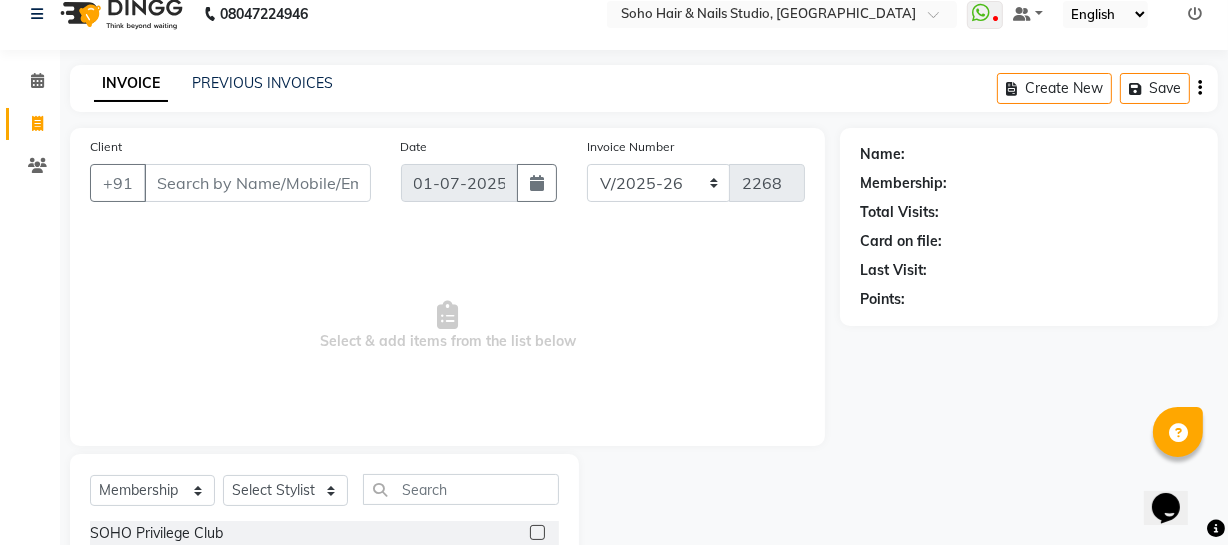scroll, scrollTop: 0, scrollLeft: 0, axis: both 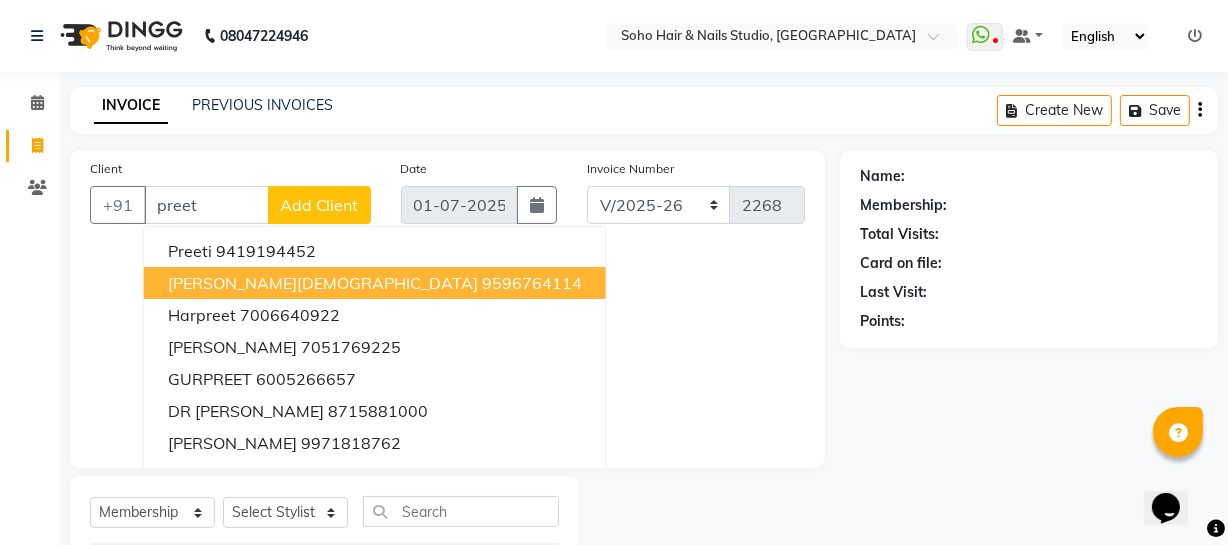 click on "9596764114" at bounding box center (532, 283) 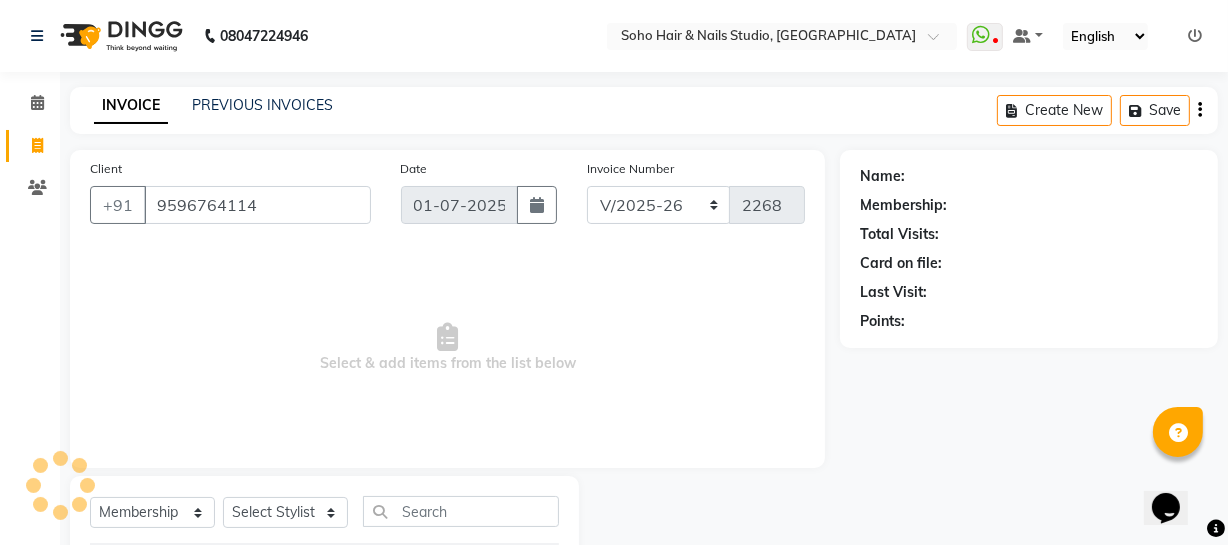 type on "9596764114" 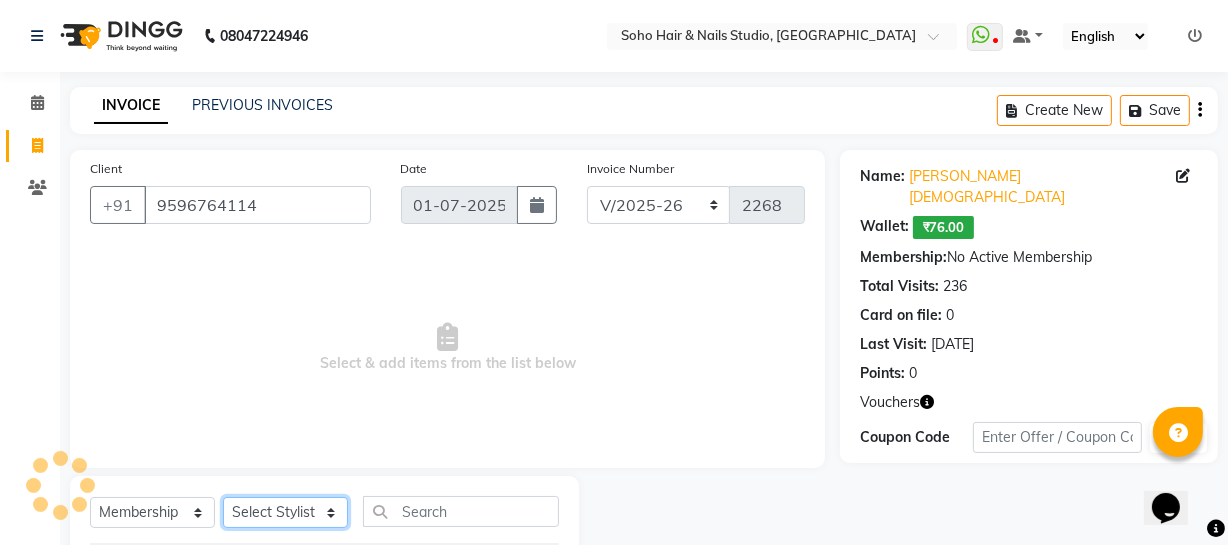 drag, startPoint x: 317, startPoint y: 505, endPoint x: 303, endPoint y: 499, distance: 15.231546 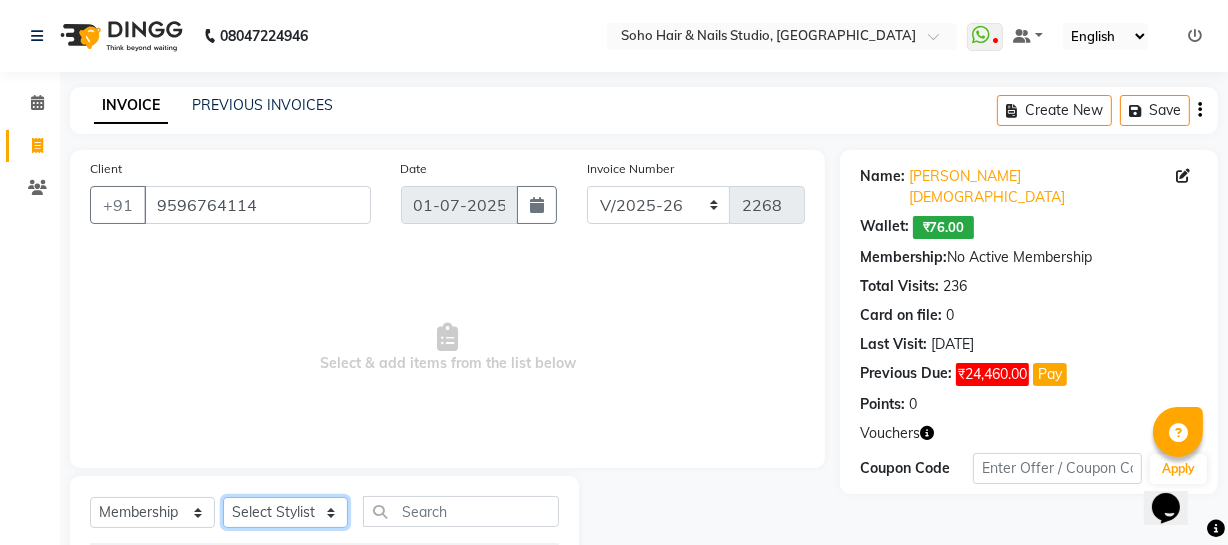 select on "13571" 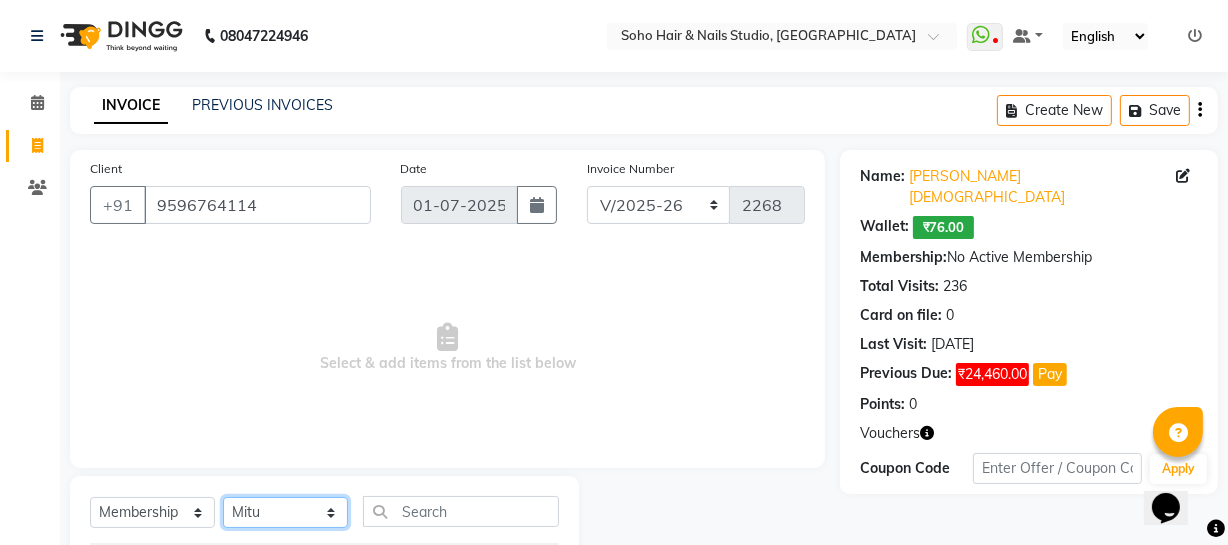 click on "Select Stylist [PERSON_NAME] Adhamya [PERSON_NAME] [PERSON_NAME] [PERSON_NAME] [PERSON_NAME] [PERSON_NAME]  [PERSON_NAME] [PERSON_NAME] Mitu [PERSON_NAME] Swalia Nitin Reception [PERSON_NAME]  [PERSON_NAME] sameer [PERSON_NAME] [PERSON_NAME] [PERSON_NAME] [PERSON_NAME] [PERSON_NAME]" 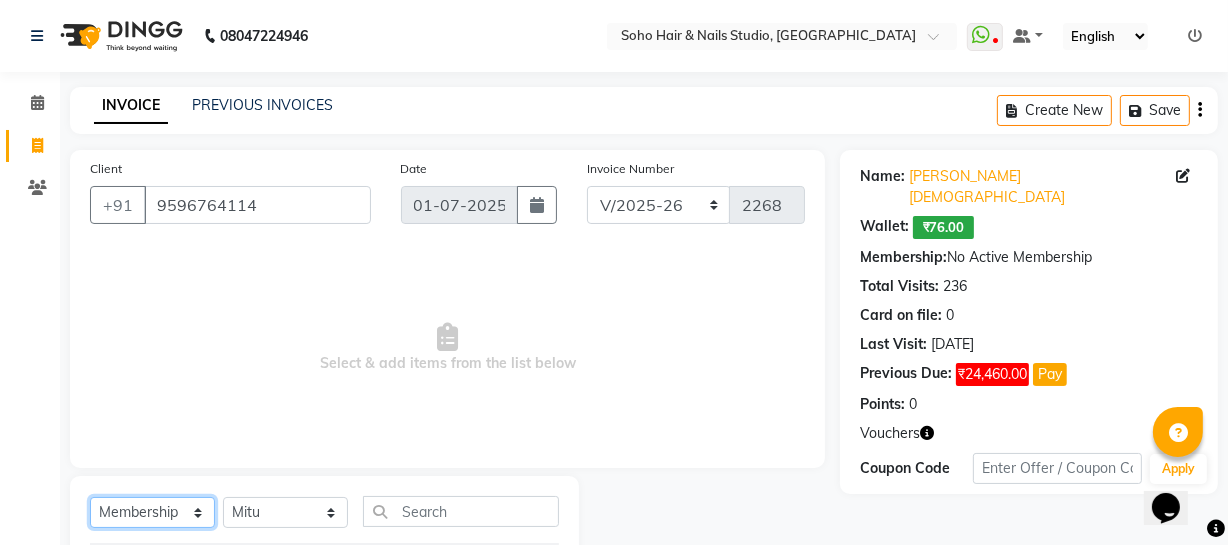 click on "Select  Service  Product  Membership  Package Voucher Prepaid Gift Card" 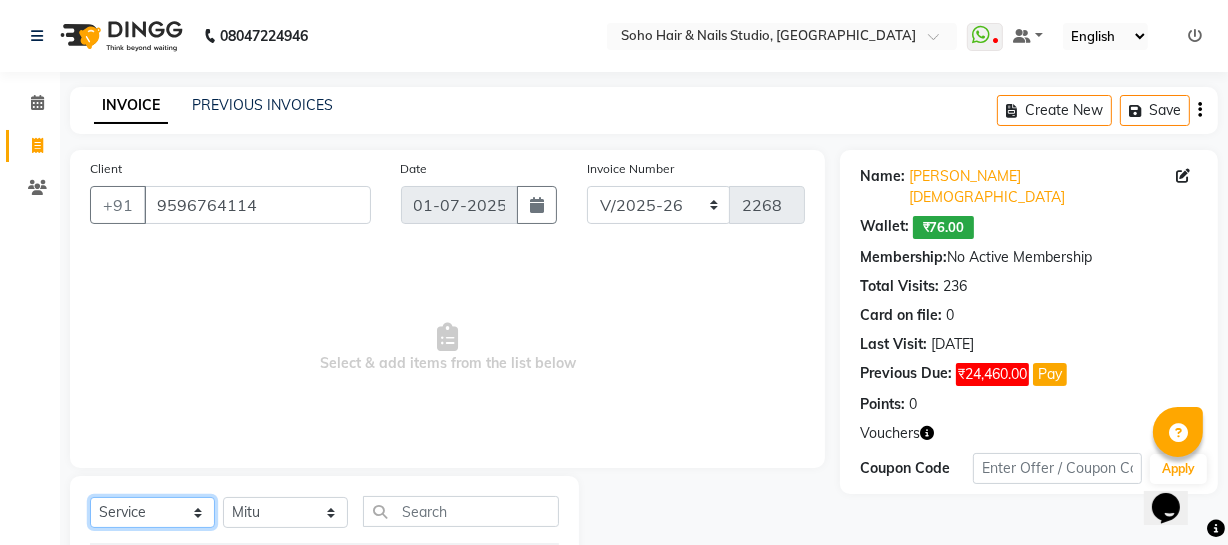 click on "Select  Service  Product  Membership  Package Voucher Prepaid Gift Card" 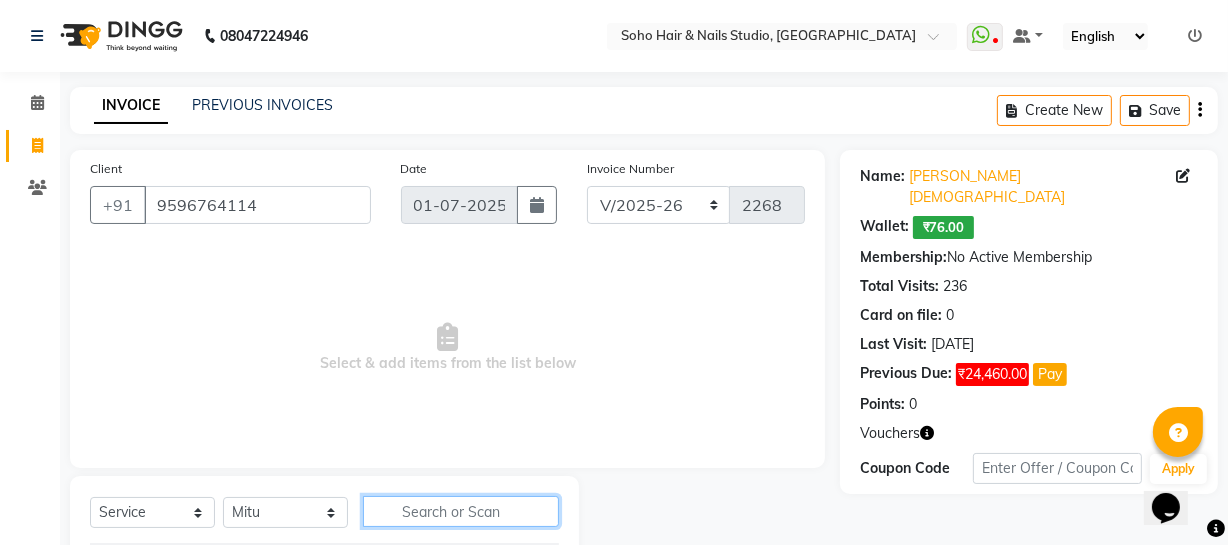 click 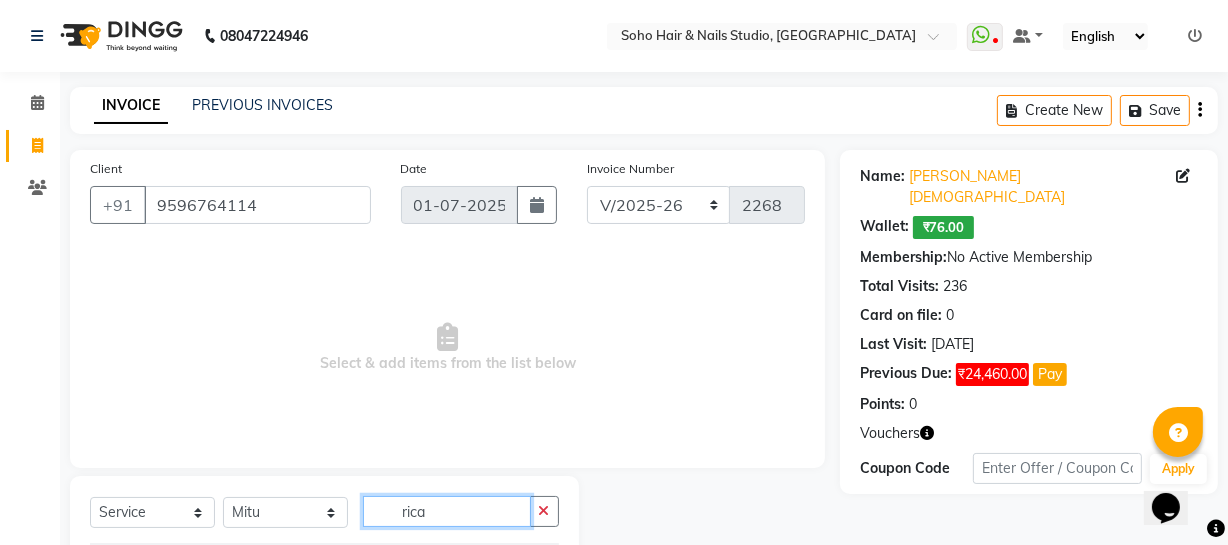 scroll, scrollTop: 257, scrollLeft: 0, axis: vertical 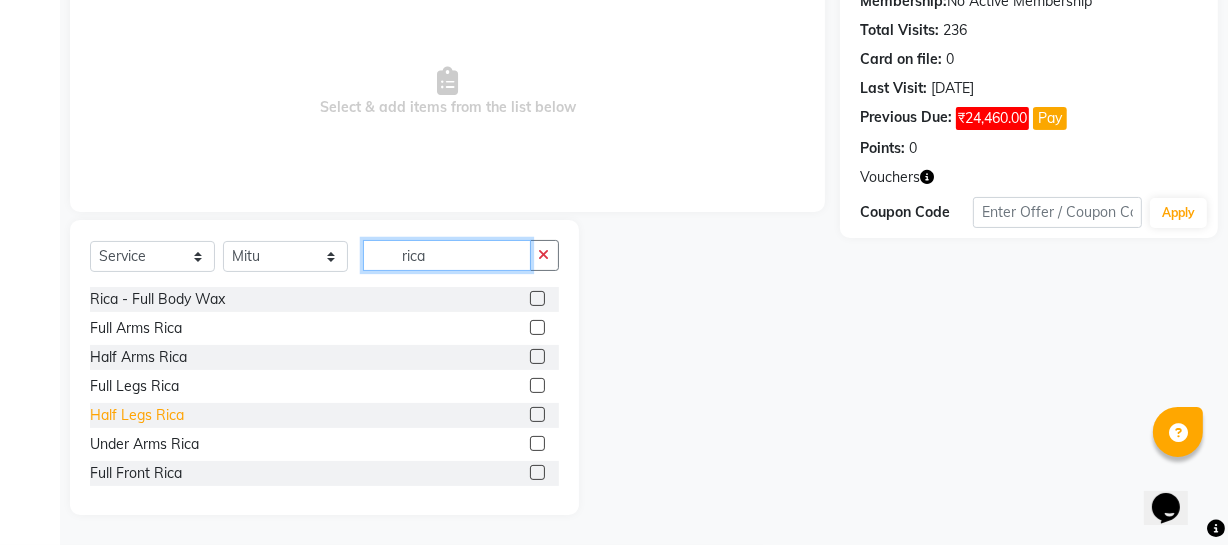 type on "rica" 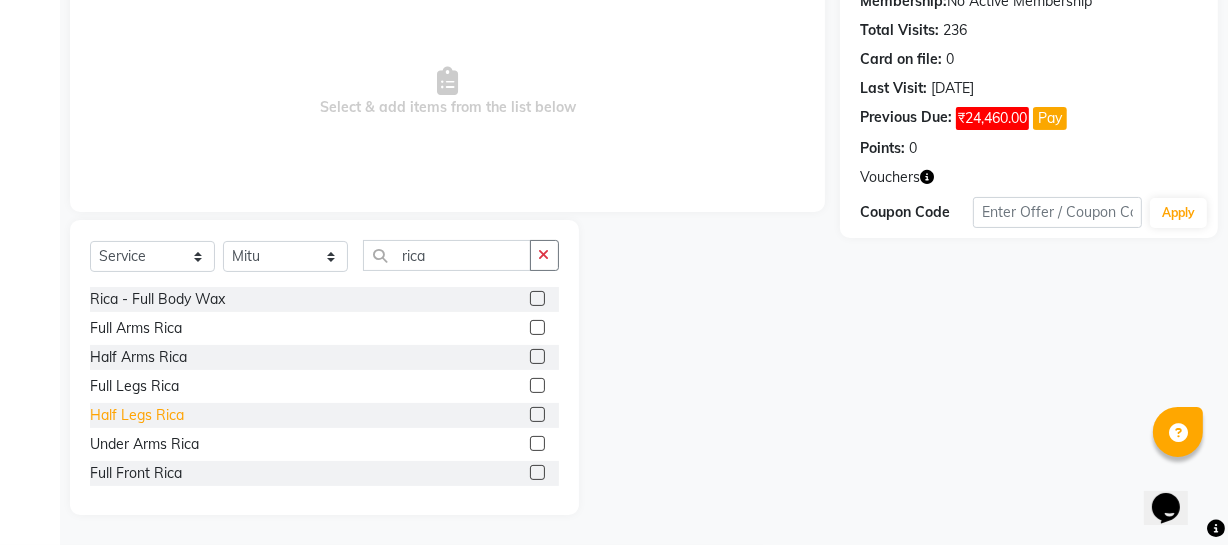 click on "Half Legs Rica" 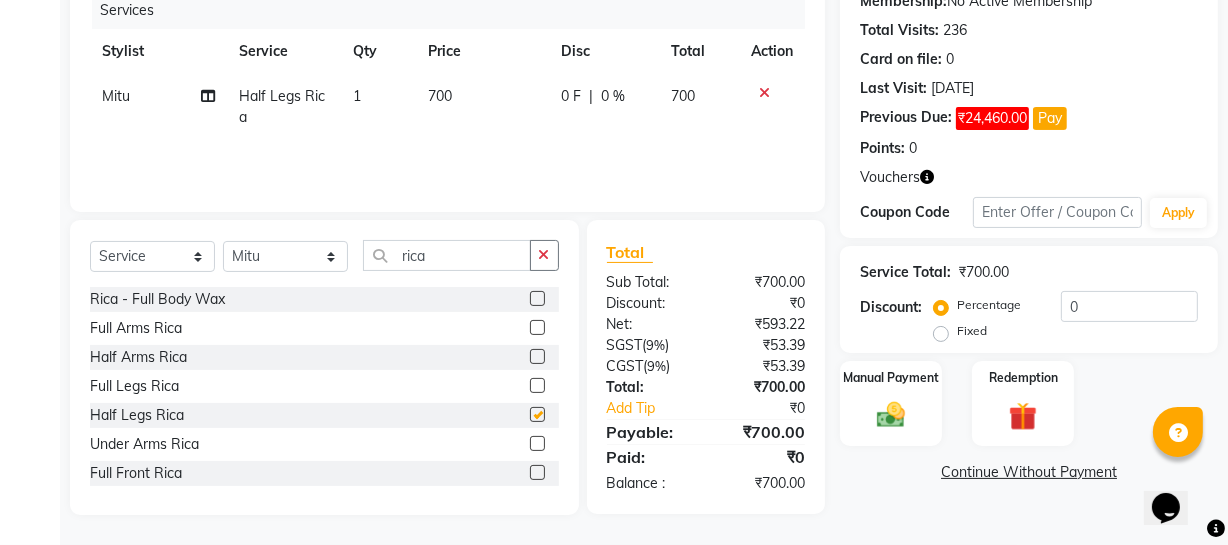 checkbox on "false" 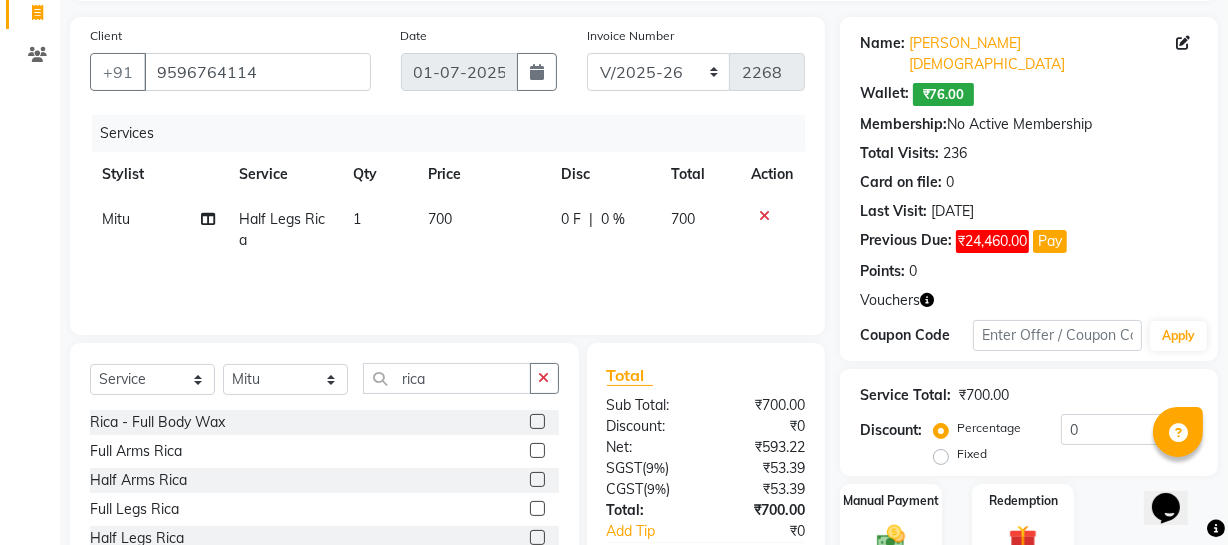 scroll, scrollTop: 5, scrollLeft: 0, axis: vertical 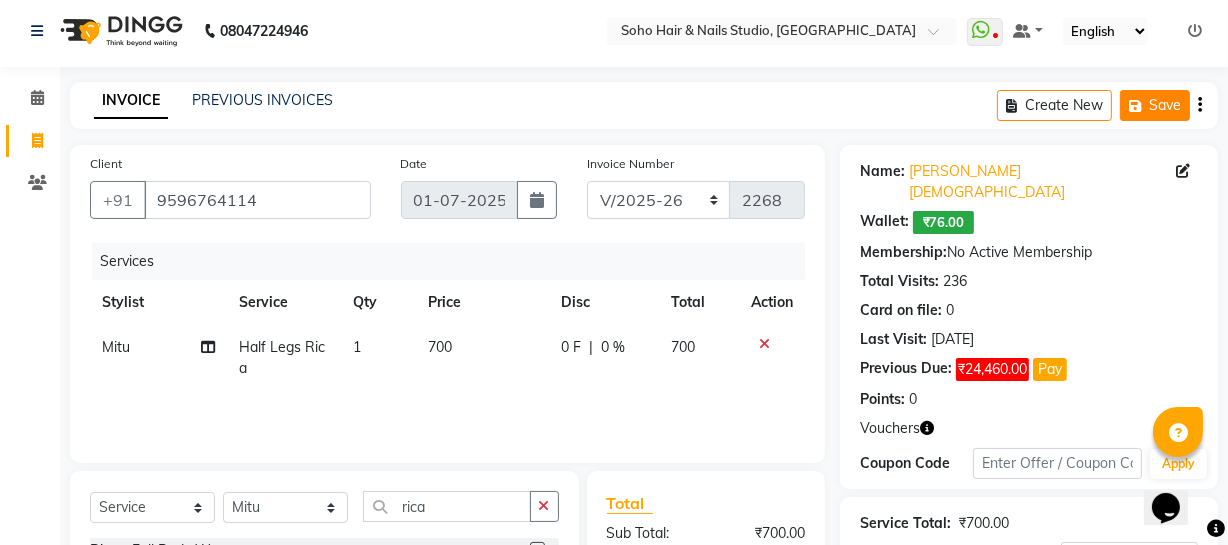 click 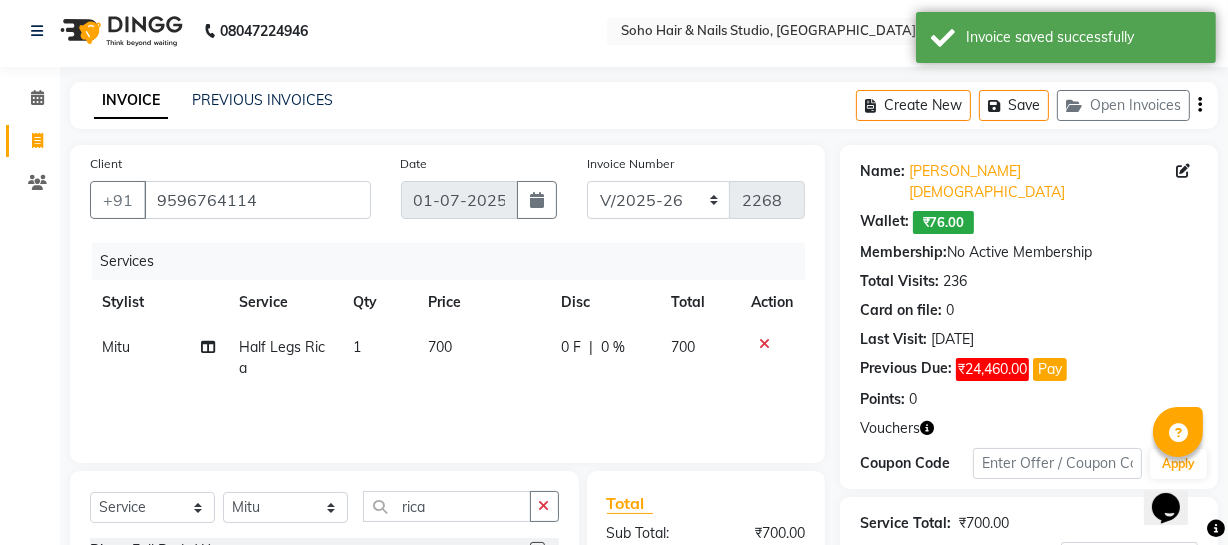 click 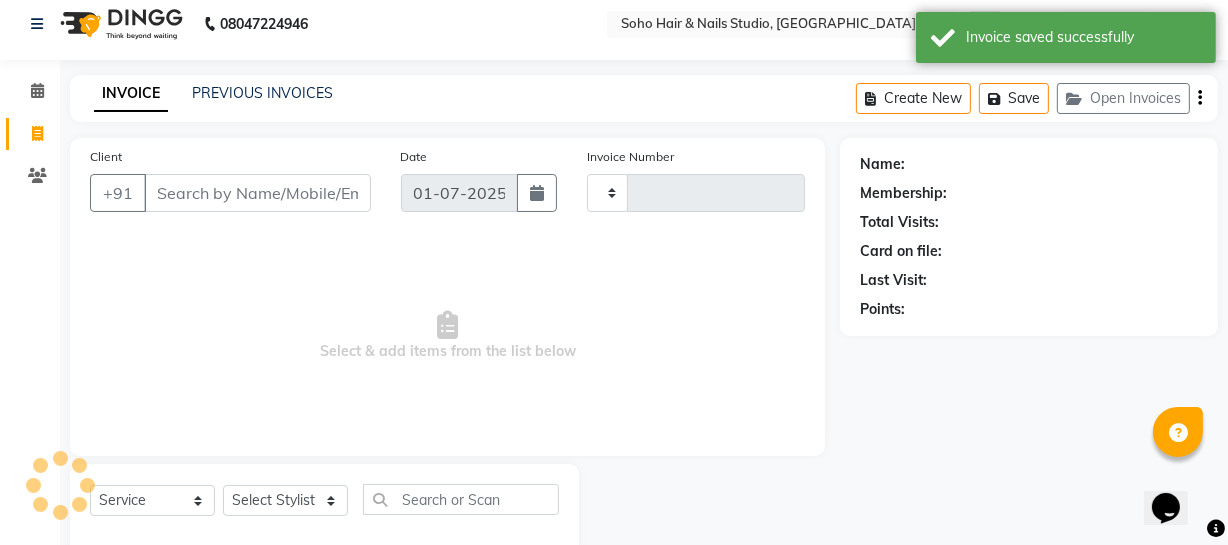 scroll, scrollTop: 57, scrollLeft: 0, axis: vertical 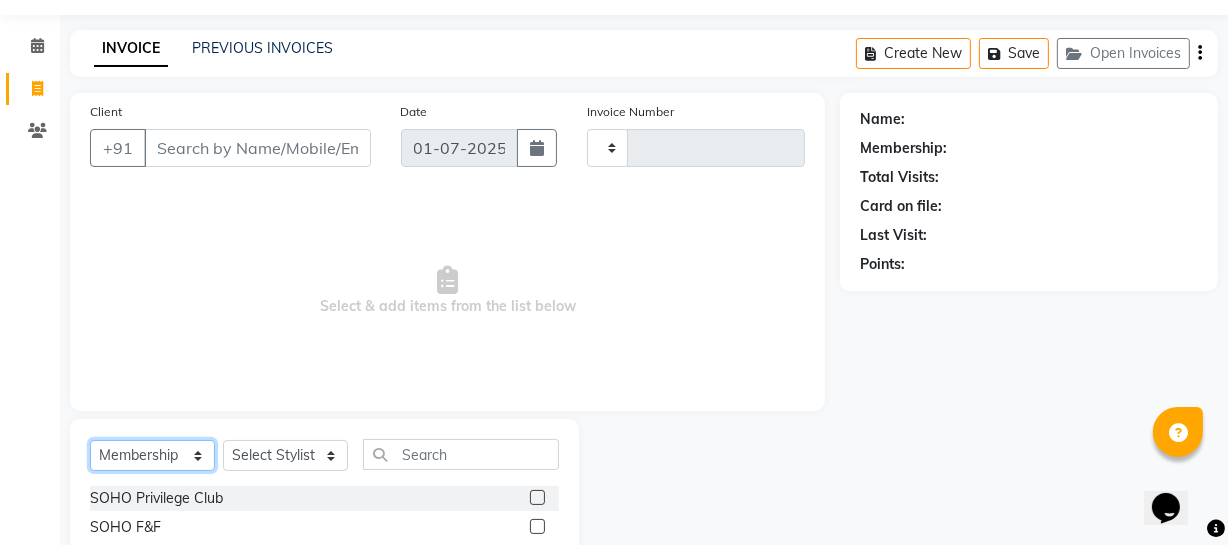 drag, startPoint x: 172, startPoint y: 465, endPoint x: 176, endPoint y: 451, distance: 14.56022 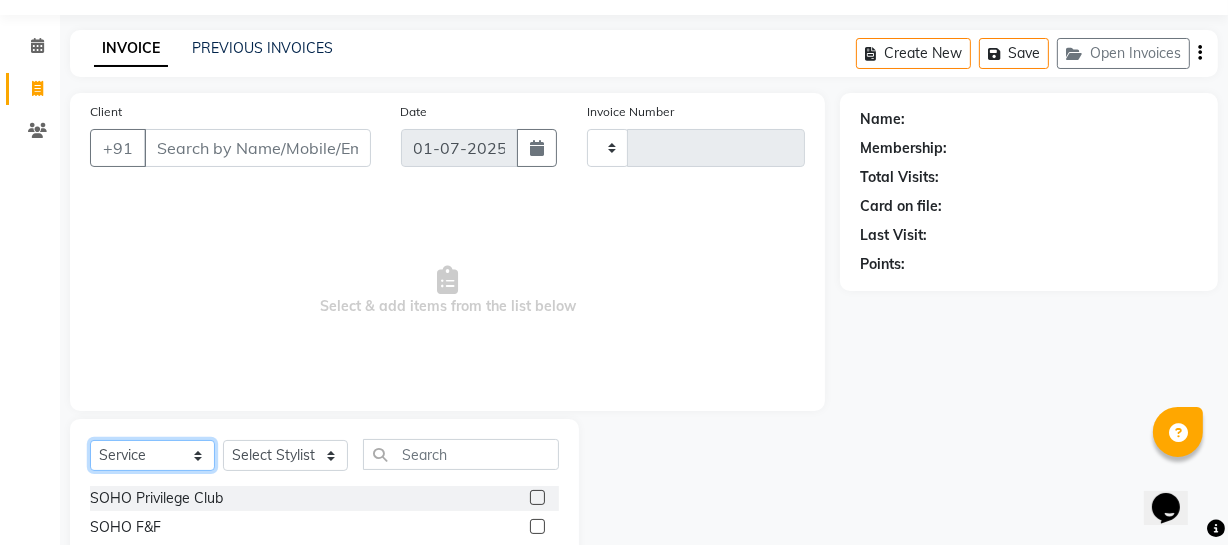 click on "Select  Service  Product  Membership  Package Voucher Prepaid Gift Card" 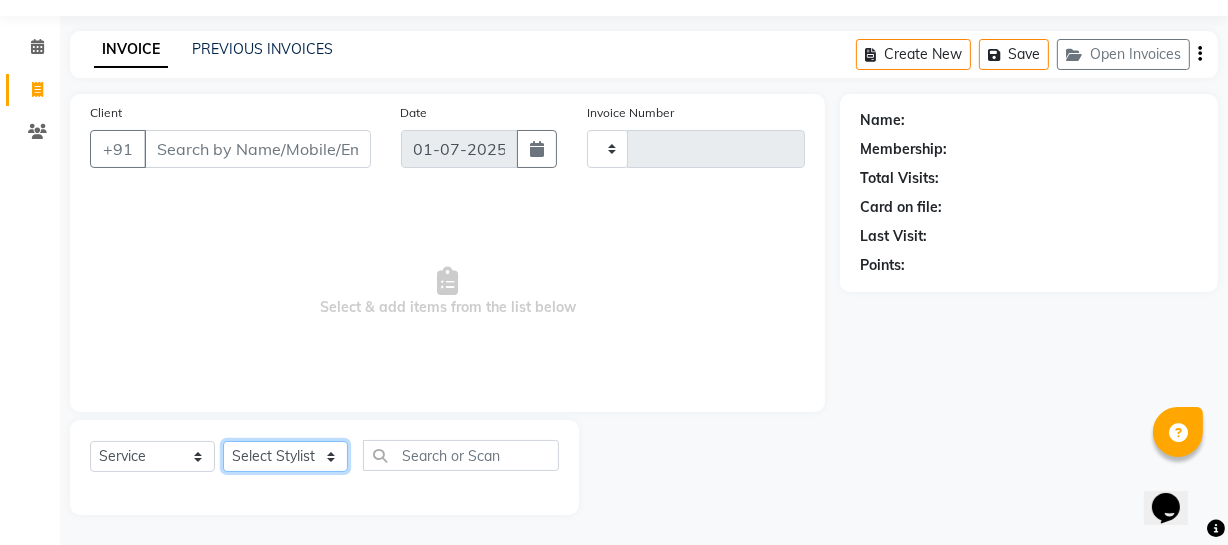 click on "Select Stylist [PERSON_NAME] Adhamya [PERSON_NAME] [PERSON_NAME] [PERSON_NAME] [PERSON_NAME] [PERSON_NAME]  [PERSON_NAME] [PERSON_NAME] Mitu [PERSON_NAME] Swalia Nitin Reception [PERSON_NAME]  [PERSON_NAME] sameer [PERSON_NAME] [PERSON_NAME] [PERSON_NAME] [PERSON_NAME] [PERSON_NAME]" 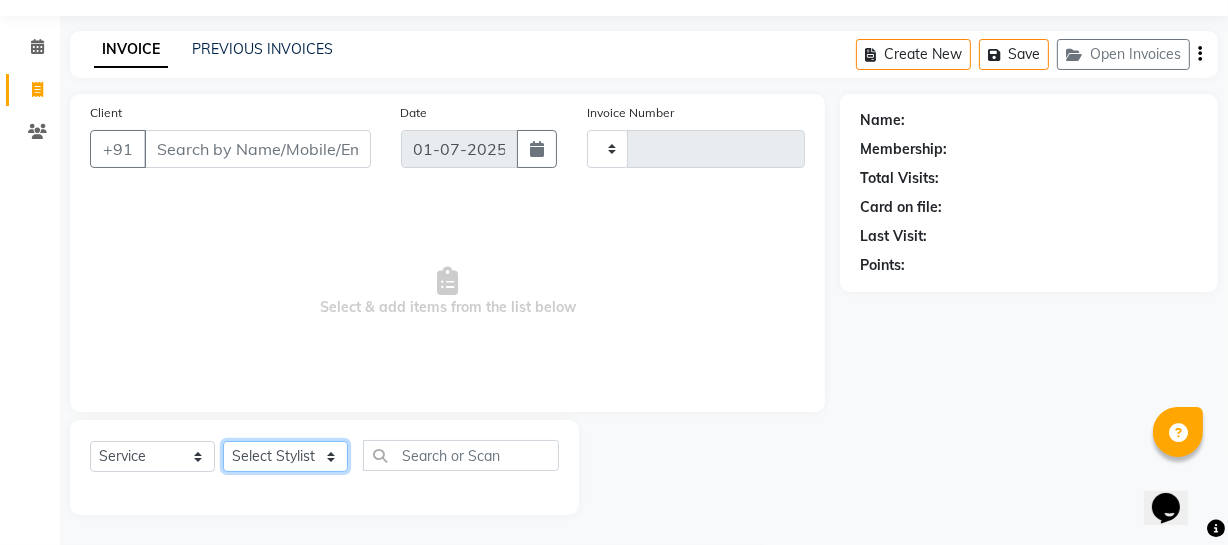 select on "28501" 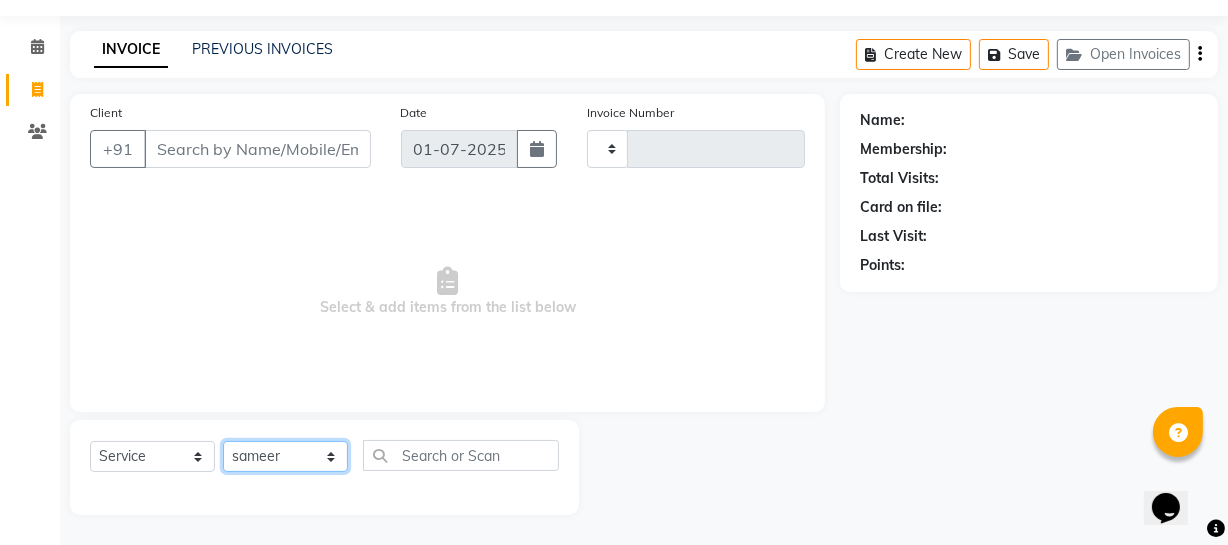 click on "Select Stylist [PERSON_NAME] Adhamya [PERSON_NAME] [PERSON_NAME] [PERSON_NAME] [PERSON_NAME] [PERSON_NAME]  [PERSON_NAME] [PERSON_NAME] Mitu [PERSON_NAME] Swalia Nitin Reception [PERSON_NAME]  [PERSON_NAME] sameer [PERSON_NAME] [PERSON_NAME] [PERSON_NAME] [PERSON_NAME] [PERSON_NAME]" 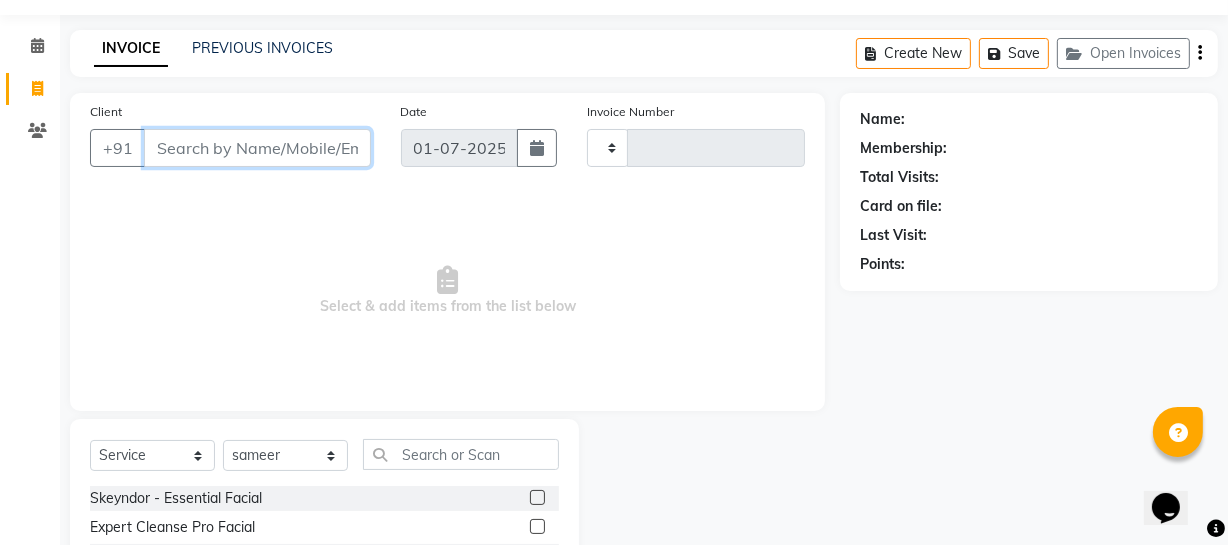 click on "Client" at bounding box center (257, 148) 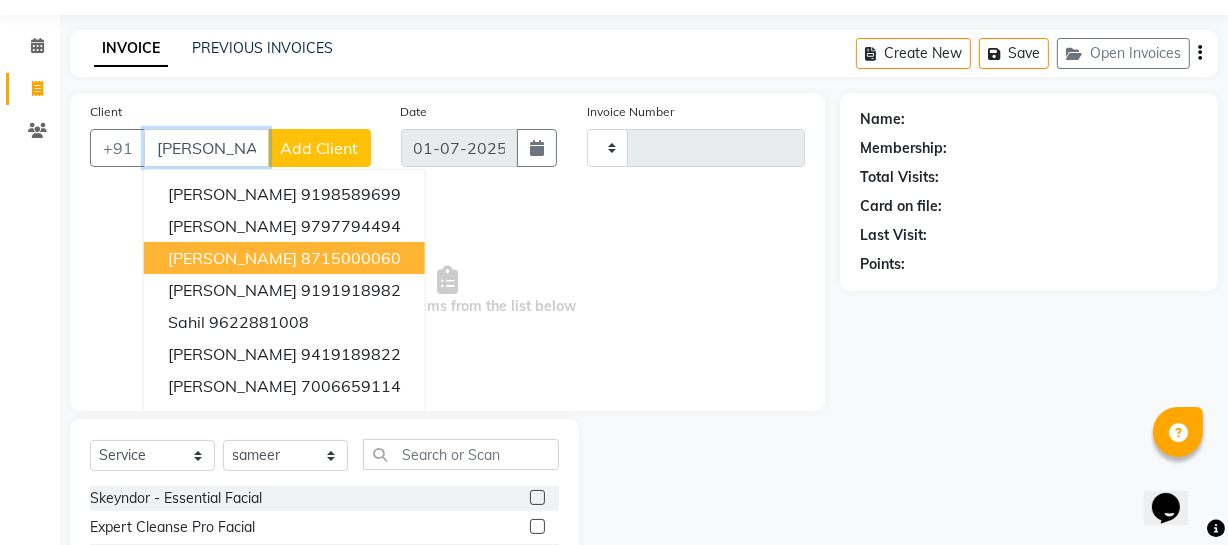 click on "[PERSON_NAME]" at bounding box center [232, 258] 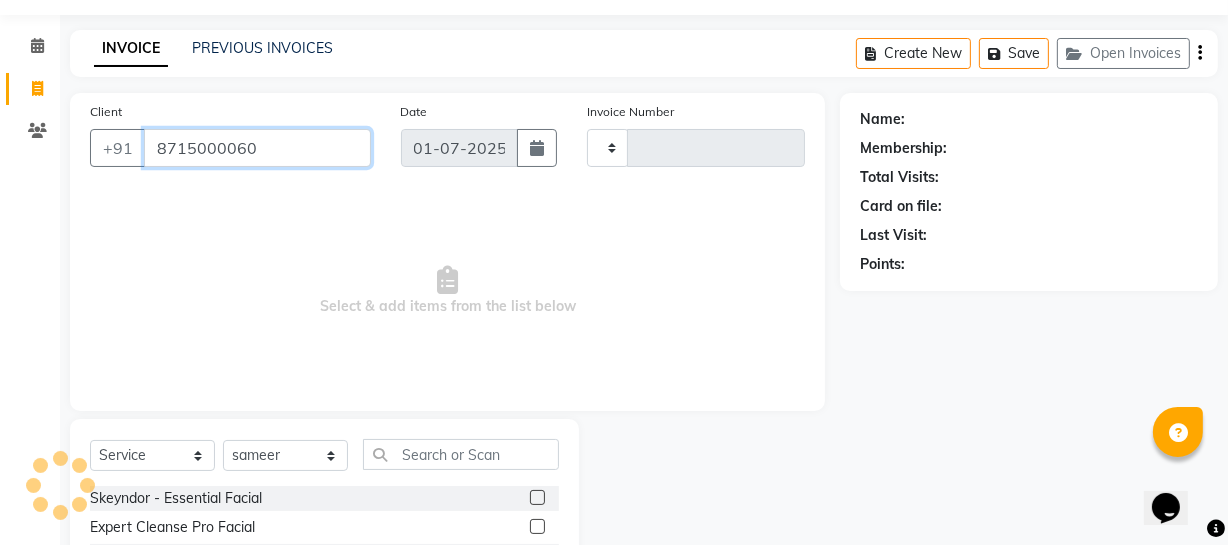 type on "8715000060" 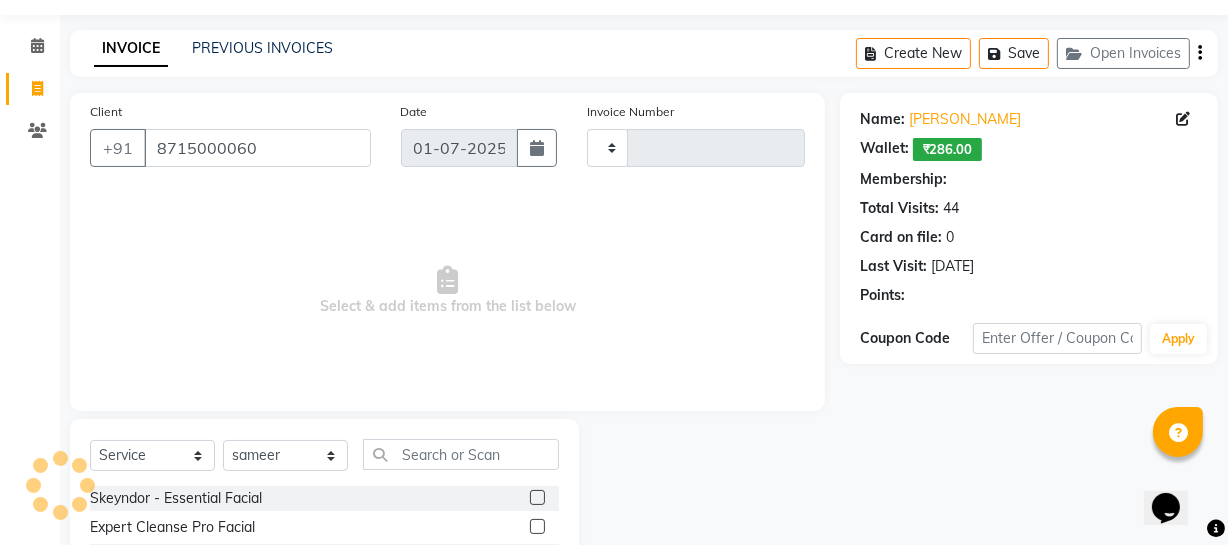 select on "1: Object" 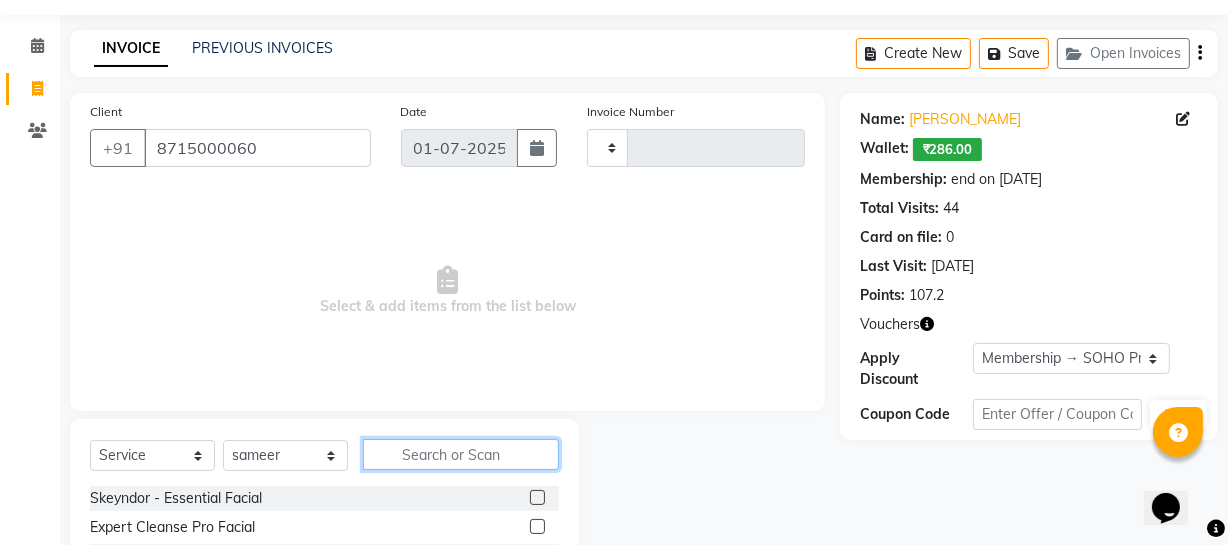 click 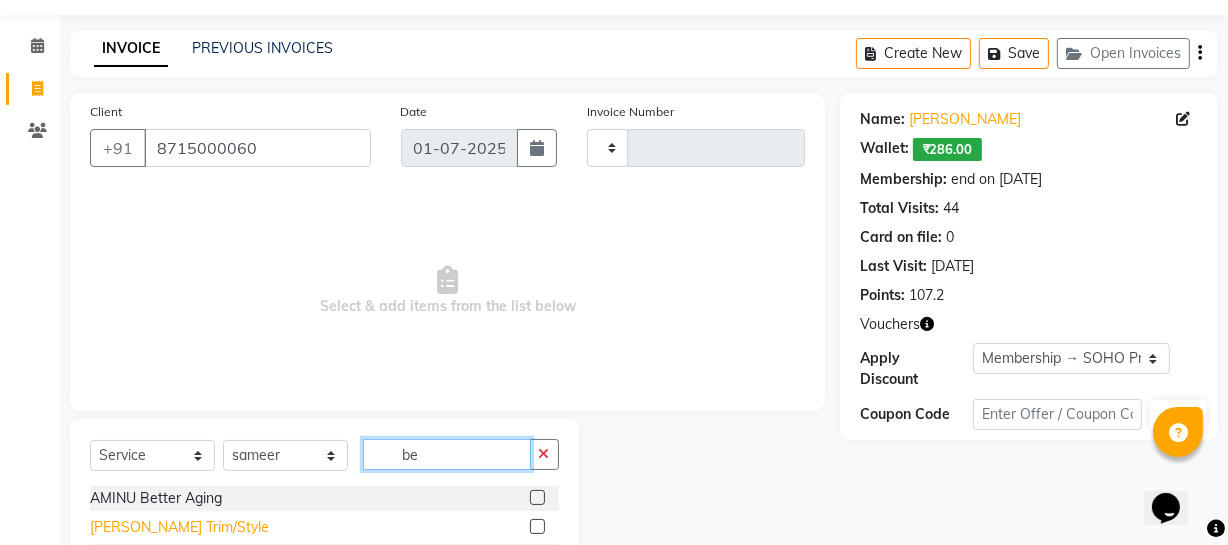 type on "be" 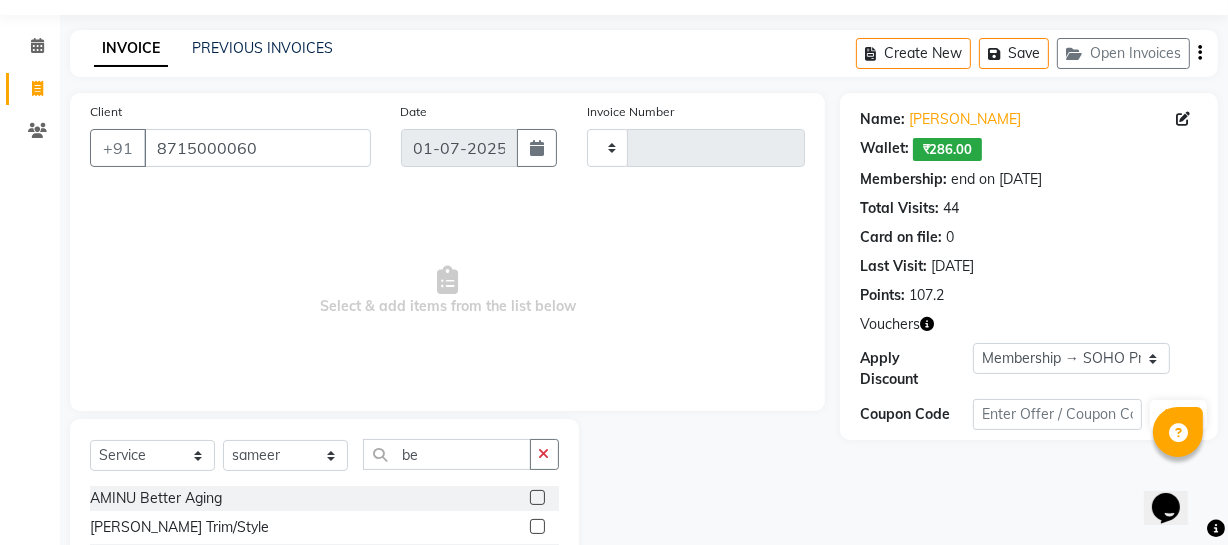 drag, startPoint x: 182, startPoint y: 533, endPoint x: 200, endPoint y: 520, distance: 22.203604 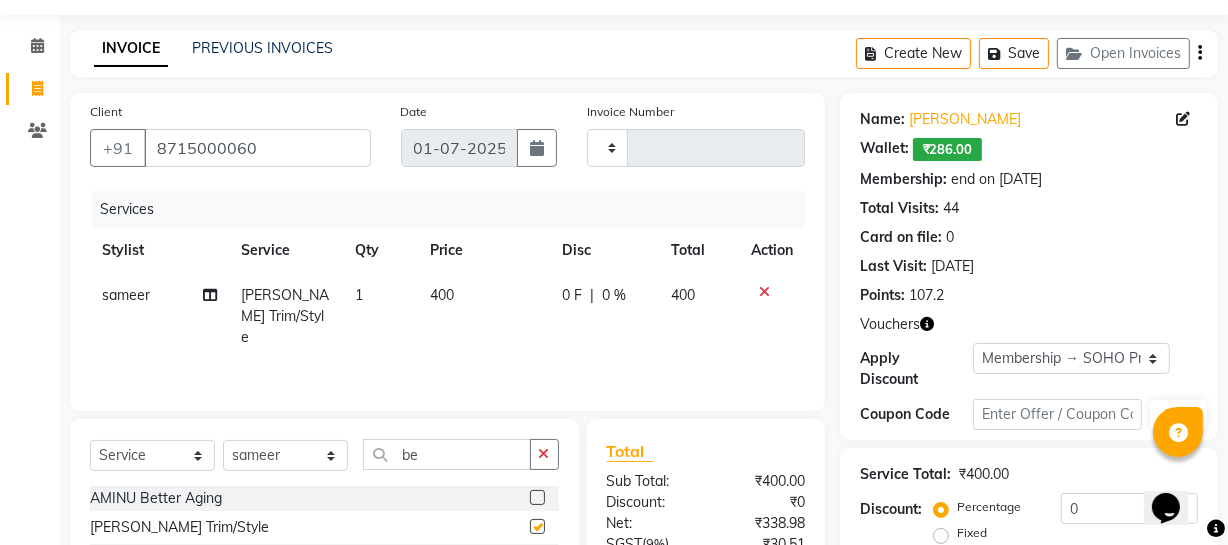 checkbox on "false" 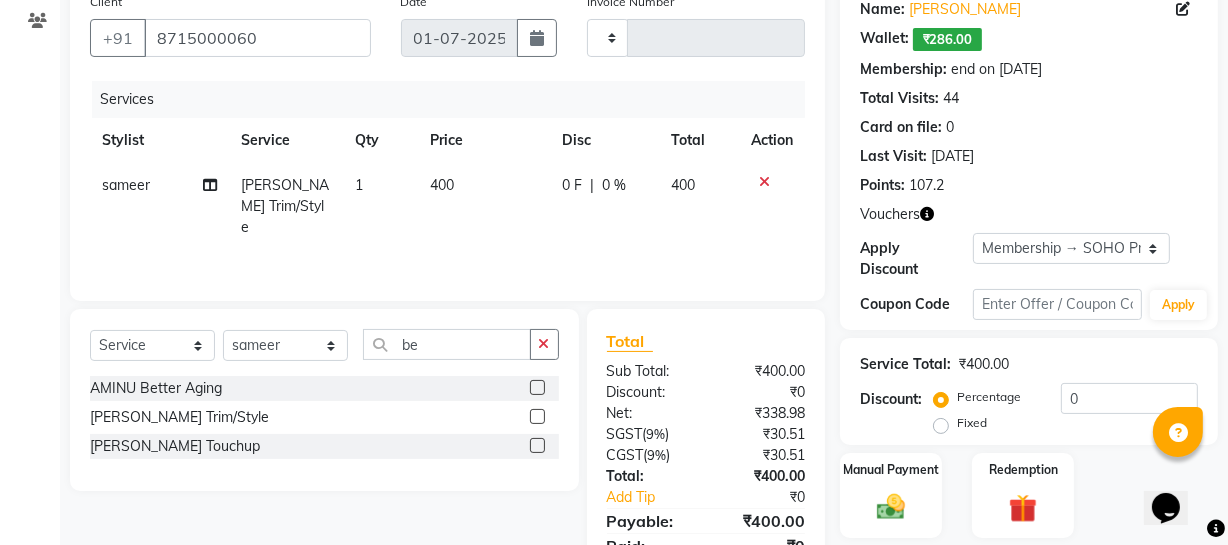 scroll, scrollTop: 256, scrollLeft: 0, axis: vertical 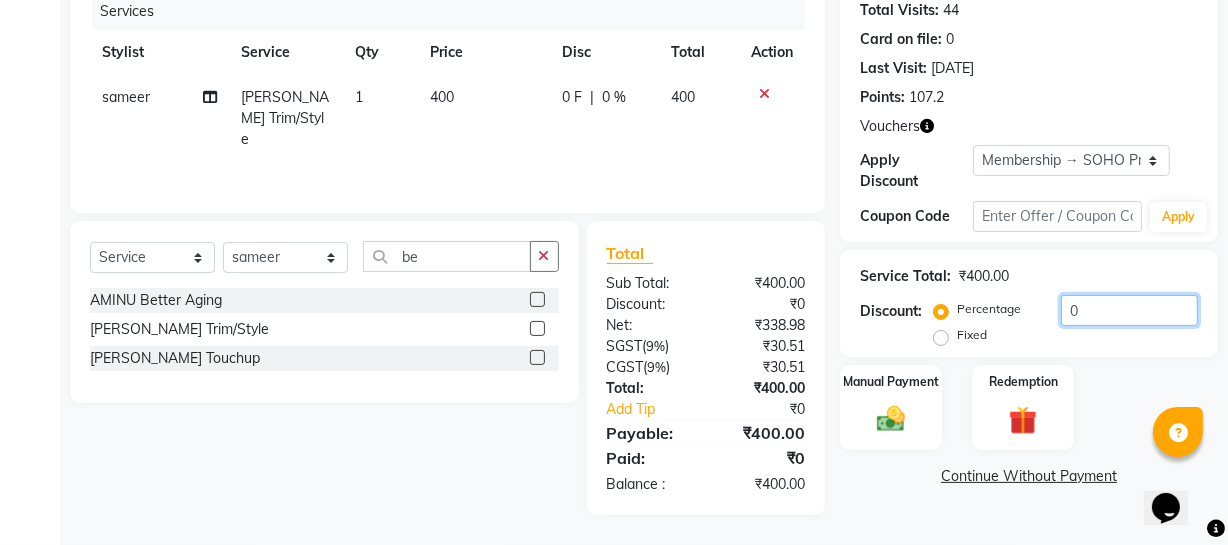 drag, startPoint x: 1097, startPoint y: 312, endPoint x: 877, endPoint y: 299, distance: 220.38376 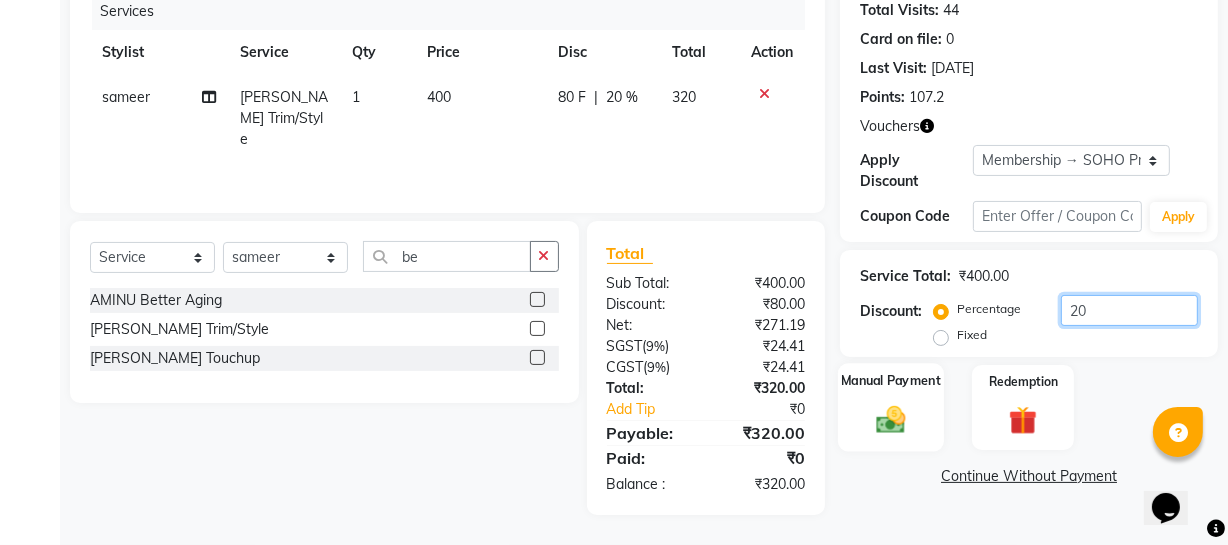 type on "20" 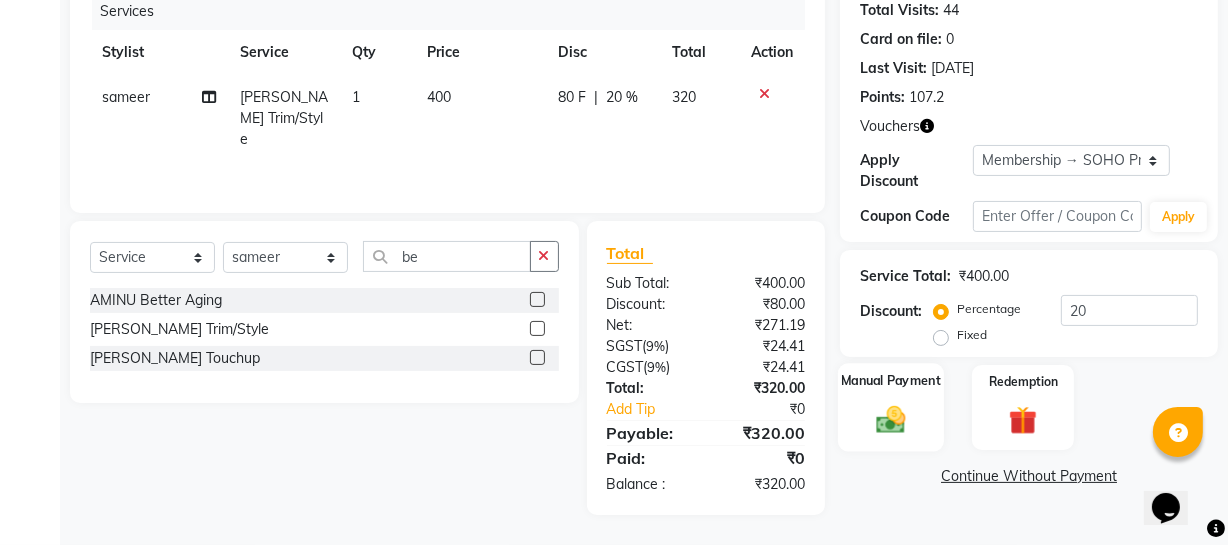 click on "Manual Payment" 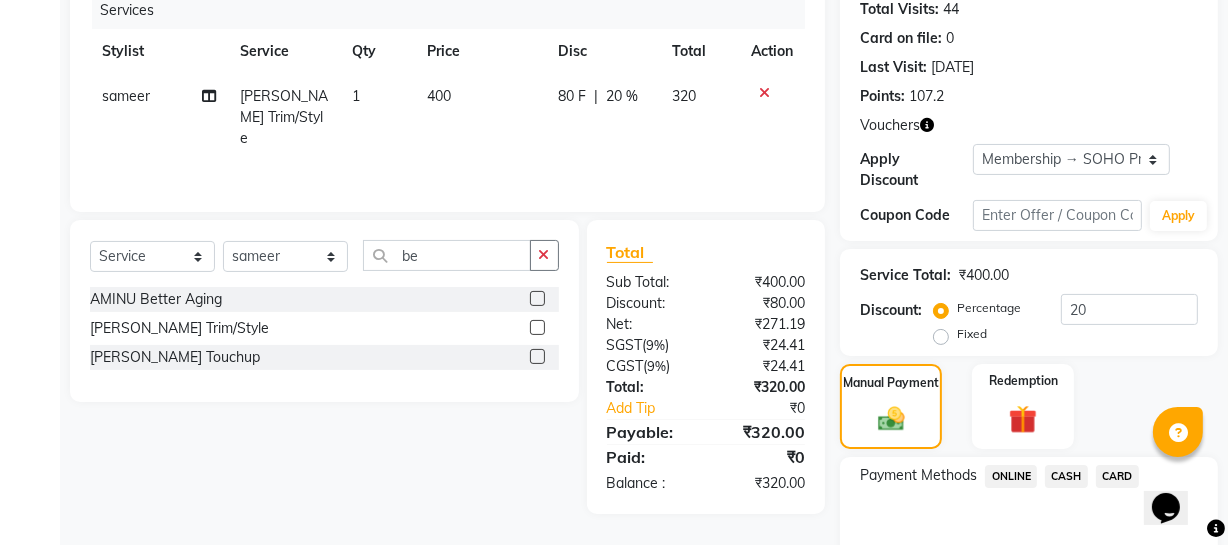 click on "ONLINE" 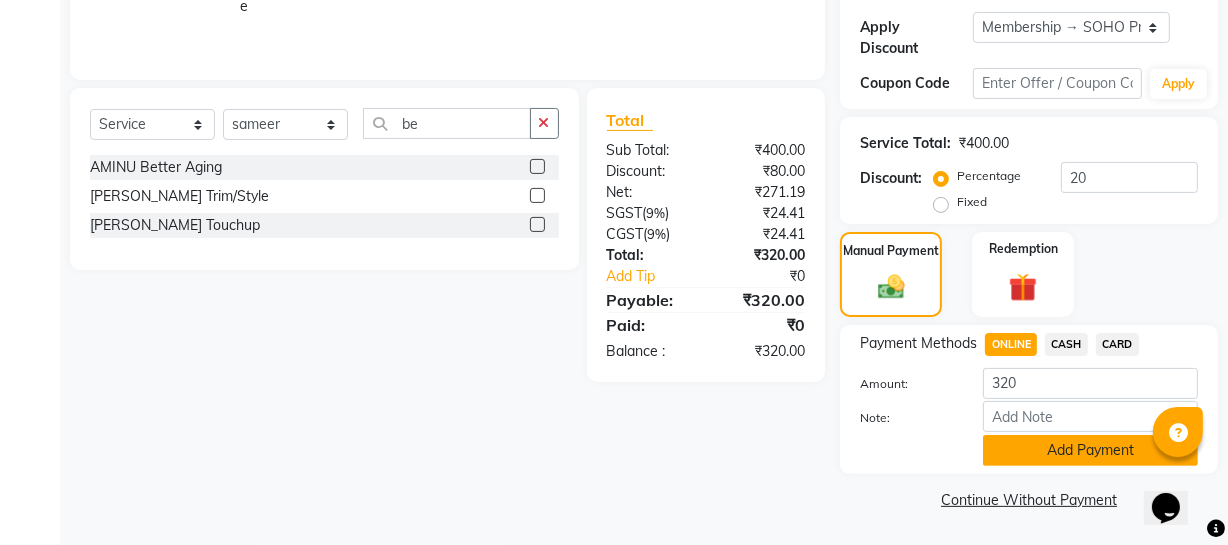 click on "Add Payment" 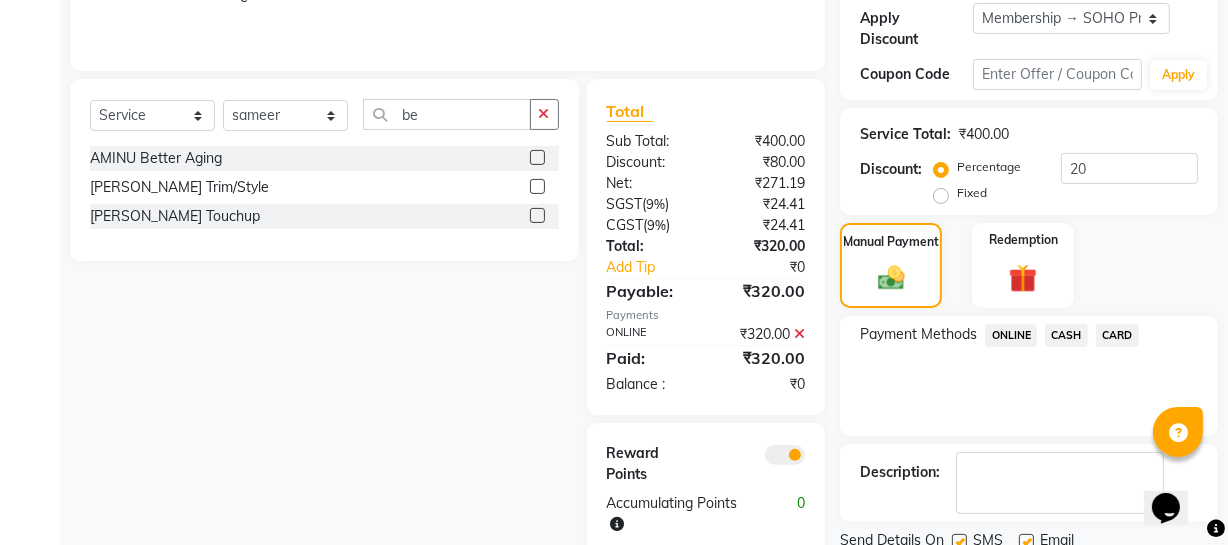 scroll, scrollTop: 471, scrollLeft: 0, axis: vertical 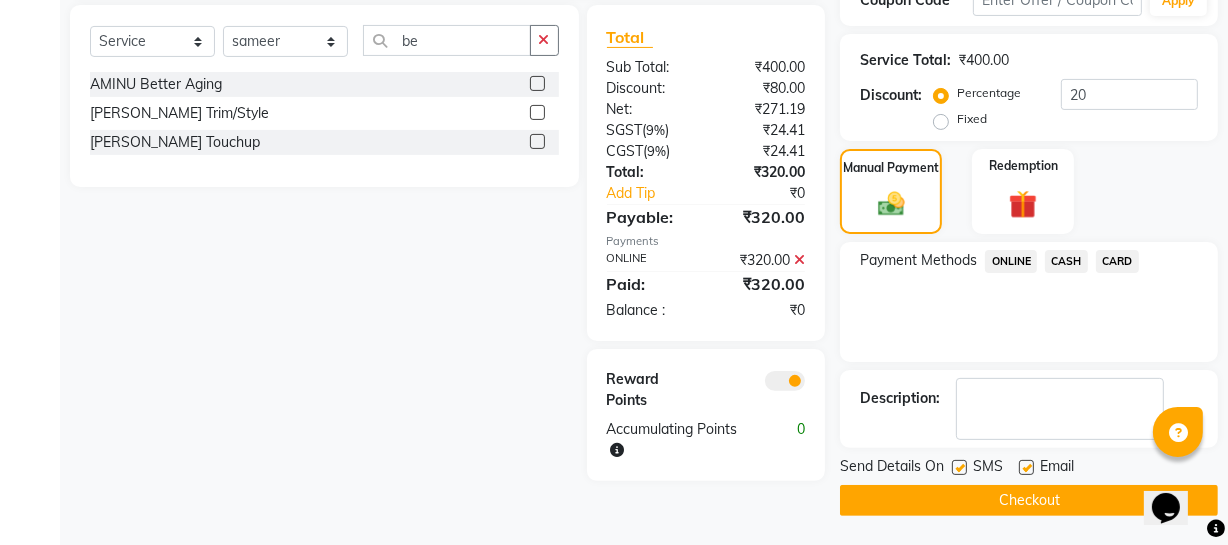 drag, startPoint x: 1240, startPoint y: 287, endPoint x: 24, endPoint y: 19, distance: 1245.1827 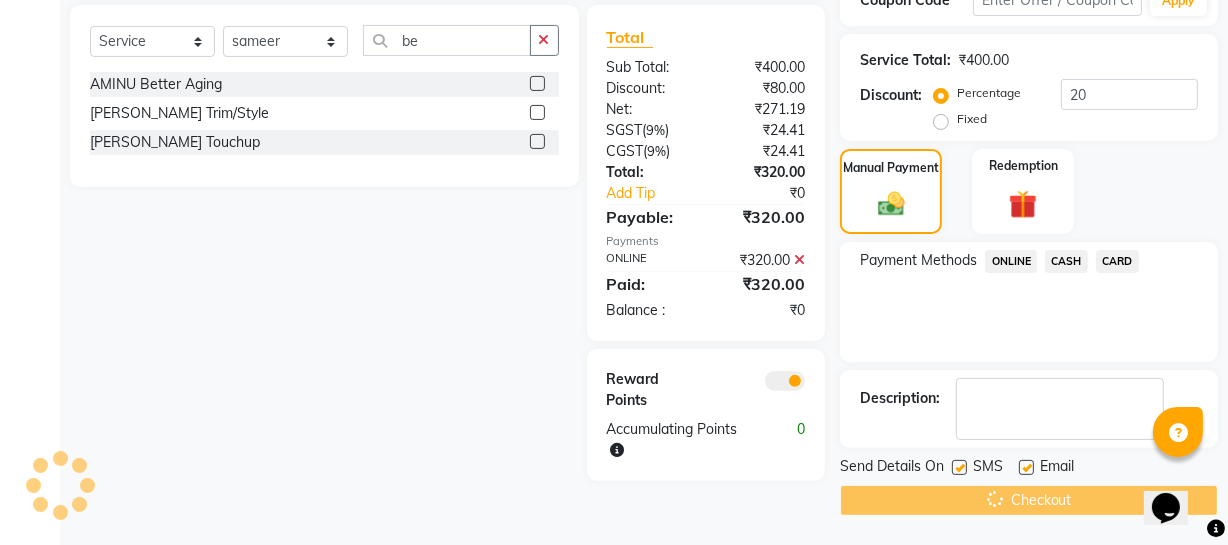 scroll, scrollTop: 0, scrollLeft: 0, axis: both 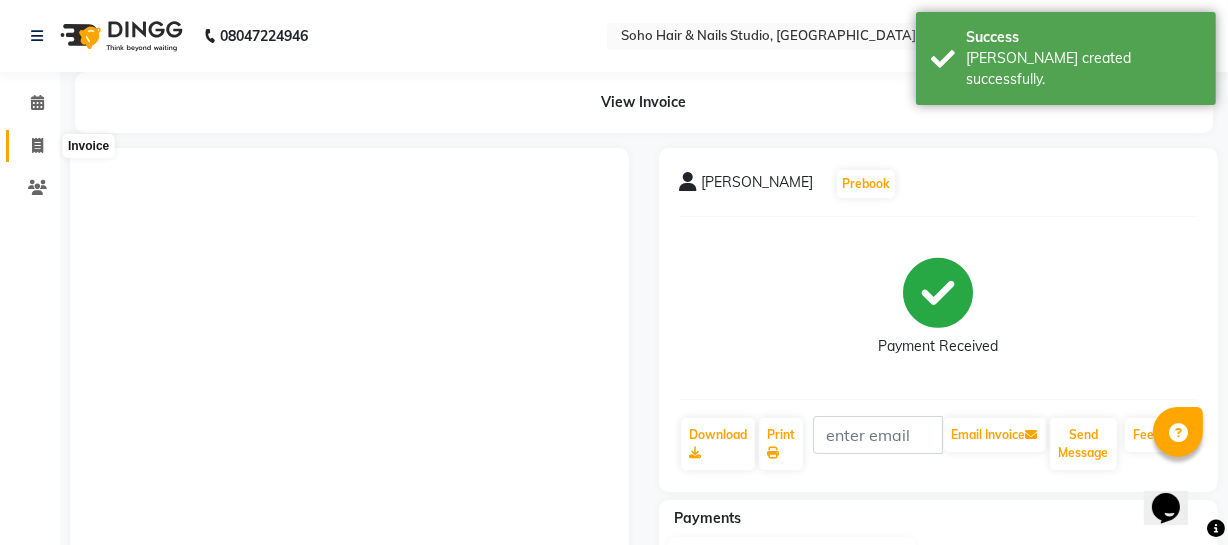 click 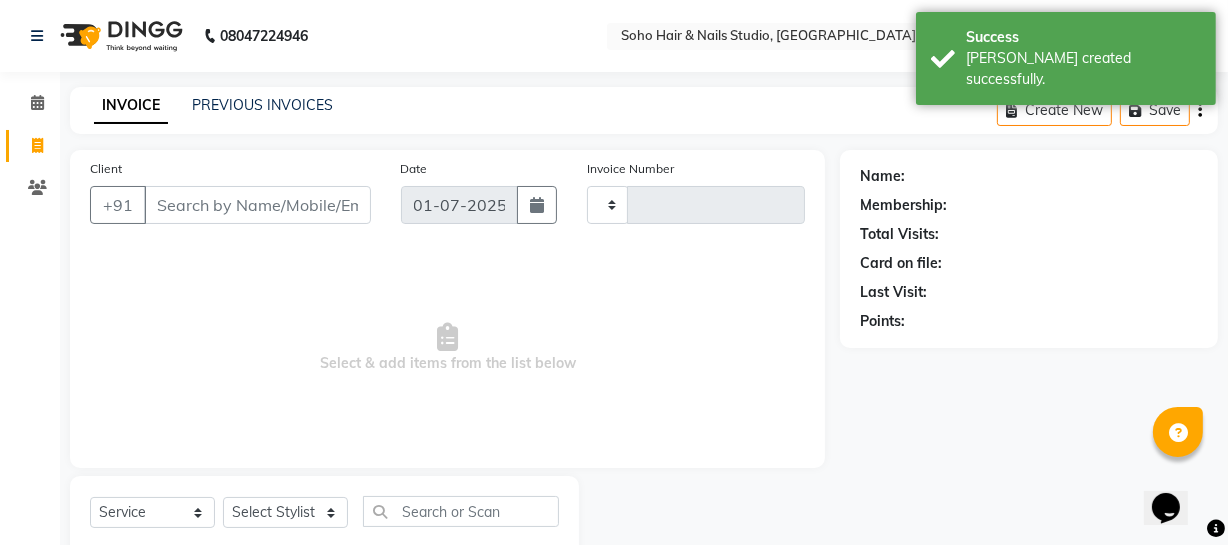 scroll, scrollTop: 57, scrollLeft: 0, axis: vertical 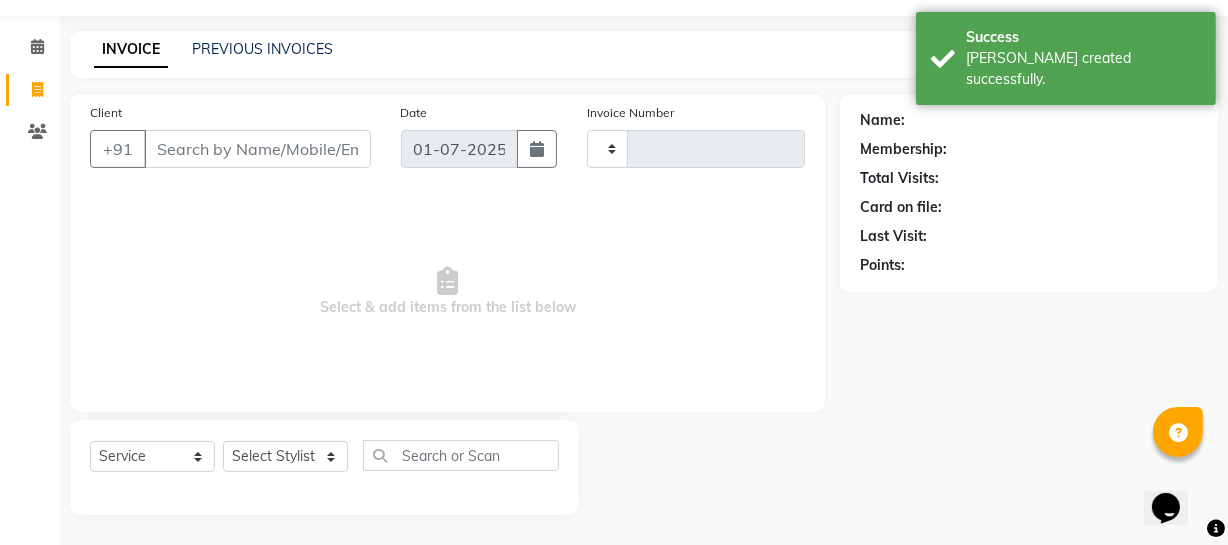 type on "2269" 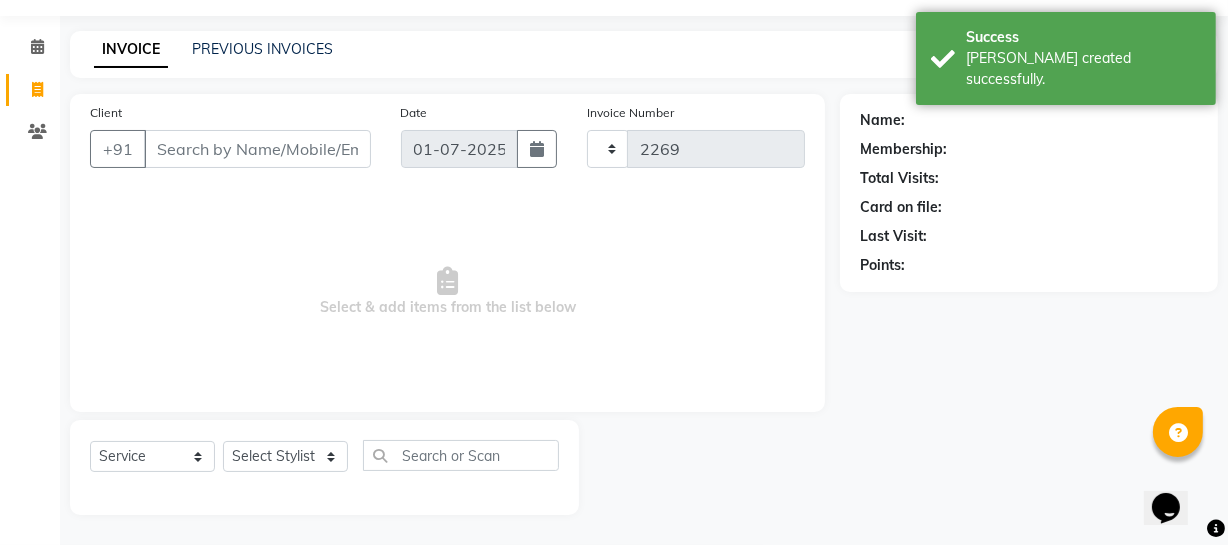 select on "735" 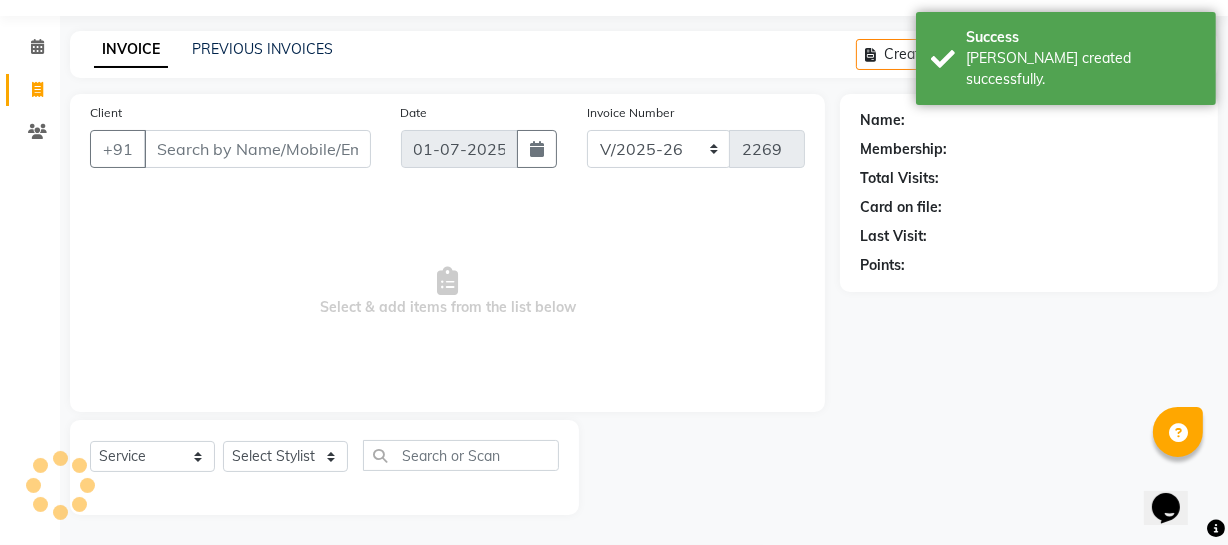 select on "membership" 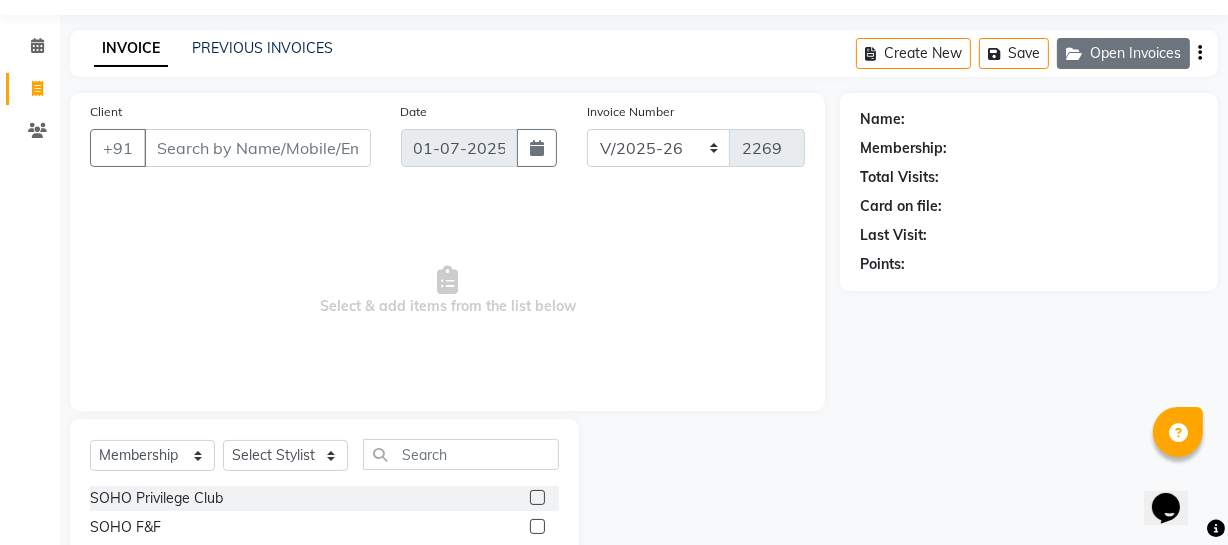 click on "Open Invoices" 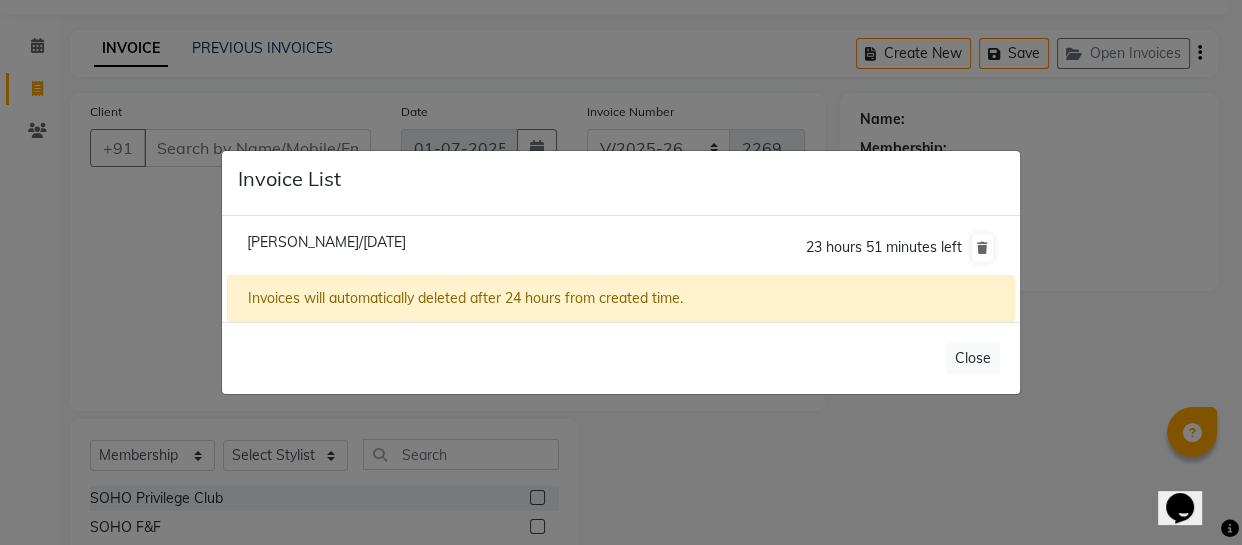 click on "Invoice List  [PERSON_NAME]/[DATE]  23 hours 51 minutes left  Invoices will automatically deleted after 24 hours from created time.   Close" 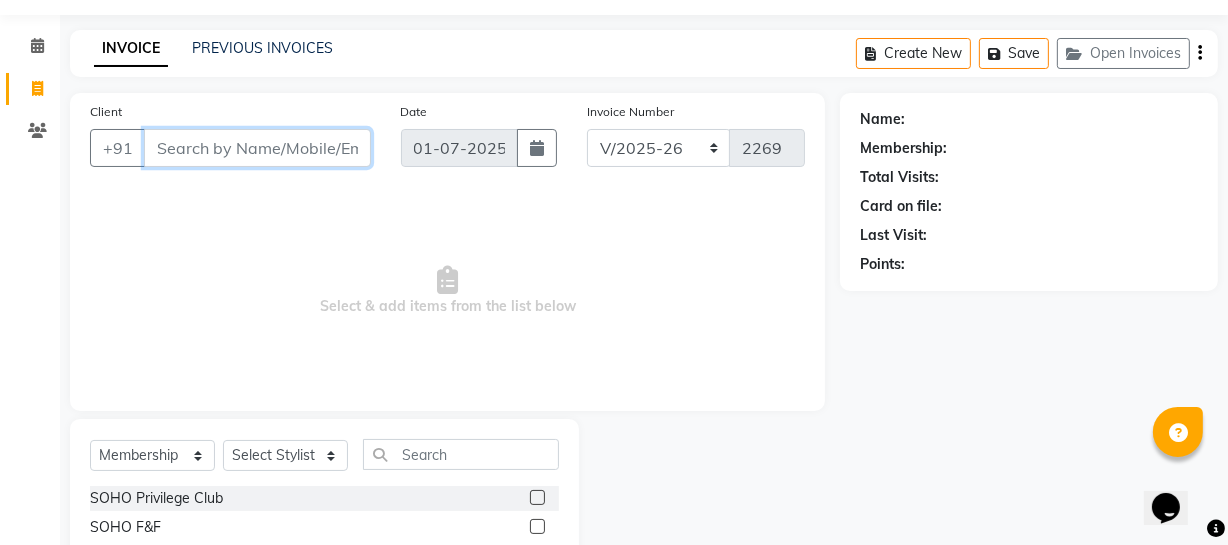 click on "Client" at bounding box center (257, 148) 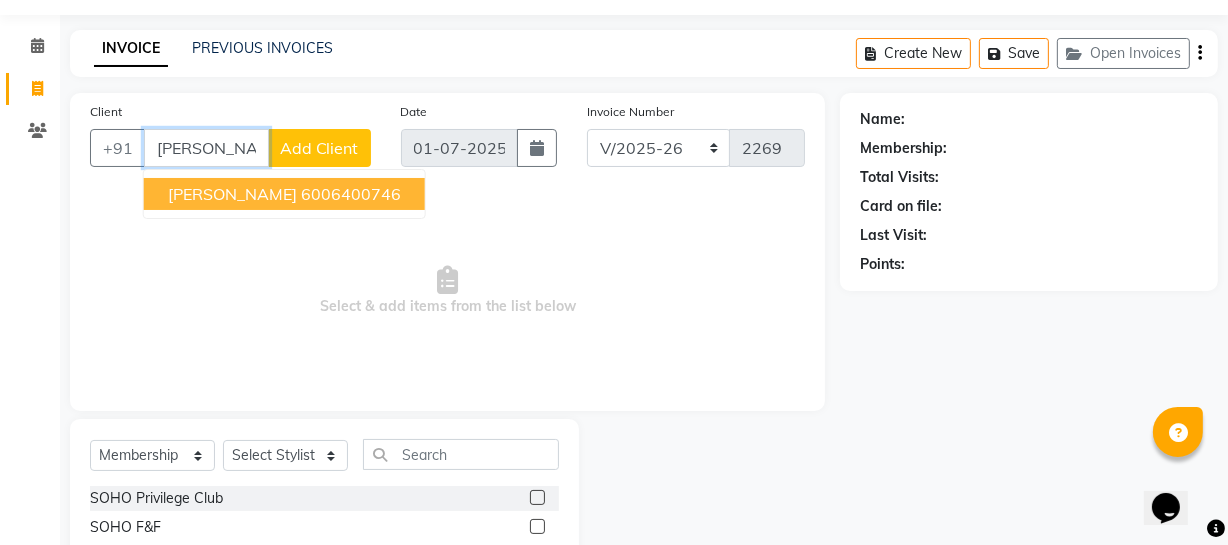 click on "6006400746" at bounding box center (351, 194) 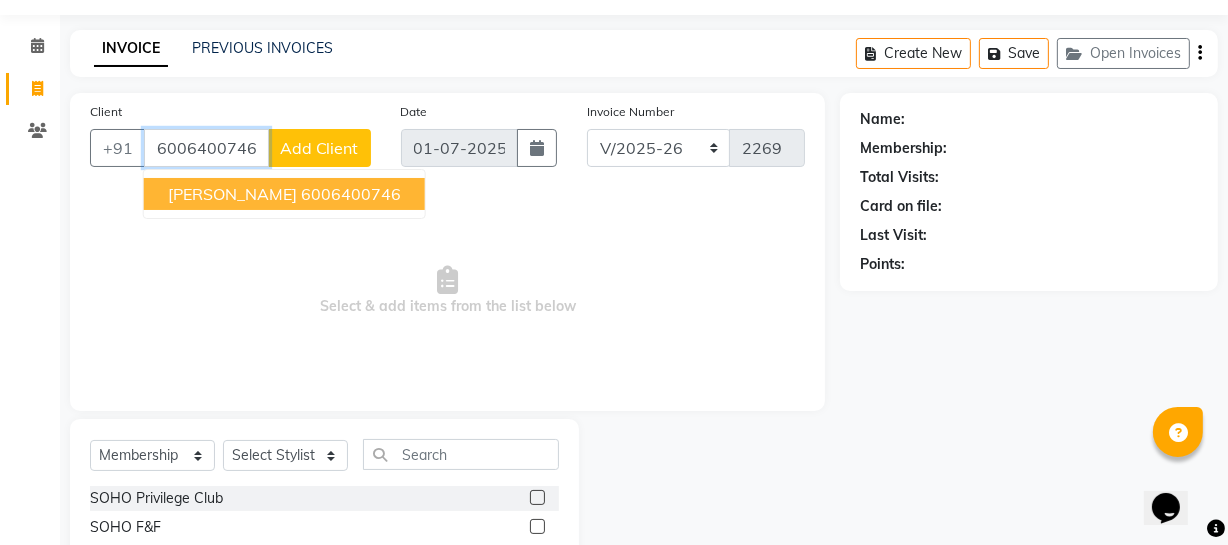 type on "6006400746" 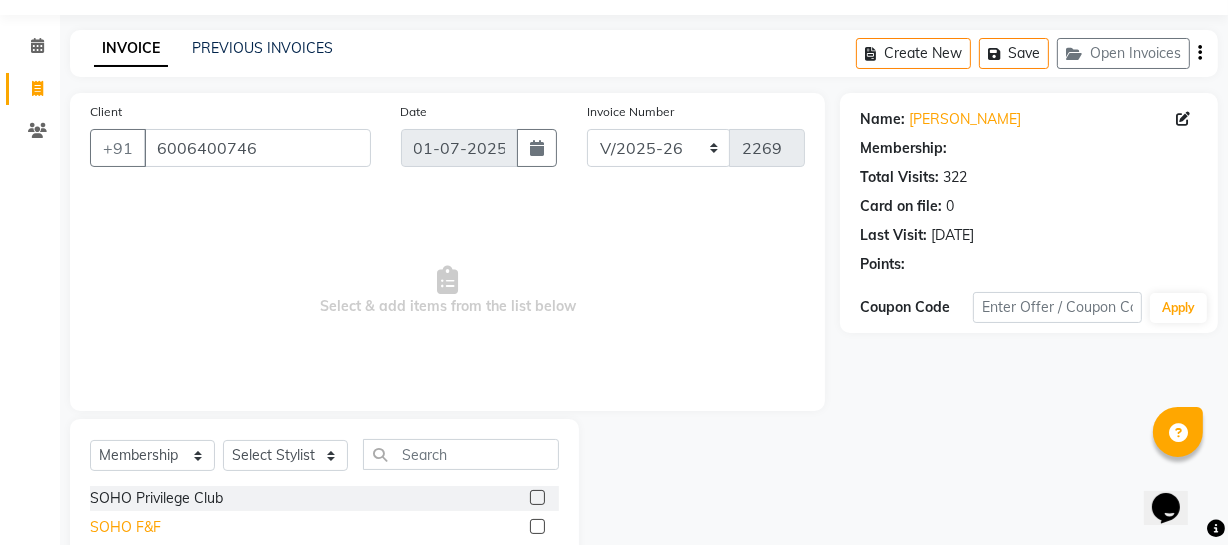 select on "1: Object" 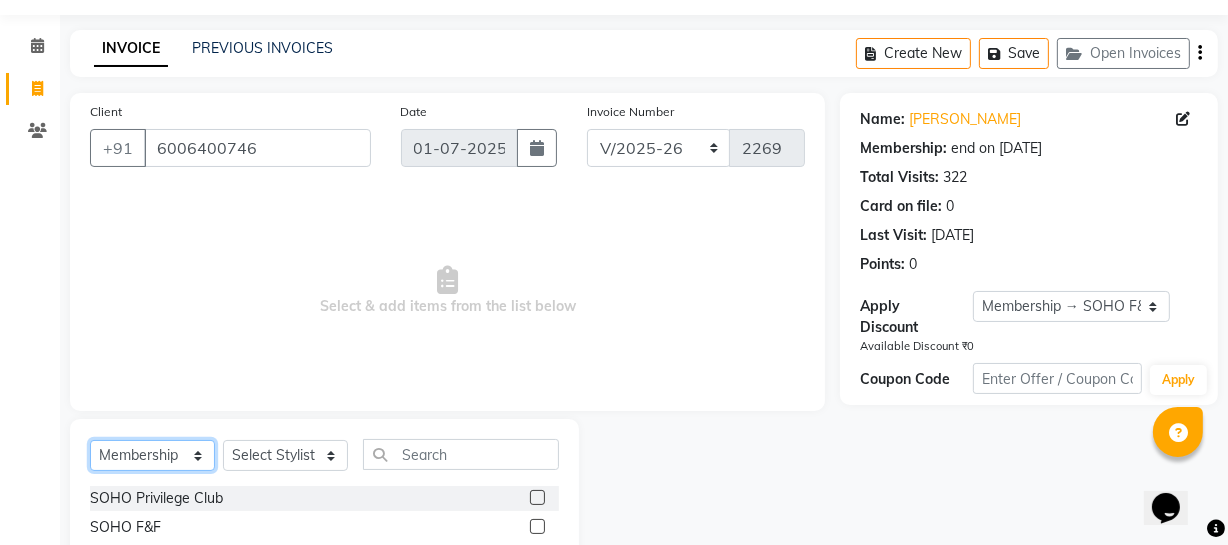 click on "Select  Service  Product  Membership  Package Voucher Prepaid Gift Card" 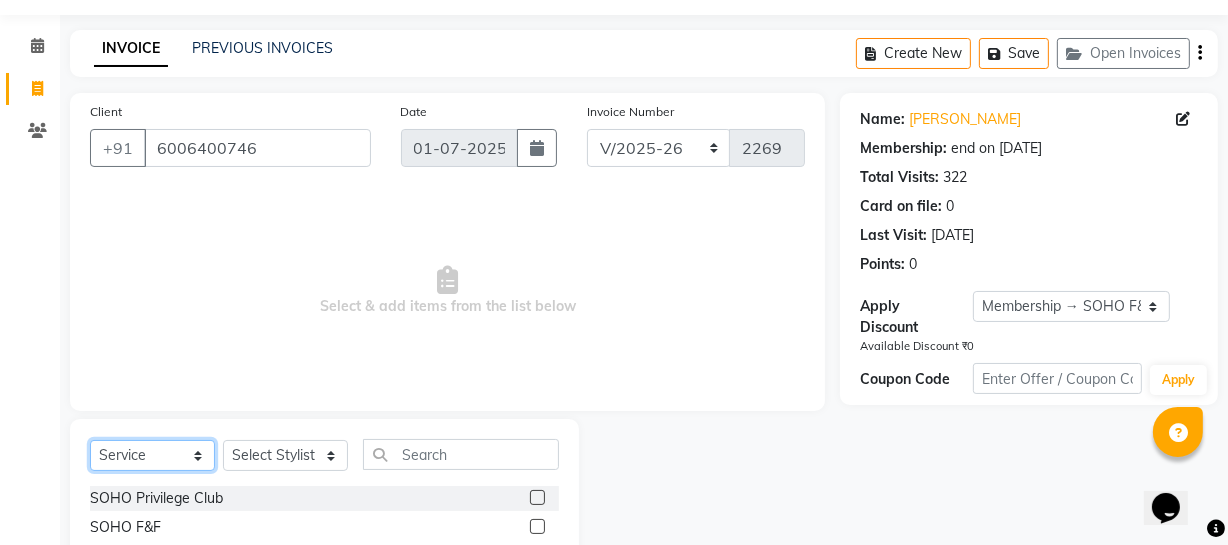 click on "Select  Service  Product  Membership  Package Voucher Prepaid Gift Card" 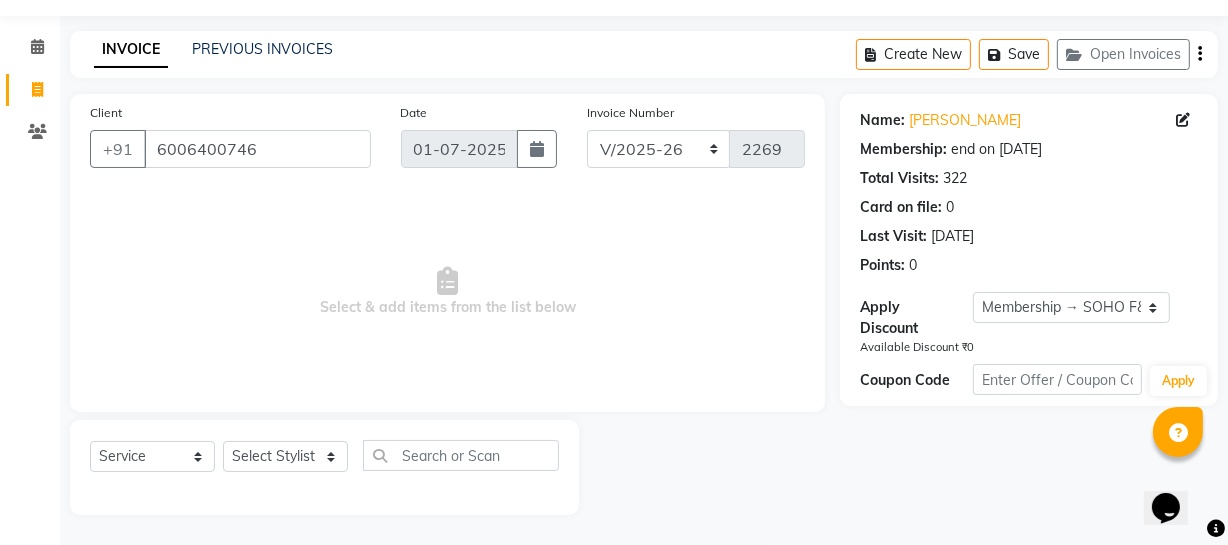 click on "Select  Service  Product  Membership  Package Voucher Prepaid Gift Card  Select Stylist [PERSON_NAME] Adhamya [PERSON_NAME] [PERSON_NAME] [PERSON_NAME] [PERSON_NAME] [PERSON_NAME]  [PERSON_NAME] [PERSON_NAME] Mitu [PERSON_NAME] Swalia Nitin Reception [PERSON_NAME]  [PERSON_NAME] sameer [PERSON_NAME] [PERSON_NAME] [PERSON_NAME] [PERSON_NAME] [PERSON_NAME]" 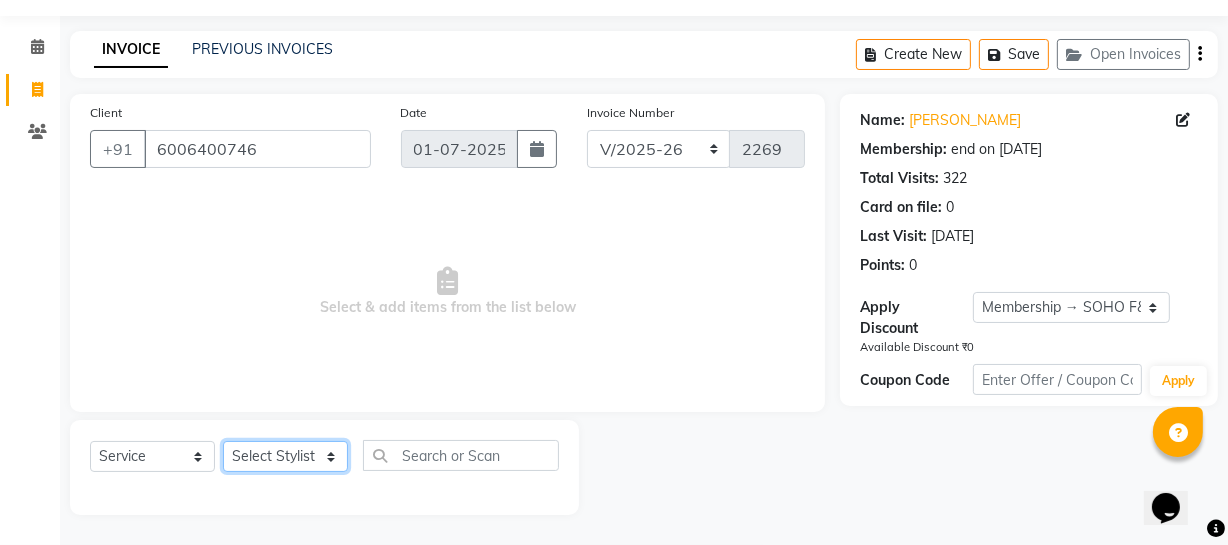click on "Select Stylist [PERSON_NAME] Adhamya [PERSON_NAME] [PERSON_NAME] [PERSON_NAME] [PERSON_NAME] [PERSON_NAME]  [PERSON_NAME] [PERSON_NAME] Mitu [PERSON_NAME] Swalia Nitin Reception [PERSON_NAME]  [PERSON_NAME] sameer [PERSON_NAME] [PERSON_NAME] [PERSON_NAME] [PERSON_NAME] [PERSON_NAME]" 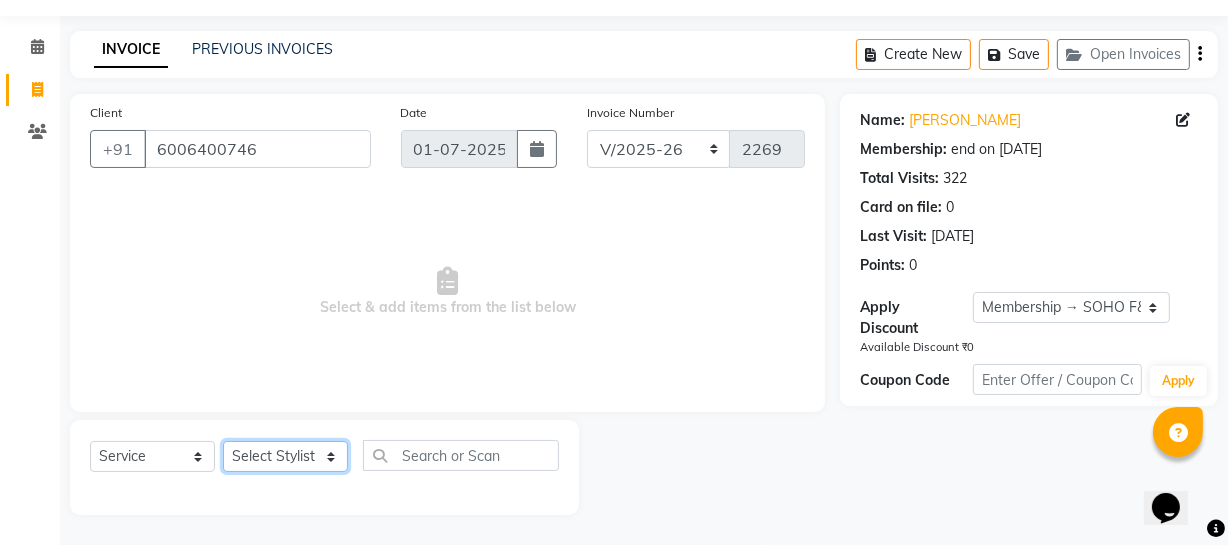select on "21261" 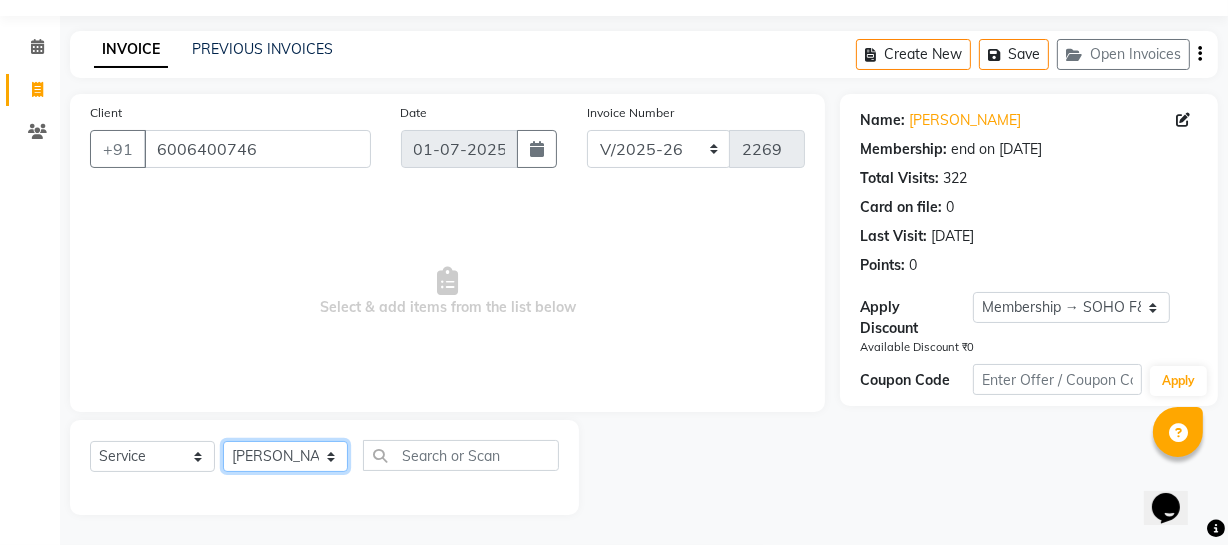 click on "Select Stylist [PERSON_NAME] Adhamya [PERSON_NAME] [PERSON_NAME] [PERSON_NAME] [PERSON_NAME] [PERSON_NAME]  [PERSON_NAME] [PERSON_NAME] Mitu [PERSON_NAME] Swalia Nitin Reception [PERSON_NAME]  [PERSON_NAME] sameer [PERSON_NAME] [PERSON_NAME] [PERSON_NAME] [PERSON_NAME] [PERSON_NAME]" 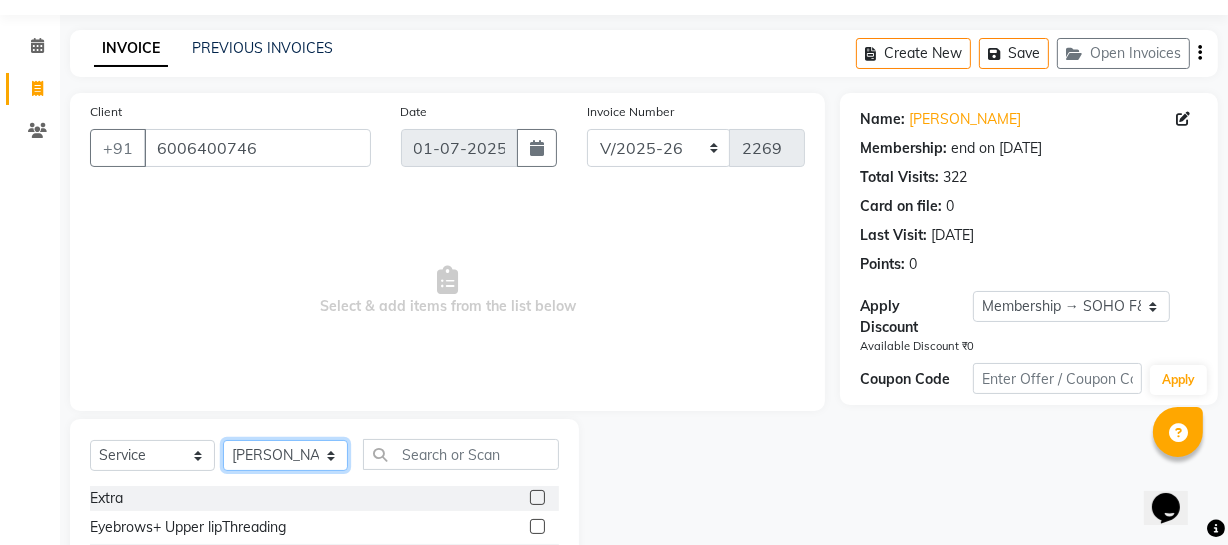 click on "Select Stylist [PERSON_NAME] Adhamya [PERSON_NAME] [PERSON_NAME] [PERSON_NAME] [PERSON_NAME] [PERSON_NAME]  [PERSON_NAME] [PERSON_NAME] Mitu [PERSON_NAME] Swalia Nitin Reception [PERSON_NAME]  [PERSON_NAME] sameer [PERSON_NAME] [PERSON_NAME] [PERSON_NAME] [PERSON_NAME] [PERSON_NAME]" 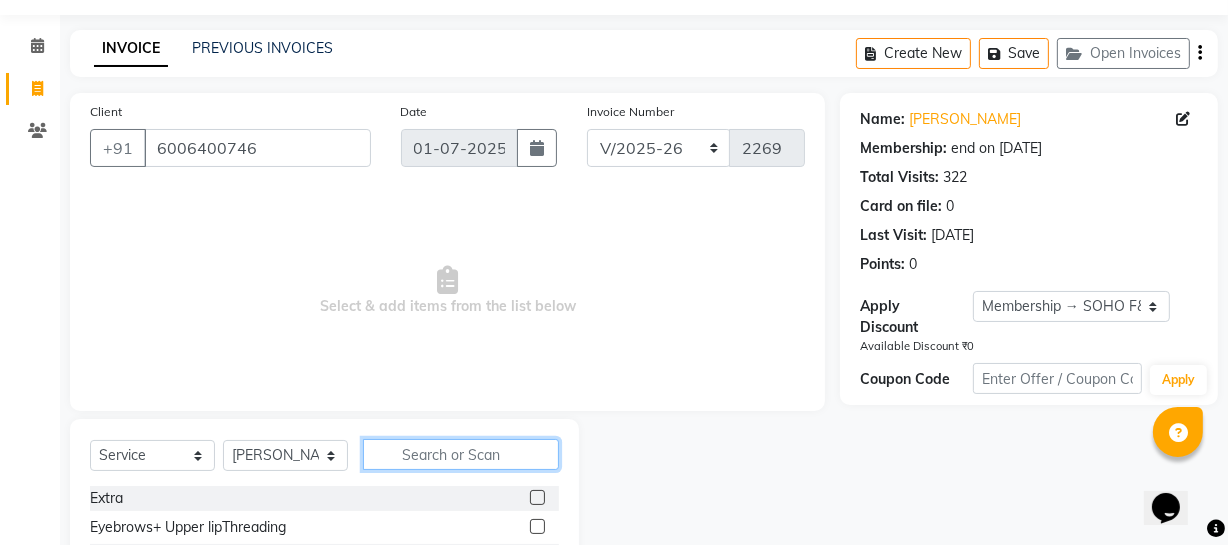 click 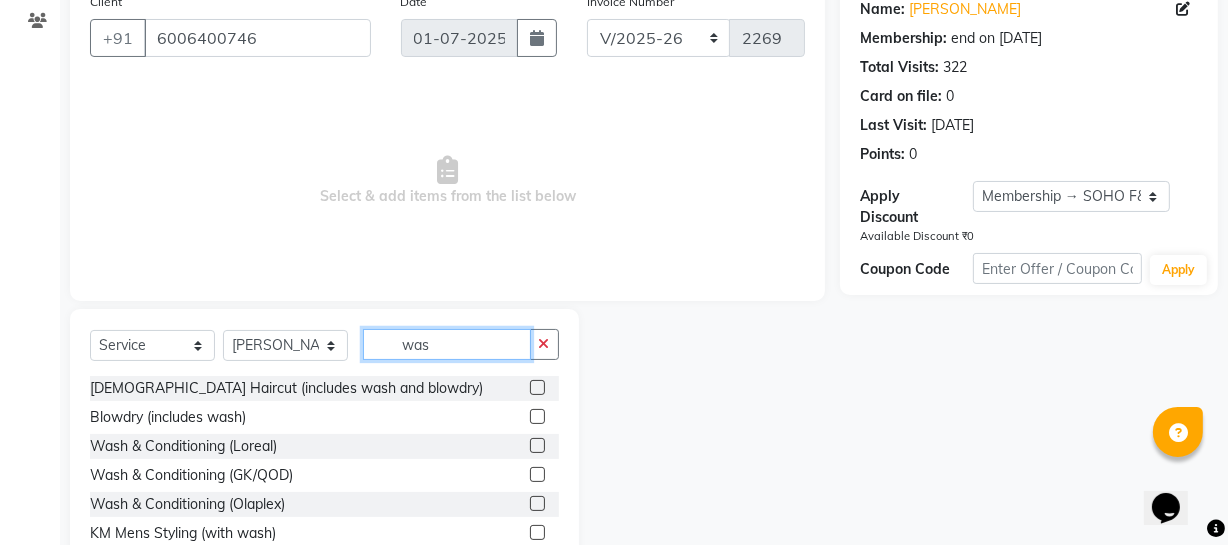 scroll, scrollTop: 186, scrollLeft: 0, axis: vertical 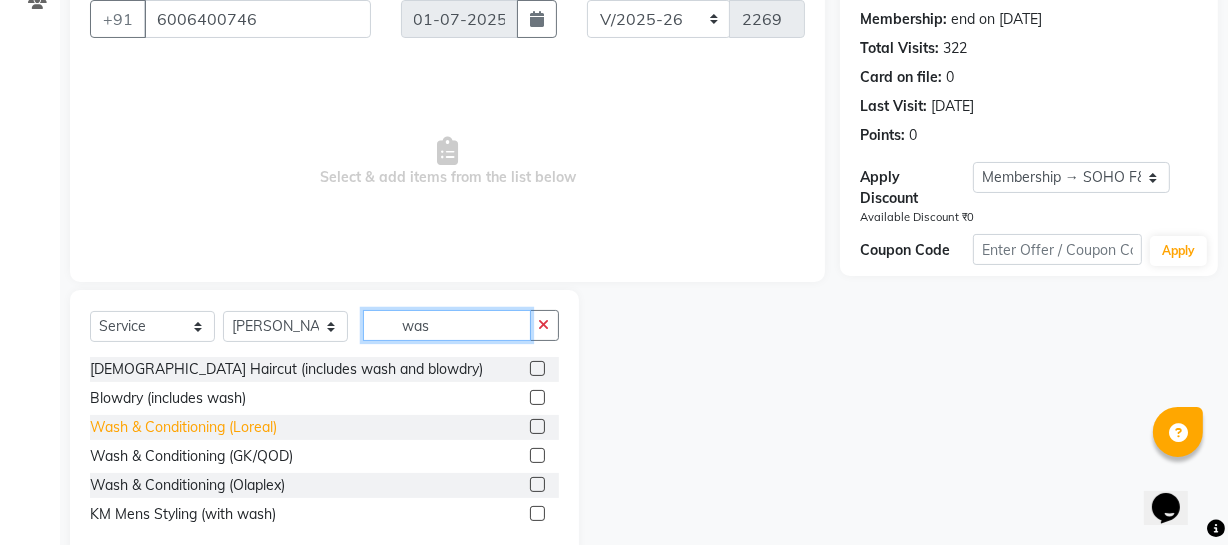 type on "was" 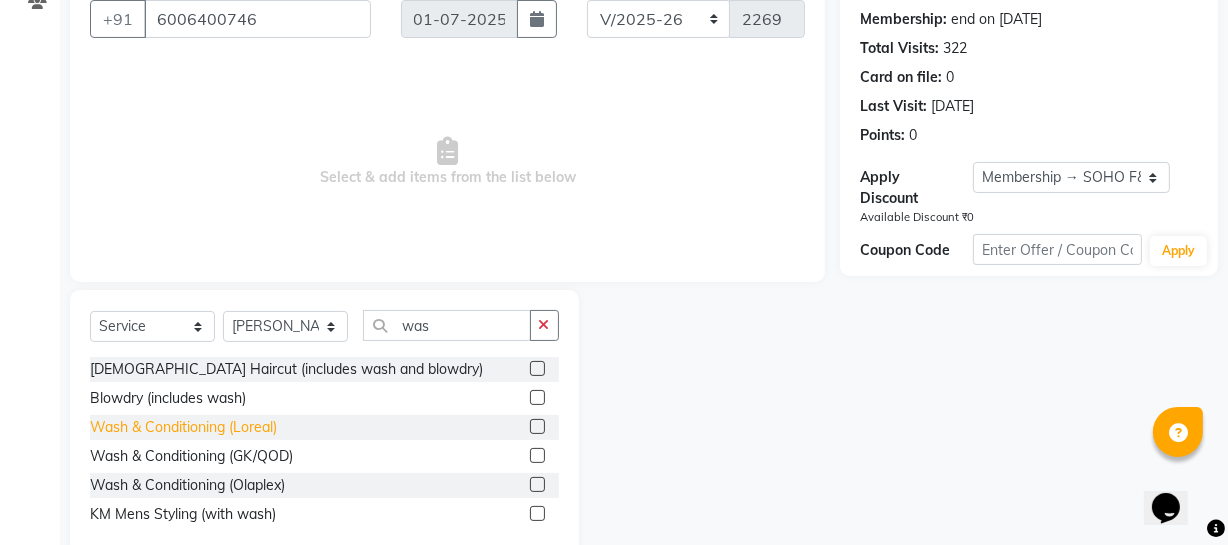 click on "Wash & Conditioning (Loreal)" 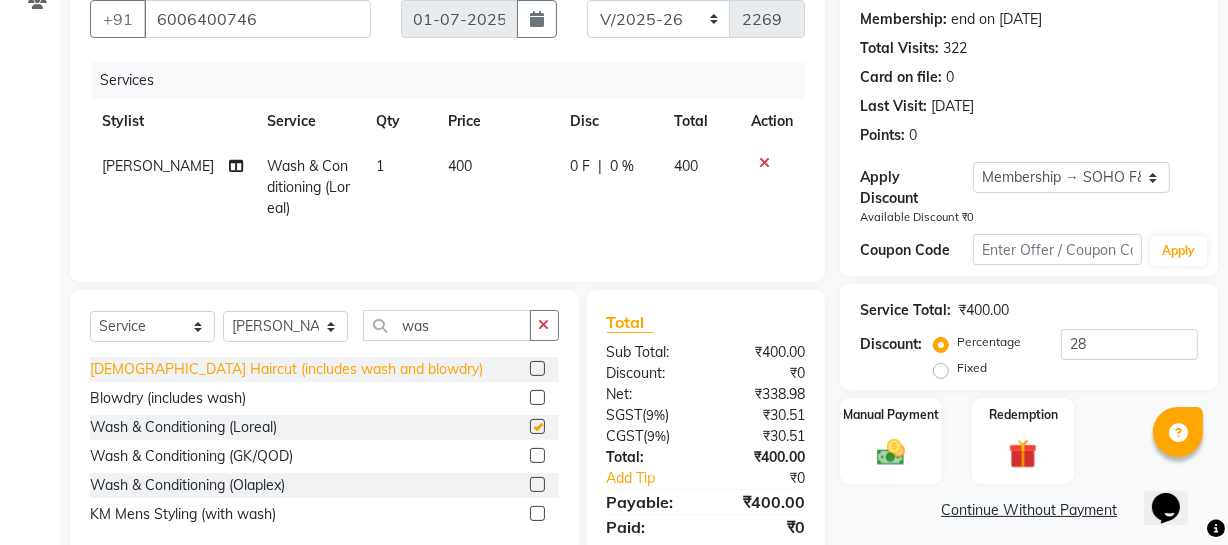 checkbox on "false" 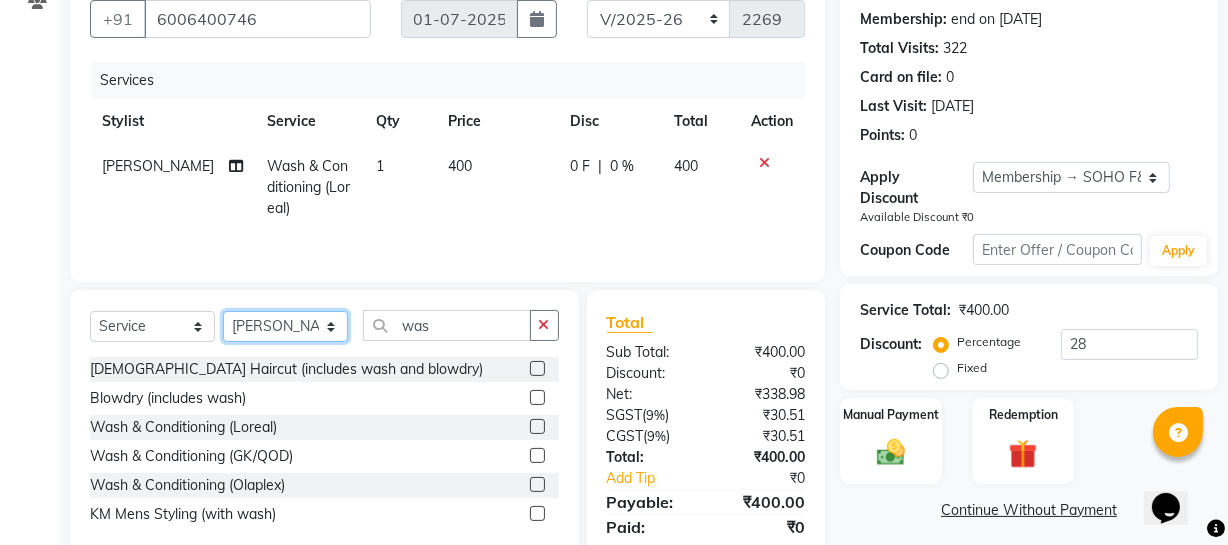 click on "Select Stylist [PERSON_NAME] Adhamya [PERSON_NAME] [PERSON_NAME] [PERSON_NAME] [PERSON_NAME] [PERSON_NAME]  [PERSON_NAME] [PERSON_NAME] Mitu [PERSON_NAME] Swalia Nitin Reception [PERSON_NAME]  [PERSON_NAME] sameer [PERSON_NAME] [PERSON_NAME] [PERSON_NAME] [PERSON_NAME] [PERSON_NAME]" 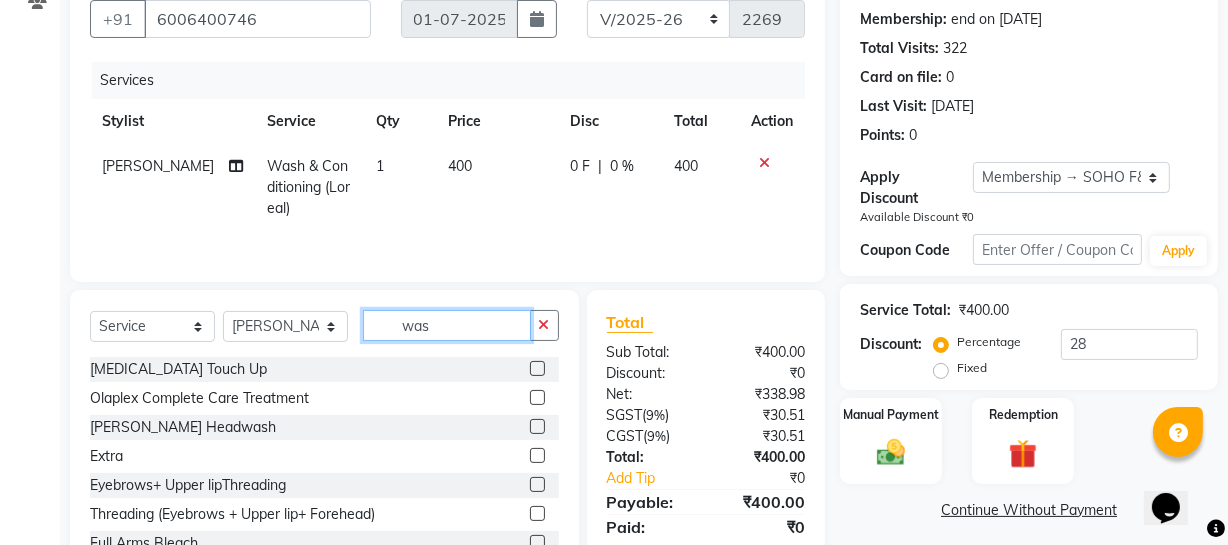 drag, startPoint x: 468, startPoint y: 320, endPoint x: 74, endPoint y: 332, distance: 394.1827 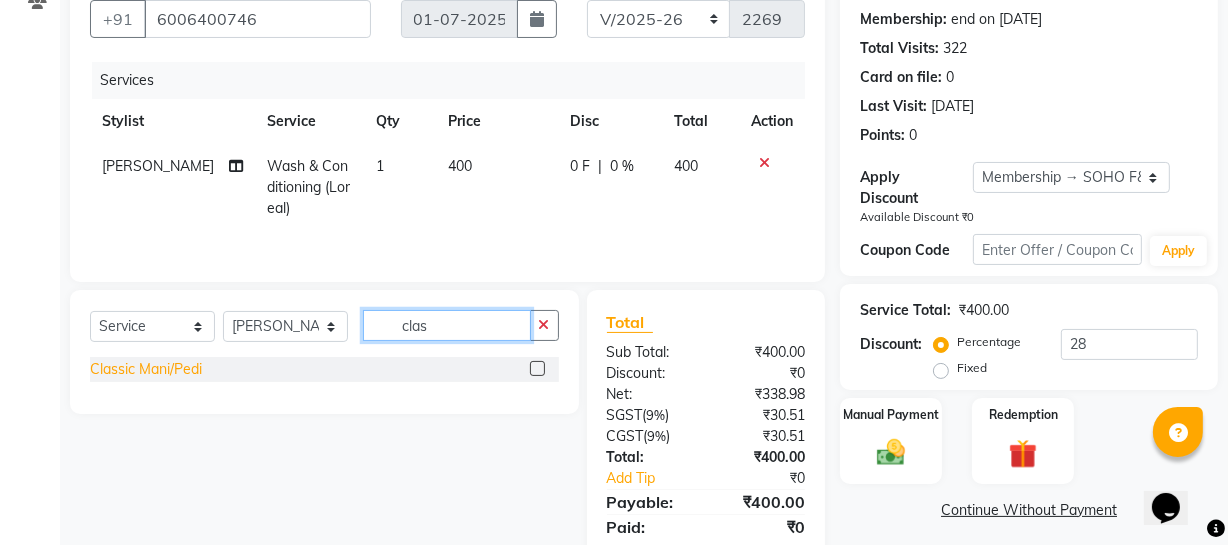 type on "clas" 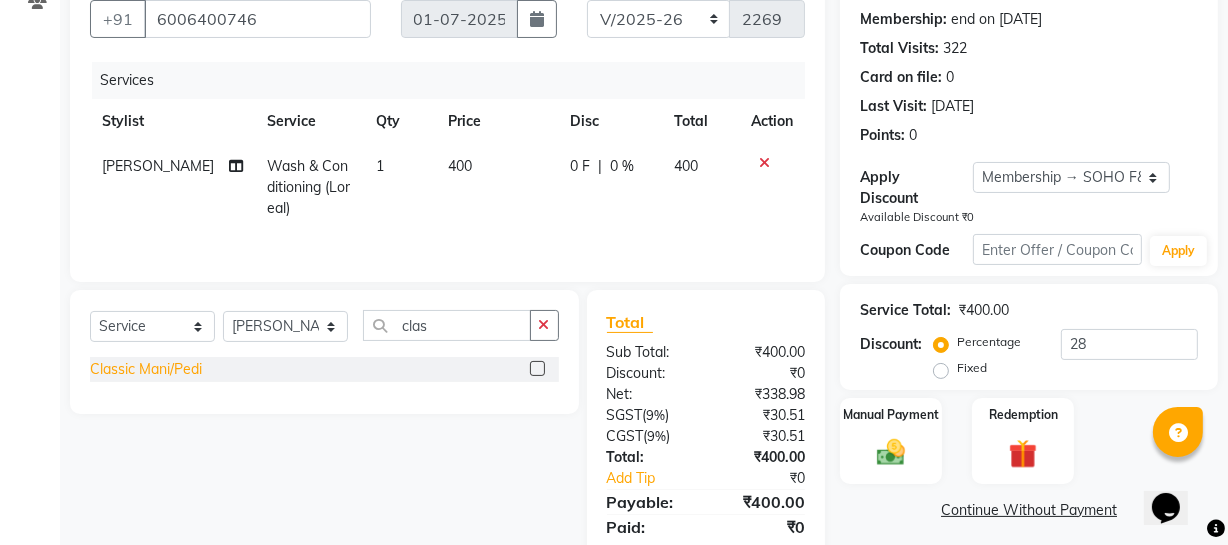 click on "Classic Mani/Pedi" 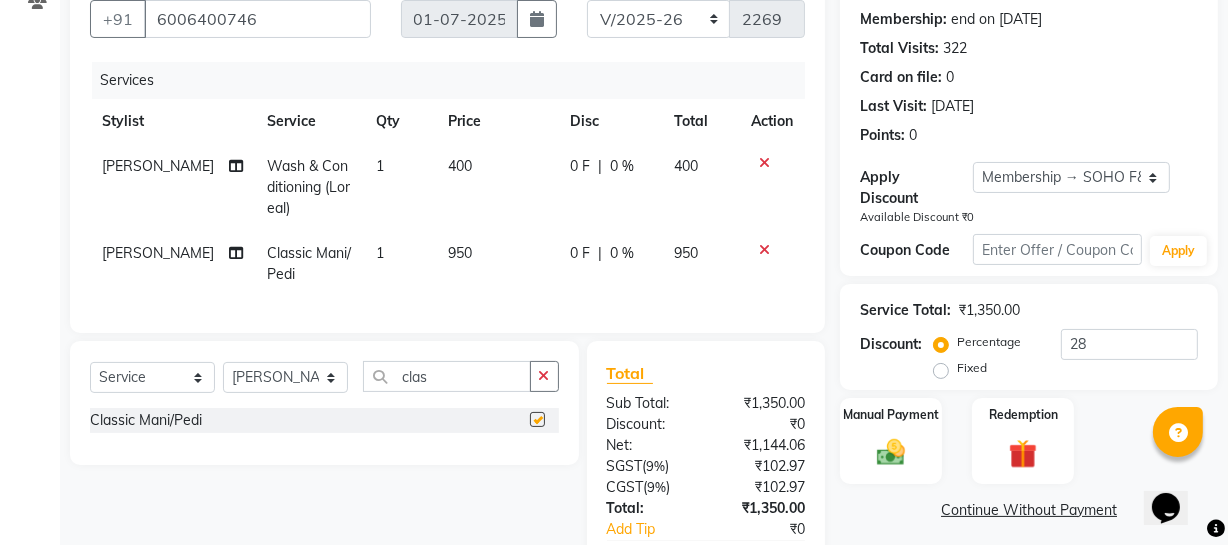 checkbox on "false" 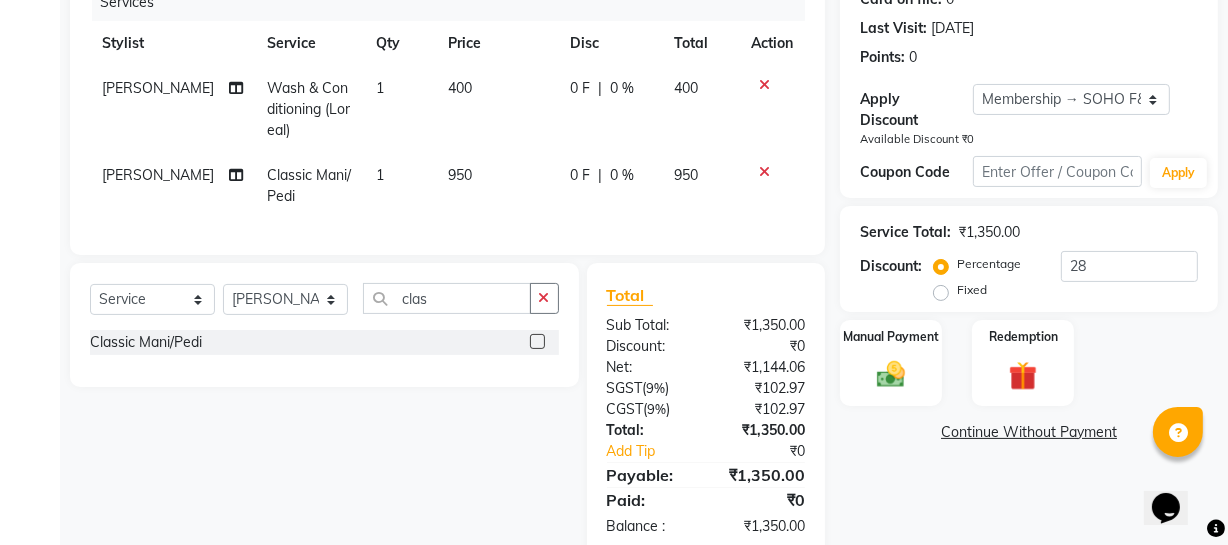 scroll, scrollTop: 320, scrollLeft: 0, axis: vertical 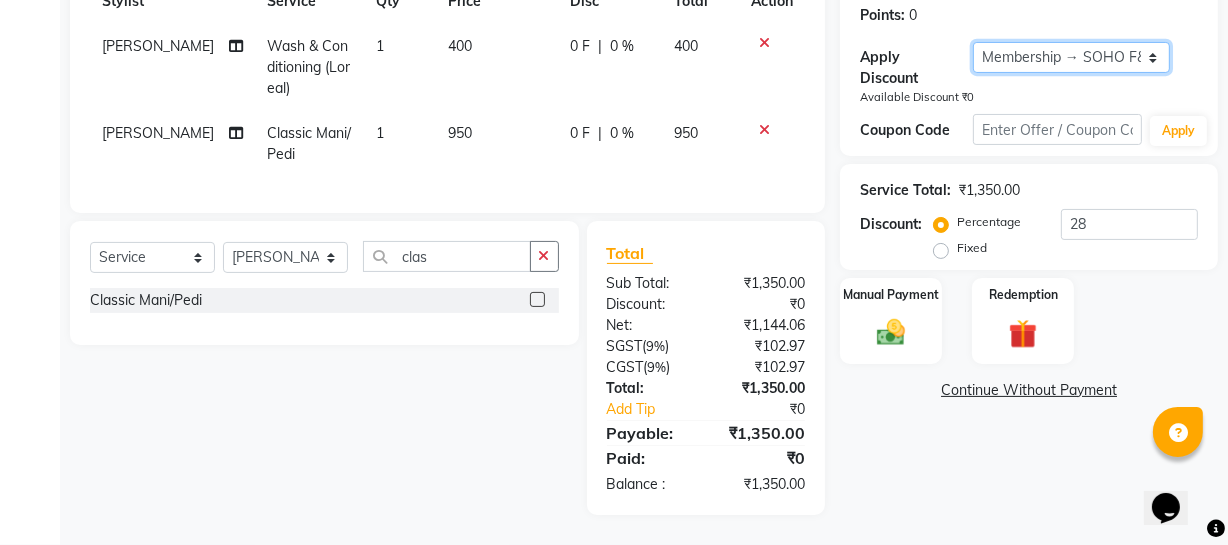 click on "Select Membership → SOHO F&F" 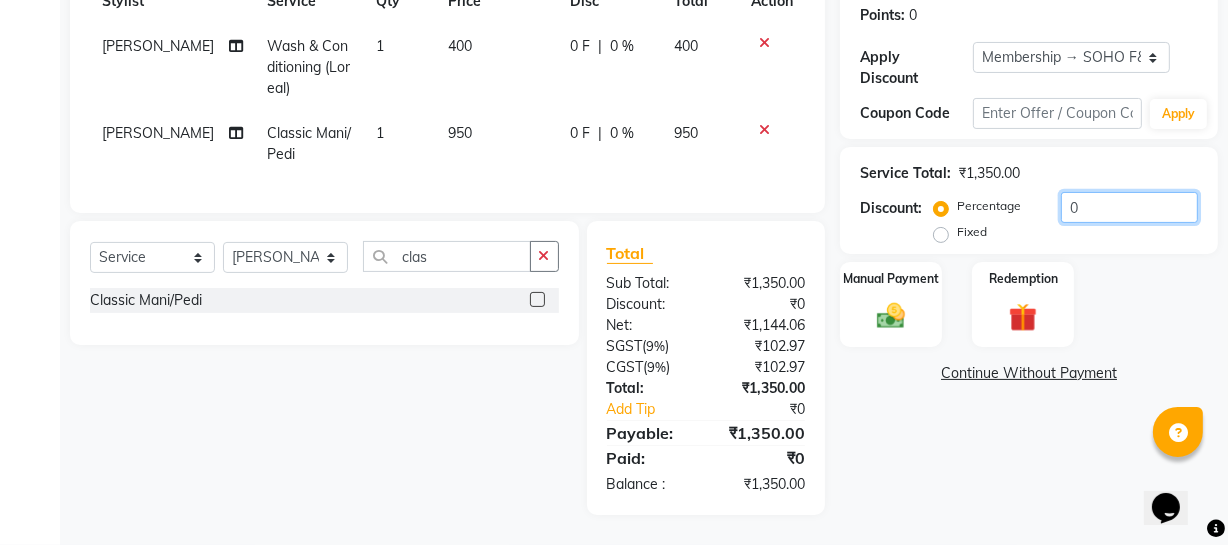 drag, startPoint x: 1154, startPoint y: 189, endPoint x: 671, endPoint y: 242, distance: 485.89917 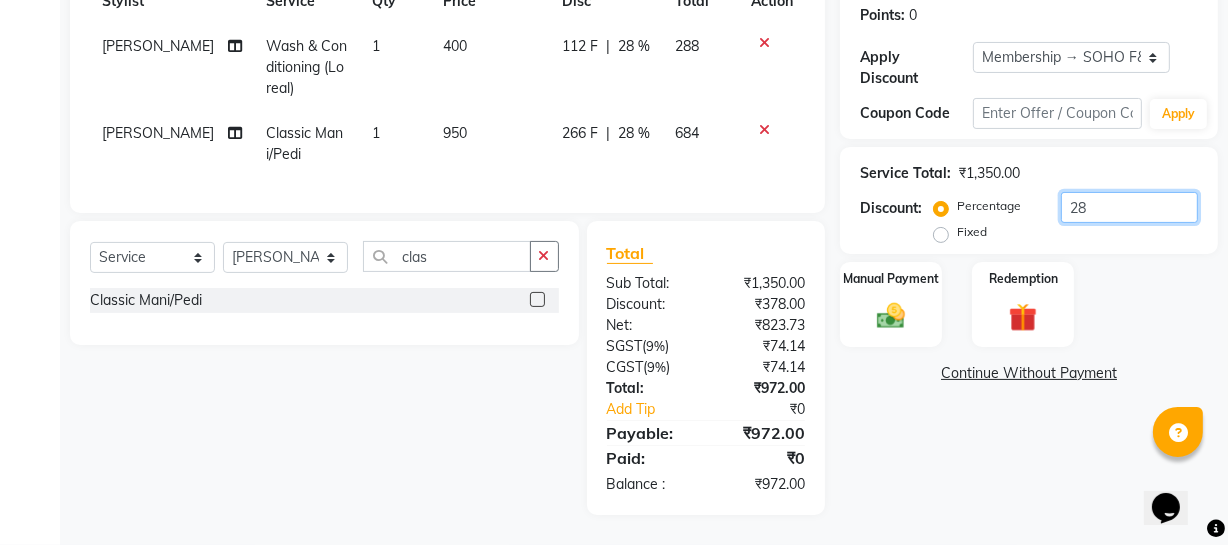 scroll, scrollTop: 320, scrollLeft: 0, axis: vertical 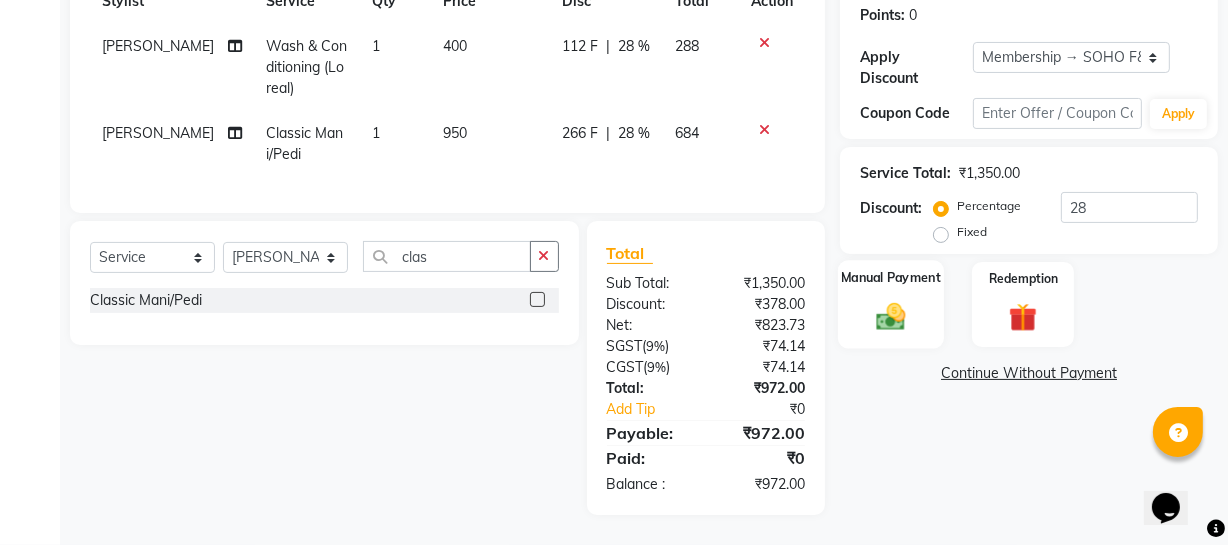 click on "Manual Payment" 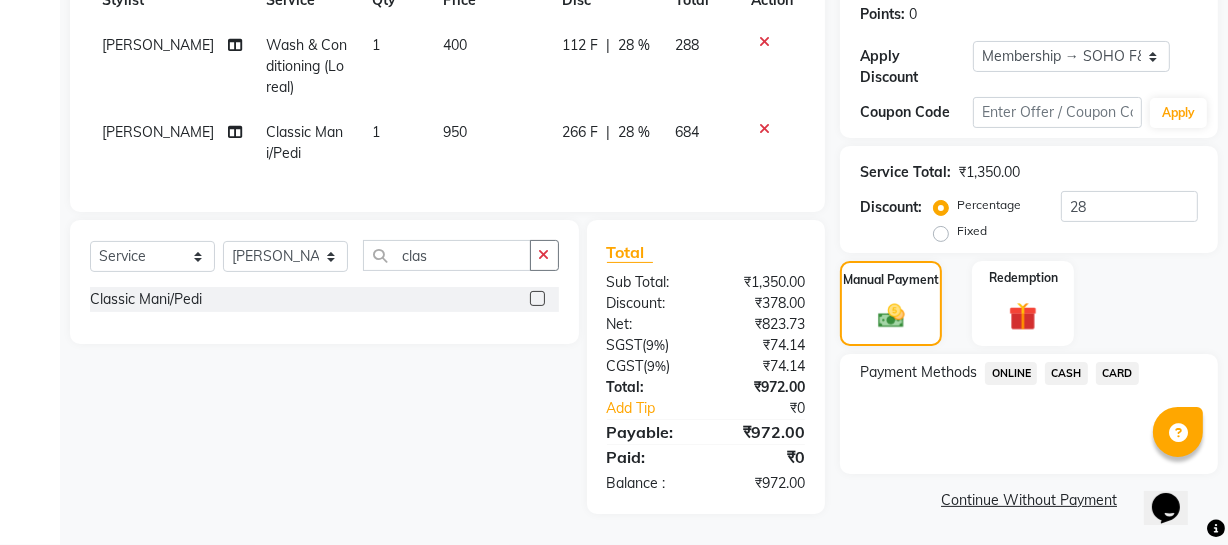 click on "ONLINE" 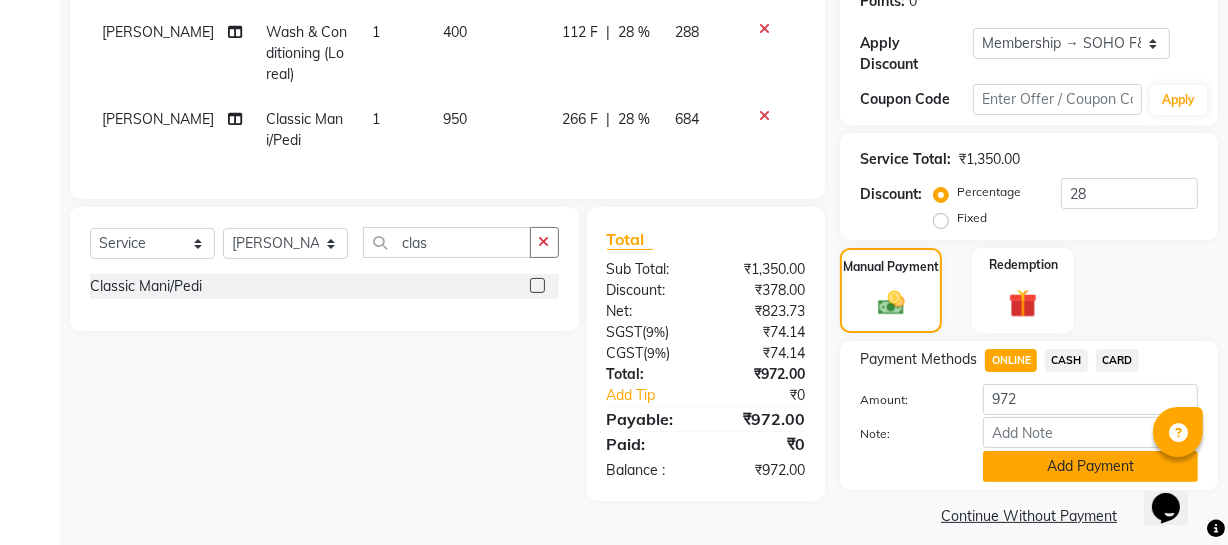 click on "Add Payment" 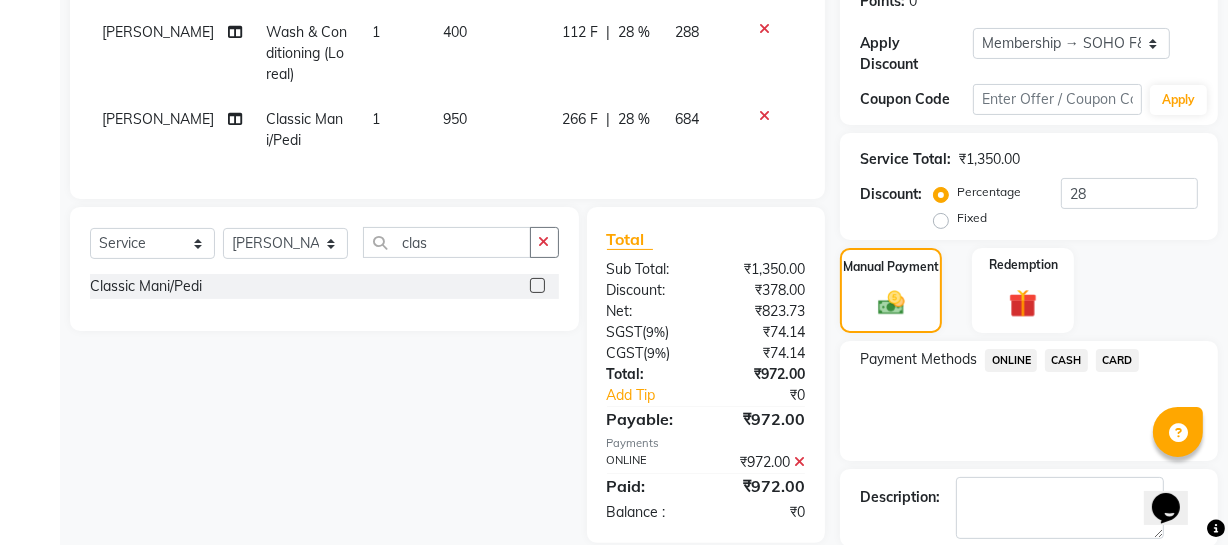 scroll, scrollTop: 420, scrollLeft: 0, axis: vertical 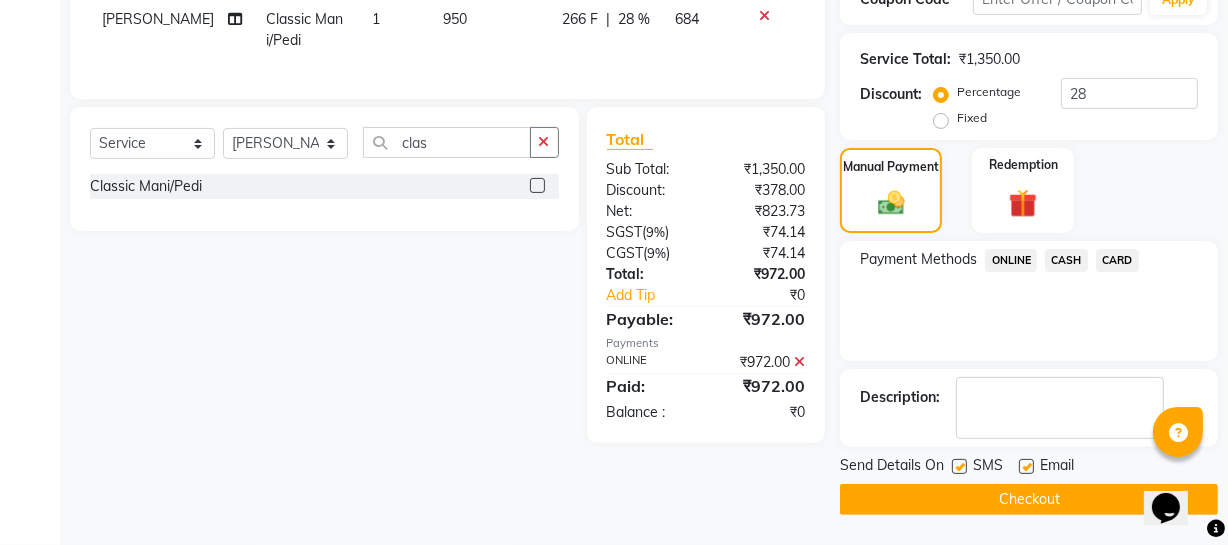 click 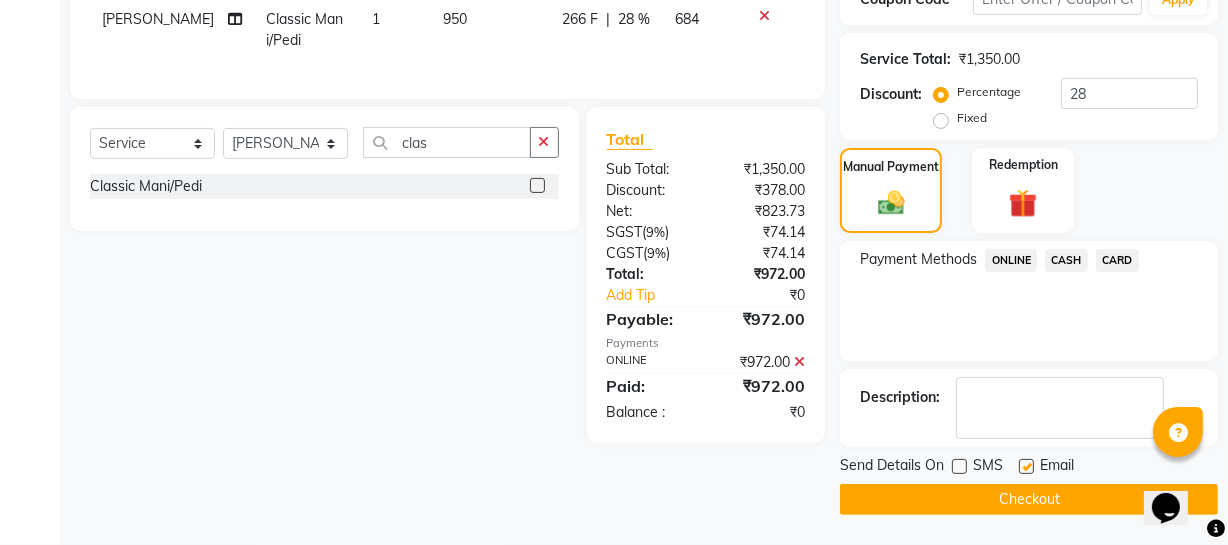 click 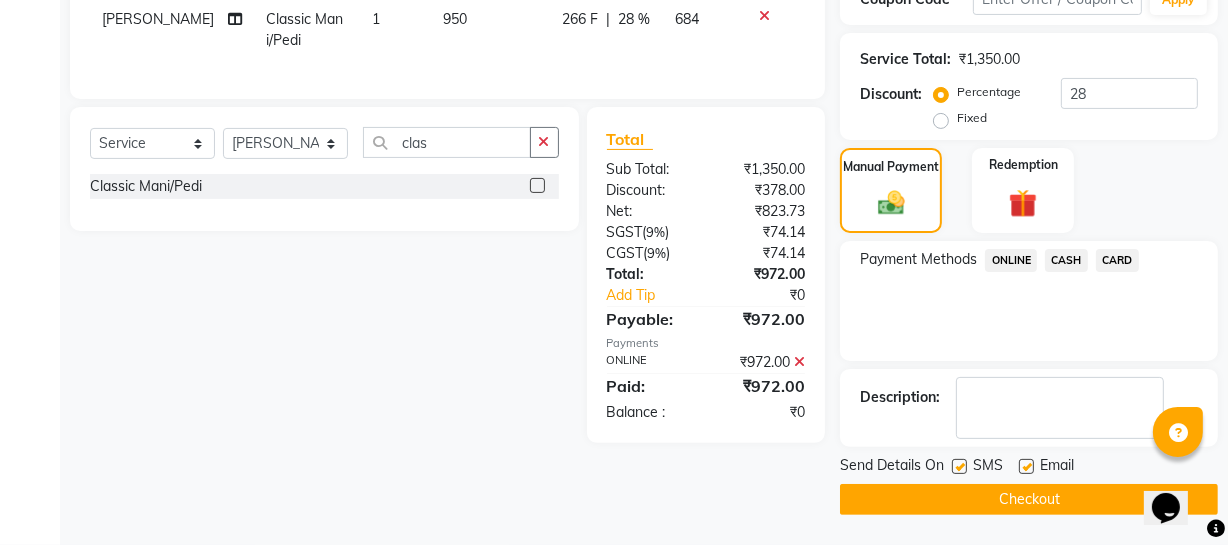 click on "Checkout" 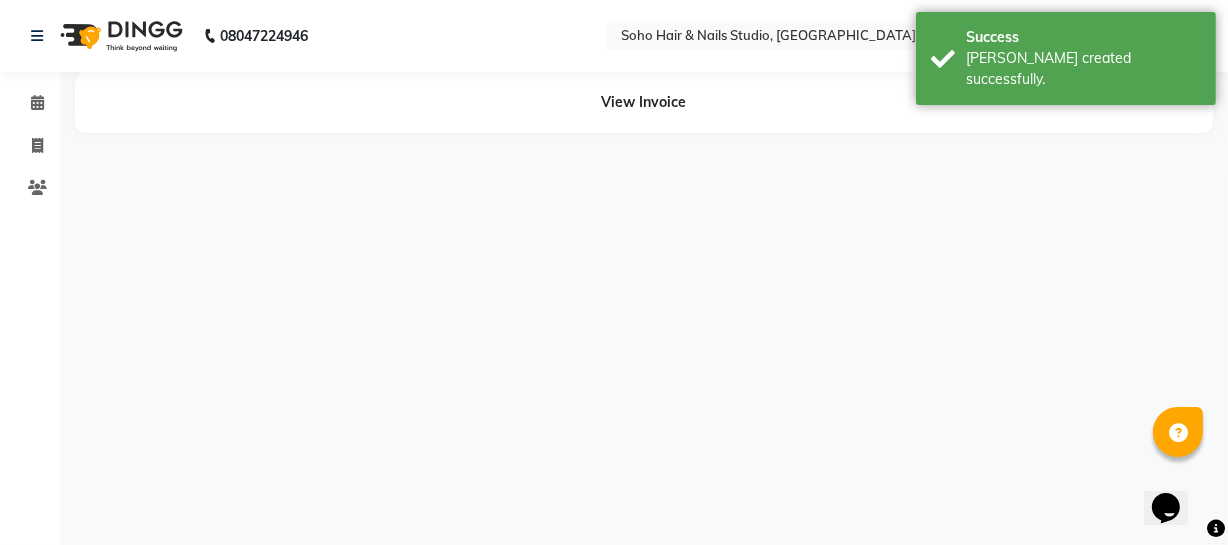 scroll, scrollTop: 0, scrollLeft: 0, axis: both 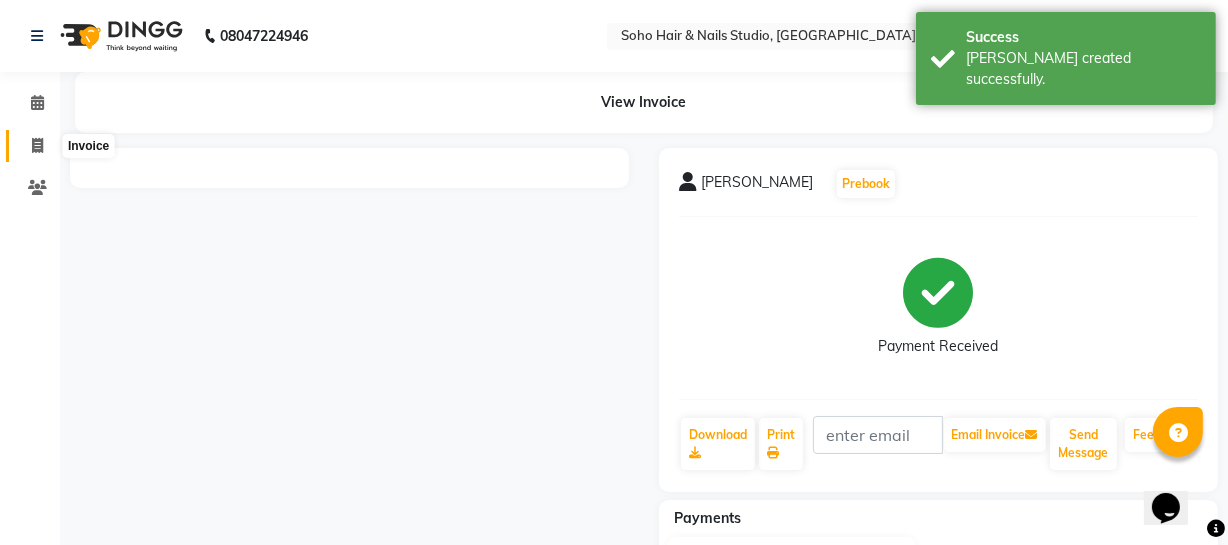 click 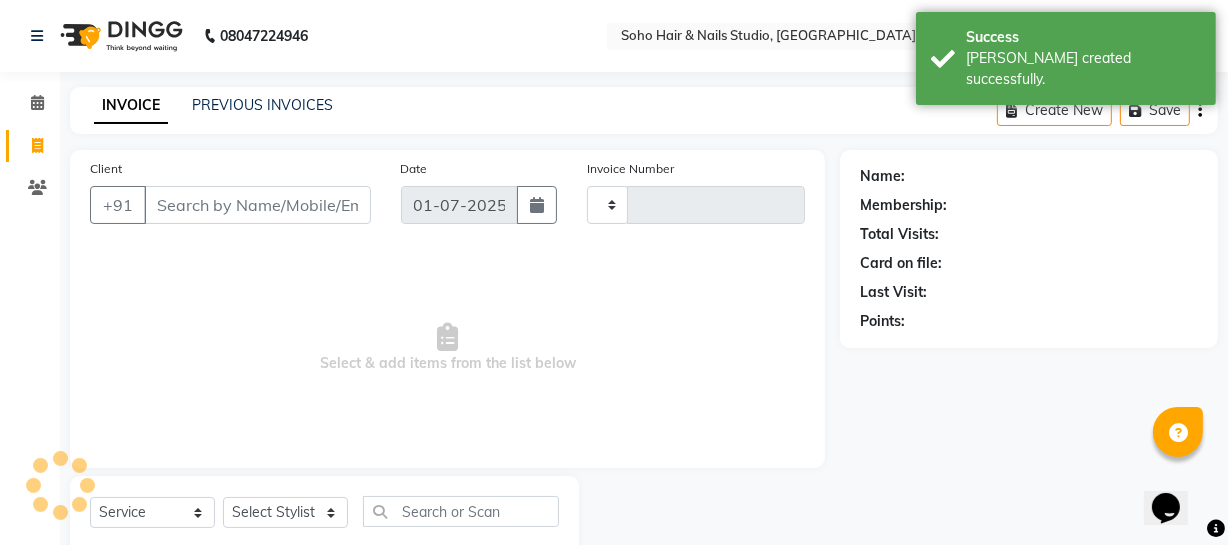 scroll, scrollTop: 57, scrollLeft: 0, axis: vertical 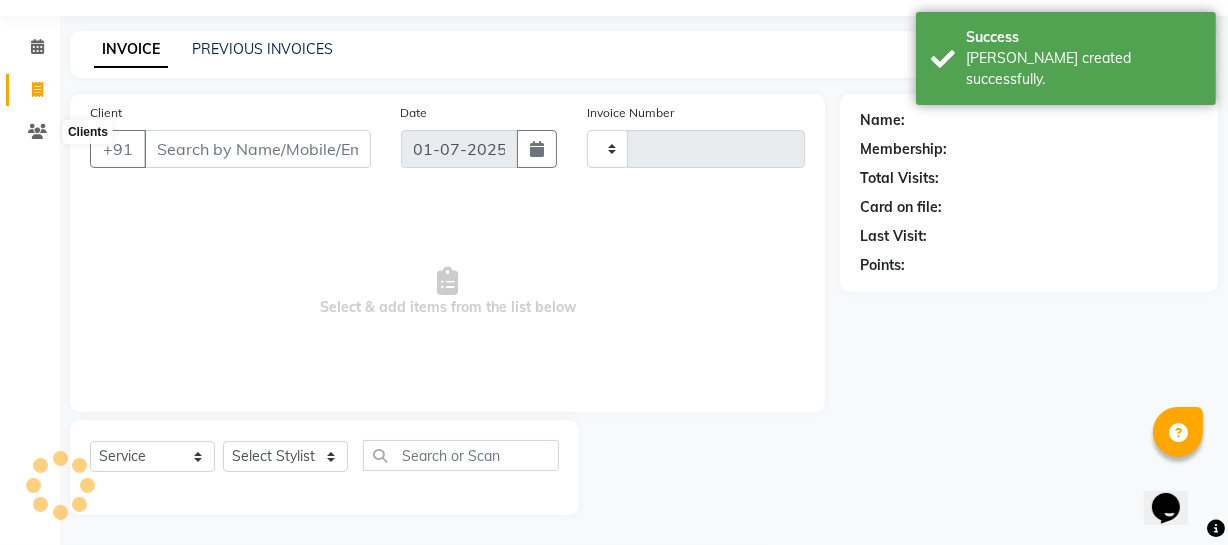 type on "2270" 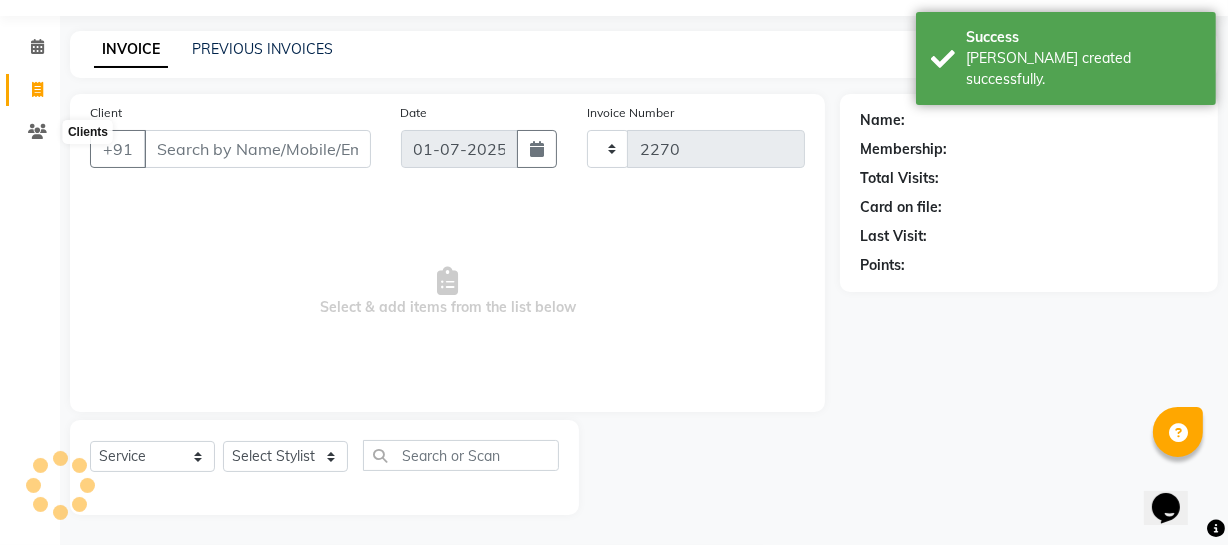 select on "735" 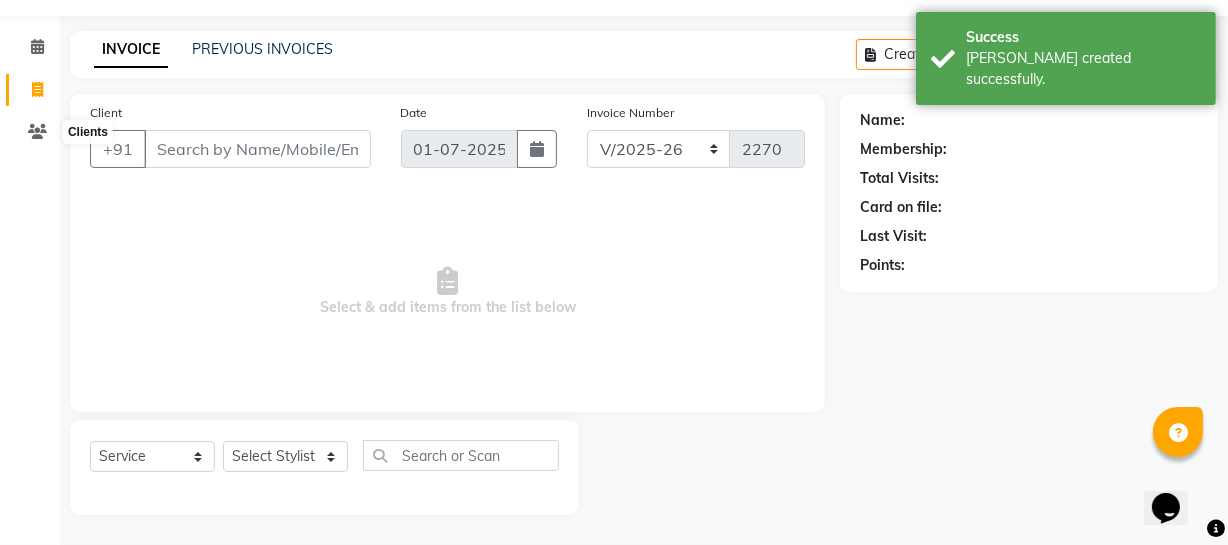 select on "membership" 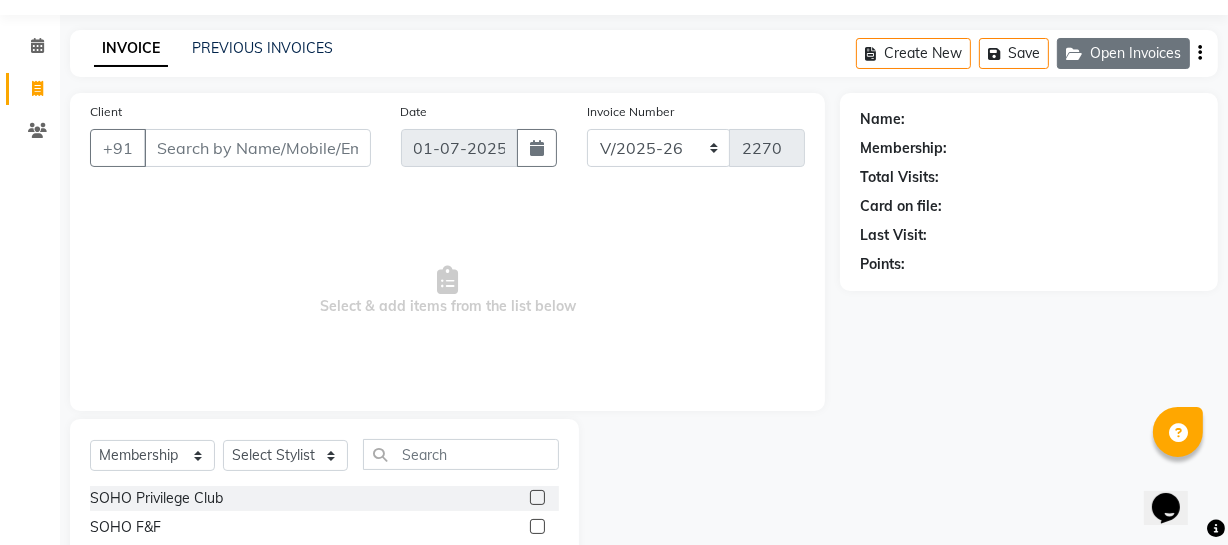click on "Open Invoices" 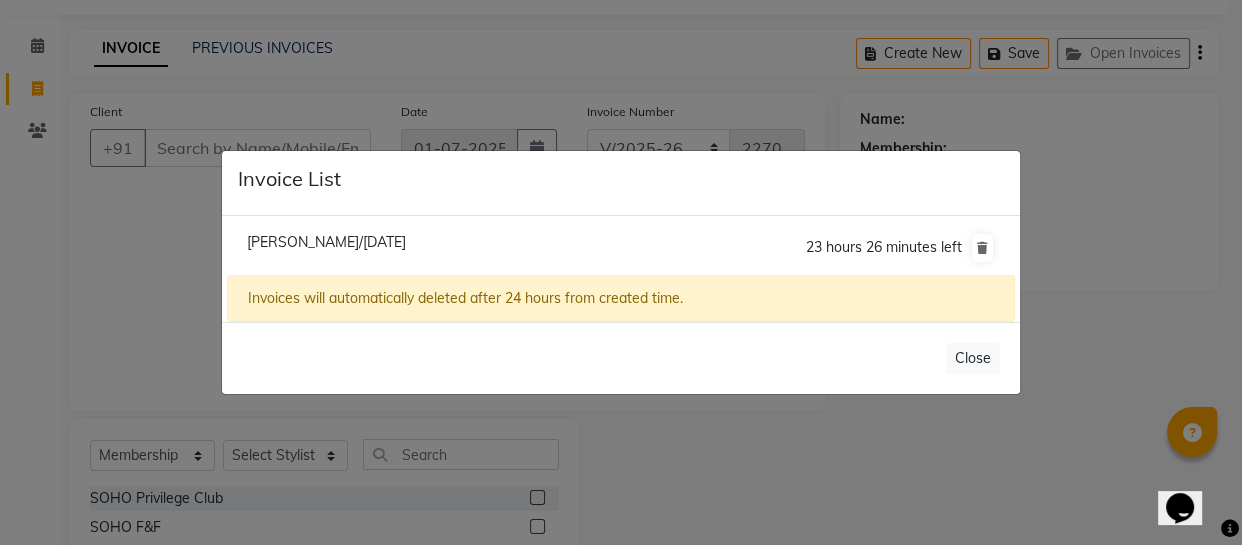 click on "[PERSON_NAME]/[DATE]" 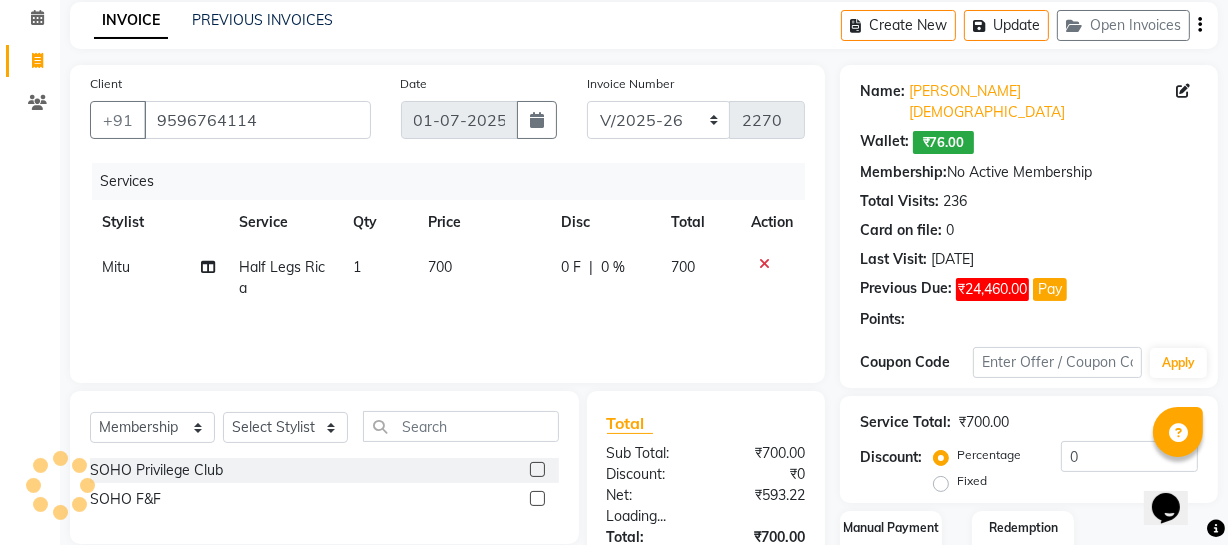 scroll, scrollTop: 234, scrollLeft: 0, axis: vertical 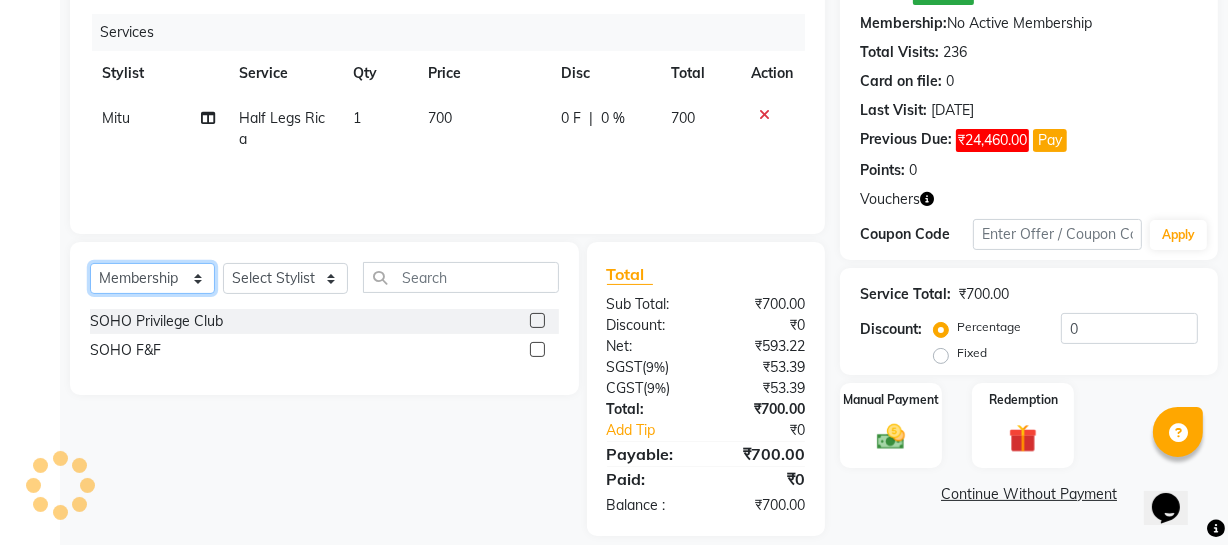 click on "Select  Service  Product  Membership  Package Voucher Prepaid Gift Card" 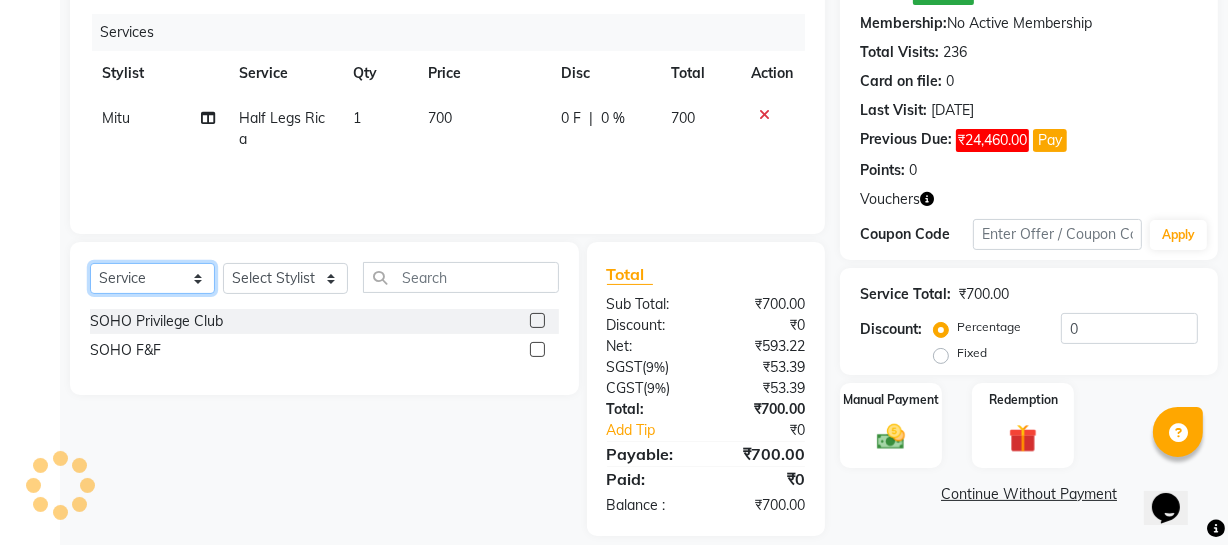 click on "Select  Service  Product  Membership  Package Voucher Prepaid Gift Card" 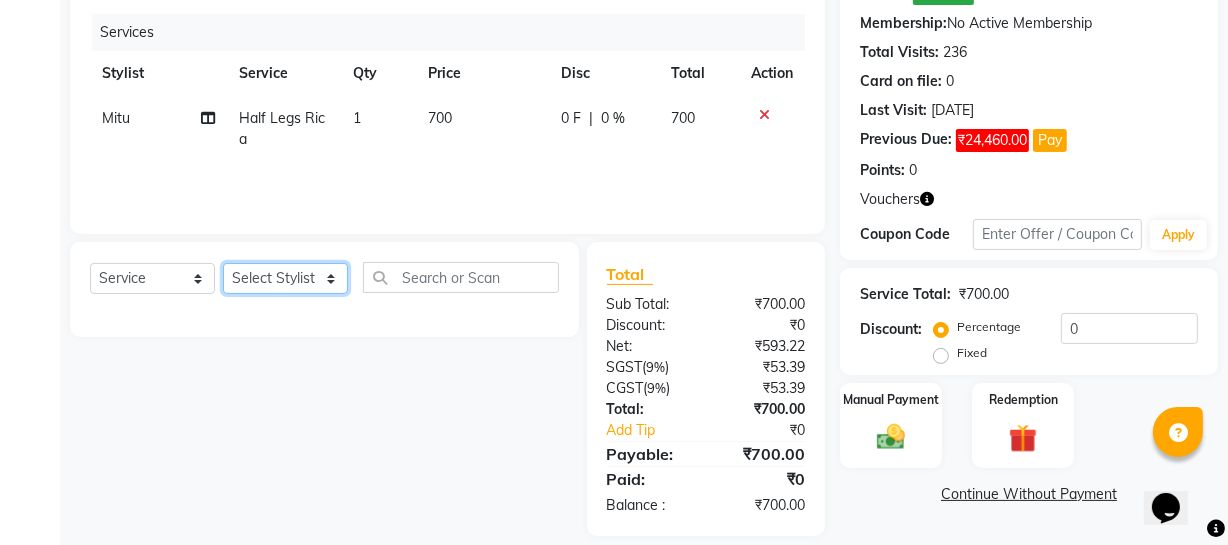 click on "Select Stylist [PERSON_NAME] Adhamya [PERSON_NAME] [PERSON_NAME] [PERSON_NAME] [PERSON_NAME] [PERSON_NAME]  [PERSON_NAME] [PERSON_NAME] Mitu [PERSON_NAME] Swalia Nitin Reception [PERSON_NAME]  [PERSON_NAME] sameer [PERSON_NAME] [PERSON_NAME] [PERSON_NAME] [PERSON_NAME] [PERSON_NAME]" 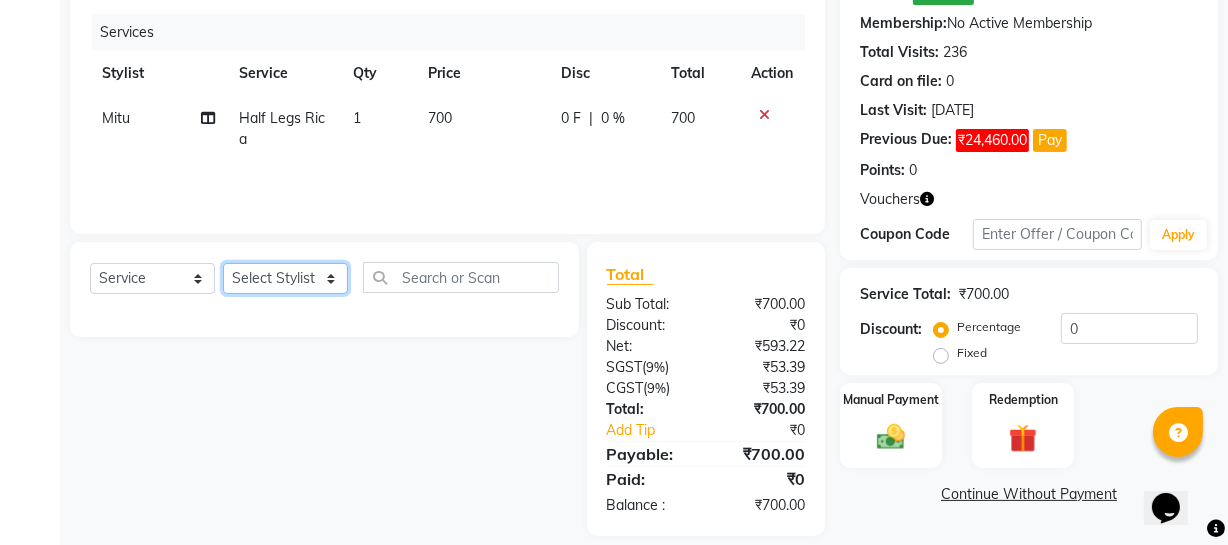 select on "19950" 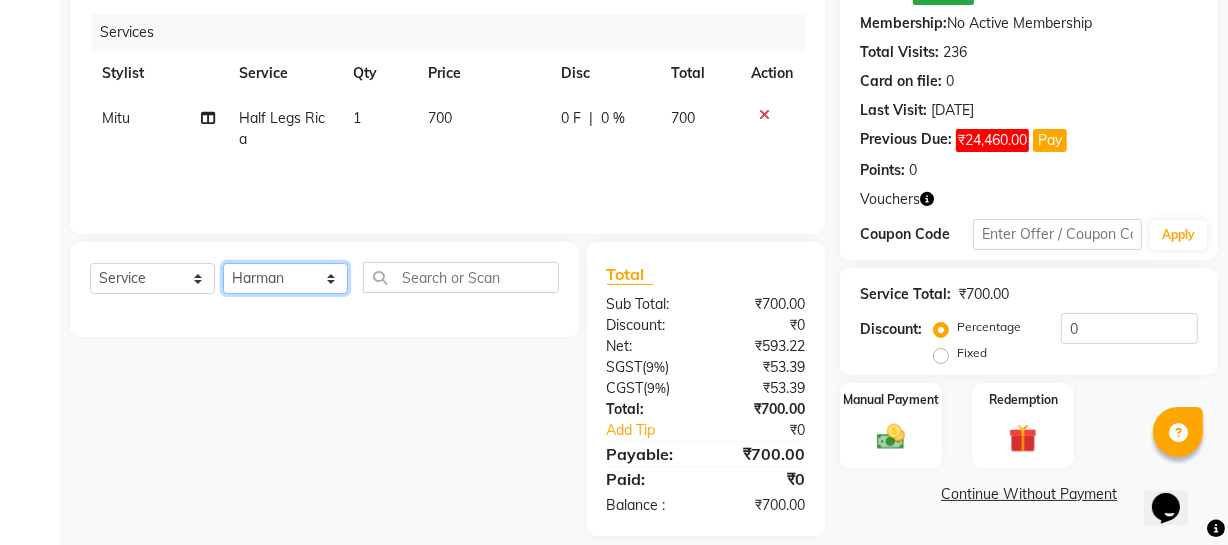 click on "Select Stylist [PERSON_NAME] Adhamya [PERSON_NAME] [PERSON_NAME] [PERSON_NAME] [PERSON_NAME] [PERSON_NAME]  [PERSON_NAME] [PERSON_NAME] Mitu [PERSON_NAME] Swalia Nitin Reception [PERSON_NAME]  [PERSON_NAME] sameer [PERSON_NAME] [PERSON_NAME] [PERSON_NAME] [PERSON_NAME] [PERSON_NAME]" 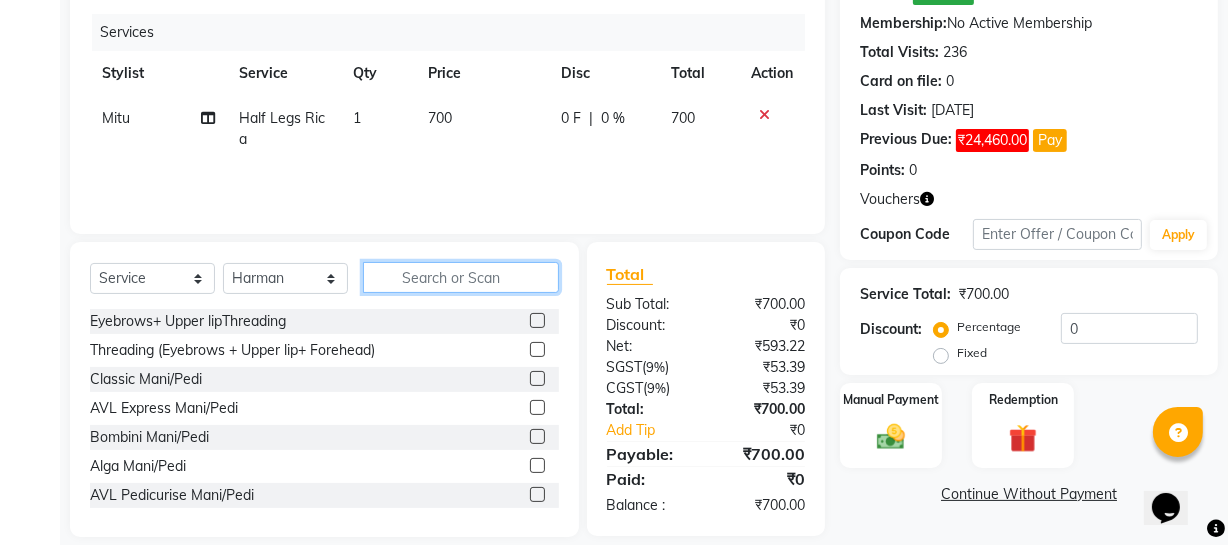 click 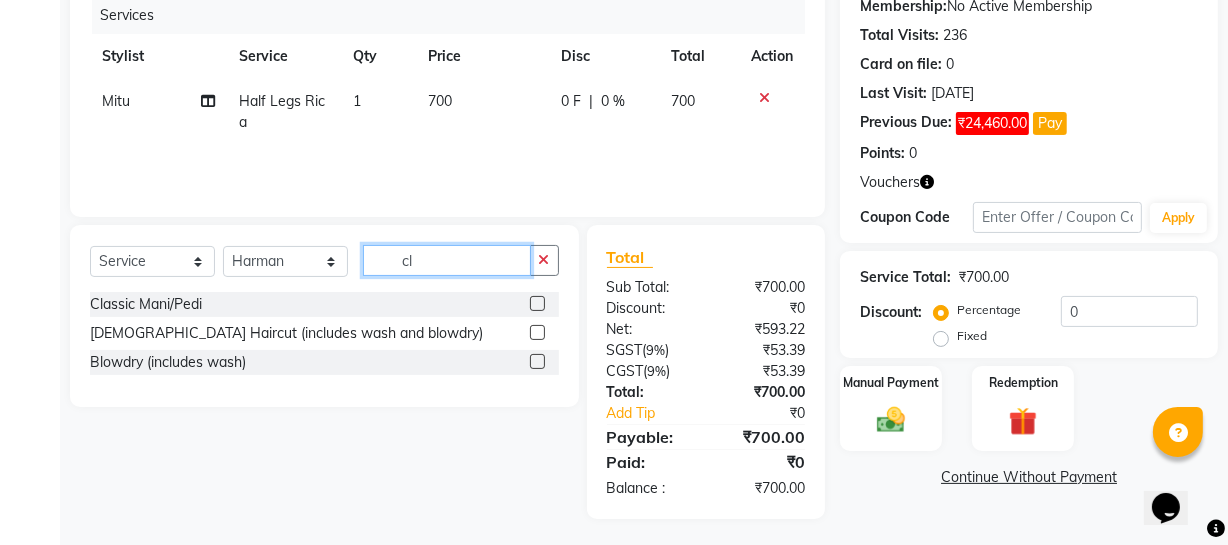 scroll, scrollTop: 256, scrollLeft: 0, axis: vertical 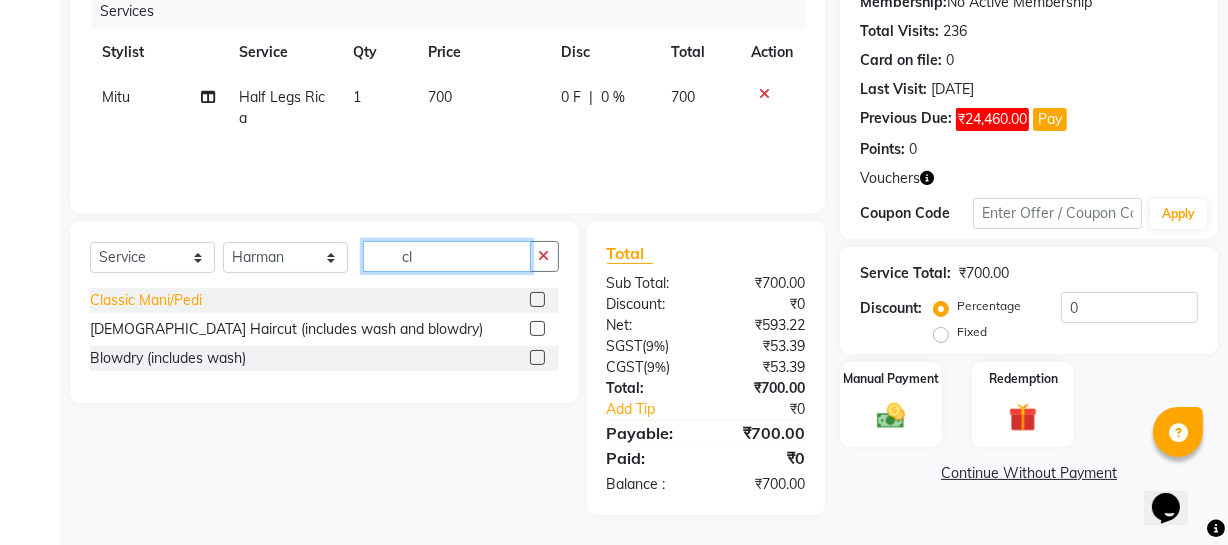type on "cl" 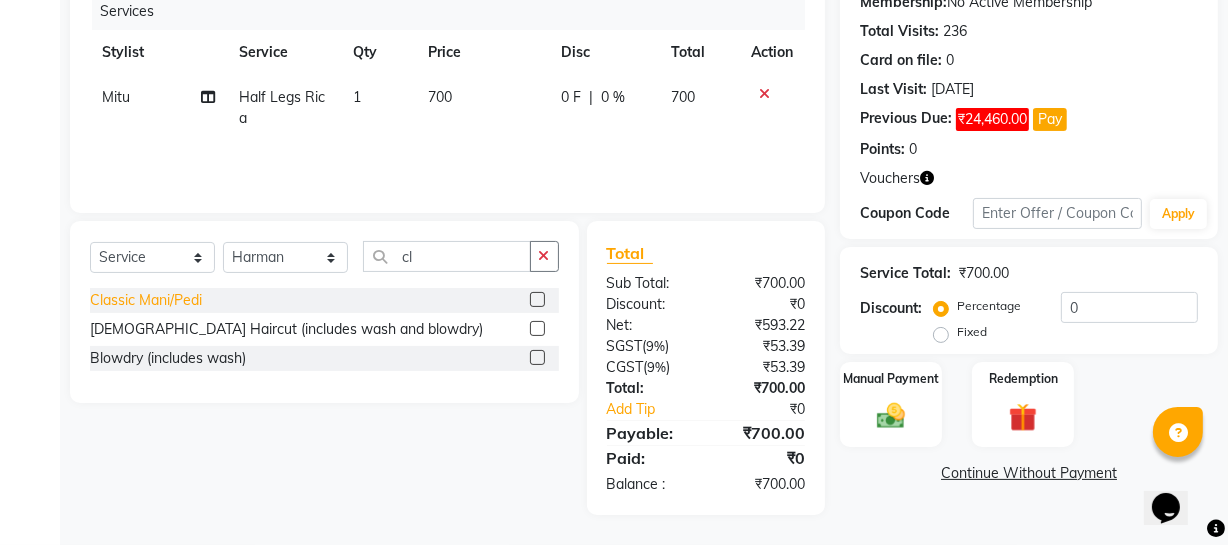click on "Classic Mani/Pedi" 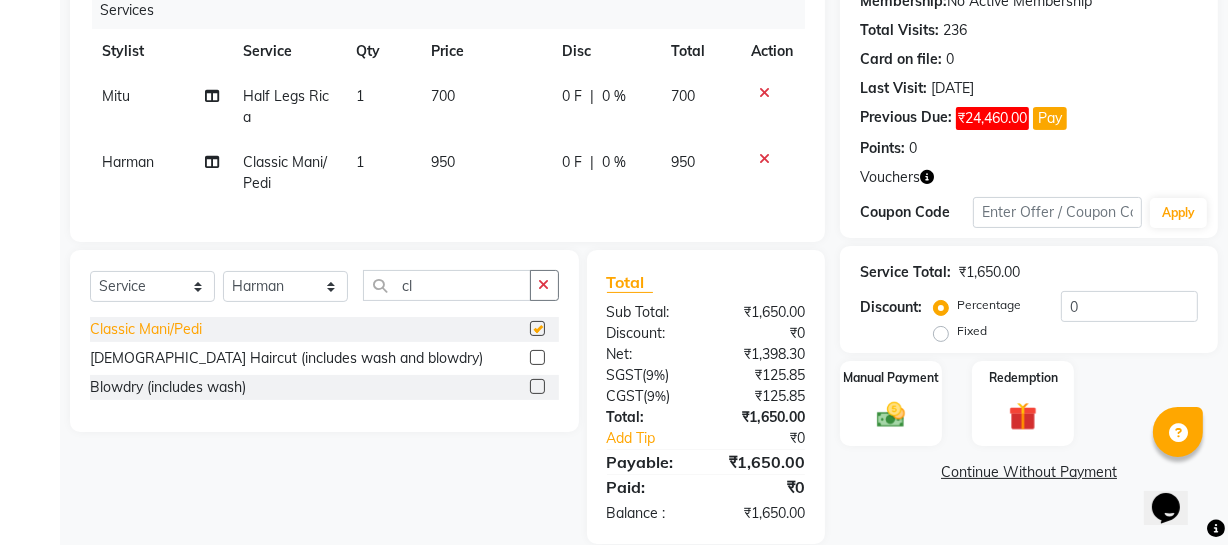 checkbox on "false" 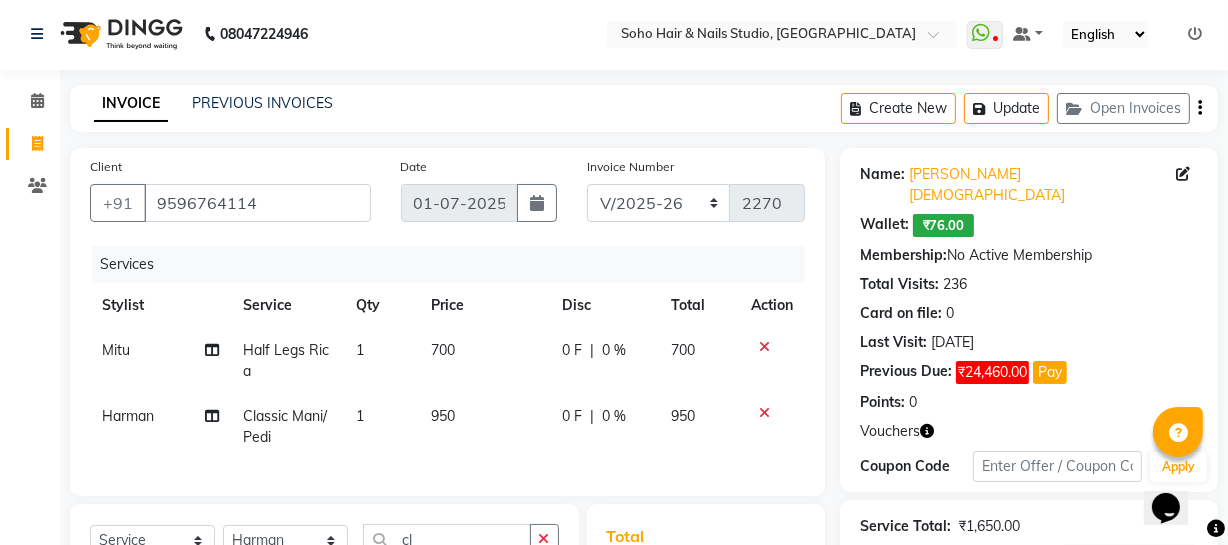 scroll, scrollTop: 0, scrollLeft: 0, axis: both 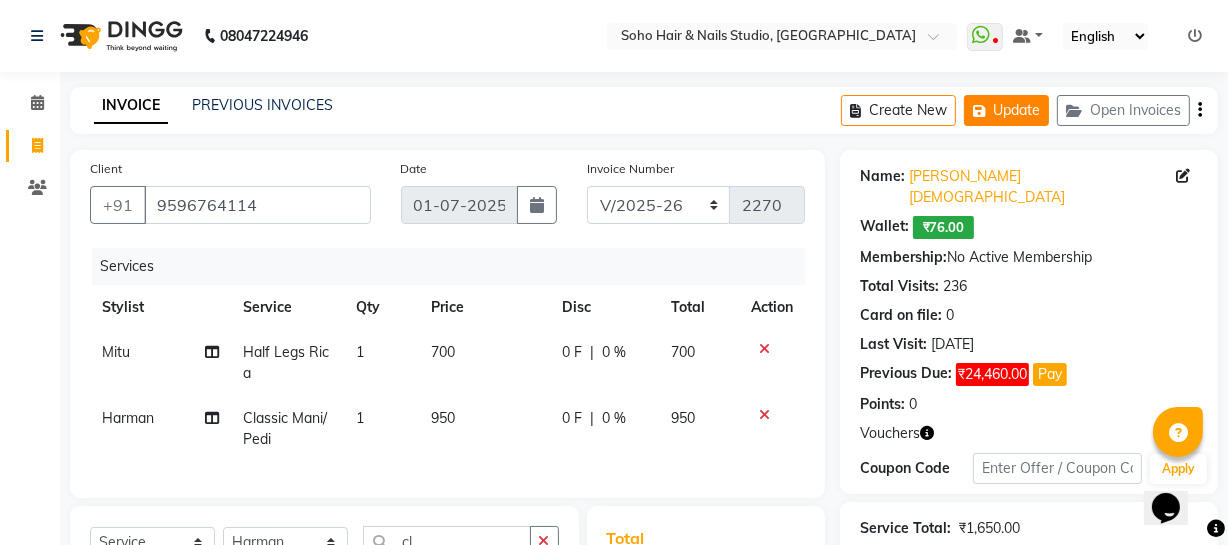 click on "Update" 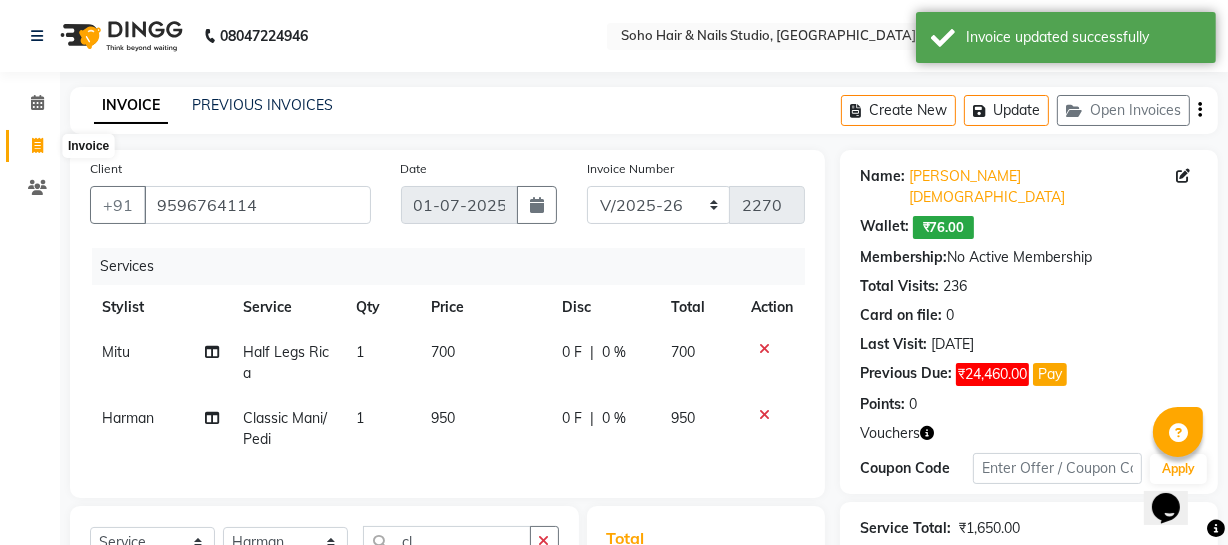 click 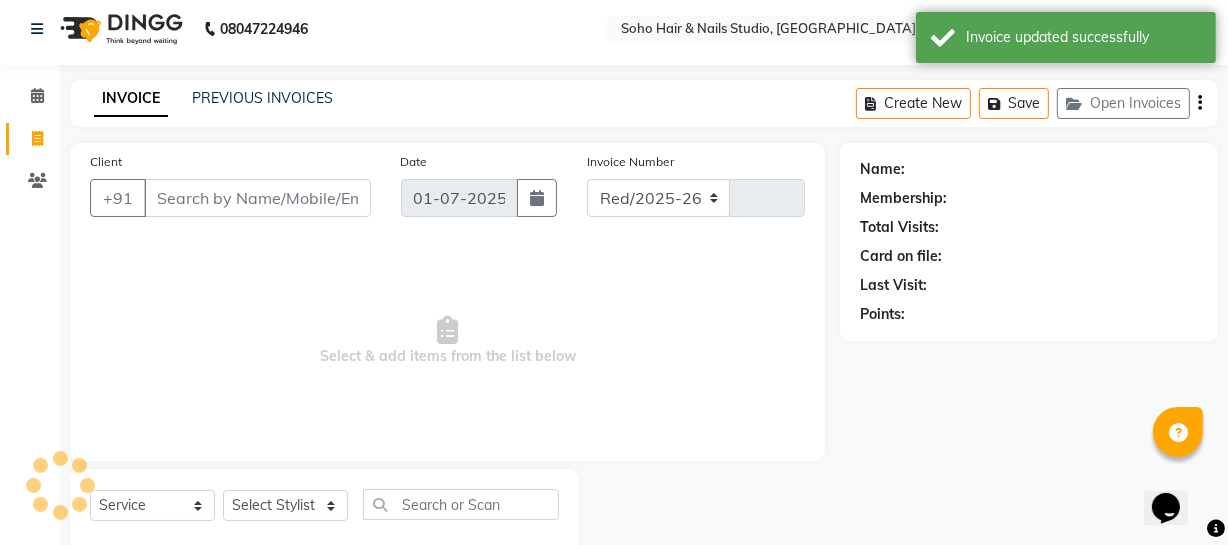 select on "735" 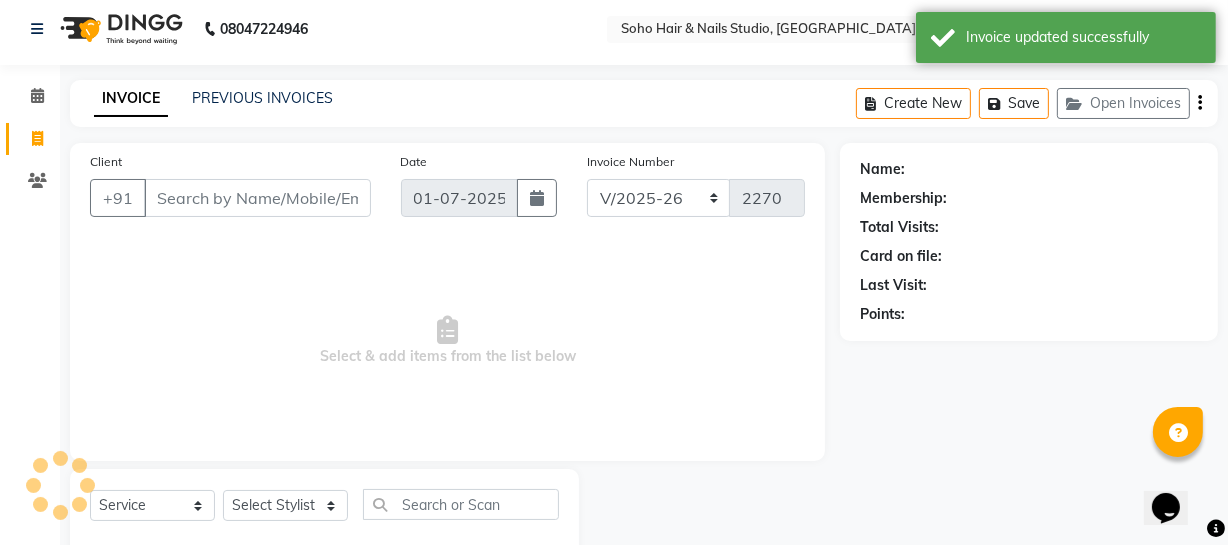scroll, scrollTop: 57, scrollLeft: 0, axis: vertical 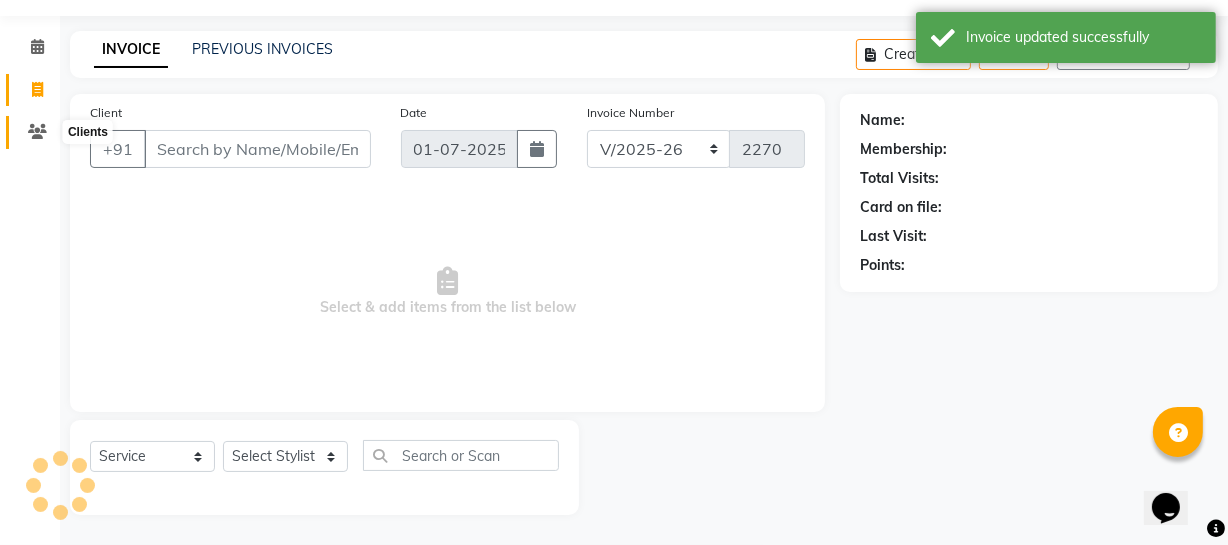 select on "membership" 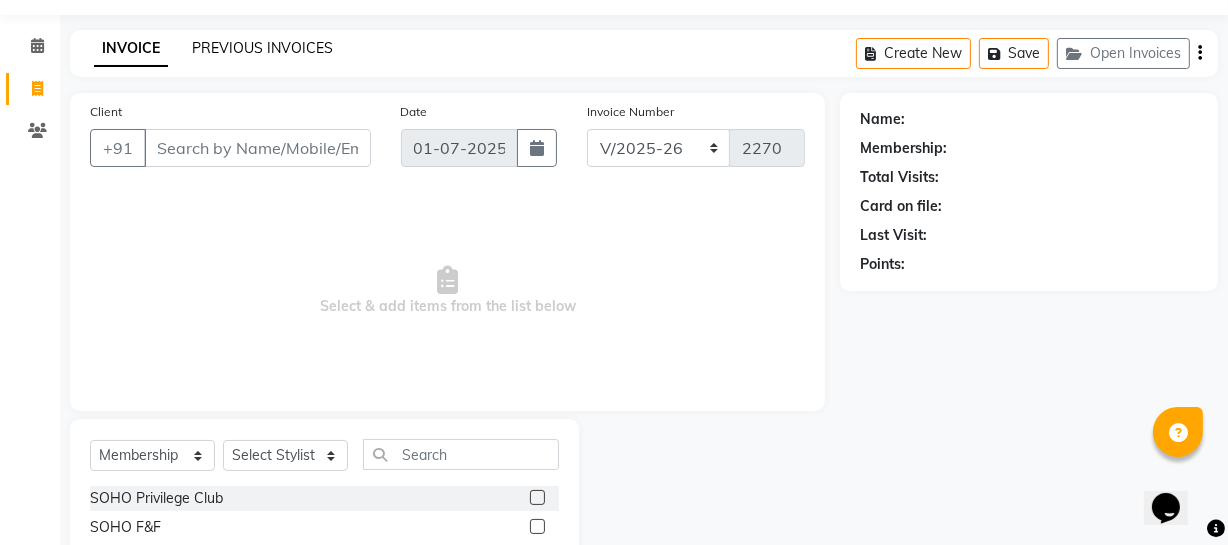 click on "PREVIOUS INVOICES" 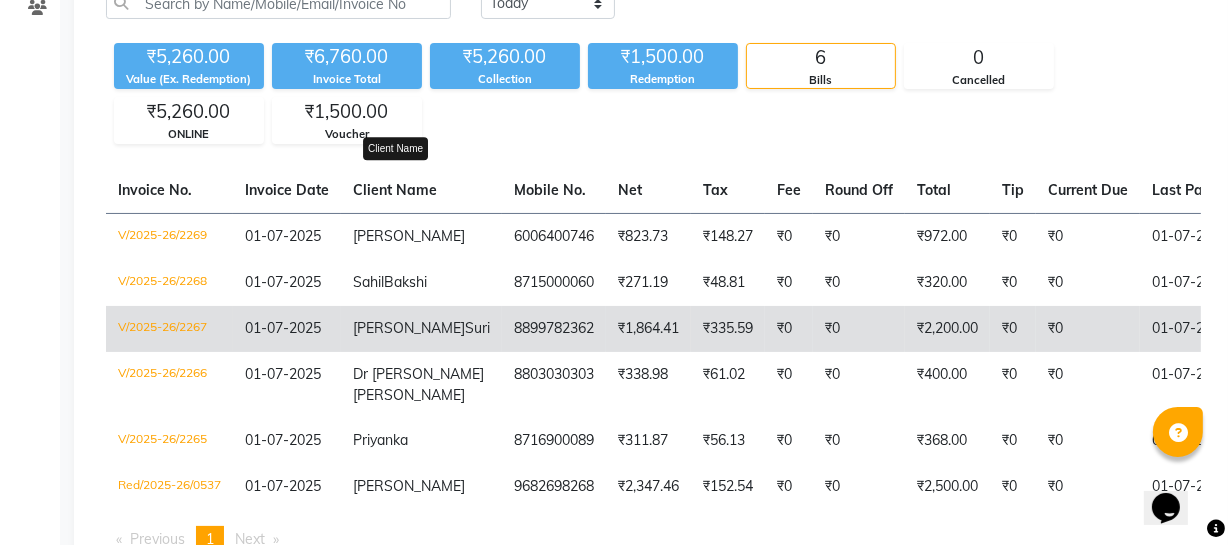 scroll, scrollTop: 181, scrollLeft: 0, axis: vertical 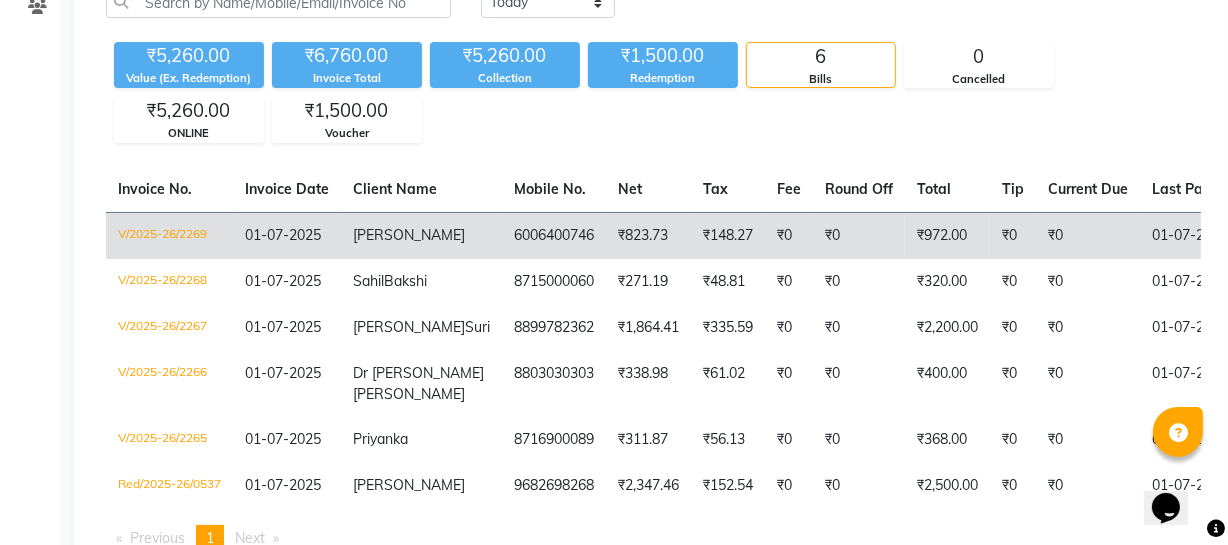 click on "[PERSON_NAME]" 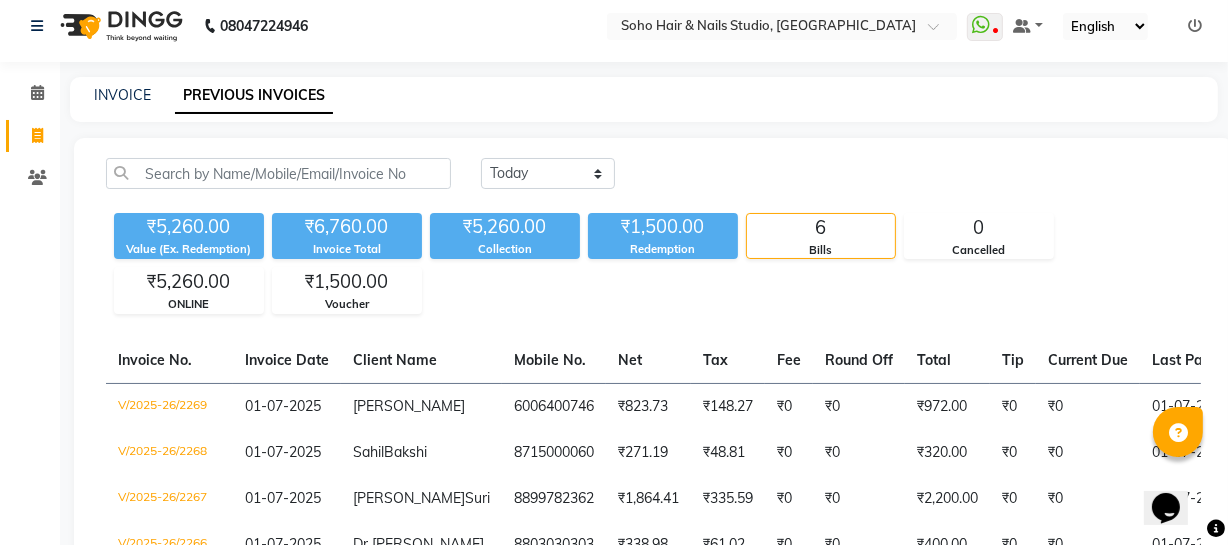 scroll, scrollTop: 0, scrollLeft: 0, axis: both 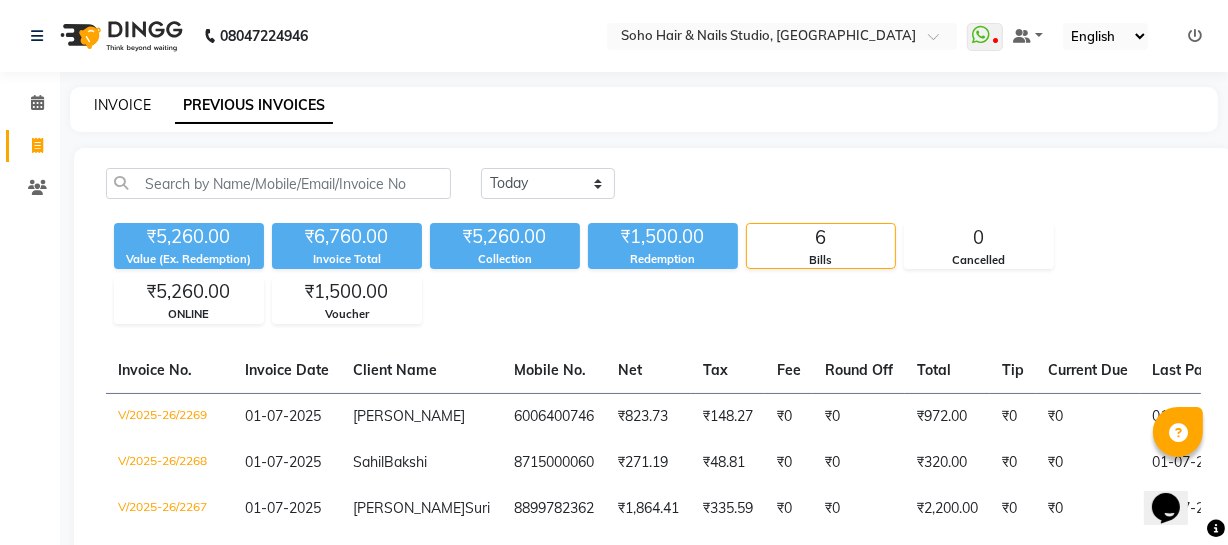 click on "INVOICE" 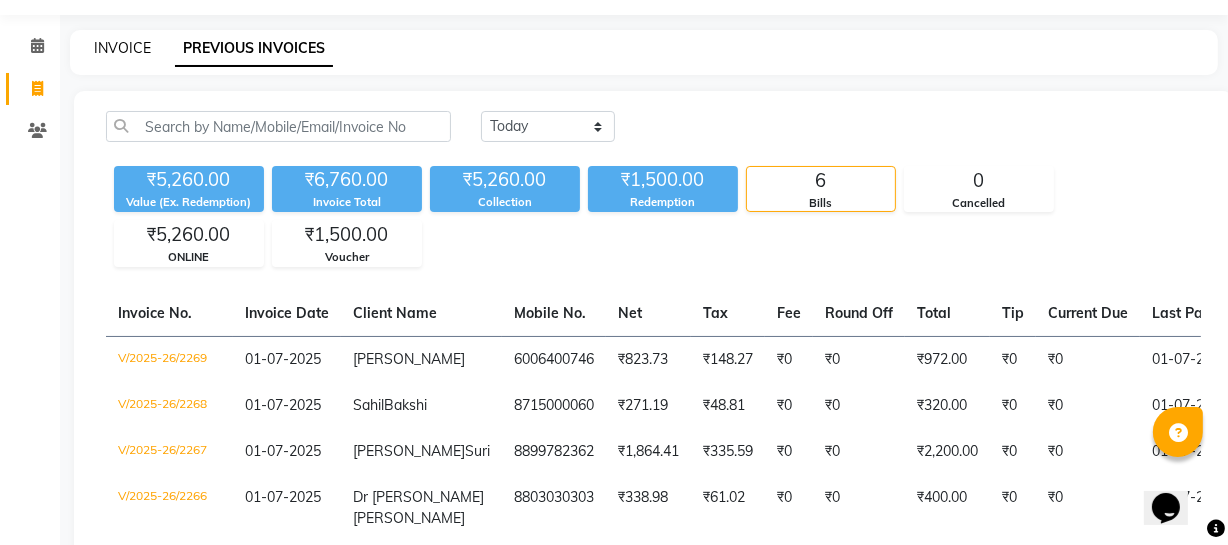 select on "service" 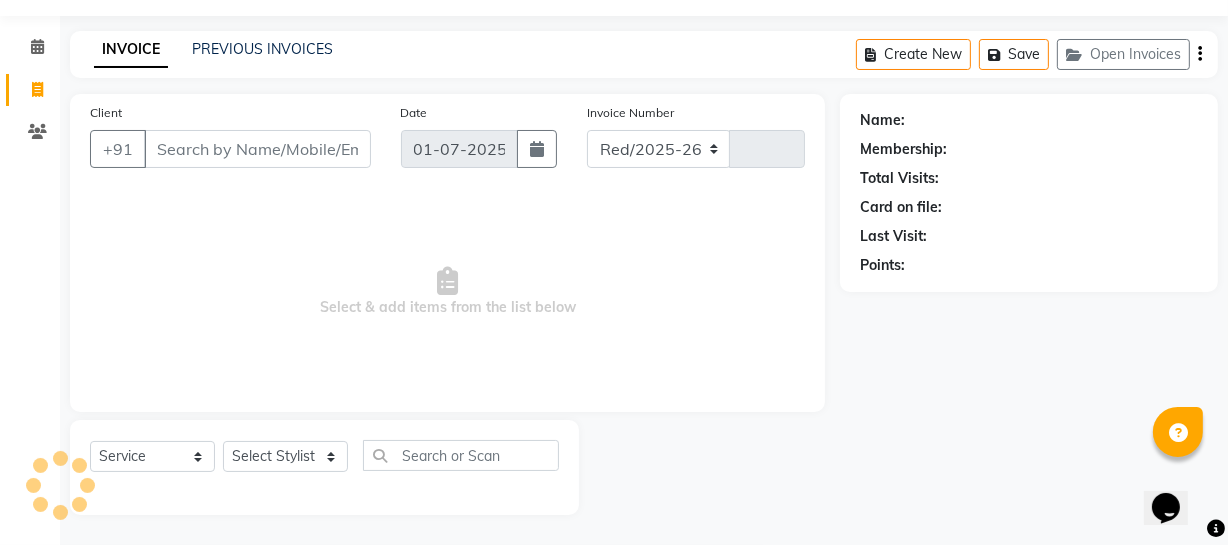 select on "735" 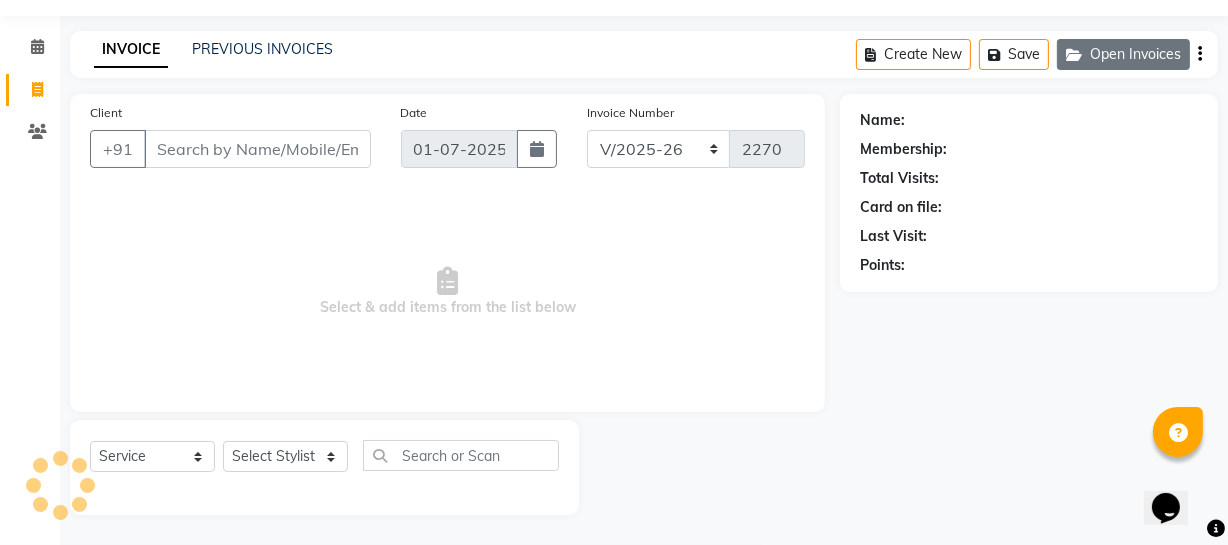 click on "Open Invoices" 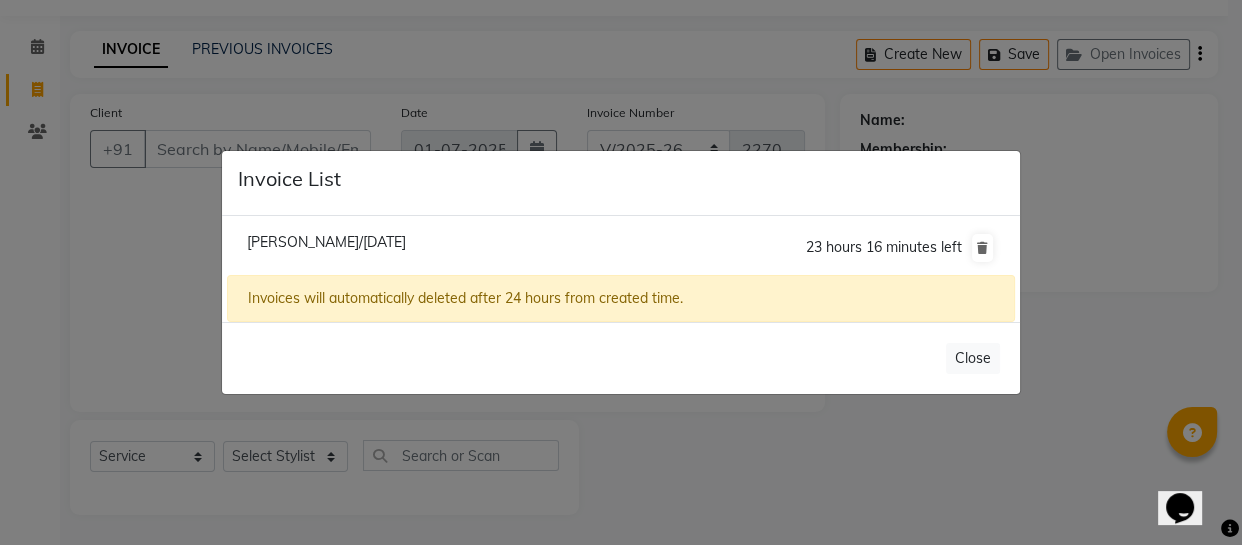 select on "membership" 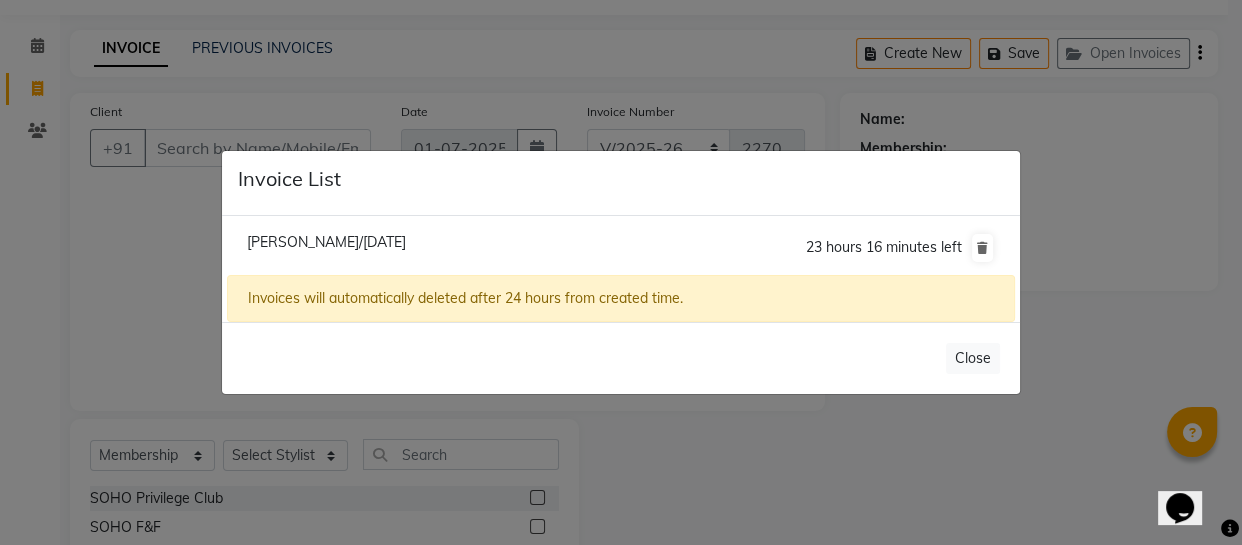 click on "[PERSON_NAME]/[DATE]" 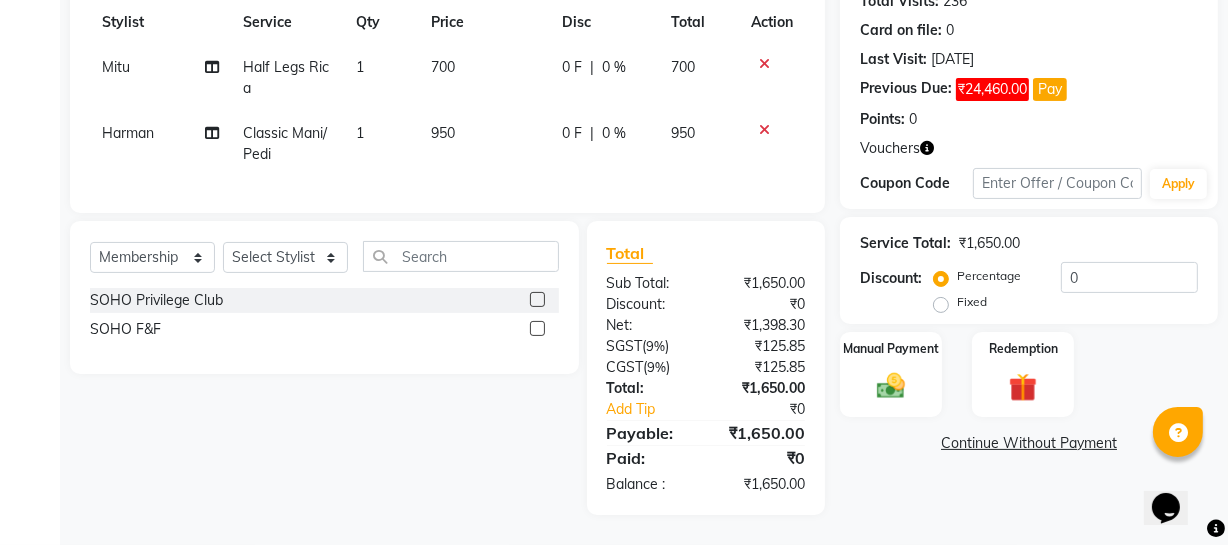 scroll, scrollTop: 300, scrollLeft: 0, axis: vertical 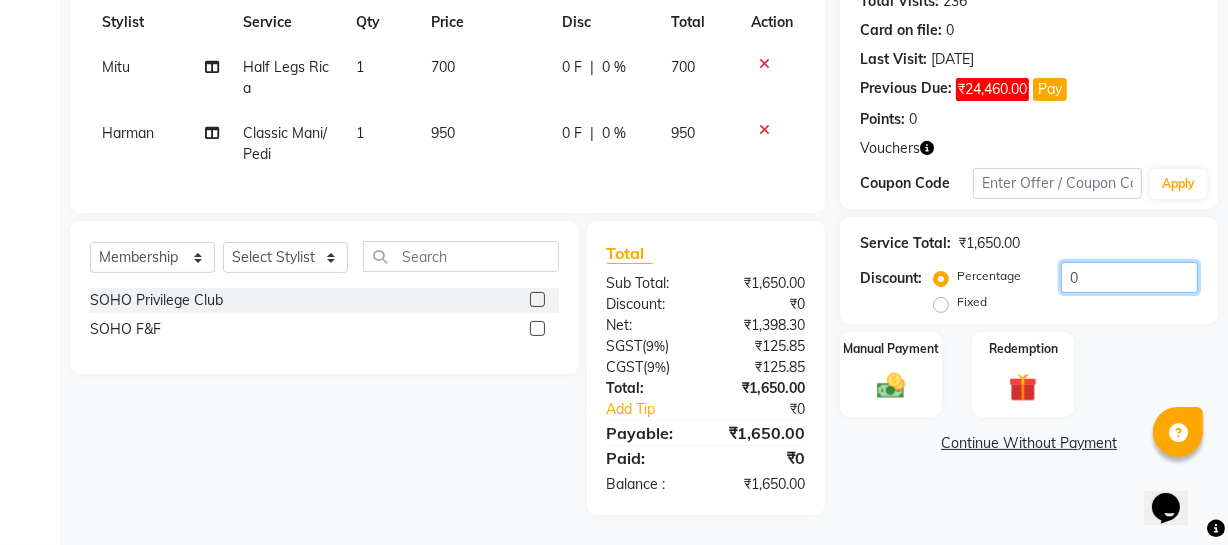 drag, startPoint x: 1068, startPoint y: 249, endPoint x: 732, endPoint y: 274, distance: 336.92877 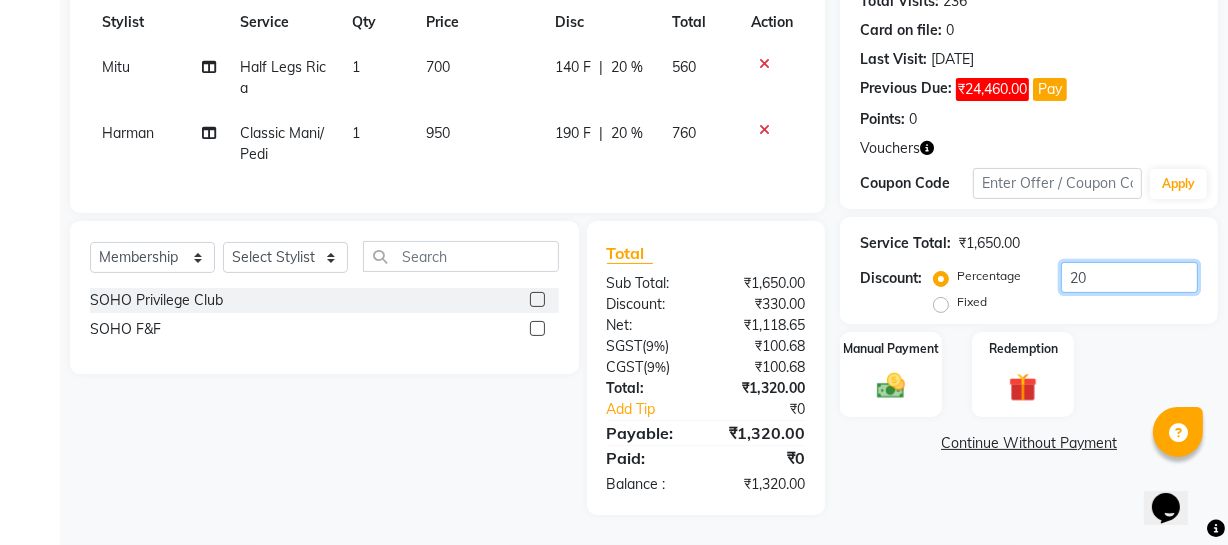 type on "20" 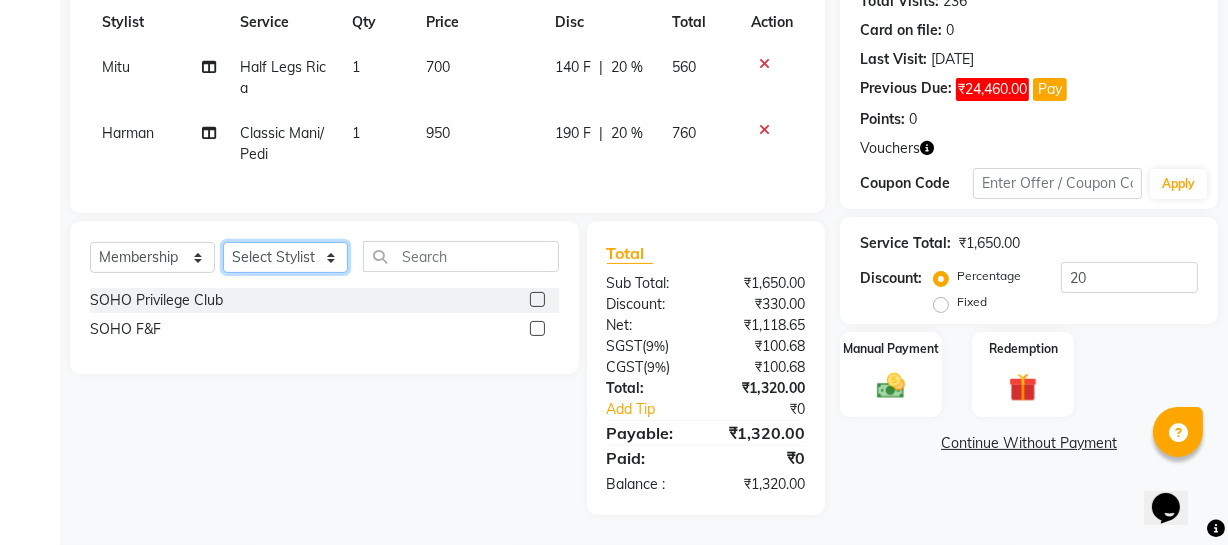 click on "Select Stylist [PERSON_NAME] Adhamya [PERSON_NAME] [PERSON_NAME] [PERSON_NAME] [PERSON_NAME] [PERSON_NAME]  [PERSON_NAME] [PERSON_NAME] Mitu [PERSON_NAME] Swalia Nitin Reception [PERSON_NAME]  [PERSON_NAME] sameer [PERSON_NAME] [PERSON_NAME] [PERSON_NAME] [PERSON_NAME] [PERSON_NAME]" 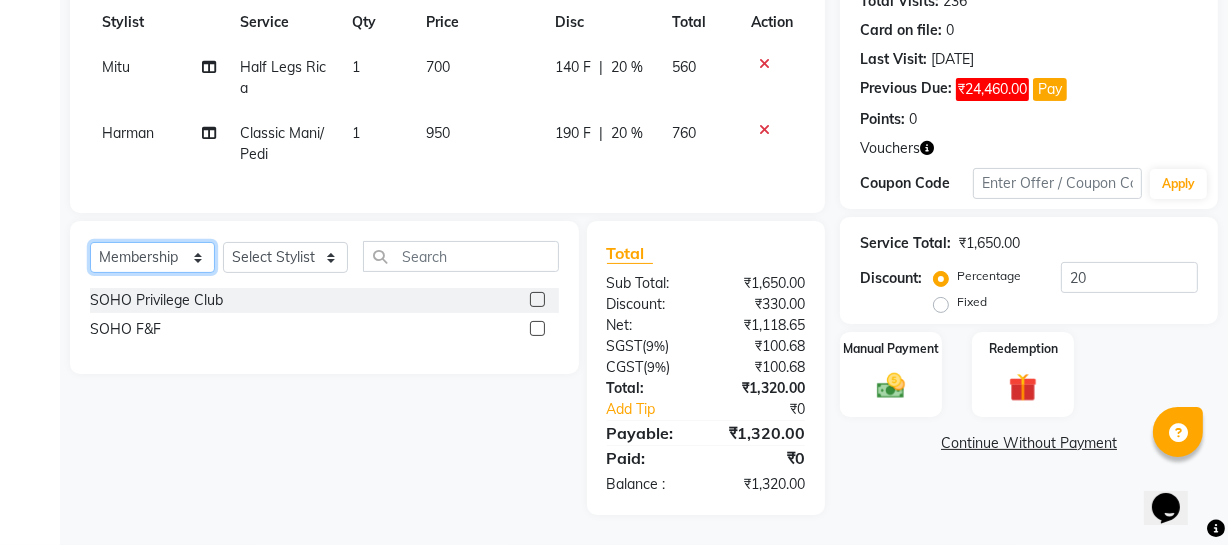 click on "Select  Service  Product  Membership  Package Voucher Prepaid Gift Card" 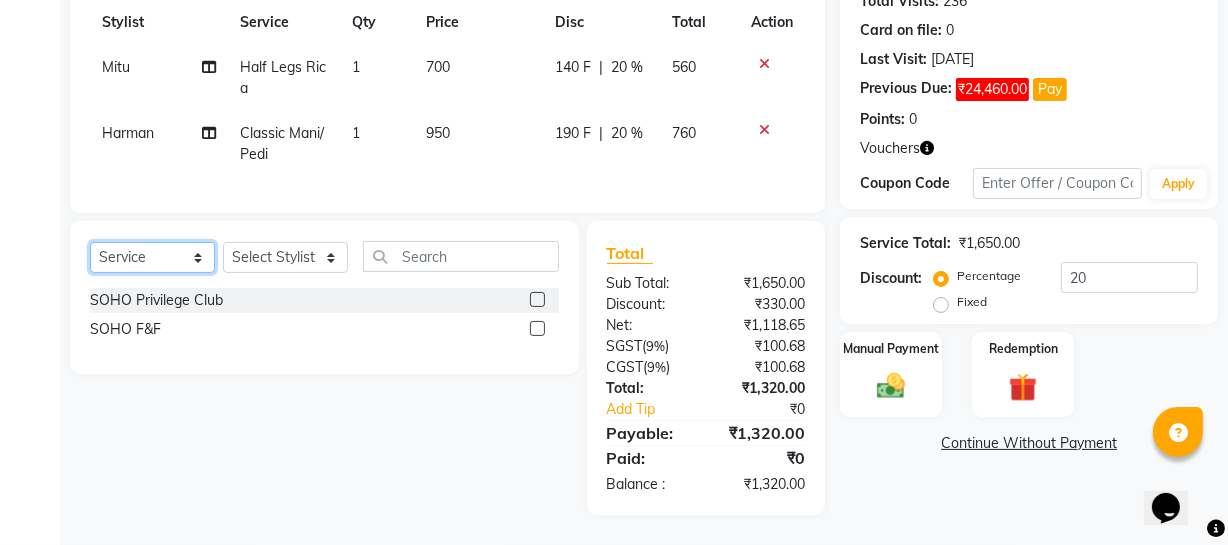 click on "Select  Service  Product  Membership  Package Voucher Prepaid Gift Card" 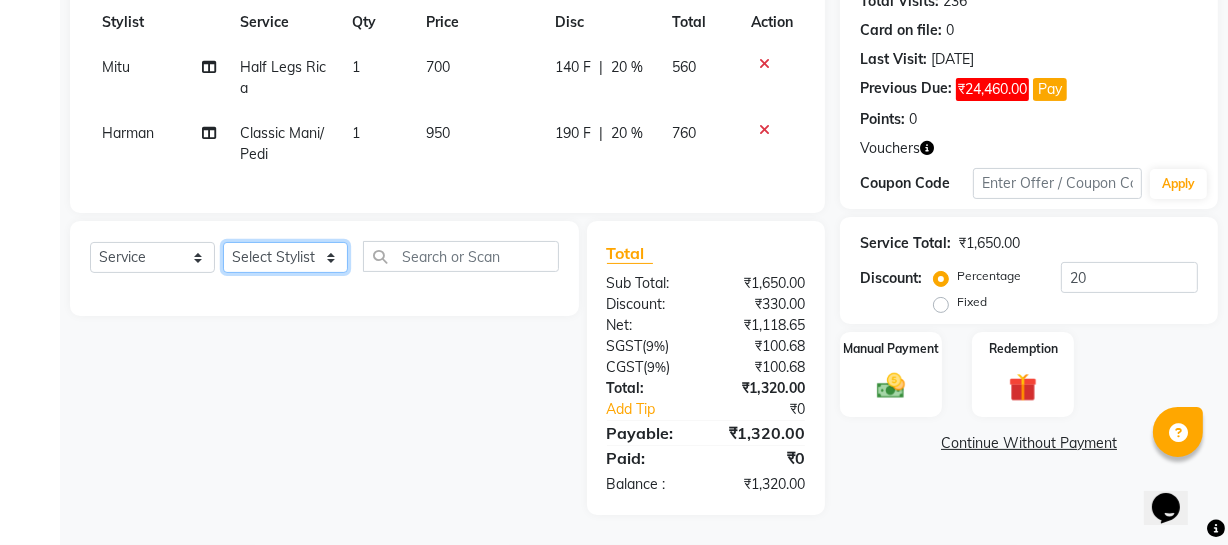 click on "Select Stylist [PERSON_NAME] Adhamya [PERSON_NAME] [PERSON_NAME] [PERSON_NAME] [PERSON_NAME] [PERSON_NAME]  [PERSON_NAME] [PERSON_NAME] Mitu [PERSON_NAME] Swalia Nitin Reception [PERSON_NAME]  [PERSON_NAME] sameer [PERSON_NAME] [PERSON_NAME] [PERSON_NAME] [PERSON_NAME] [PERSON_NAME]" 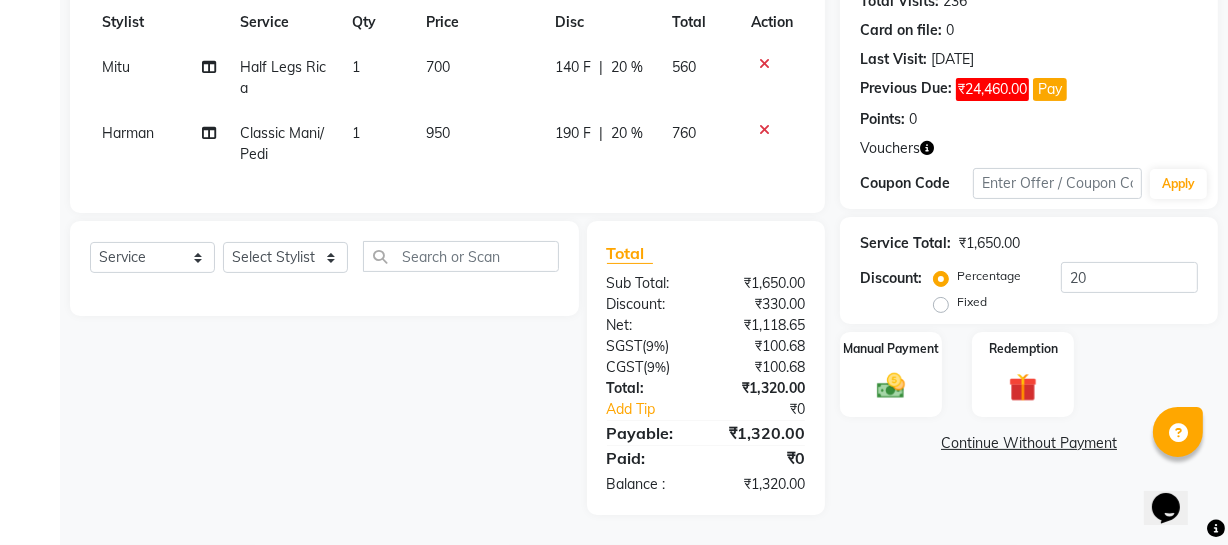 click on "Services Stylist Service Qty Price Disc Total Action Mitu Half Legs Rica 1 700 140 F | 20 % 560 [PERSON_NAME] Classic Mani/Pedi 1 950 190 F | 20 % 760" 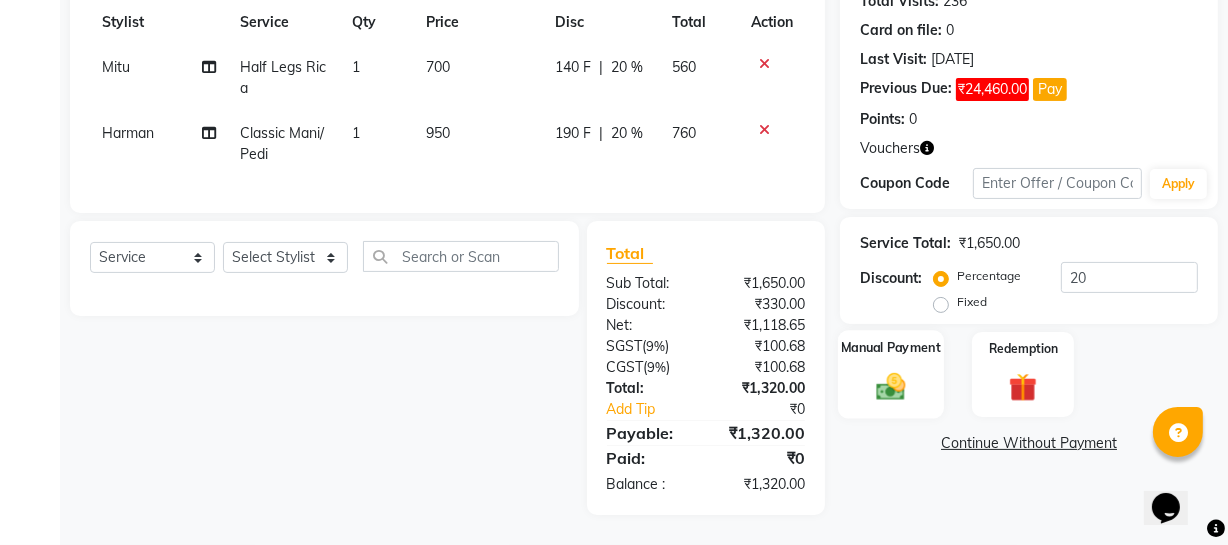 click on "Manual Payment" 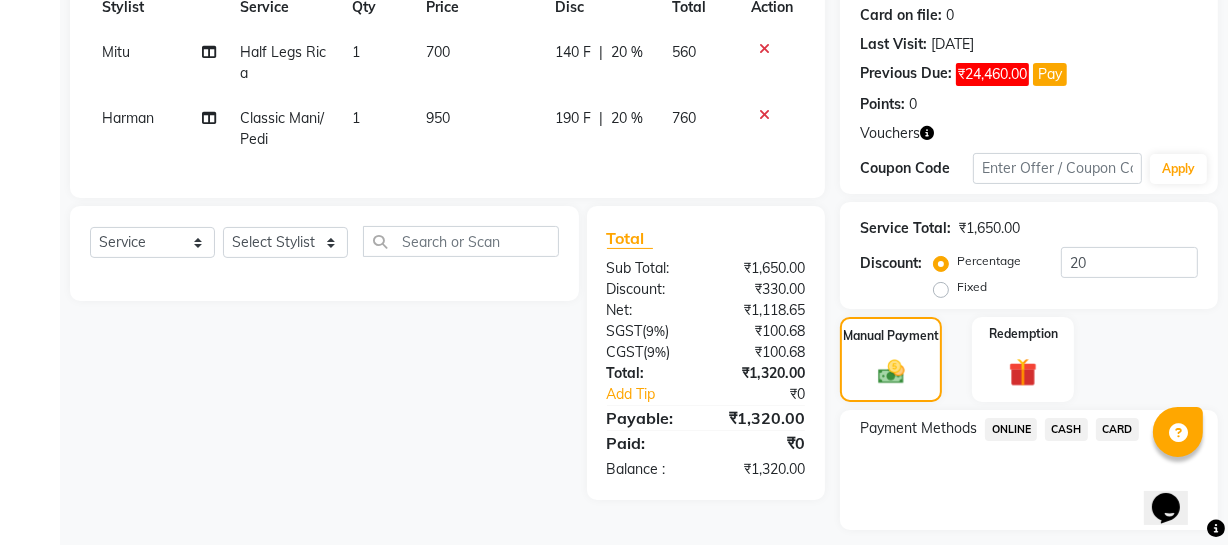 click on "CASH" 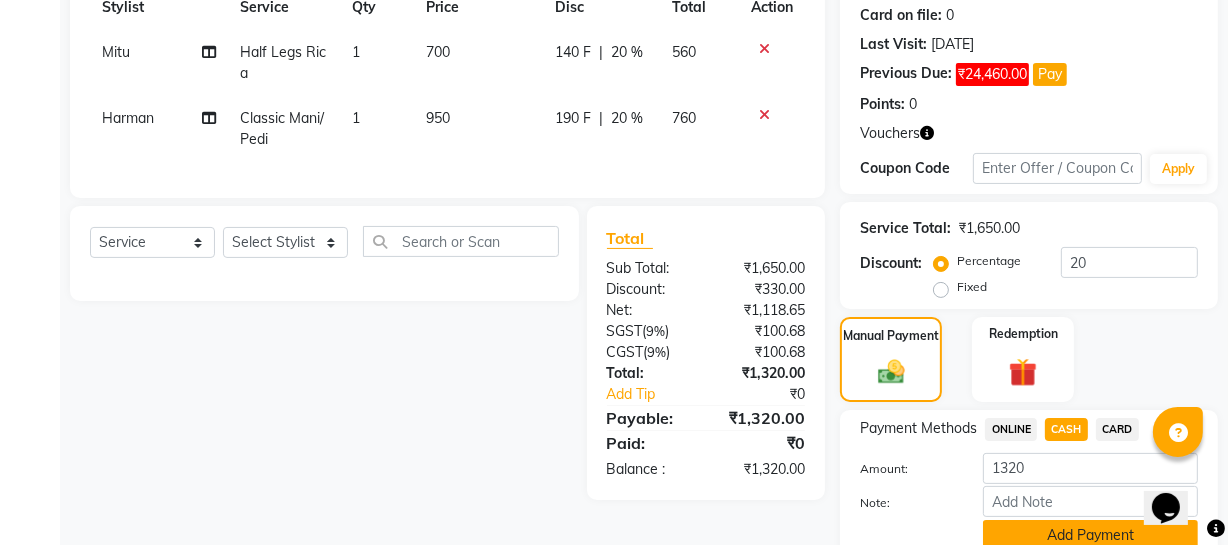 click on "Add Payment" 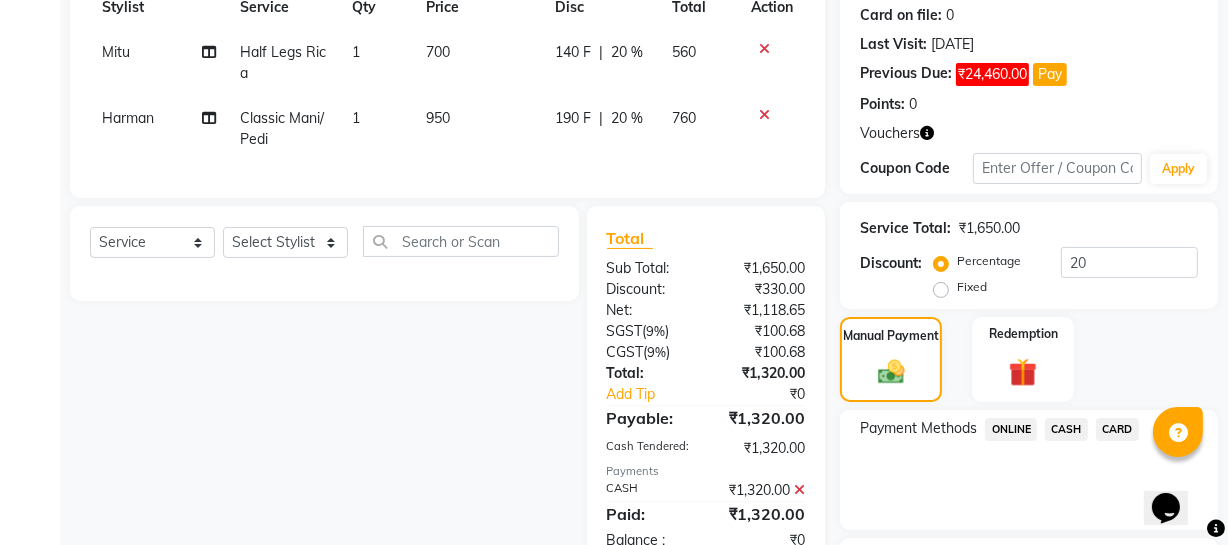 scroll, scrollTop: 448, scrollLeft: 0, axis: vertical 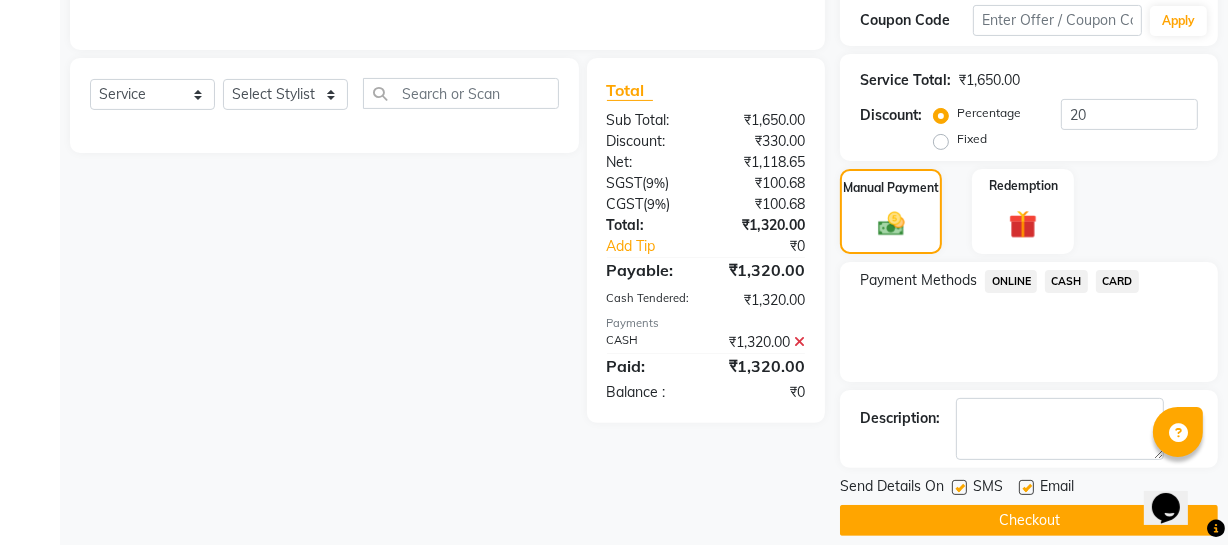 click on "Checkout" 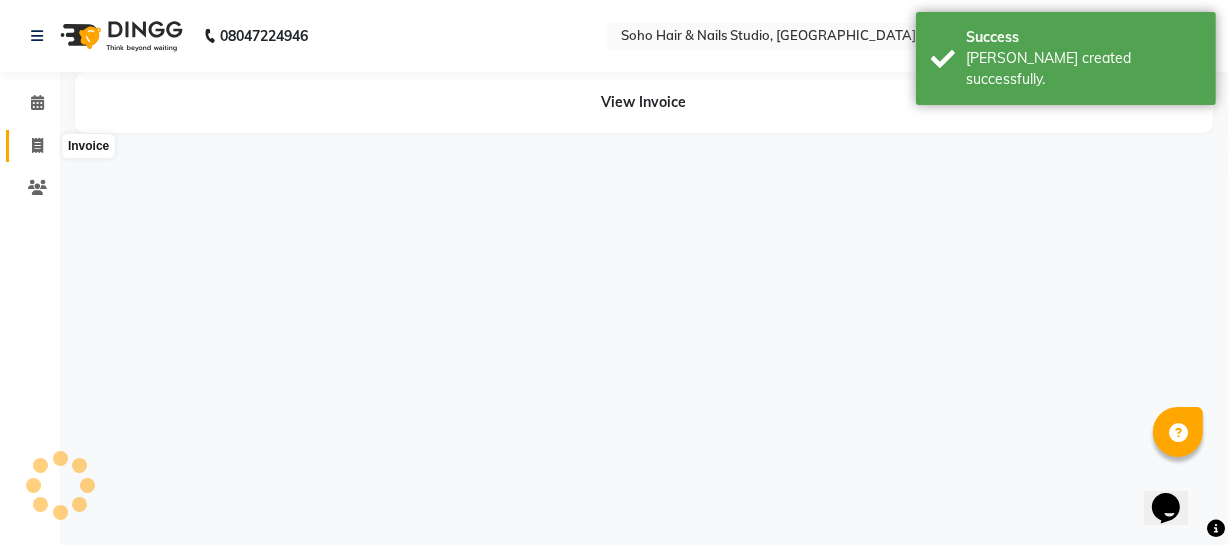 scroll, scrollTop: 0, scrollLeft: 0, axis: both 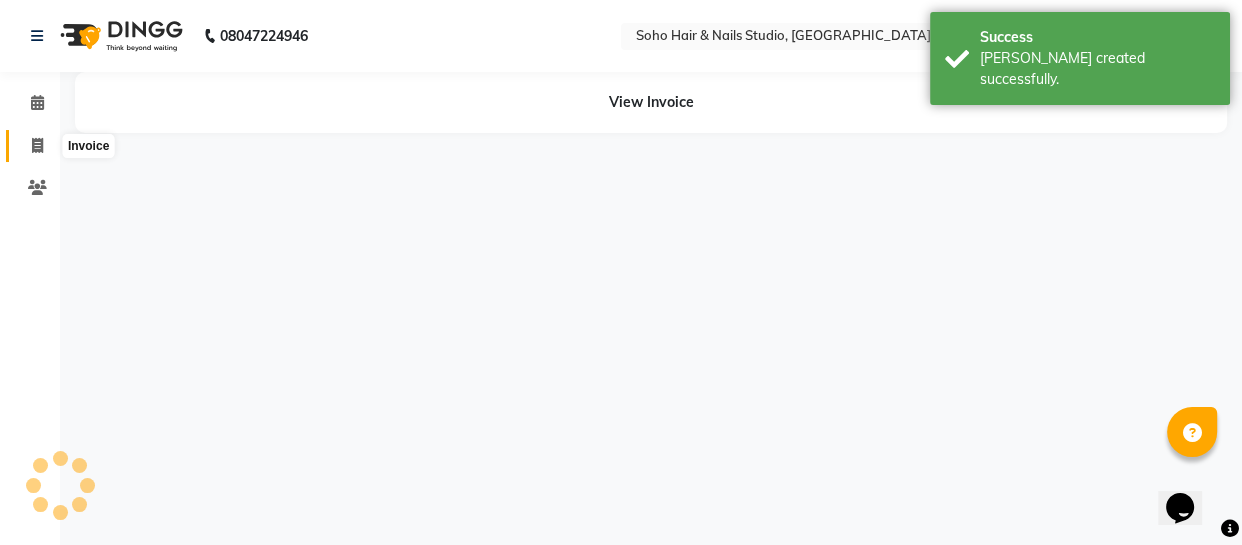 click 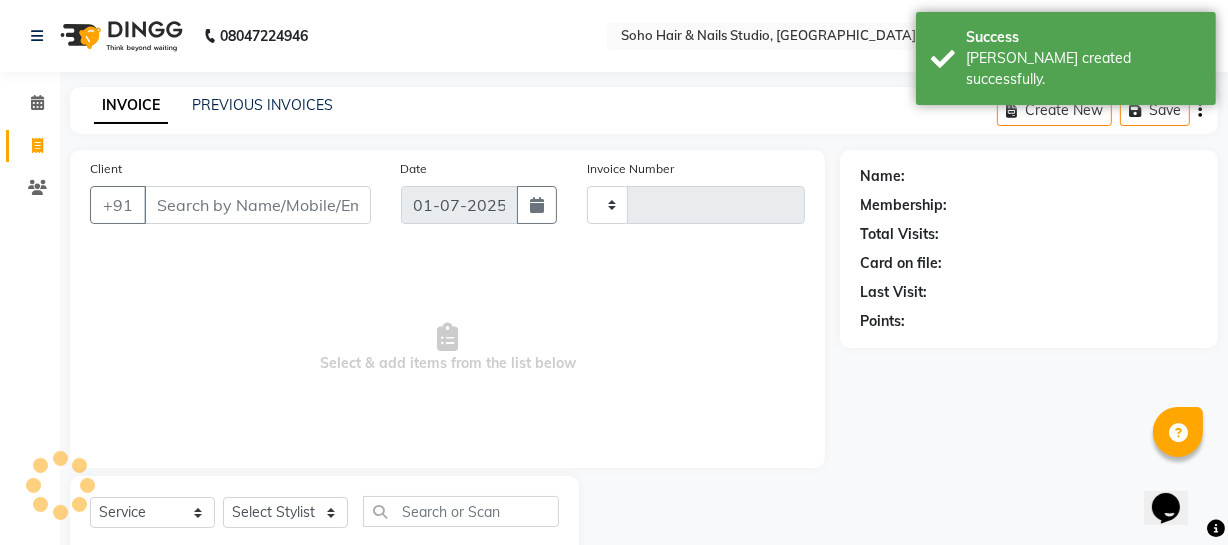 type on "2271" 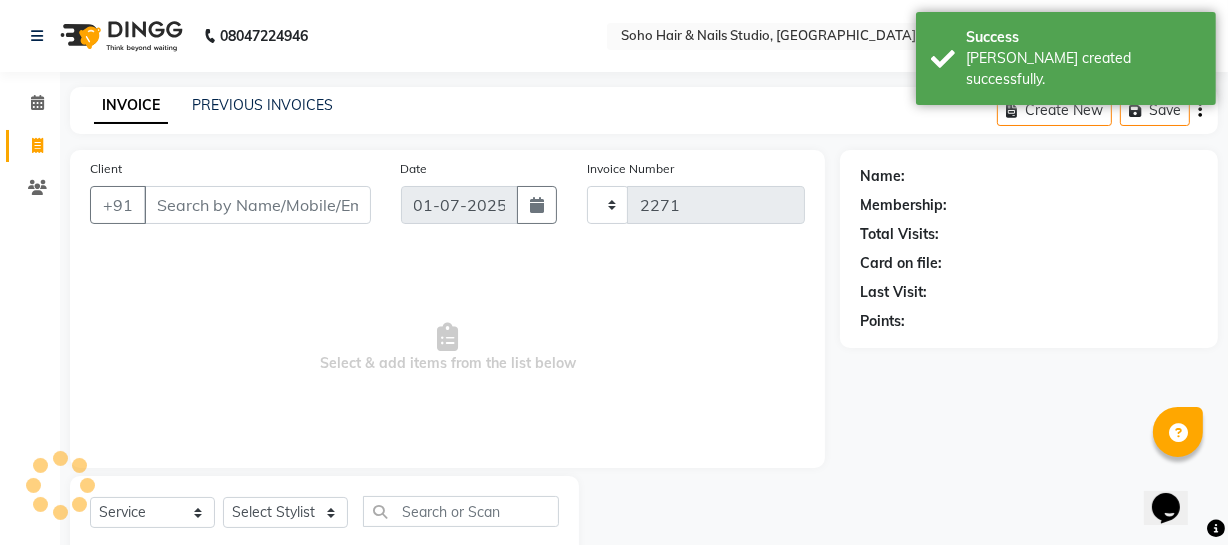 select on "735" 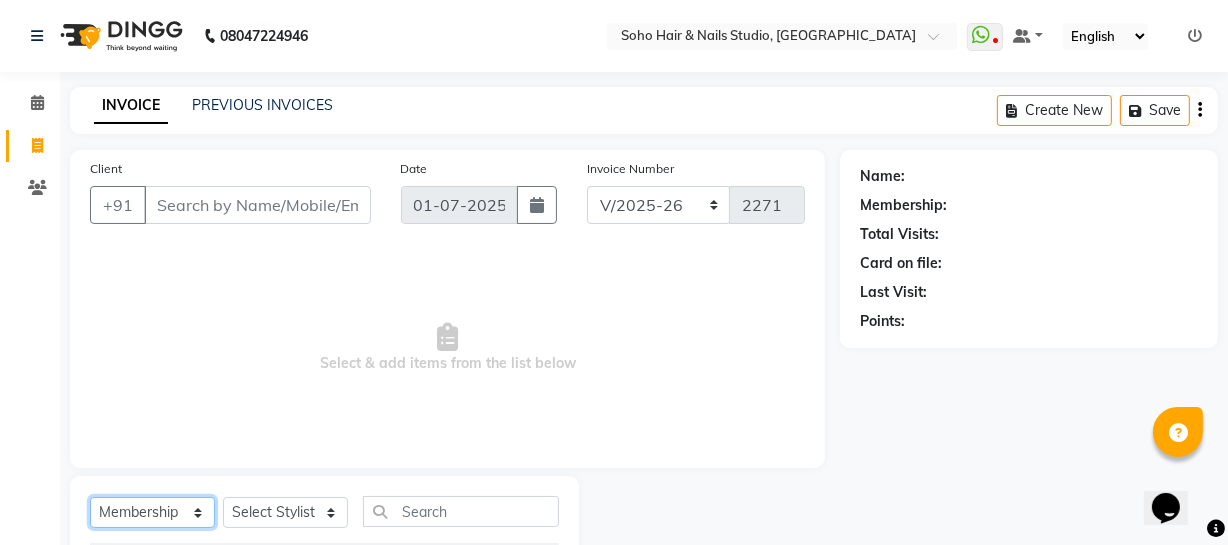 click on "Select  Service  Product  Membership  Package Voucher Prepaid Gift Card" 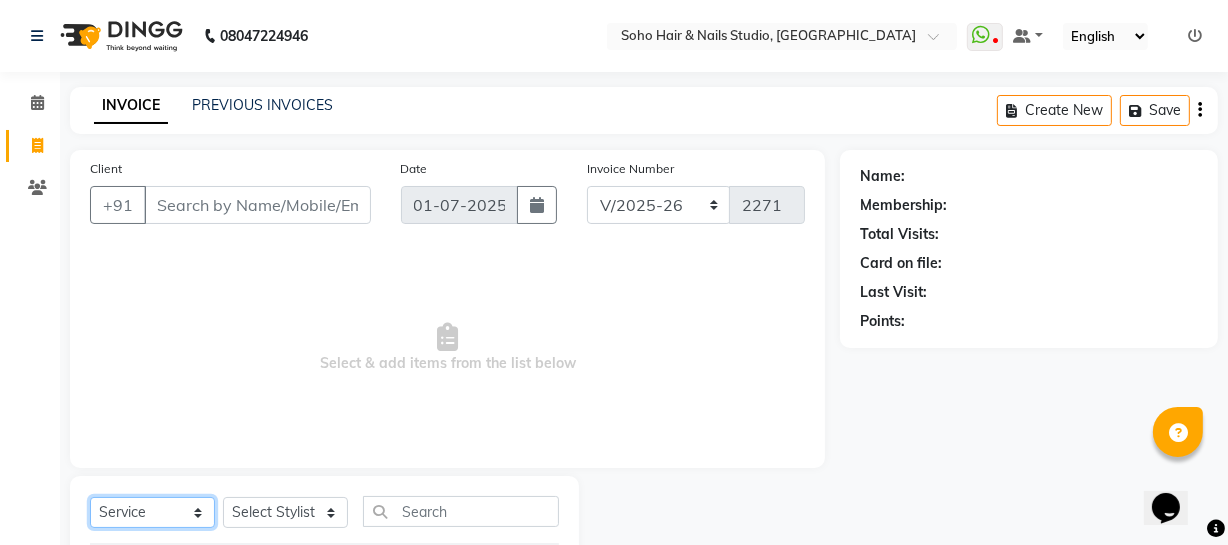 click on "Select  Service  Product  Membership  Package Voucher Prepaid Gift Card" 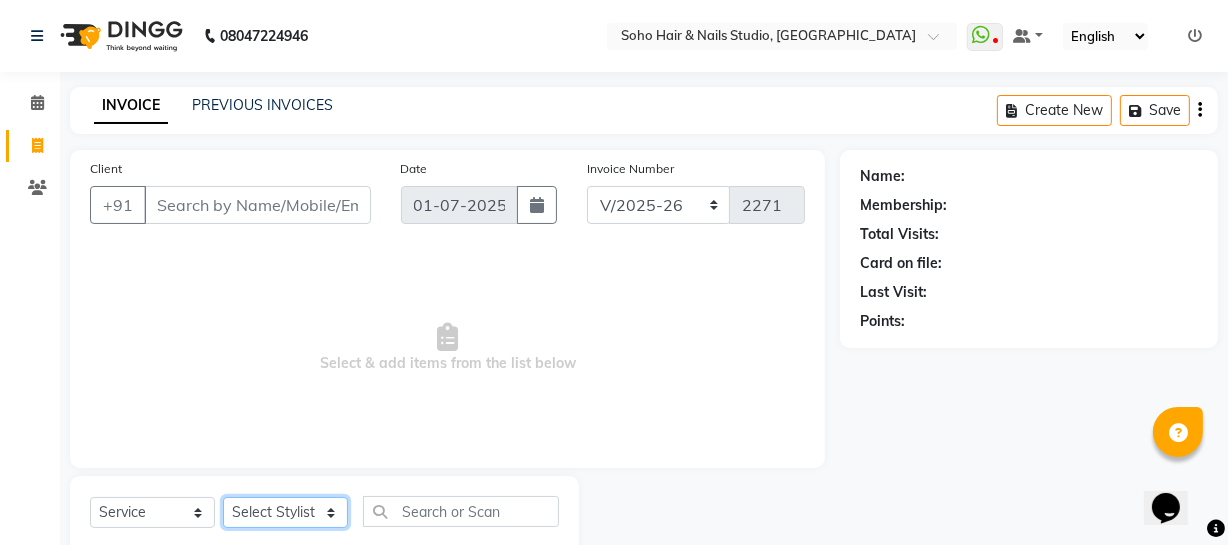 click on "Select Stylist [PERSON_NAME] Adhamya [PERSON_NAME] [PERSON_NAME] [PERSON_NAME] [PERSON_NAME] [PERSON_NAME]  [PERSON_NAME] [PERSON_NAME] Mitu [PERSON_NAME] Swalia Nitin Reception [PERSON_NAME]  [PERSON_NAME] sameer [PERSON_NAME] [PERSON_NAME] [PERSON_NAME] [PERSON_NAME] [PERSON_NAME]" 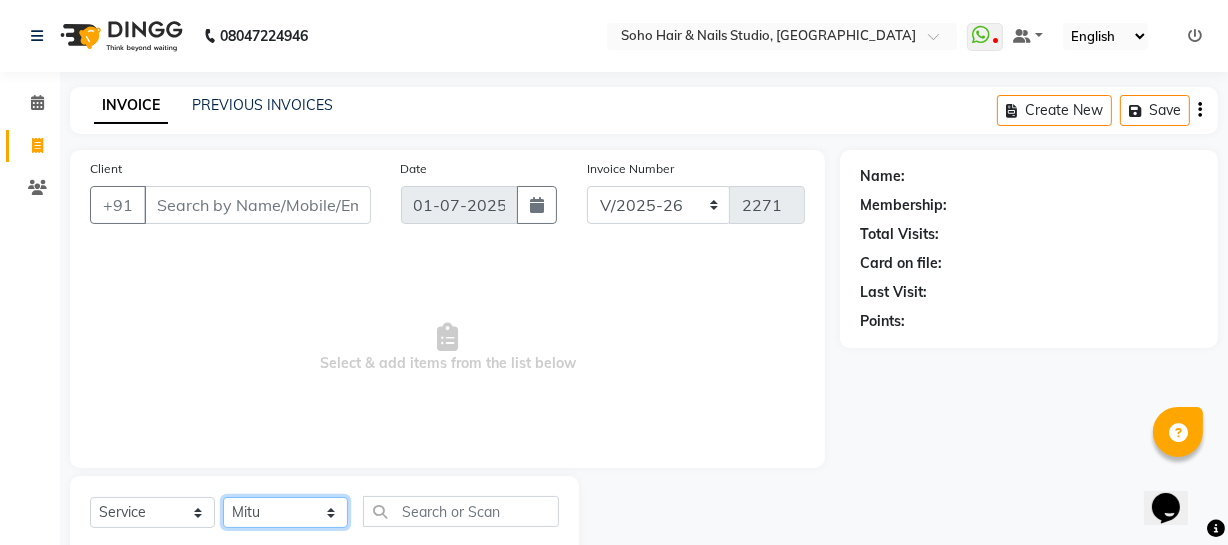 click on "Select Stylist [PERSON_NAME] Adhamya [PERSON_NAME] [PERSON_NAME] [PERSON_NAME] [PERSON_NAME] [PERSON_NAME]  [PERSON_NAME] [PERSON_NAME] Mitu [PERSON_NAME] Swalia Nitin Reception [PERSON_NAME]  [PERSON_NAME] sameer [PERSON_NAME] [PERSON_NAME] [PERSON_NAME] [PERSON_NAME] [PERSON_NAME]" 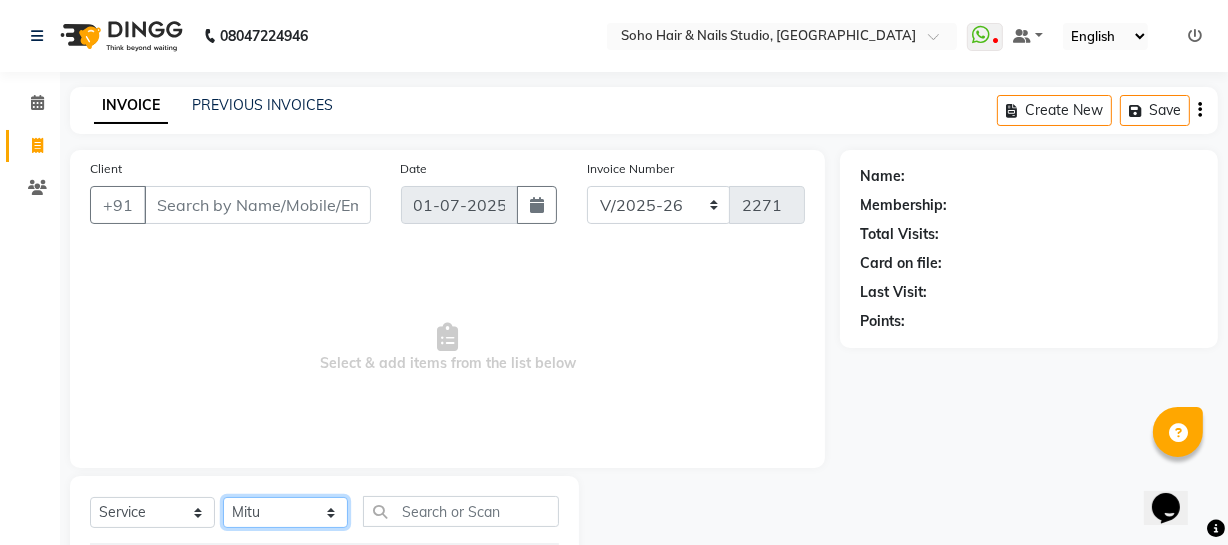 scroll, scrollTop: 257, scrollLeft: 0, axis: vertical 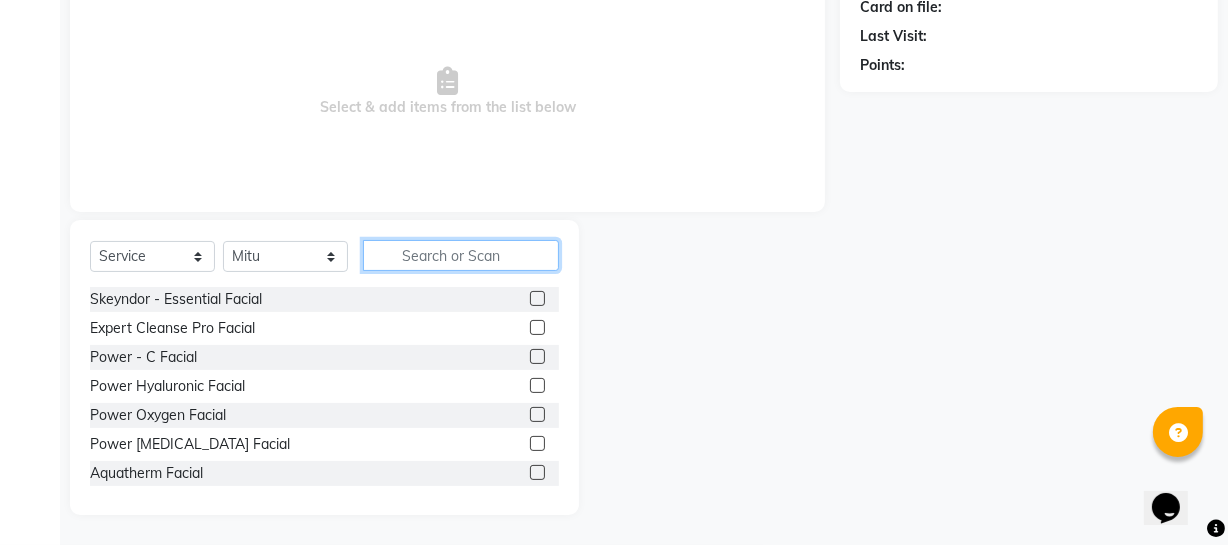 click 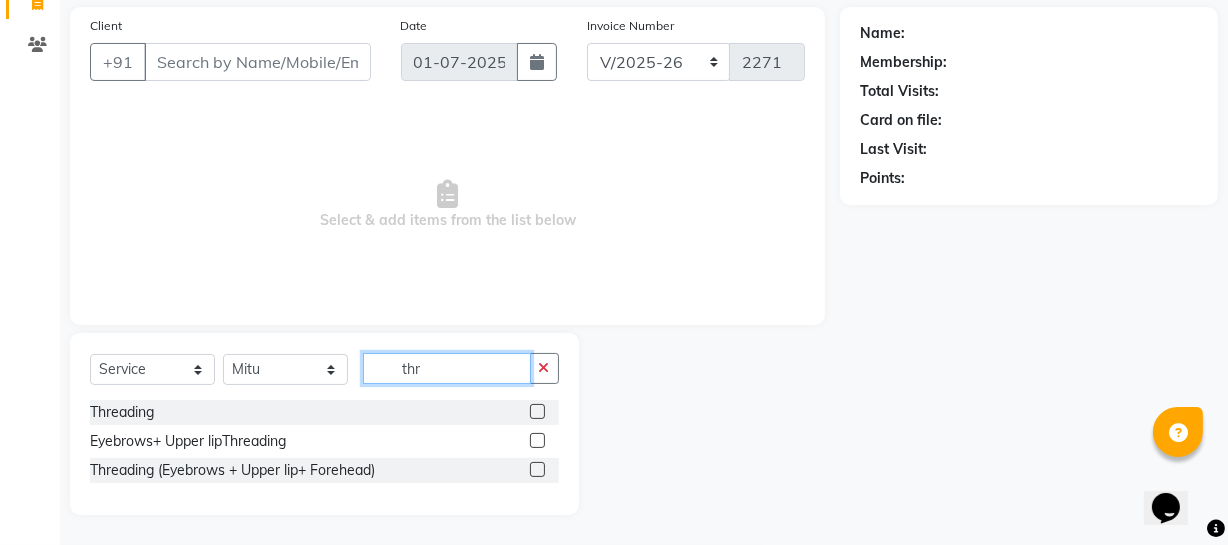 scroll, scrollTop: 143, scrollLeft: 0, axis: vertical 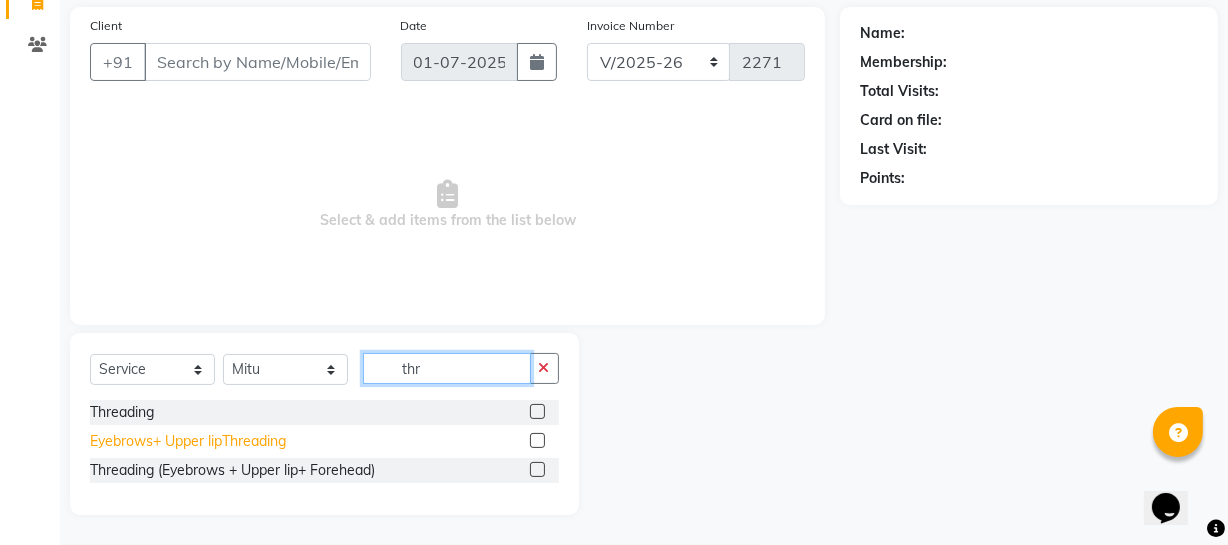 type on "thr" 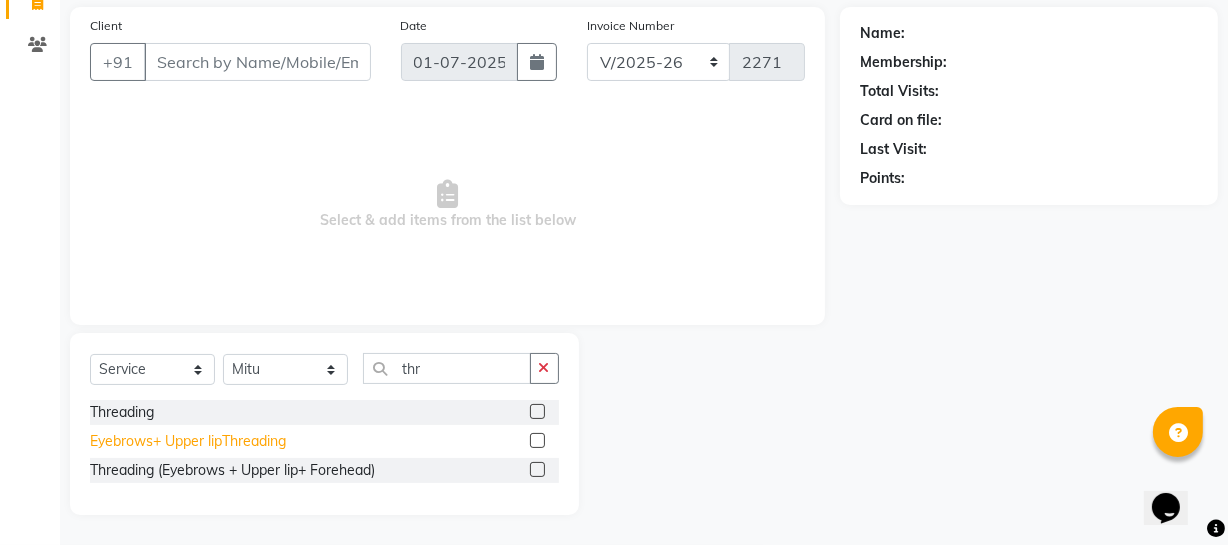 click on "Eyebrows+ Upper lipThreading" 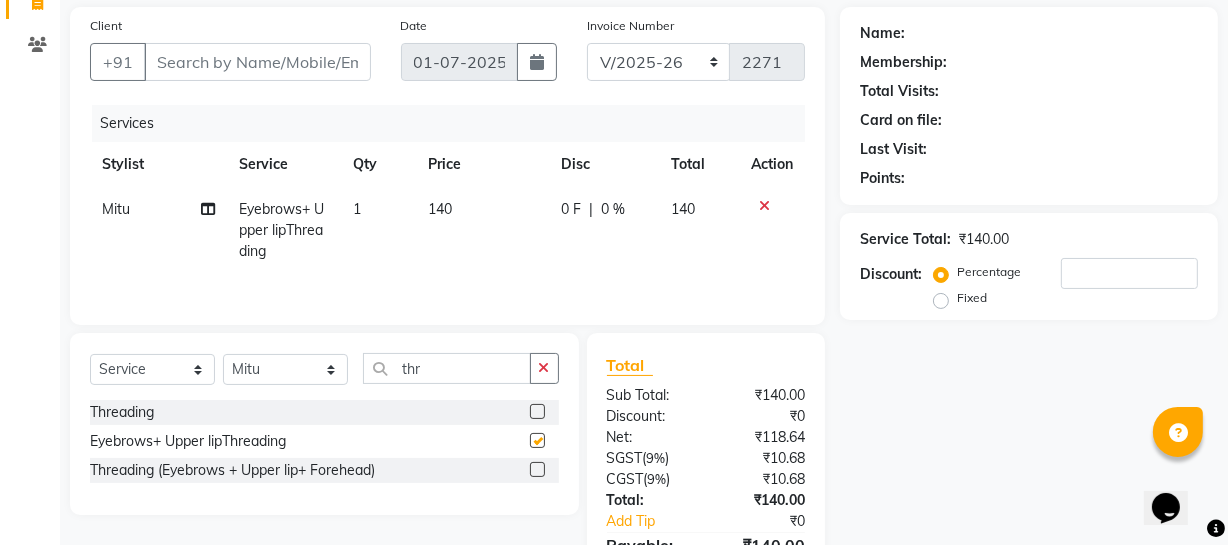 checkbox on "false" 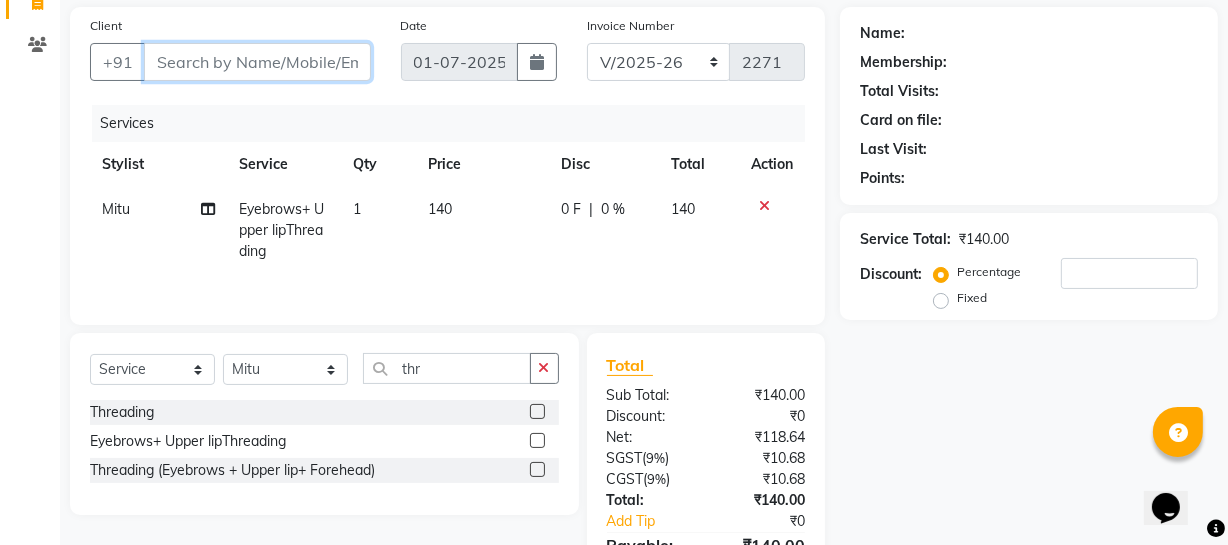 click on "Client" at bounding box center [257, 62] 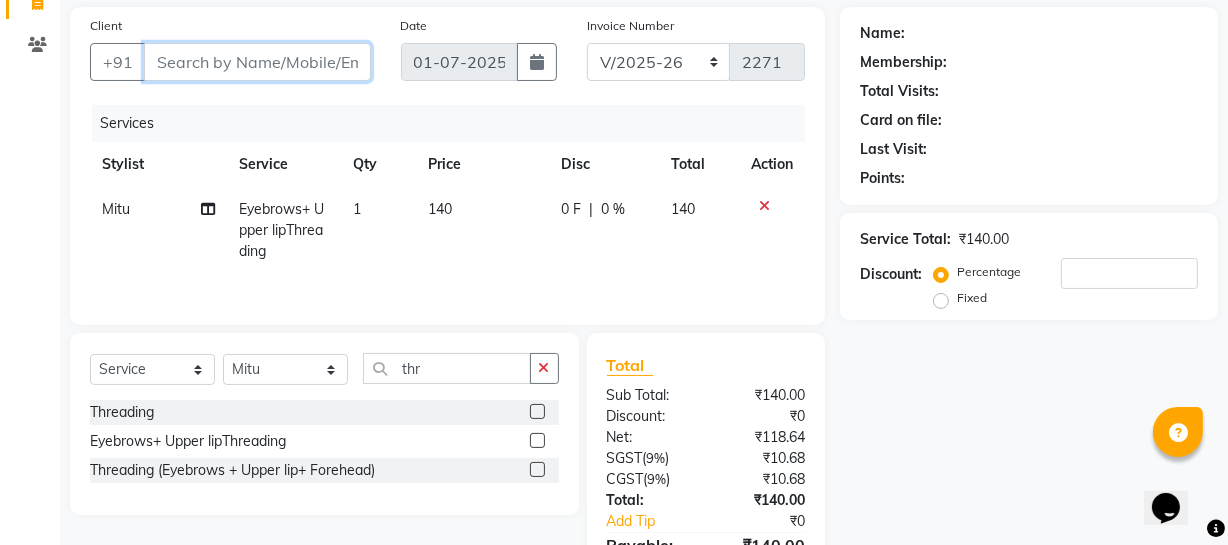 type on "l" 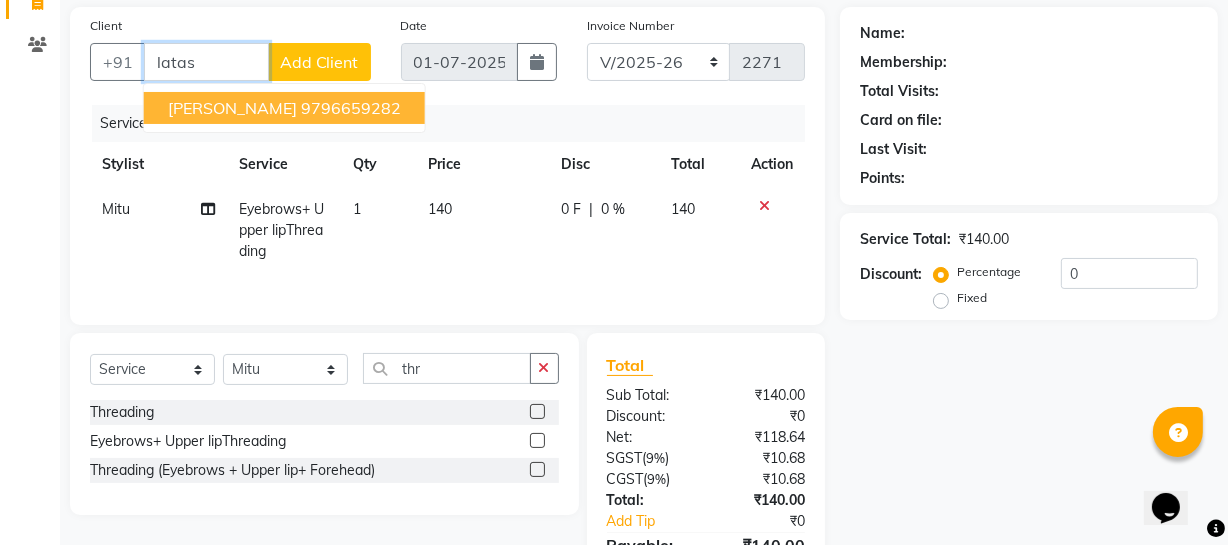 click on "9796659282" at bounding box center (351, 108) 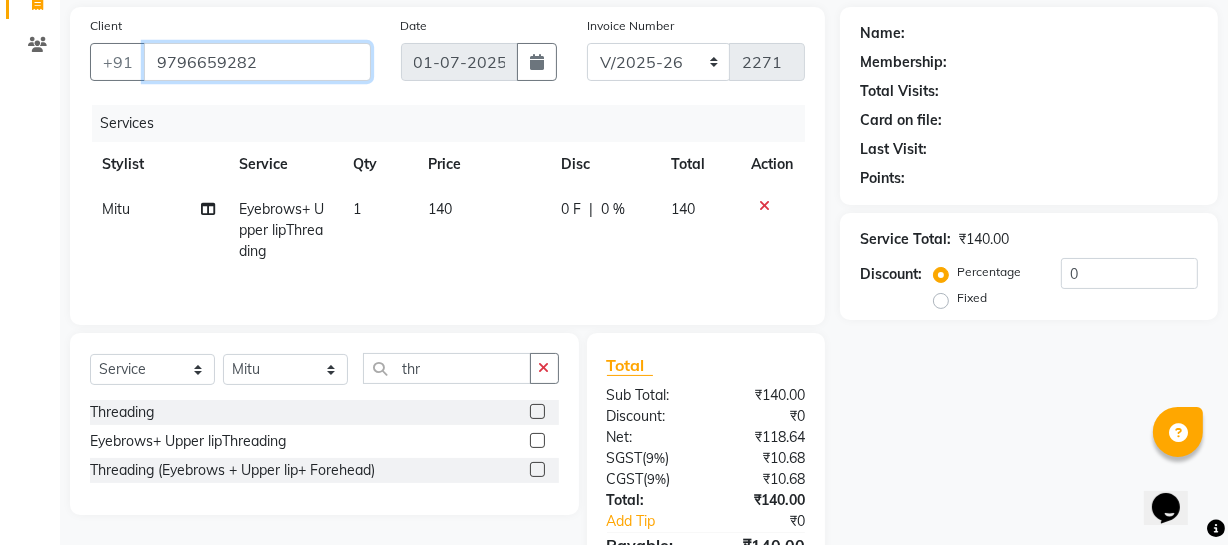type on "9796659282" 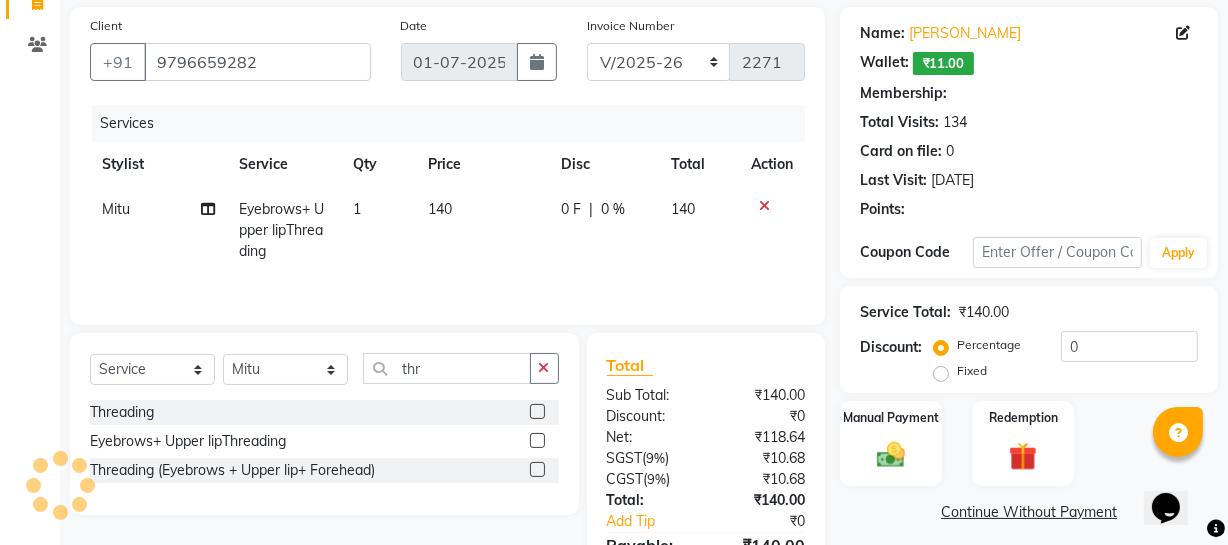 select on "1: Object" 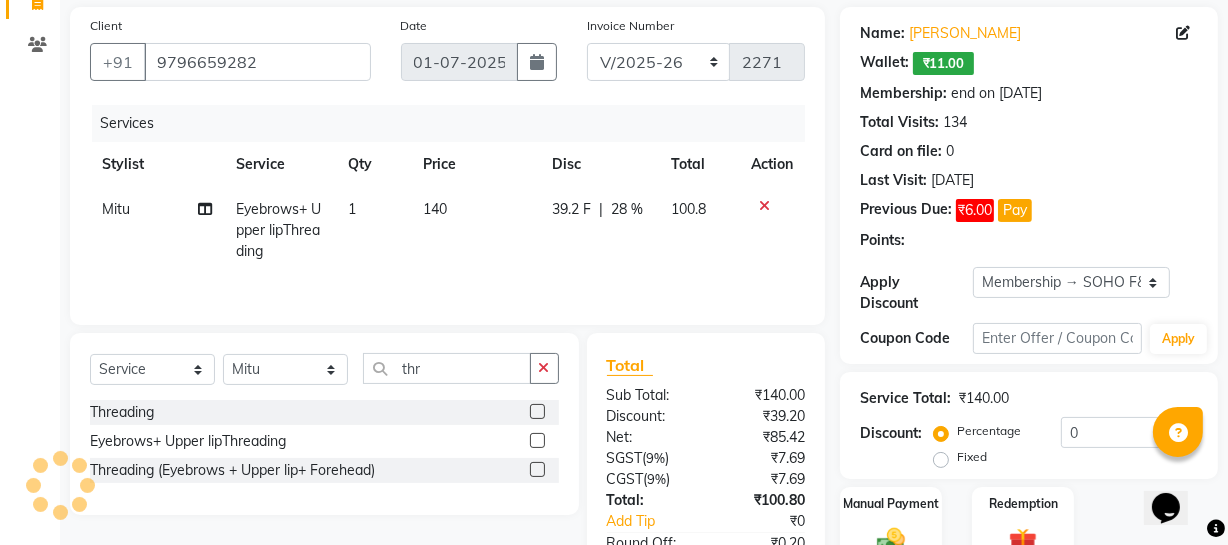 type on "28" 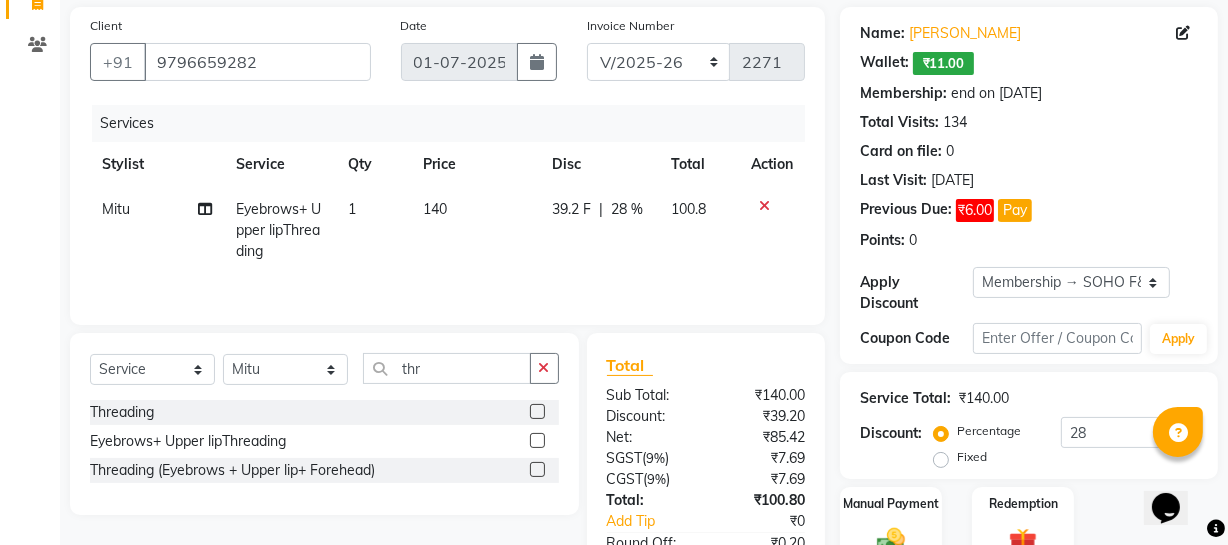 scroll, scrollTop: 1, scrollLeft: 0, axis: vertical 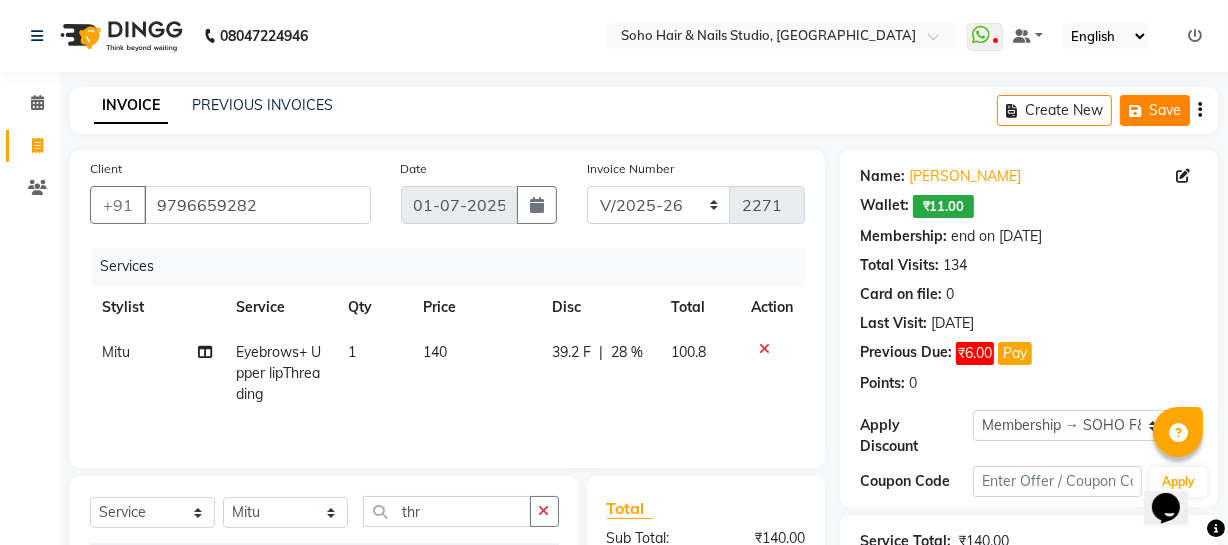 click on "Save" 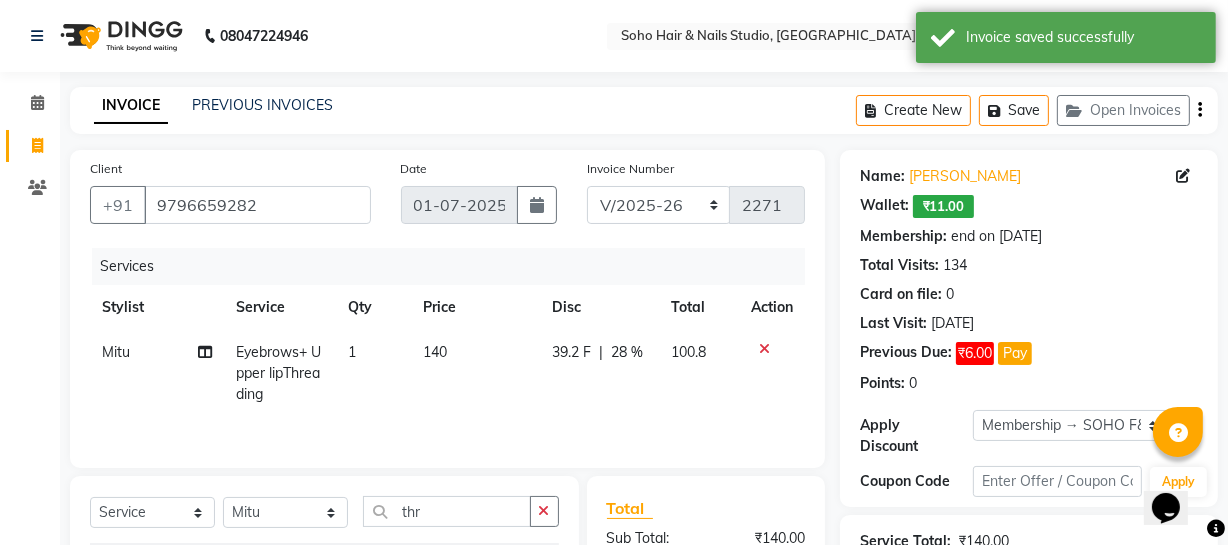 click on "Invoice" 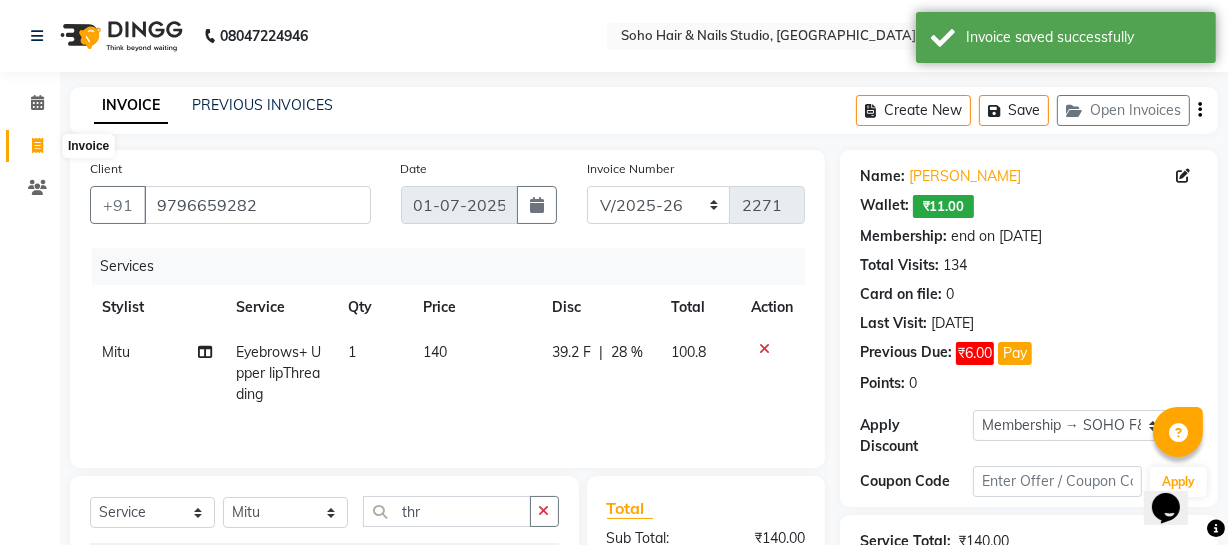 click 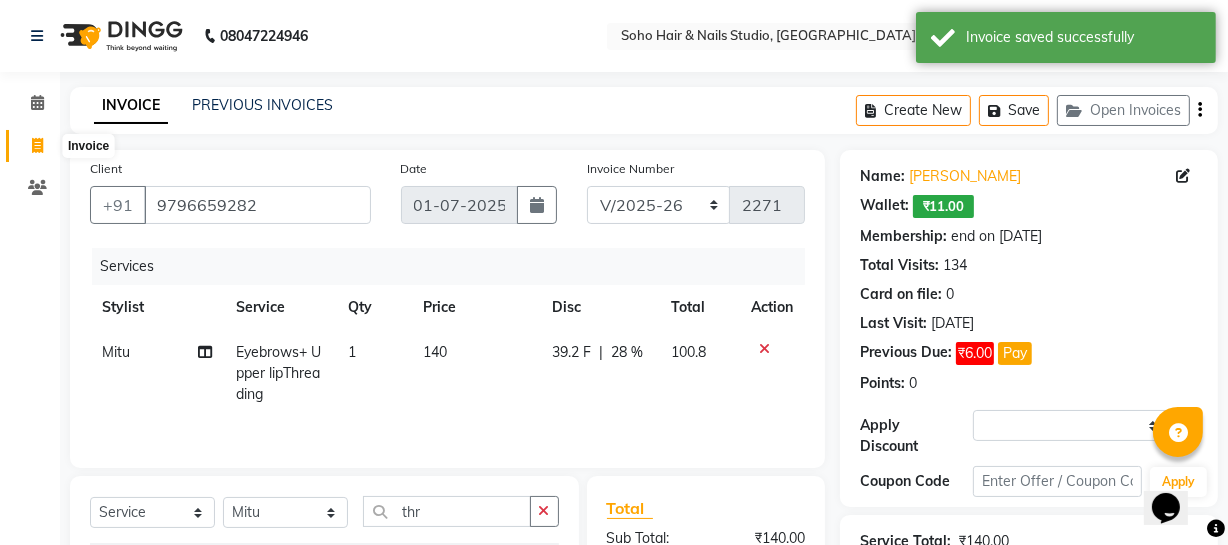 select on "735" 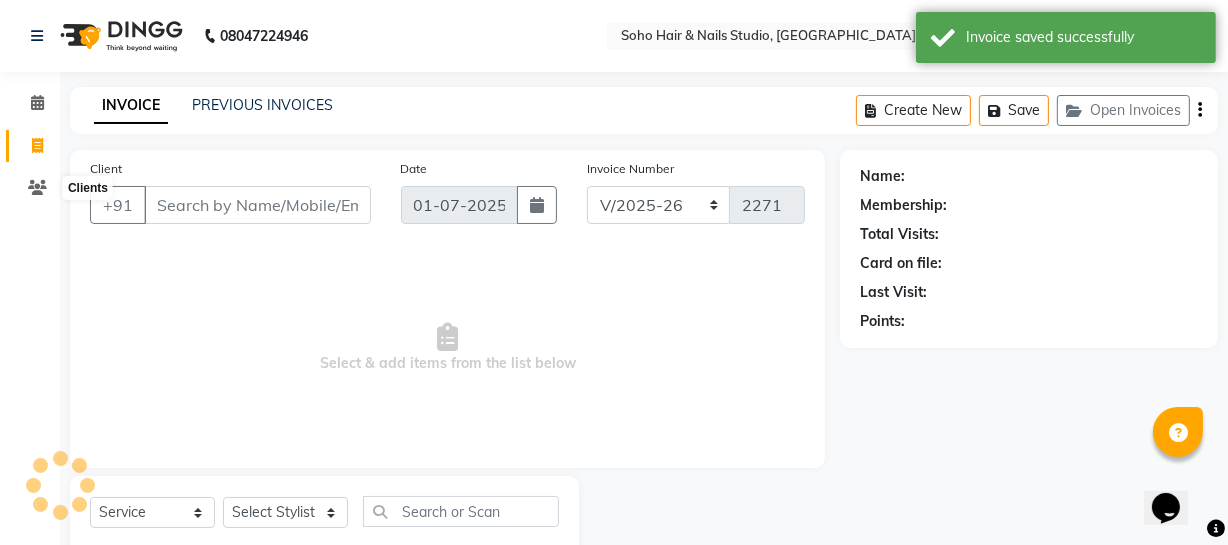 scroll, scrollTop: 57, scrollLeft: 0, axis: vertical 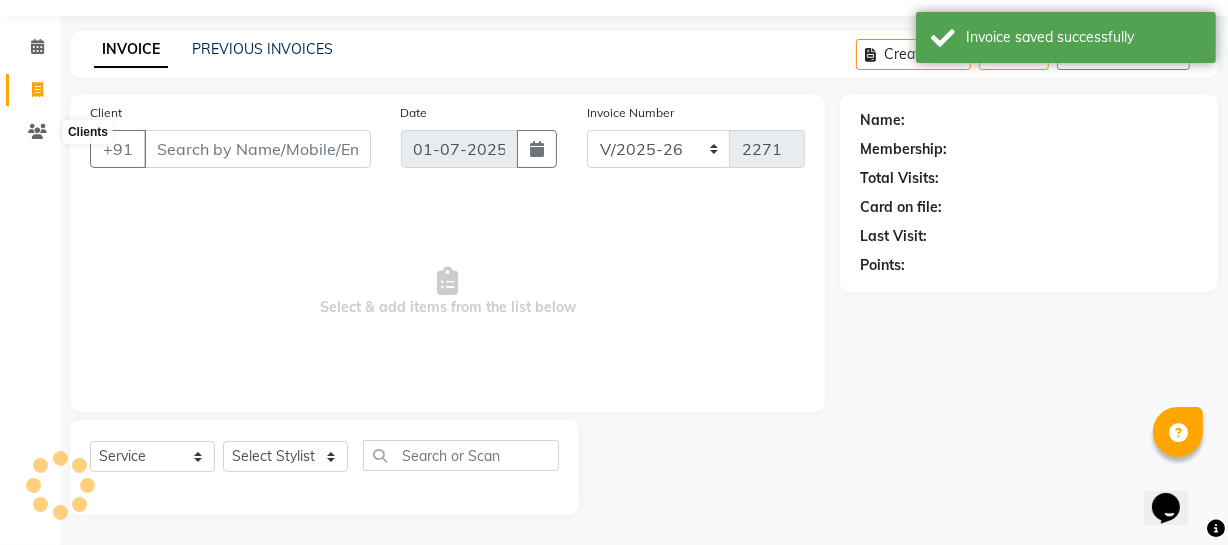 select on "membership" 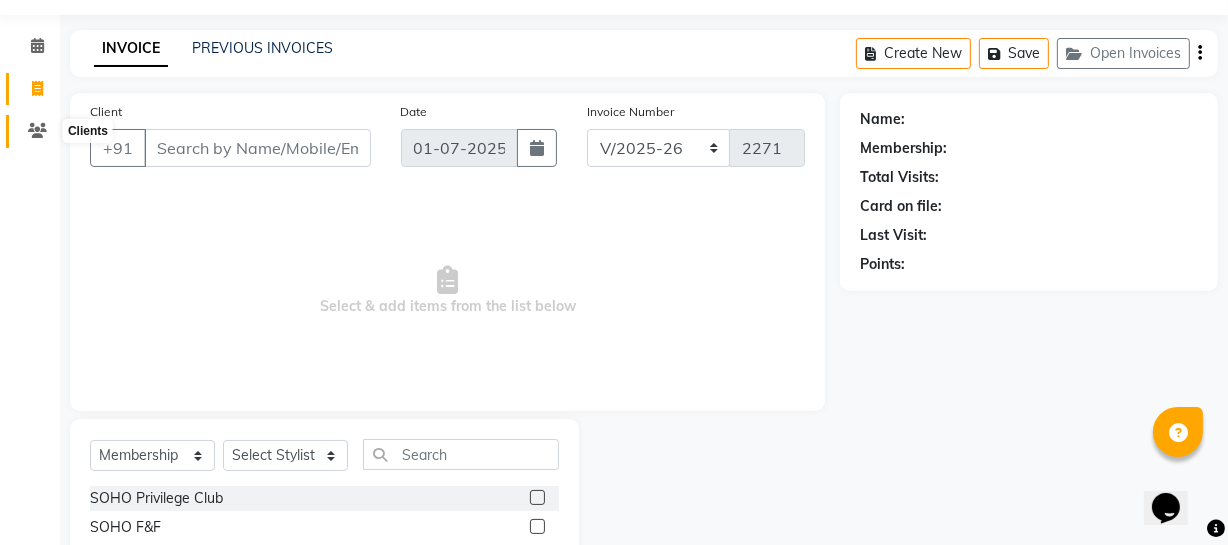 click 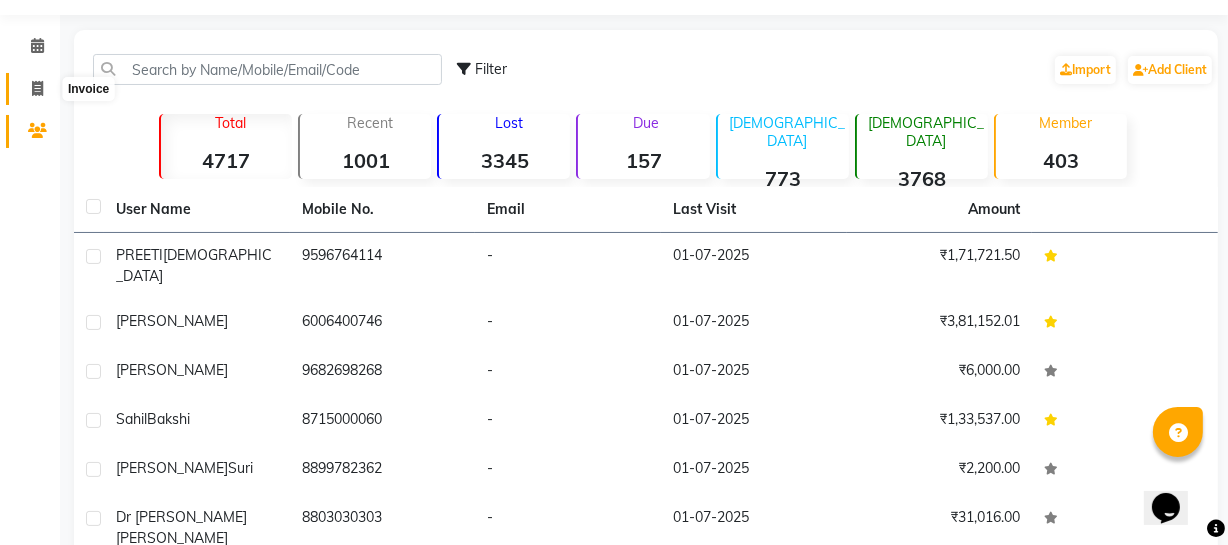 click 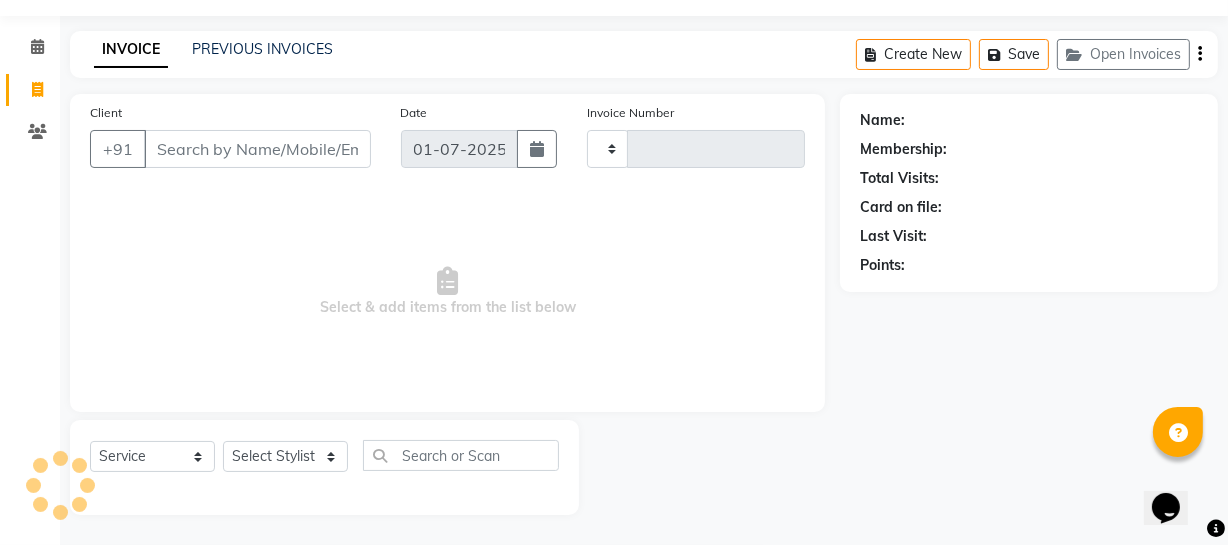 type on "2271" 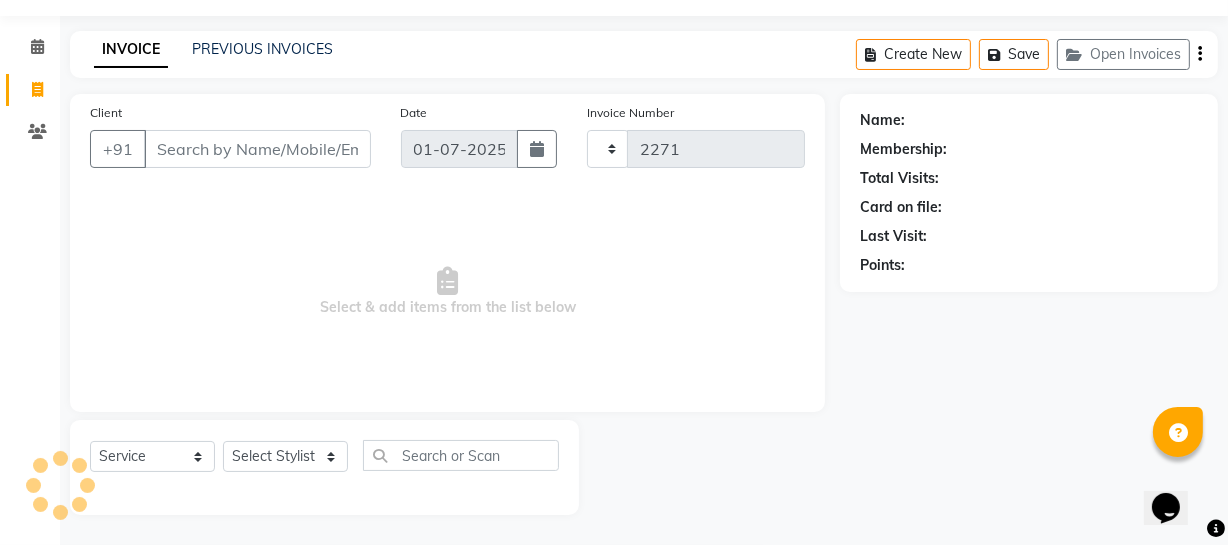 select on "735" 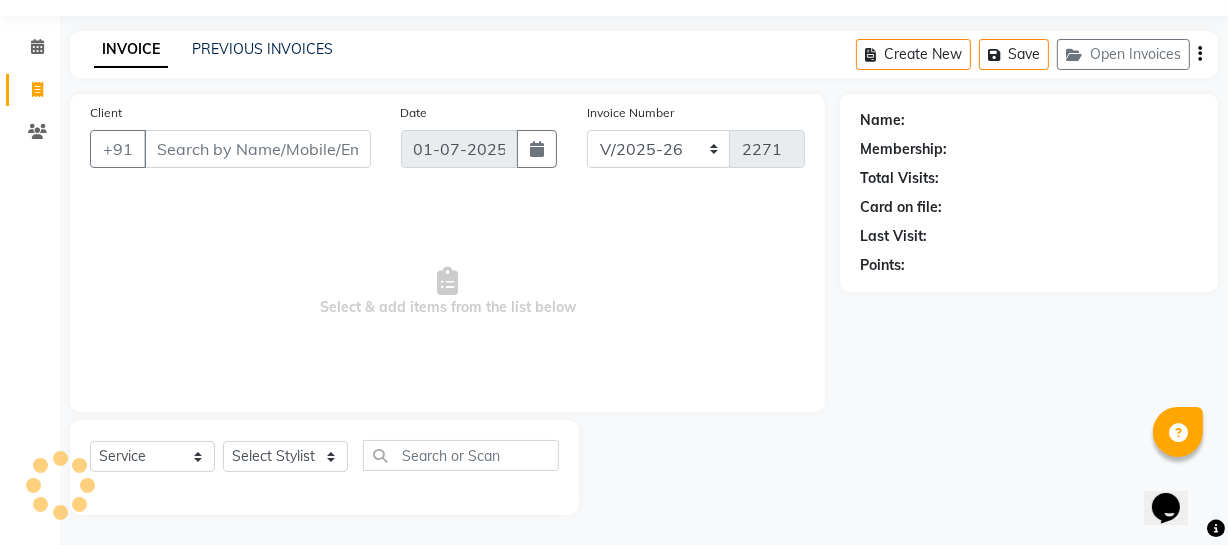 type on "7" 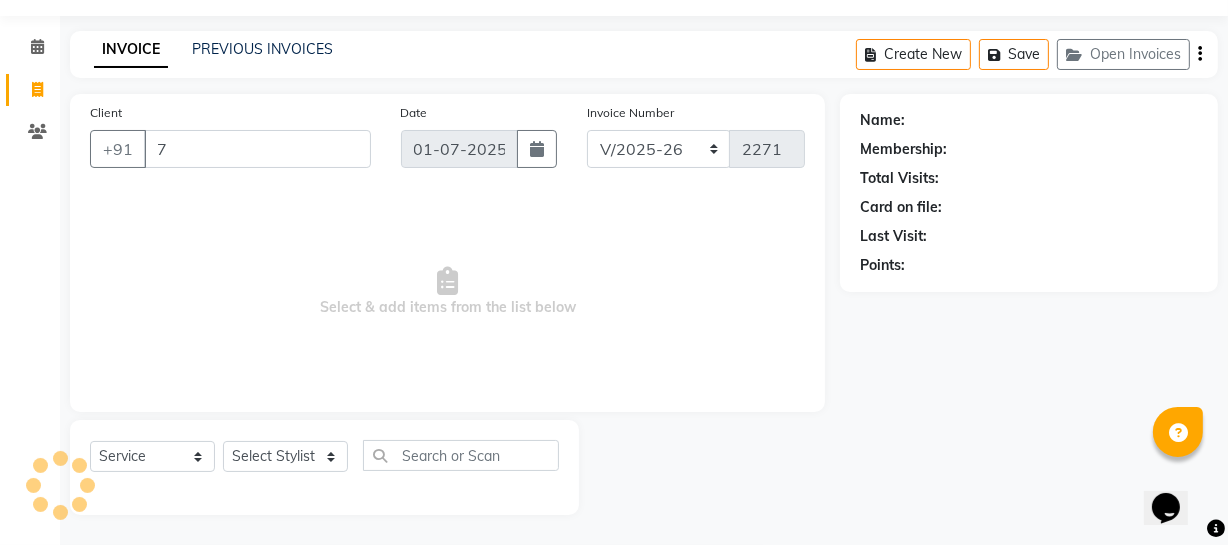 select on "membership" 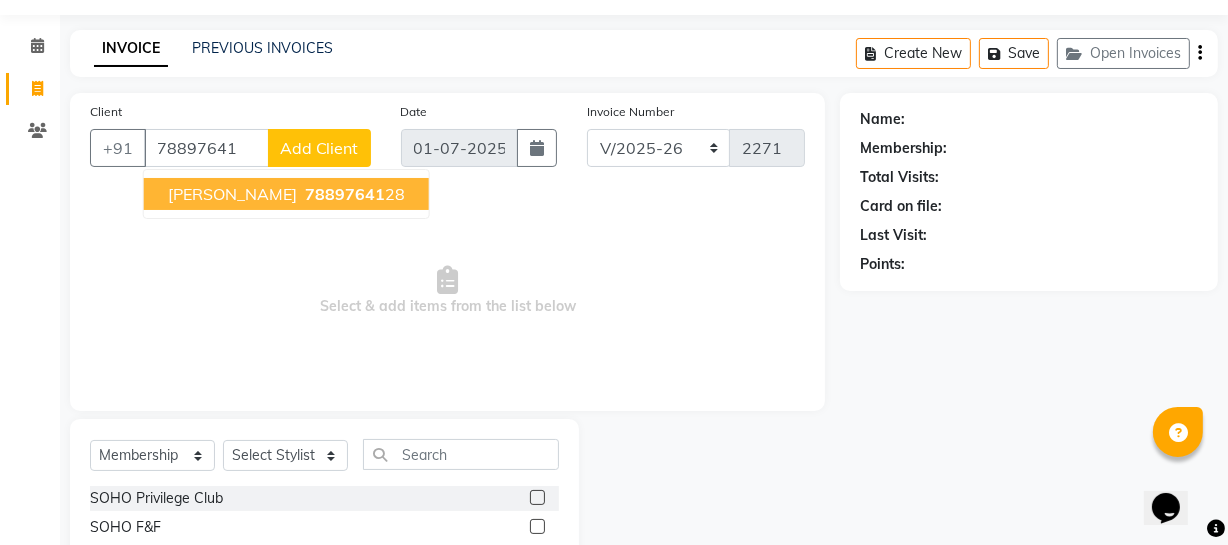 click on "[PERSON_NAME]" at bounding box center (232, 194) 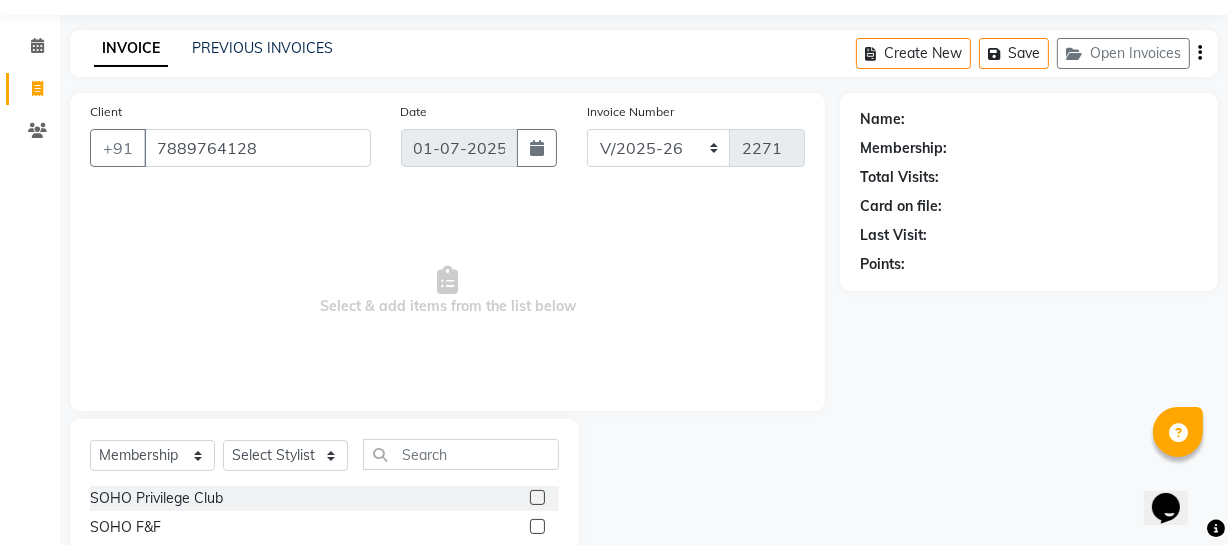 type on "7889764128" 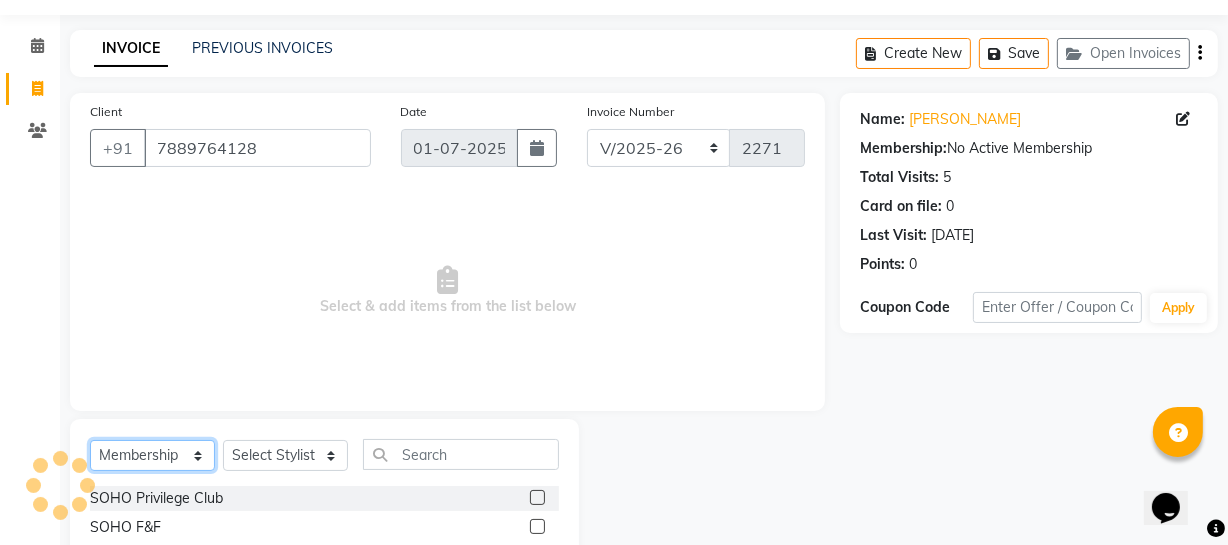click on "Select  Service  Product  Membership  Package Voucher Prepaid Gift Card" 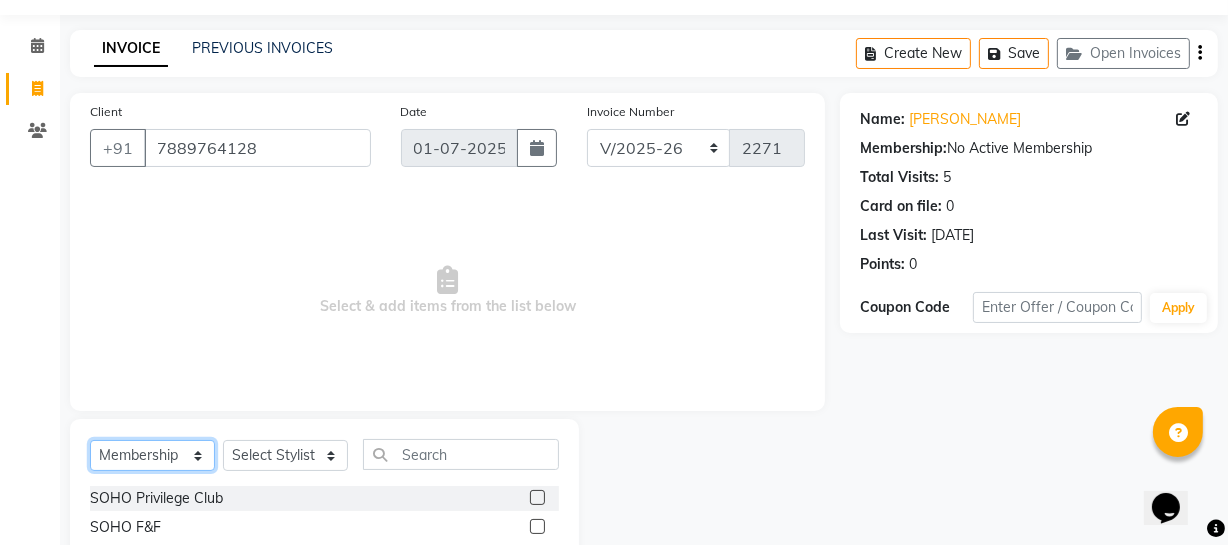 select on "product" 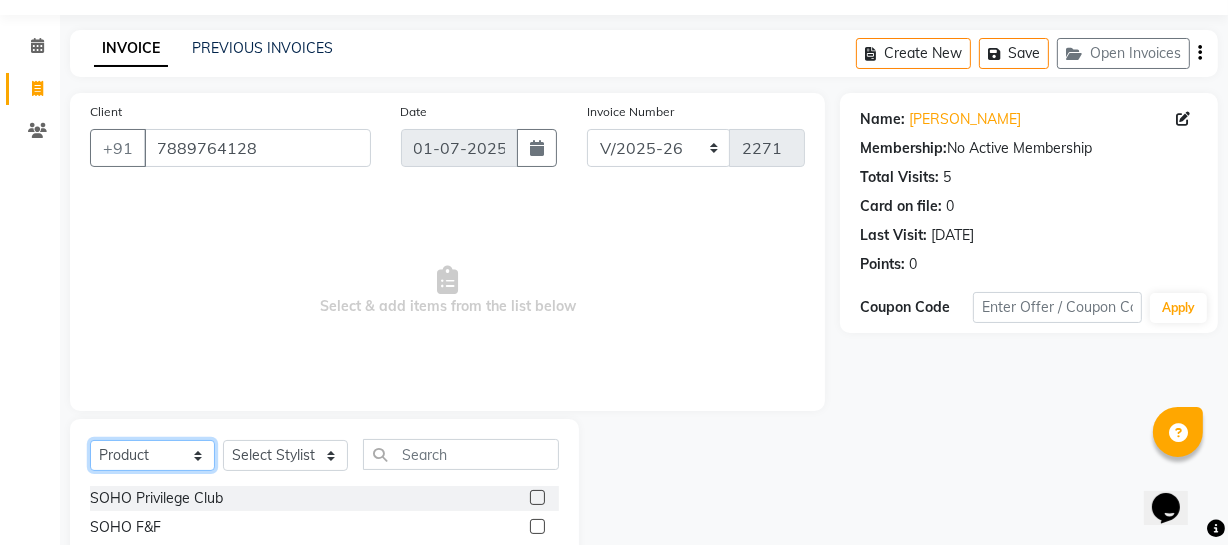 click on "Select  Service  Product  Membership  Package Voucher Prepaid Gift Card" 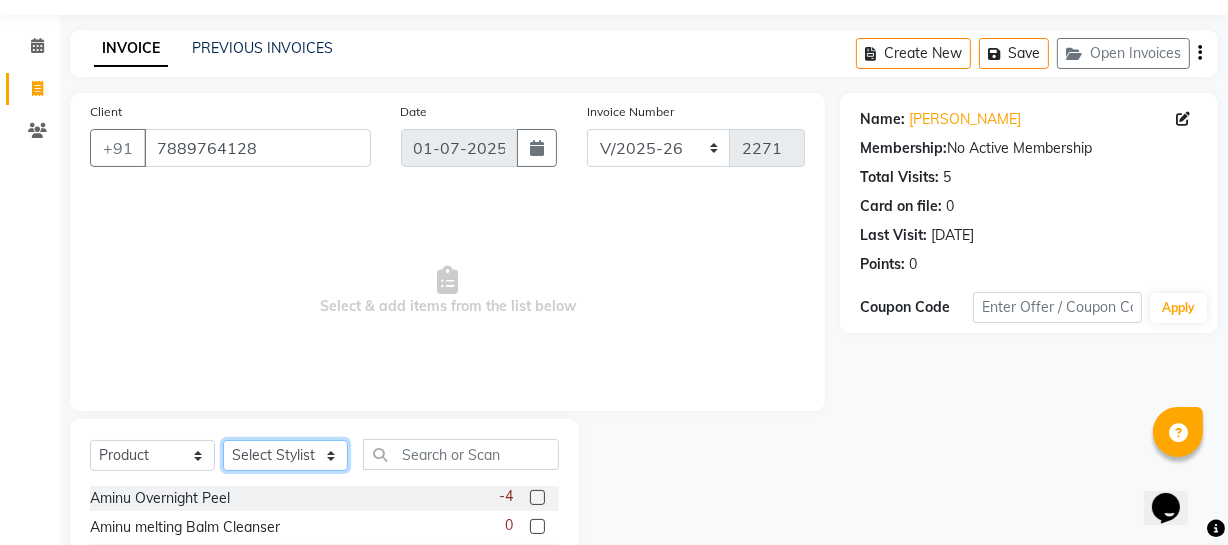 click on "Select Stylist [PERSON_NAME] Adhamya [PERSON_NAME] [PERSON_NAME] [PERSON_NAME] [PERSON_NAME] [PERSON_NAME]  [PERSON_NAME] [PERSON_NAME] Mitu [PERSON_NAME] Swalia Nitin Reception [PERSON_NAME]  [PERSON_NAME] sameer [PERSON_NAME] [PERSON_NAME] [PERSON_NAME] [PERSON_NAME] [PERSON_NAME]" 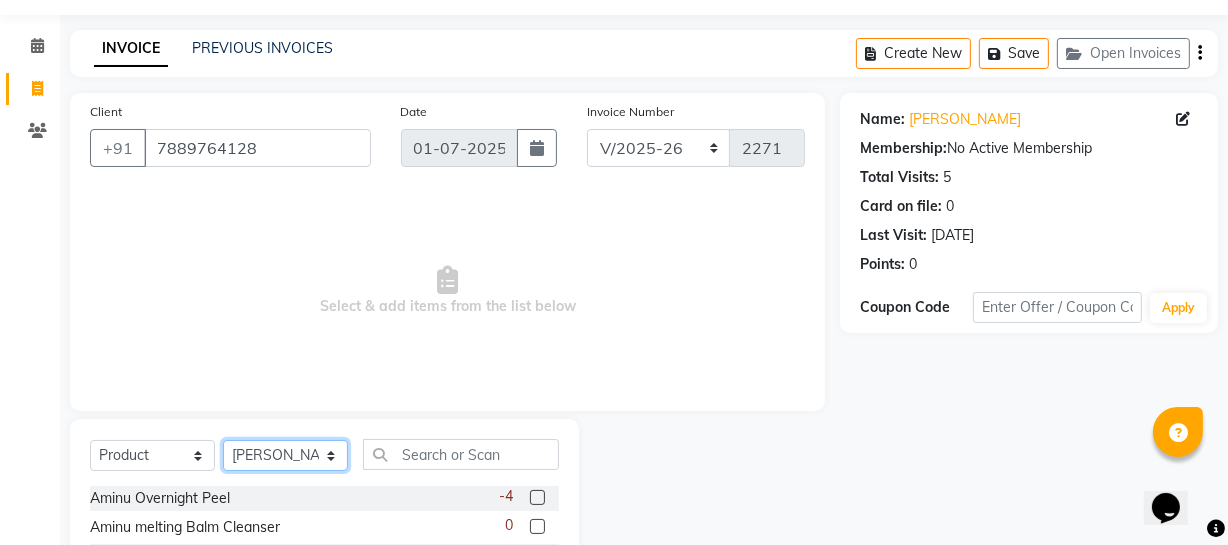 click on "Select Stylist [PERSON_NAME] Adhamya [PERSON_NAME] [PERSON_NAME] [PERSON_NAME] [PERSON_NAME] [PERSON_NAME]  [PERSON_NAME] [PERSON_NAME] Mitu [PERSON_NAME] Swalia Nitin Reception [PERSON_NAME]  [PERSON_NAME] sameer [PERSON_NAME] [PERSON_NAME] [PERSON_NAME] [PERSON_NAME] [PERSON_NAME]" 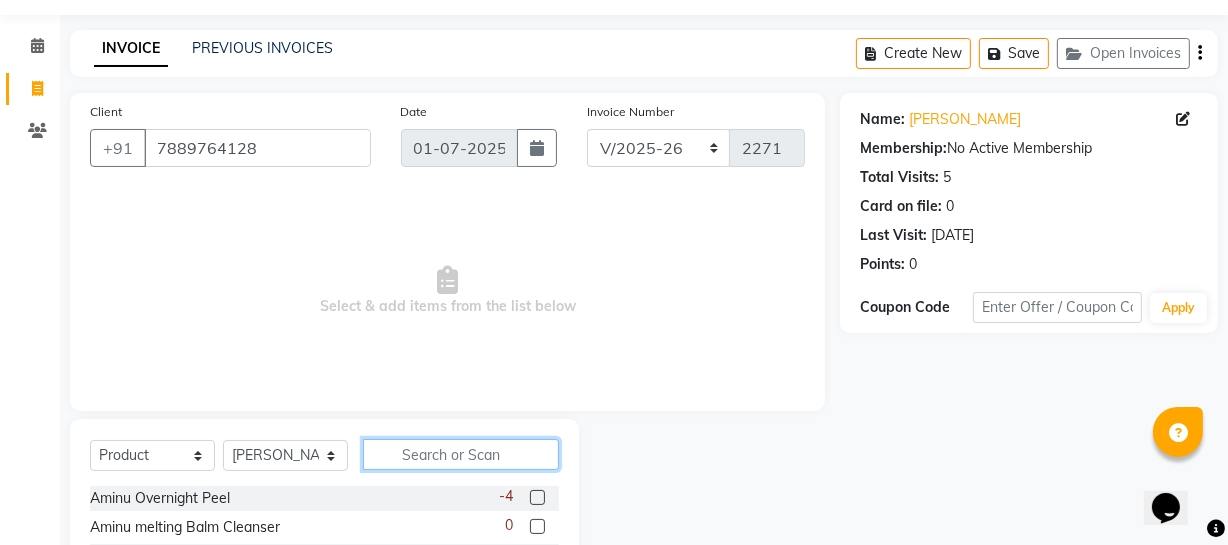 click 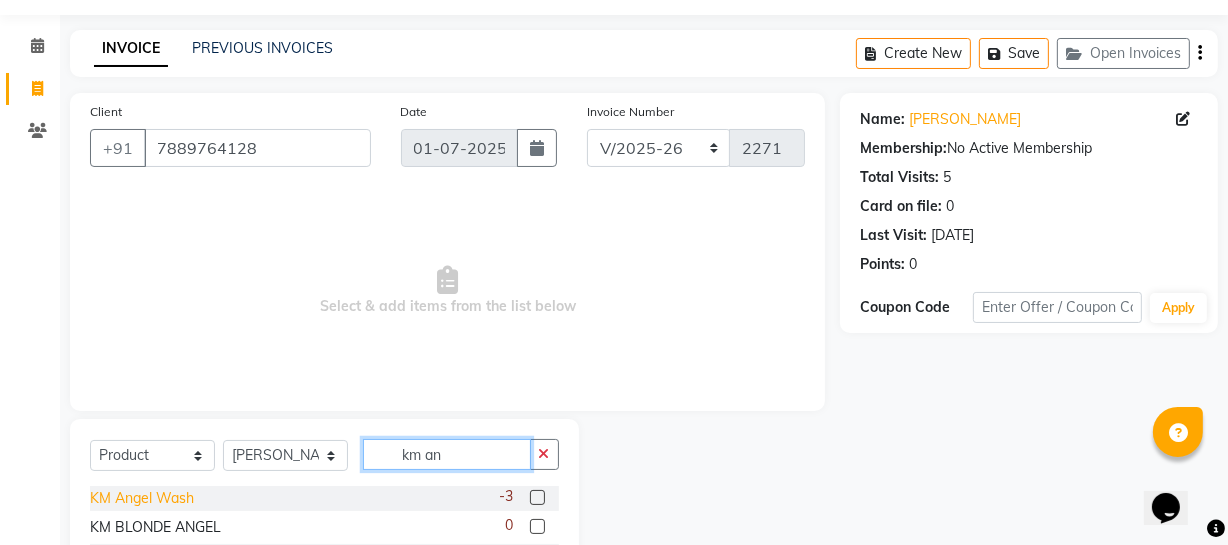 type on "km an" 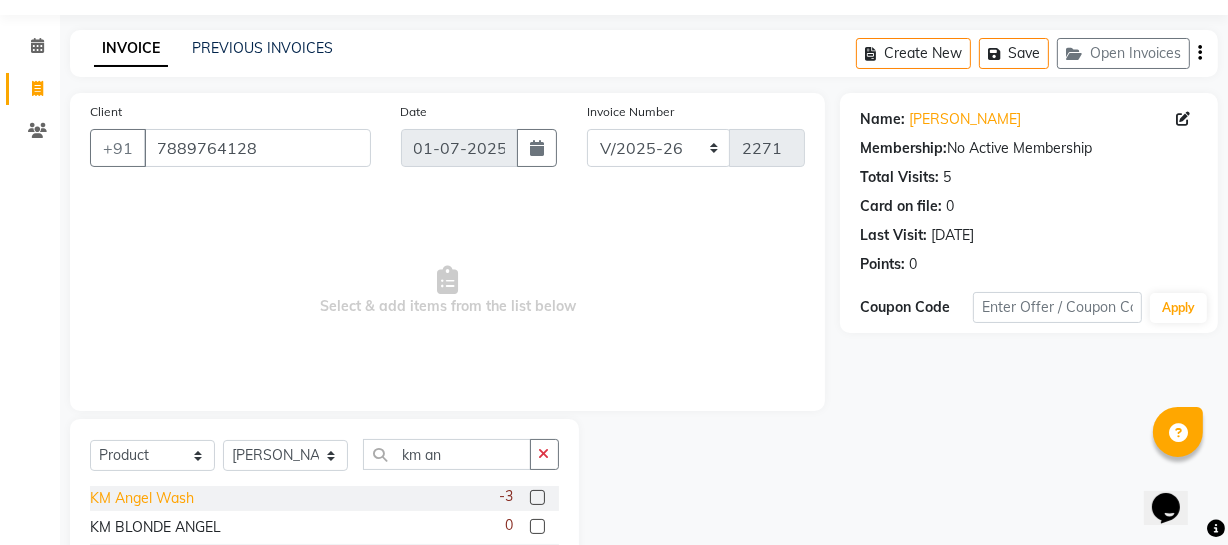 click on "KM Angel Wash" 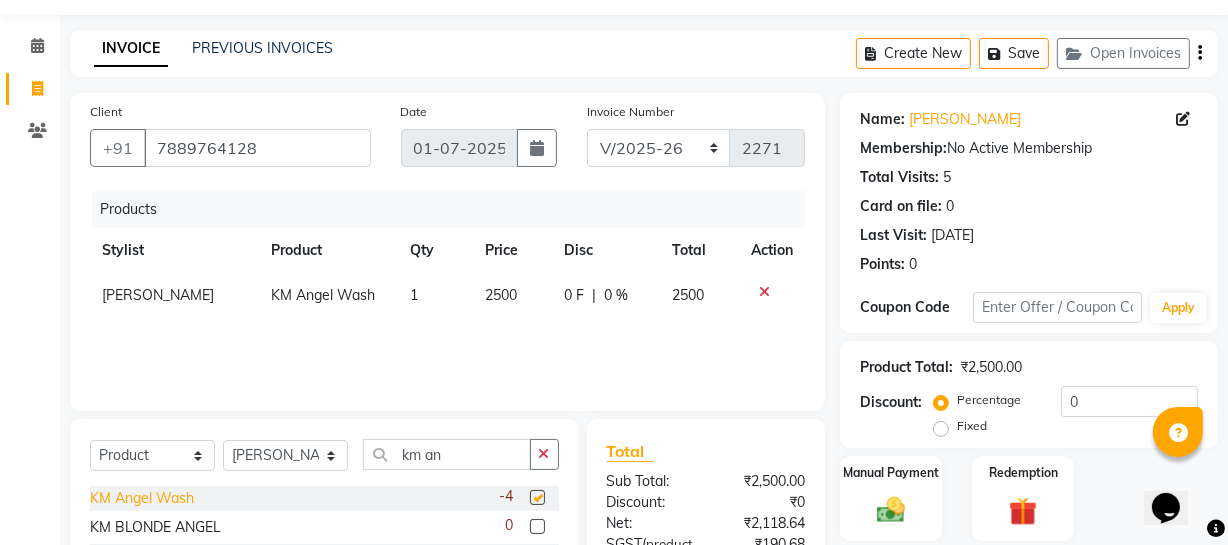 checkbox on "false" 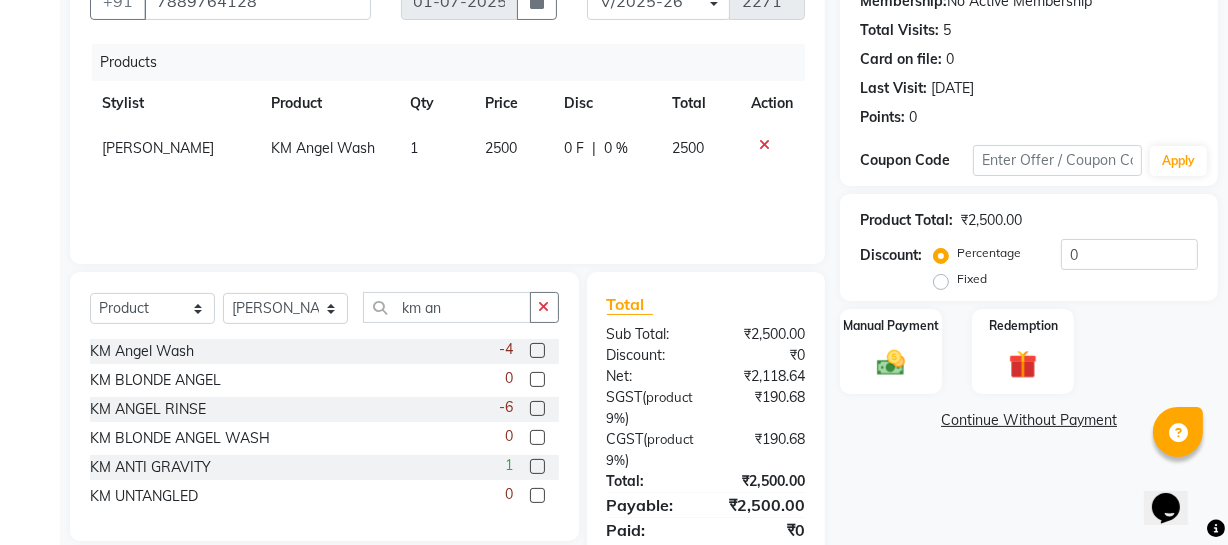 scroll, scrollTop: 277, scrollLeft: 0, axis: vertical 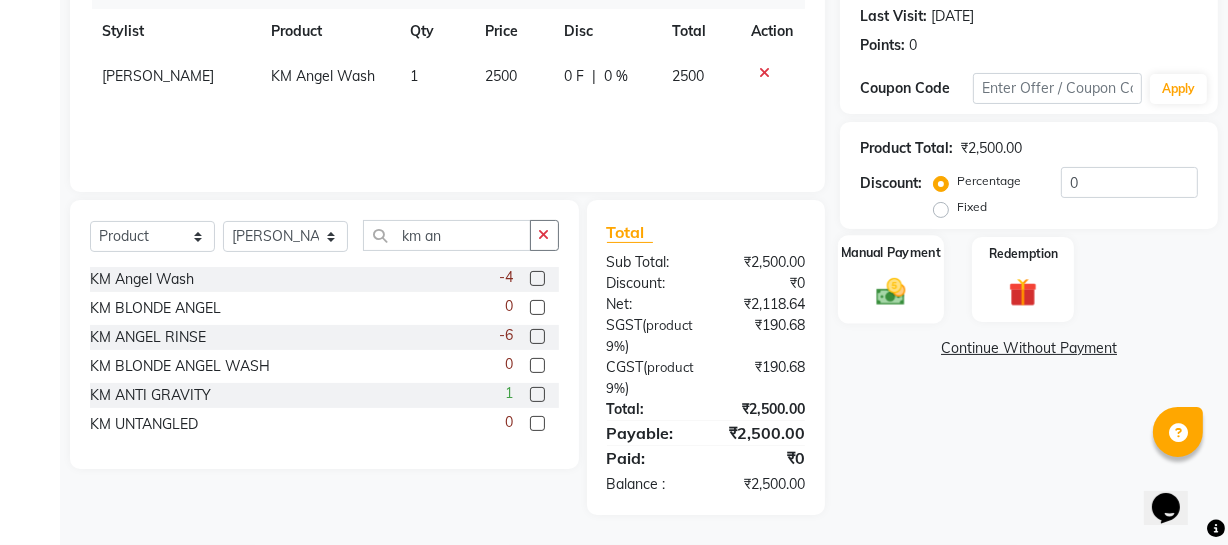click on "Manual Payment" 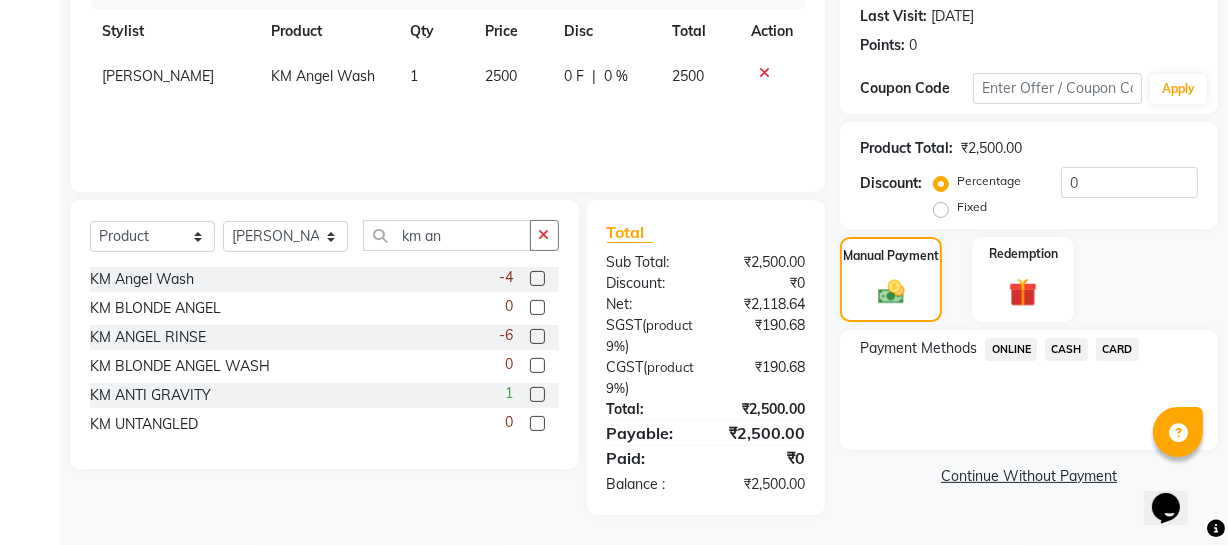 click on "ONLINE" 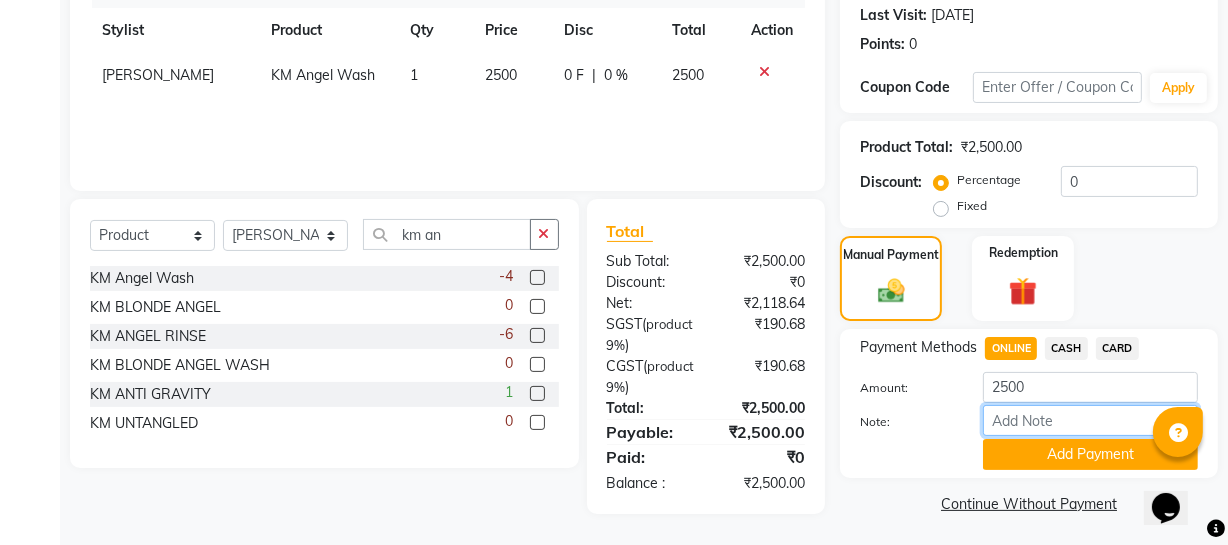 click on "Note:" at bounding box center (1090, 420) 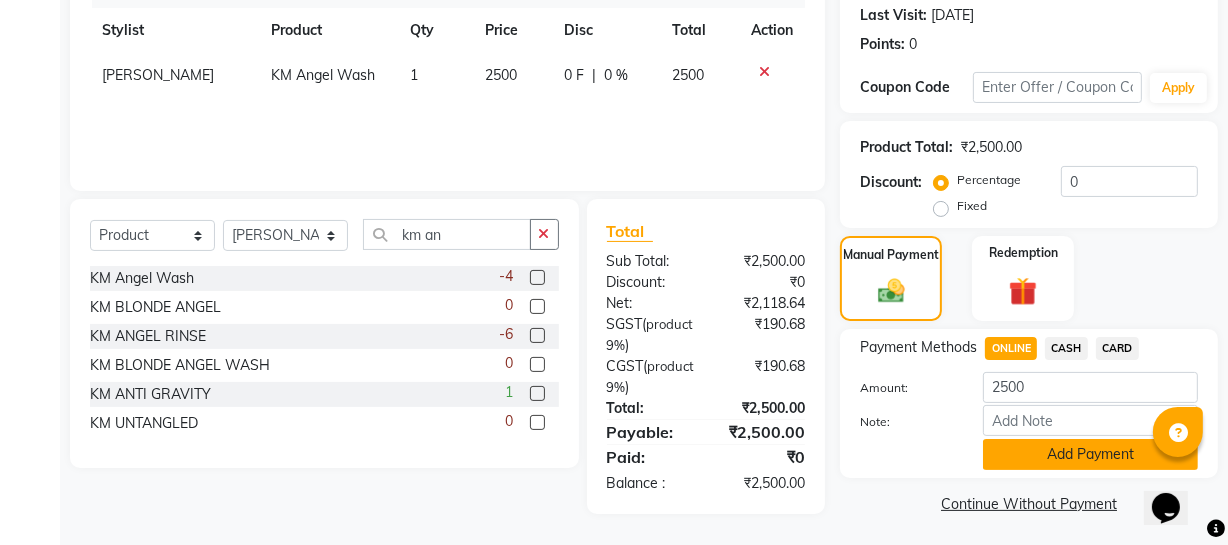 click on "Add Payment" 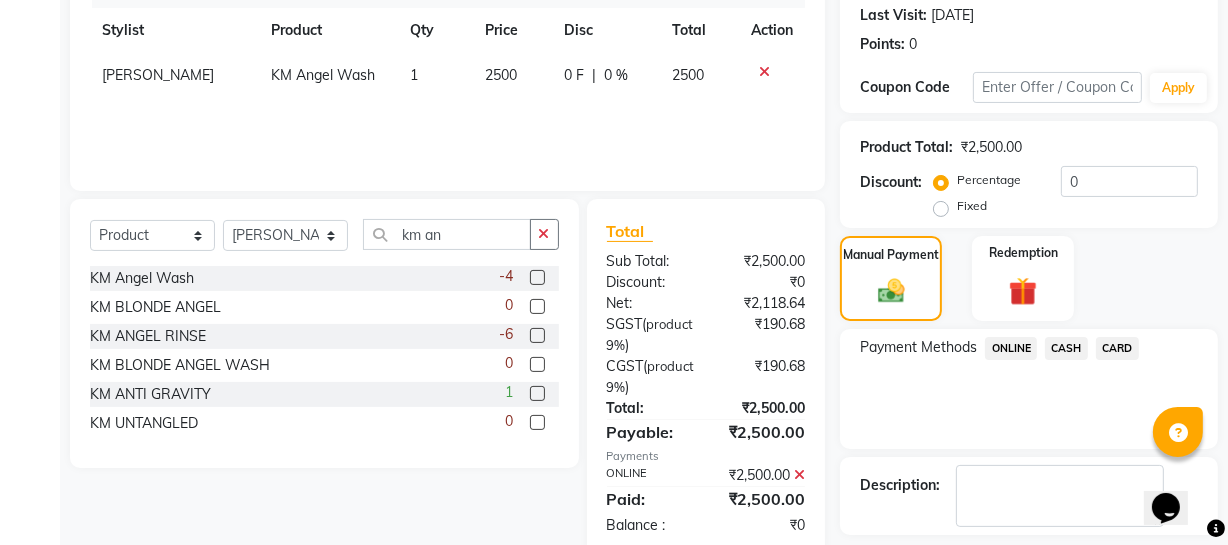 scroll, scrollTop: 364, scrollLeft: 0, axis: vertical 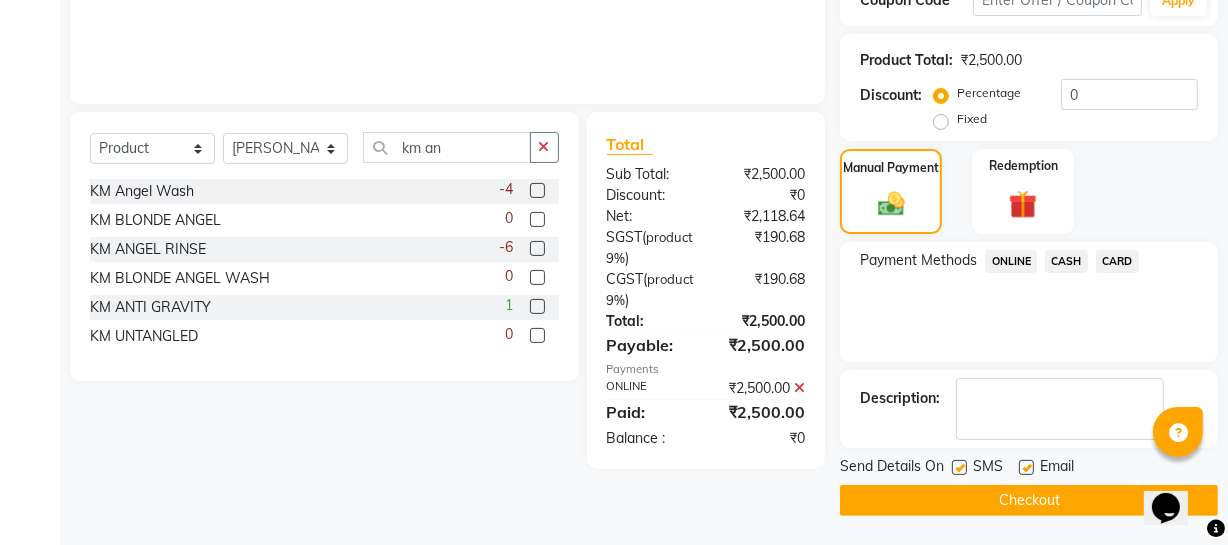 click on "Checkout" 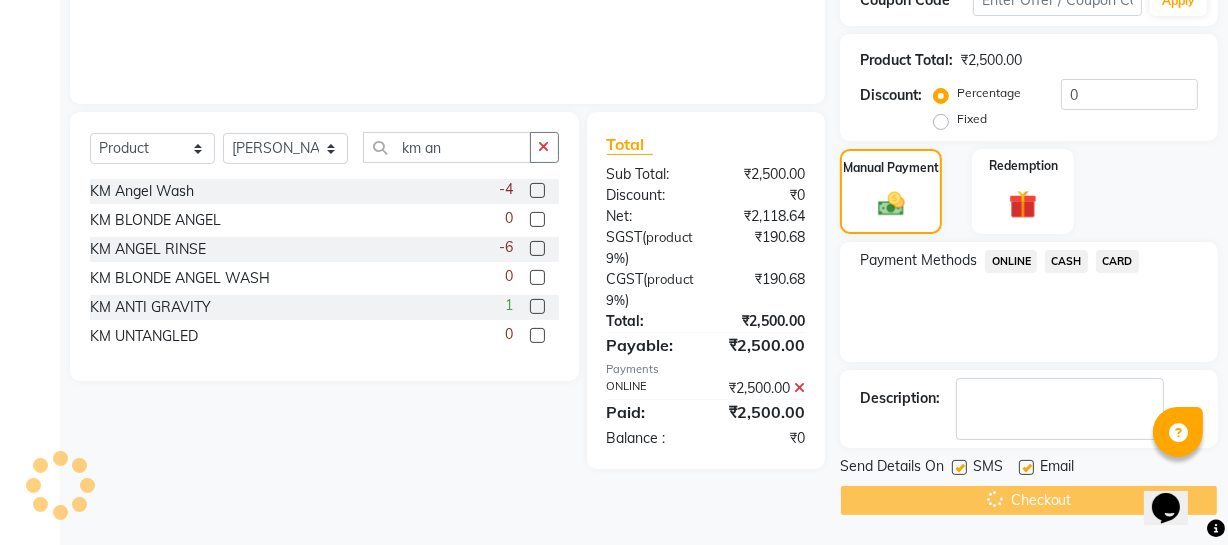 scroll, scrollTop: 0, scrollLeft: 0, axis: both 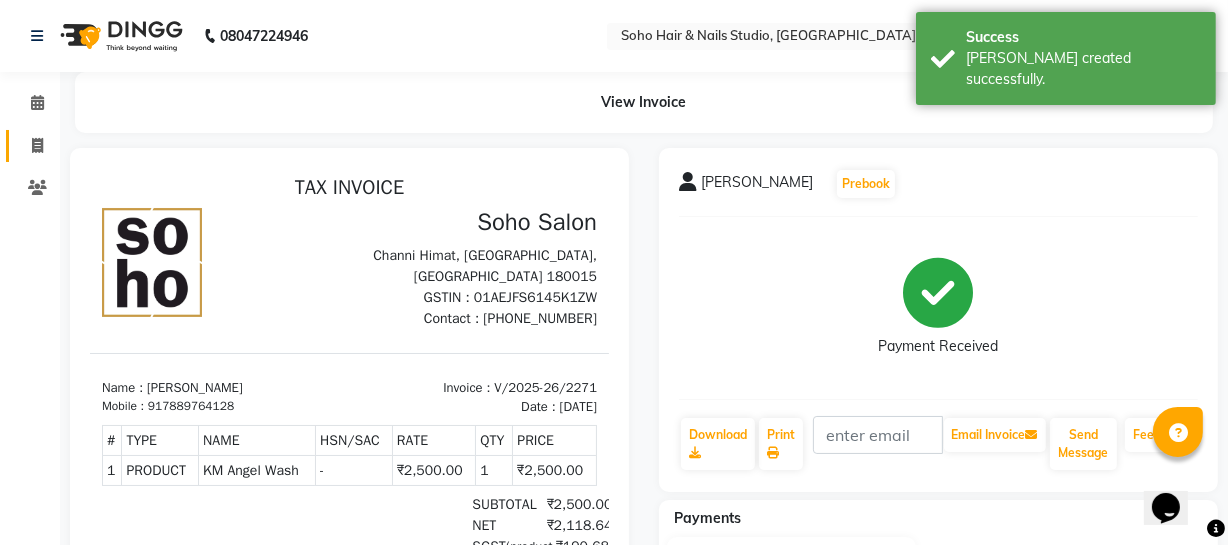 click 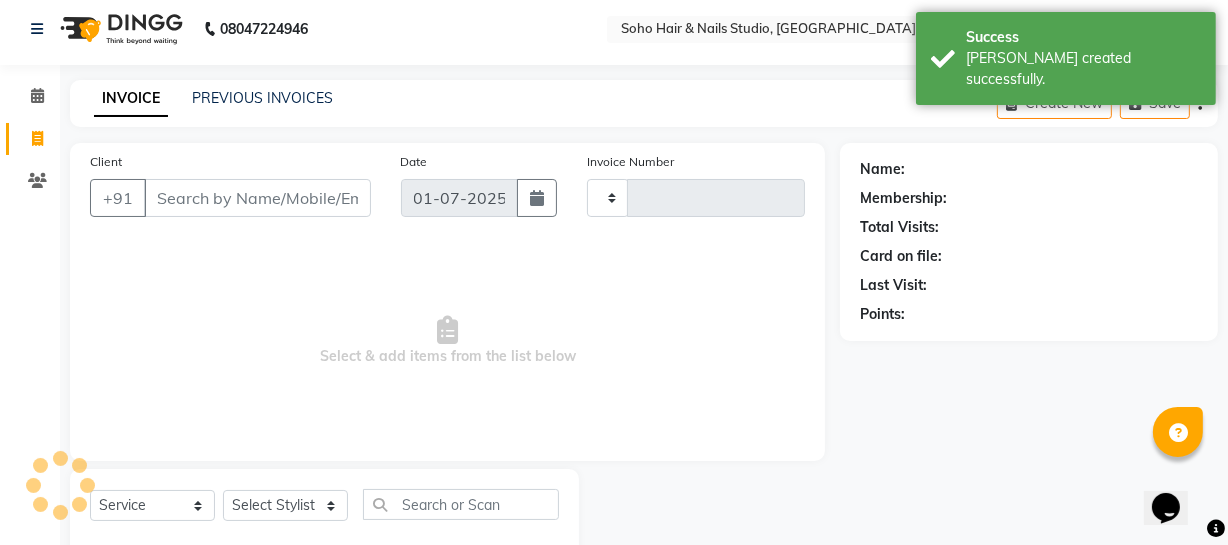 type on "2272" 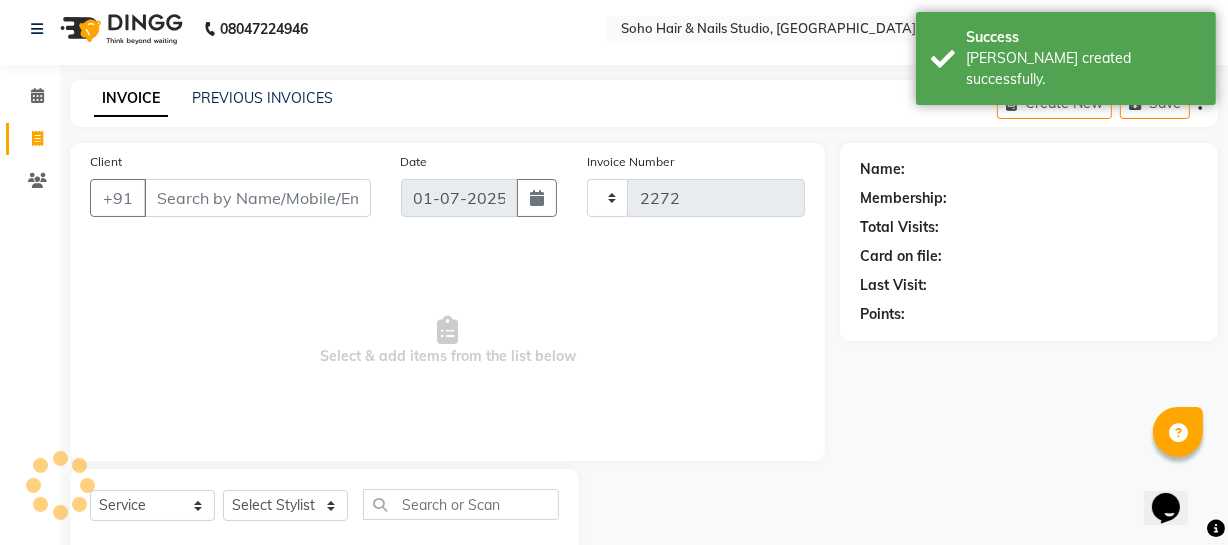 select on "735" 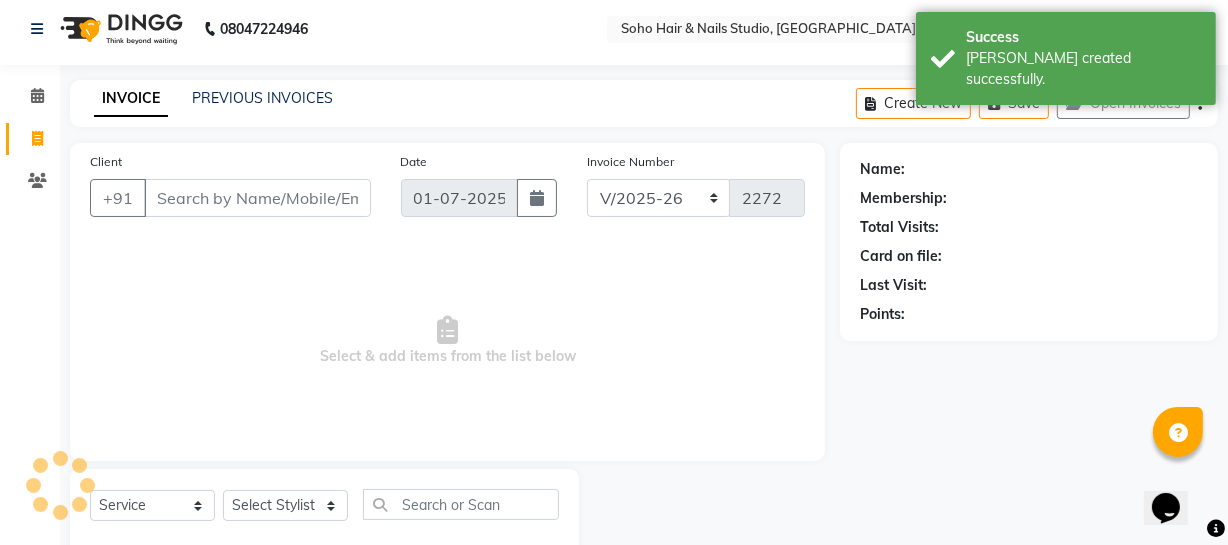 scroll, scrollTop: 57, scrollLeft: 0, axis: vertical 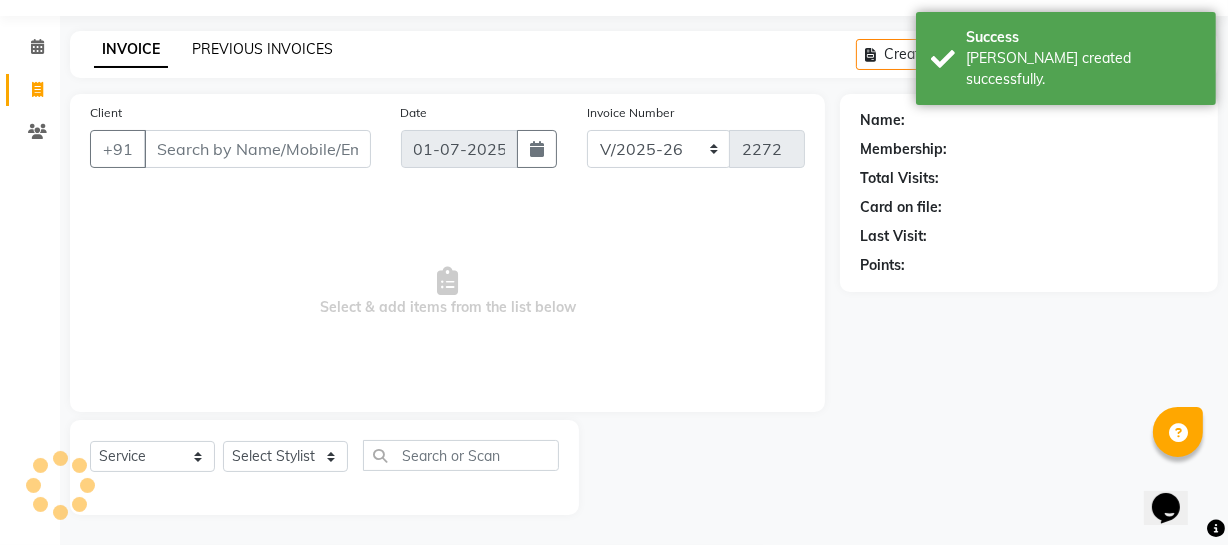 click on "PREVIOUS INVOICES" 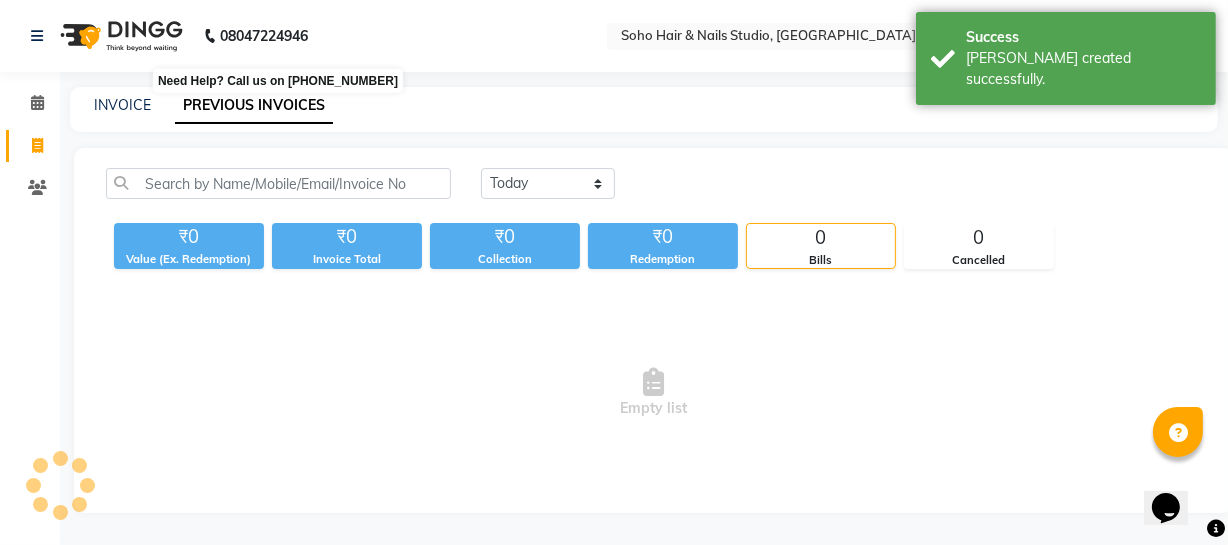 scroll, scrollTop: 0, scrollLeft: 0, axis: both 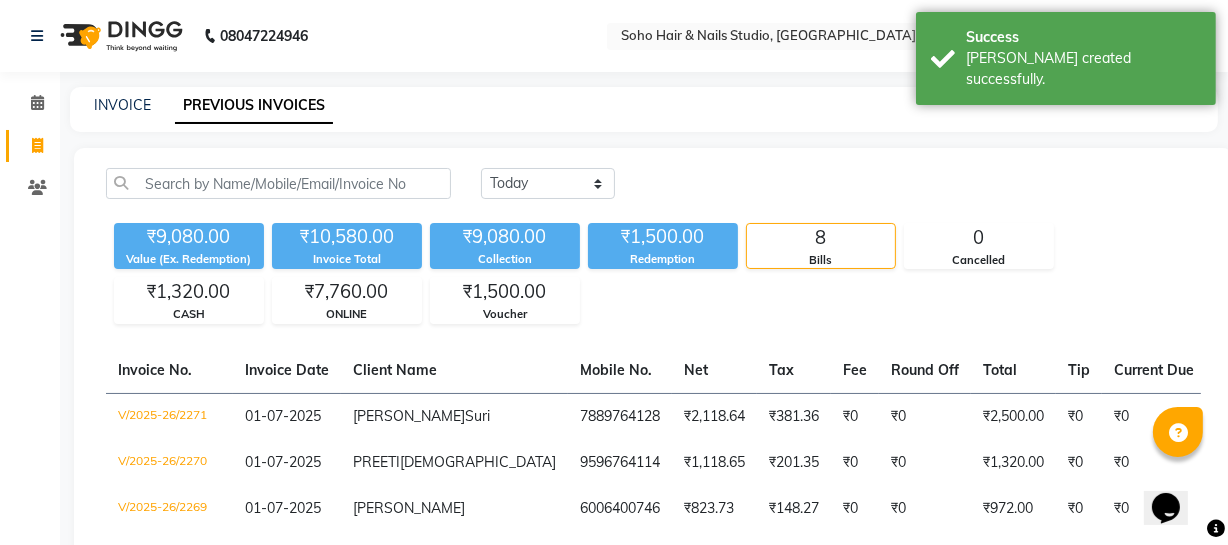 click on "INVOICE" 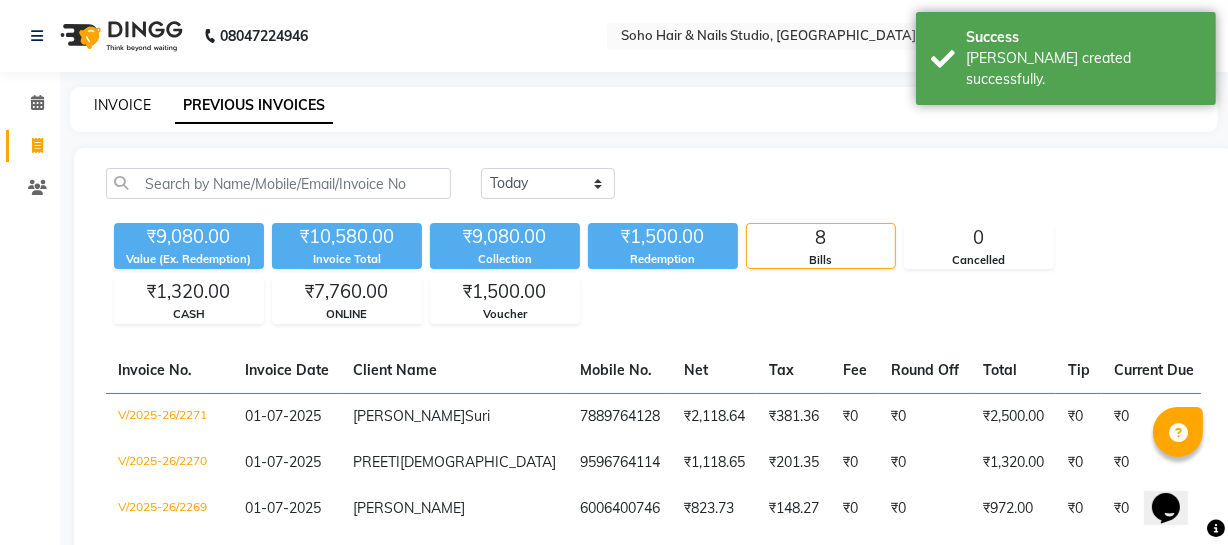 click on "INVOICE" 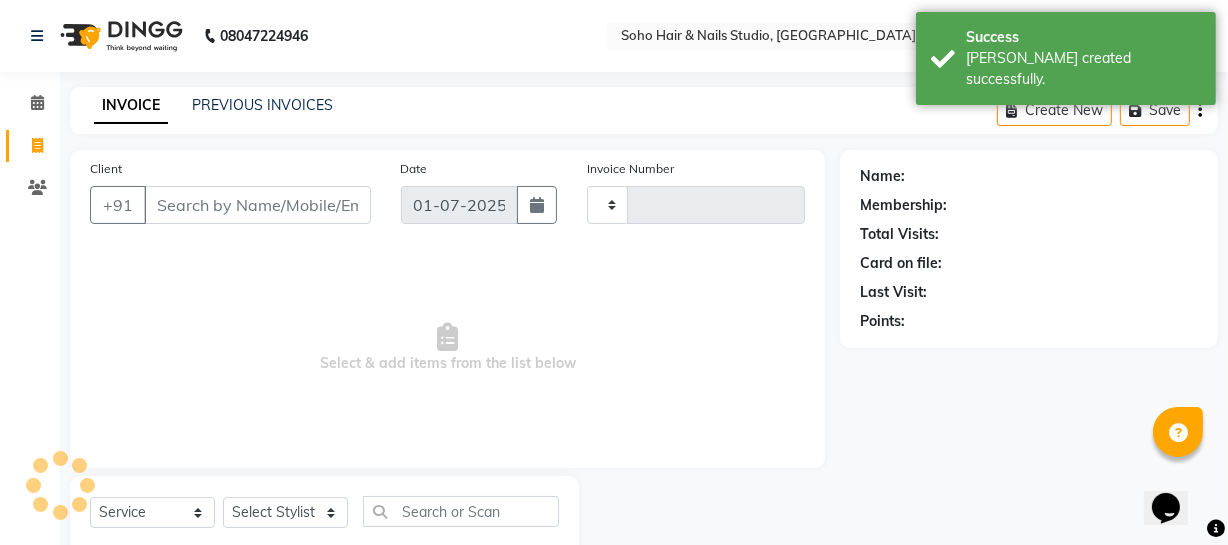 scroll, scrollTop: 57, scrollLeft: 0, axis: vertical 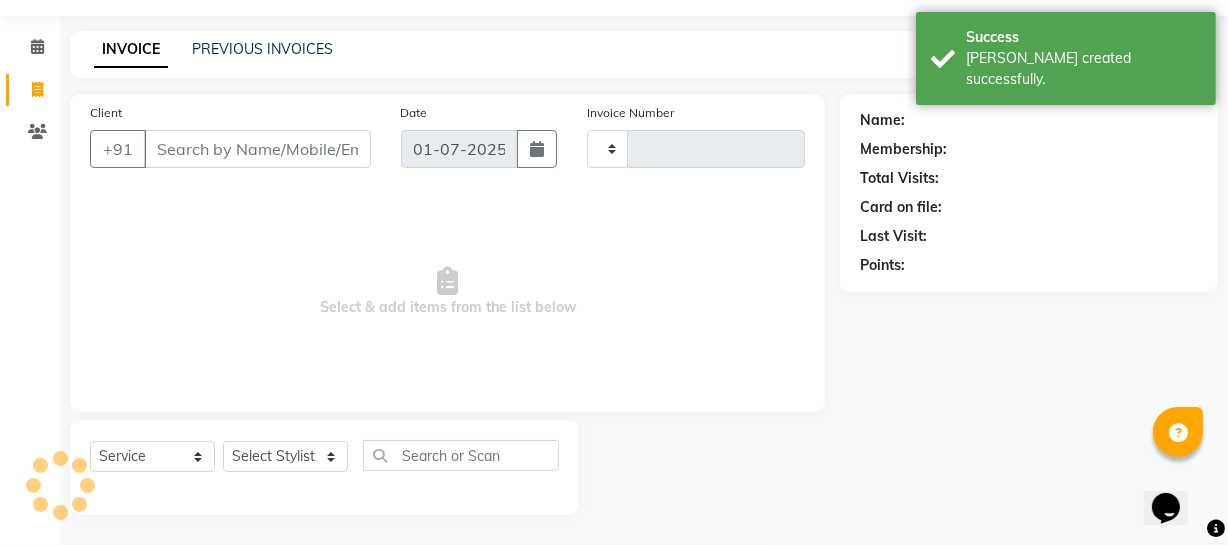 type on "2272" 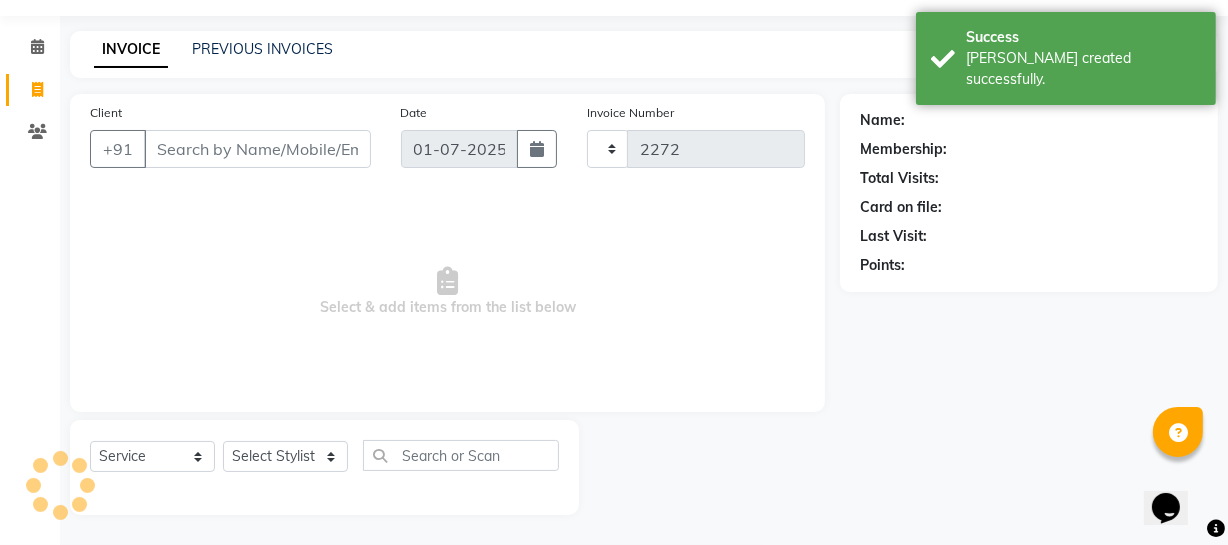 select on "735" 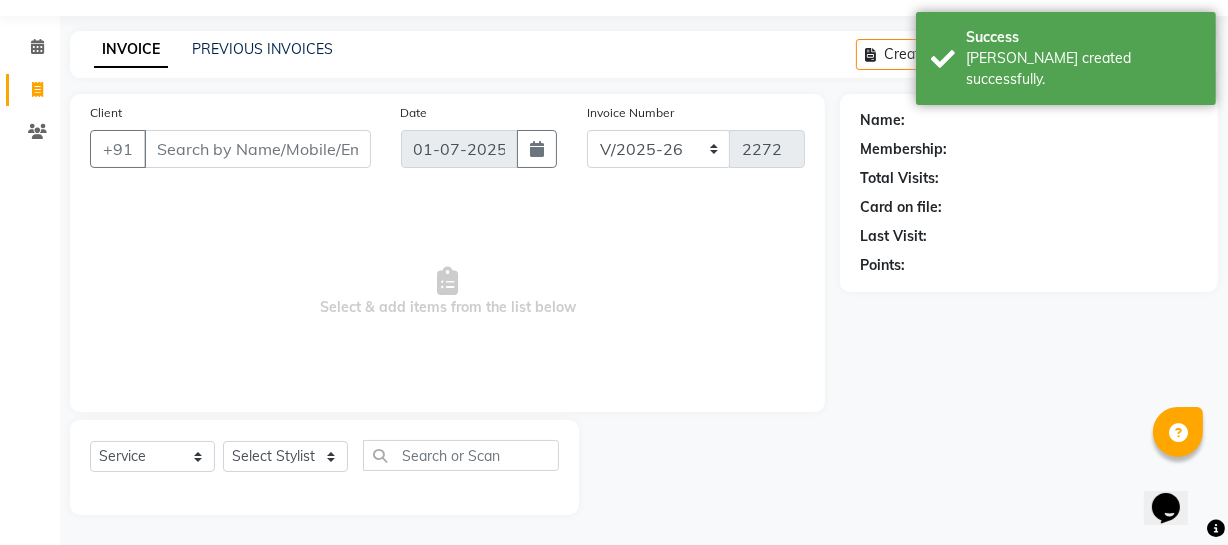 select on "membership" 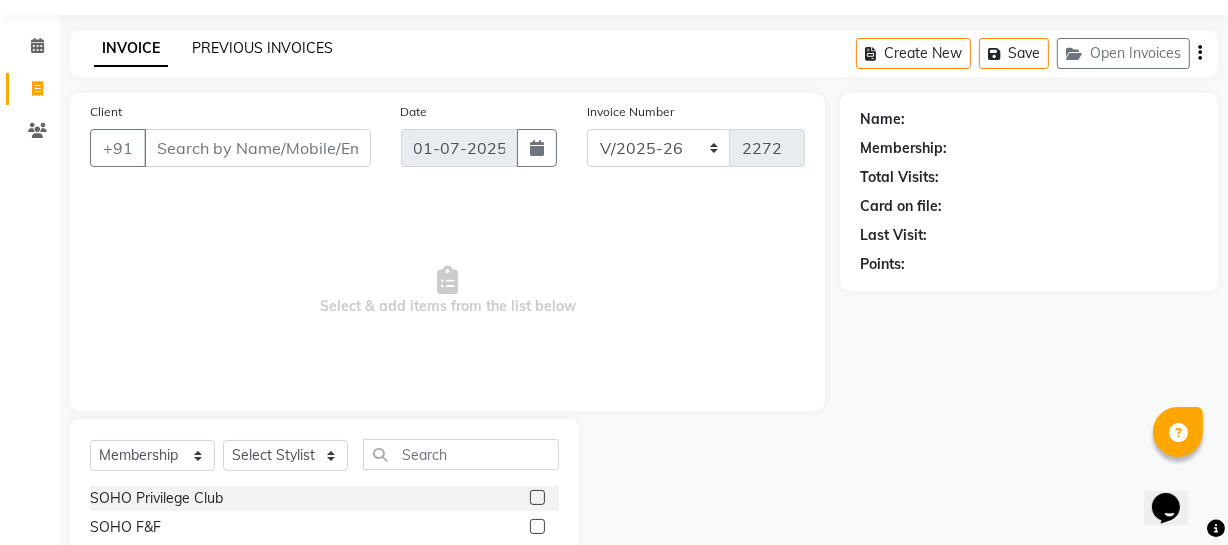 click on "PREVIOUS INVOICES" 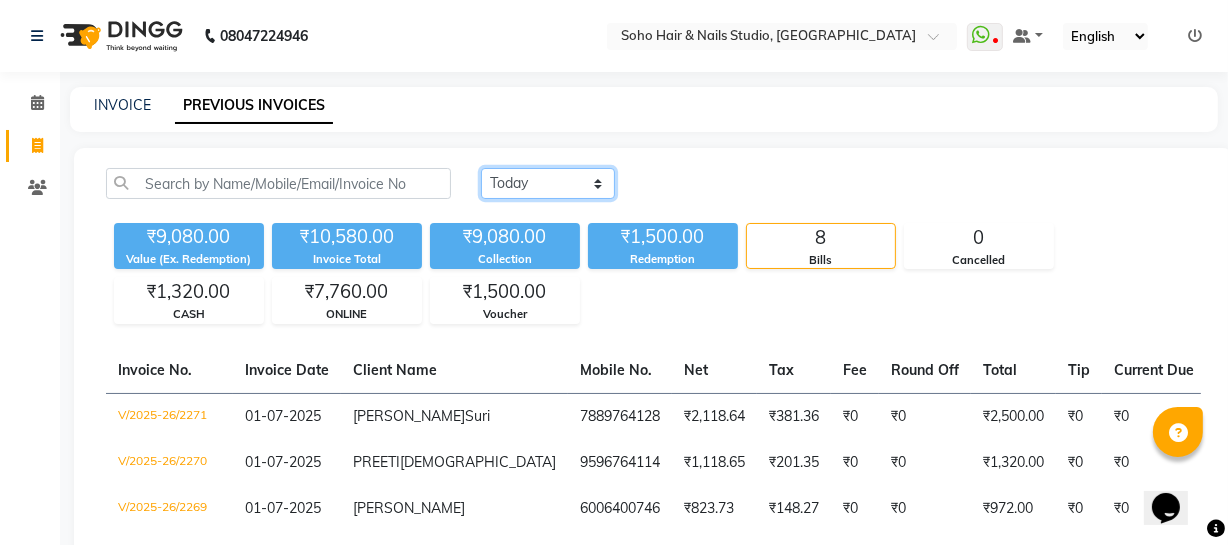 click on "[DATE] [DATE] Custom Range" 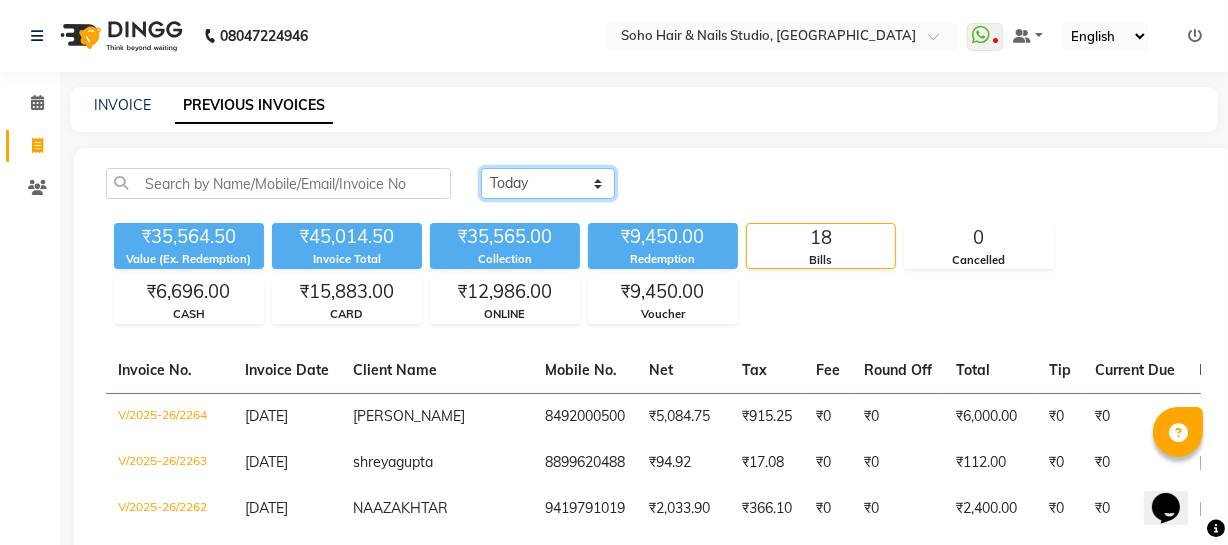 click on "[DATE] [DATE] Custom Range" 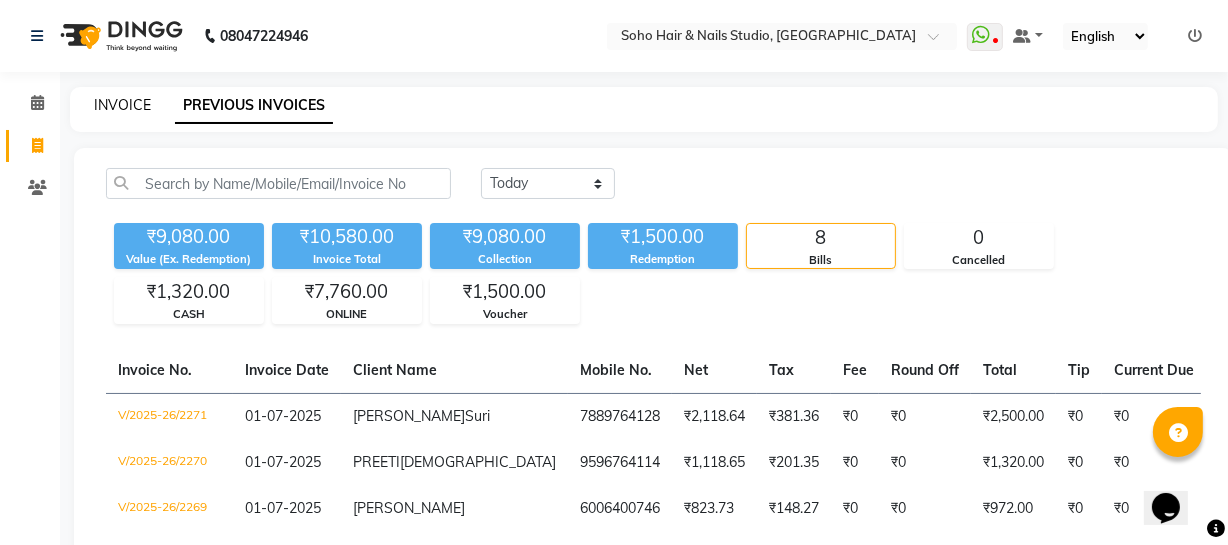 click on "INVOICE" 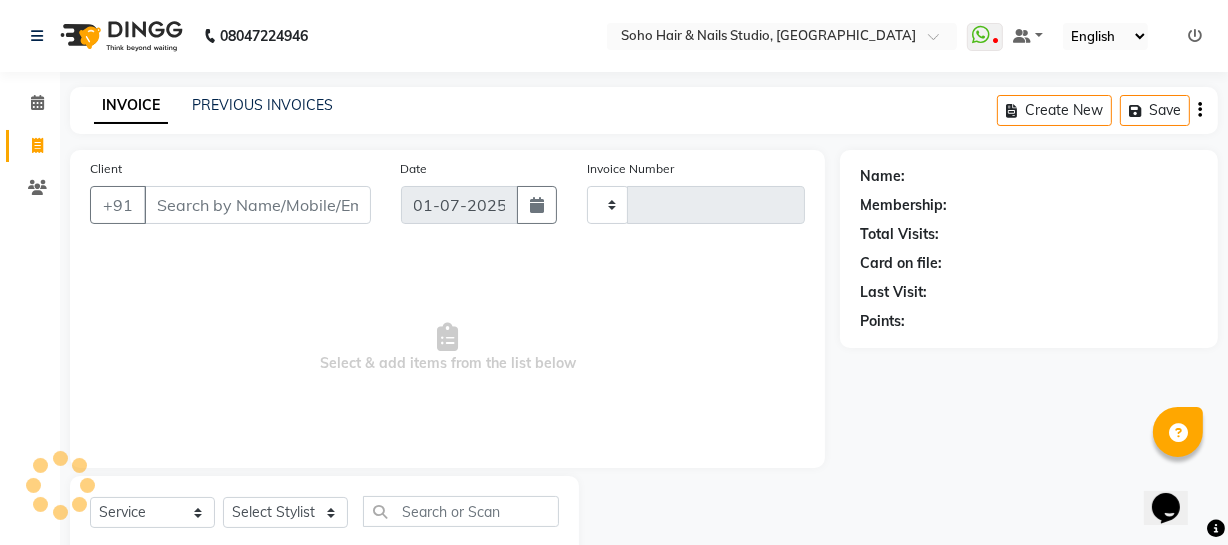 scroll, scrollTop: 57, scrollLeft: 0, axis: vertical 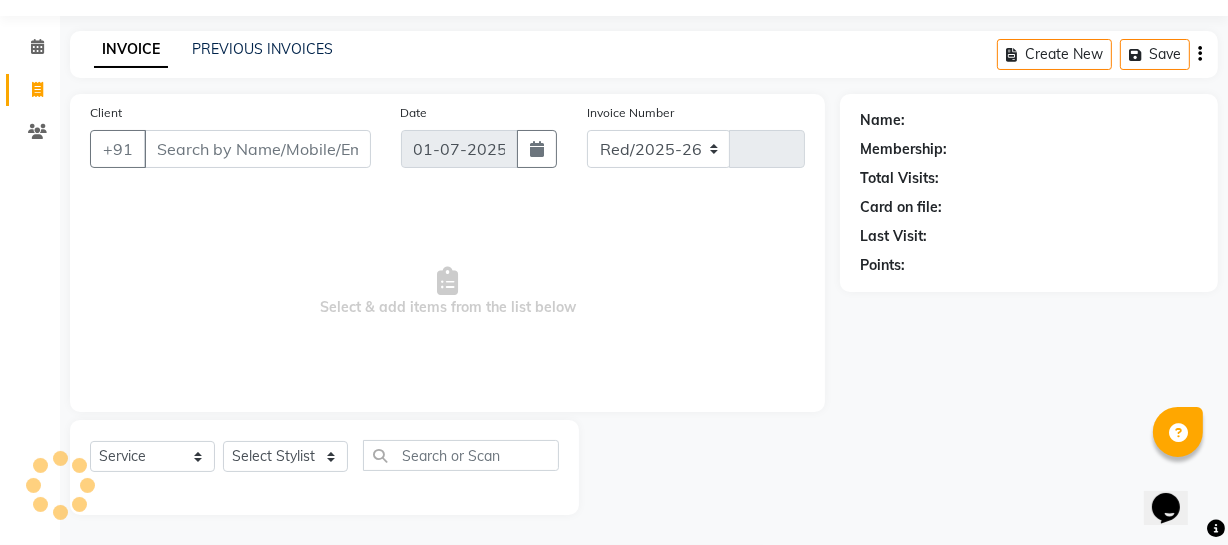 select on "735" 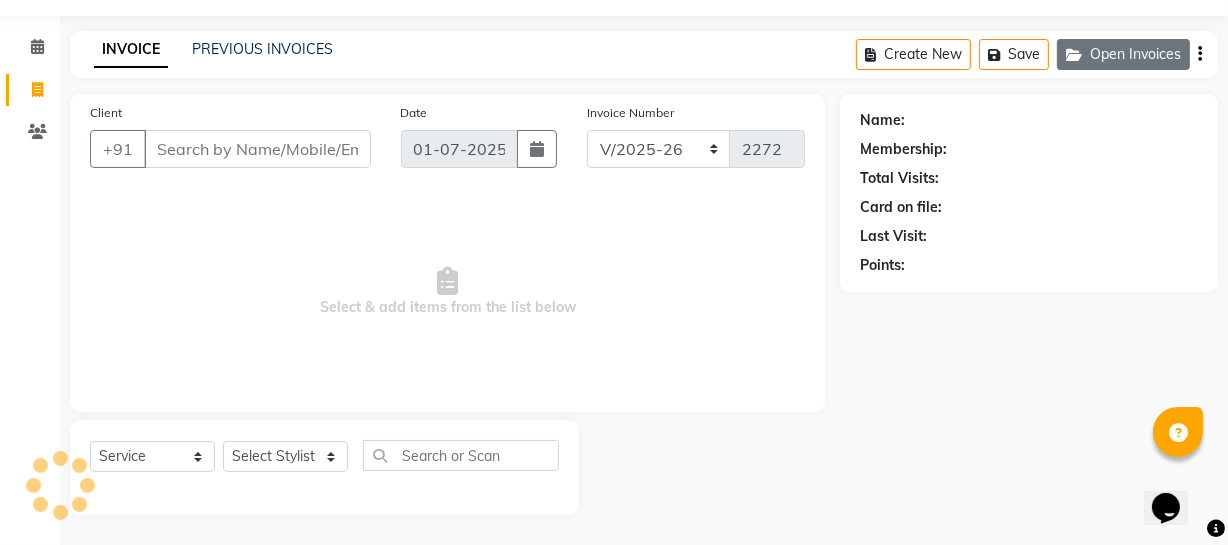click on "Open Invoices" 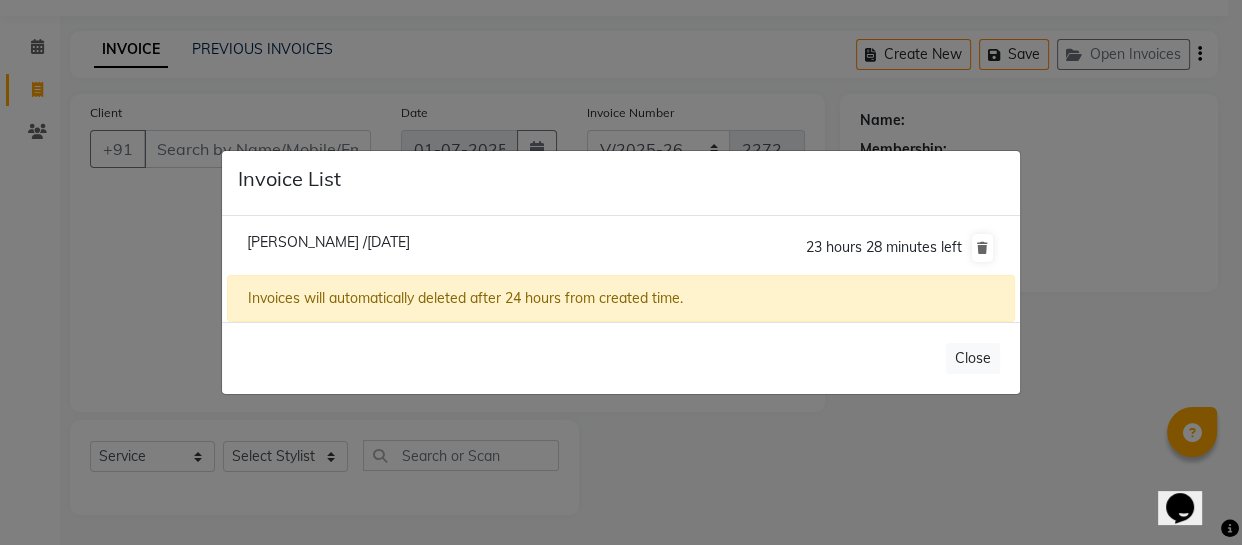 select on "membership" 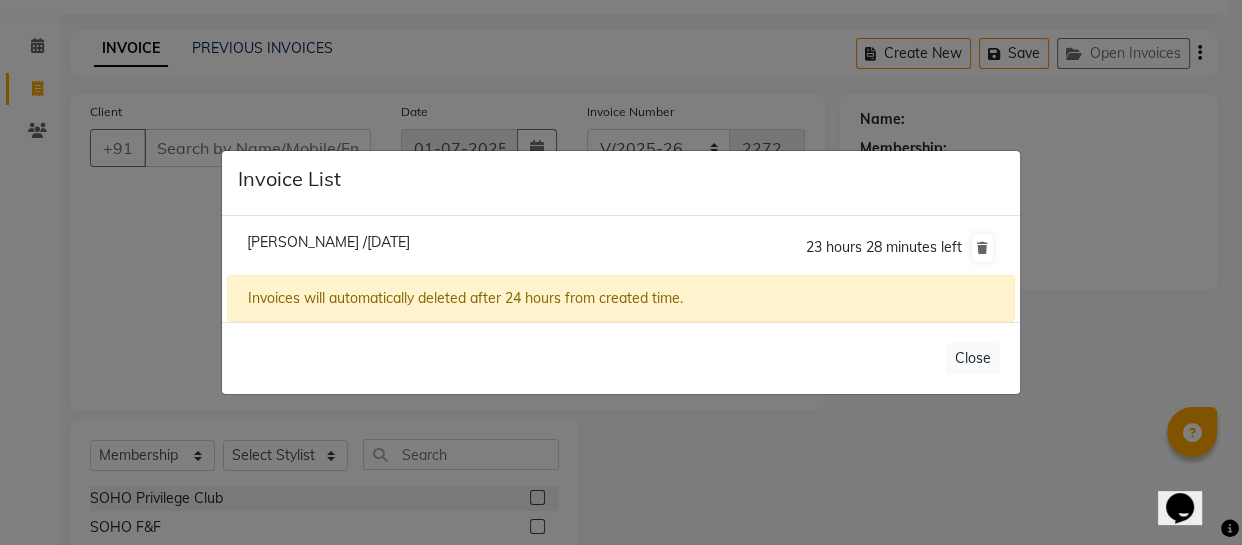 click on "[PERSON_NAME] /[DATE]" 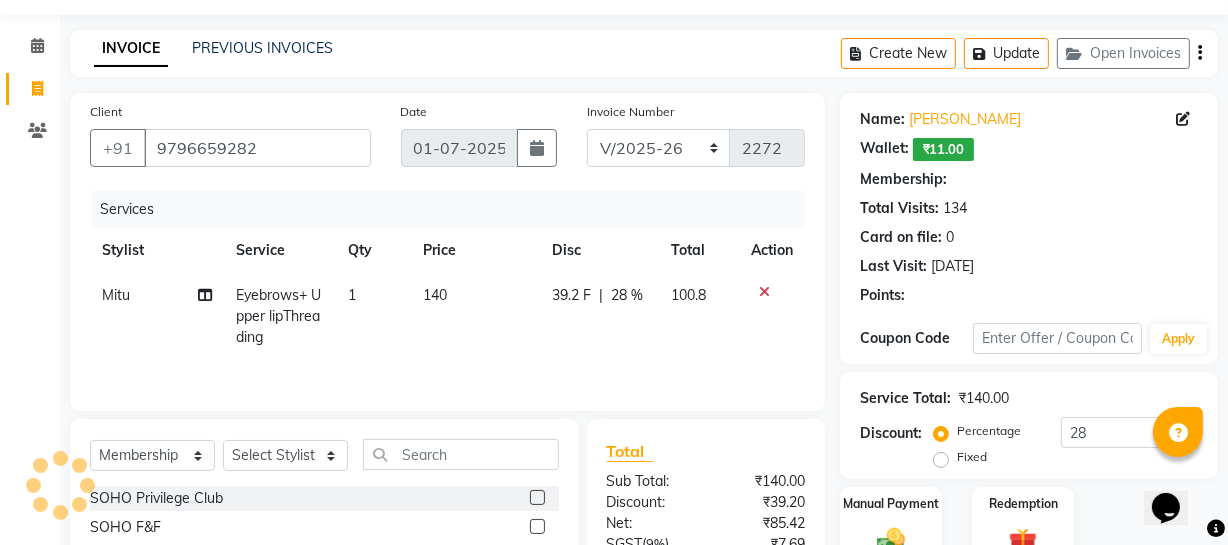 type on "0" 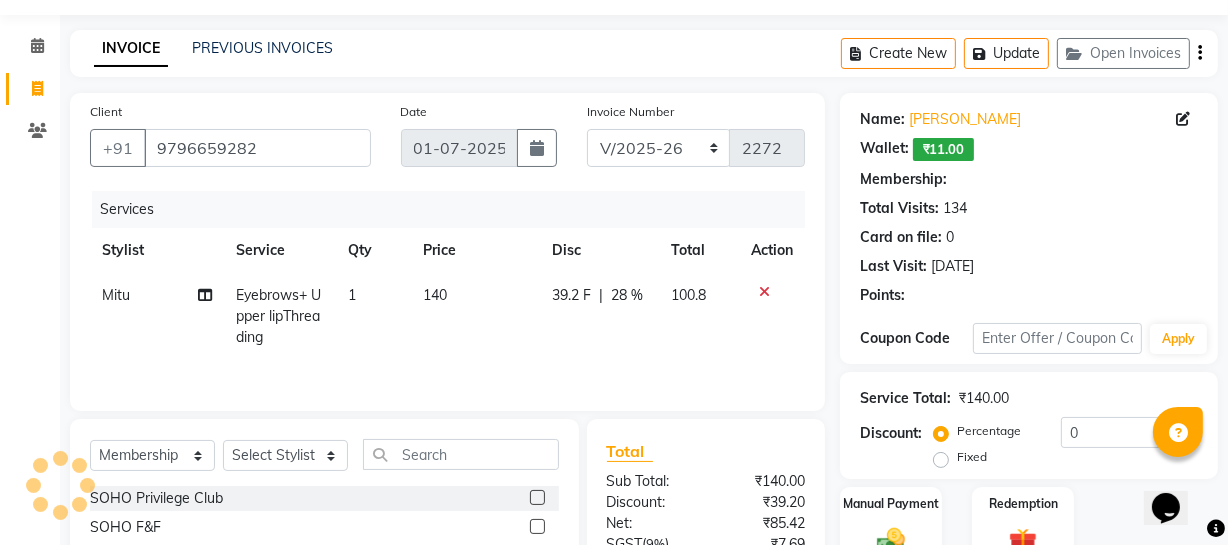 select on "1: Object" 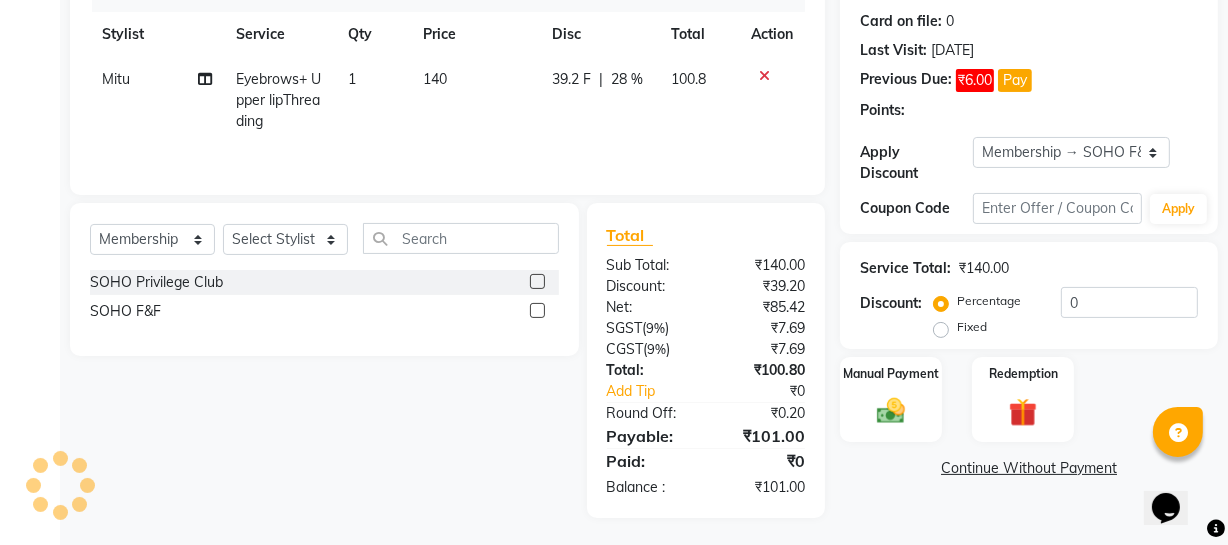 type on "28" 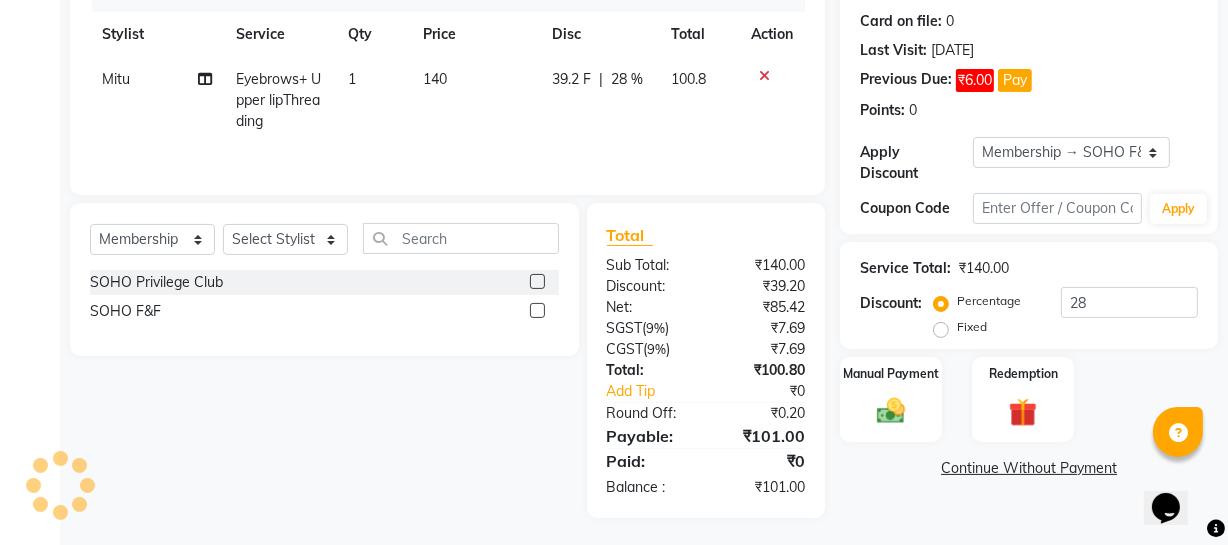 scroll, scrollTop: 277, scrollLeft: 0, axis: vertical 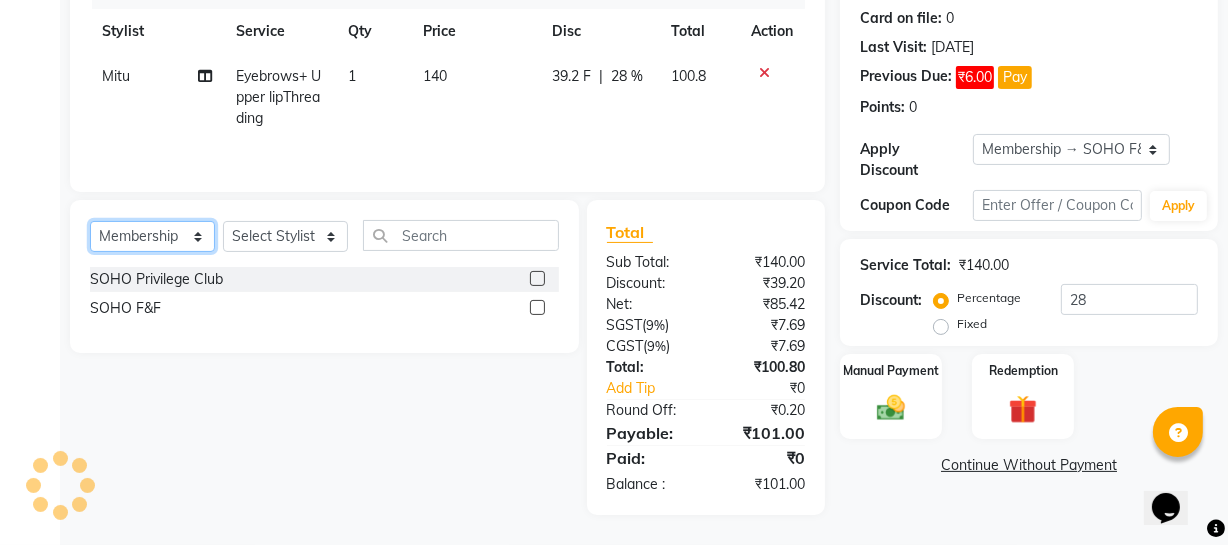 drag, startPoint x: 166, startPoint y: 230, endPoint x: 160, endPoint y: 255, distance: 25.70992 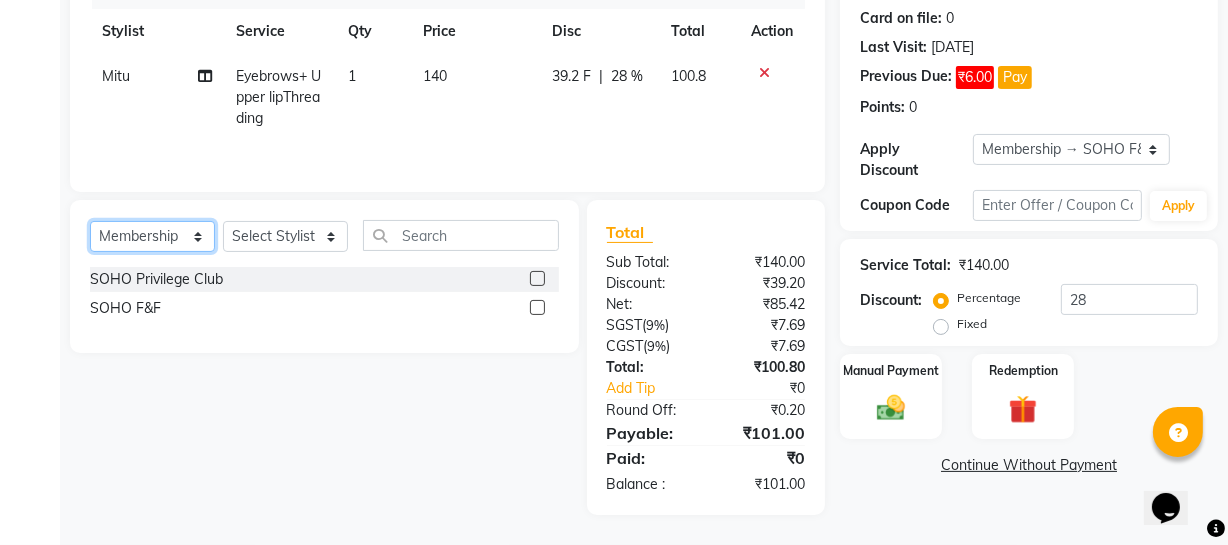 click on "Select  Service  Product  Membership  Package Voucher Prepaid Gift Card" 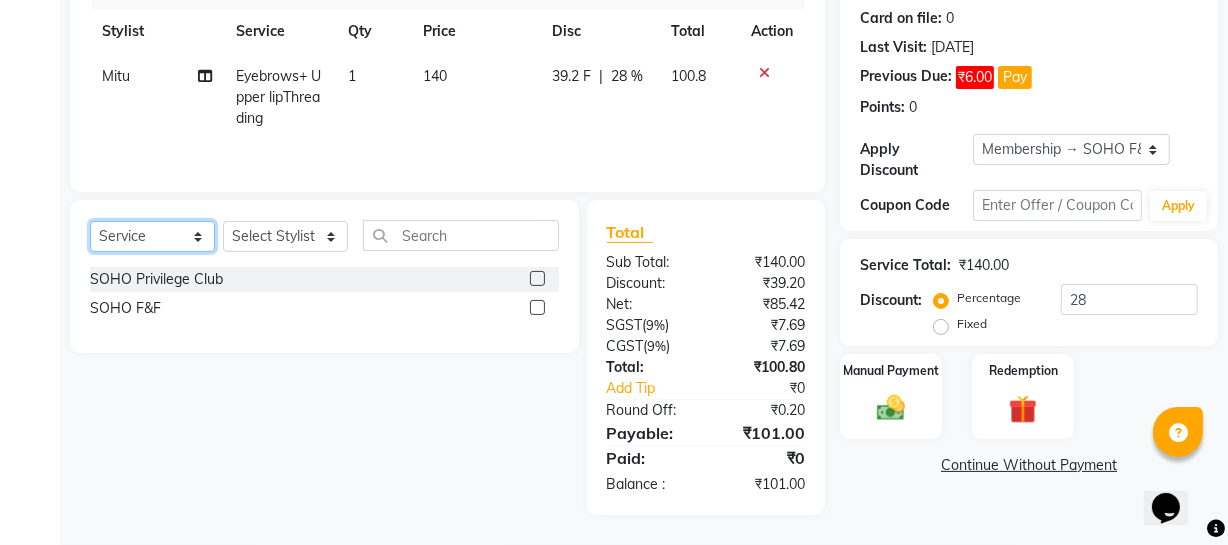 click on "Select  Service  Product  Membership  Package Voucher Prepaid Gift Card" 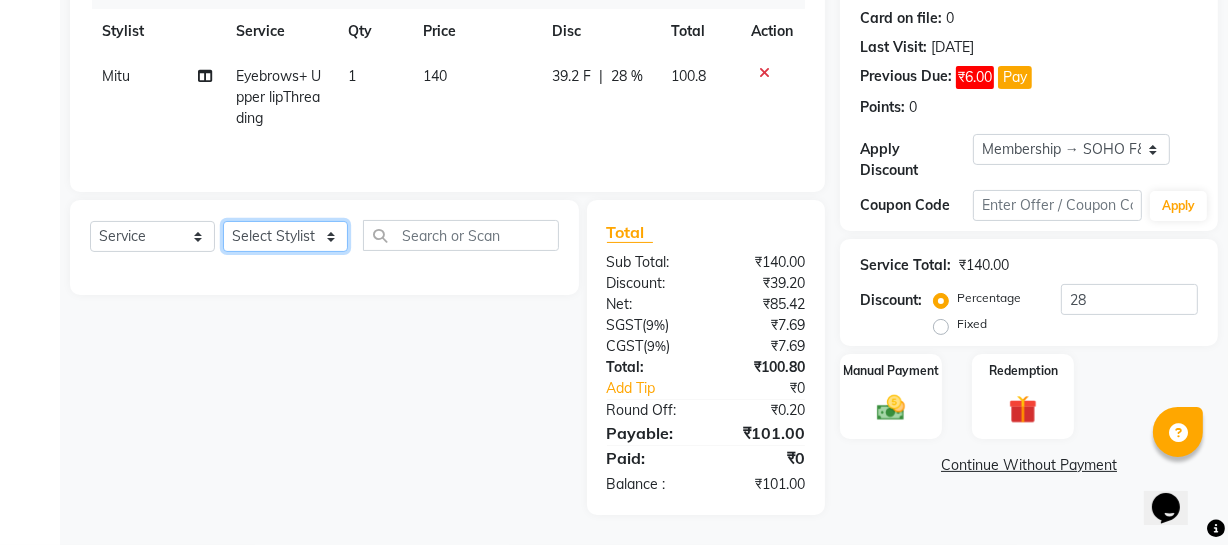 click on "Select Stylist [PERSON_NAME] Adhamya [PERSON_NAME] [PERSON_NAME] [PERSON_NAME] [PERSON_NAME] [PERSON_NAME]  [PERSON_NAME] [PERSON_NAME] Mitu [PERSON_NAME] Swalia Nitin Reception [PERSON_NAME]  [PERSON_NAME] sameer [PERSON_NAME] [PERSON_NAME] [PERSON_NAME] [PERSON_NAME] [PERSON_NAME]" 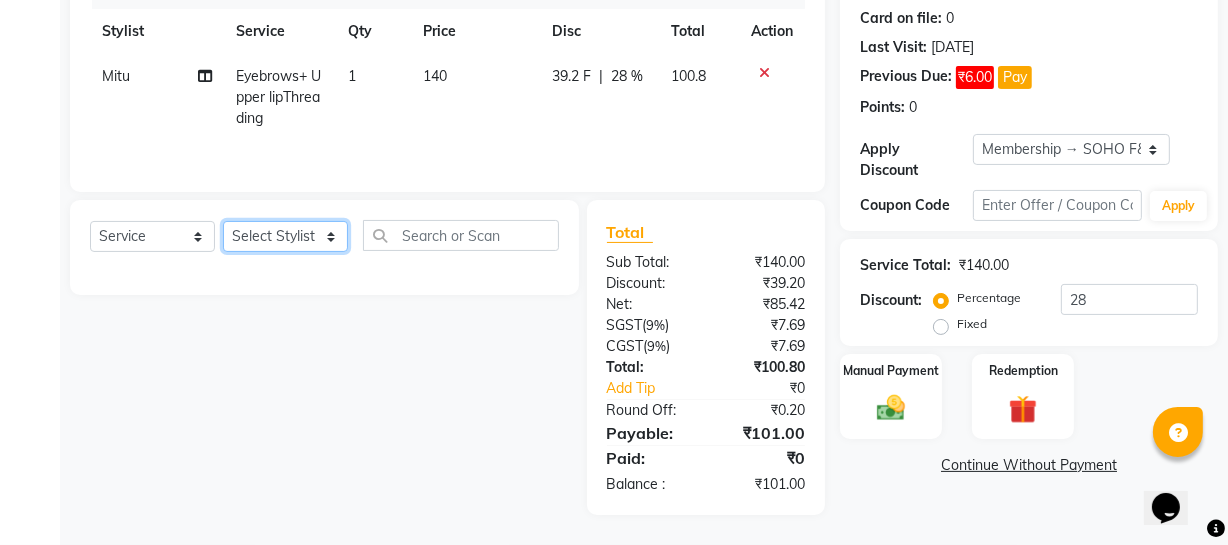 select on "21261" 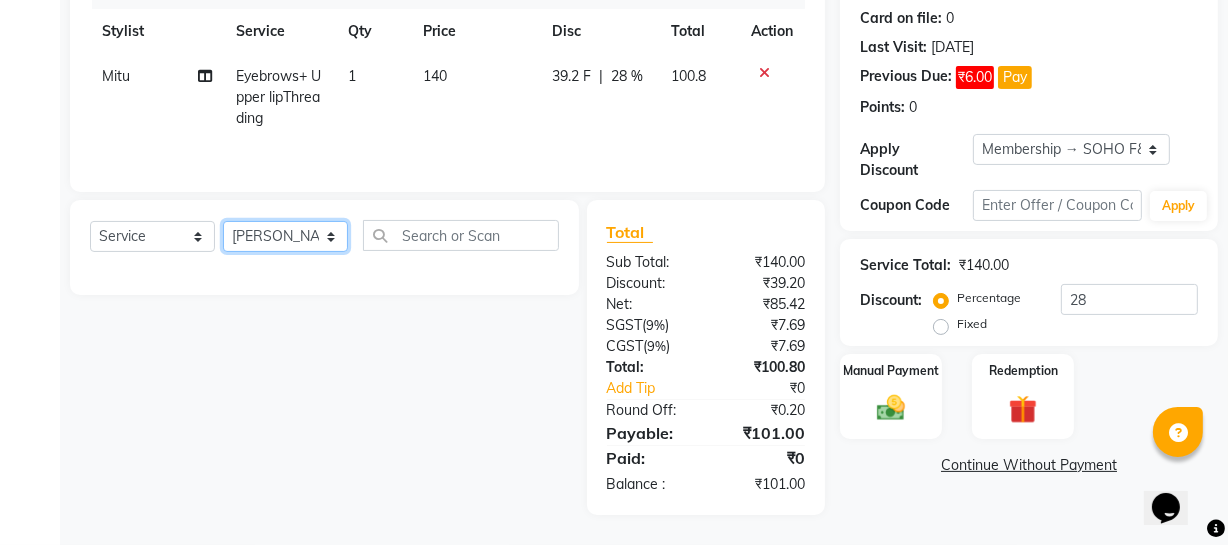 click on "Select Stylist [PERSON_NAME] Adhamya [PERSON_NAME] [PERSON_NAME] [PERSON_NAME] [PERSON_NAME] [PERSON_NAME]  [PERSON_NAME] [PERSON_NAME] Mitu [PERSON_NAME] Swalia Nitin Reception [PERSON_NAME]  [PERSON_NAME] sameer [PERSON_NAME] [PERSON_NAME] [PERSON_NAME] [PERSON_NAME] [PERSON_NAME]" 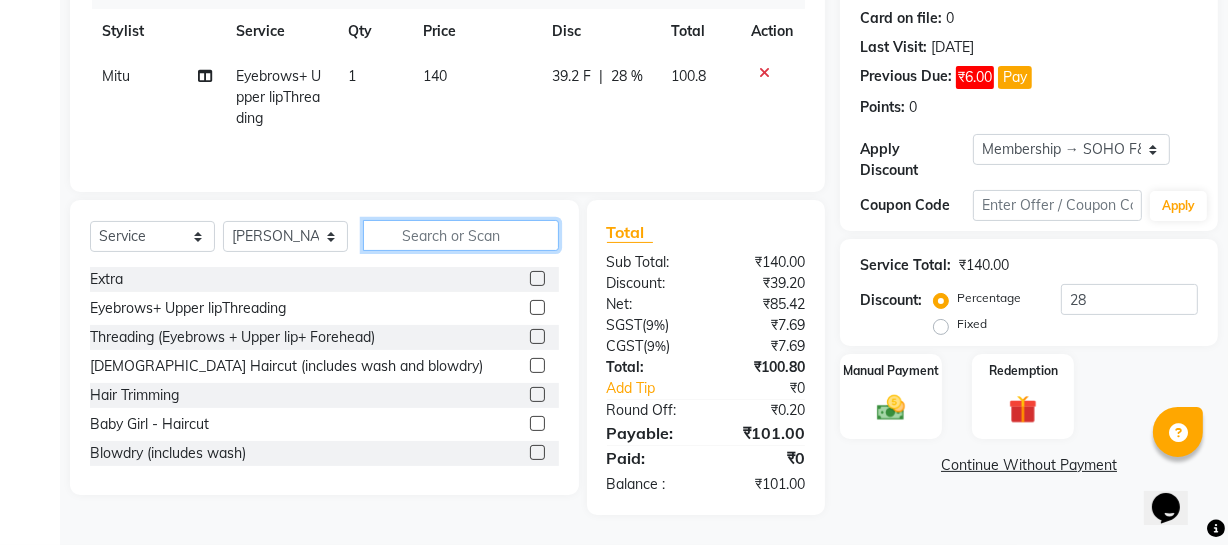 click 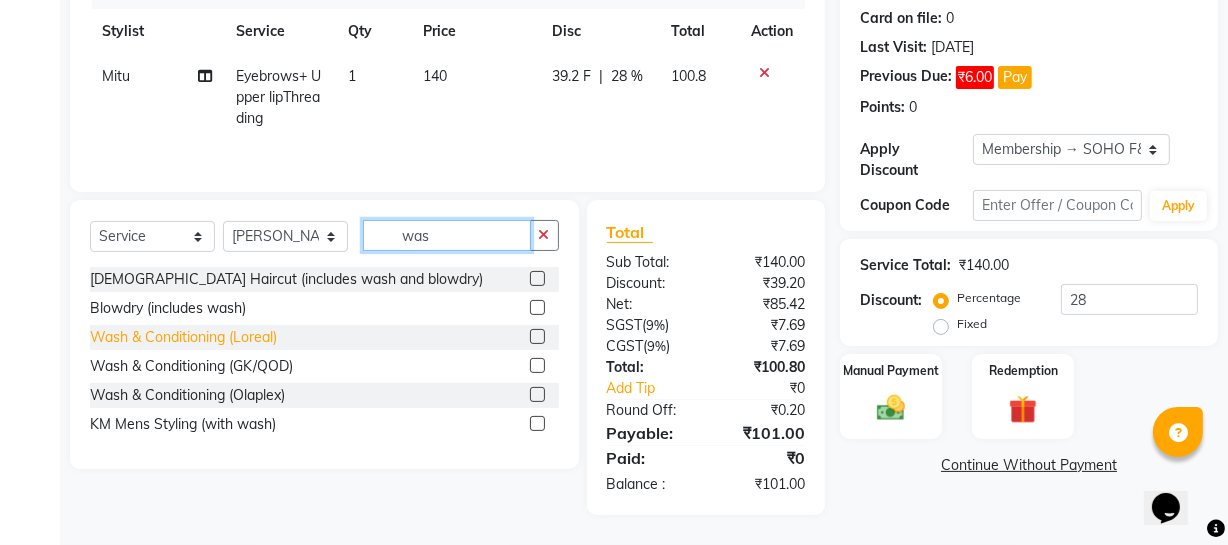 type on "was" 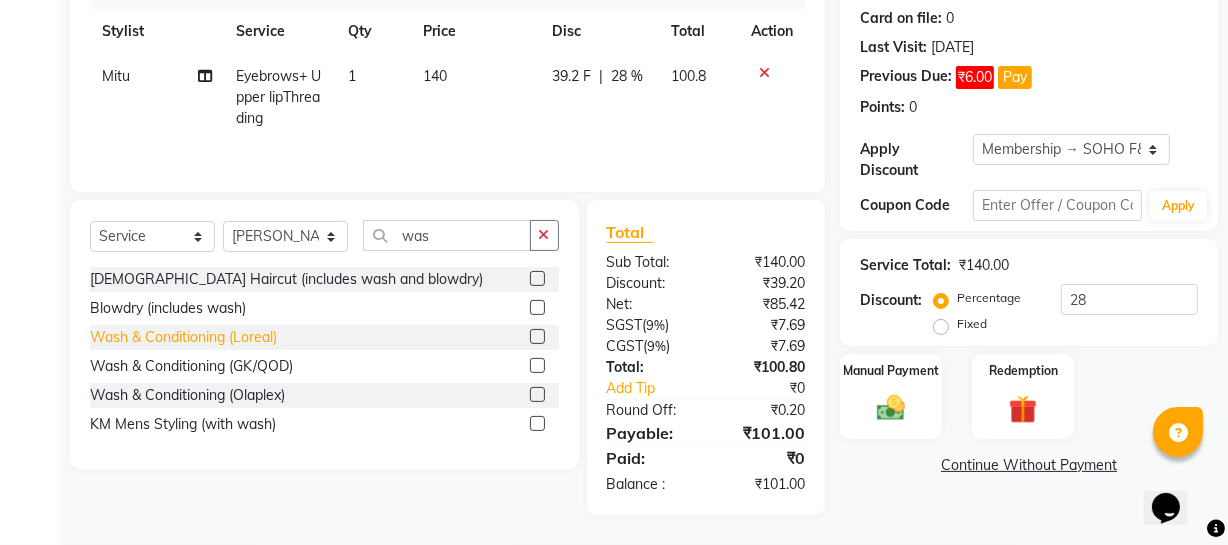 click on "Wash & Conditioning (Loreal)" 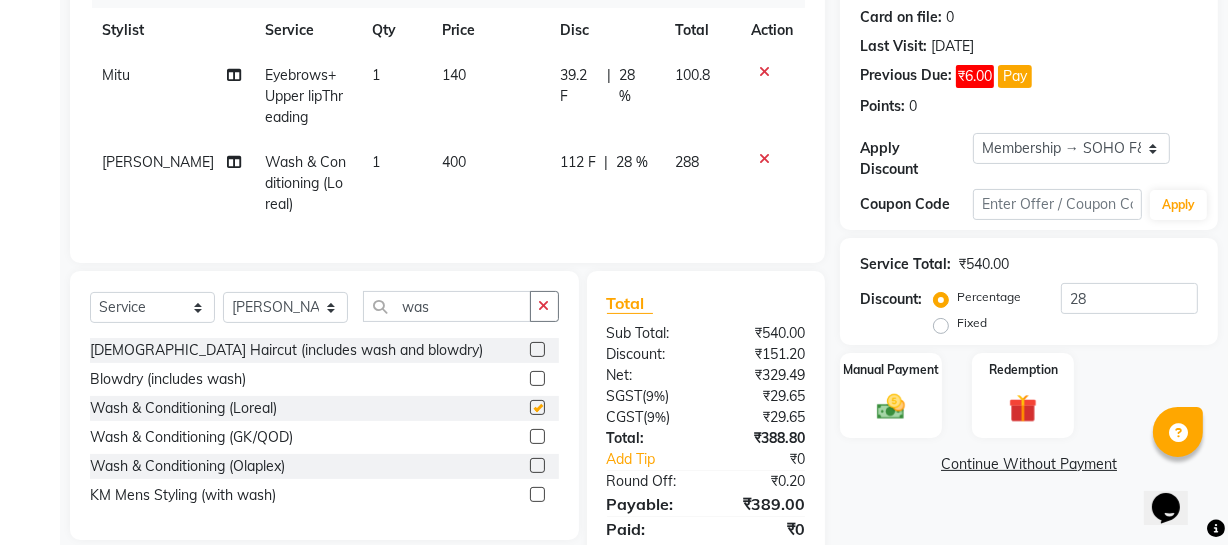 checkbox on "false" 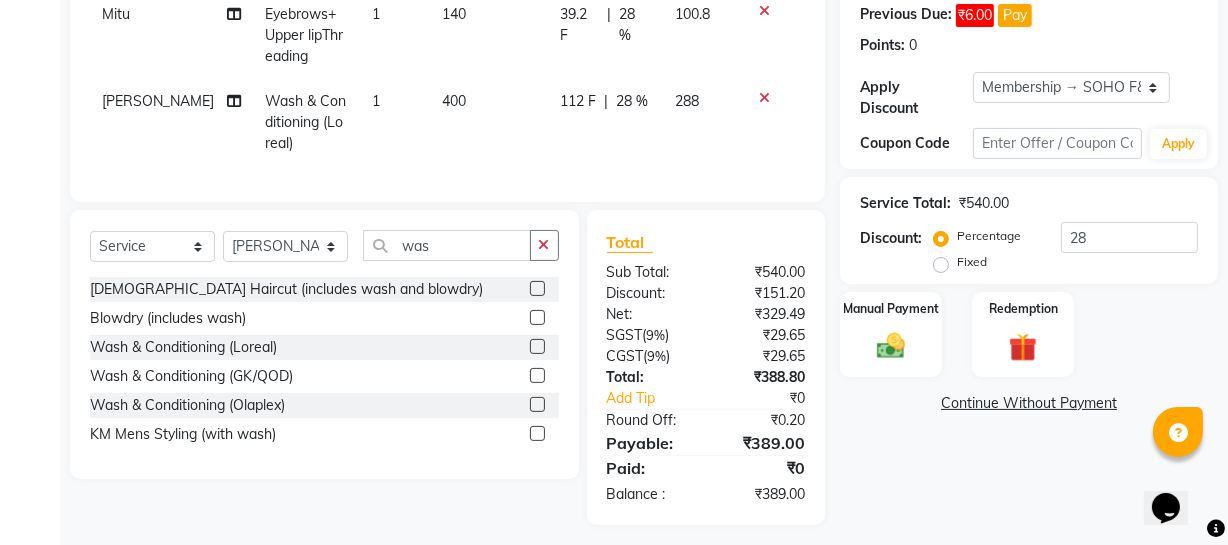 scroll, scrollTop: 362, scrollLeft: 0, axis: vertical 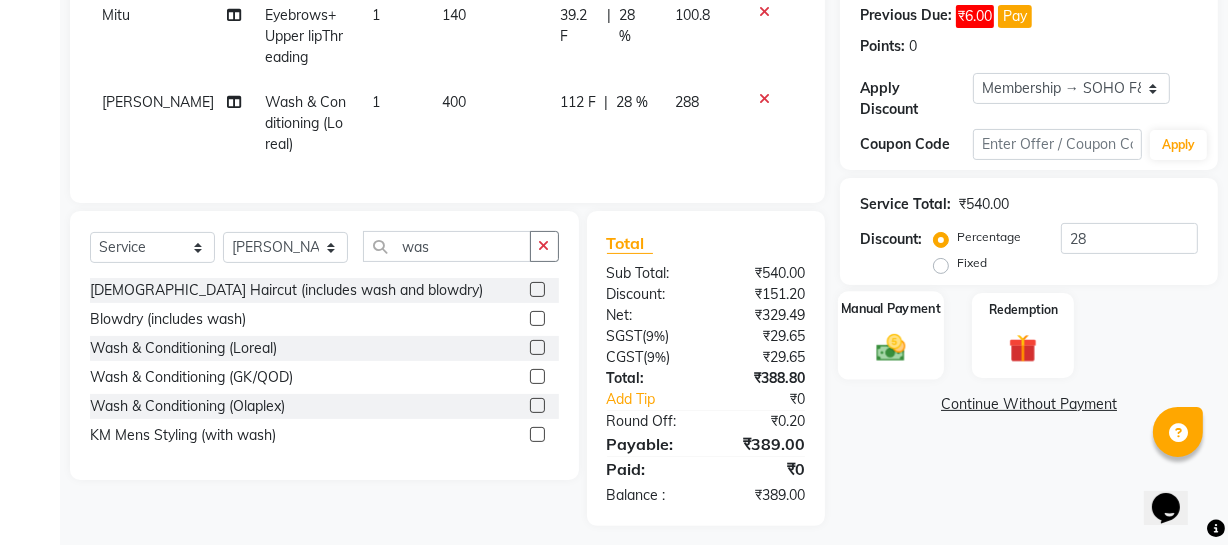click on "Manual Payment" 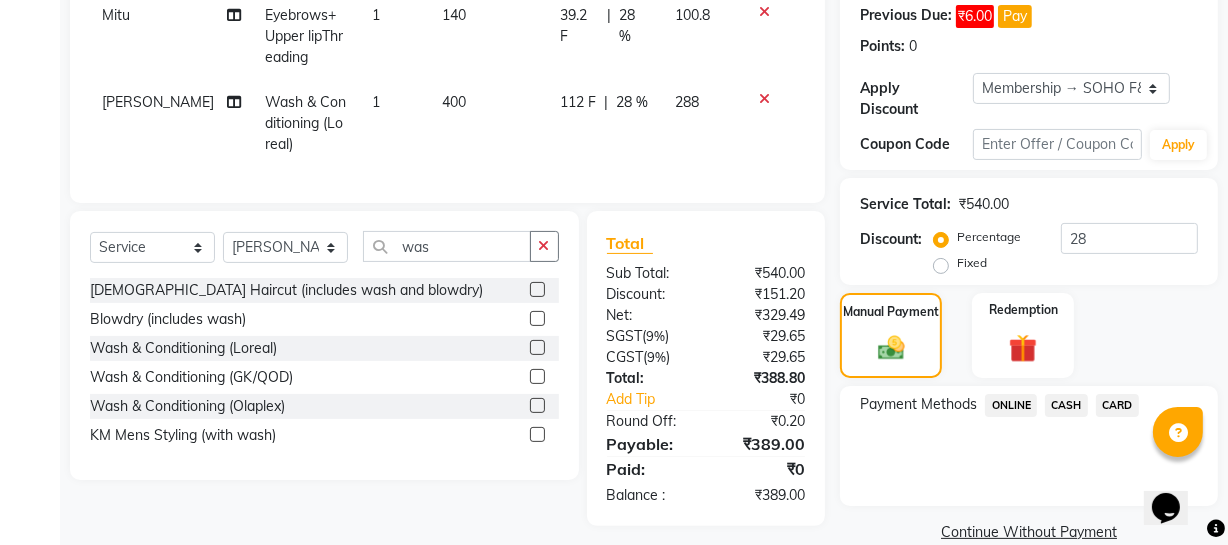 click on "CASH" 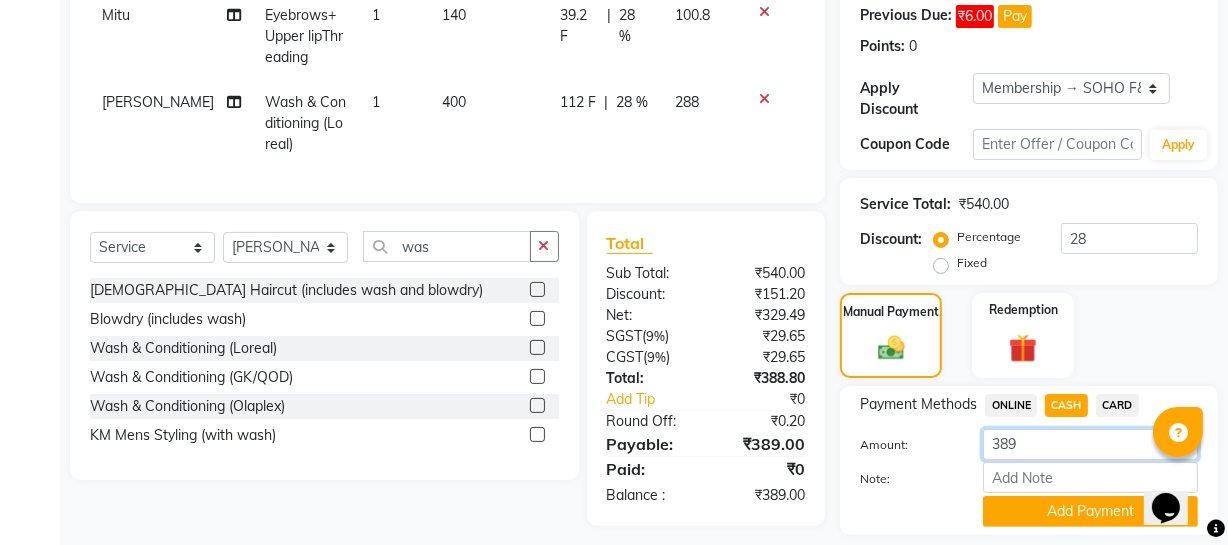 drag, startPoint x: 1060, startPoint y: 438, endPoint x: 969, endPoint y: 432, distance: 91.197586 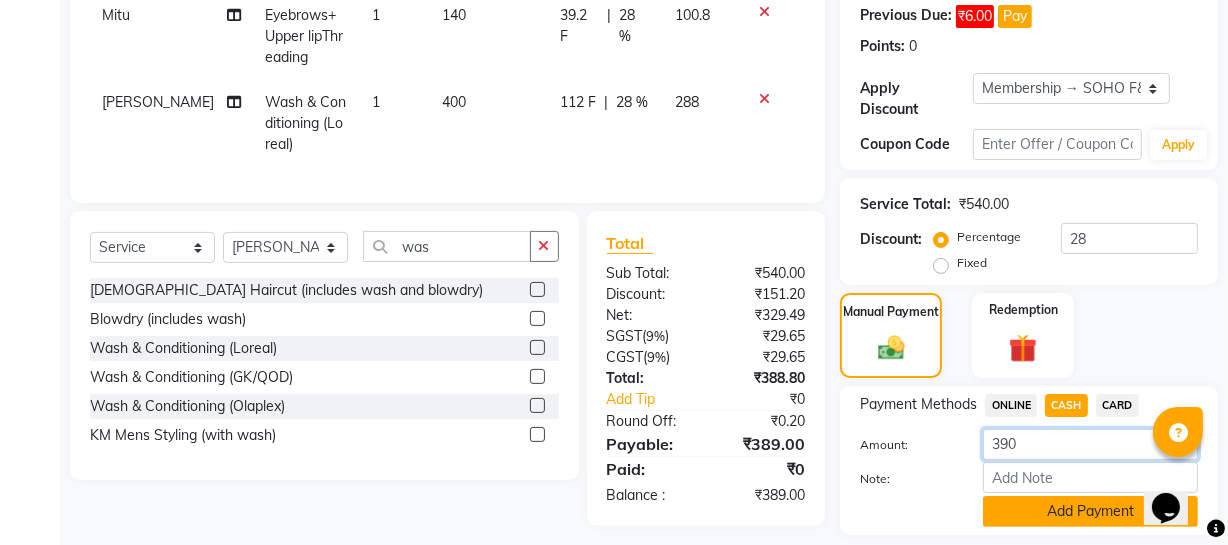 type on "390" 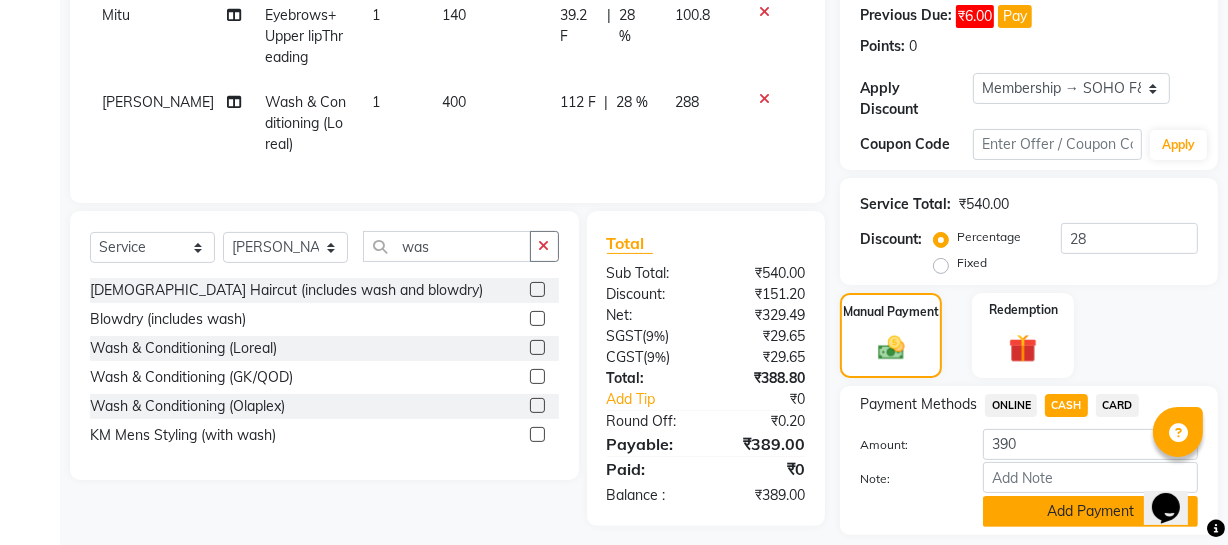 click on "Add Payment" 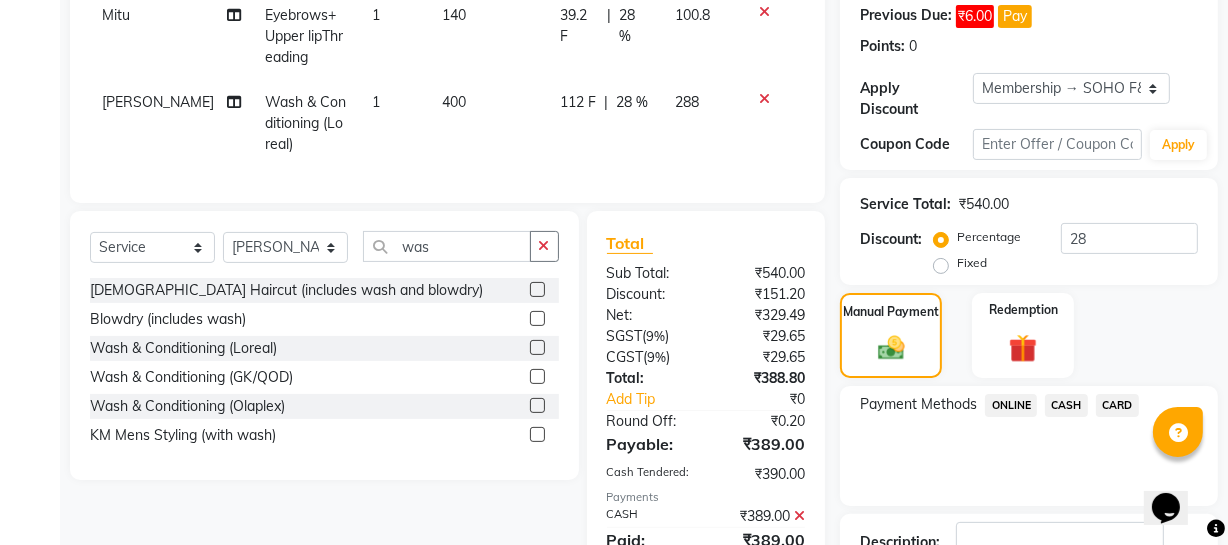 scroll, scrollTop: 481, scrollLeft: 0, axis: vertical 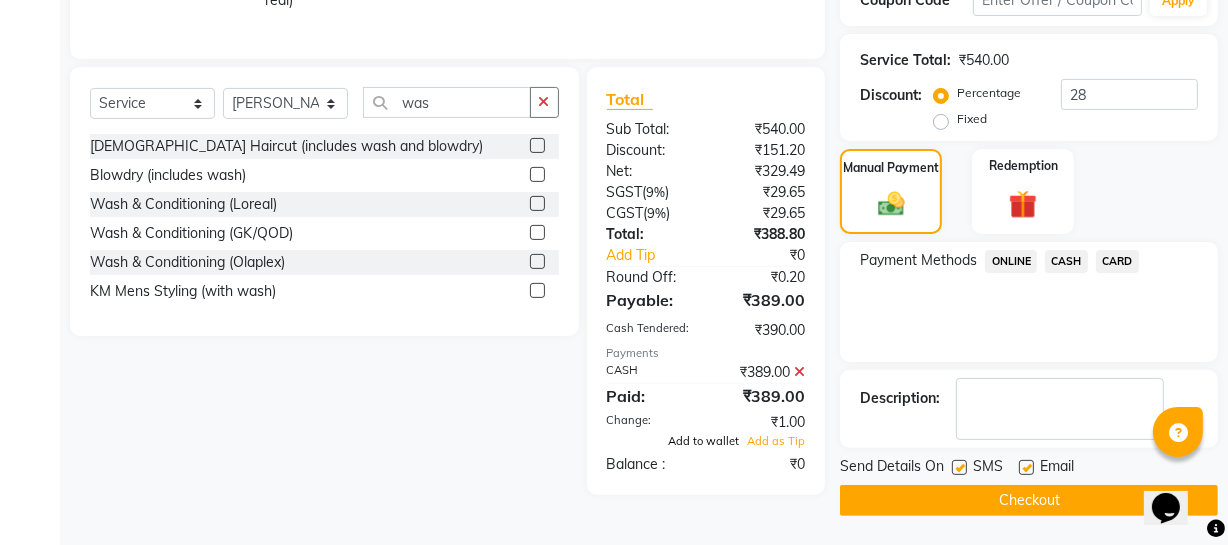 click on "Add to wallet" 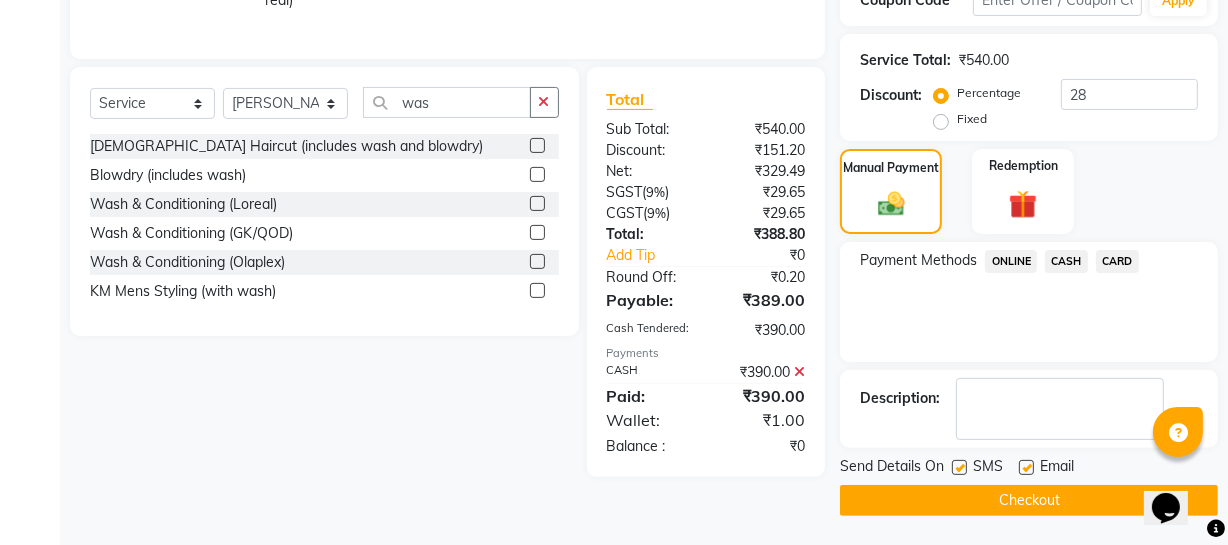 click on "Checkout" 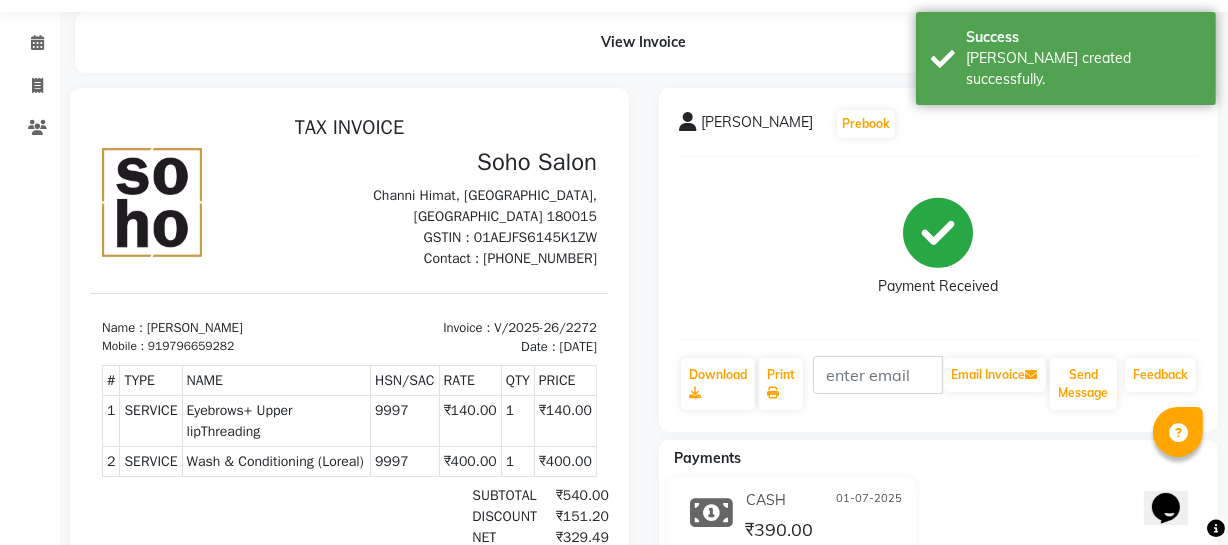 scroll, scrollTop: 0, scrollLeft: 0, axis: both 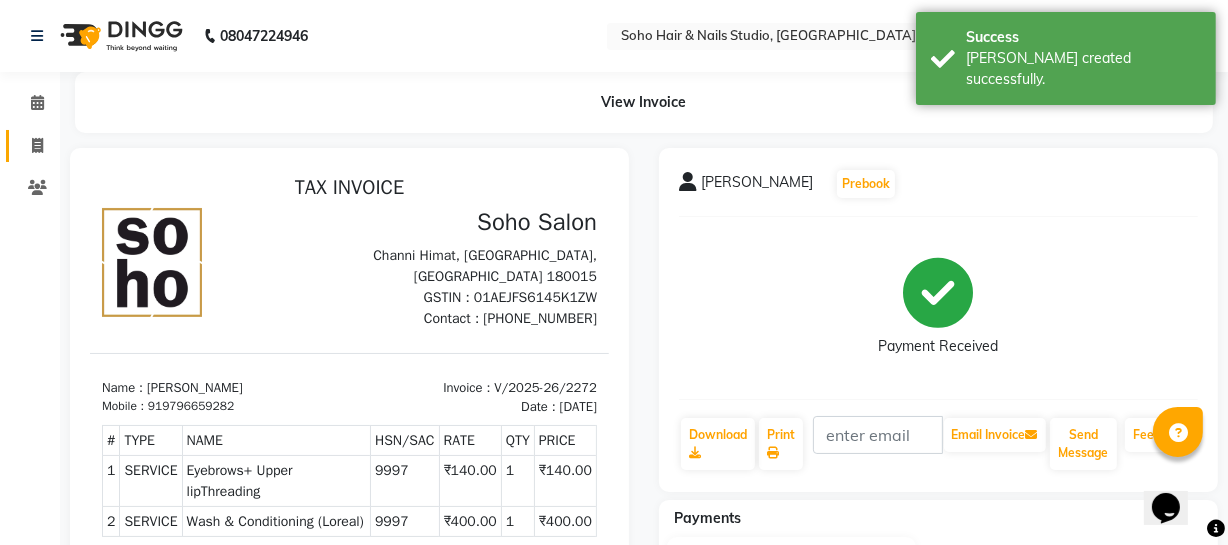 click 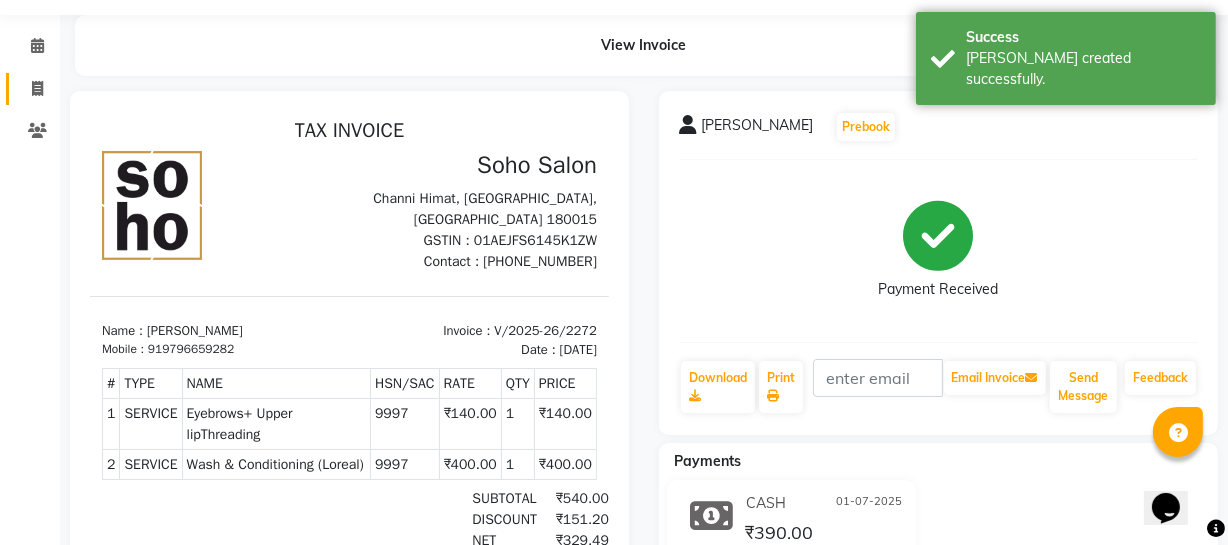 select on "service" 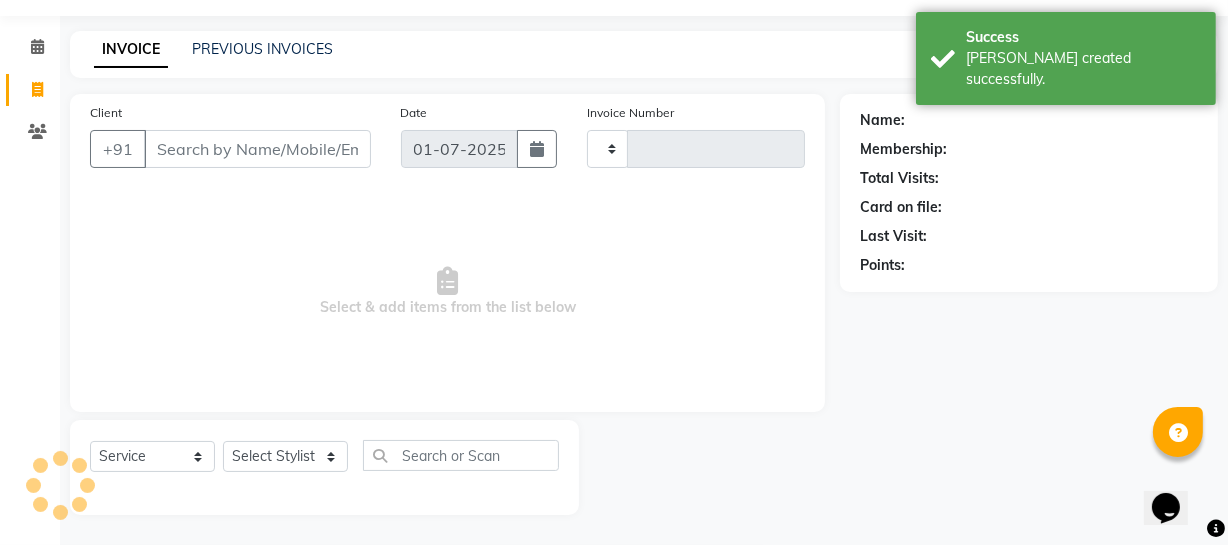 type on "2273" 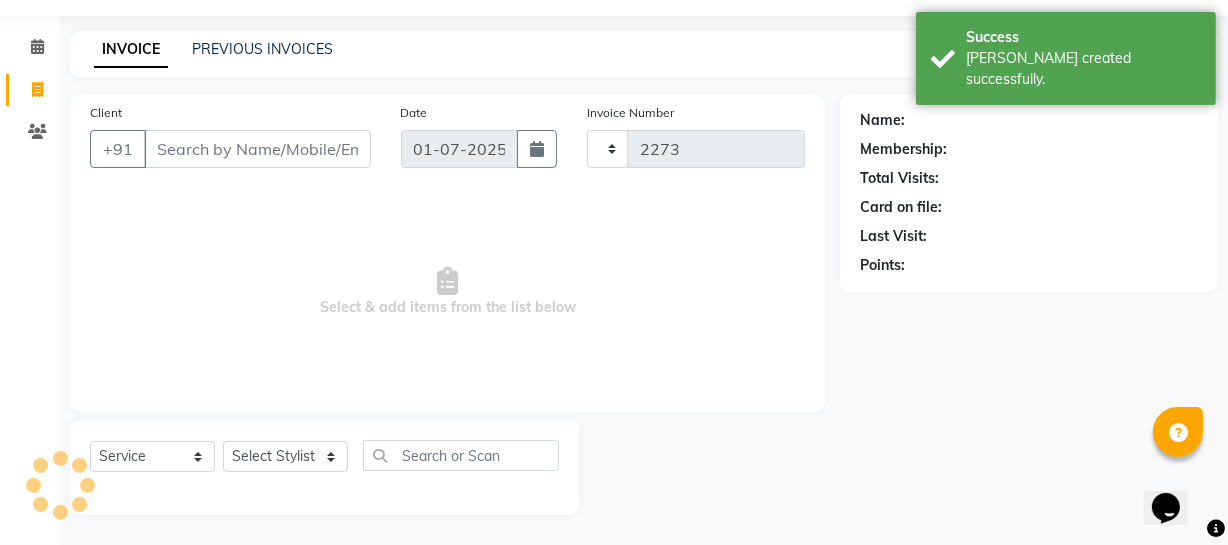 select on "735" 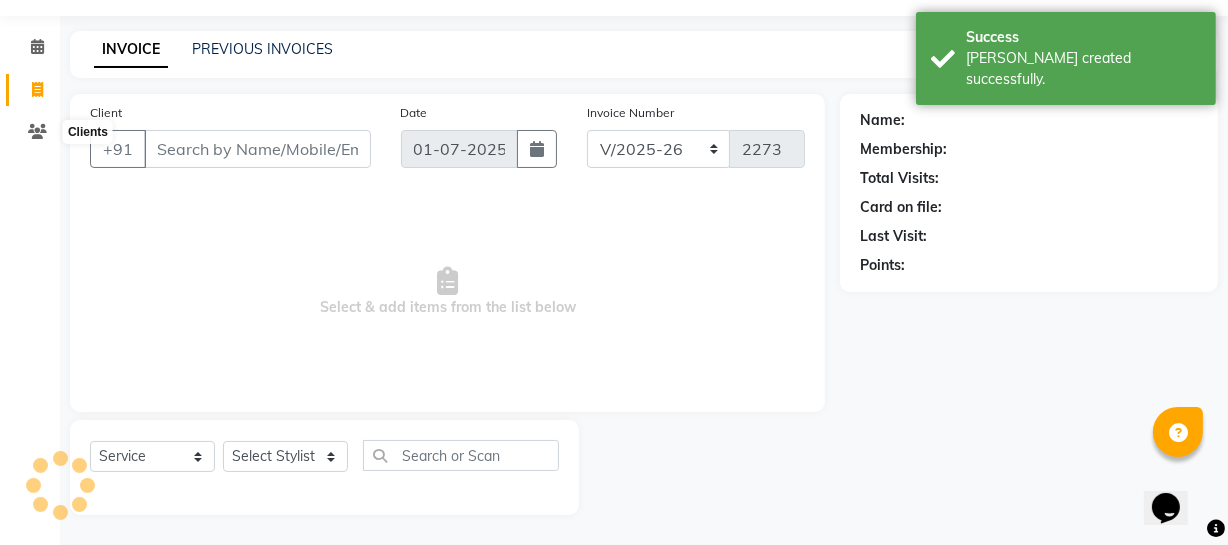 select on "membership" 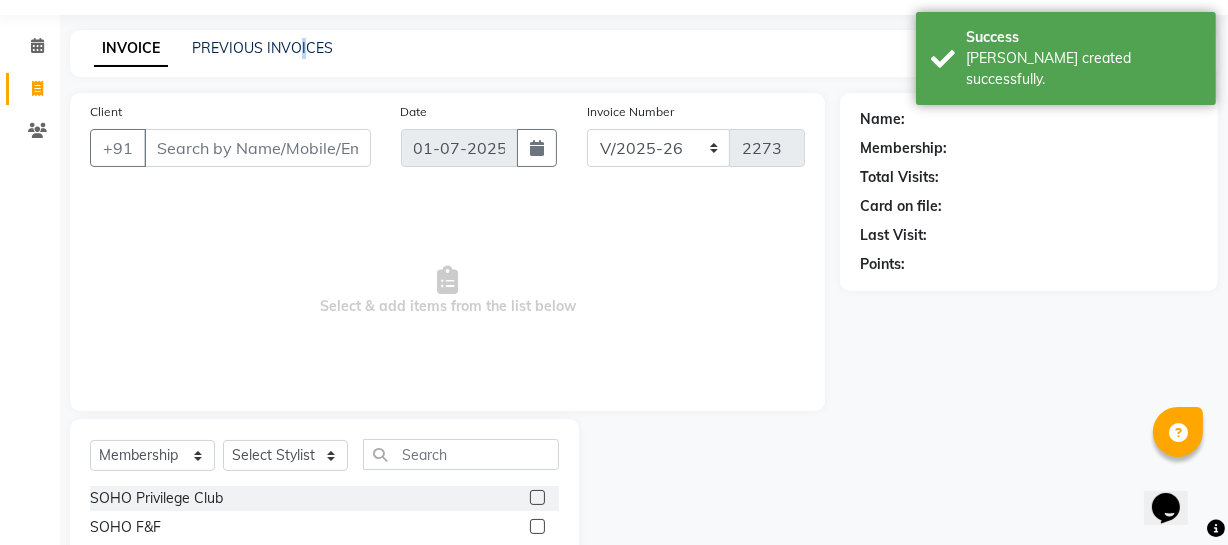 click on "INVOICE PREVIOUS INVOICES Create New   Save" 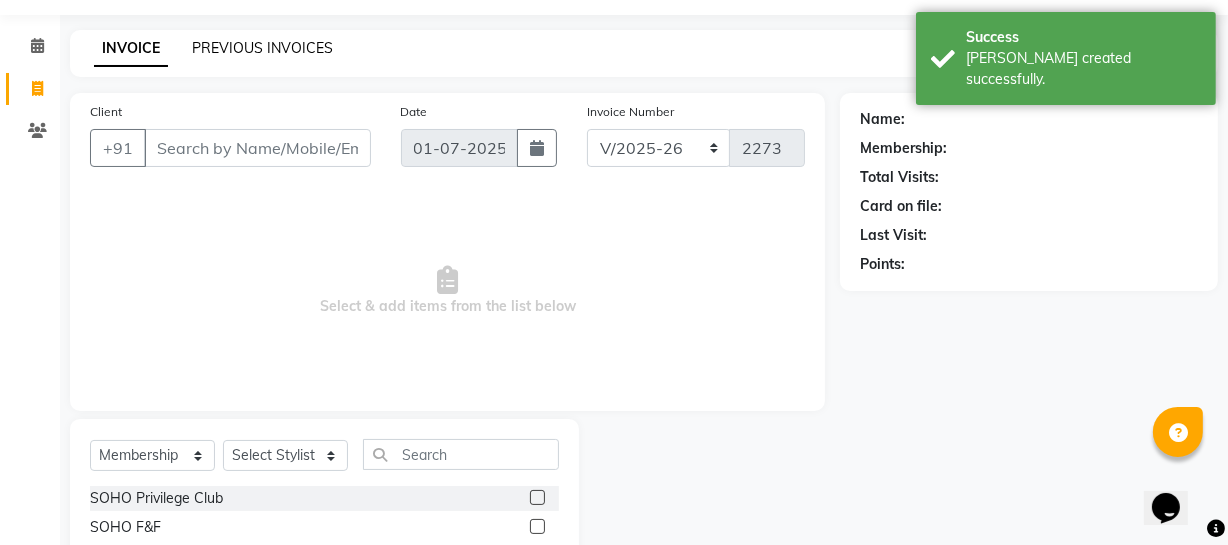 click on "PREVIOUS INVOICES" 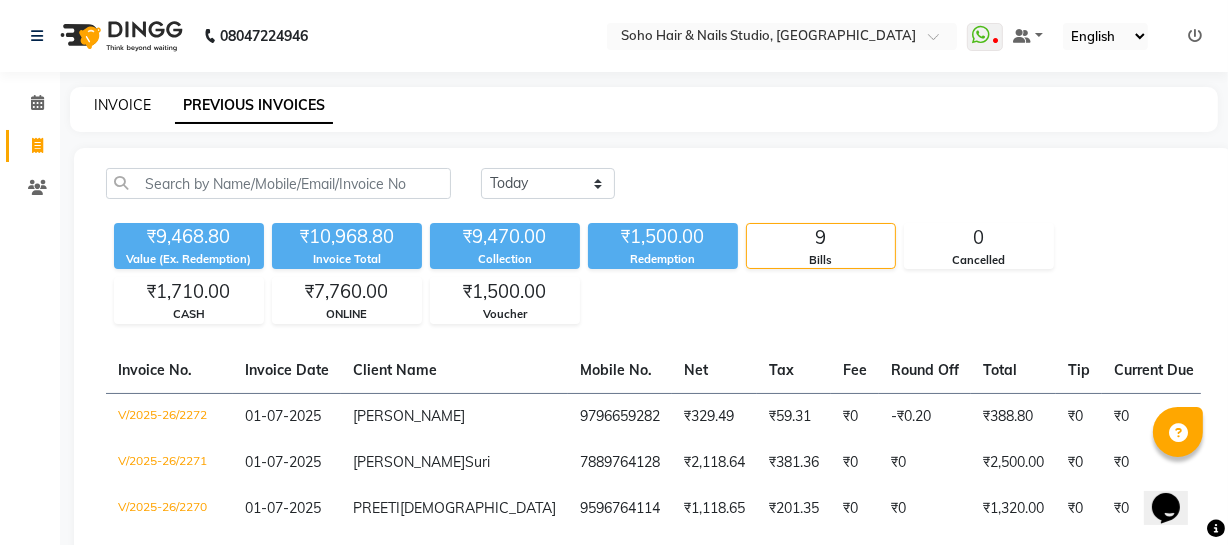 click on "INVOICE" 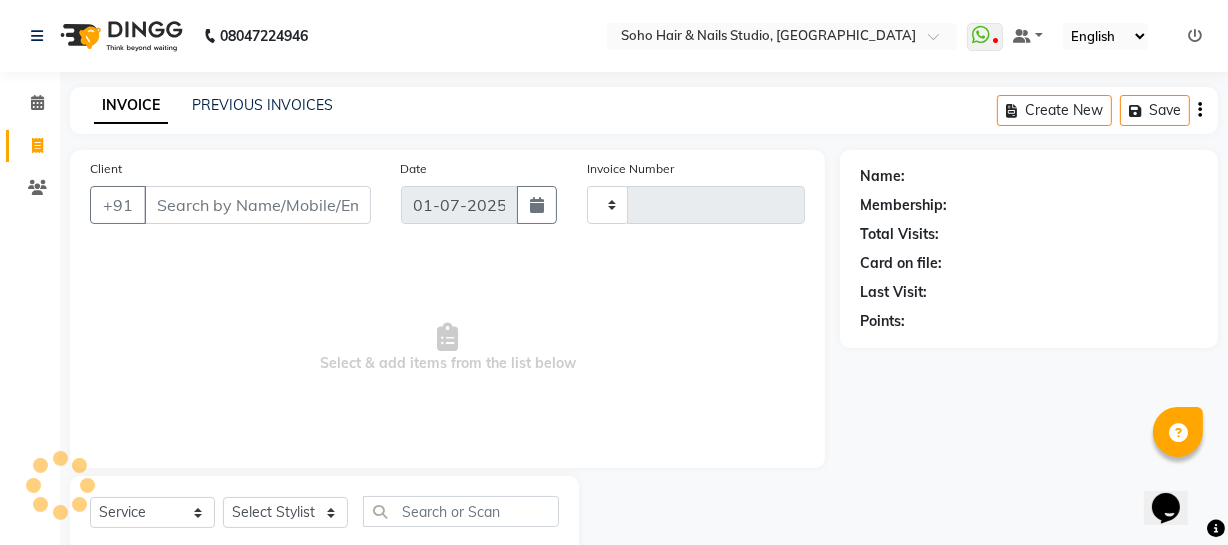 scroll, scrollTop: 57, scrollLeft: 0, axis: vertical 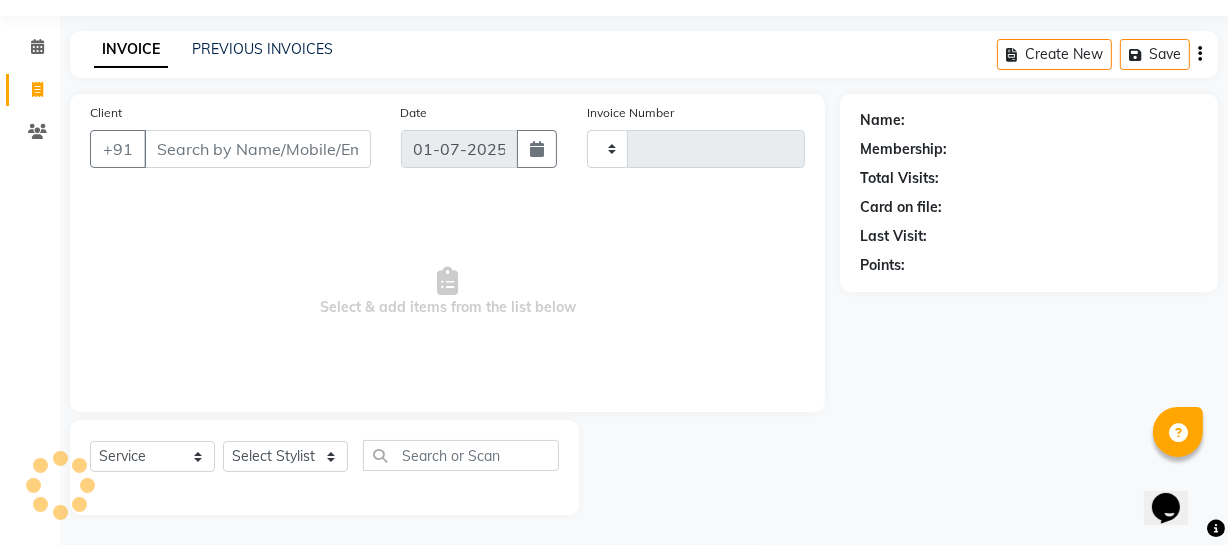 type on "2273" 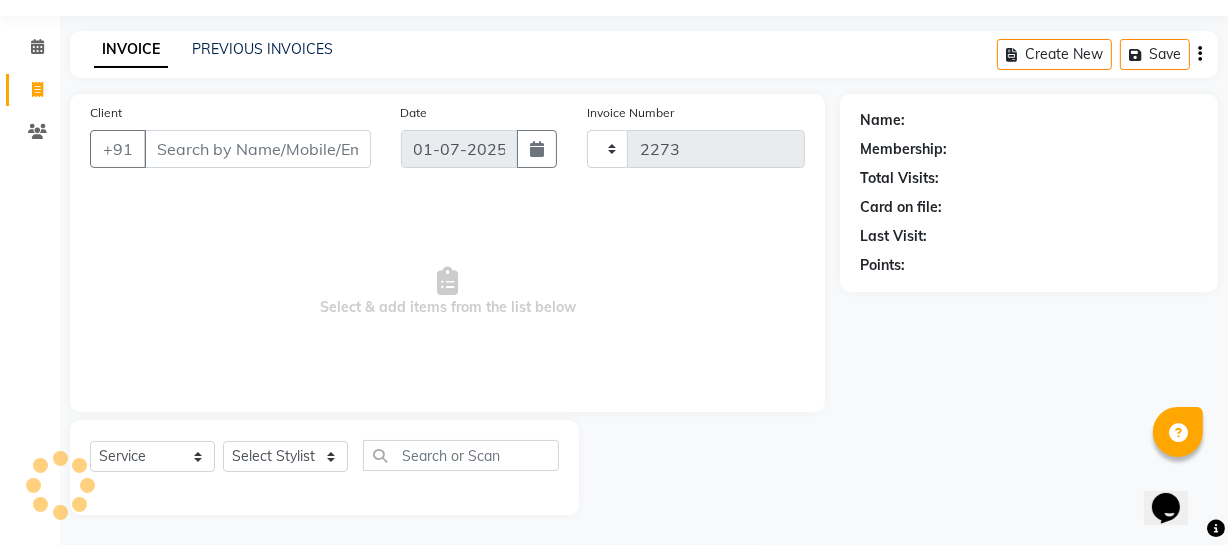 select on "735" 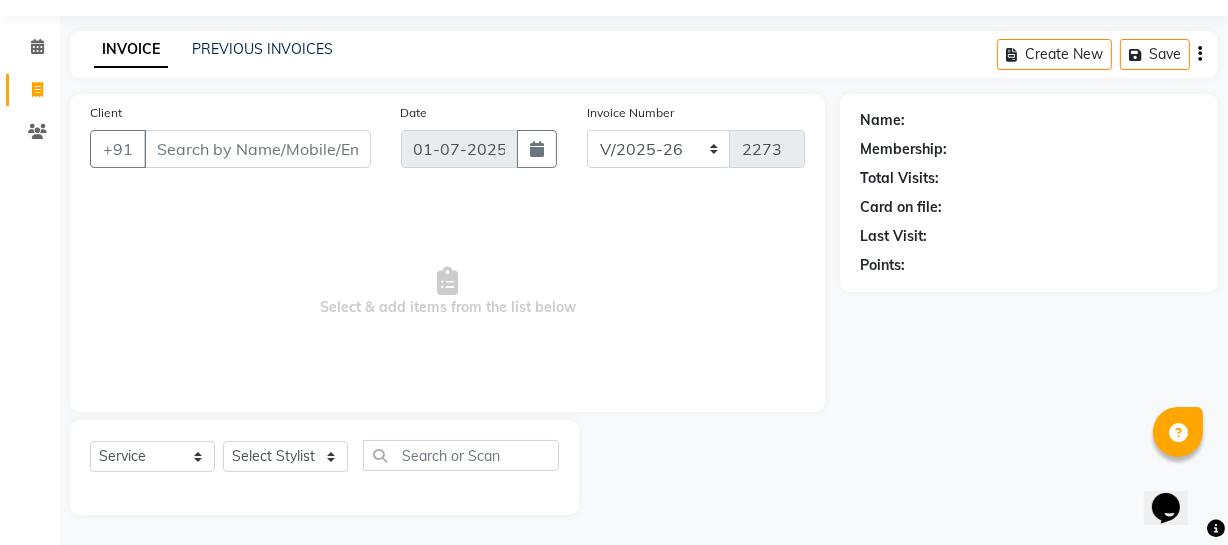 select on "membership" 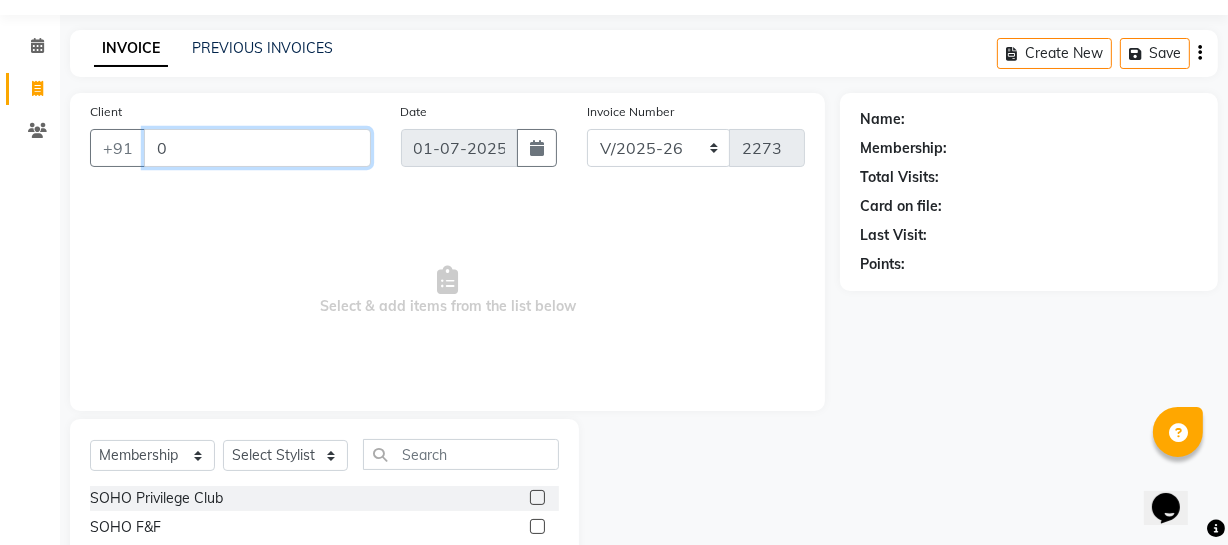 type on "0" 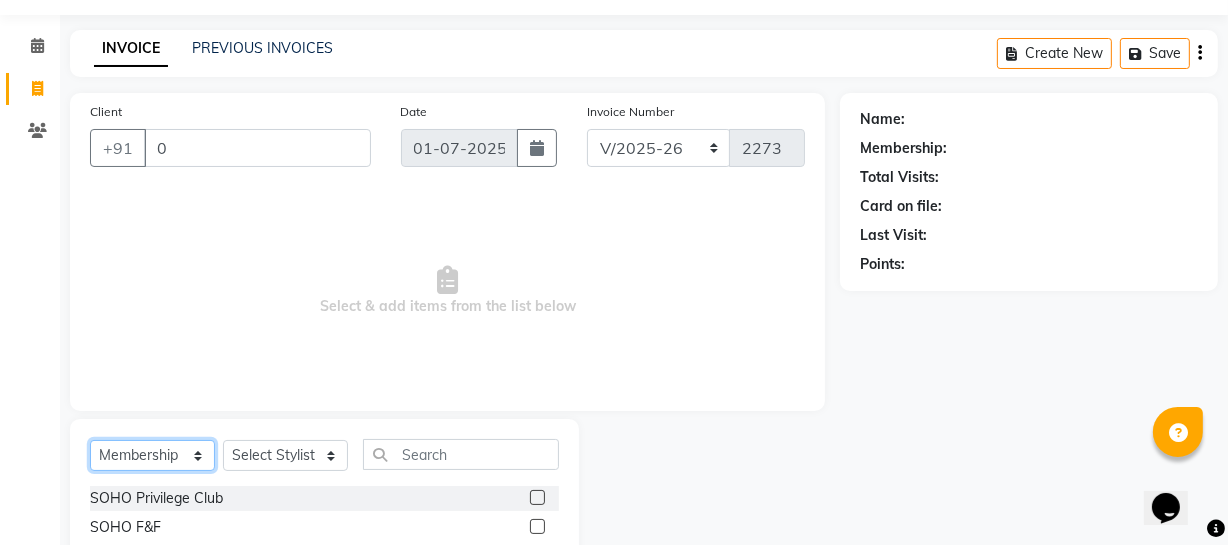 drag, startPoint x: 179, startPoint y: 459, endPoint x: 177, endPoint y: 441, distance: 18.110771 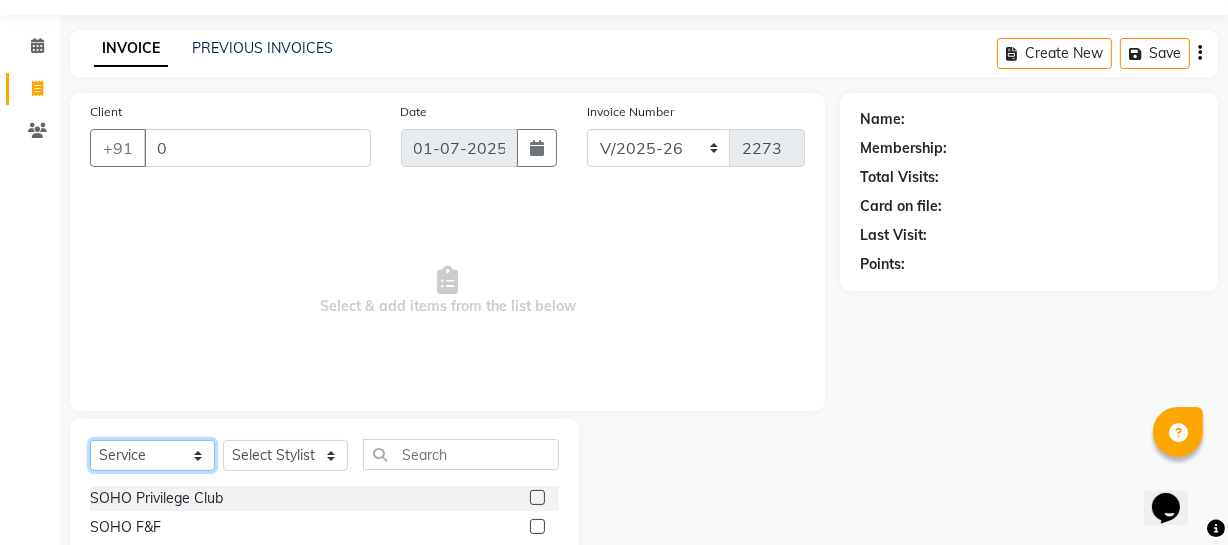 click on "Select  Service  Product  Membership  Package Voucher Prepaid Gift Card" 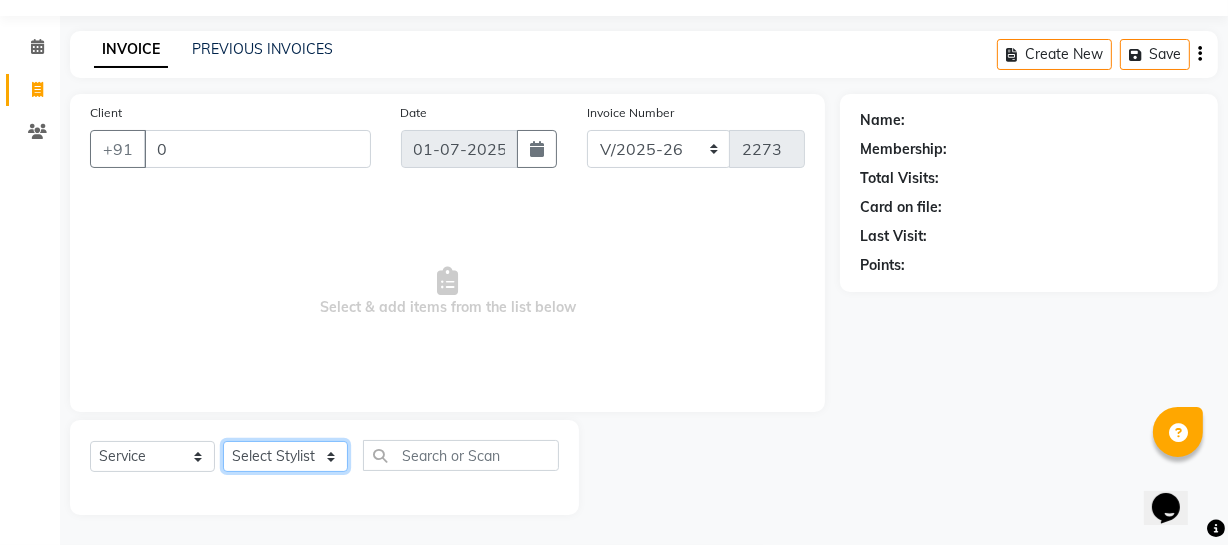 click on "Select Stylist [PERSON_NAME] Adhamya [PERSON_NAME] [PERSON_NAME] [PERSON_NAME] [PERSON_NAME] [PERSON_NAME]  [PERSON_NAME] [PERSON_NAME] Mitu [PERSON_NAME] Swalia Nitin Reception [PERSON_NAME]  [PERSON_NAME] sameer [PERSON_NAME] [PERSON_NAME] [PERSON_NAME] [PERSON_NAME] [PERSON_NAME]" 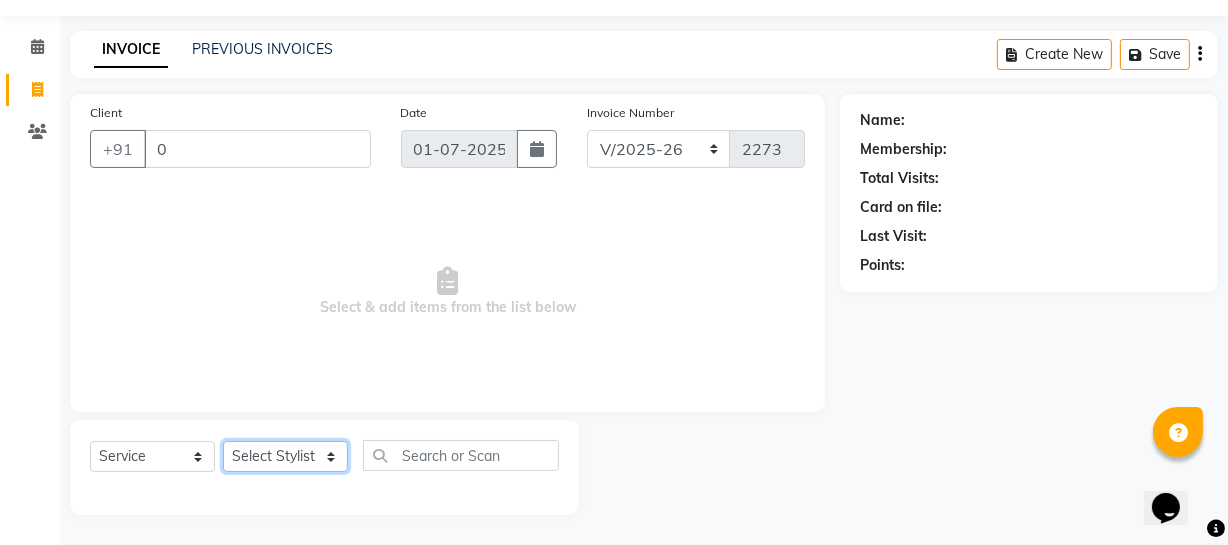select on "13571" 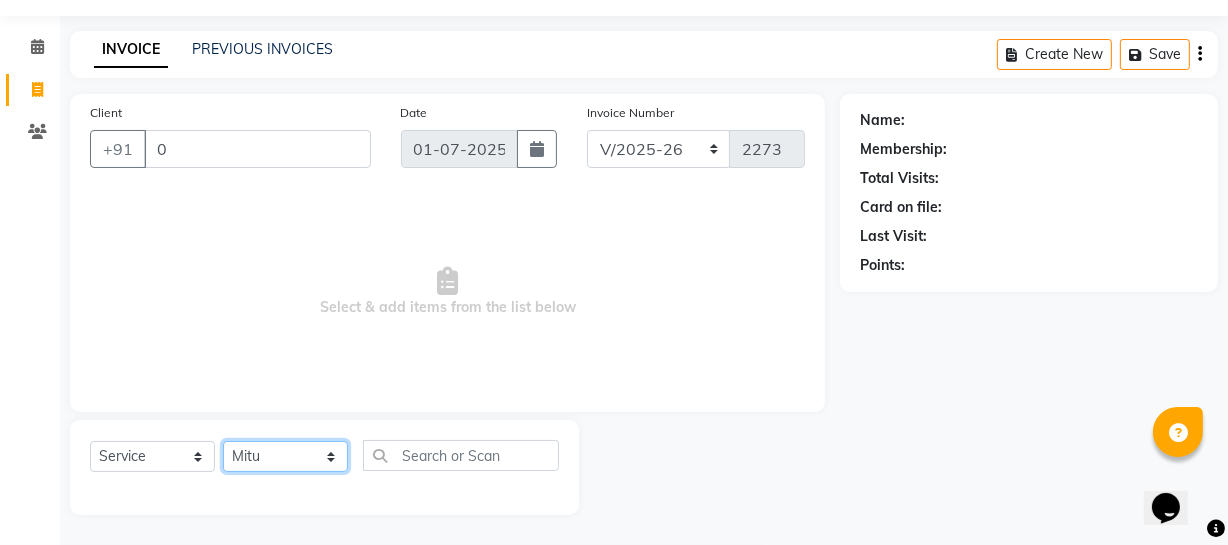 click on "Select Stylist [PERSON_NAME] Adhamya [PERSON_NAME] [PERSON_NAME] [PERSON_NAME] [PERSON_NAME] [PERSON_NAME]  [PERSON_NAME] [PERSON_NAME] Mitu [PERSON_NAME] Swalia Nitin Reception [PERSON_NAME]  [PERSON_NAME] sameer [PERSON_NAME] [PERSON_NAME] [PERSON_NAME] [PERSON_NAME] [PERSON_NAME]" 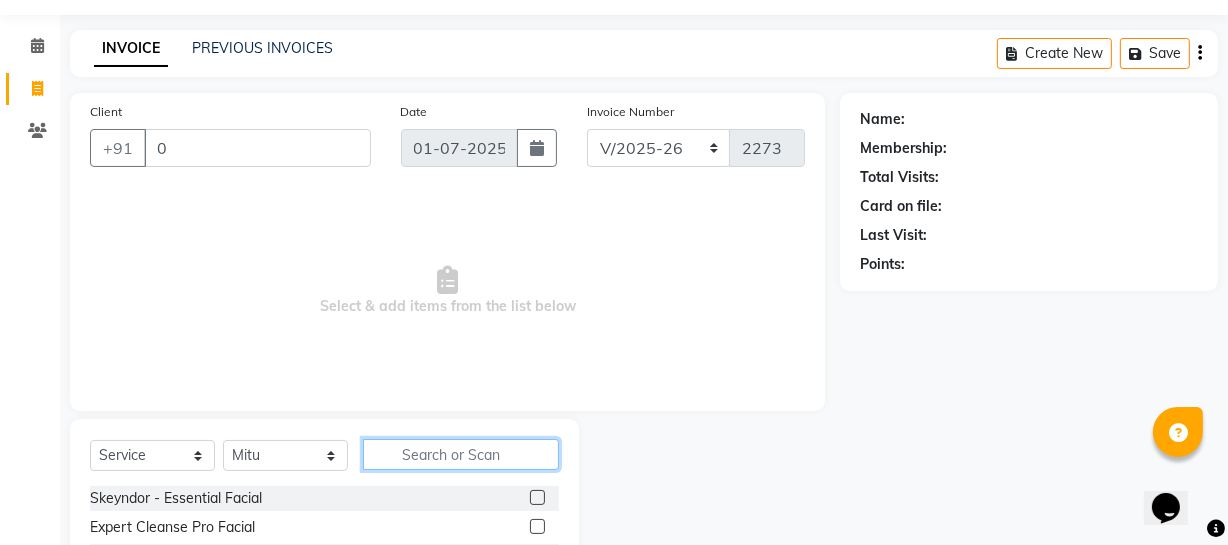 drag, startPoint x: 427, startPoint y: 459, endPoint x: 409, endPoint y: 468, distance: 20.12461 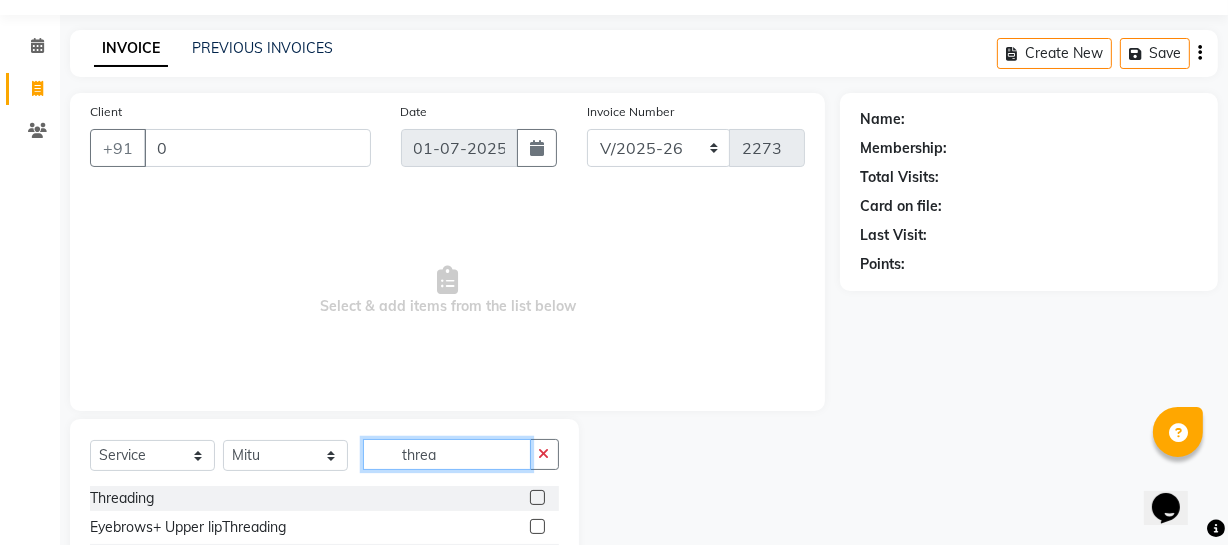 type on "threa" 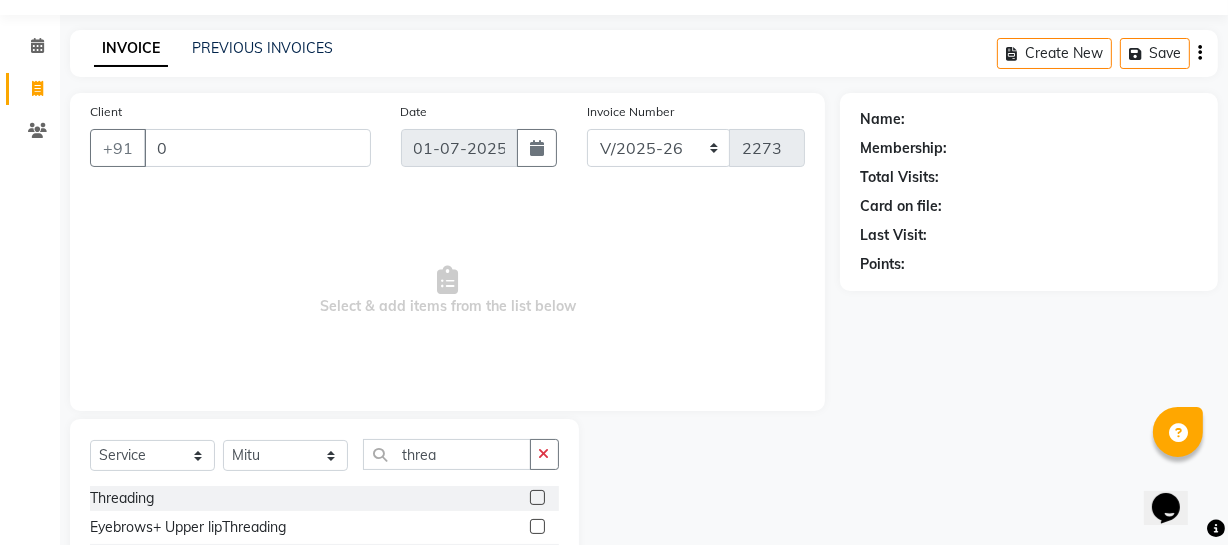 click 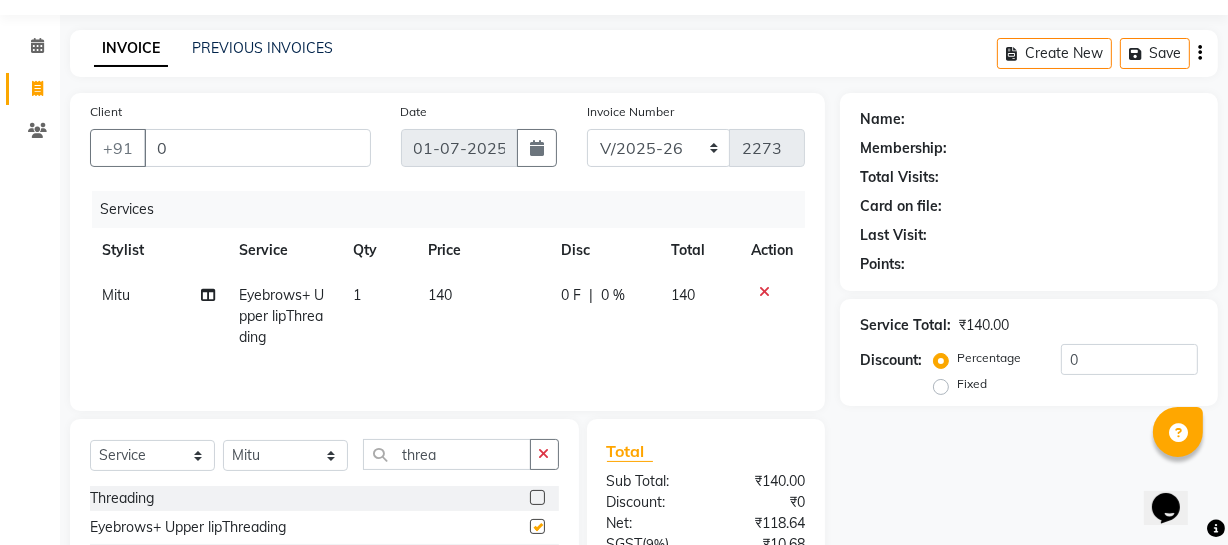 checkbox on "false" 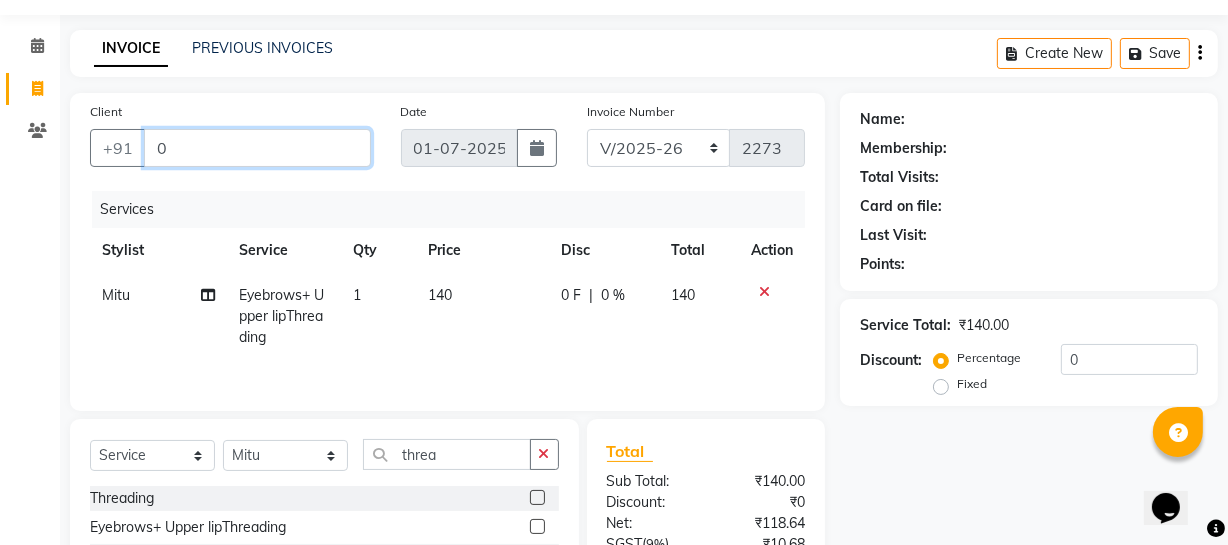 drag, startPoint x: 258, startPoint y: 157, endPoint x: 254, endPoint y: 167, distance: 10.770329 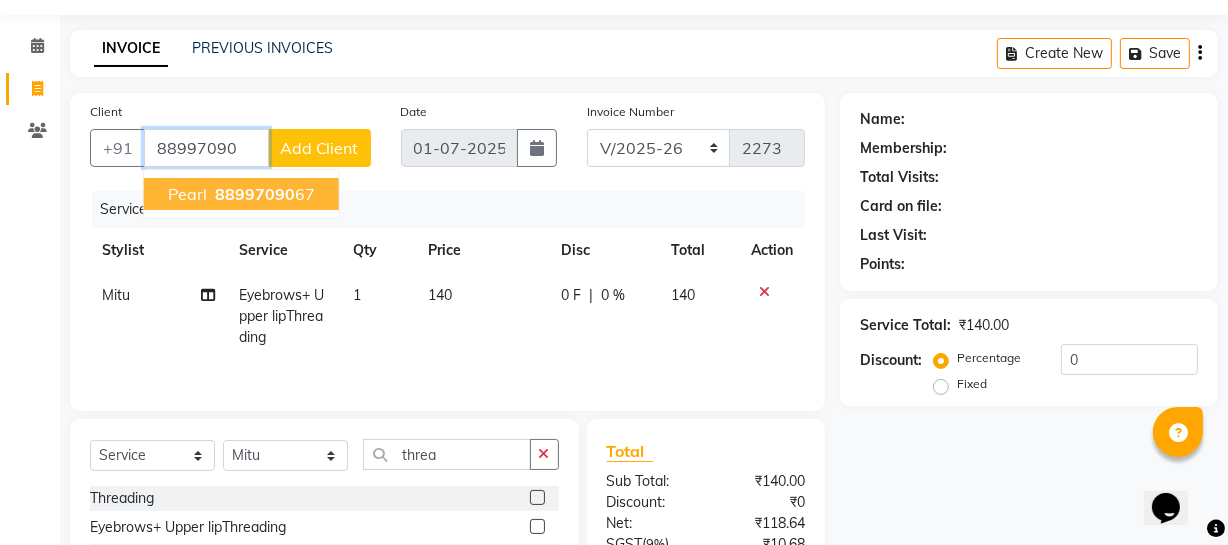click on "88997090" at bounding box center [255, 194] 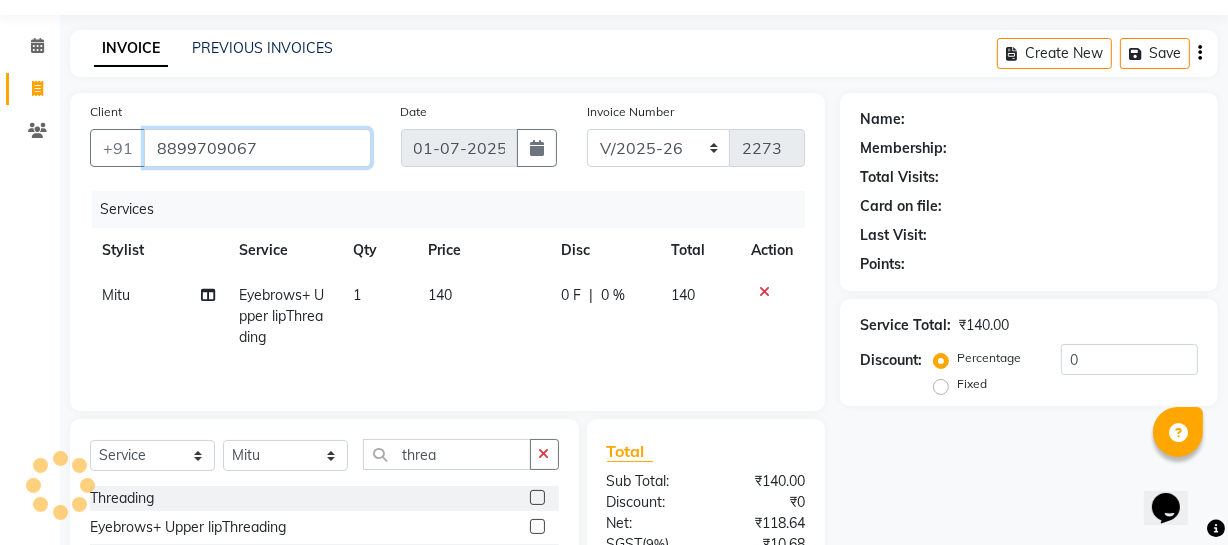 type on "8899709067" 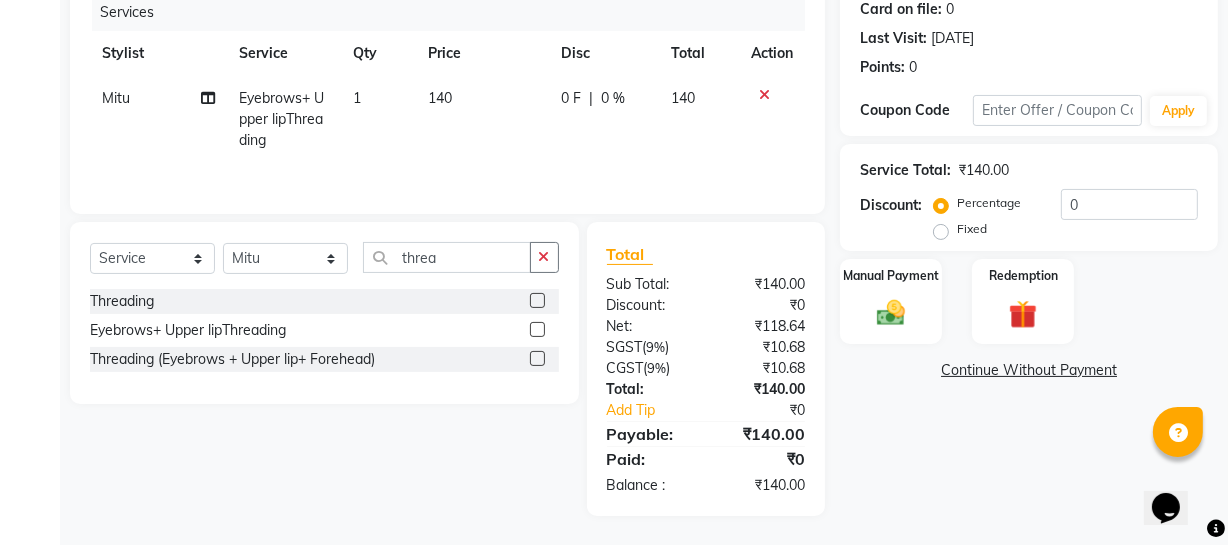 scroll, scrollTop: 256, scrollLeft: 0, axis: vertical 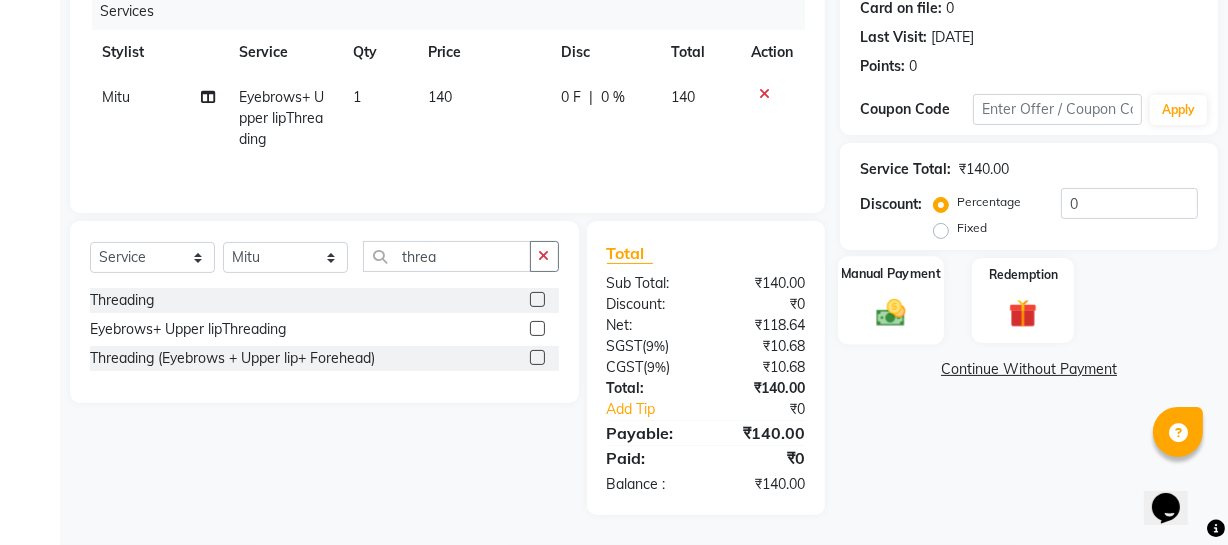 click 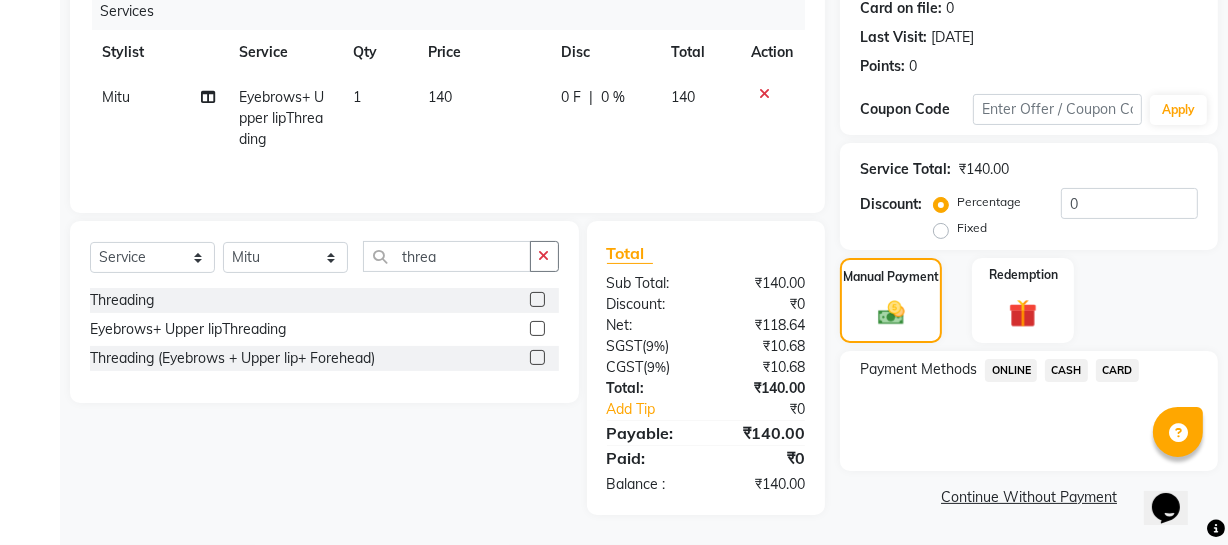 click on "ONLINE" 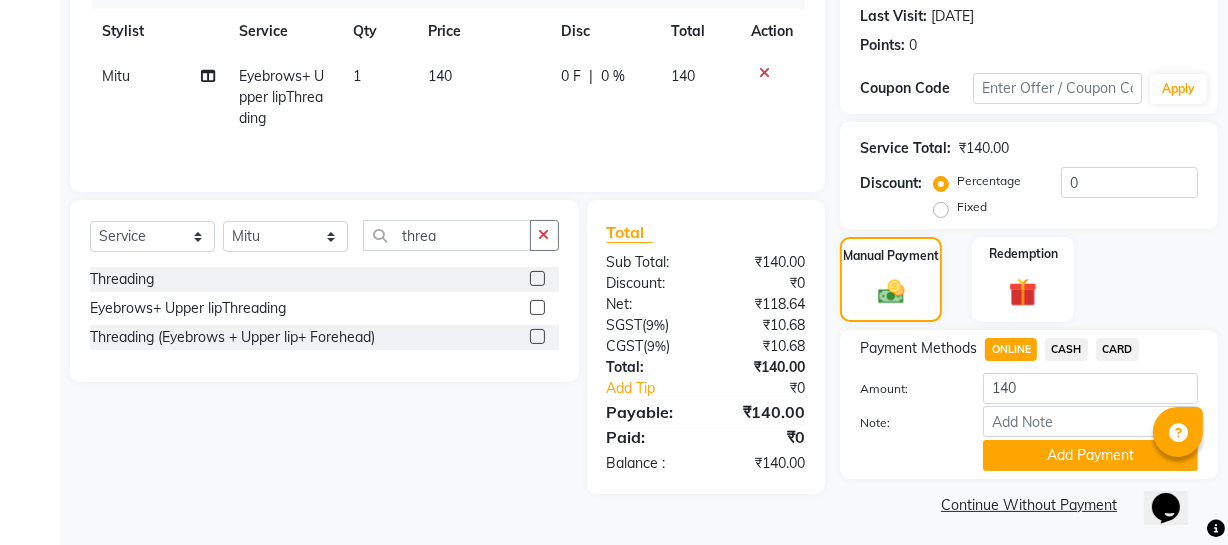 scroll, scrollTop: 281, scrollLeft: 0, axis: vertical 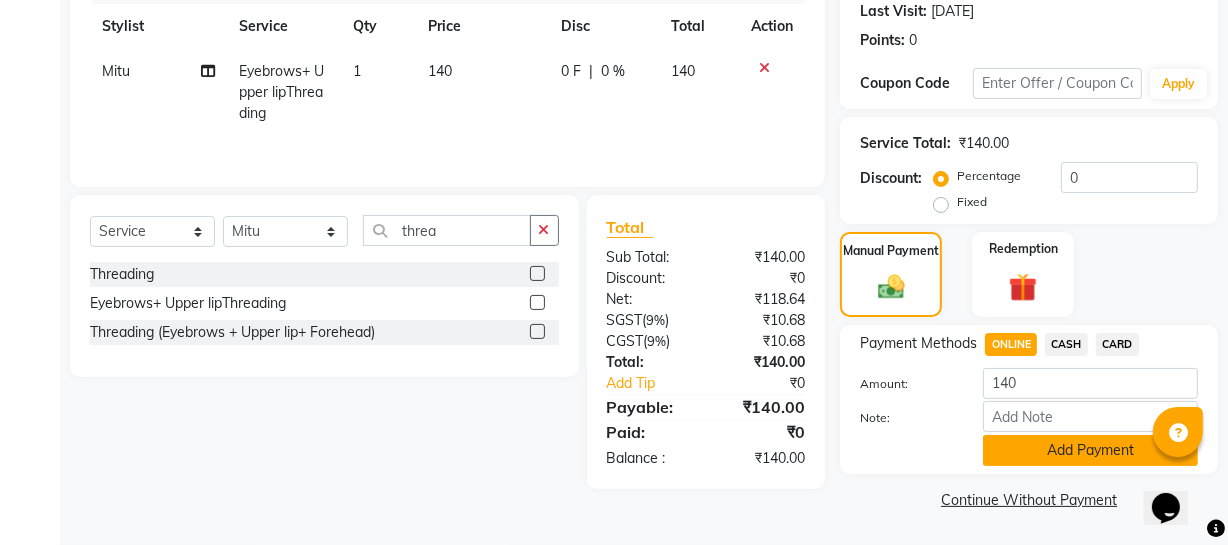 click on "Add Payment" 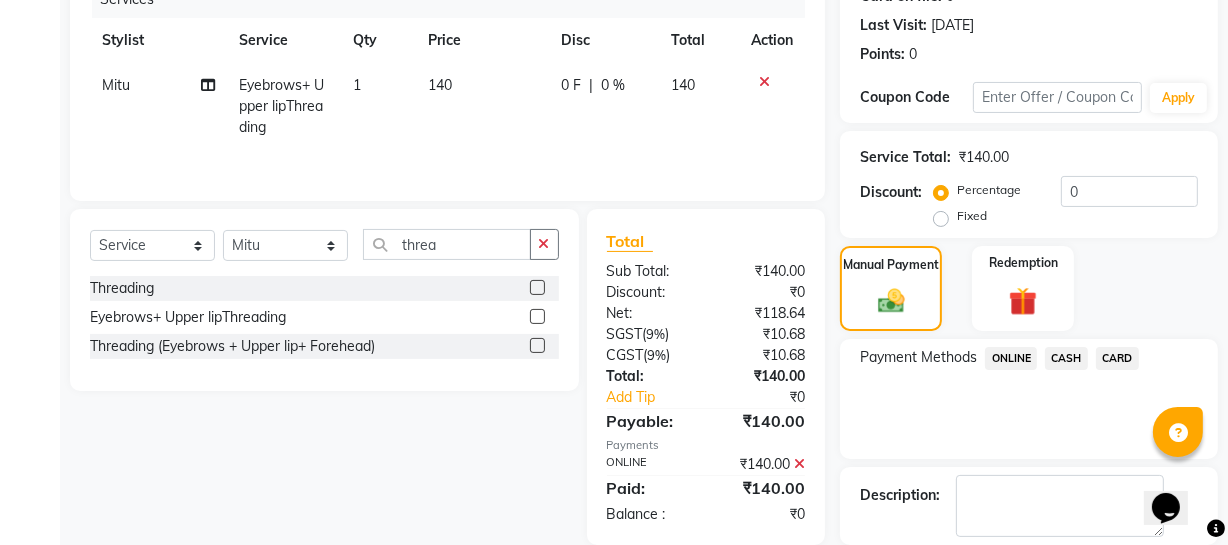 scroll, scrollTop: 364, scrollLeft: 0, axis: vertical 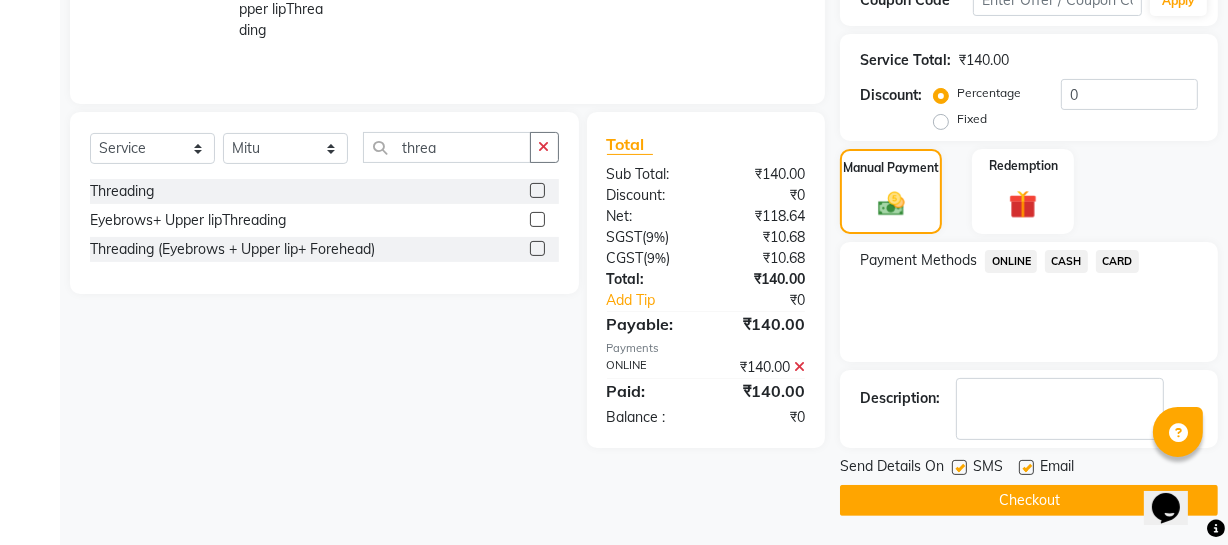 click on "Checkout" 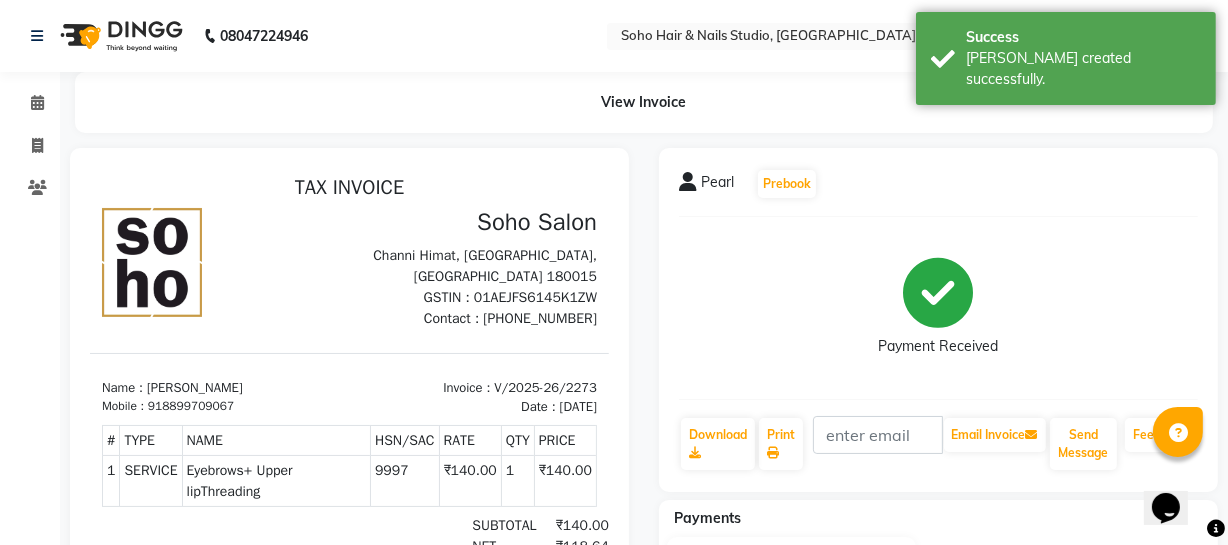 scroll, scrollTop: 0, scrollLeft: 0, axis: both 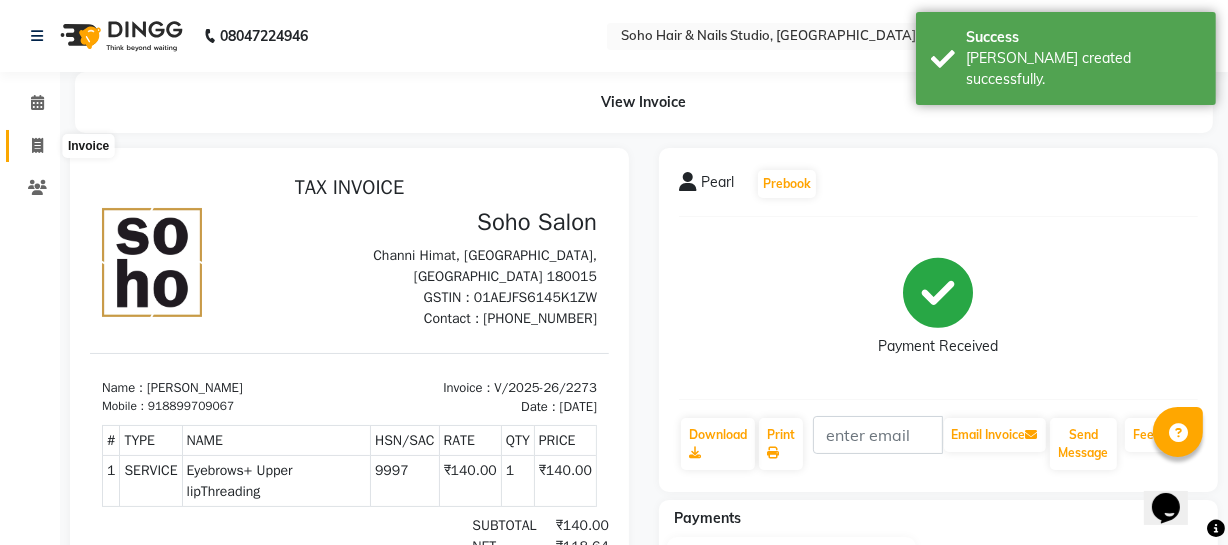 click 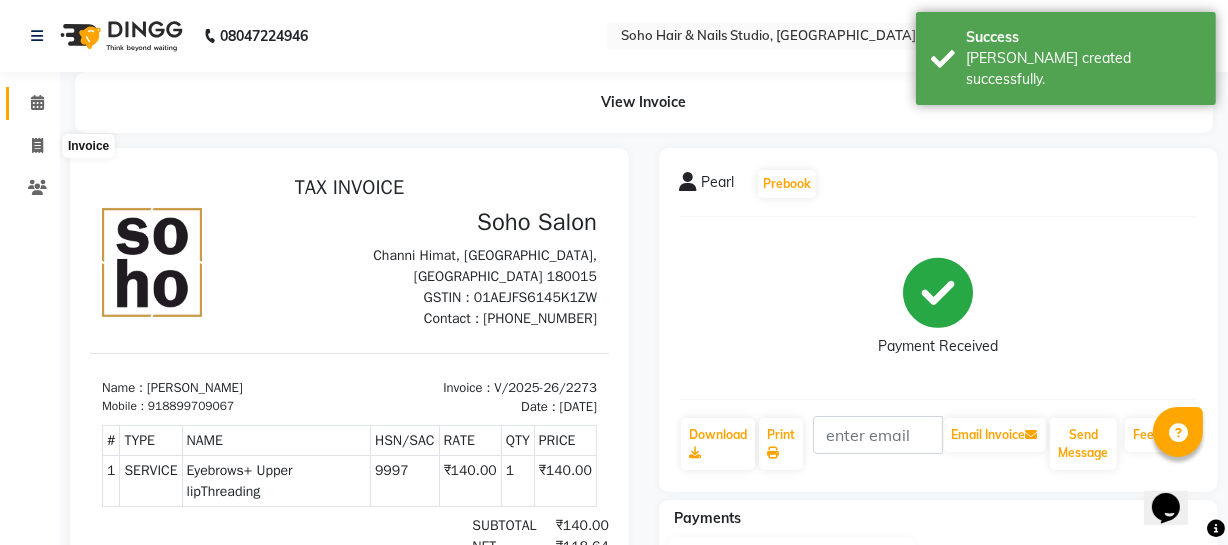 select on "service" 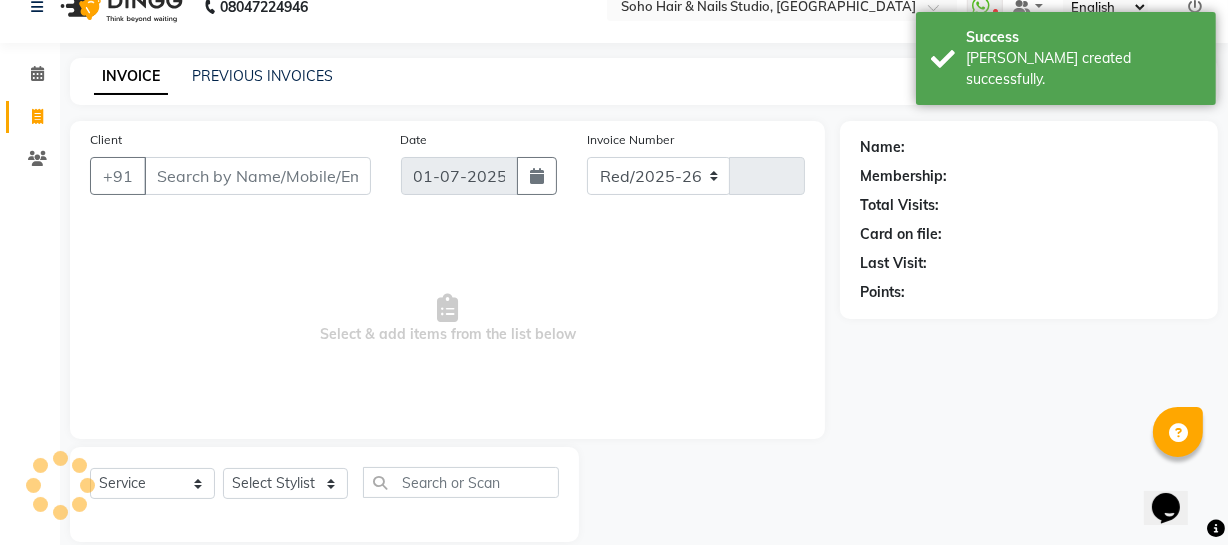 select on "735" 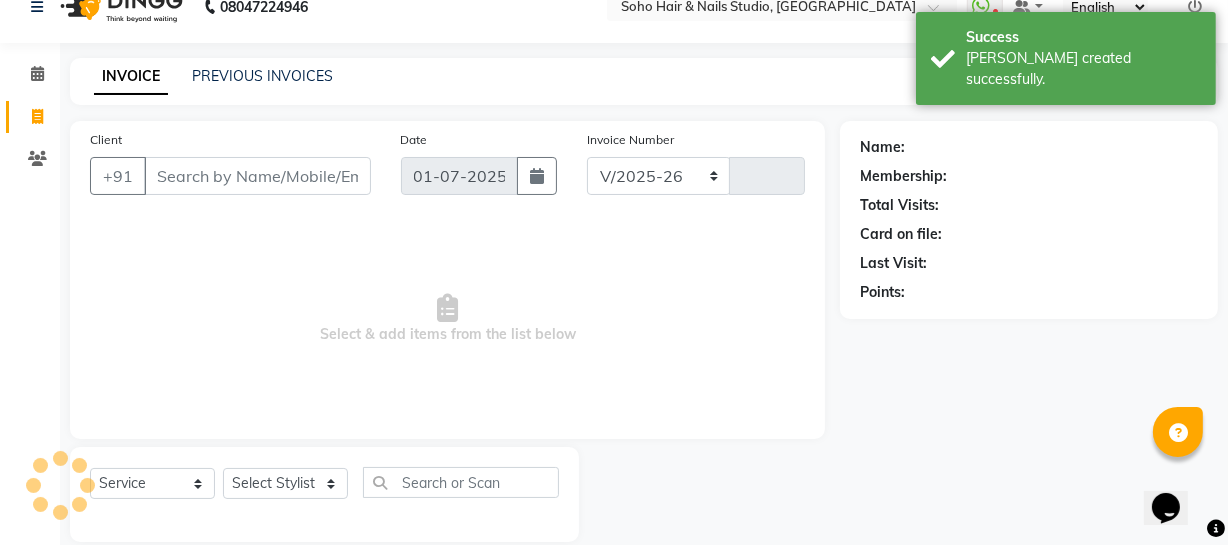 type on "2274" 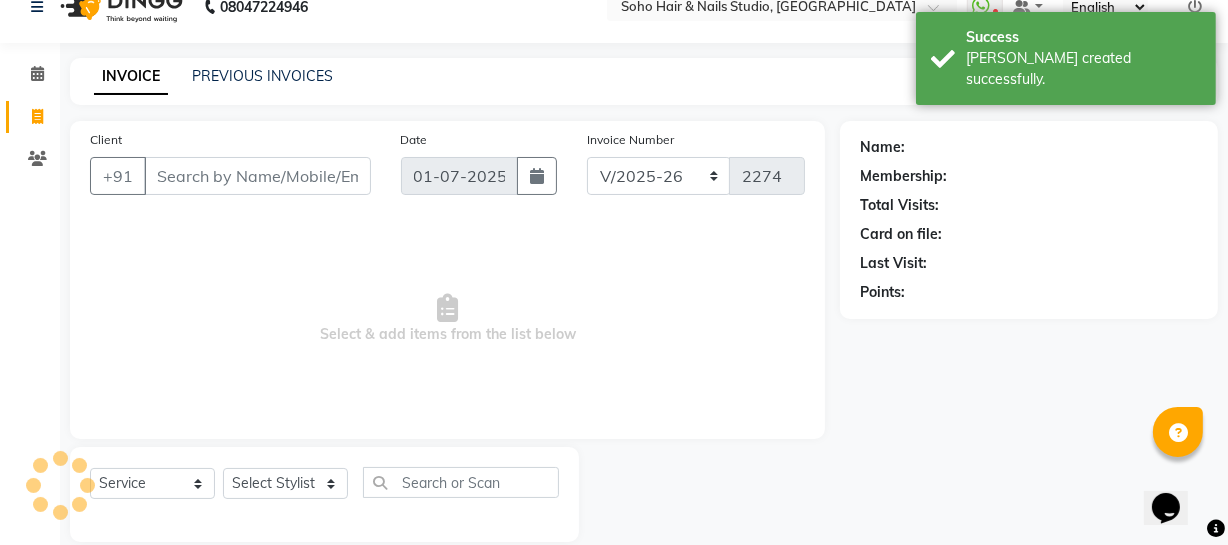 scroll, scrollTop: 57, scrollLeft: 0, axis: vertical 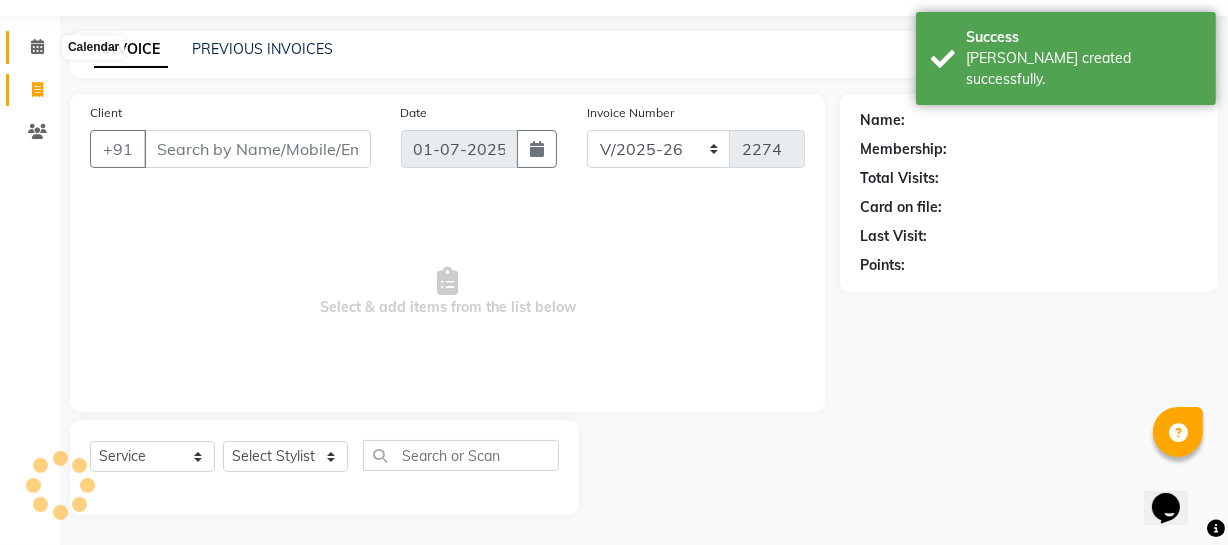 click 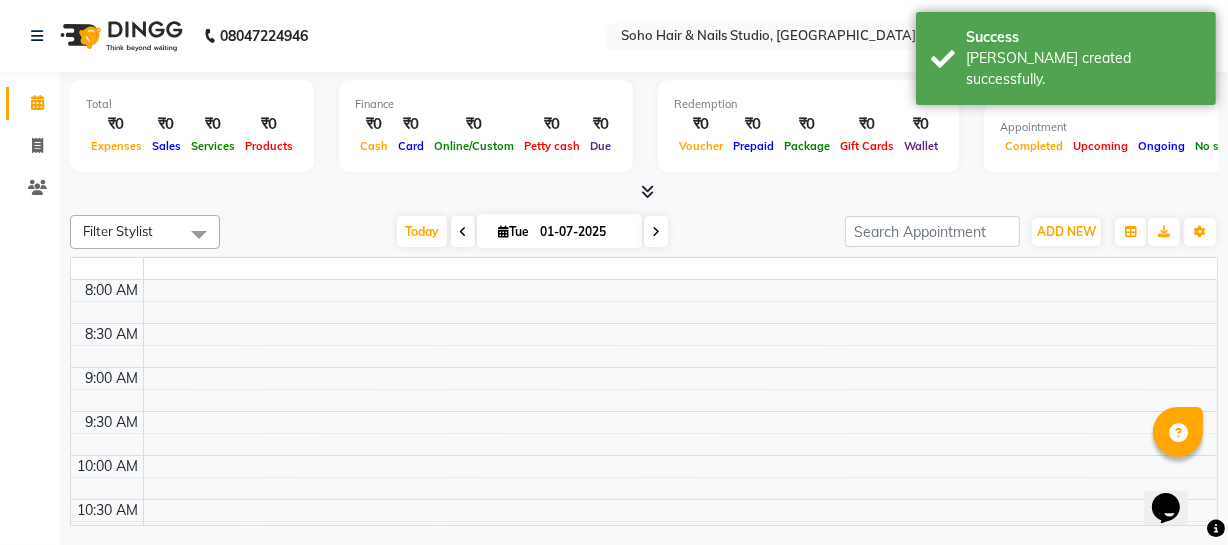 scroll, scrollTop: 0, scrollLeft: 0, axis: both 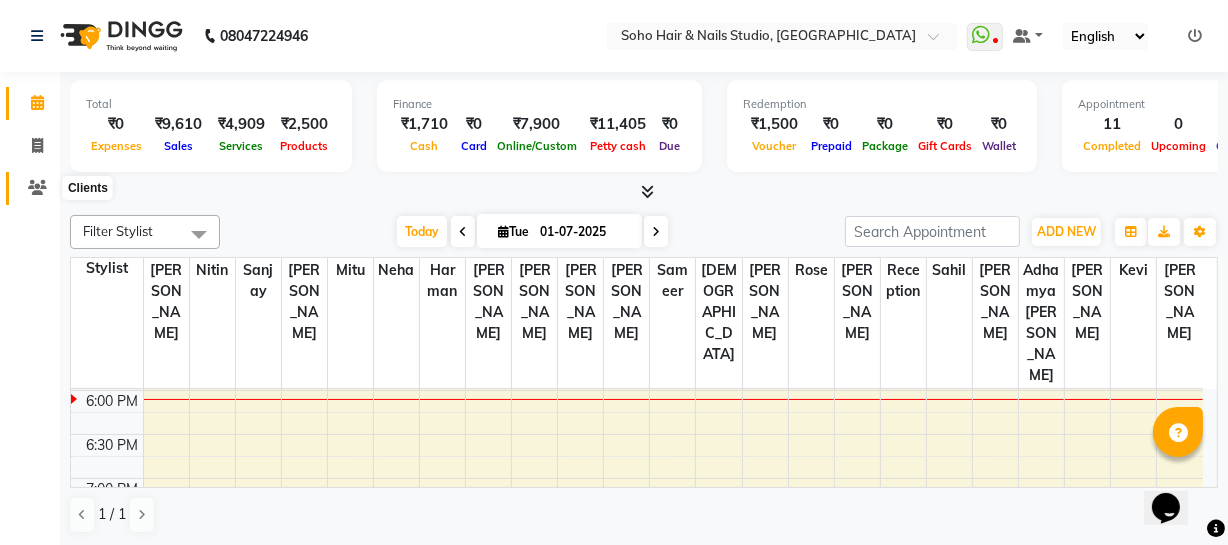 click 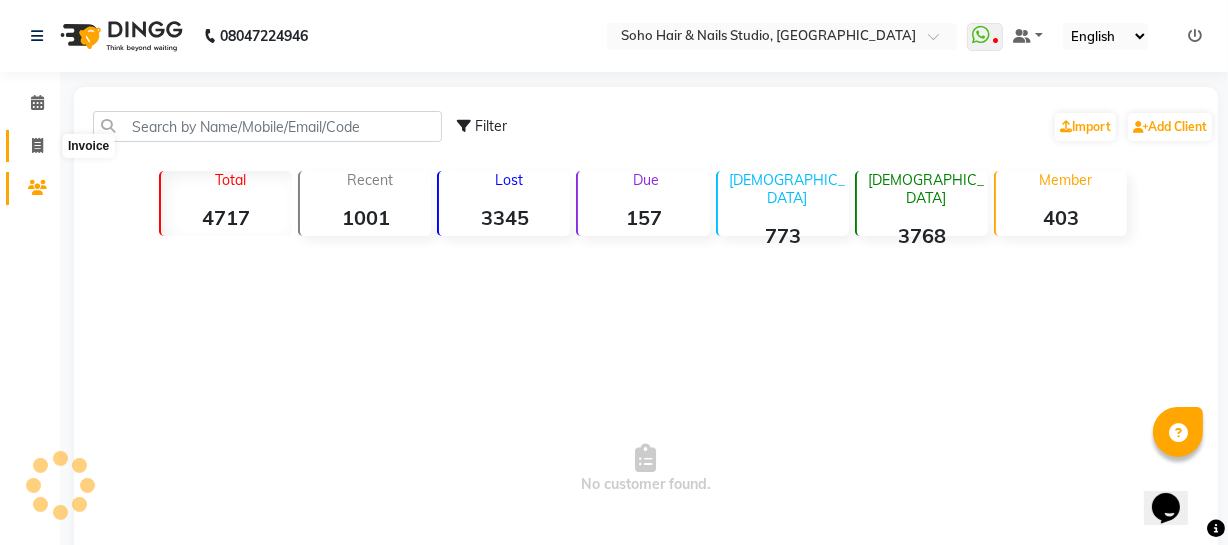 click 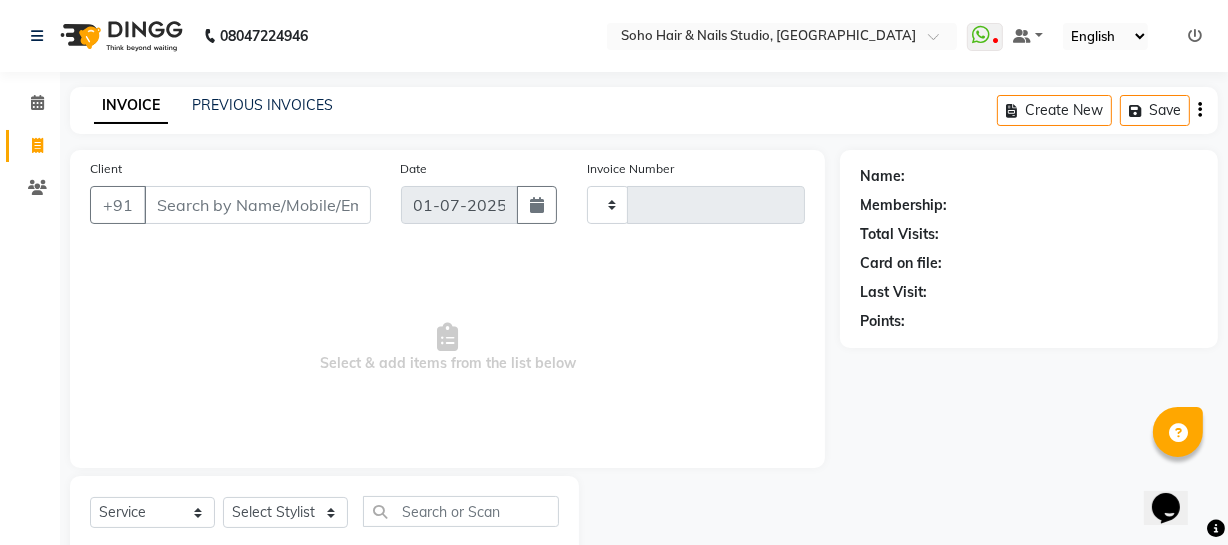 scroll, scrollTop: 57, scrollLeft: 0, axis: vertical 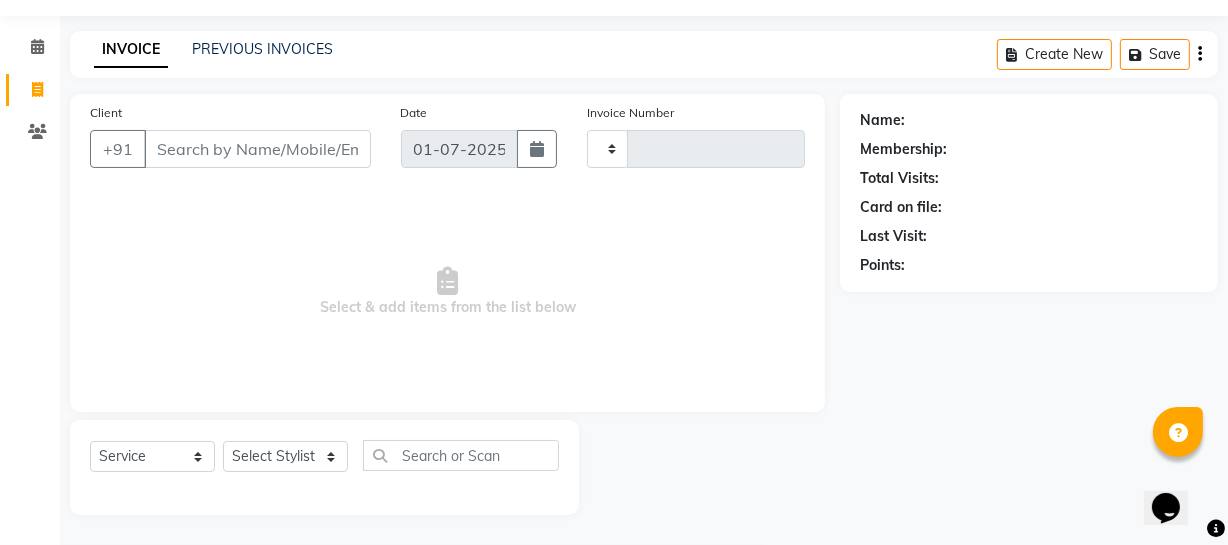 type on "2274" 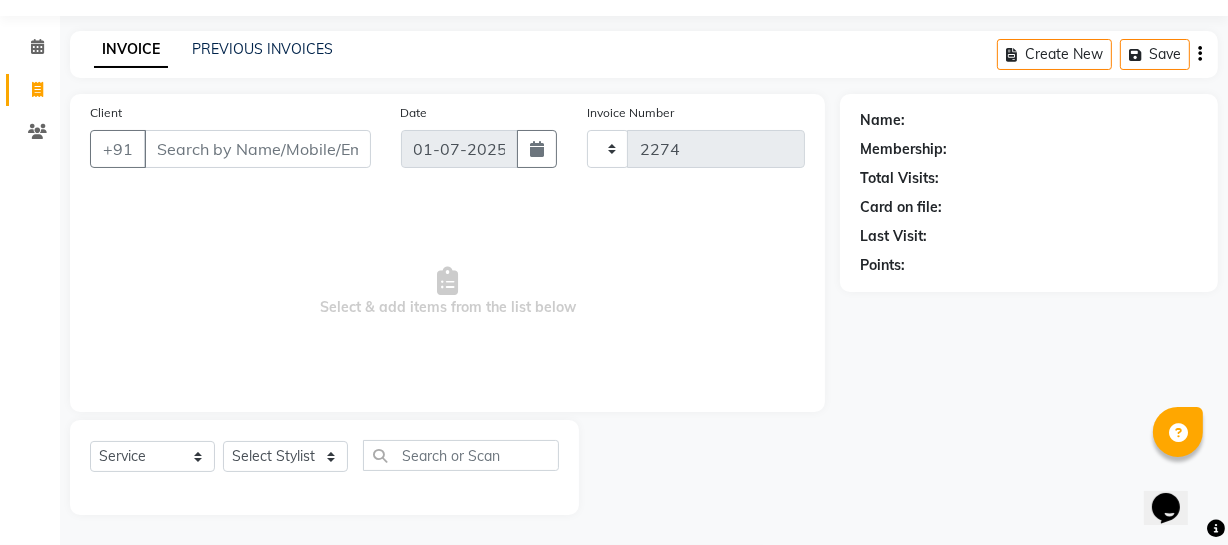 select on "735" 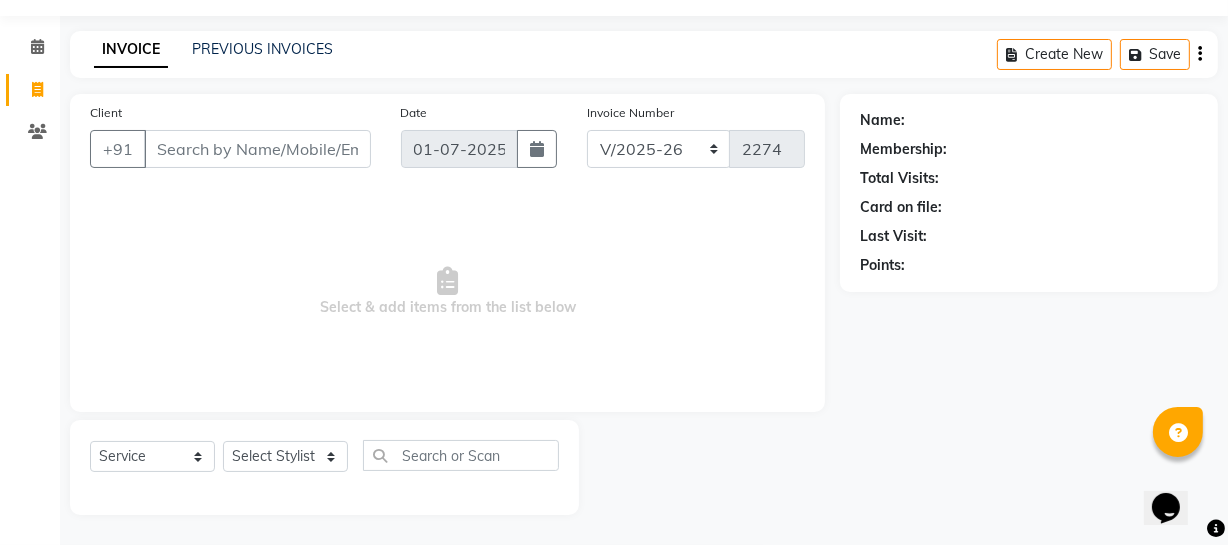 click on "Calendar  Invoice  Clients Completed InProgress Upcoming Dropped Tentative Check-In Confirm Bookings Segments Page Builder" 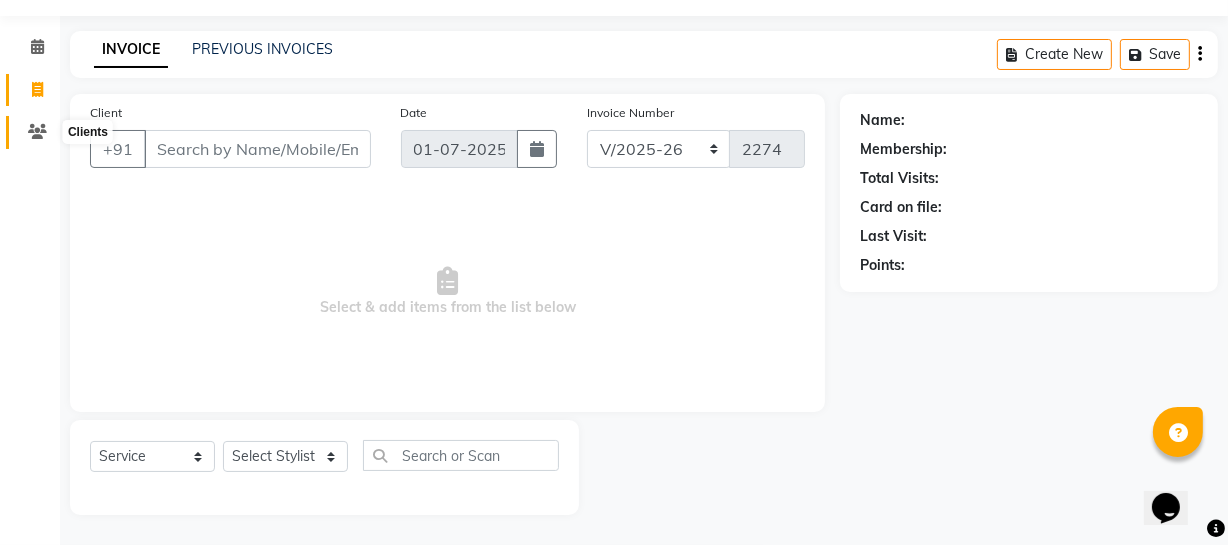 click 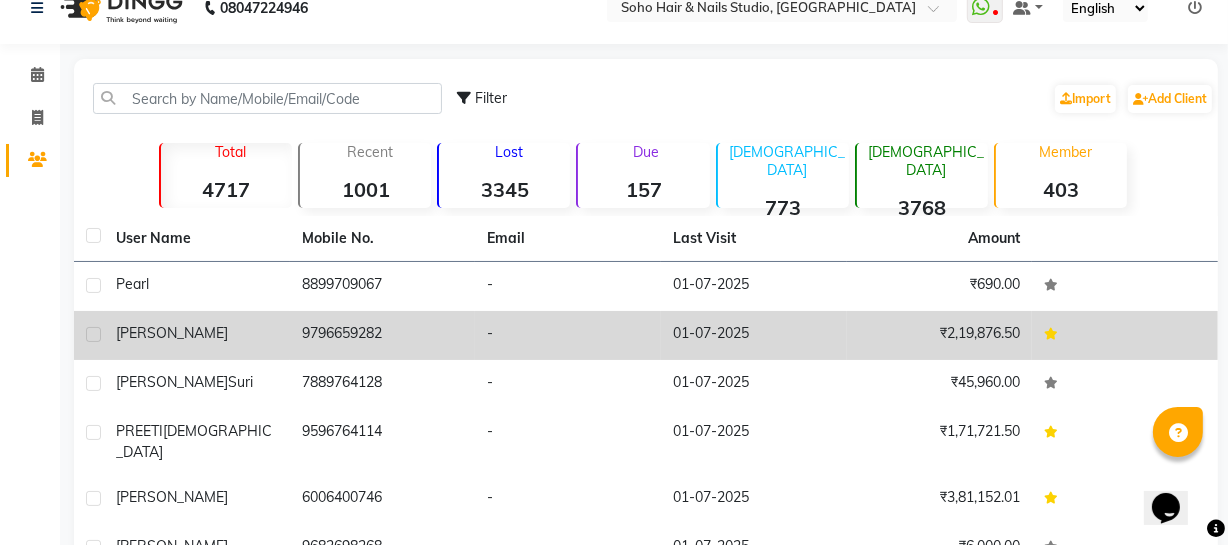 scroll, scrollTop: 0, scrollLeft: 0, axis: both 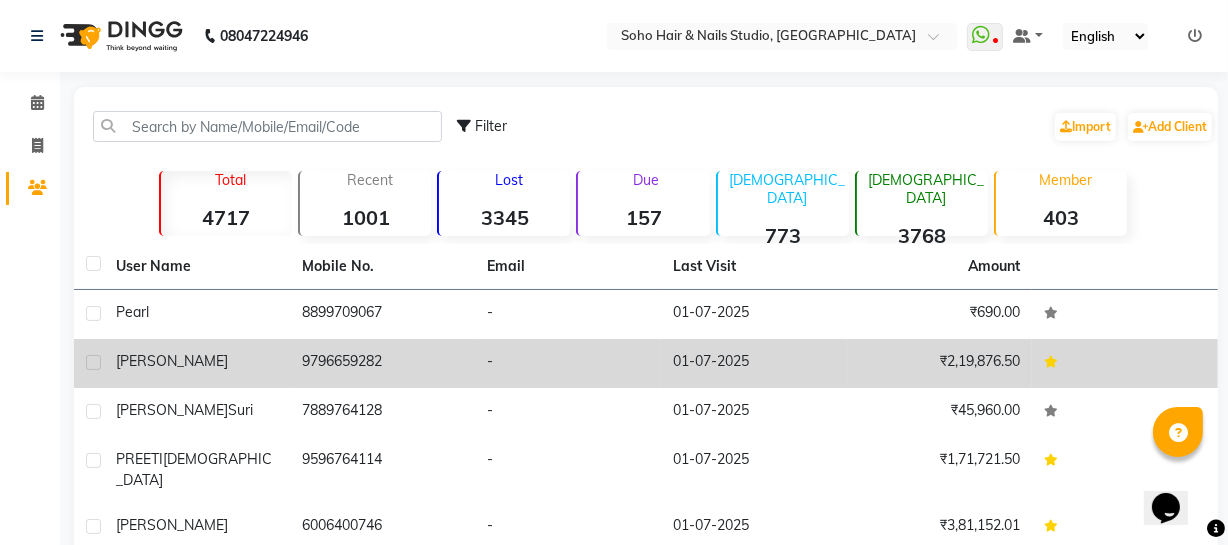 click on "9796659282" 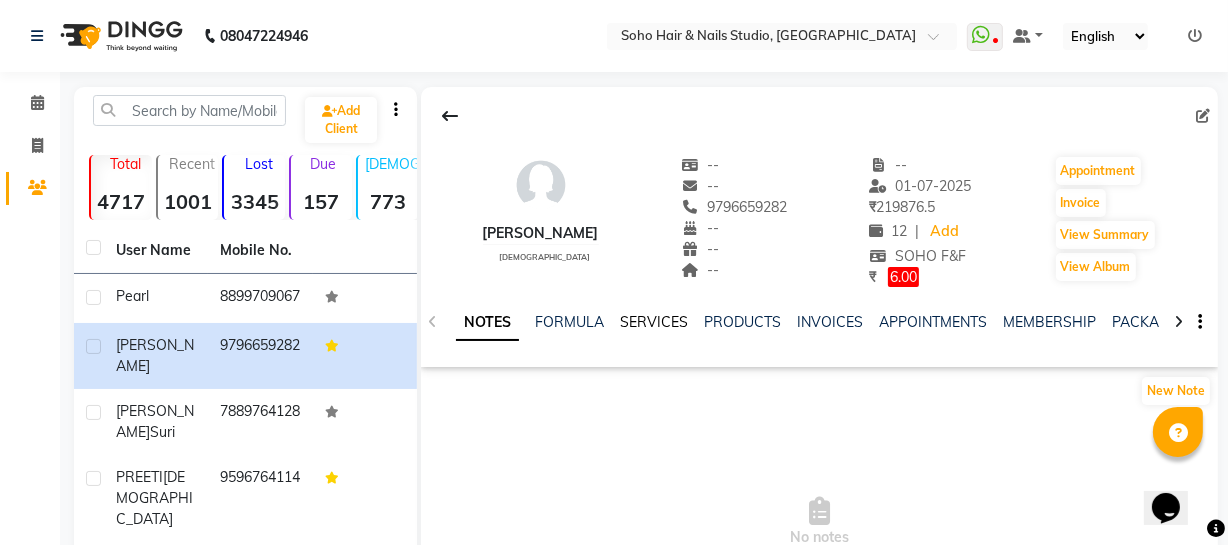 drag, startPoint x: 581, startPoint y: 340, endPoint x: 632, endPoint y: 319, distance: 55.154327 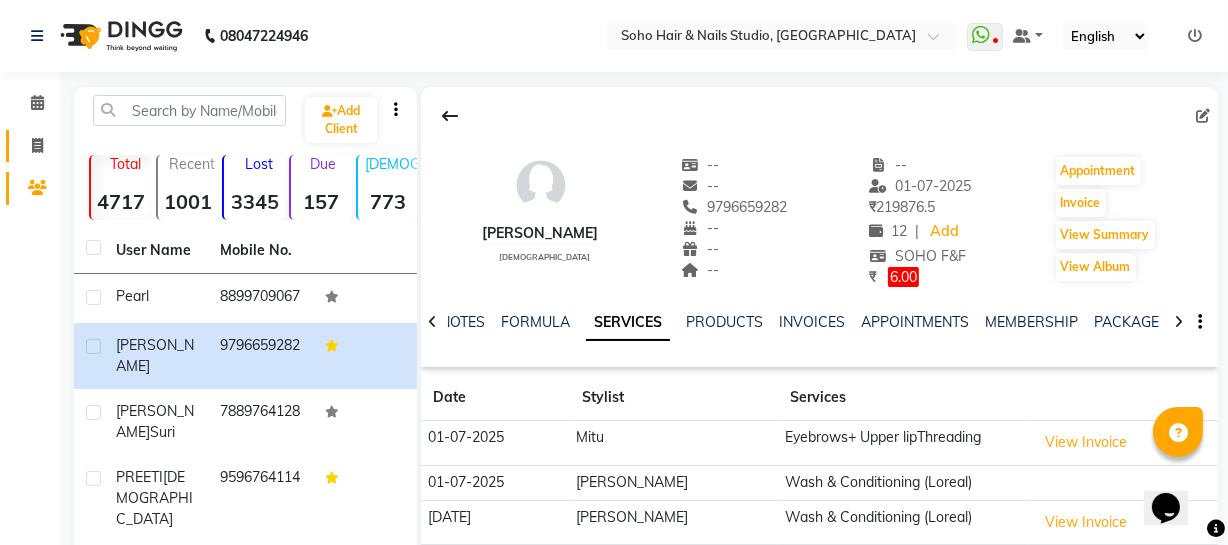 click on "Invoice" 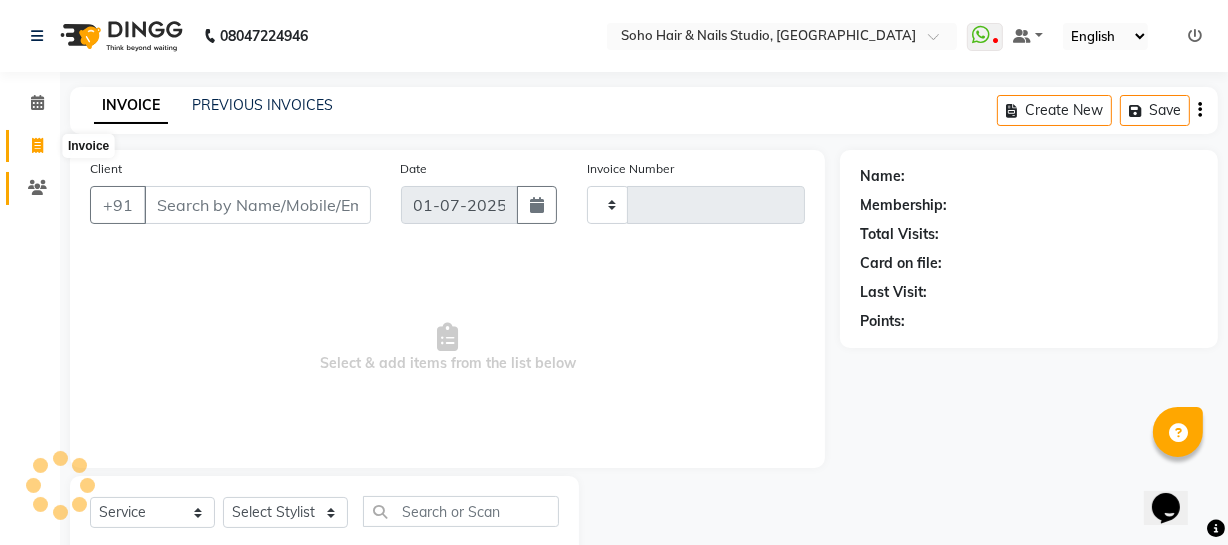 scroll, scrollTop: 57, scrollLeft: 0, axis: vertical 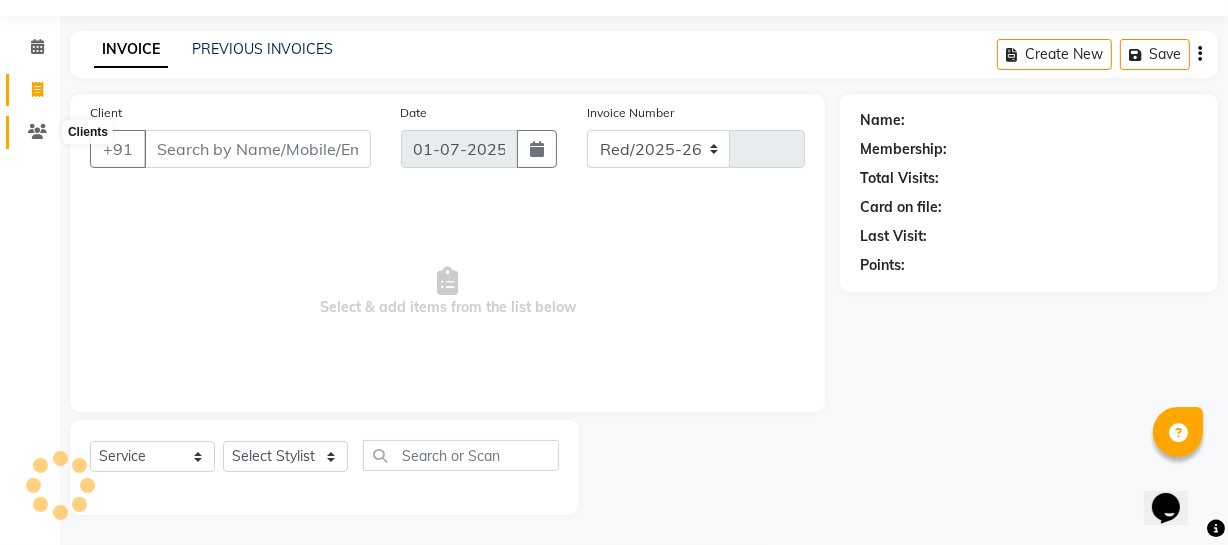 select on "735" 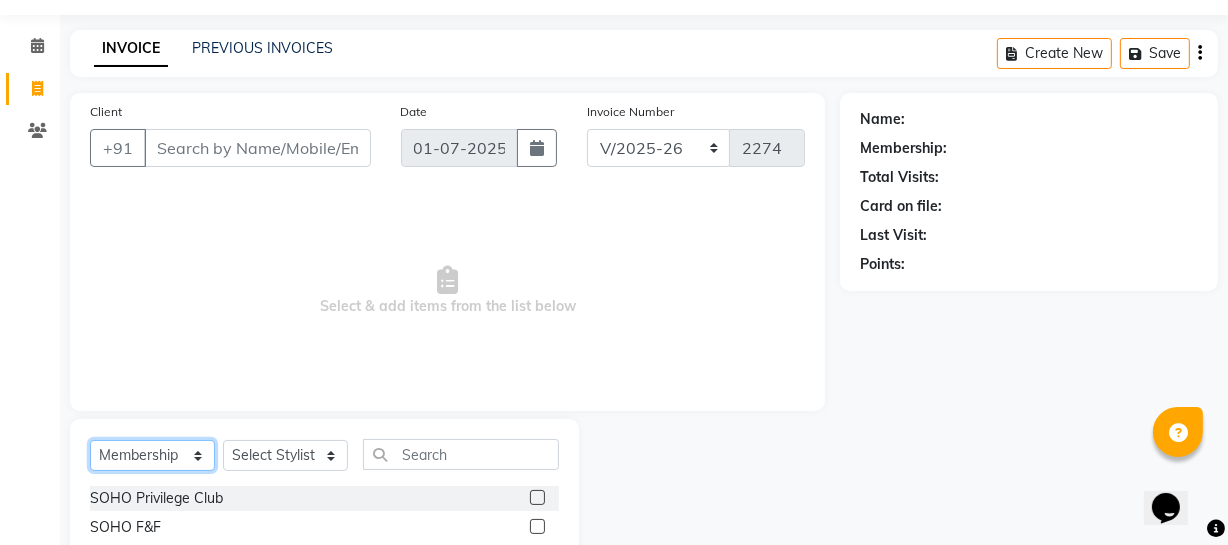 drag, startPoint x: 200, startPoint y: 455, endPoint x: 200, endPoint y: 440, distance: 15 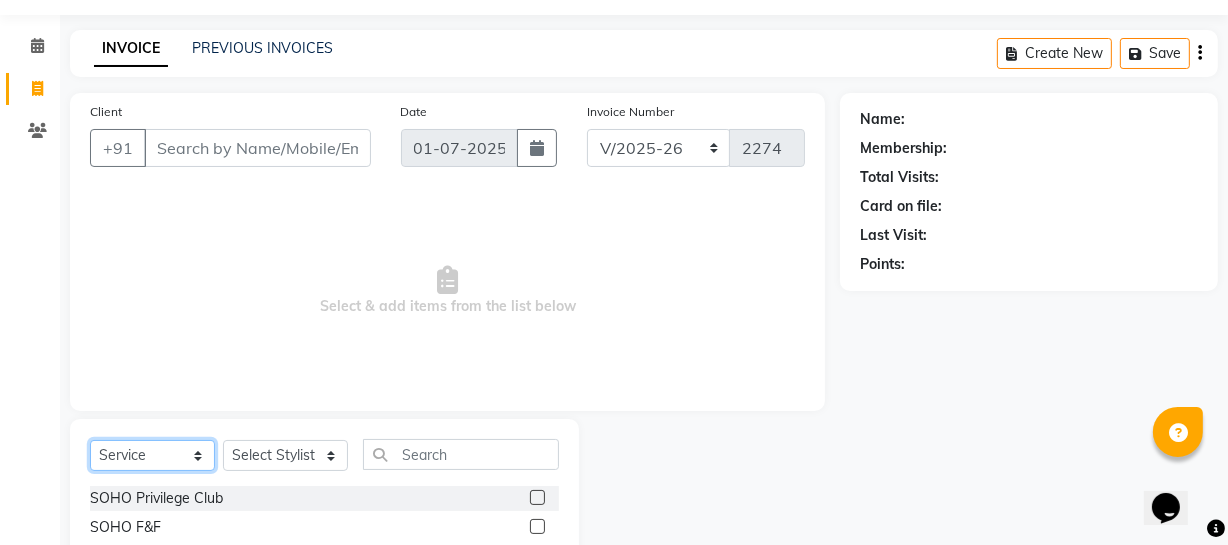 click on "Select  Service  Product  Membership  Package Voucher Prepaid Gift Card" 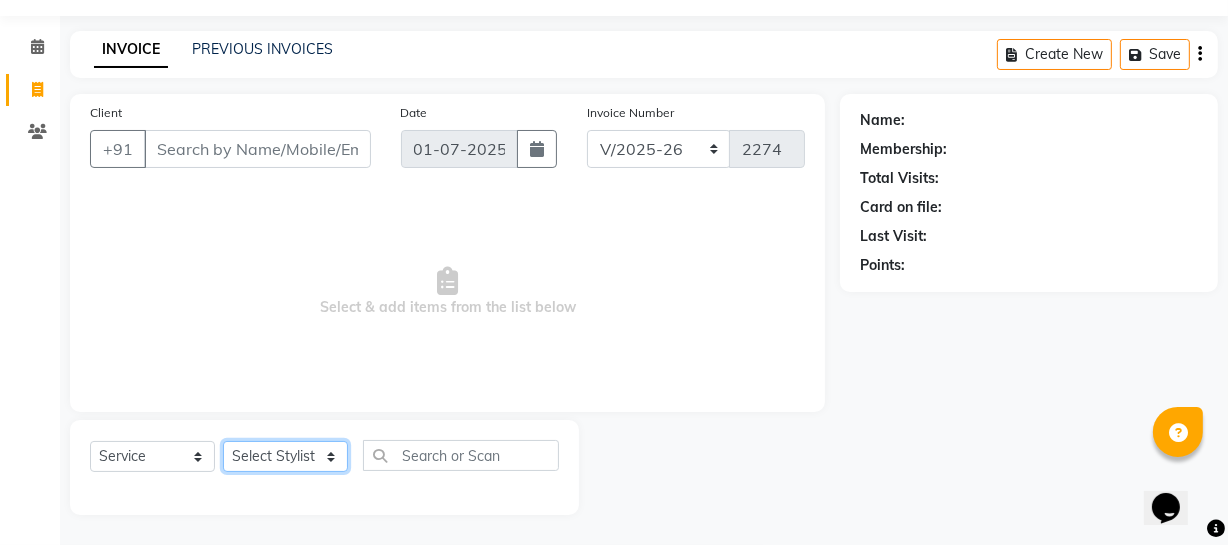 click on "Select Stylist [PERSON_NAME] Adhamya [PERSON_NAME] [PERSON_NAME] [PERSON_NAME] [PERSON_NAME] [PERSON_NAME]  [PERSON_NAME] [PERSON_NAME] Mitu [PERSON_NAME] Swalia Nitin Reception [PERSON_NAME]  [PERSON_NAME] sameer [PERSON_NAME] [PERSON_NAME] [PERSON_NAME] [PERSON_NAME] [PERSON_NAME]" 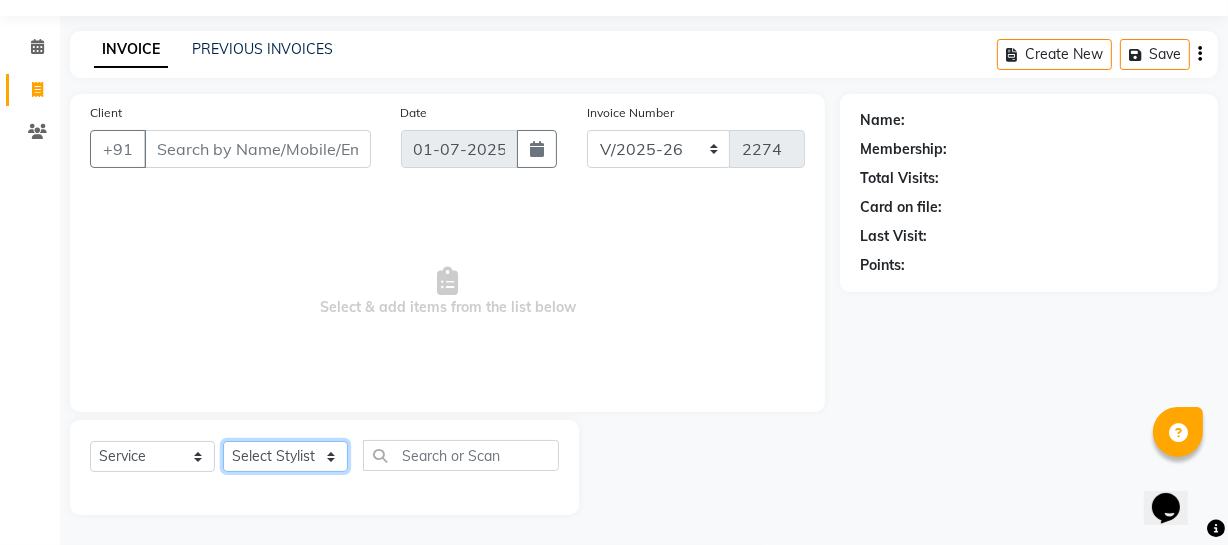 select on "58119" 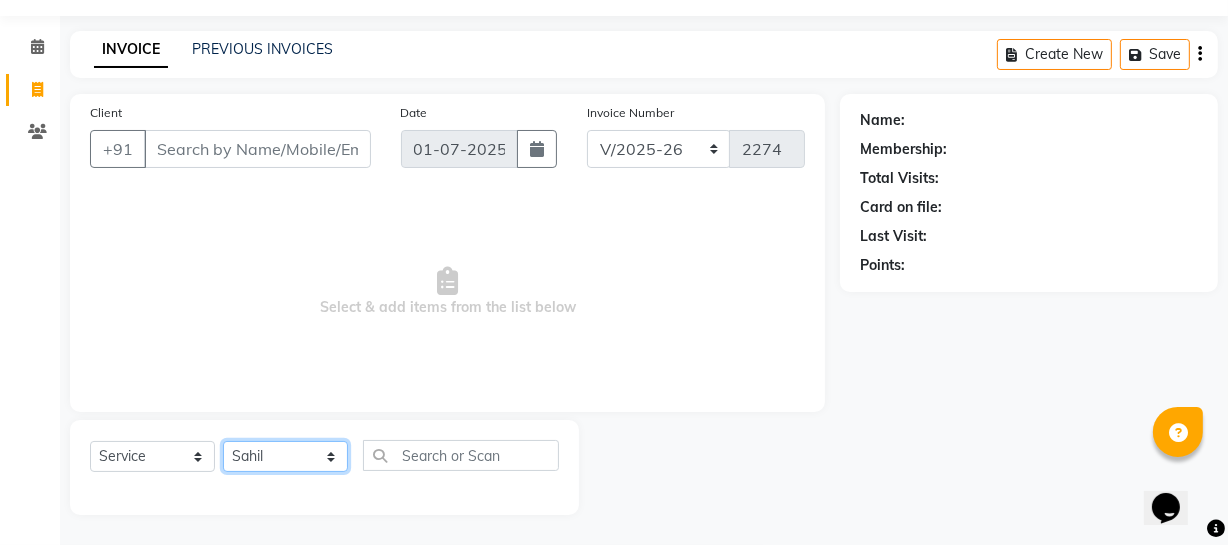 click on "Select Stylist [PERSON_NAME] Adhamya [PERSON_NAME] [PERSON_NAME] [PERSON_NAME] [PERSON_NAME] [PERSON_NAME]  [PERSON_NAME] [PERSON_NAME] Mitu [PERSON_NAME] Swalia Nitin Reception [PERSON_NAME]  [PERSON_NAME] sameer [PERSON_NAME] [PERSON_NAME] [PERSON_NAME] [PERSON_NAME] [PERSON_NAME]" 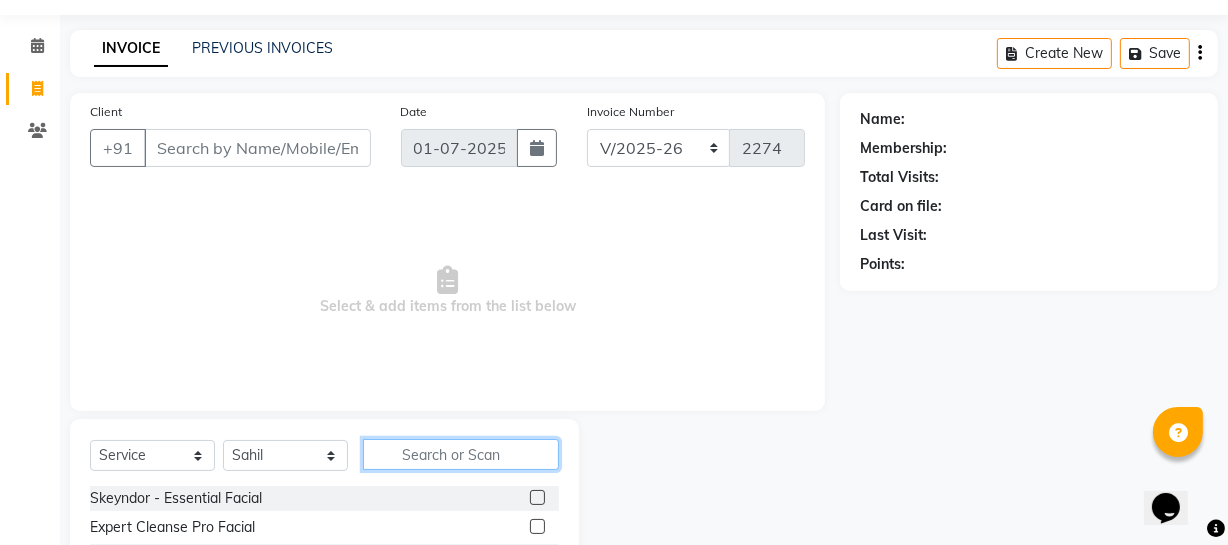 click 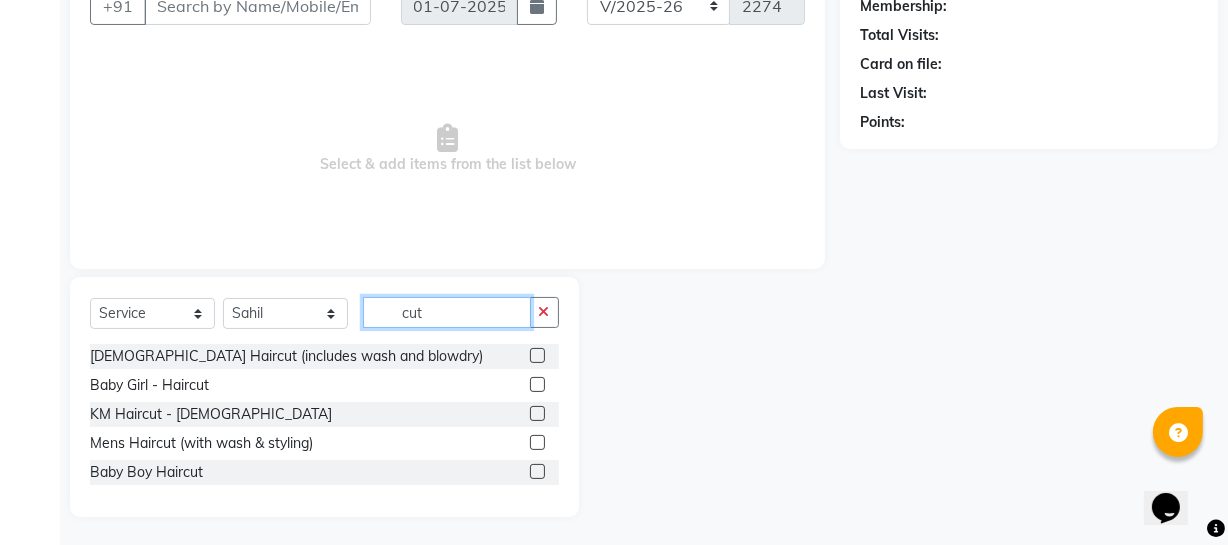 scroll, scrollTop: 201, scrollLeft: 0, axis: vertical 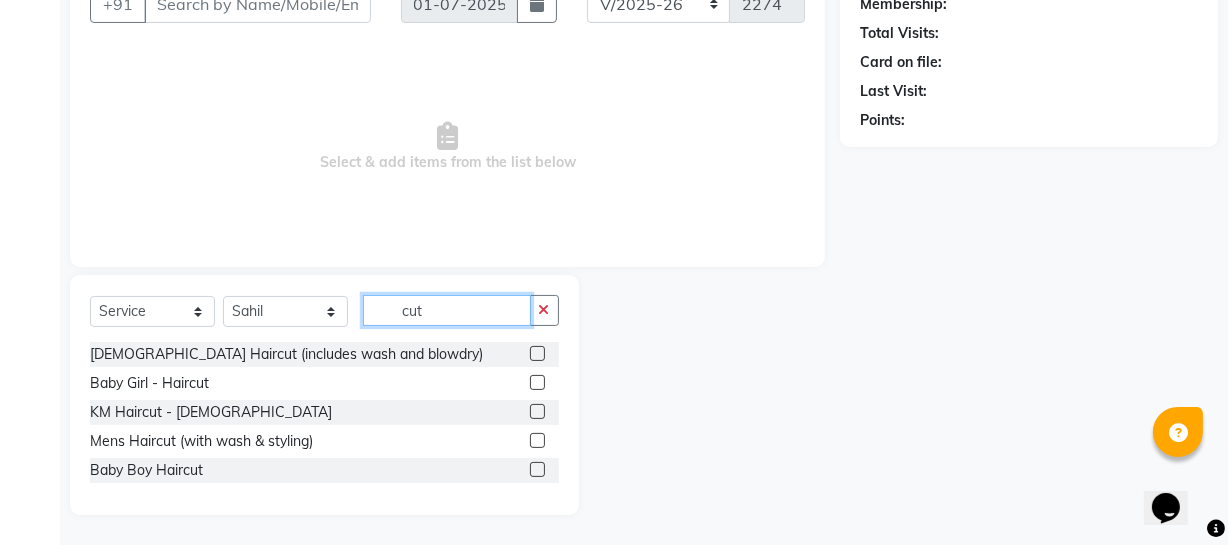 type on "cut" 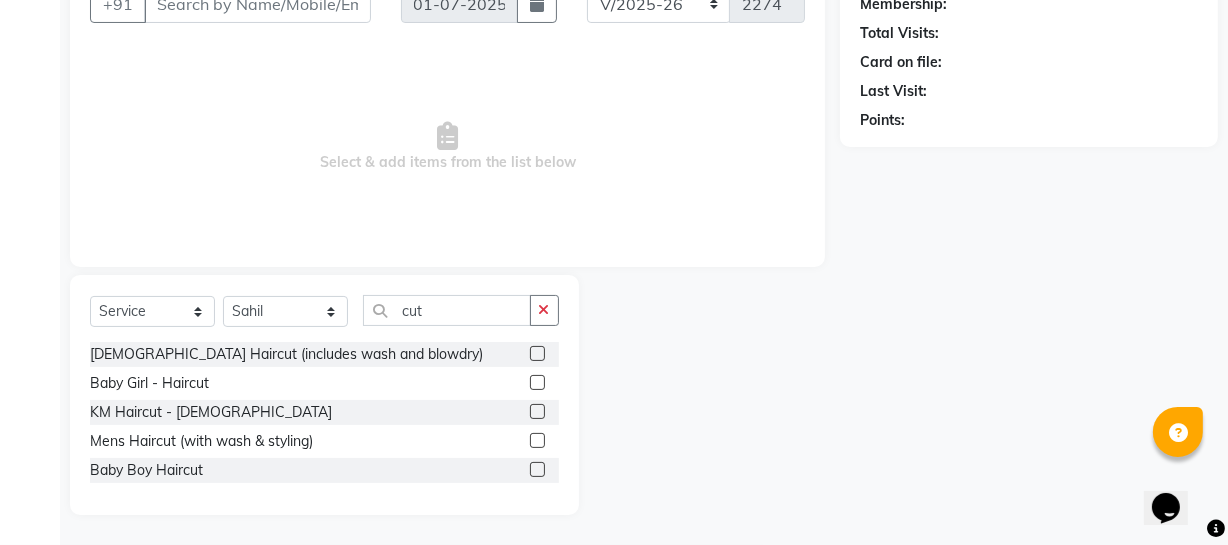 click 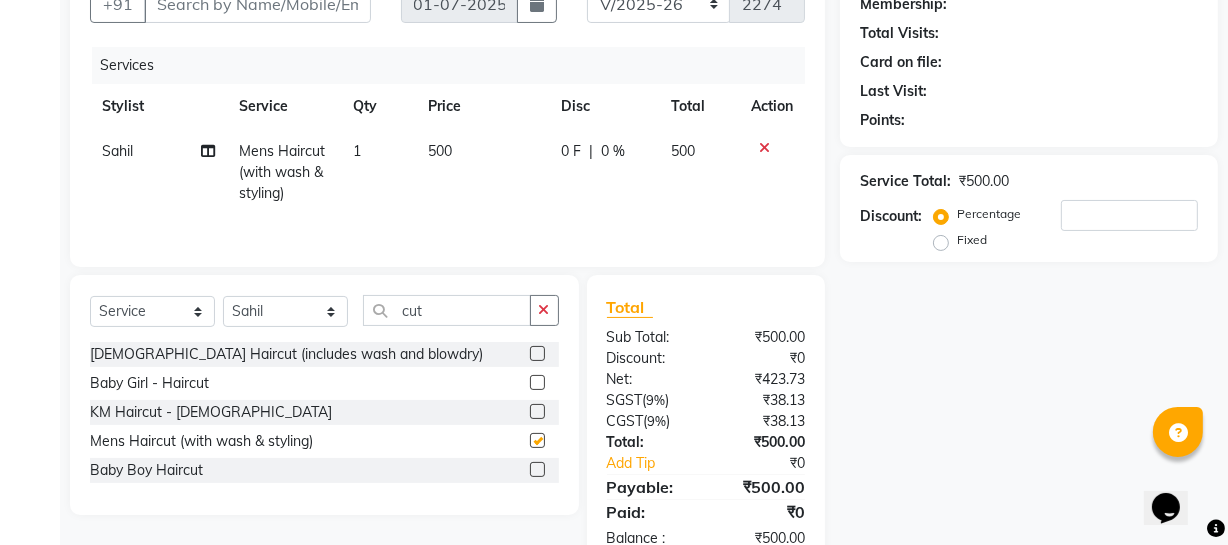 checkbox on "false" 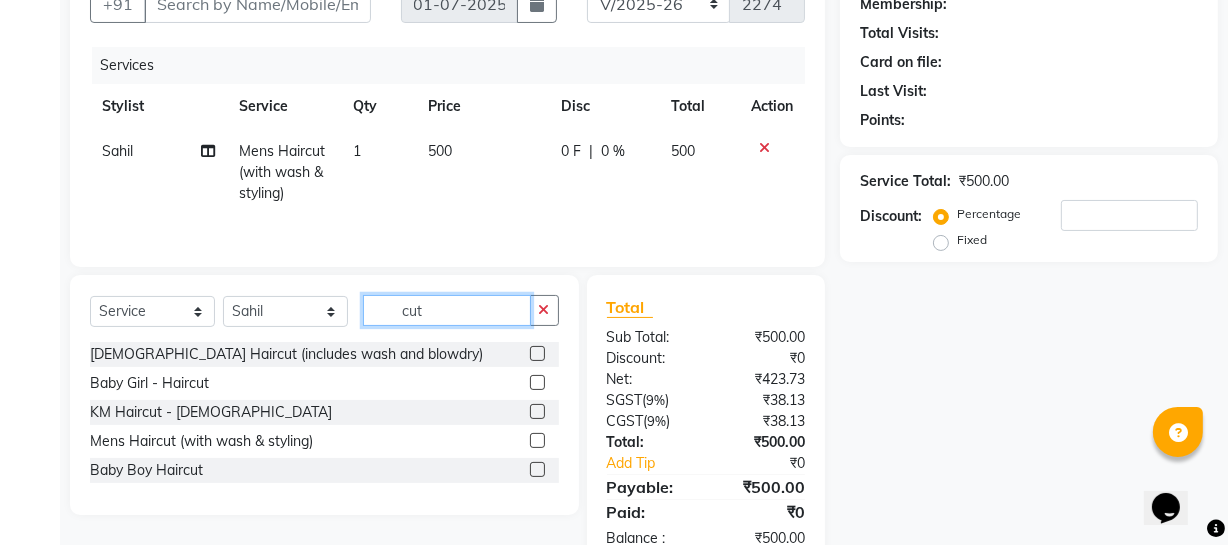 click on "cut" 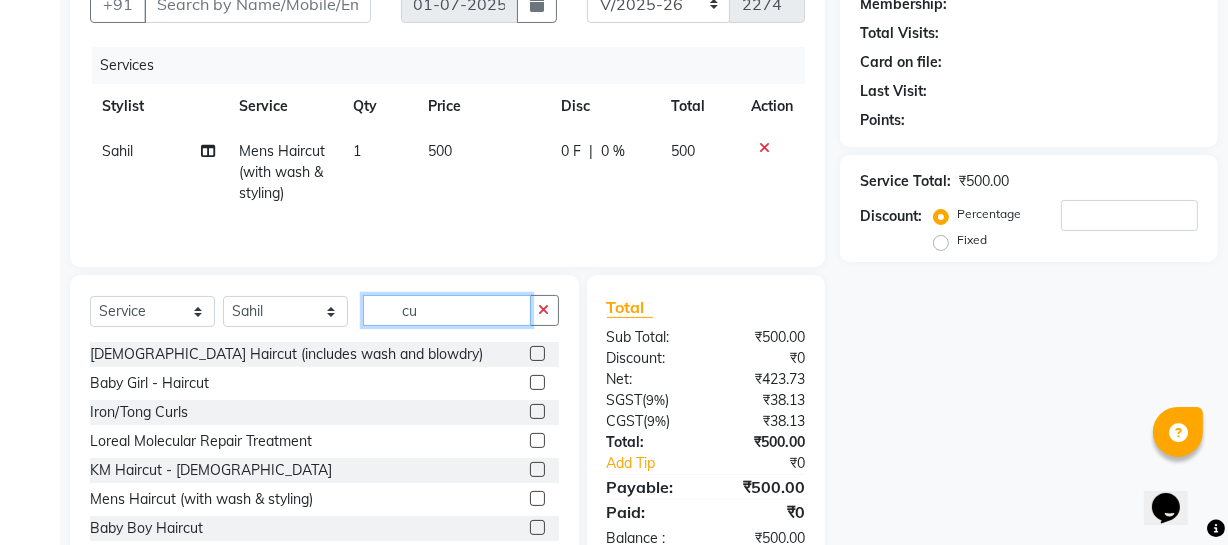 type on "c" 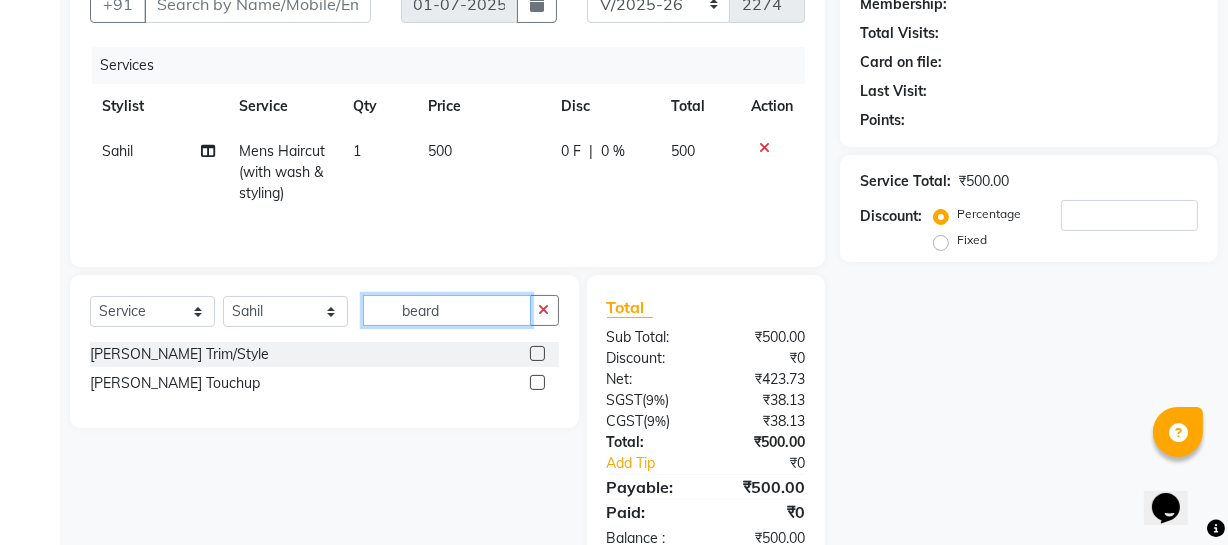 type on "beard" 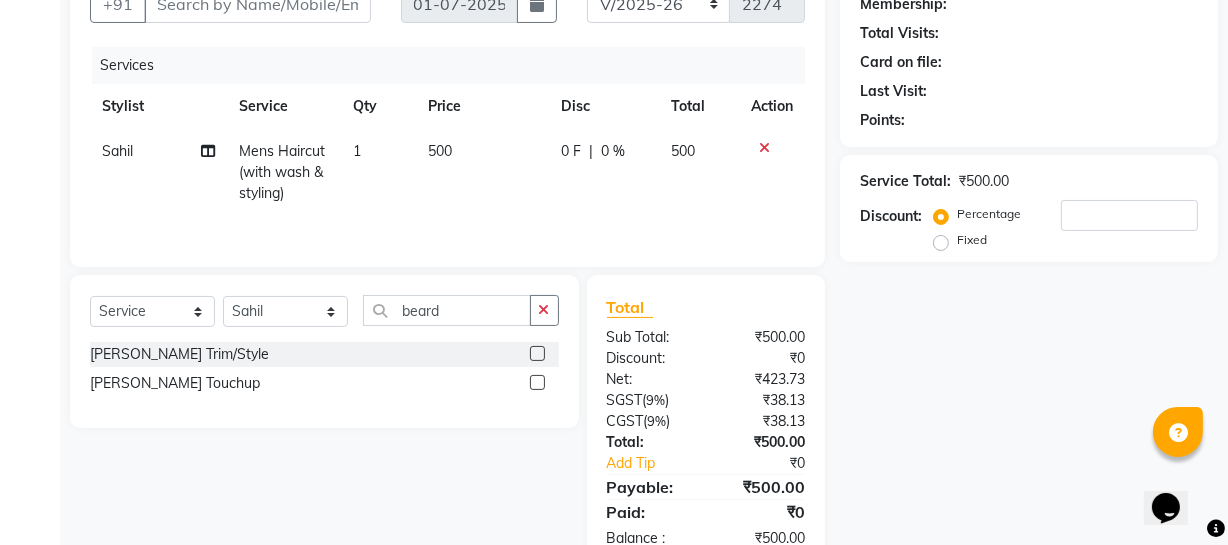 click 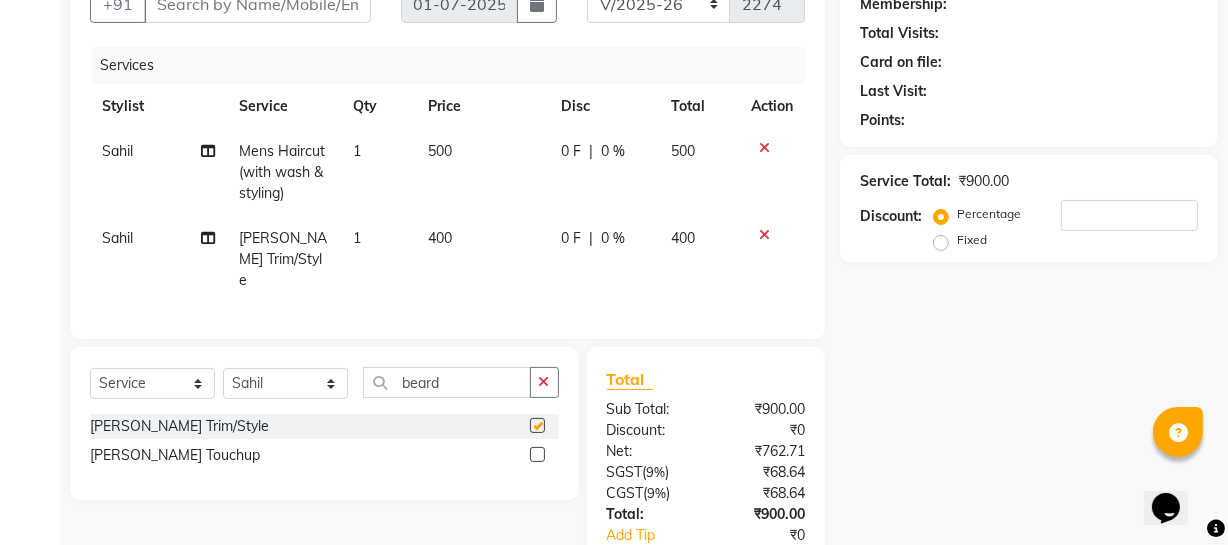 checkbox on "false" 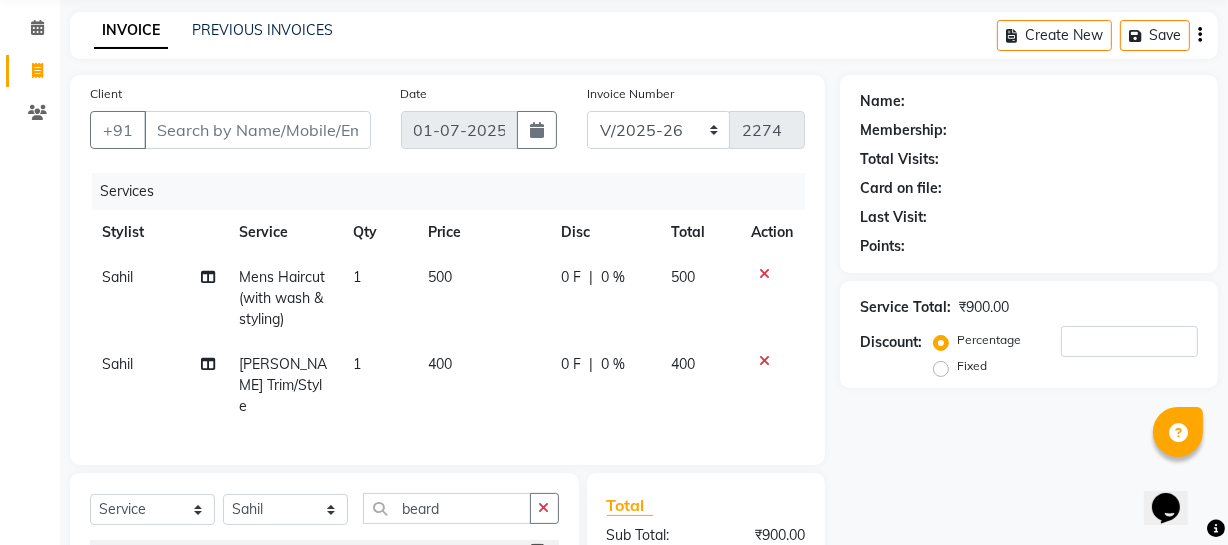 scroll, scrollTop: 20, scrollLeft: 0, axis: vertical 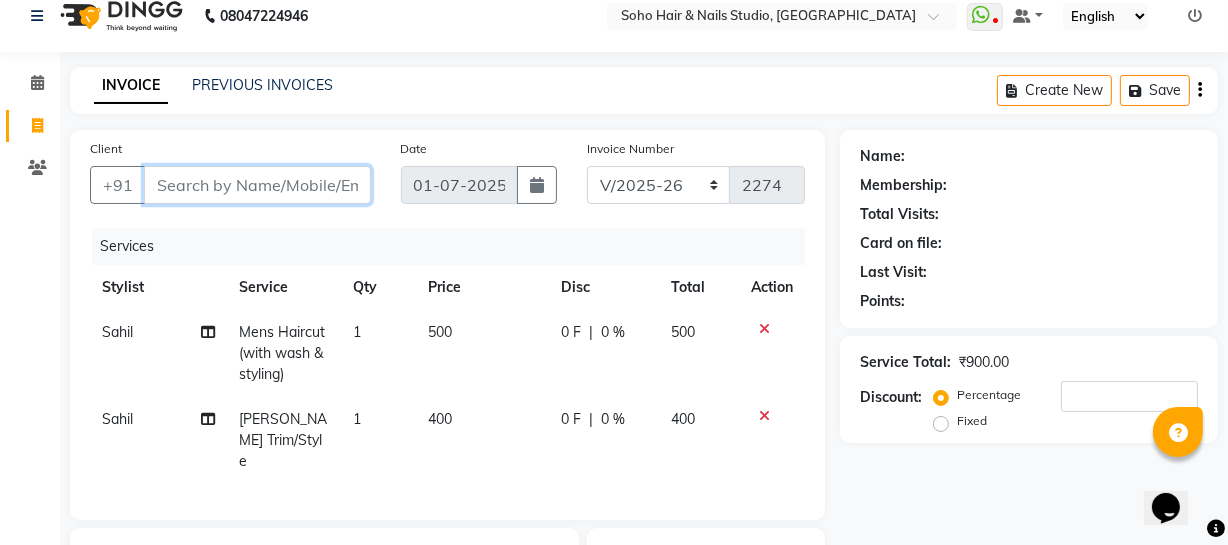 click on "Client" at bounding box center (257, 185) 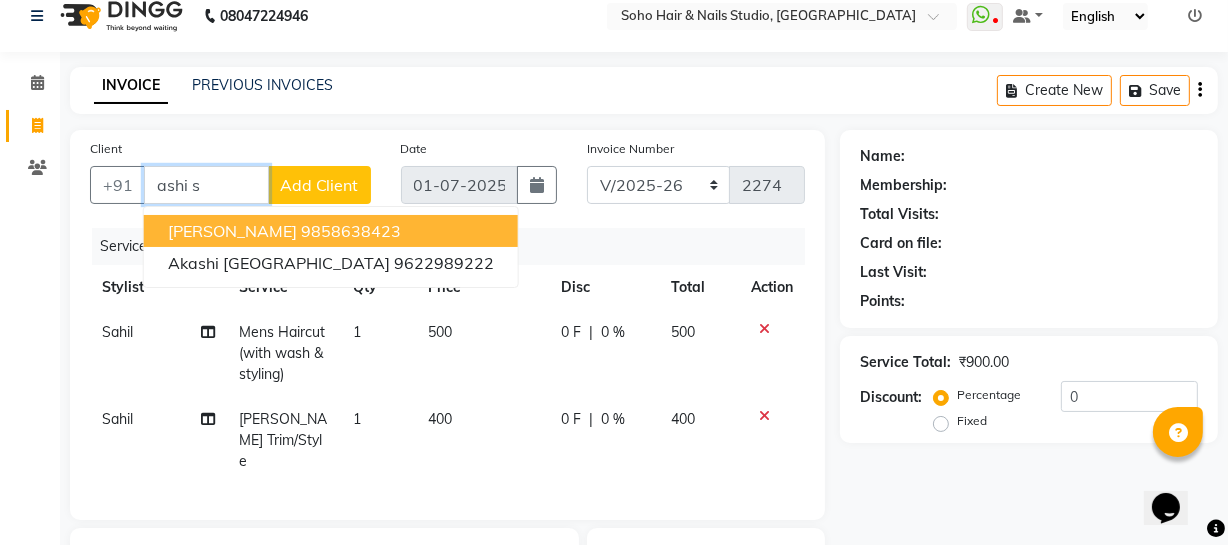 click on "9858638423" at bounding box center [351, 231] 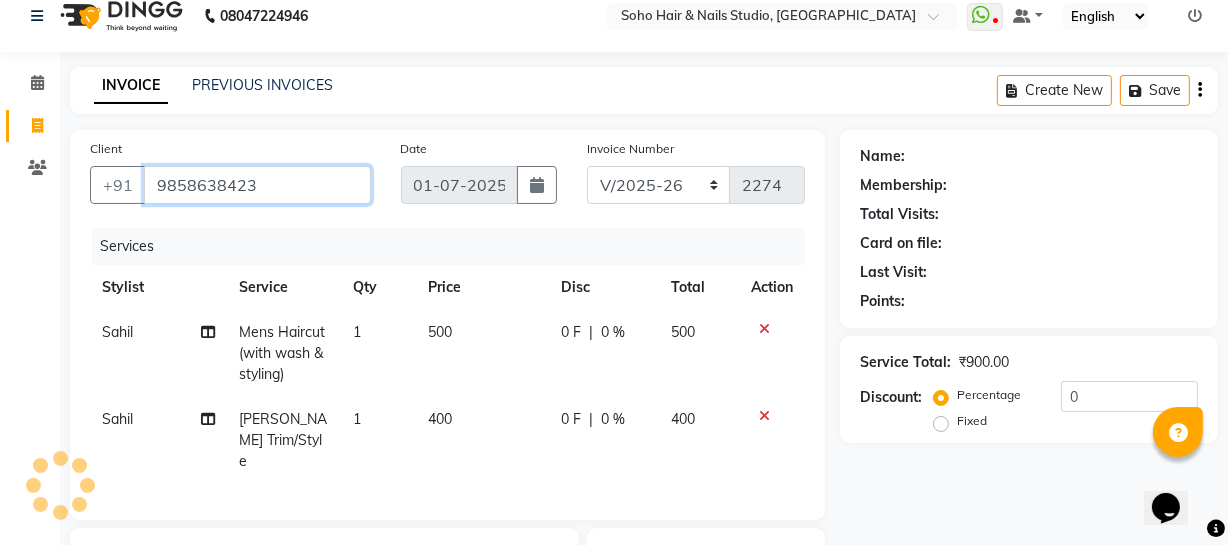type on "9858638423" 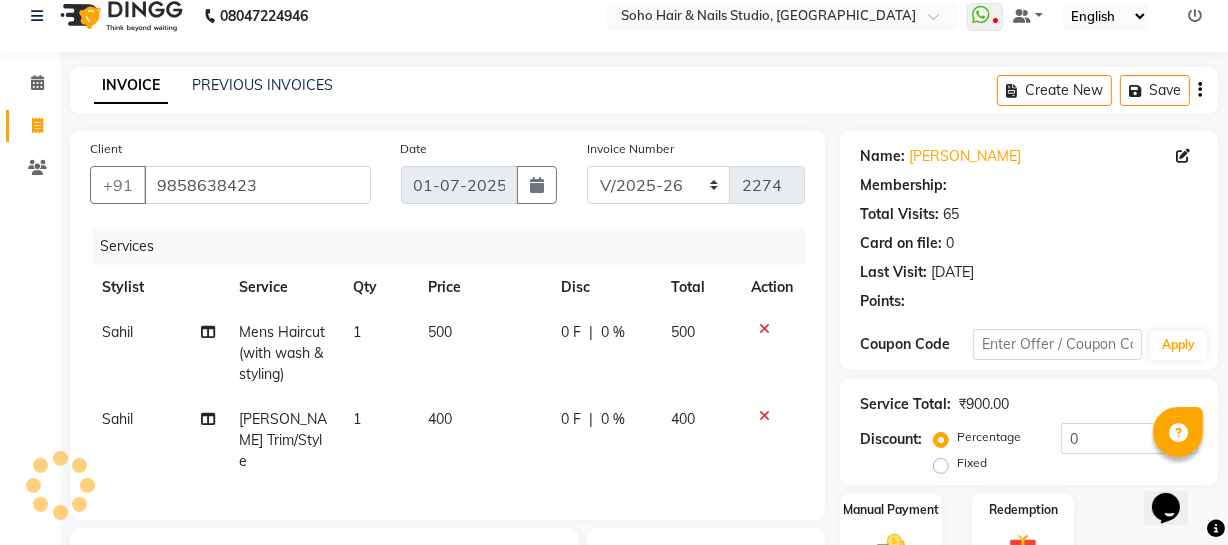 select on "1: Object" 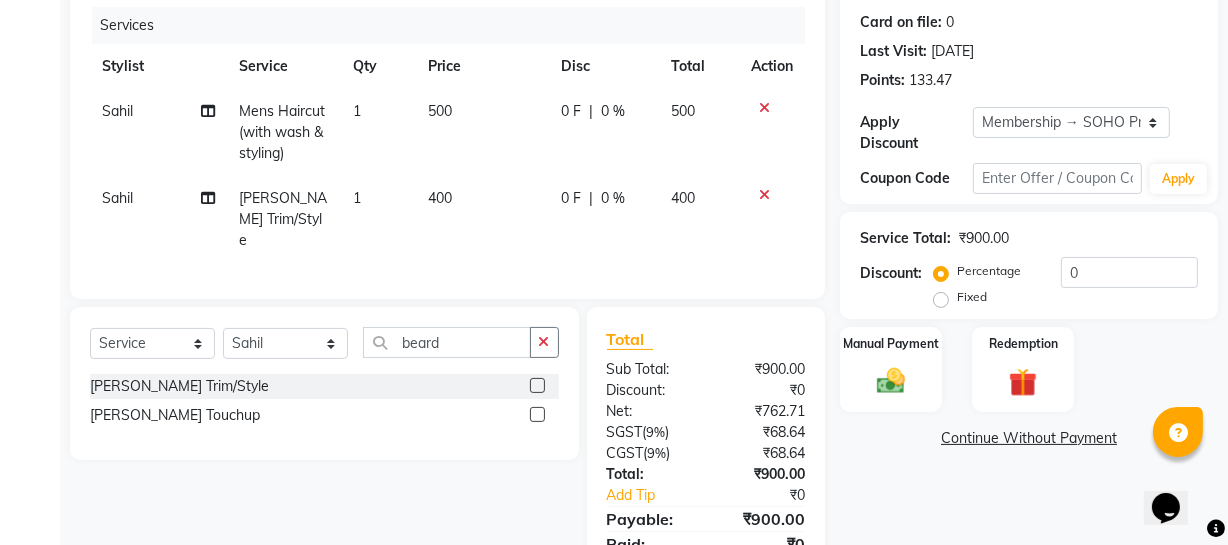 scroll, scrollTop: 320, scrollLeft: 0, axis: vertical 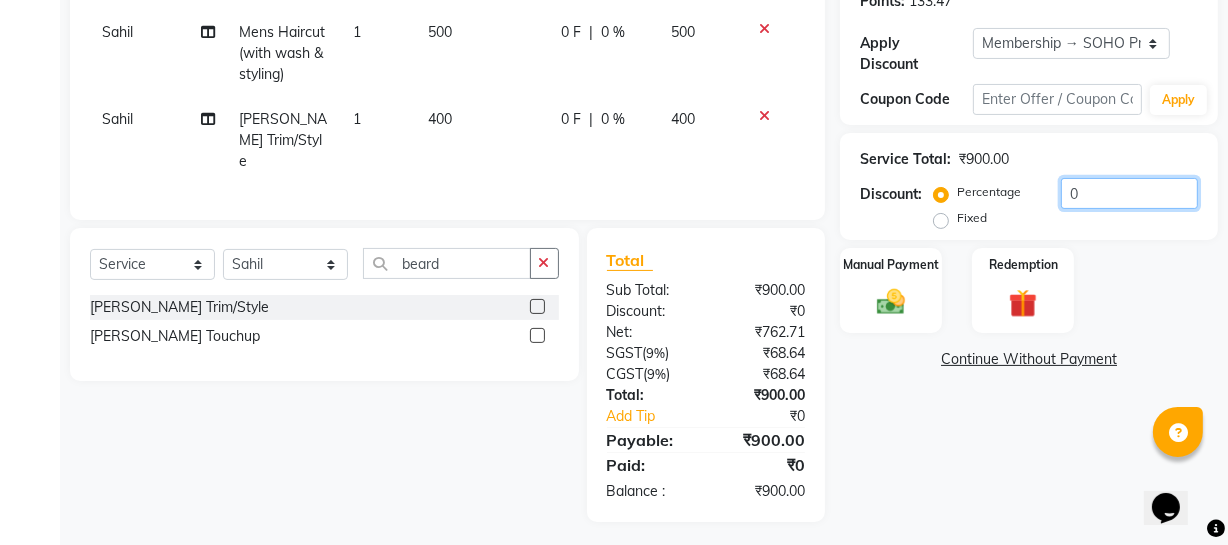 click on "0" 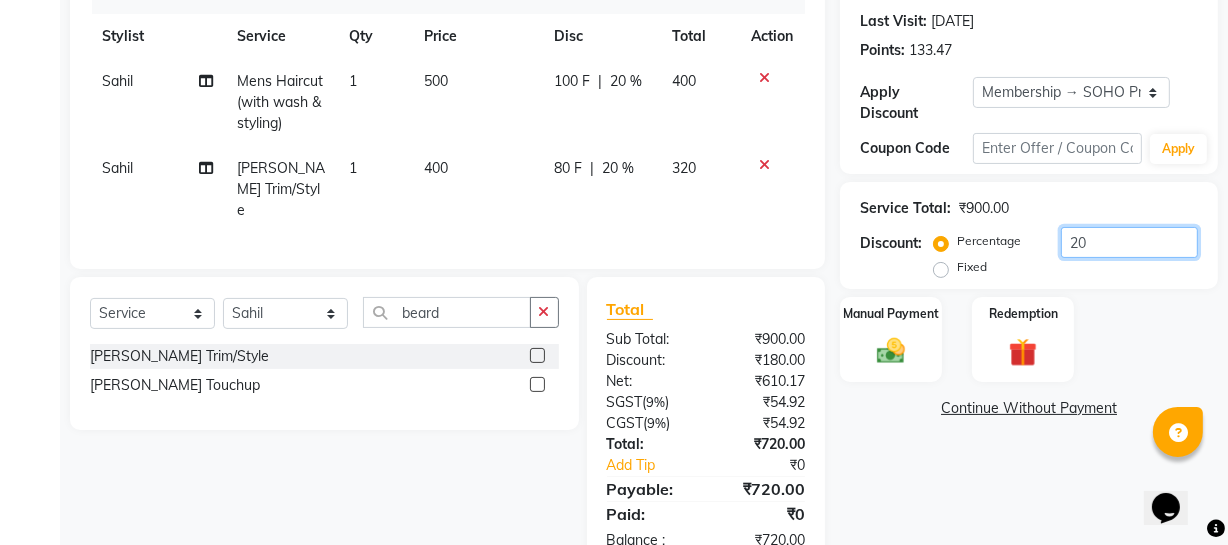 scroll, scrollTop: 272, scrollLeft: 0, axis: vertical 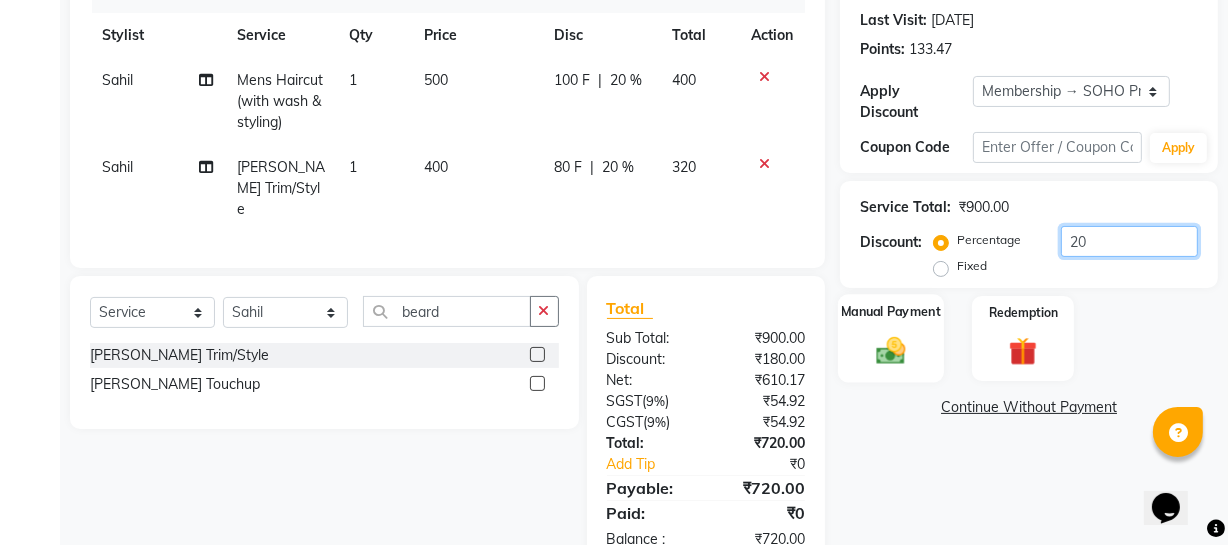 type on "20" 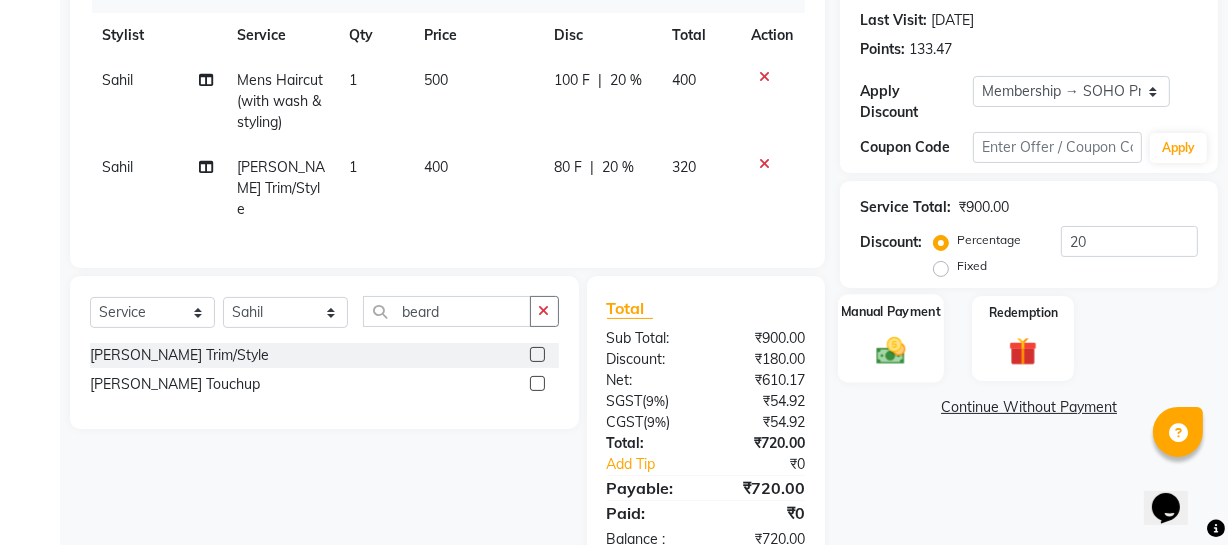click 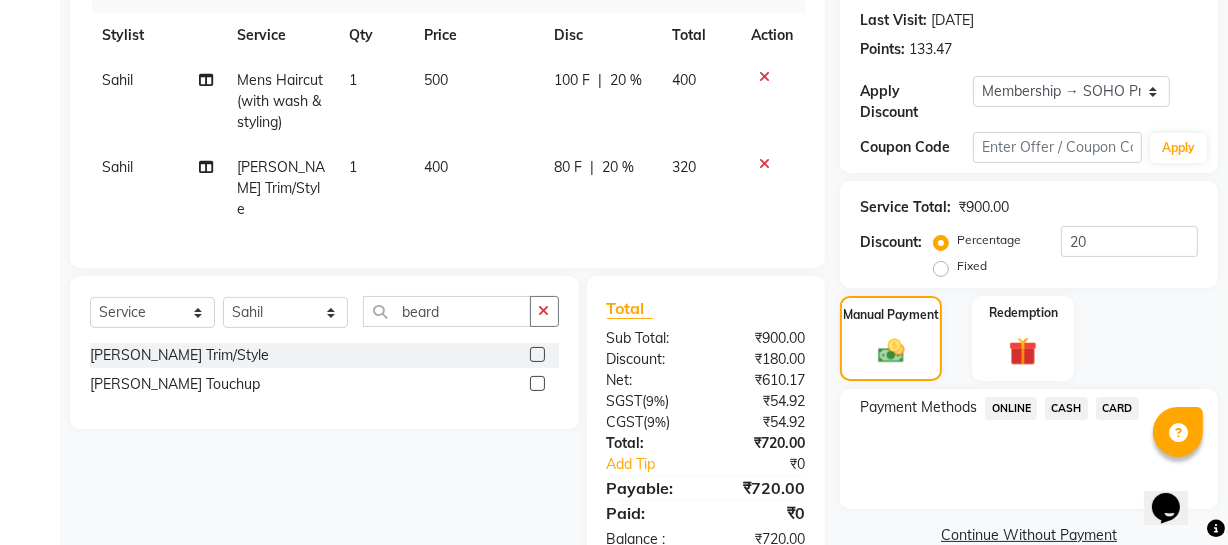 click on "CASH" 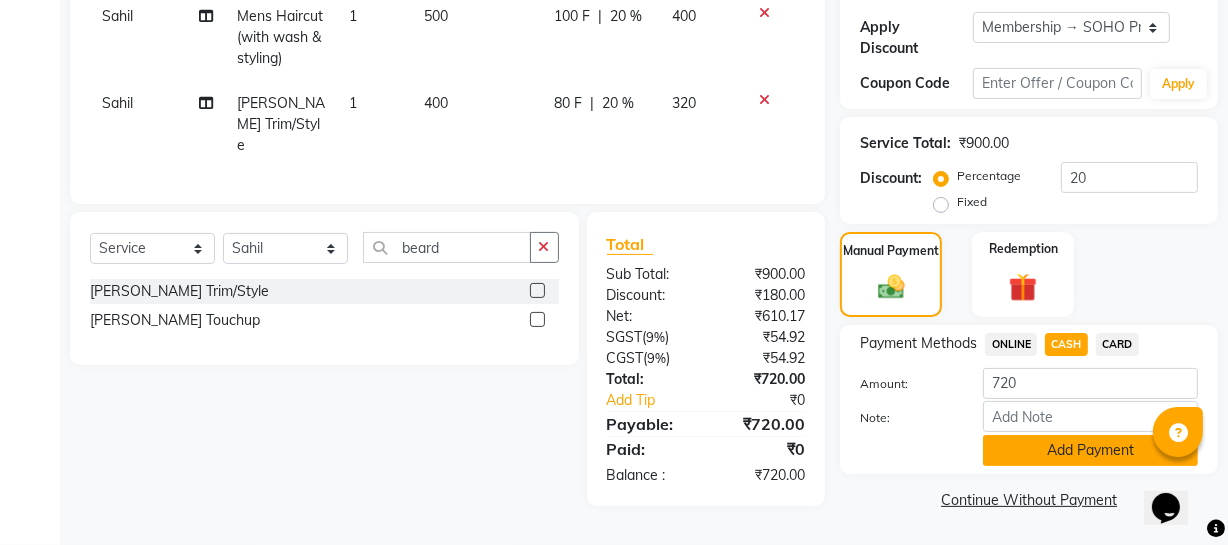 click on "Add Payment" 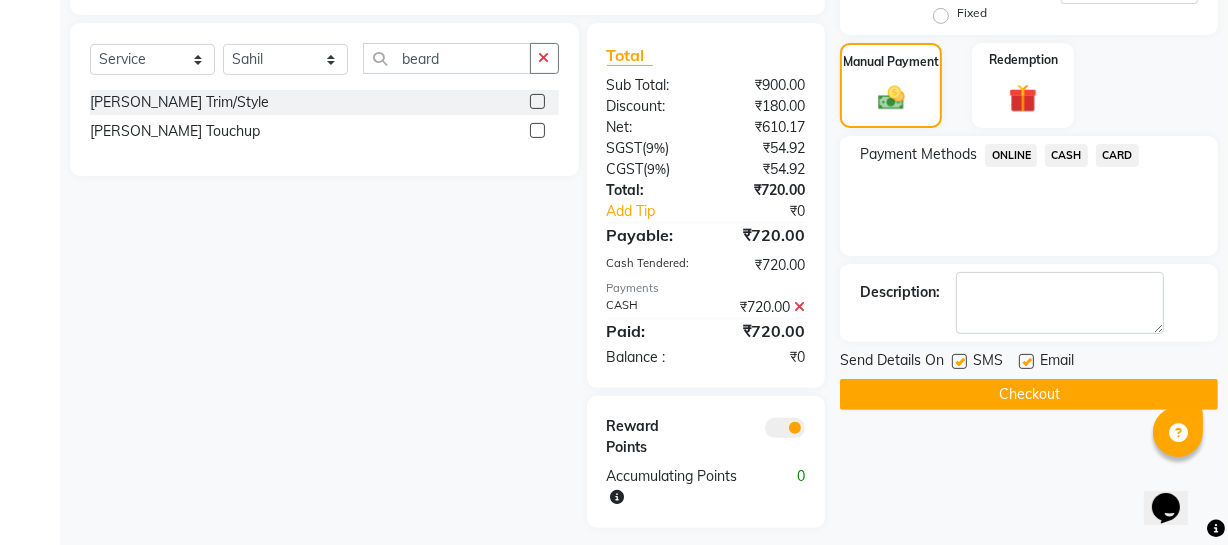 scroll, scrollTop: 531, scrollLeft: 0, axis: vertical 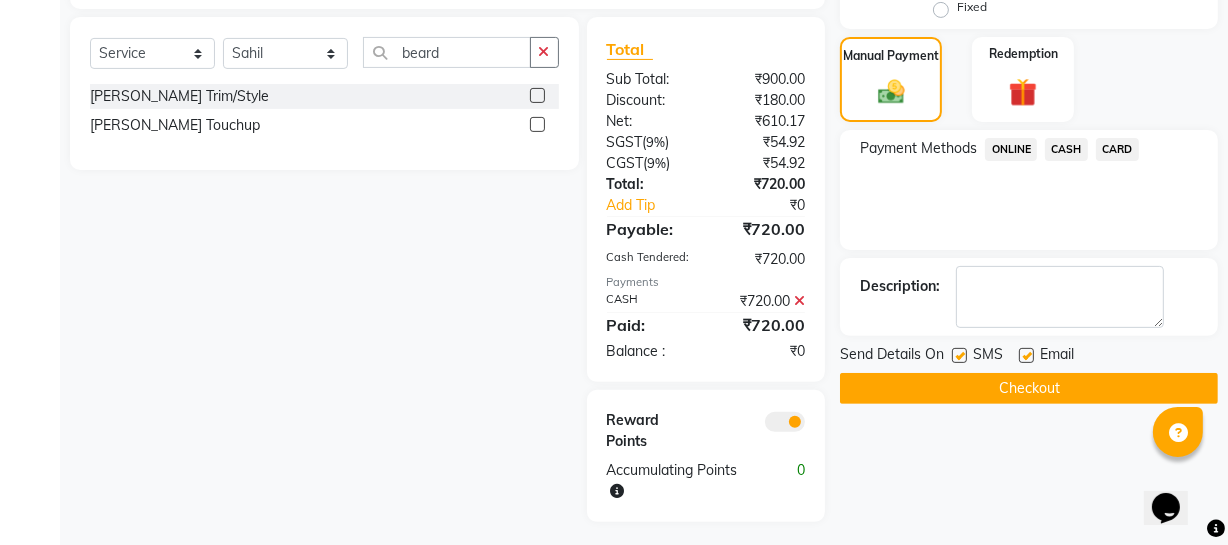 click on "Checkout" 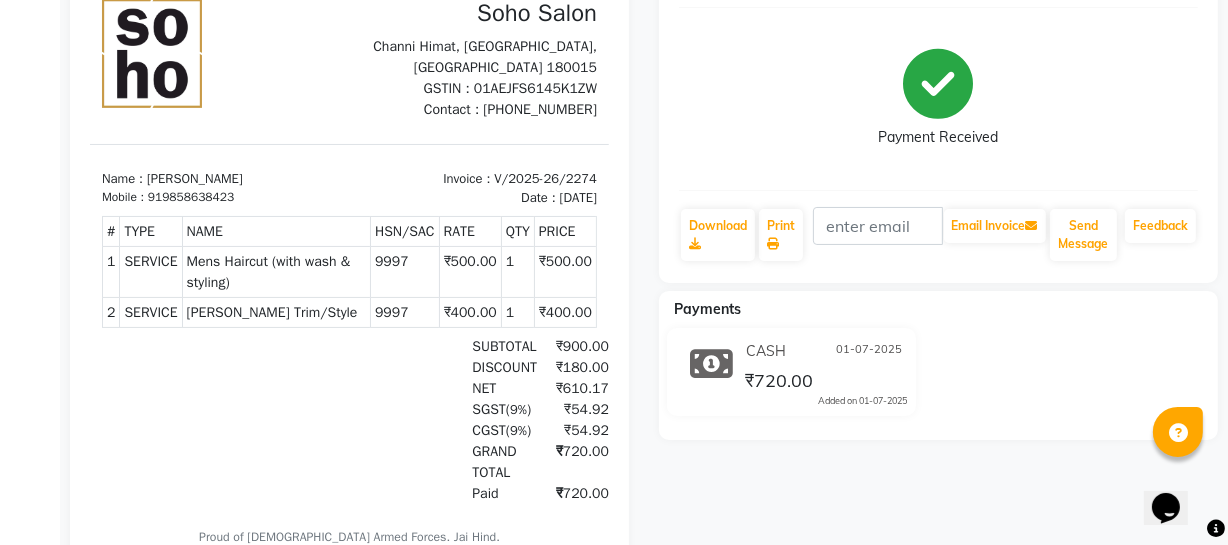scroll, scrollTop: 0, scrollLeft: 0, axis: both 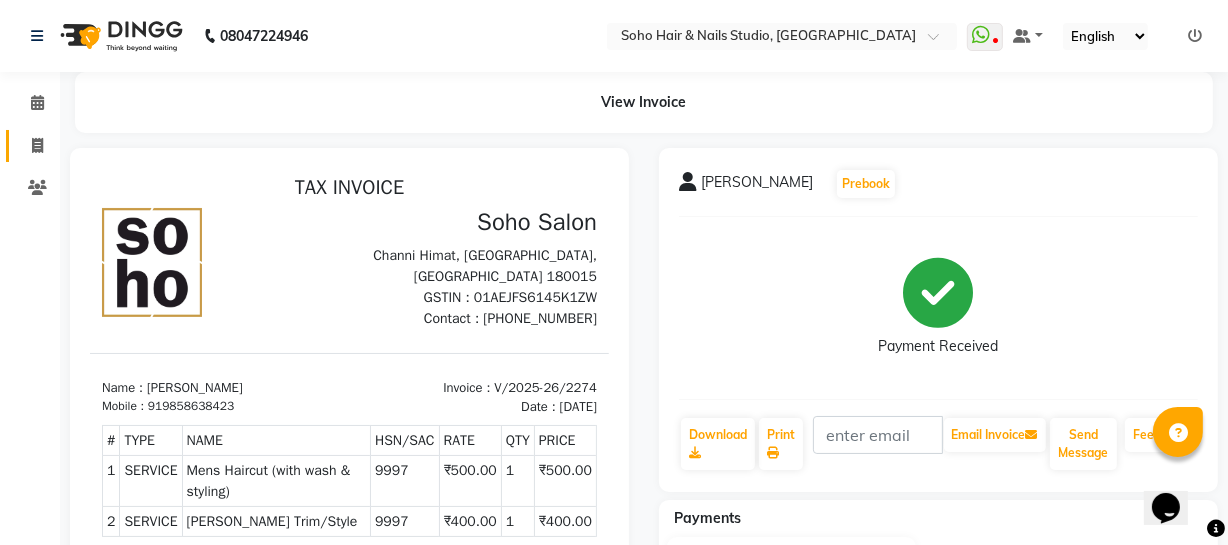 click on "Invoice" 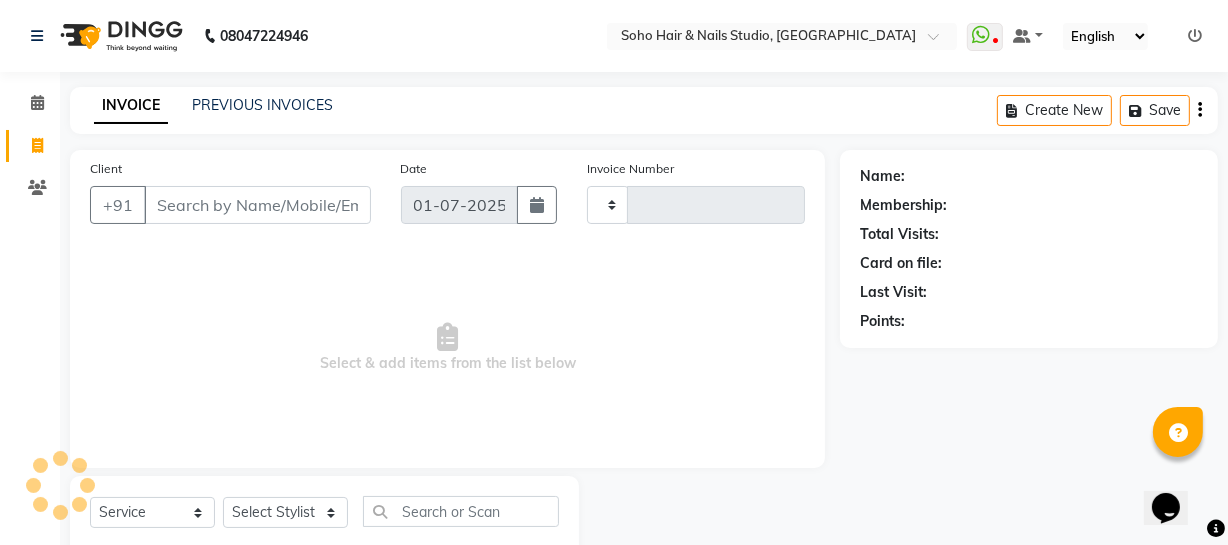 scroll, scrollTop: 57, scrollLeft: 0, axis: vertical 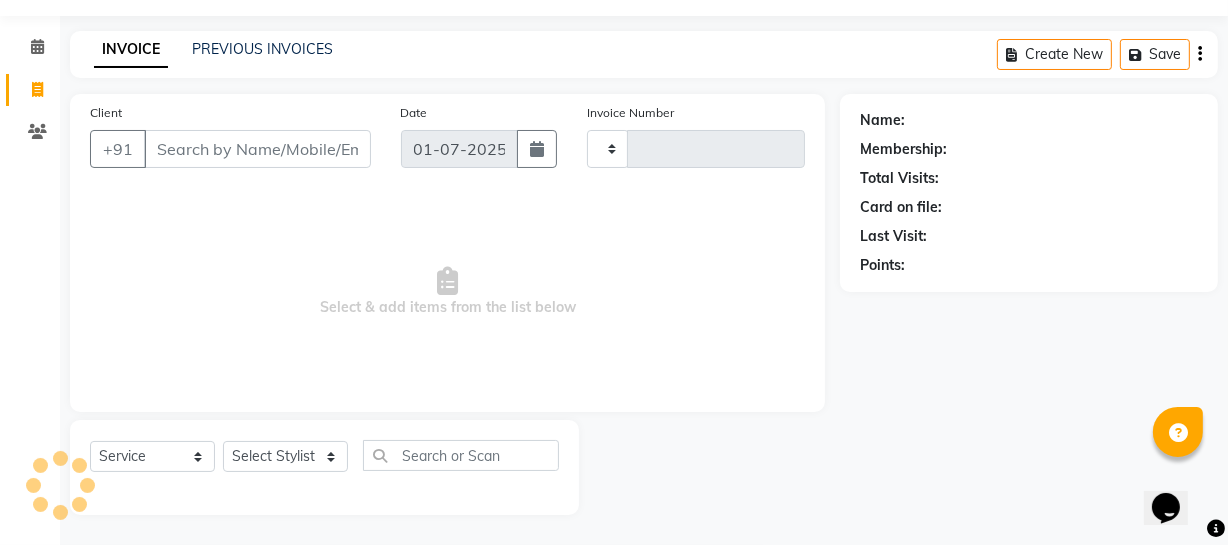 type on "2275" 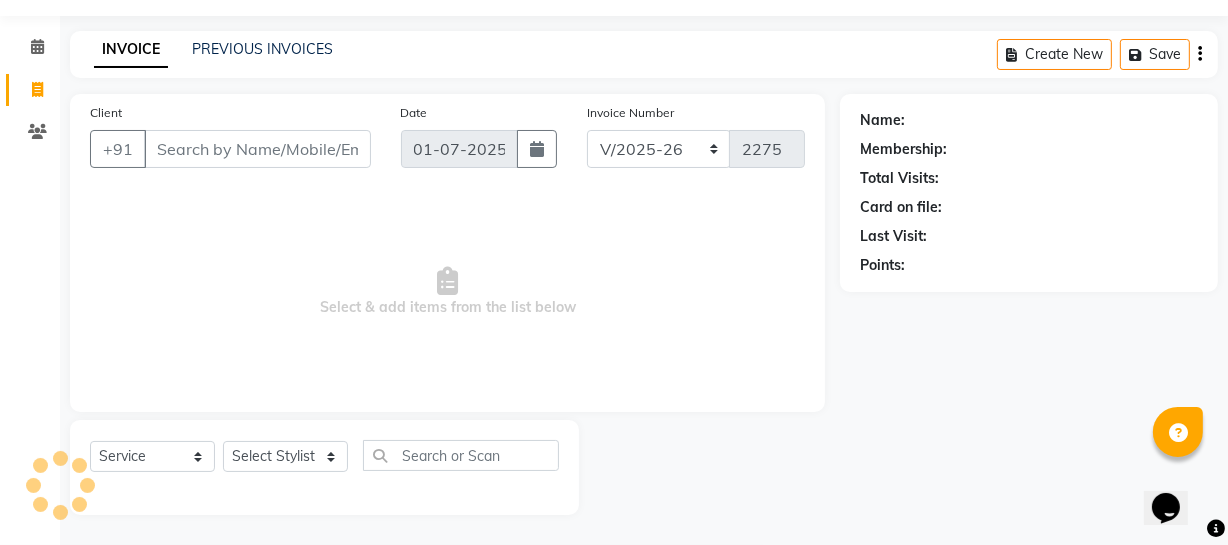 select on "membership" 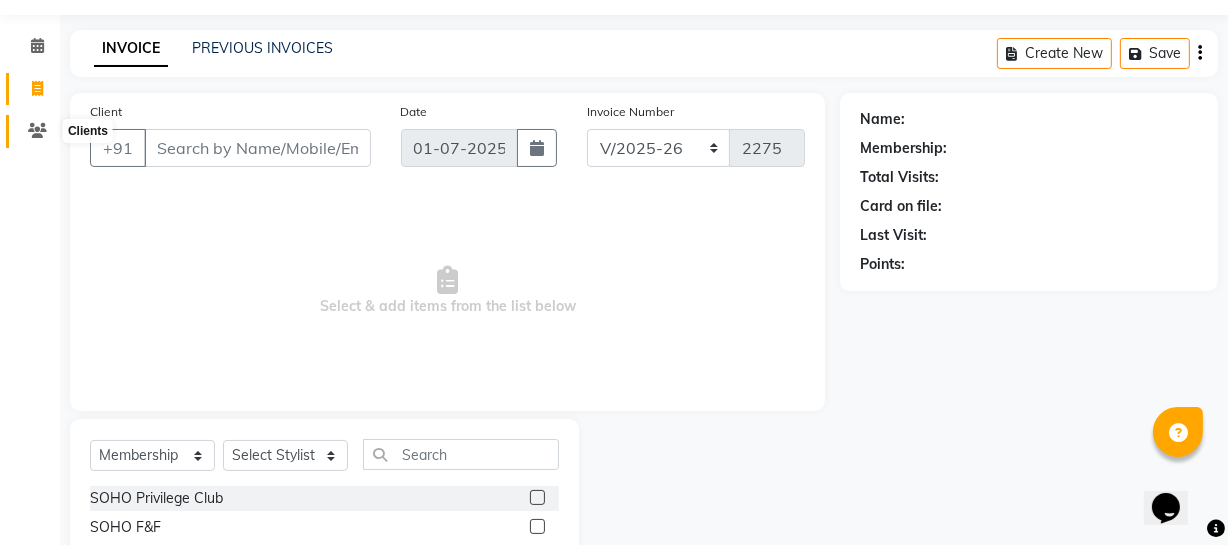 click 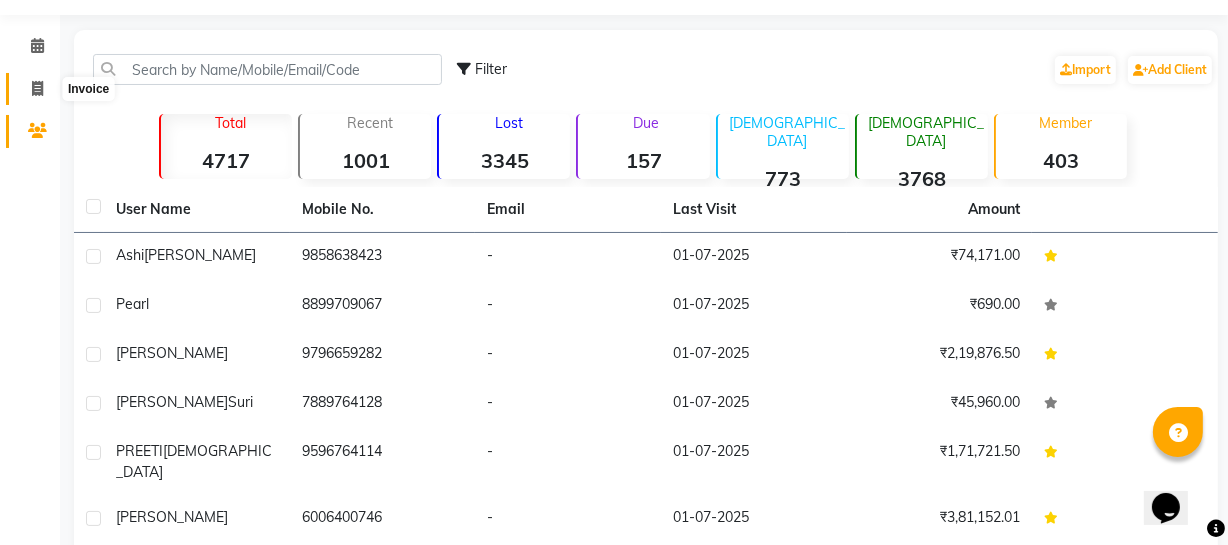 click 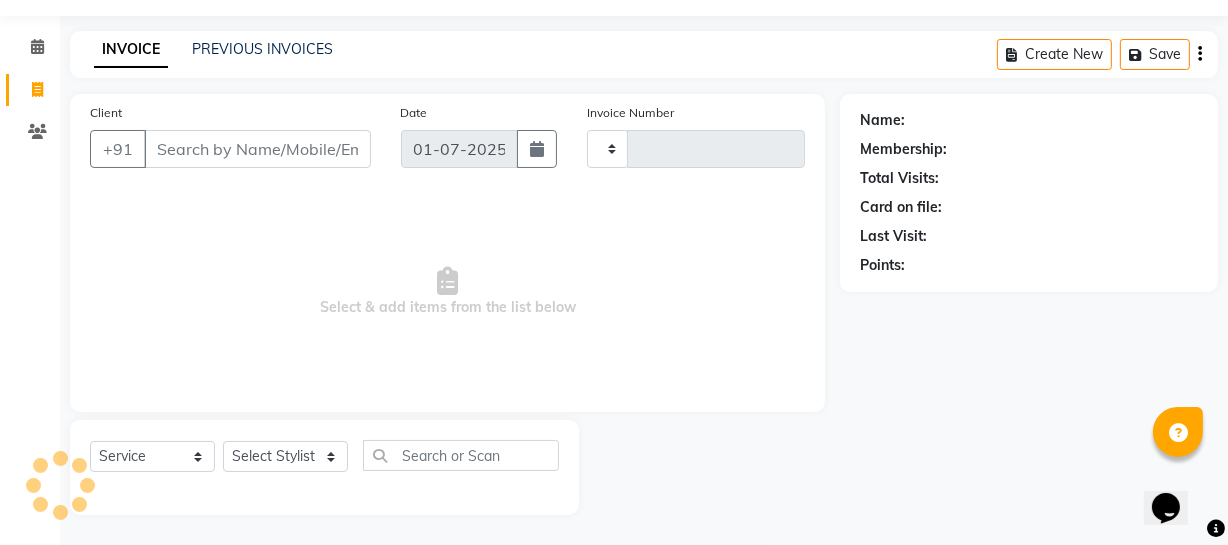 type on "2275" 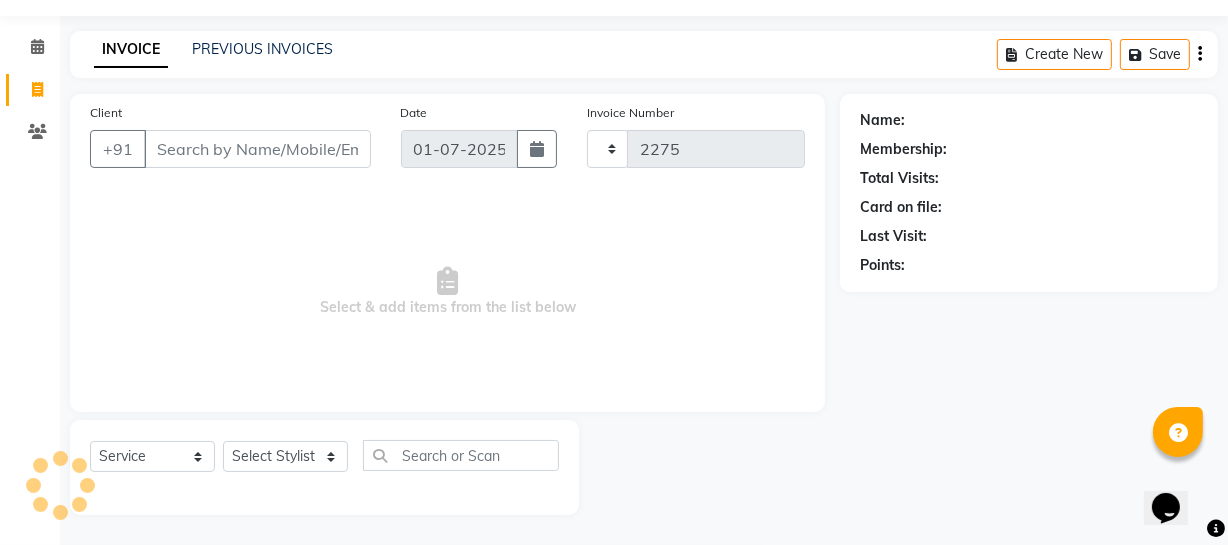 select on "735" 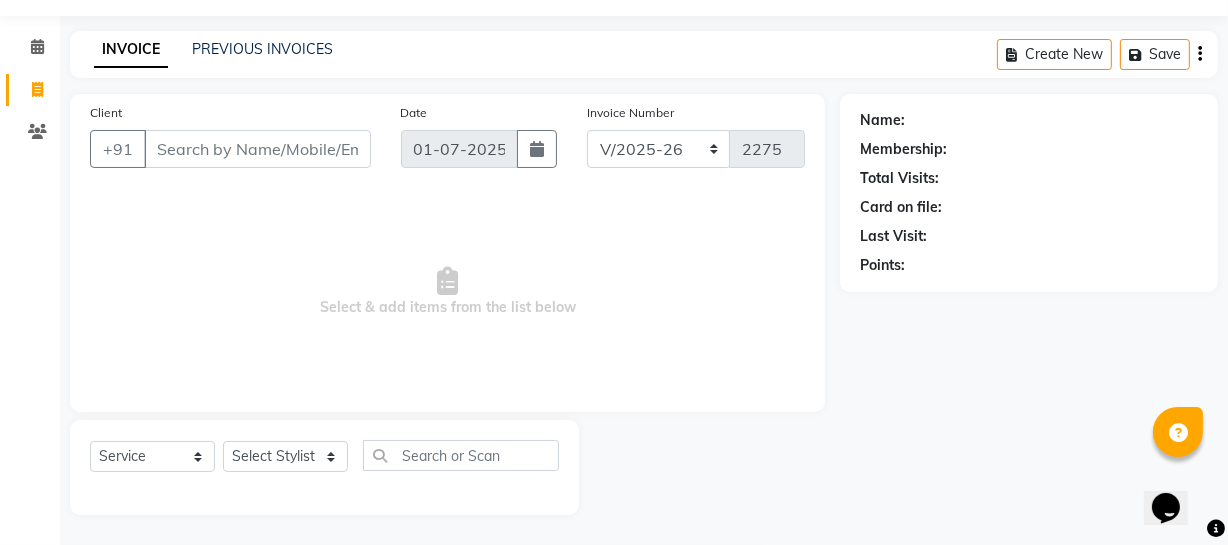 select on "membership" 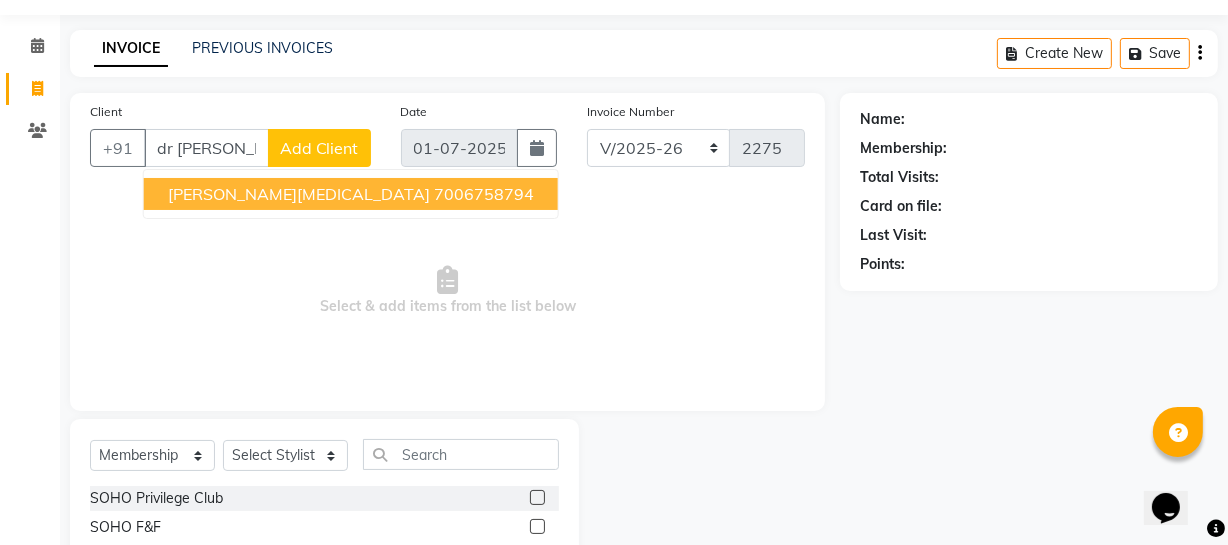 click on "[PERSON_NAME][MEDICAL_DATA]" at bounding box center [299, 194] 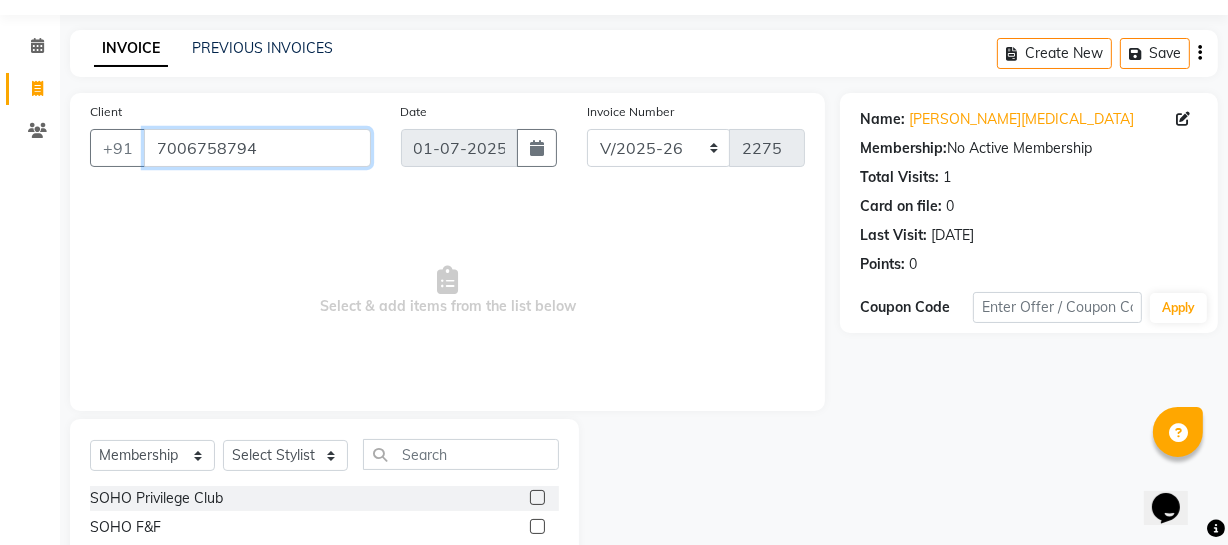 drag, startPoint x: 286, startPoint y: 153, endPoint x: 6, endPoint y: 190, distance: 282.43405 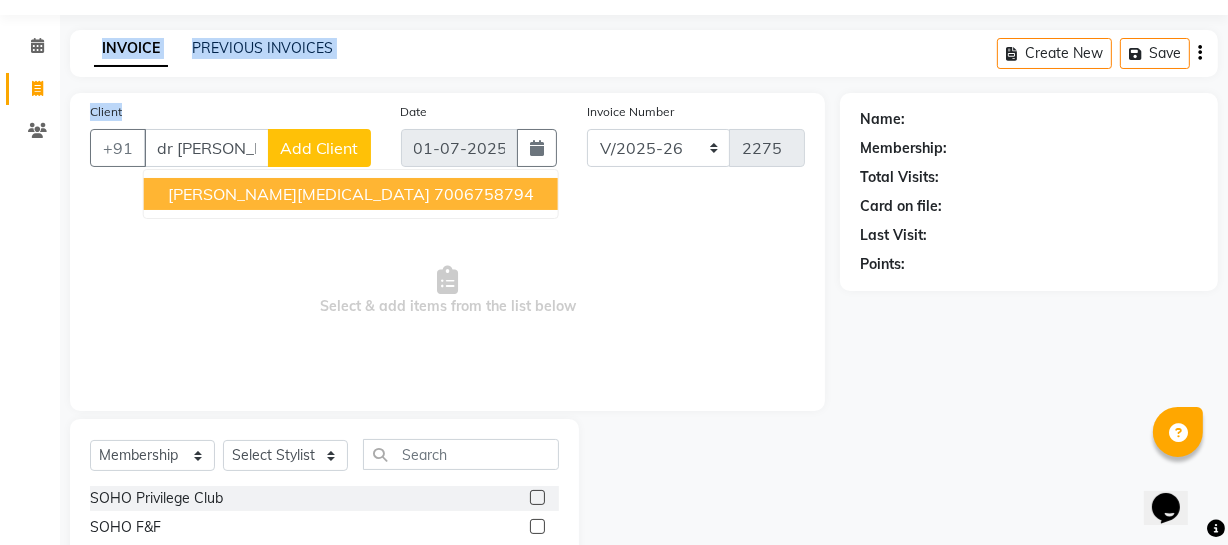 drag, startPoint x: 225, startPoint y: 127, endPoint x: 2, endPoint y: 162, distance: 225.72993 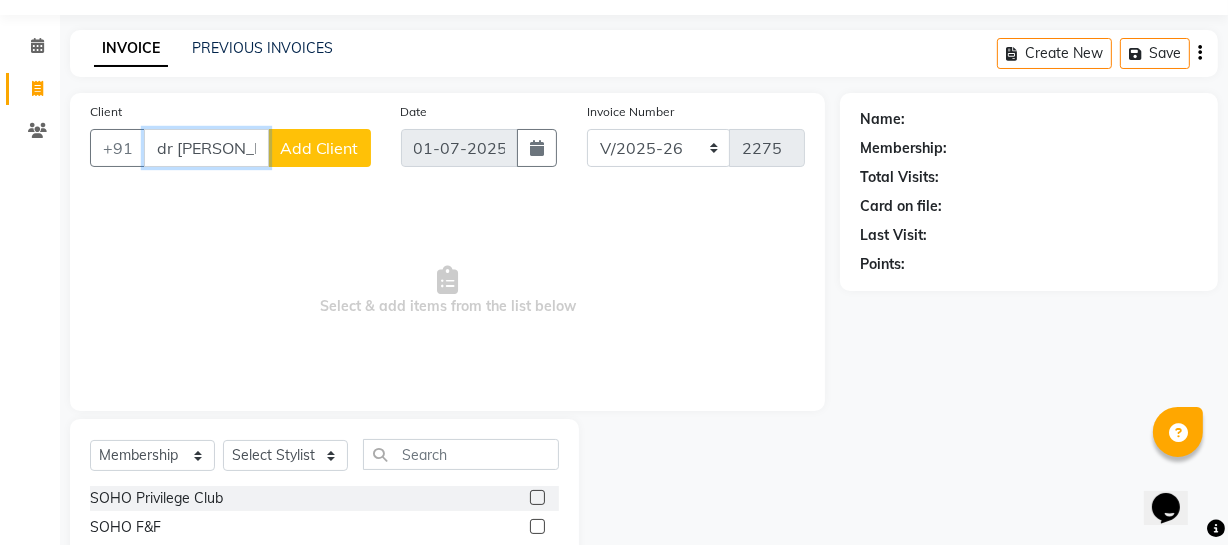 click on "dr [PERSON_NAME]" at bounding box center (206, 148) 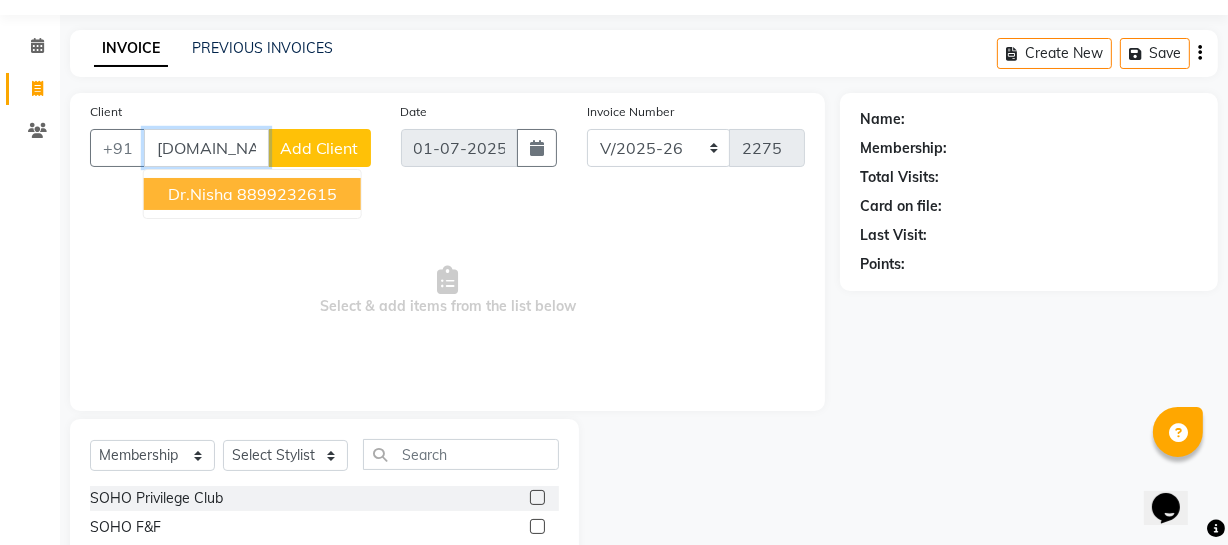click on "dr.nisha" at bounding box center (200, 194) 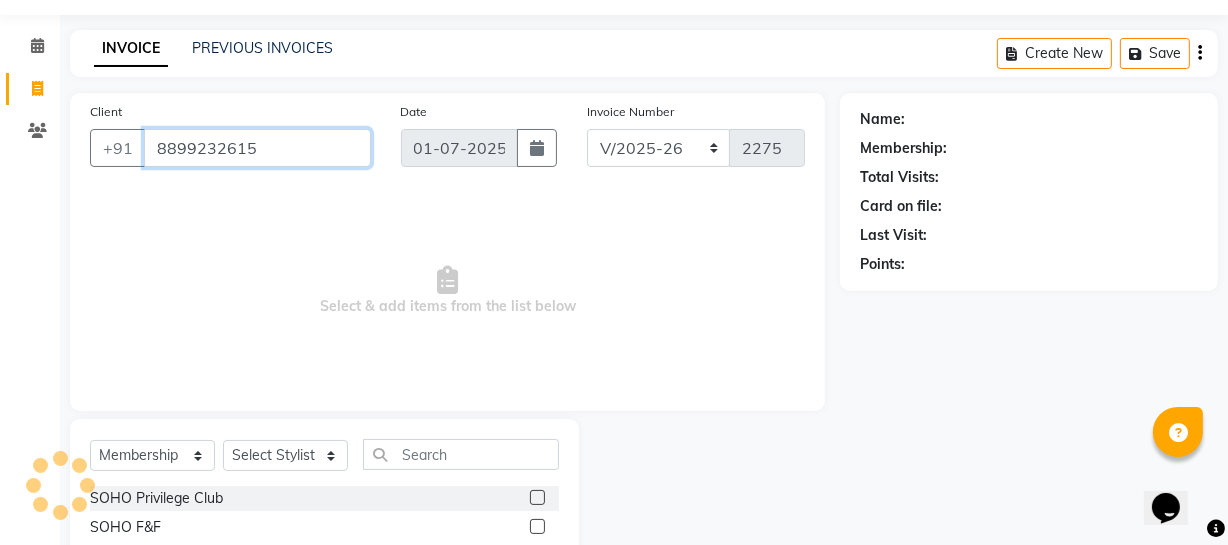 type 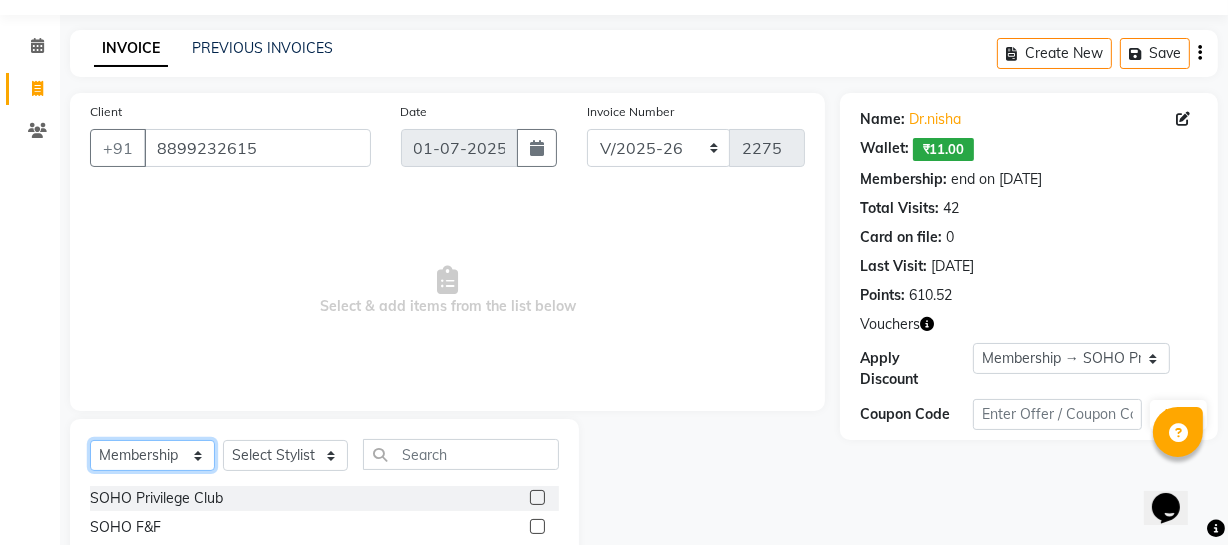 click on "Select  Service  Product  Membership  Package Voucher Prepaid Gift Card" 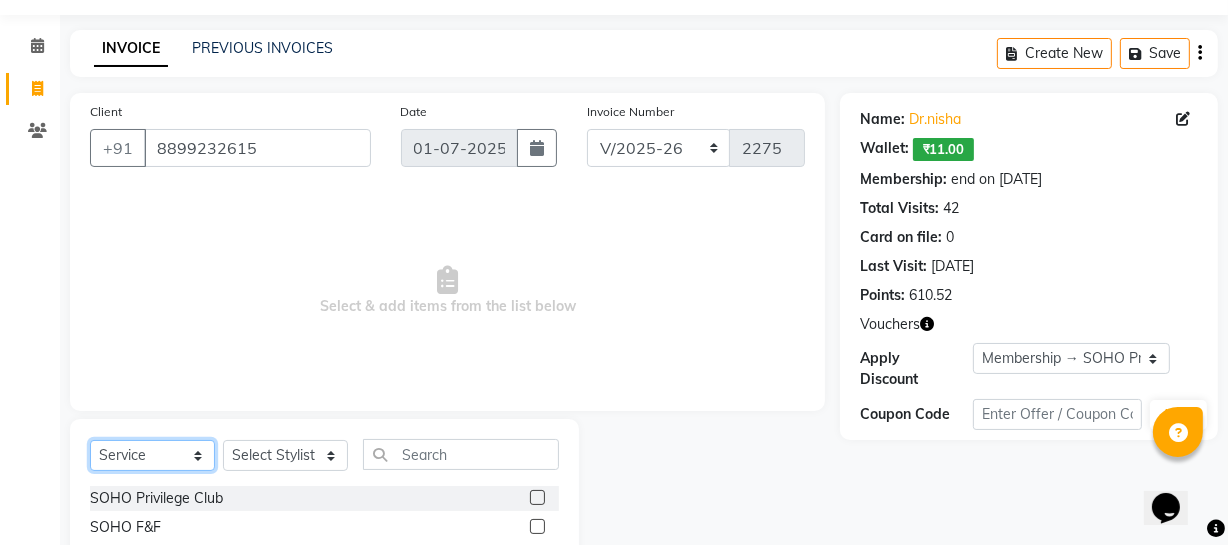 click on "Select  Service  Product  Membership  Package Voucher Prepaid Gift Card" 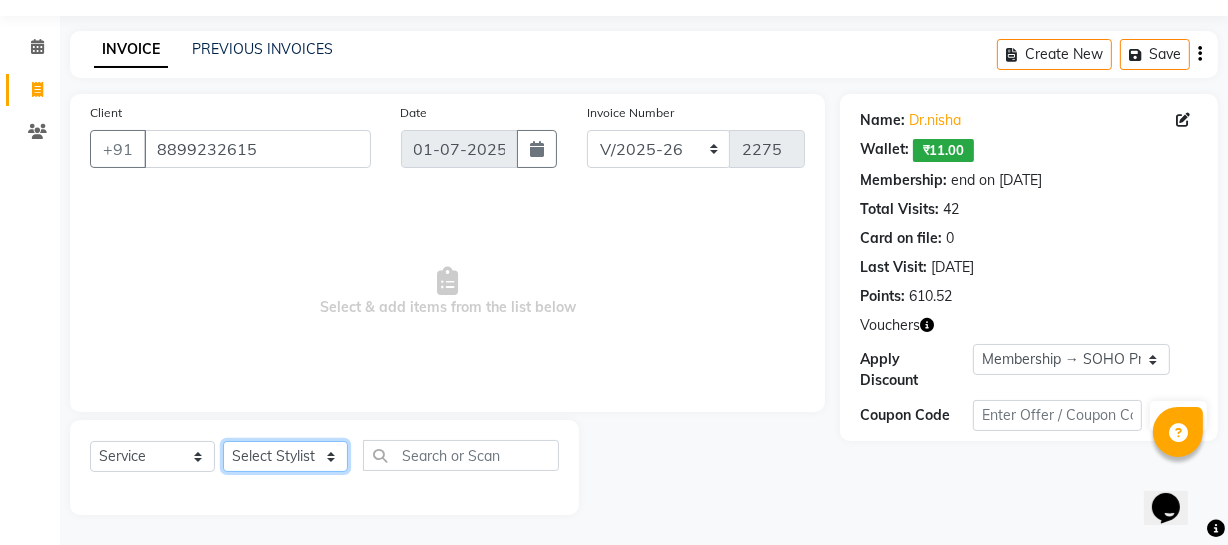 drag, startPoint x: 303, startPoint y: 465, endPoint x: 308, endPoint y: 441, distance: 24.5153 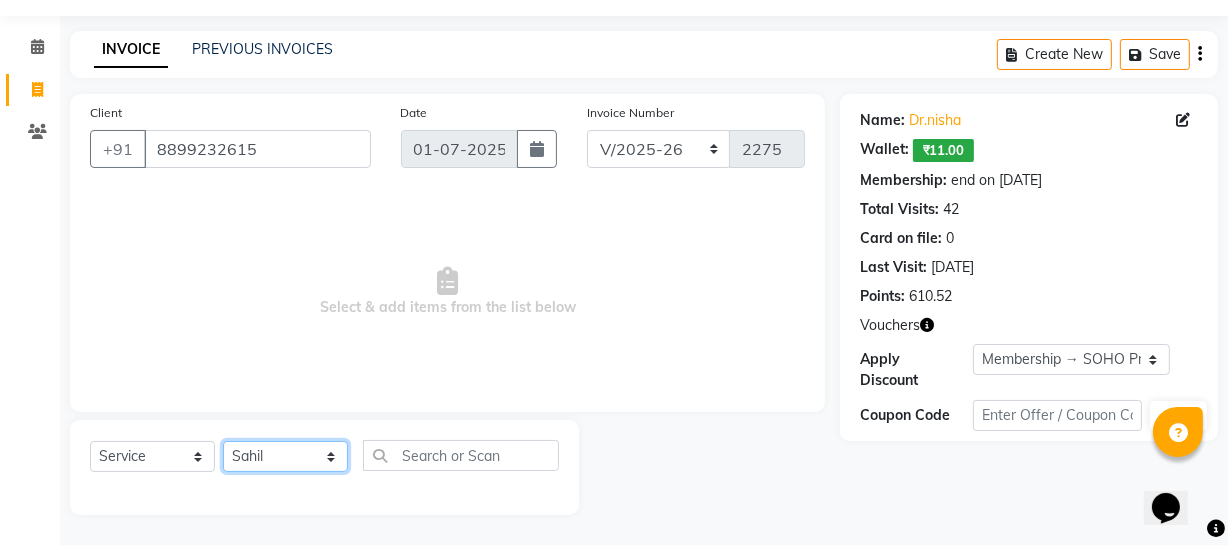click on "Select Stylist [PERSON_NAME] Adhamya [PERSON_NAME] [PERSON_NAME] [PERSON_NAME] [PERSON_NAME] [PERSON_NAME]  [PERSON_NAME] [PERSON_NAME] Mitu [PERSON_NAME] Swalia Nitin Reception [PERSON_NAME]  [PERSON_NAME] sameer [PERSON_NAME] [PERSON_NAME] [PERSON_NAME] [PERSON_NAME] [PERSON_NAME]" 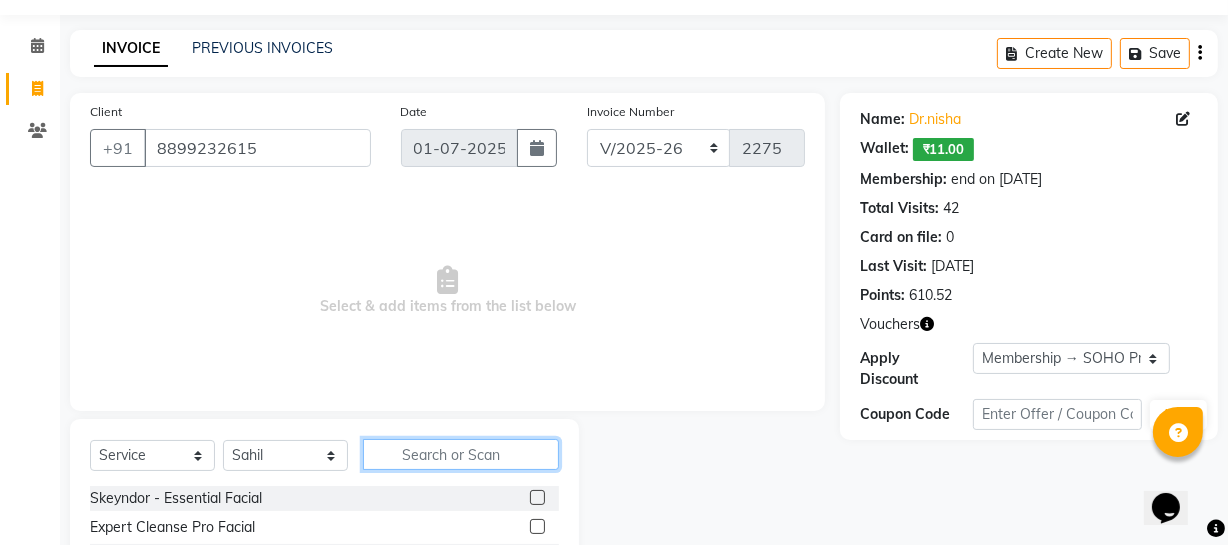 click 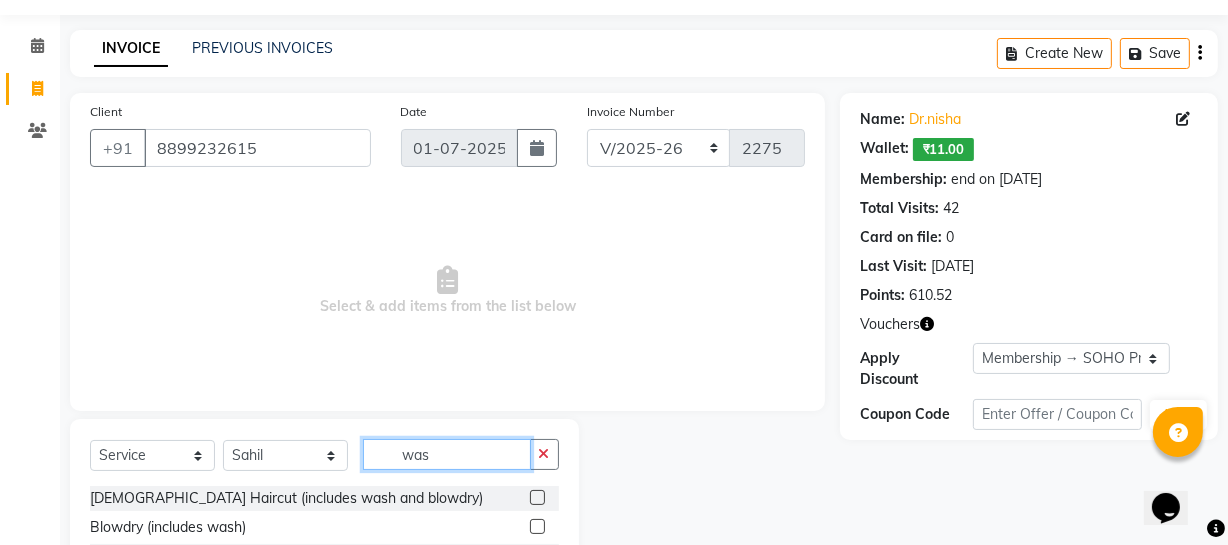 scroll, scrollTop: 257, scrollLeft: 0, axis: vertical 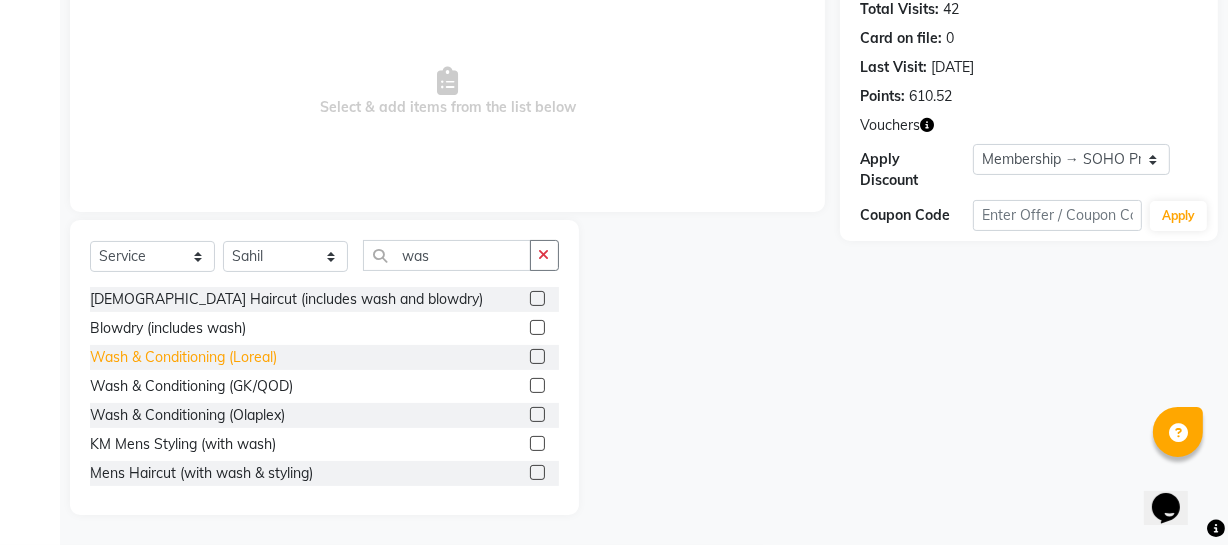 click on "Wash & Conditioning (Loreal)" 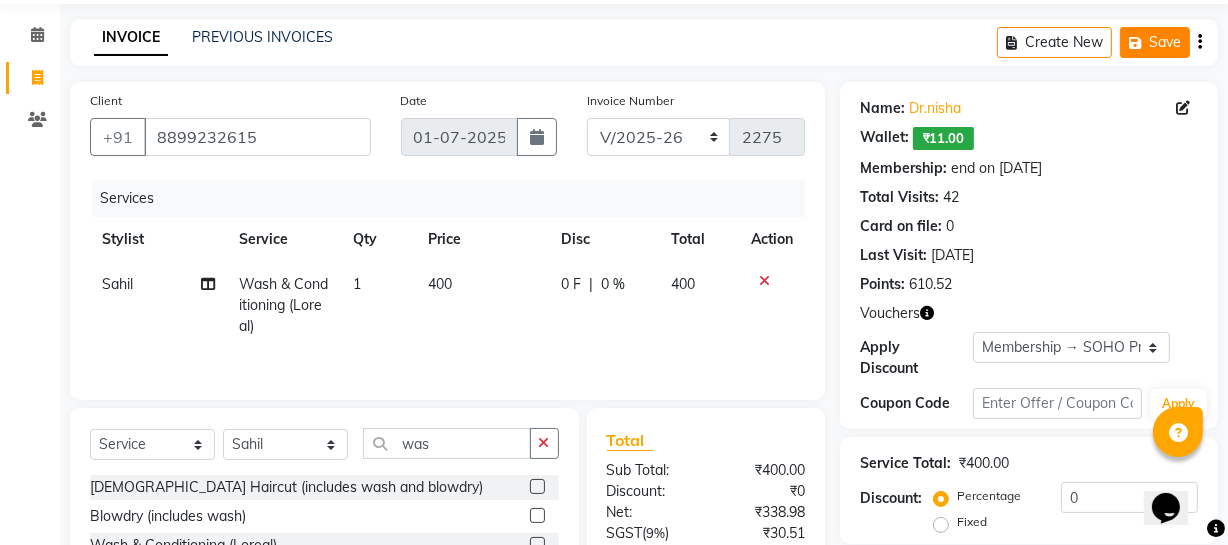 scroll, scrollTop: 52, scrollLeft: 0, axis: vertical 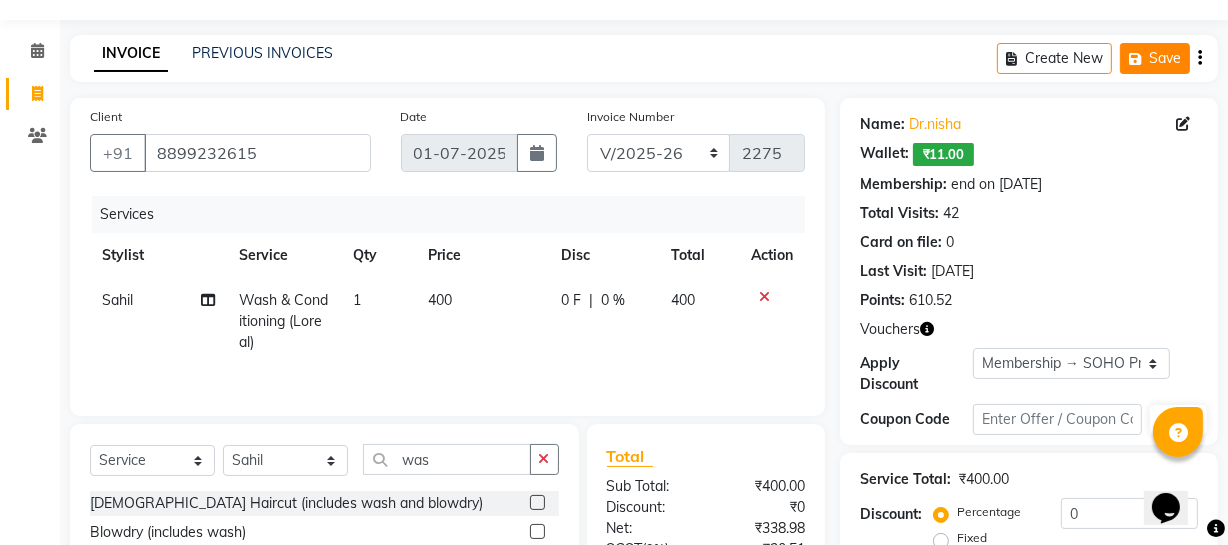 click 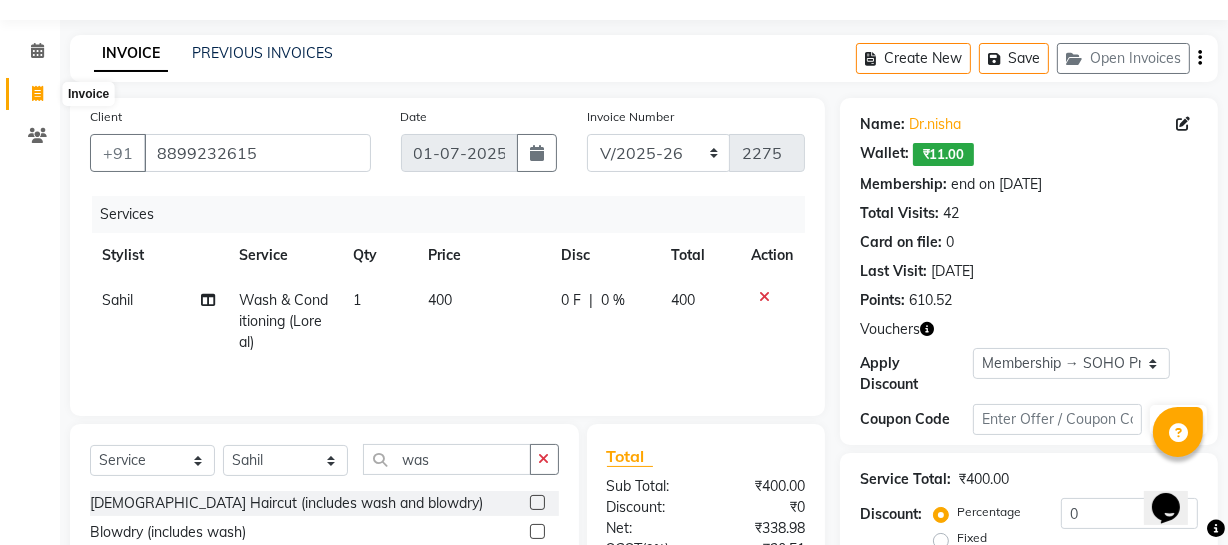click 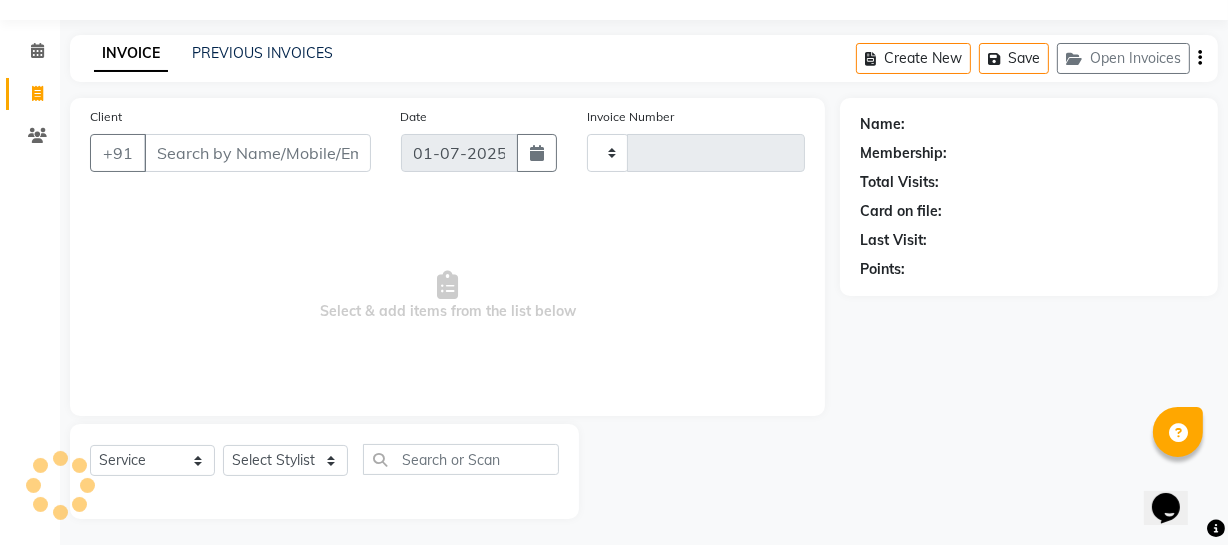 scroll, scrollTop: 57, scrollLeft: 0, axis: vertical 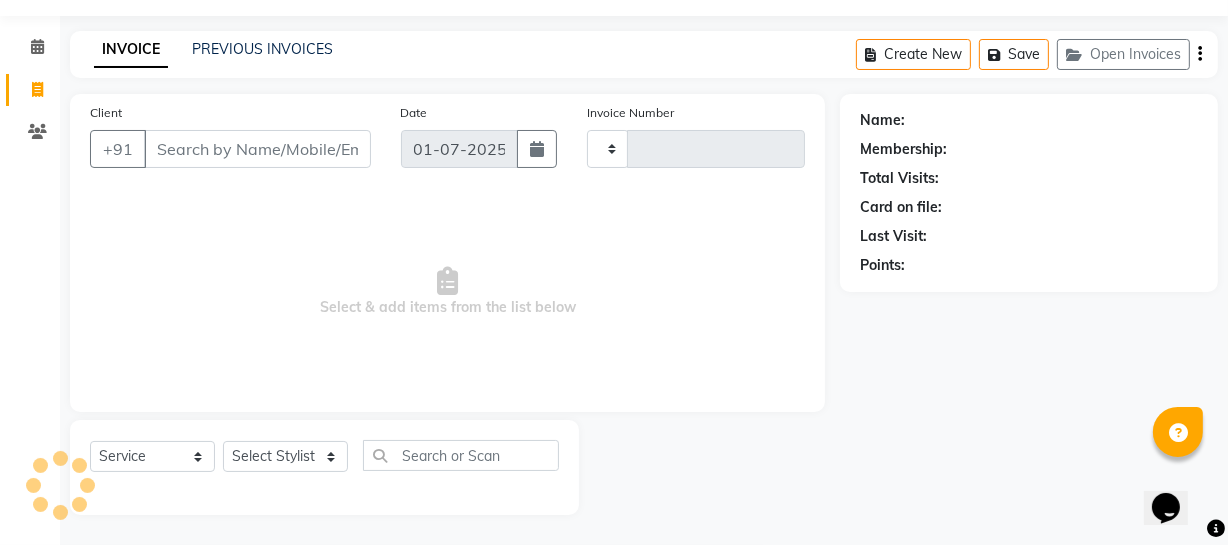 click on "Invoice" 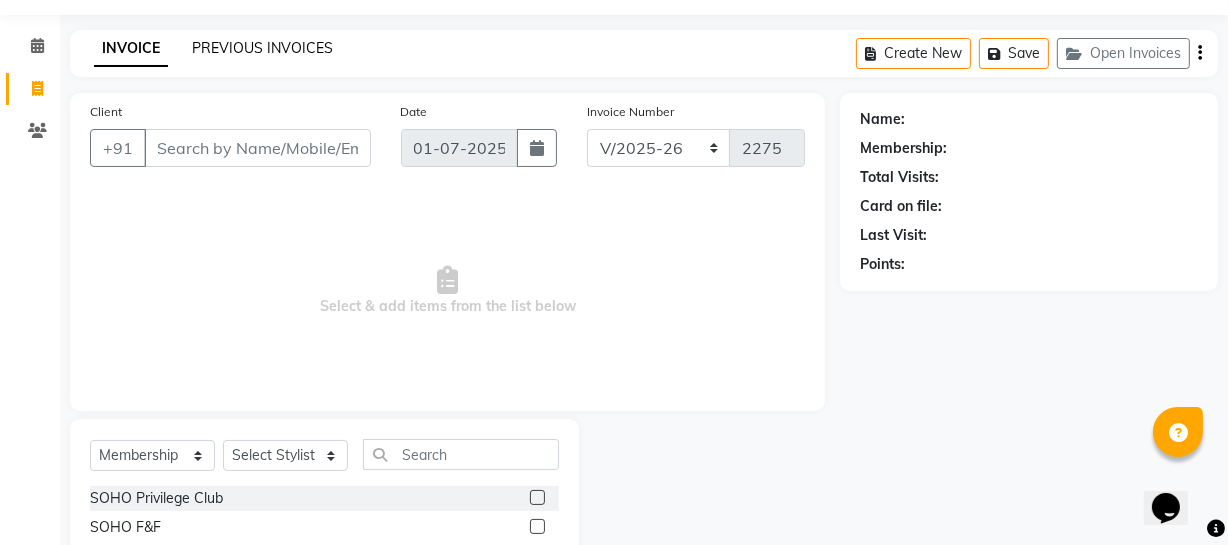 click on "PREVIOUS INVOICES" 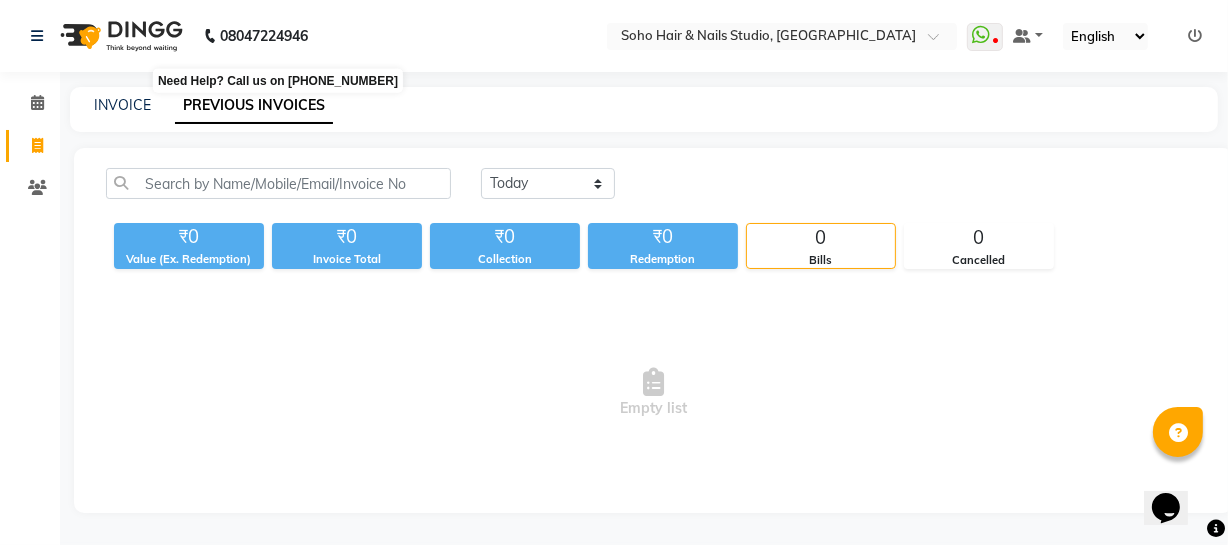 scroll, scrollTop: 0, scrollLeft: 0, axis: both 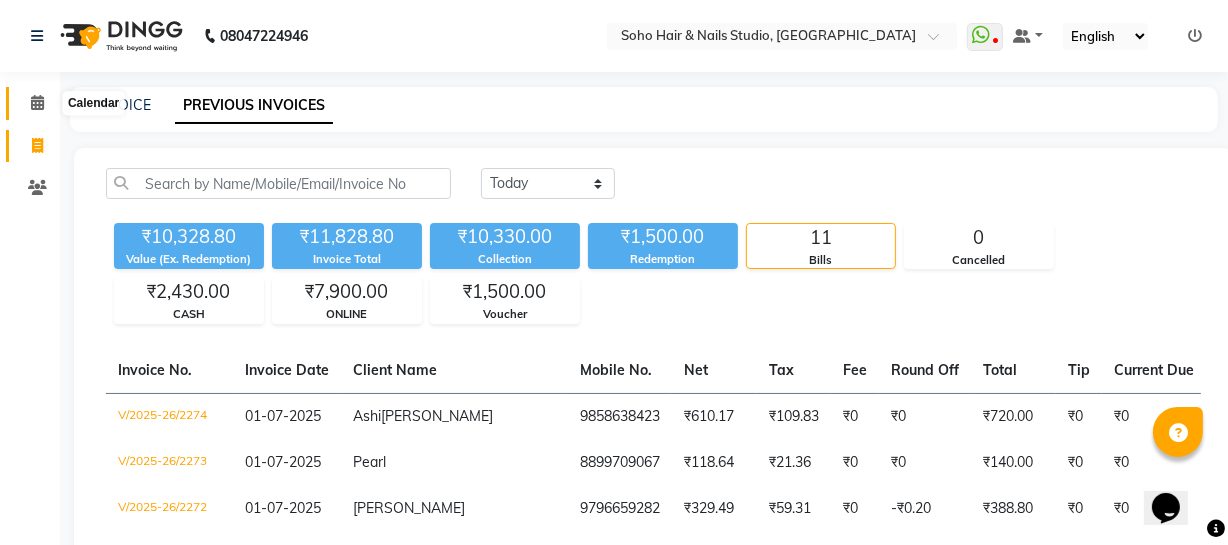 click 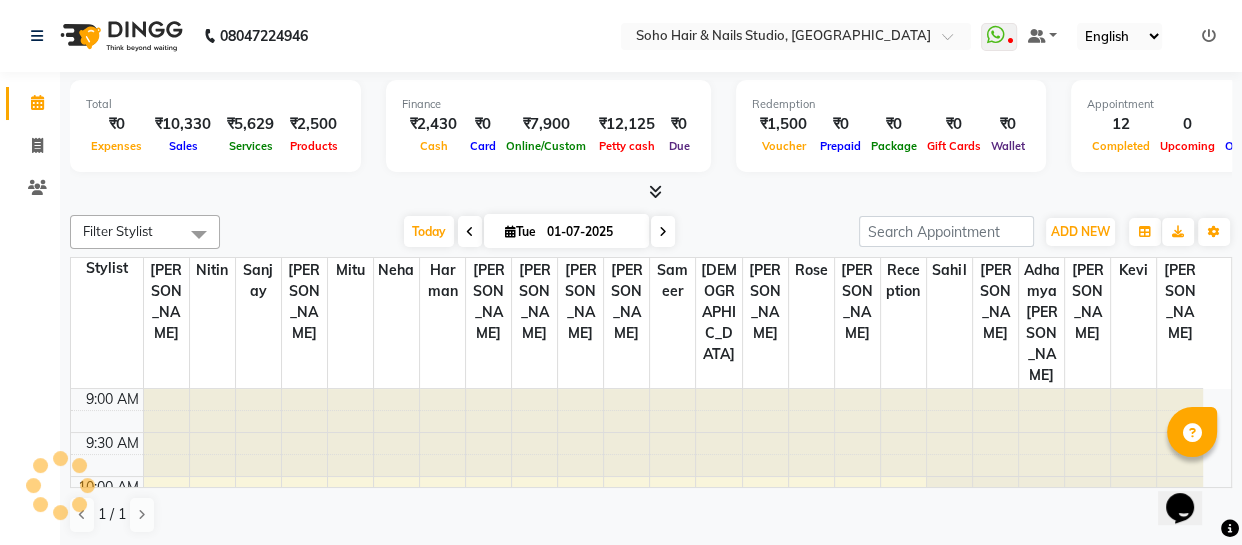 scroll, scrollTop: 0, scrollLeft: 0, axis: both 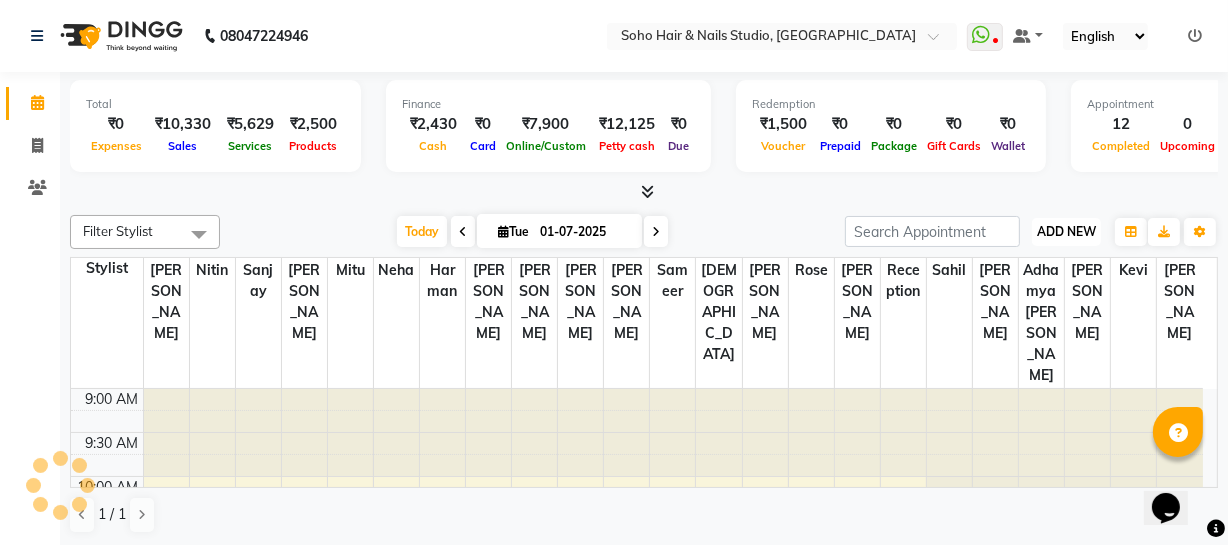 click on "ADD NEW" at bounding box center (1066, 231) 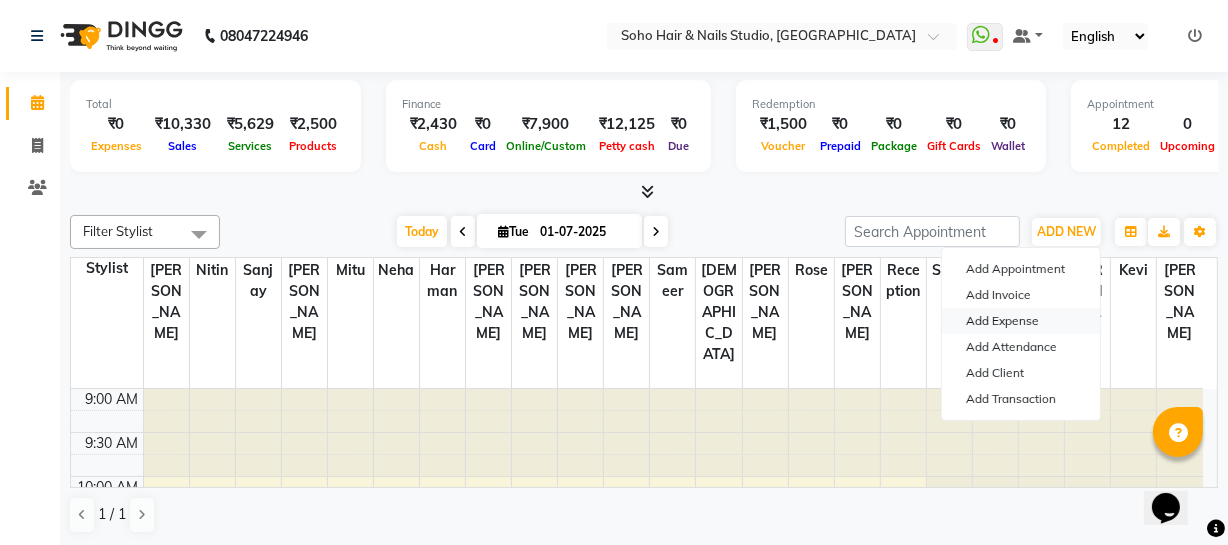click on "Add Expense" at bounding box center [1021, 321] 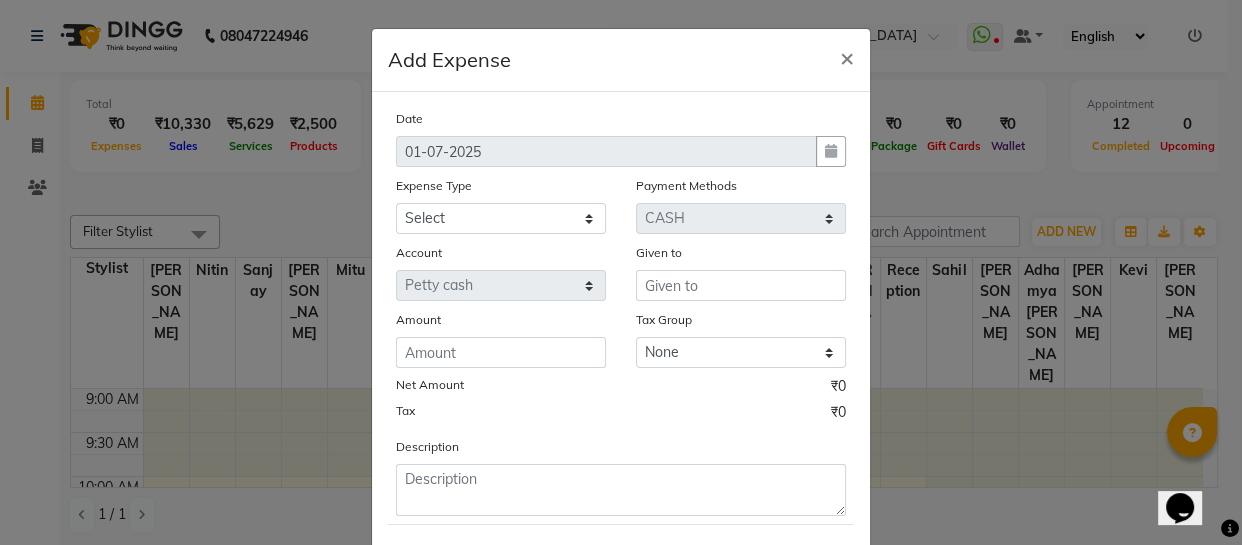 click on "Date [DATE] Expense Type Select Cash transfer to bank Client Snacks Fuel Govt fee Incentive Maintenance Miscellaneous Pantry Product Salary Staff Petrol Staff Snacks TIP Online or card to Cash Payment Methods Select ONLINE CASH CARD Voucher Prepaid Package Wallet Gift Card Account Select Default account [PERSON_NAME] cash Given to Amount Tax Group None GST Net Amount ₹0 Tax ₹0 Description" 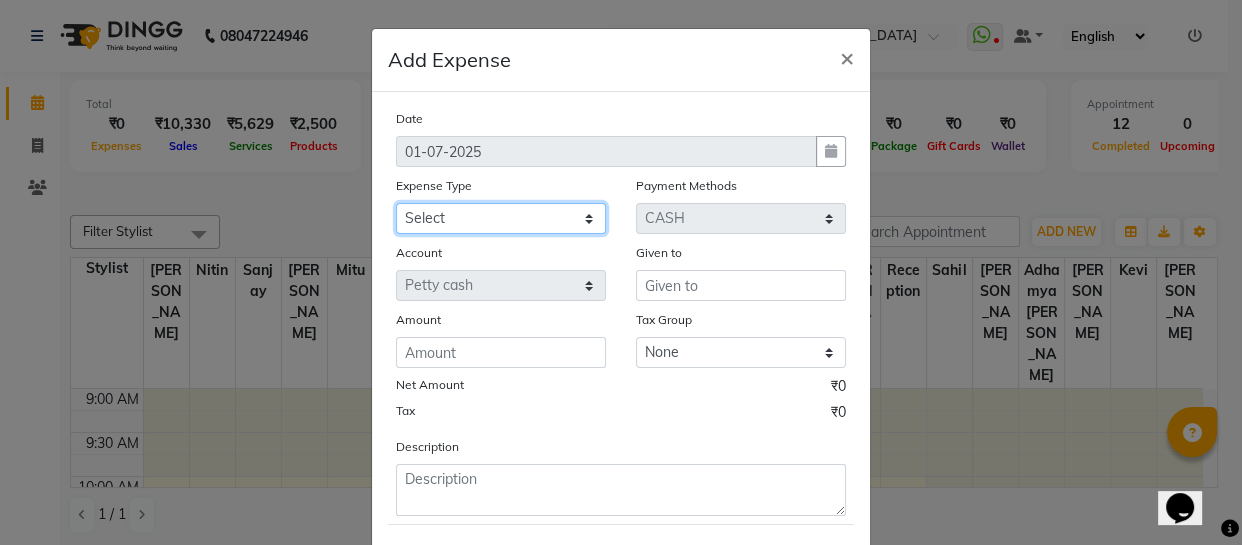 click on "Select Cash transfer to bank Client Snacks Fuel Govt fee Incentive Maintenance Miscellaneous Pantry Product Salary Staff Petrol Staff Snacks TIP Online or card to Cash" 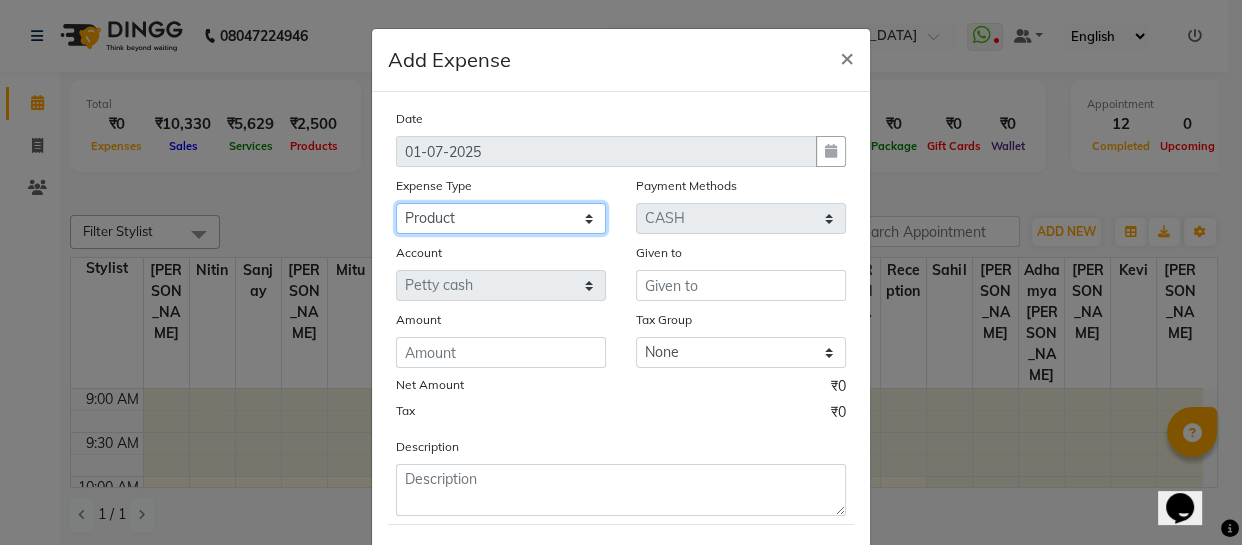 click on "Select Cash transfer to bank Client Snacks Fuel Govt fee Incentive Maintenance Miscellaneous Pantry Product Salary Staff Petrol Staff Snacks TIP Online or card to Cash" 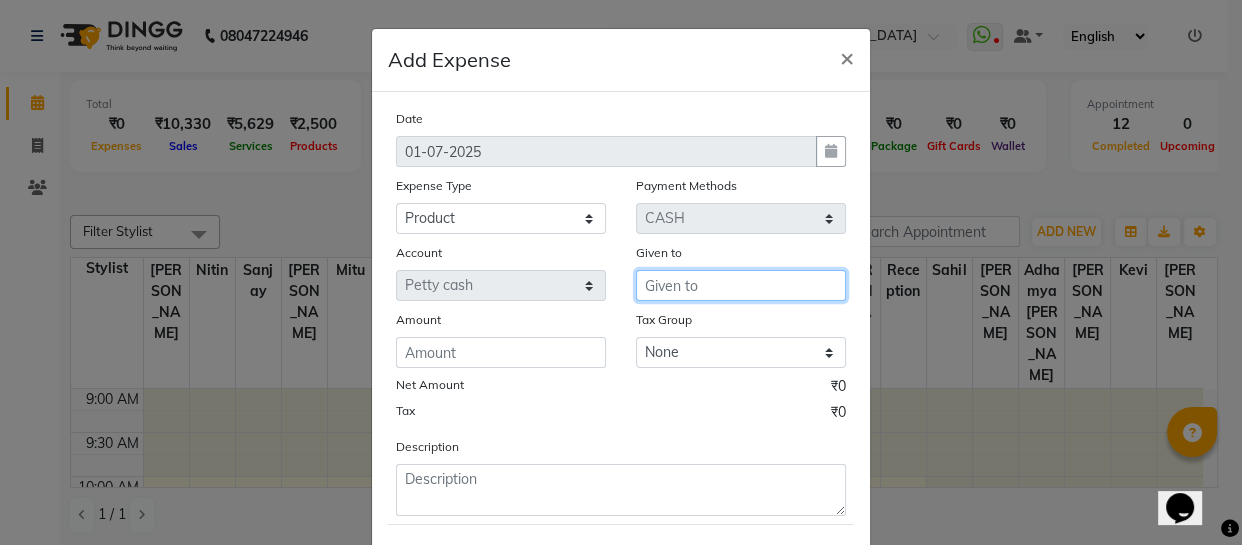 click at bounding box center (741, 285) 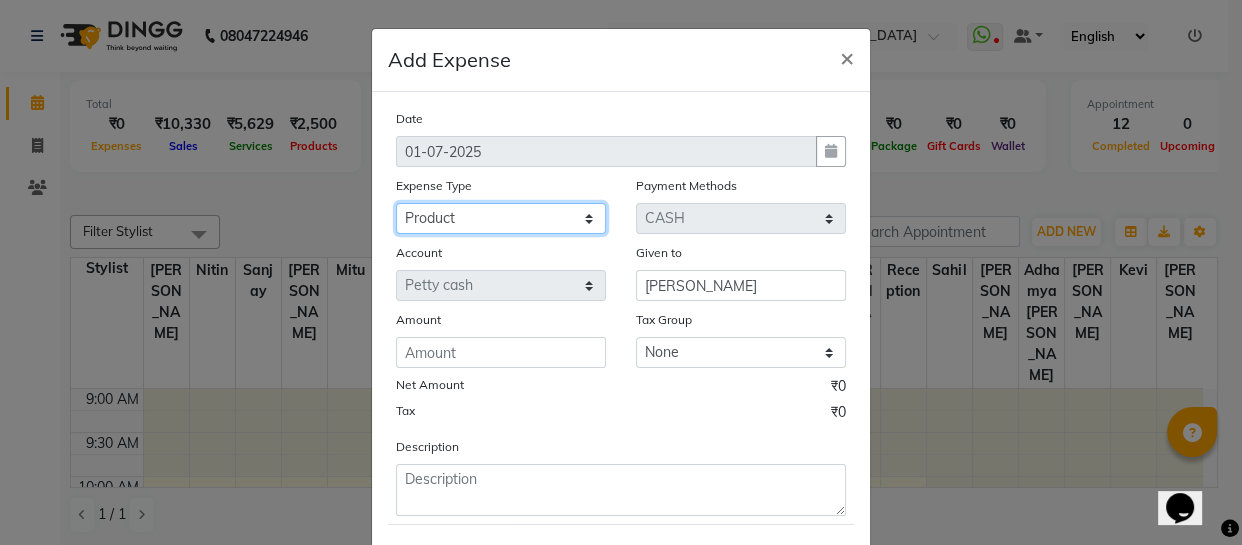 click on "Select Cash transfer to bank Client Snacks Fuel Govt fee Incentive Maintenance Miscellaneous Pantry Product Salary Staff Petrol Staff Snacks TIP Online or card to Cash" 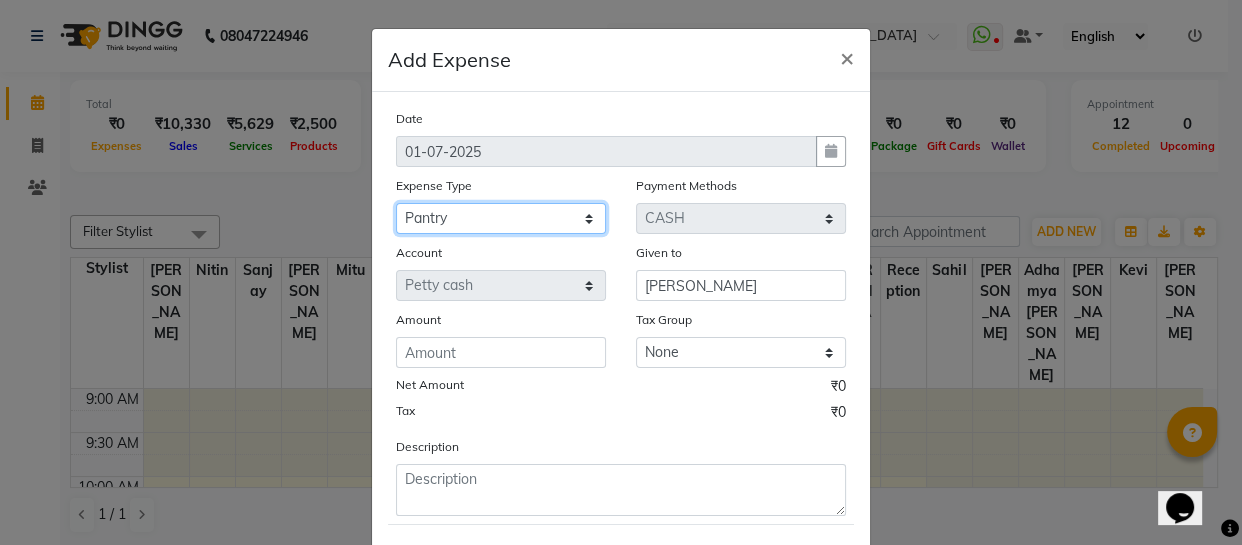 click on "Select Cash transfer to bank Client Snacks Fuel Govt fee Incentive Maintenance Miscellaneous Pantry Product Salary Staff Petrol Staff Snacks TIP Online or card to Cash" 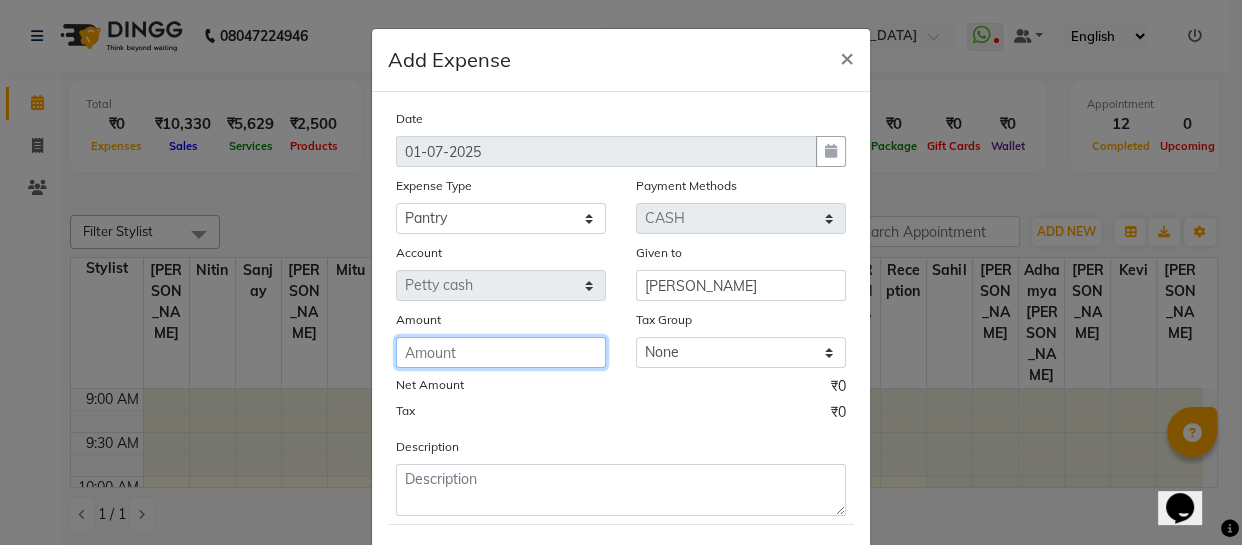 click 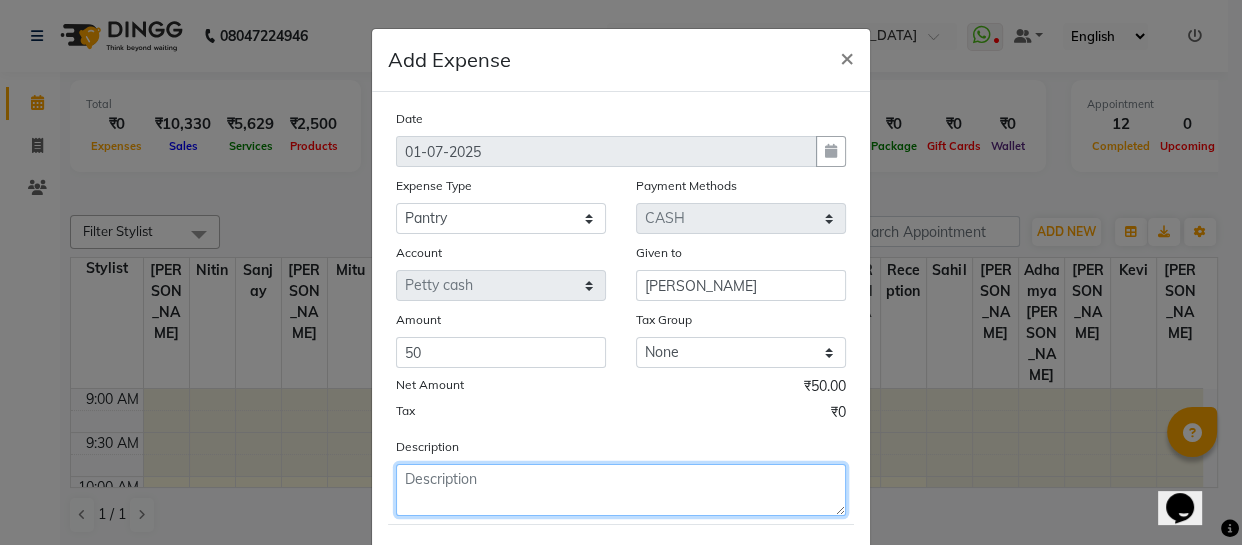 click 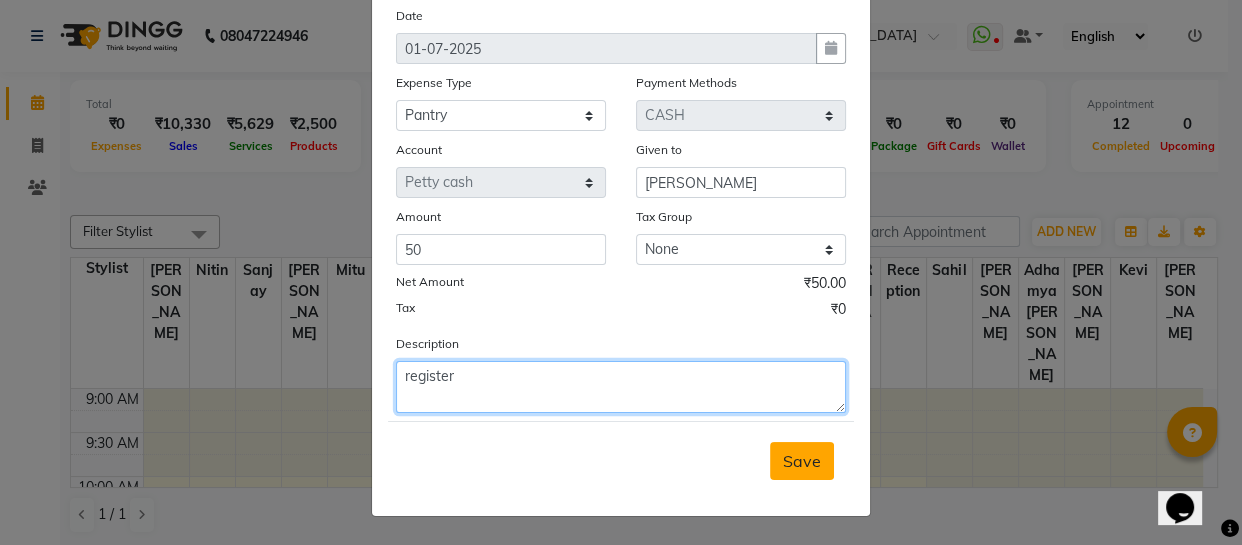 scroll, scrollTop: 106, scrollLeft: 0, axis: vertical 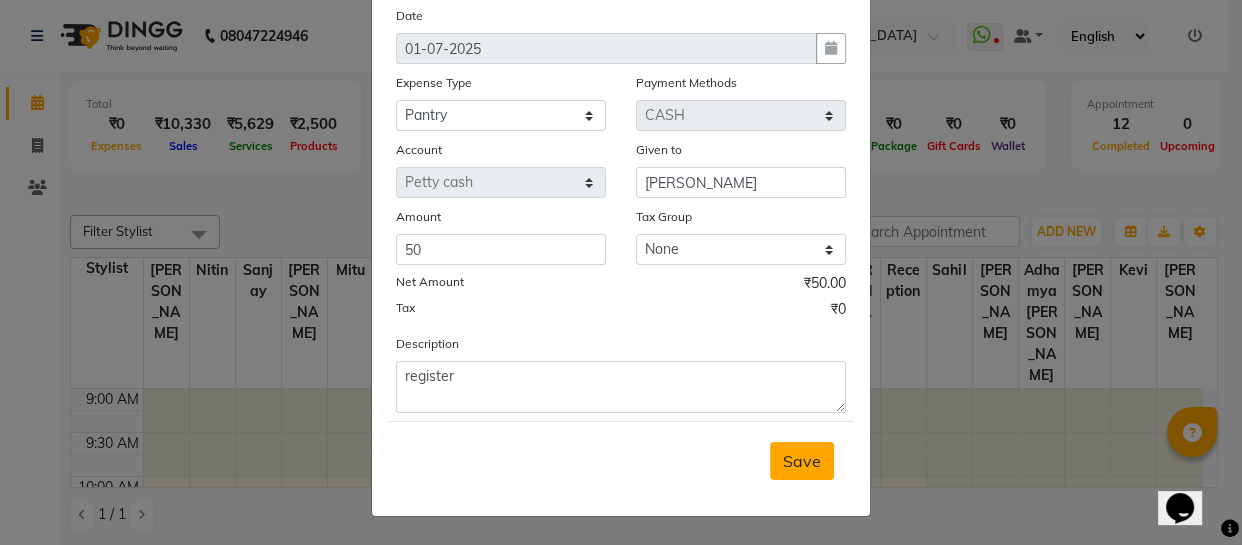 click on "Save" at bounding box center [802, 461] 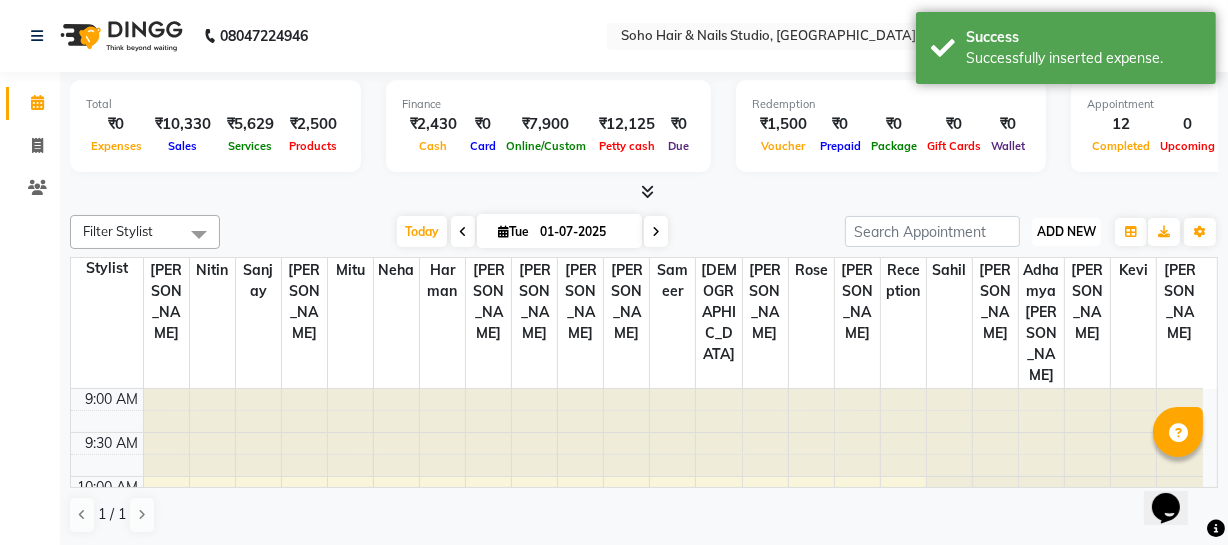 click on "ADD NEW Toggle Dropdown" at bounding box center [1066, 232] 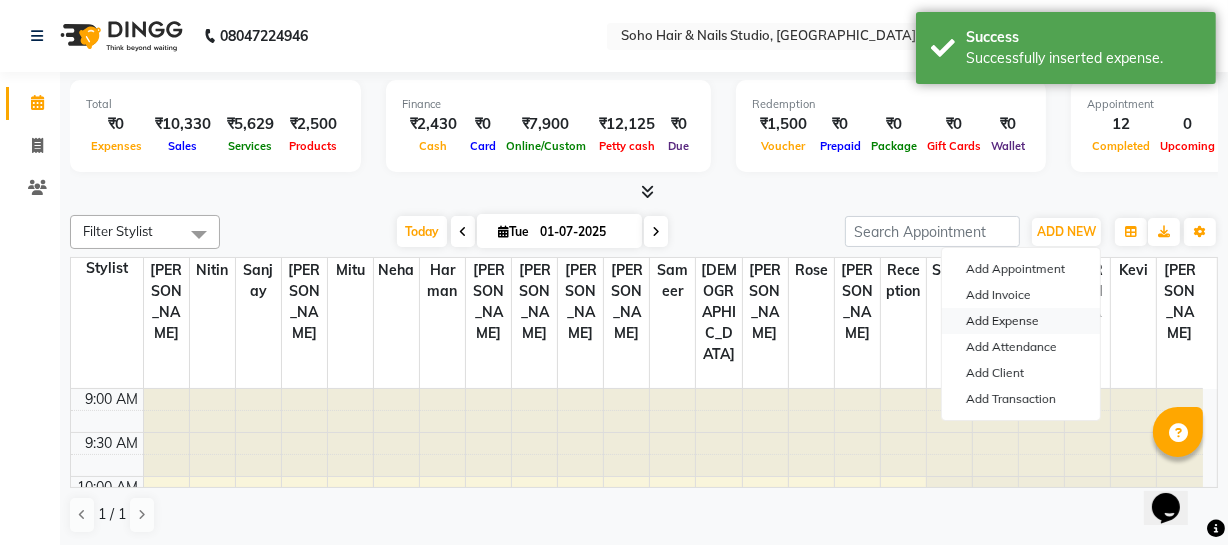 click on "Add Expense" at bounding box center [1021, 321] 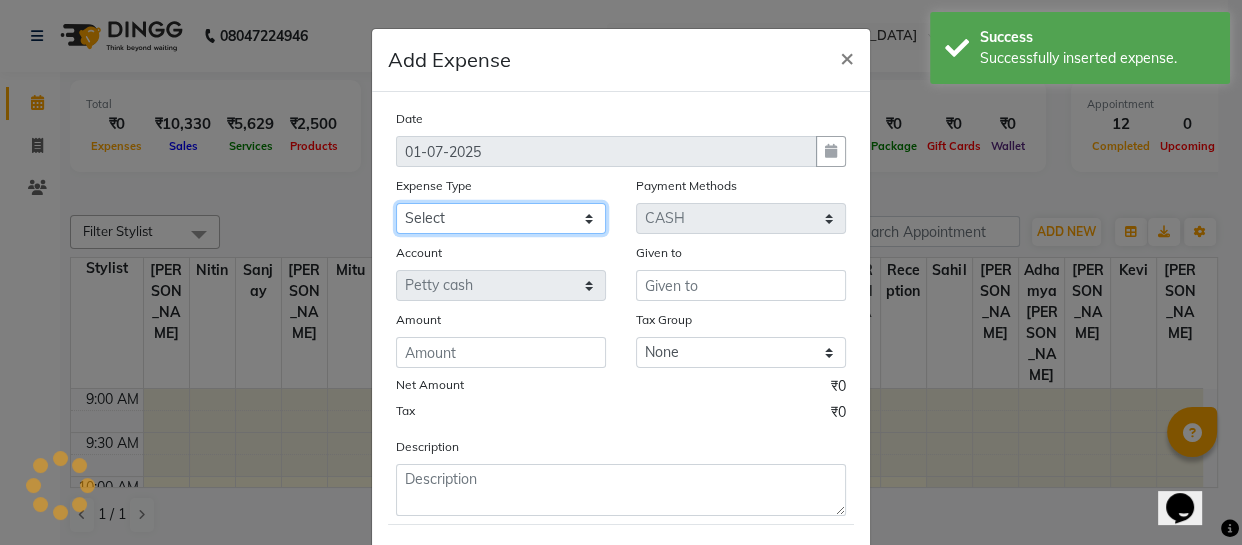 click on "Select Cash transfer to bank Client Snacks Fuel Govt fee Incentive Maintenance Miscellaneous Pantry Product Salary Staff Petrol Staff Snacks TIP Online or card to Cash" 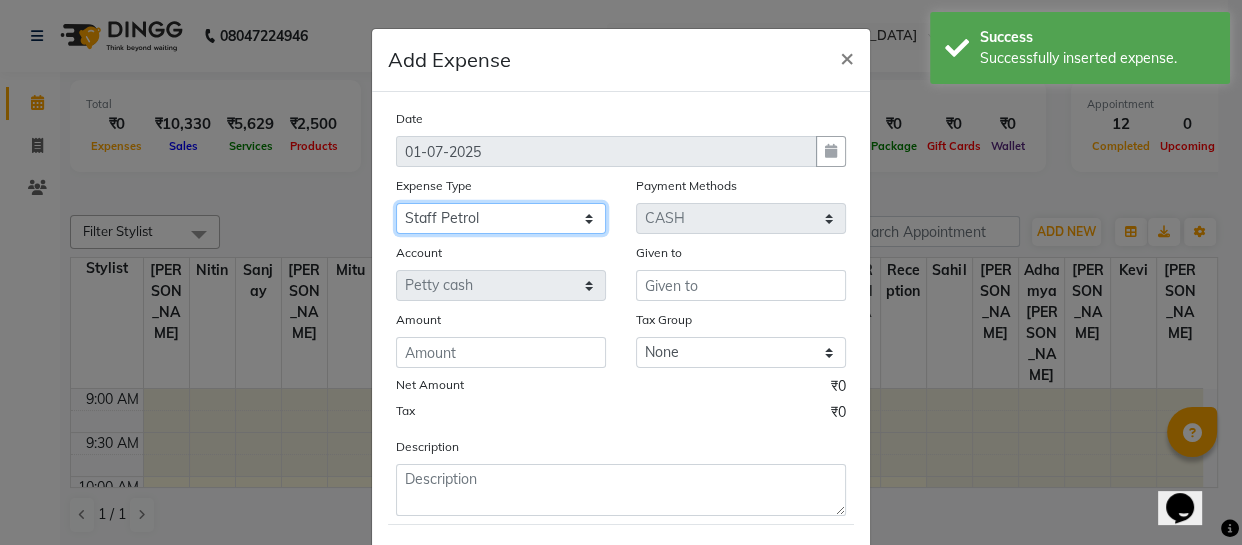 click on "Select Cash transfer to bank Client Snacks Fuel Govt fee Incentive Maintenance Miscellaneous Pantry Product Salary Staff Petrol Staff Snacks TIP Online or card to Cash" 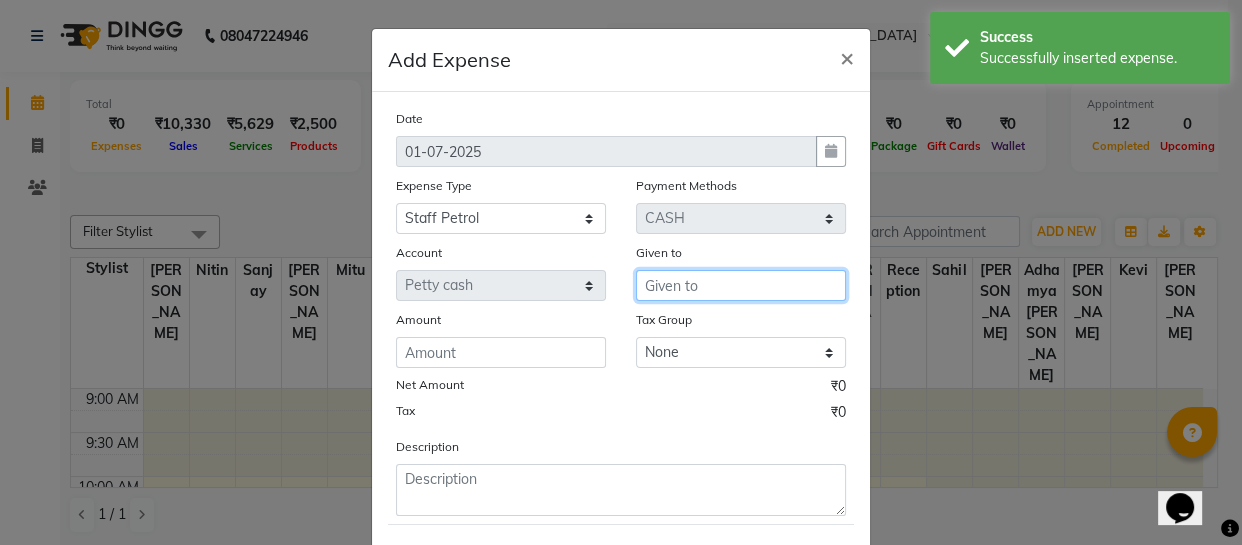click at bounding box center [741, 285] 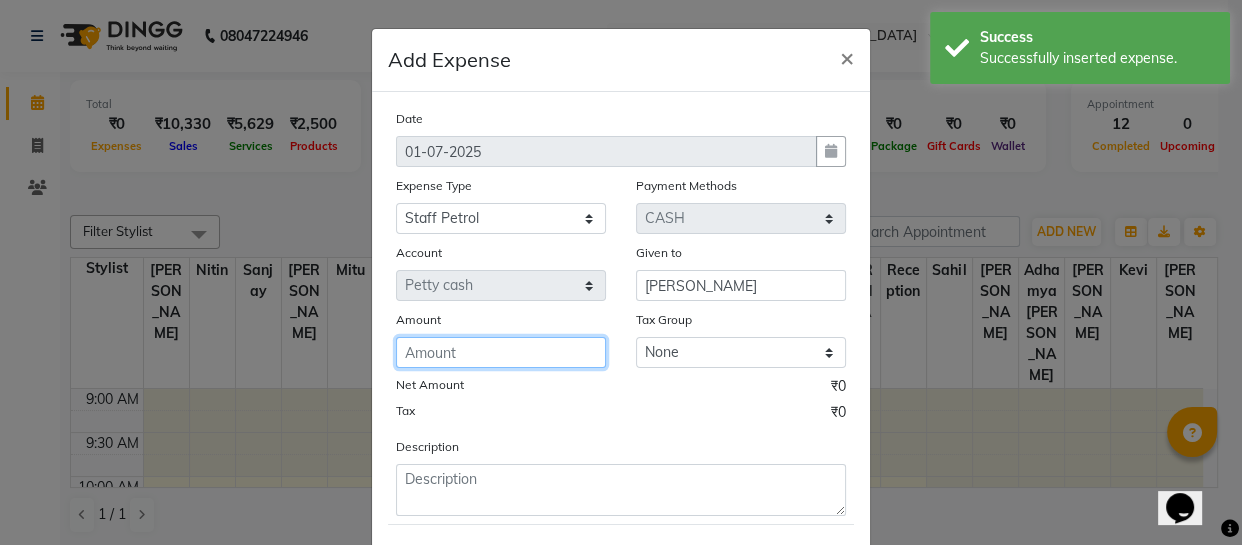 click 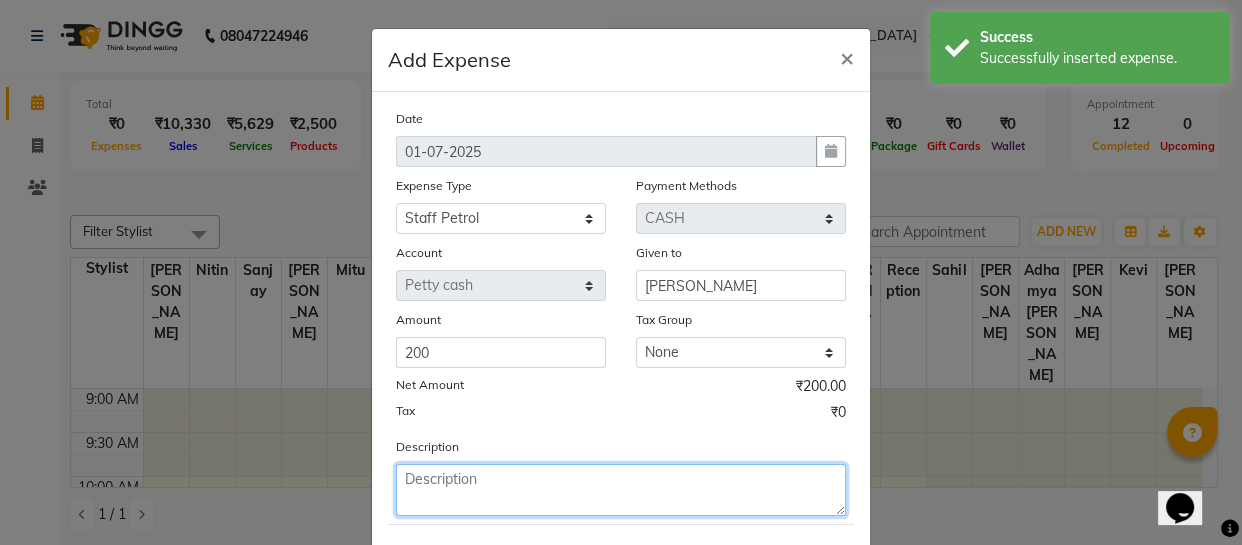 click 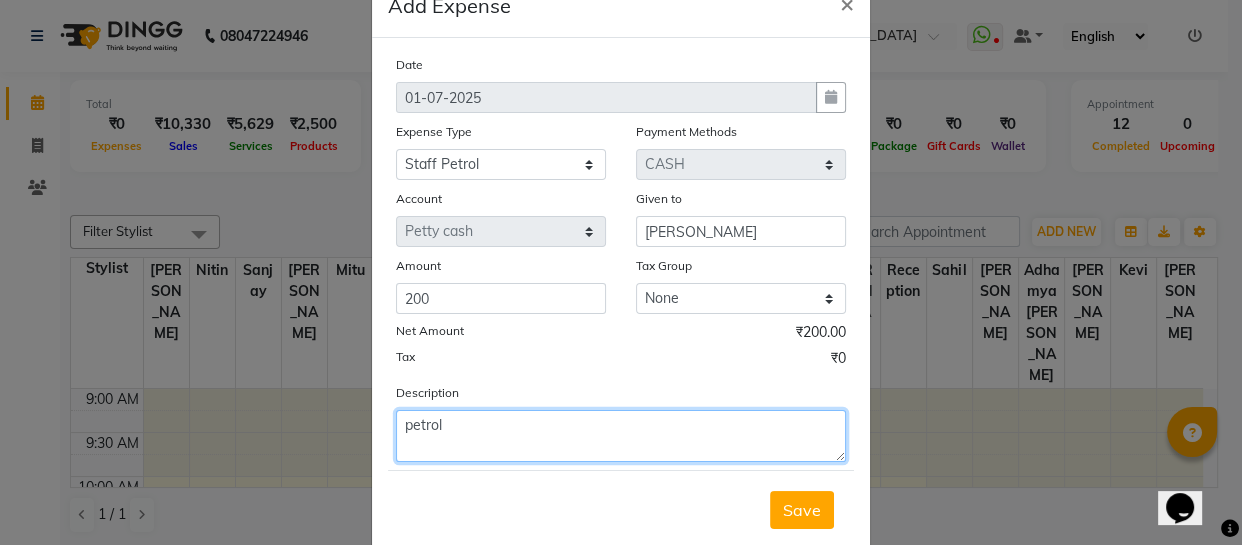 scroll, scrollTop: 106, scrollLeft: 0, axis: vertical 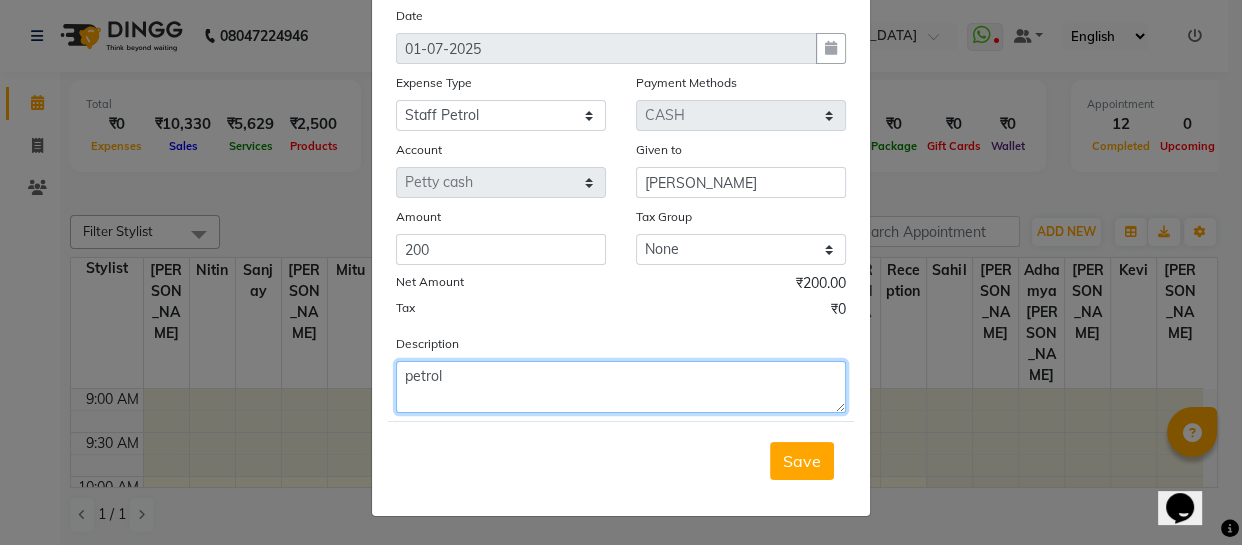 drag, startPoint x: 300, startPoint y: 384, endPoint x: 0, endPoint y: 441, distance: 305.367 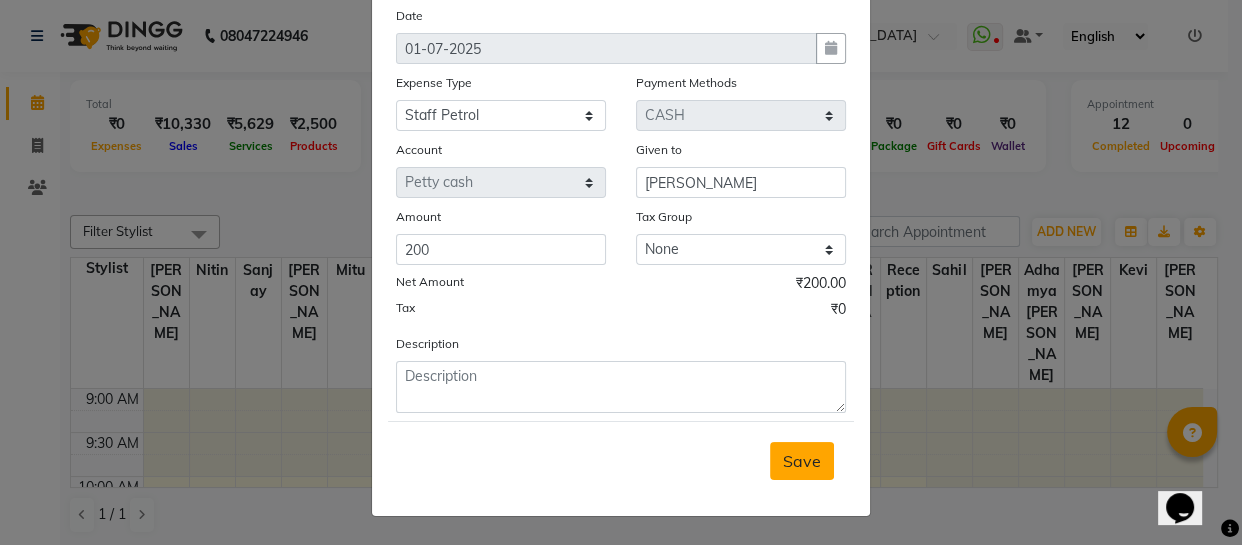 click on "Save" at bounding box center (802, 461) 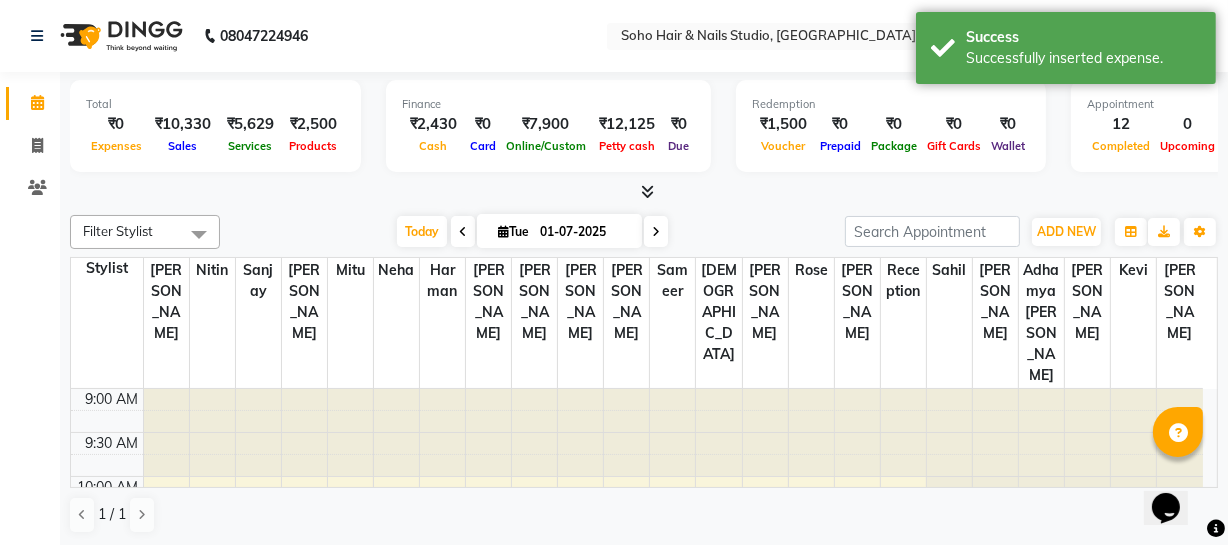 click on "ADD NEW Toggle Dropdown Add Appointment Add Invoice Add Expense Add Attendance Add Client Add Transaction Filter Stylist Select All Adhamya [PERSON_NAME] [PERSON_NAME] [PERSON_NAME] [PERSON_NAME]  [PERSON_NAME] Mitu [PERSON_NAME] Swalia Nitin Reception [PERSON_NAME]  [PERSON_NAME] sameer [PERSON_NAME] [PERSON_NAME] [PERSON_NAME] [PERSON_NAME] [PERSON_NAME] Group By  Staff View   Room View  View as Vertical  Vertical - Week View  Horizontal  Horizontal - Week View  List  Toggle Dropdown Calendar Settings Manage Tags   Arrange Stylists   Reset Stylists  Full Screen Appointment Form Zoom 100% Staff/Room Display Count 23" at bounding box center [1031, 232] 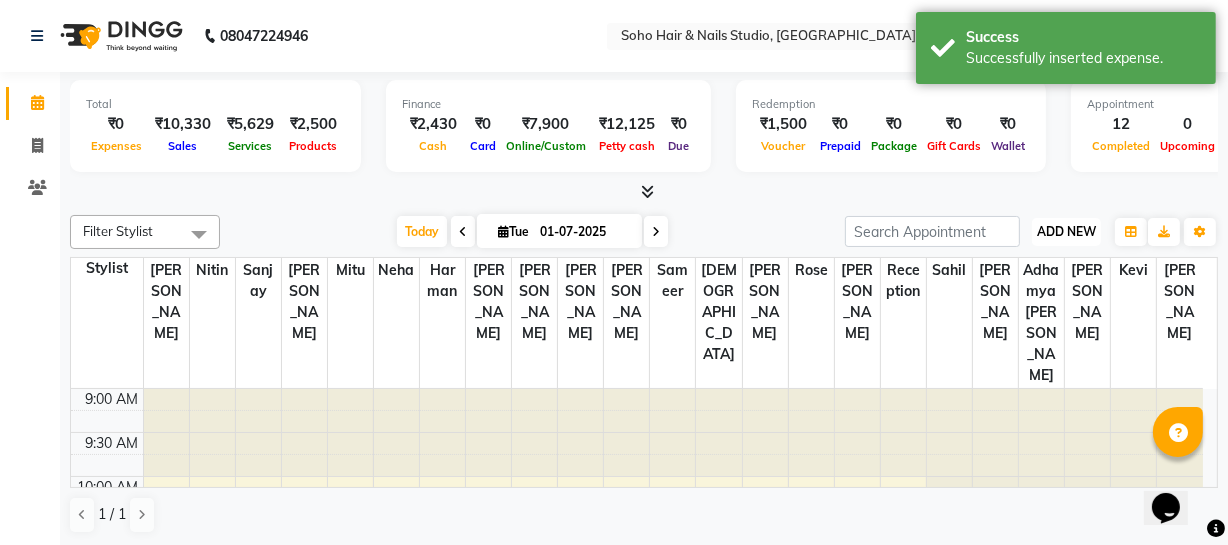 click on "ADD NEW" at bounding box center [1066, 231] 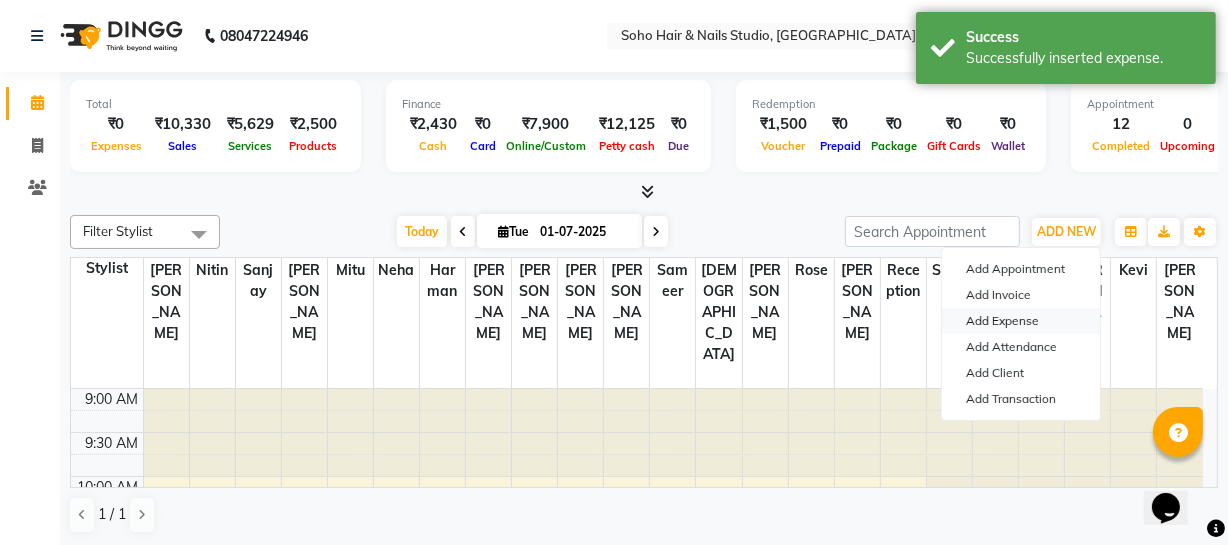 click on "Add Expense" at bounding box center [1021, 321] 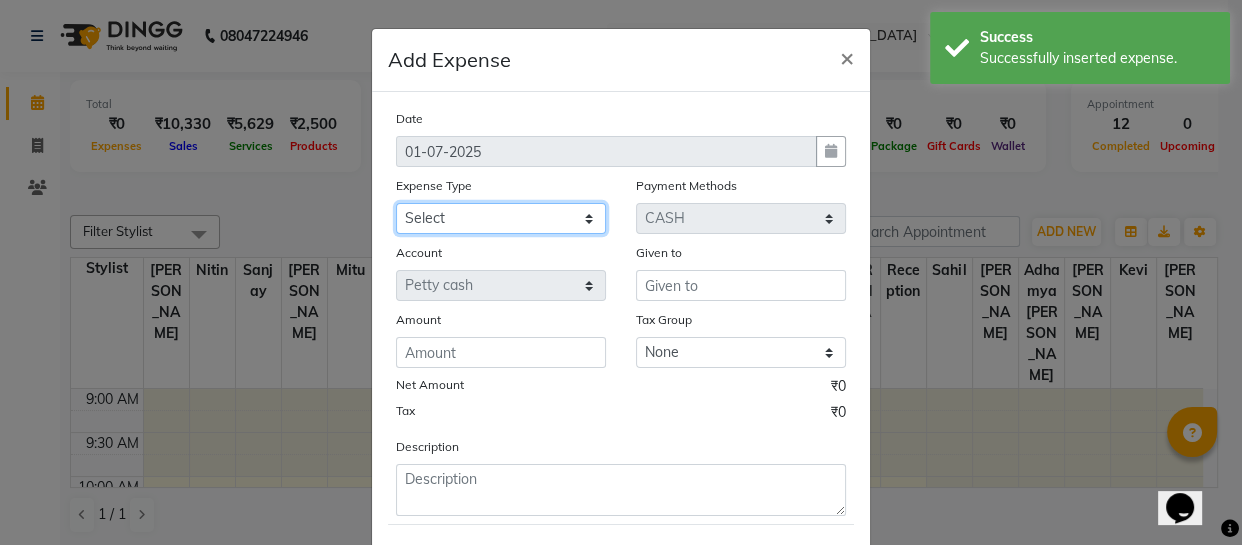 click on "Select Cash transfer to bank Client Snacks Fuel Govt fee Incentive Maintenance Miscellaneous Pantry Product Salary Staff Petrol Staff Snacks TIP Online or card to Cash" 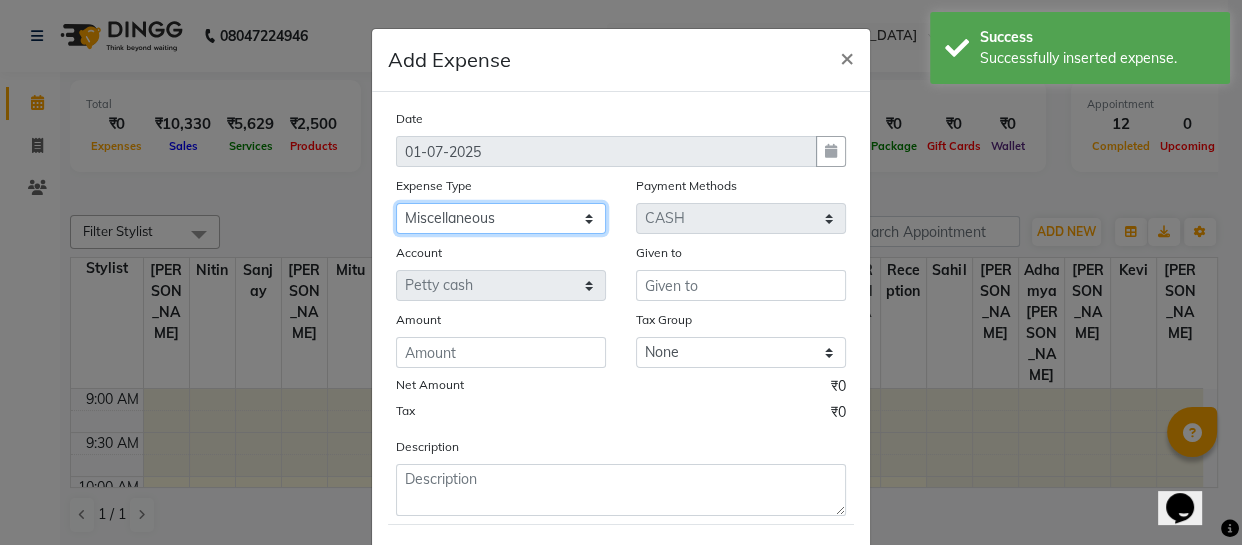 click on "Select Cash transfer to bank Client Snacks Fuel Govt fee Incentive Maintenance Miscellaneous Pantry Product Salary Staff Petrol Staff Snacks TIP Online or card to Cash" 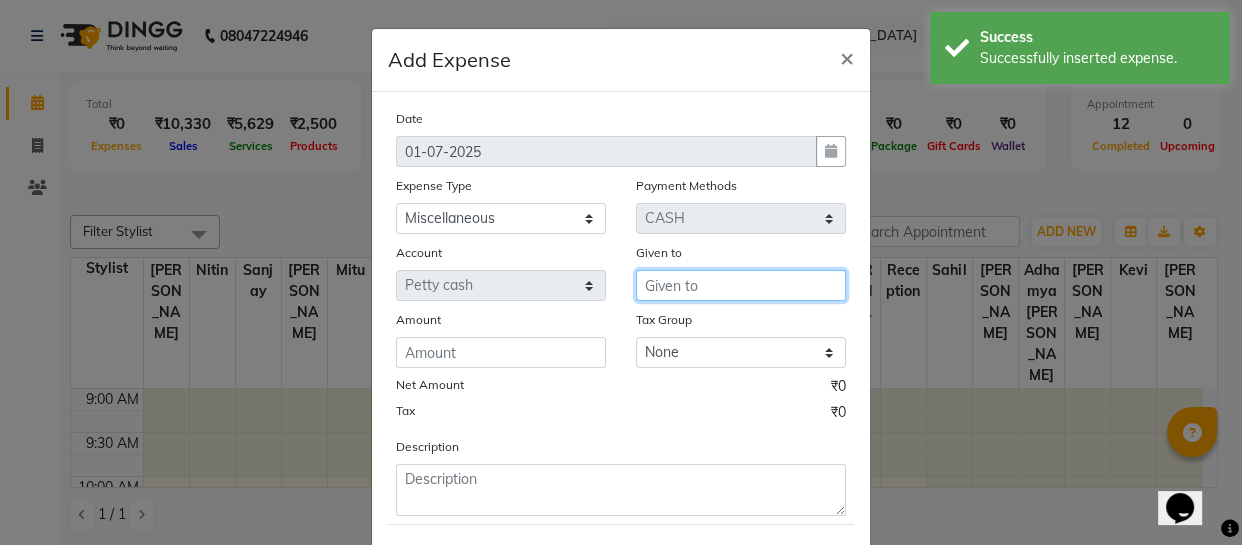 click at bounding box center [741, 285] 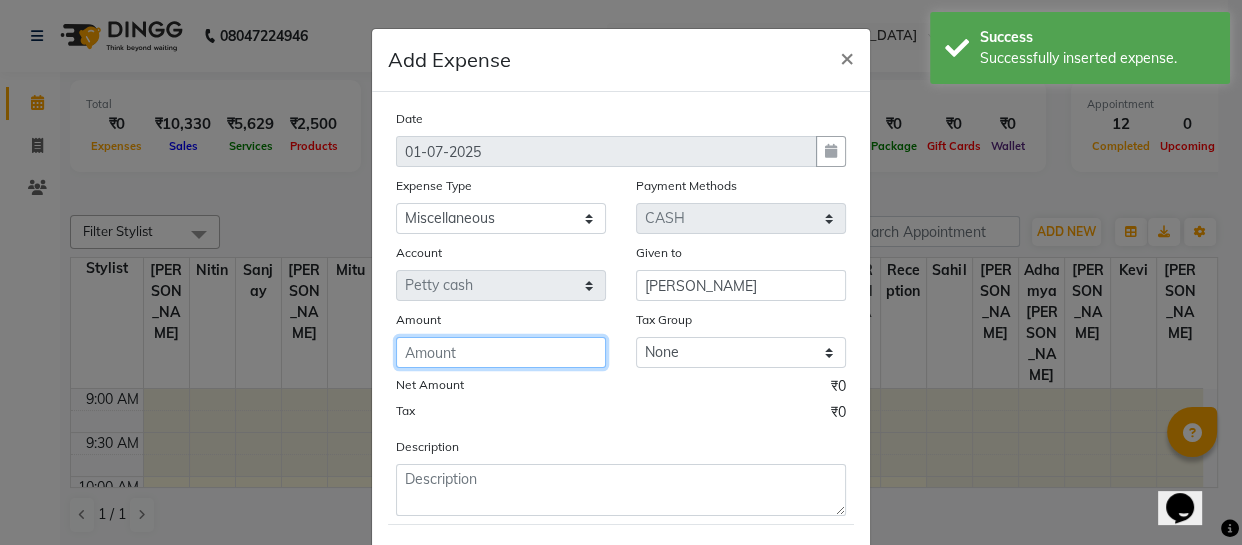 click 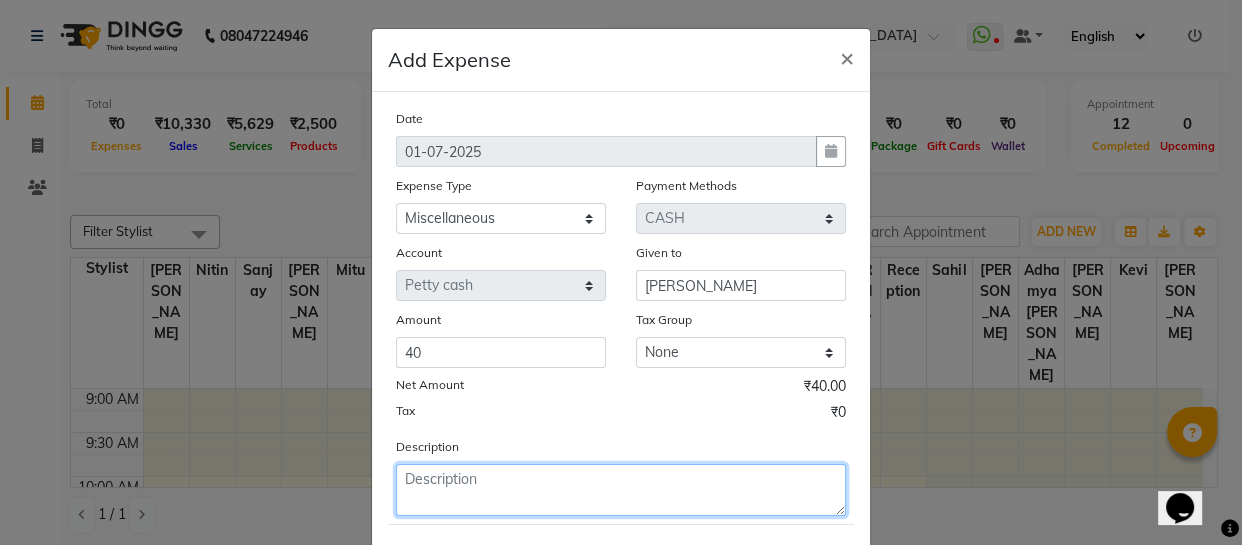click 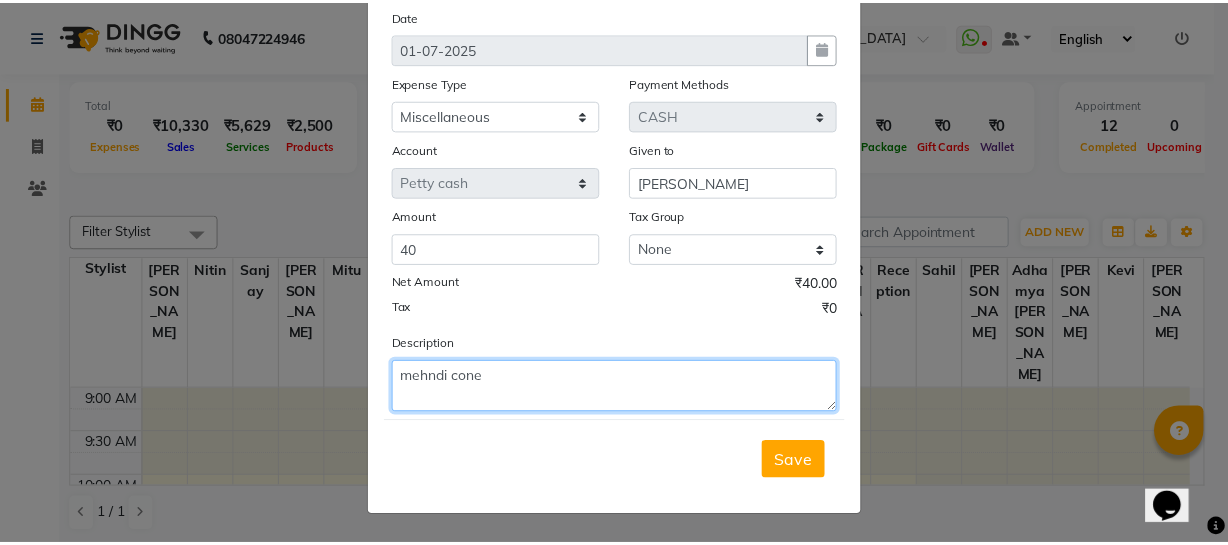 scroll, scrollTop: 106, scrollLeft: 0, axis: vertical 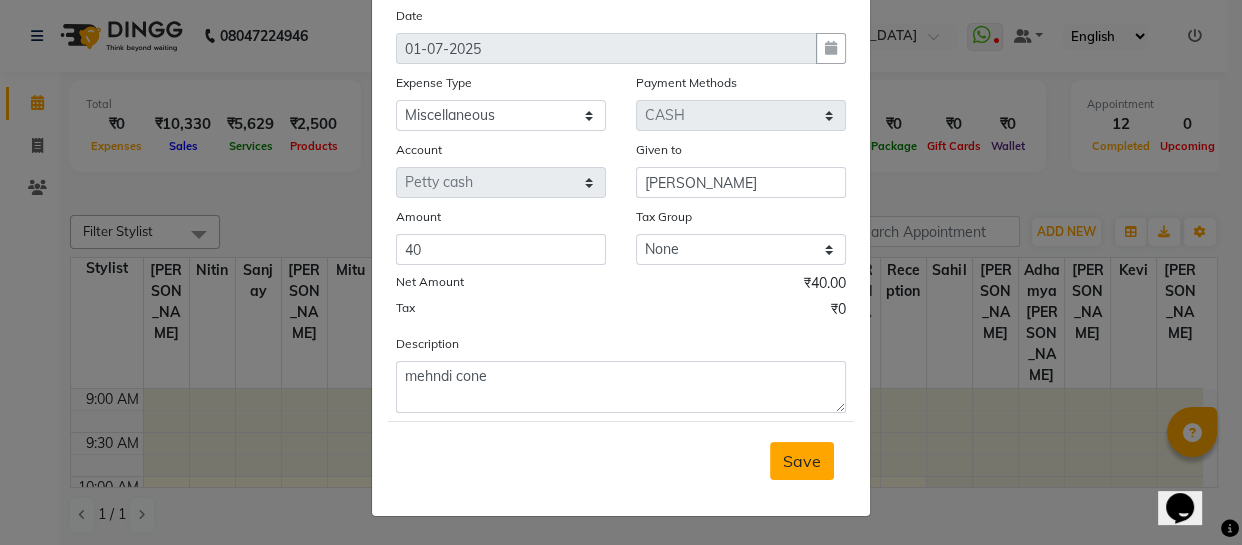 click on "Save" at bounding box center [802, 461] 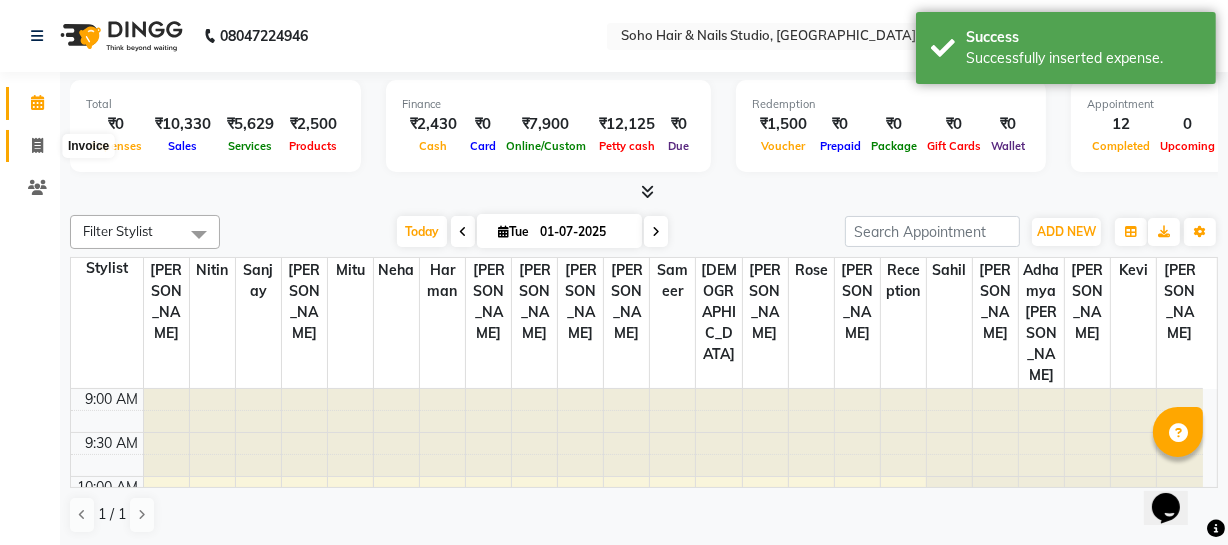 click 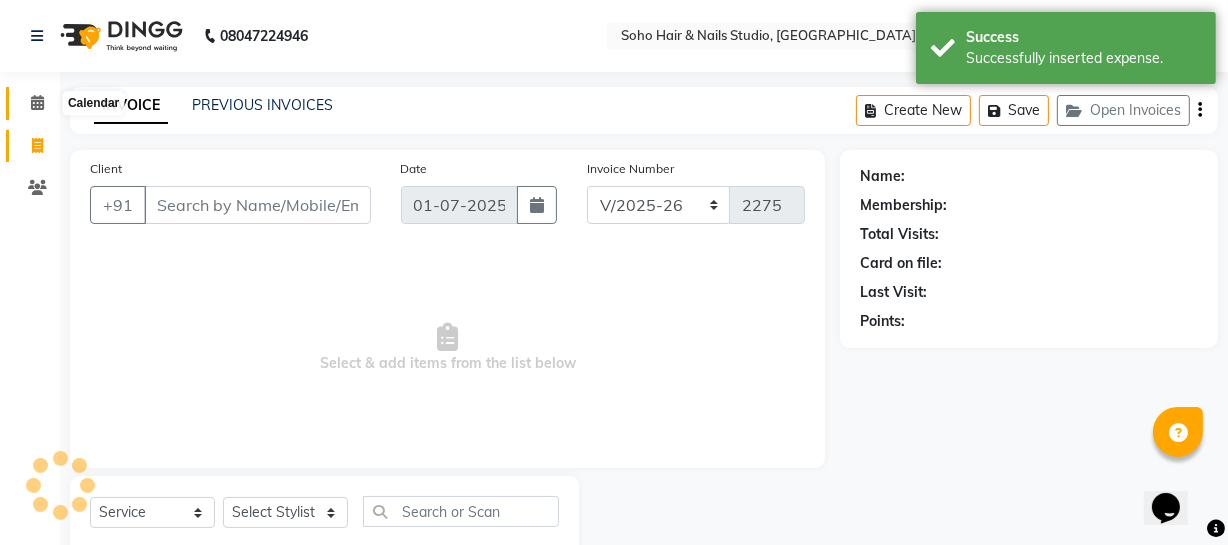 click 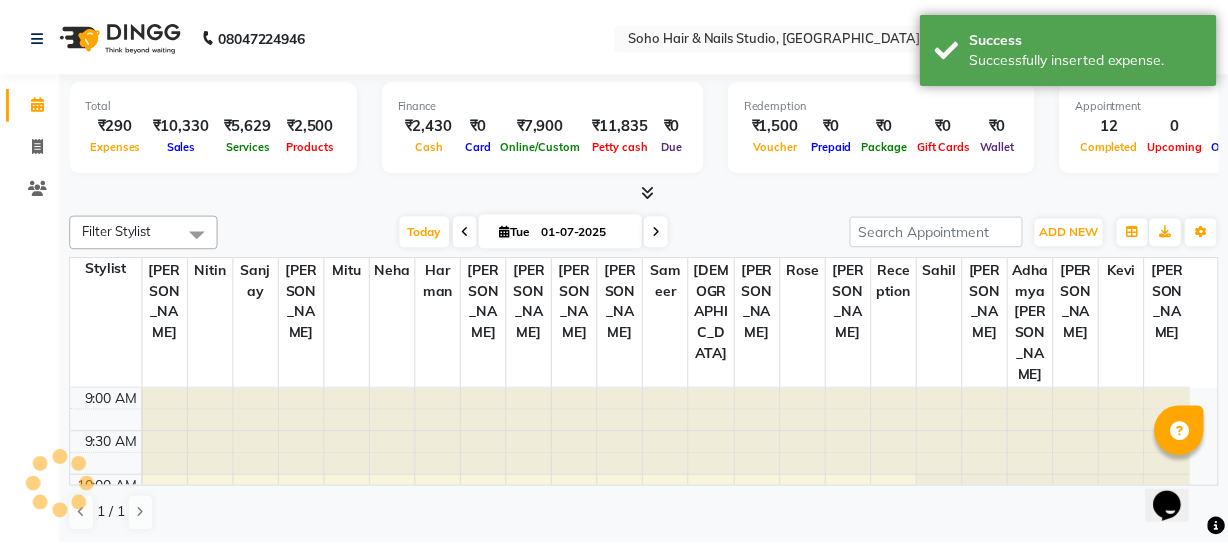 scroll, scrollTop: 0, scrollLeft: 0, axis: both 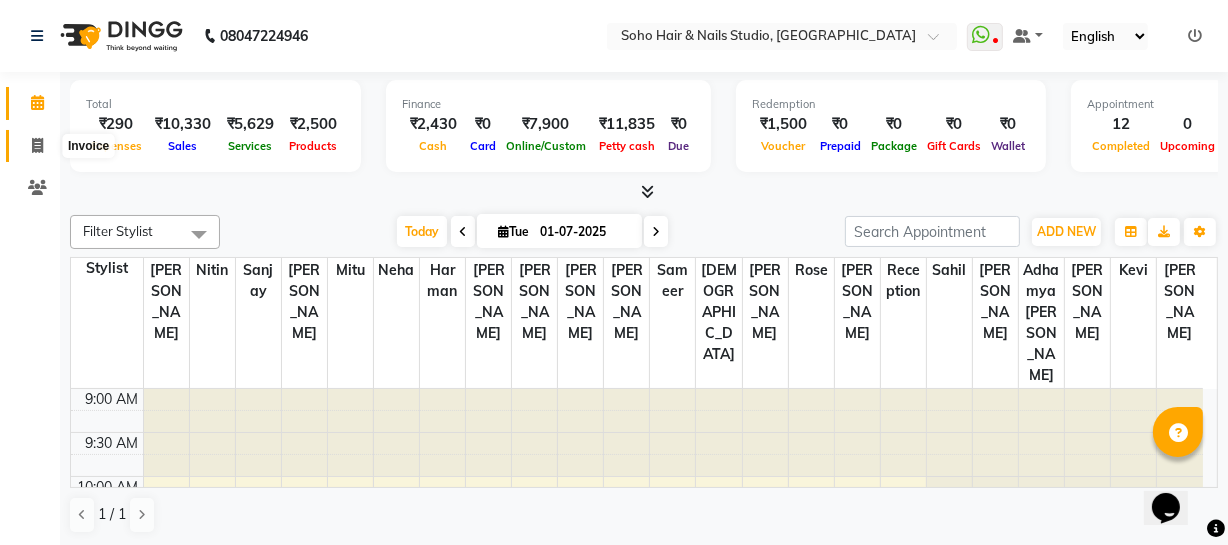 click 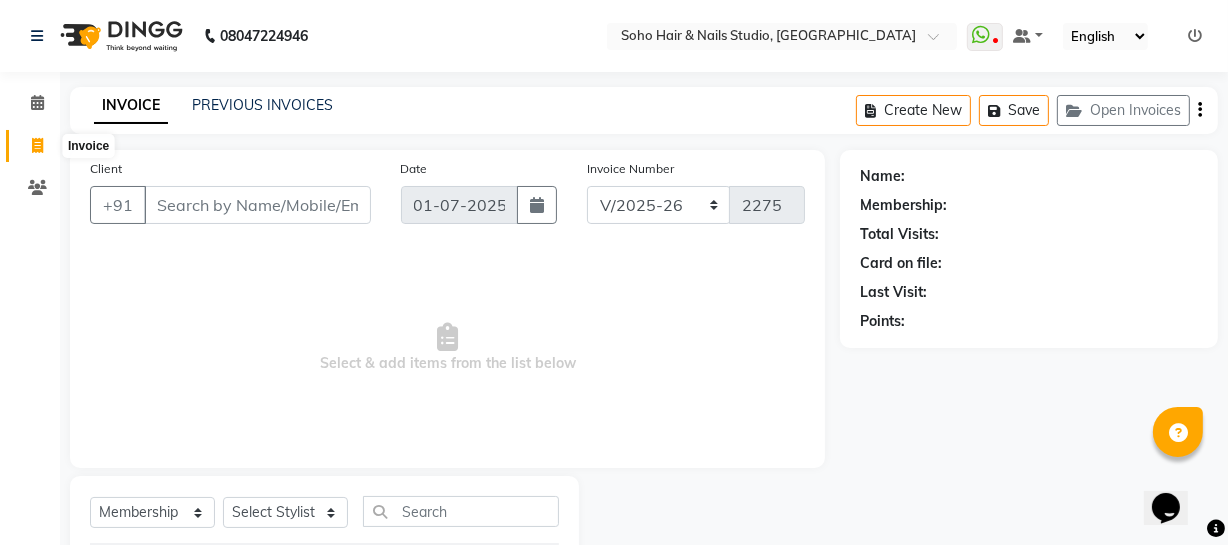 click 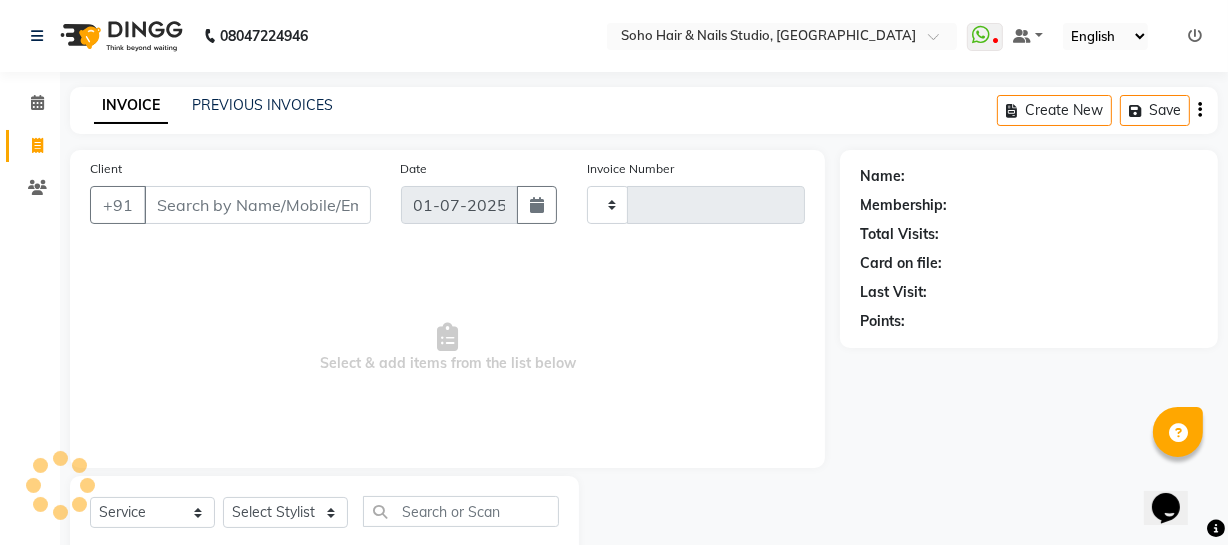 scroll, scrollTop: 57, scrollLeft: 0, axis: vertical 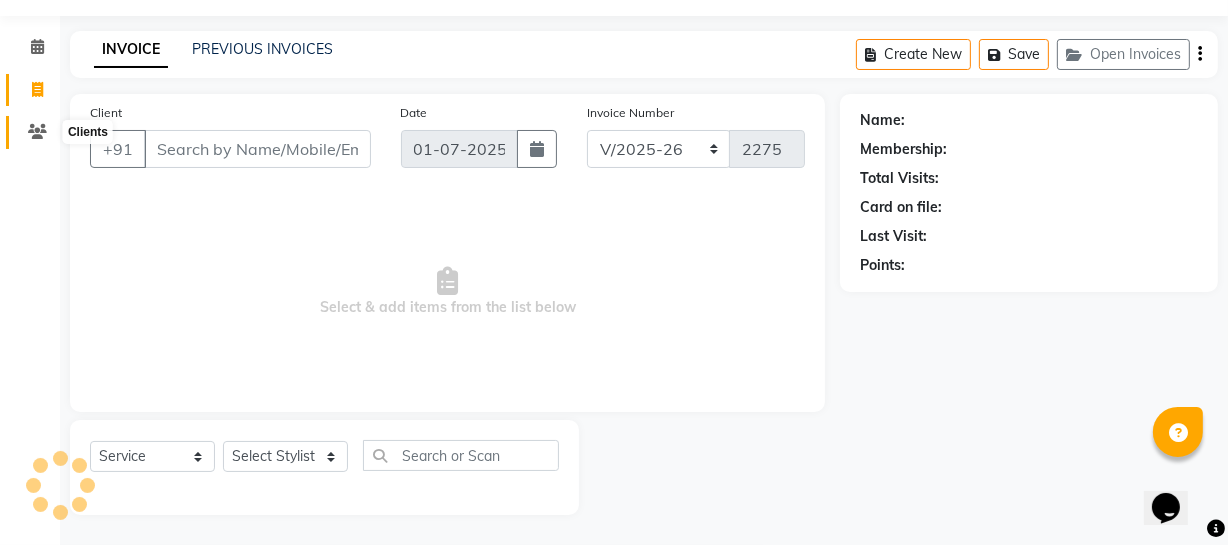 click 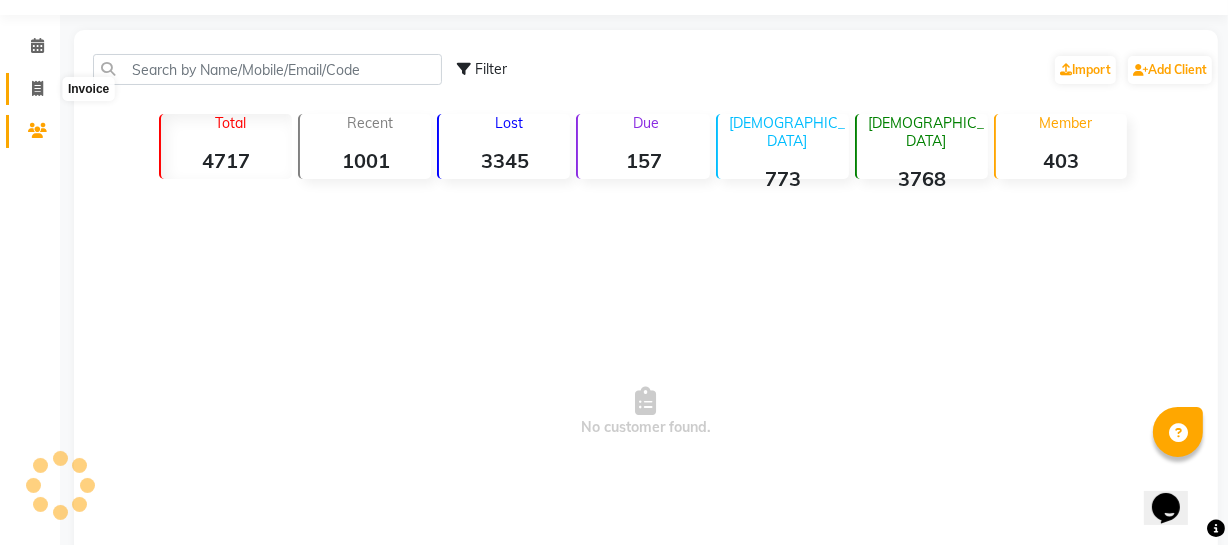click 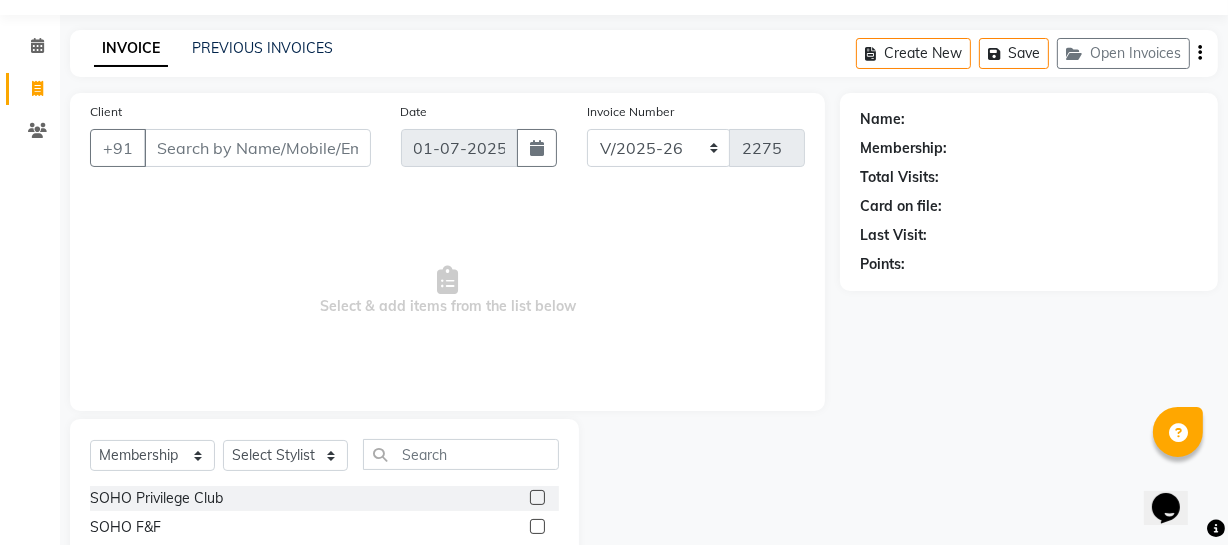 click on "Select & add items from the list below" at bounding box center [447, 291] 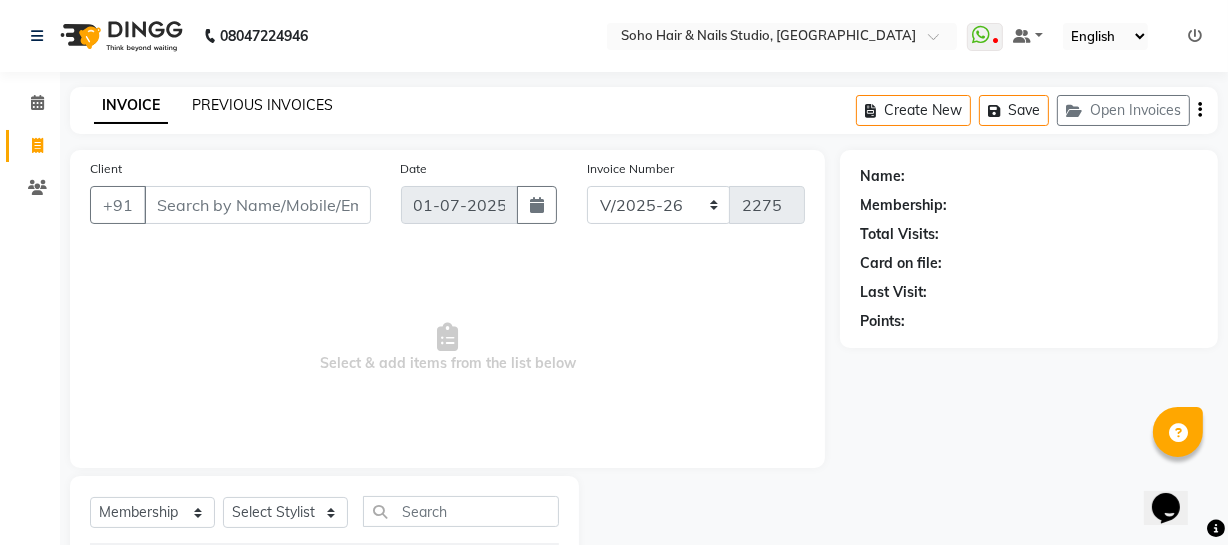 click on "PREVIOUS INVOICES" 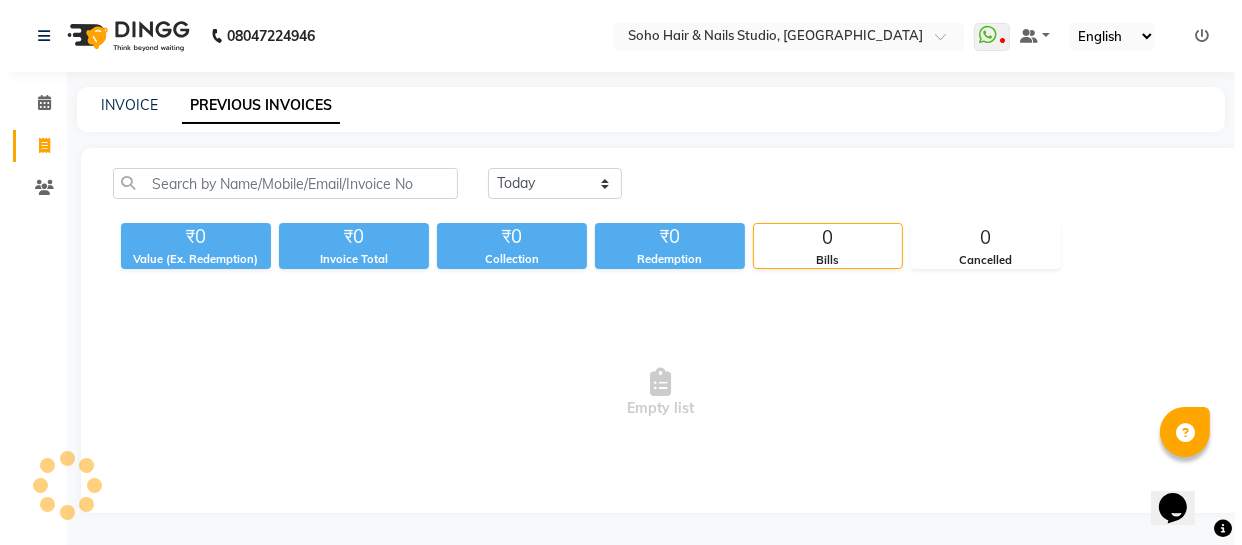 scroll, scrollTop: 0, scrollLeft: 0, axis: both 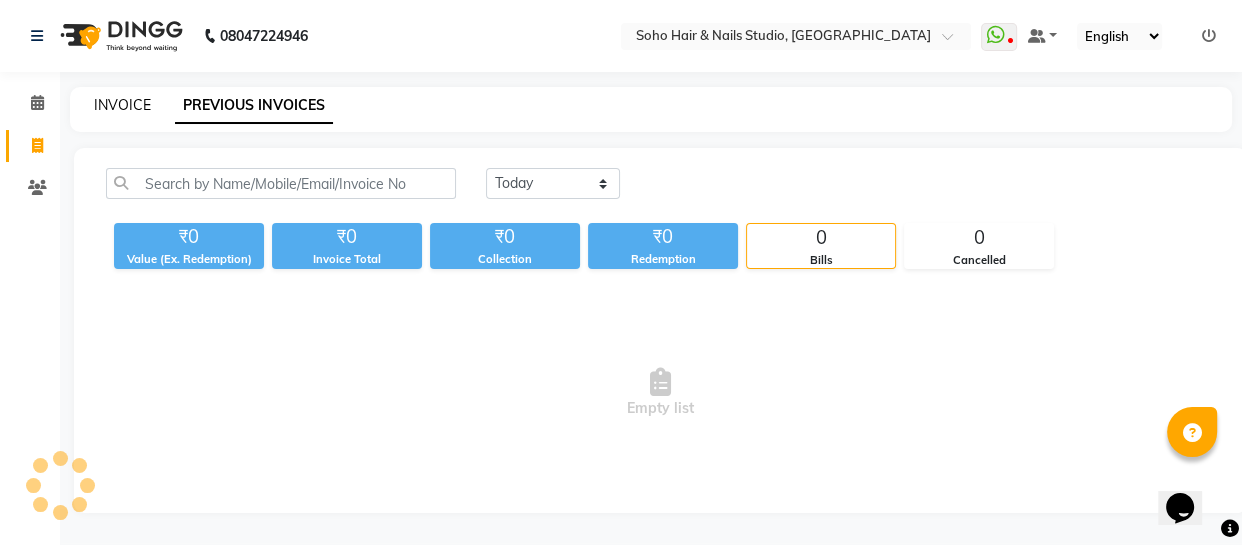 click on "INVOICE" 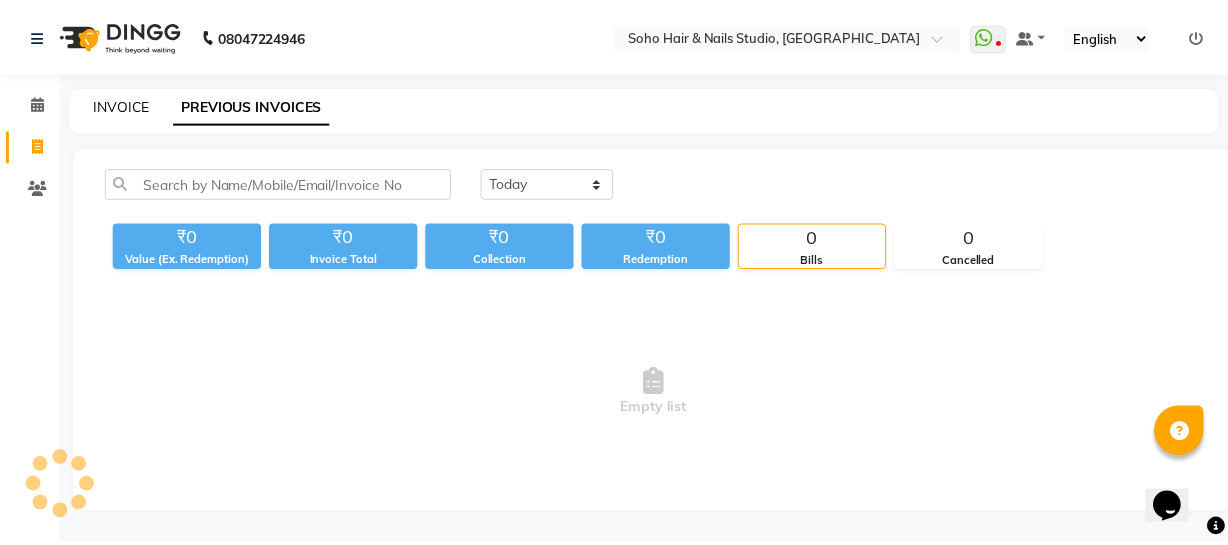 scroll, scrollTop: 57, scrollLeft: 0, axis: vertical 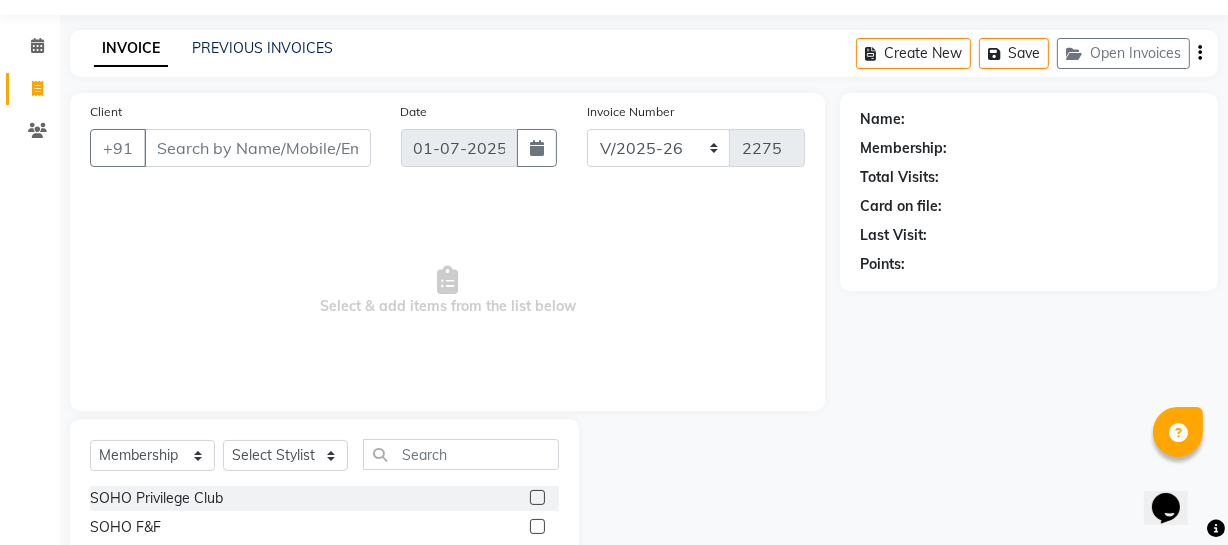 click on "Client" at bounding box center (257, 148) 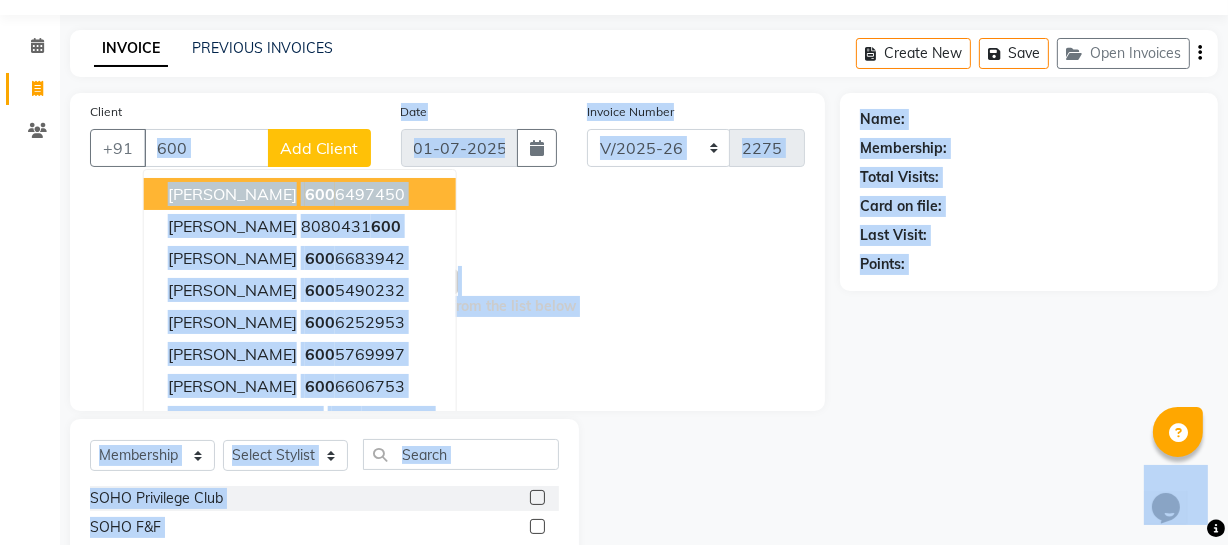 drag, startPoint x: 41, startPoint y: 138, endPoint x: 72, endPoint y: 133, distance: 31.400637 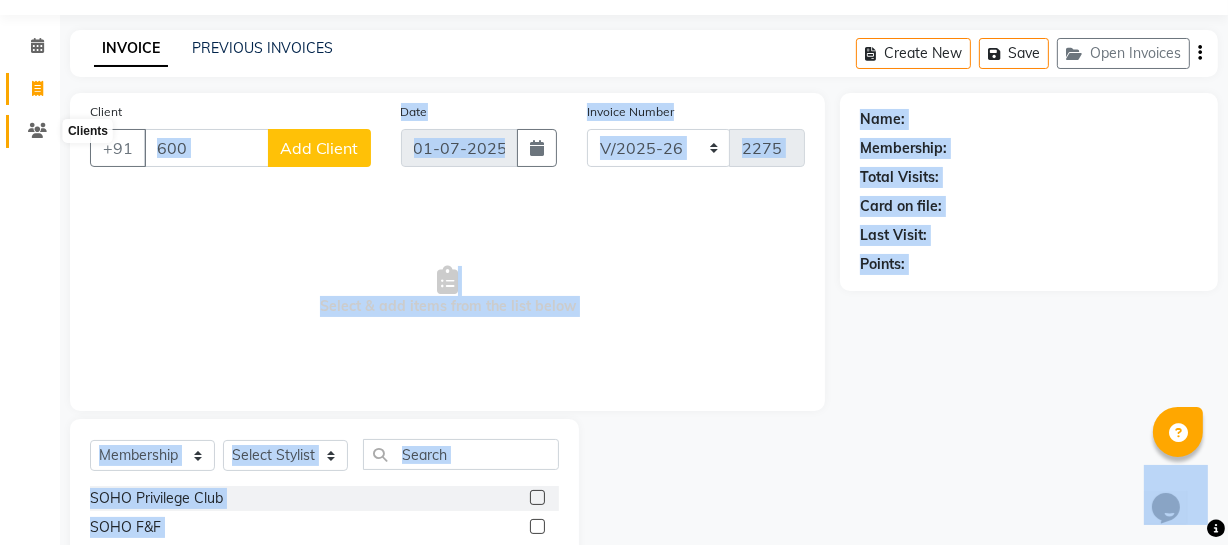 click 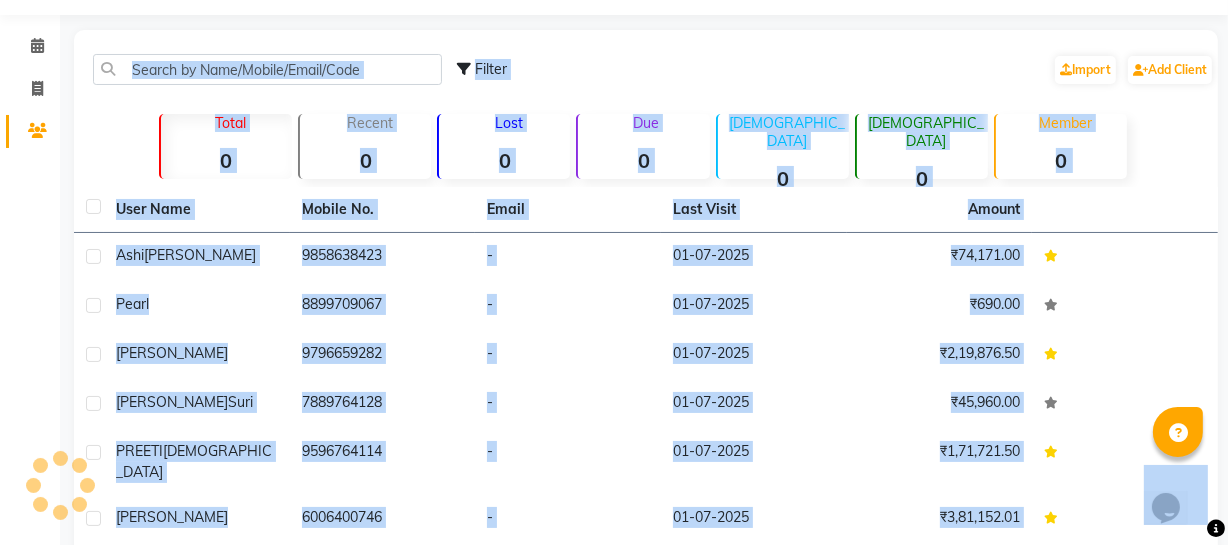 click 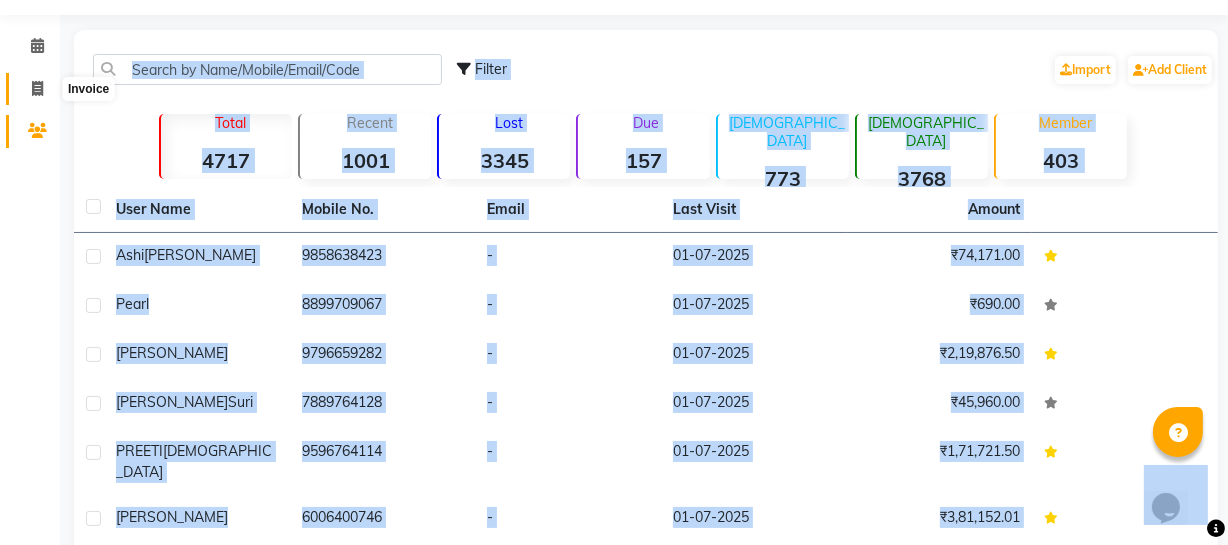 click 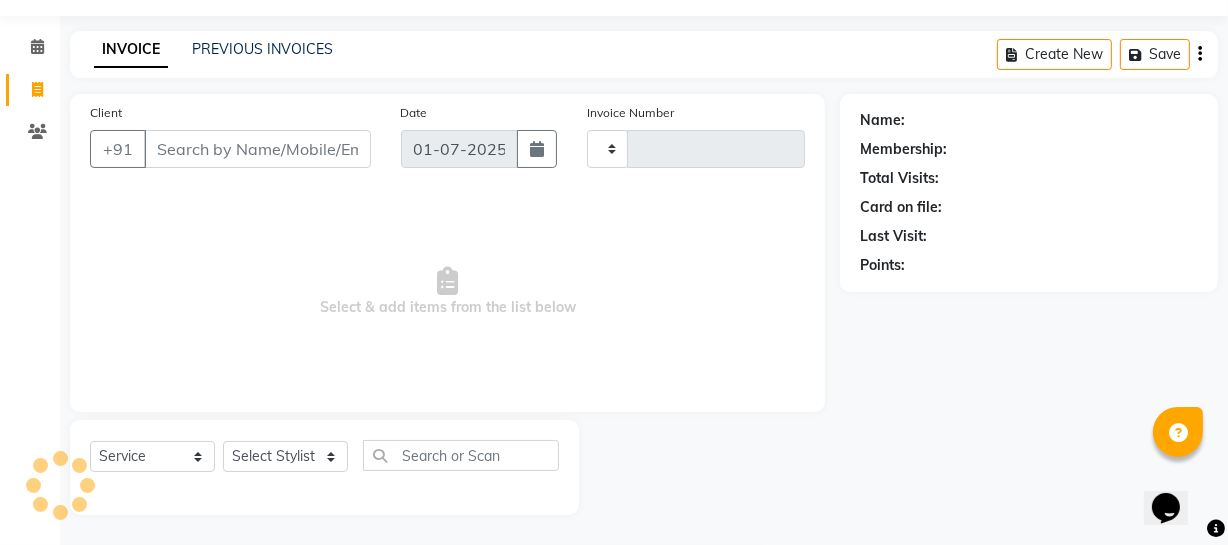 click 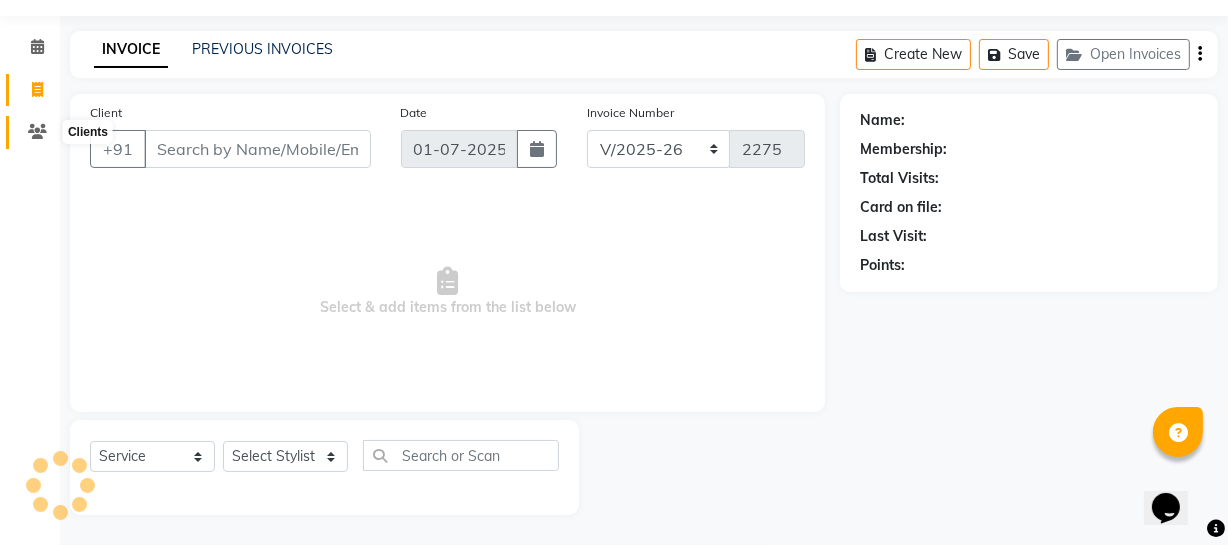 click 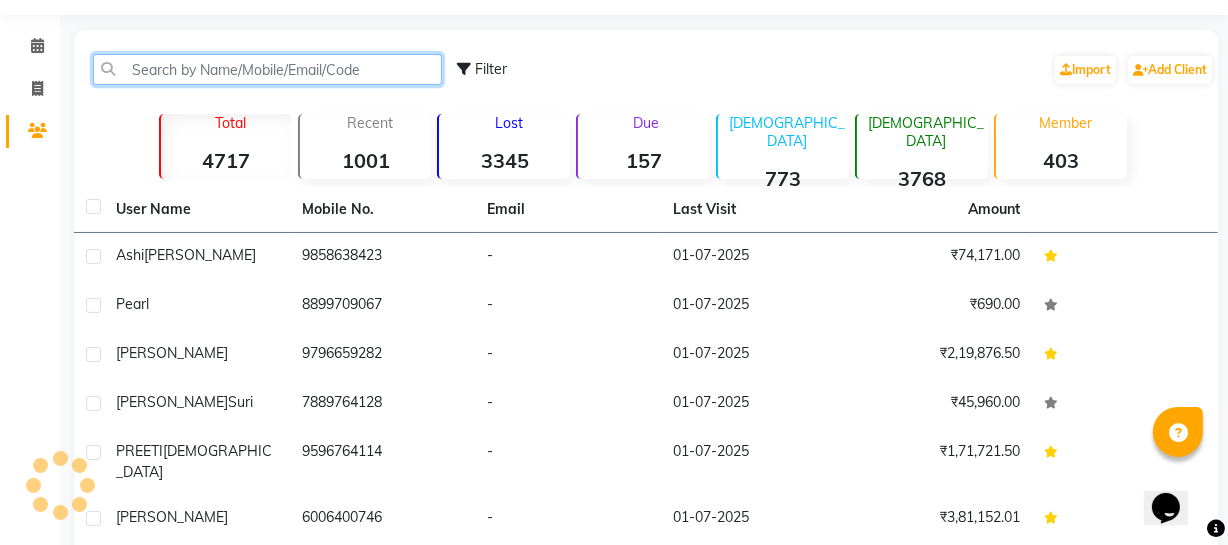 click 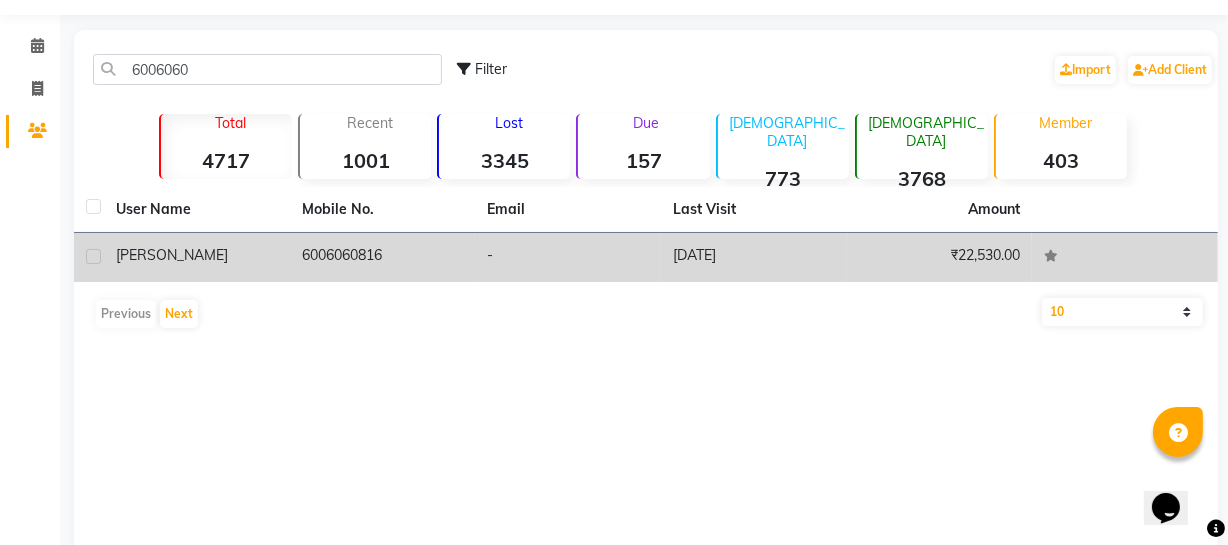 click on "6006060816" 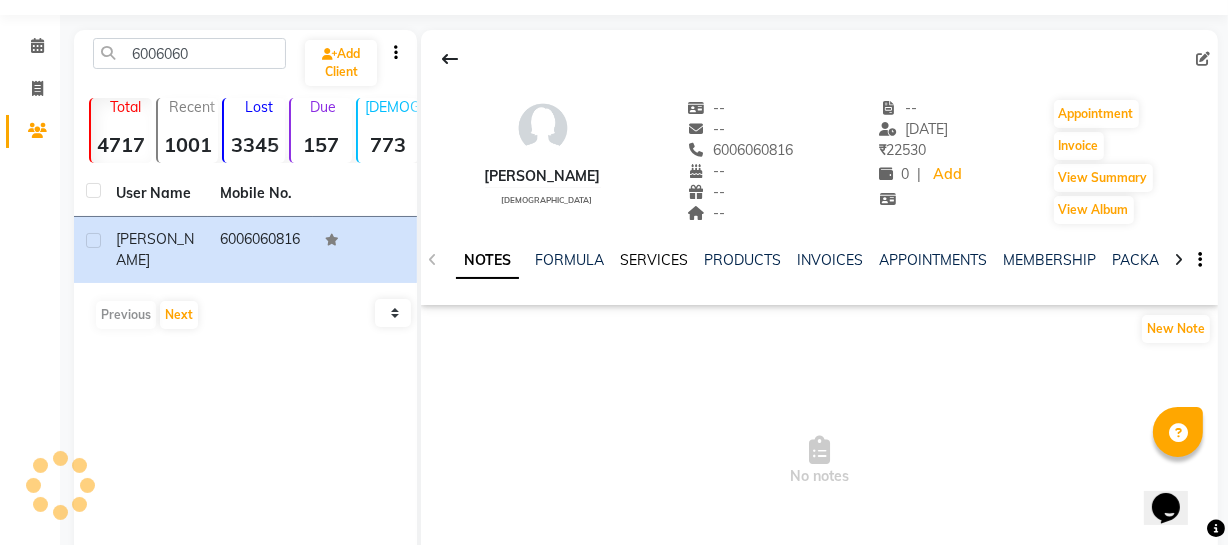 click on "SERVICES" 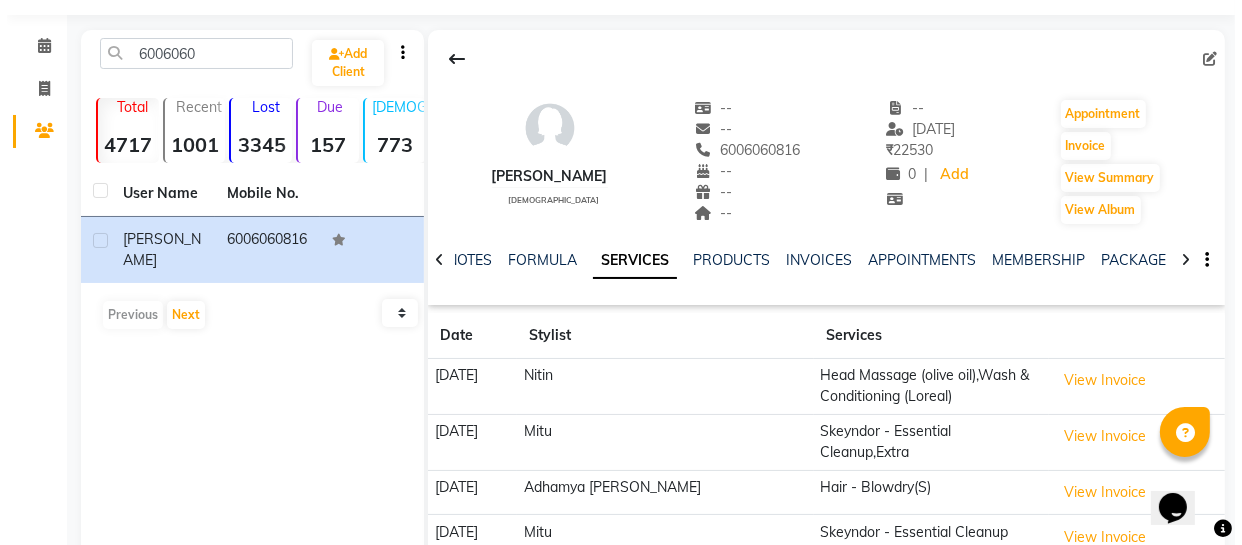 scroll, scrollTop: 148, scrollLeft: 0, axis: vertical 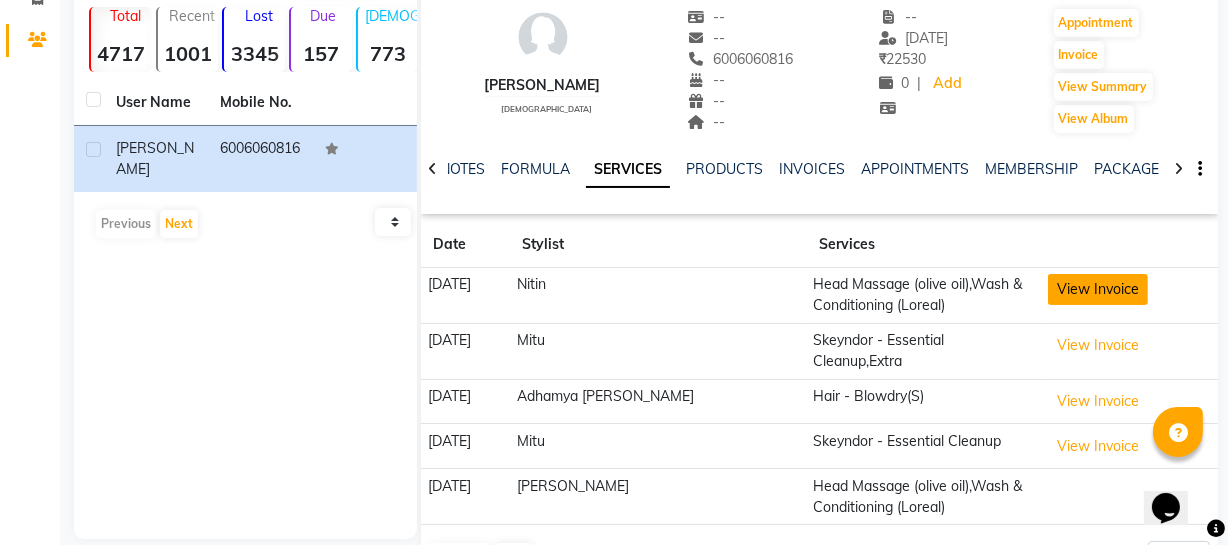 click on "View Invoice" 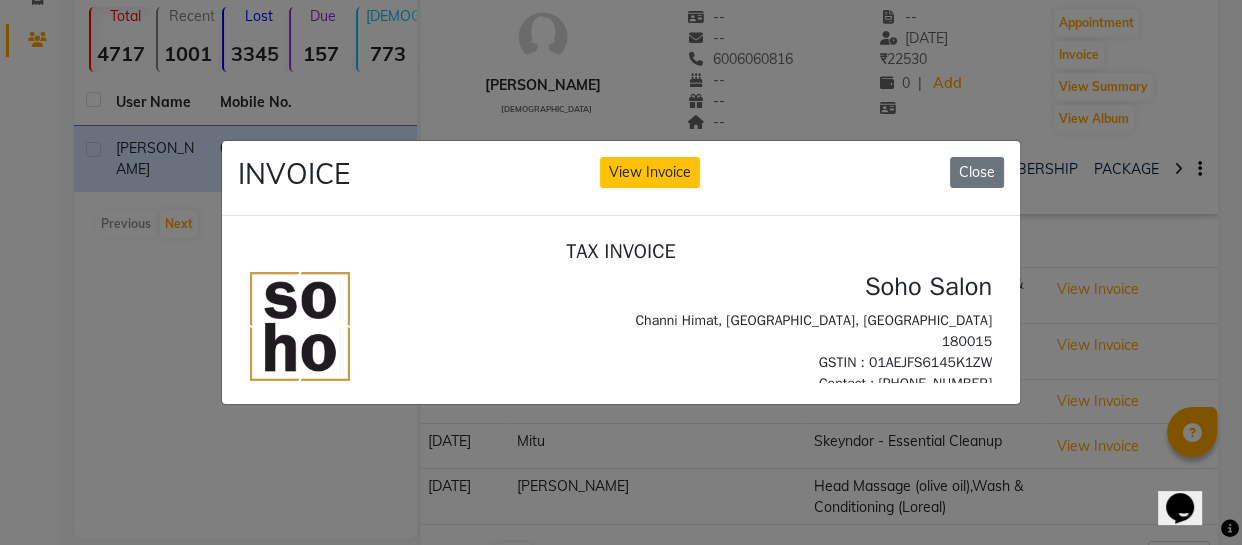 scroll, scrollTop: 0, scrollLeft: 0, axis: both 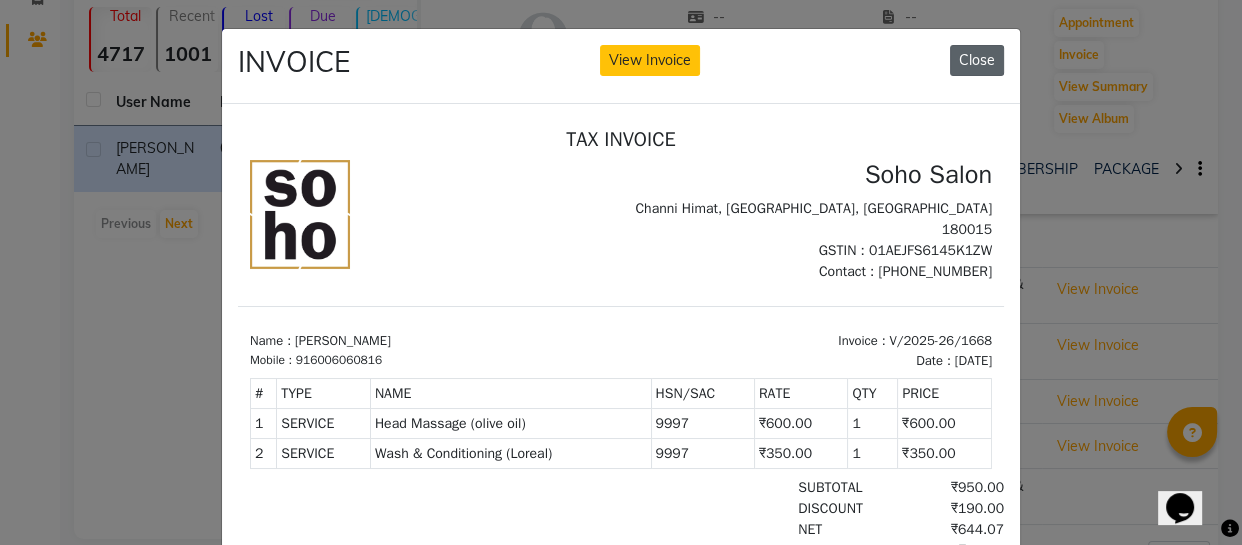 click on "Close" 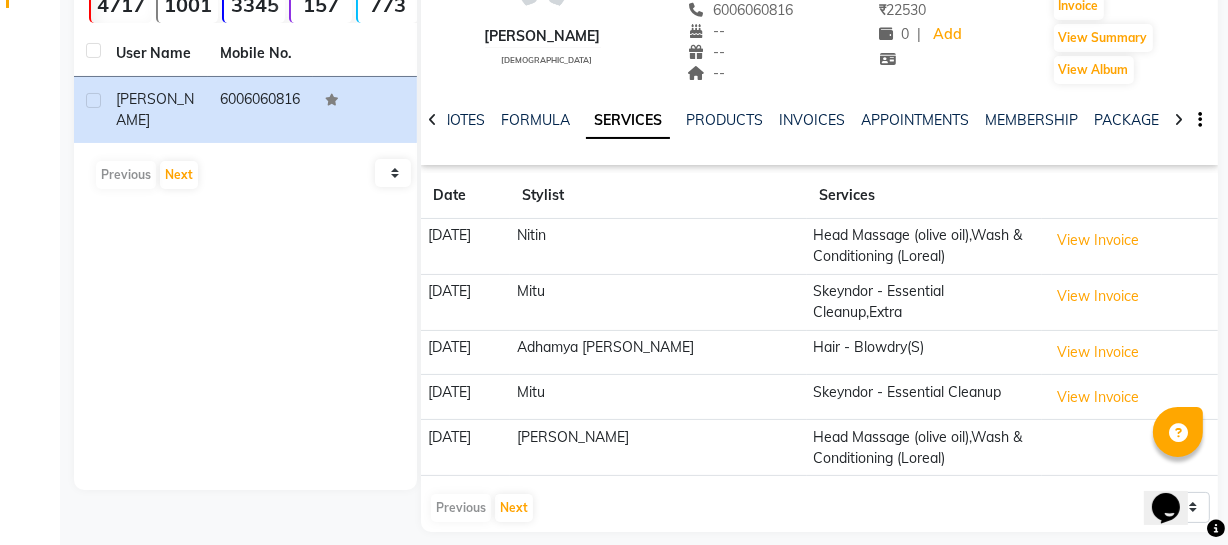 scroll, scrollTop: 201, scrollLeft: 0, axis: vertical 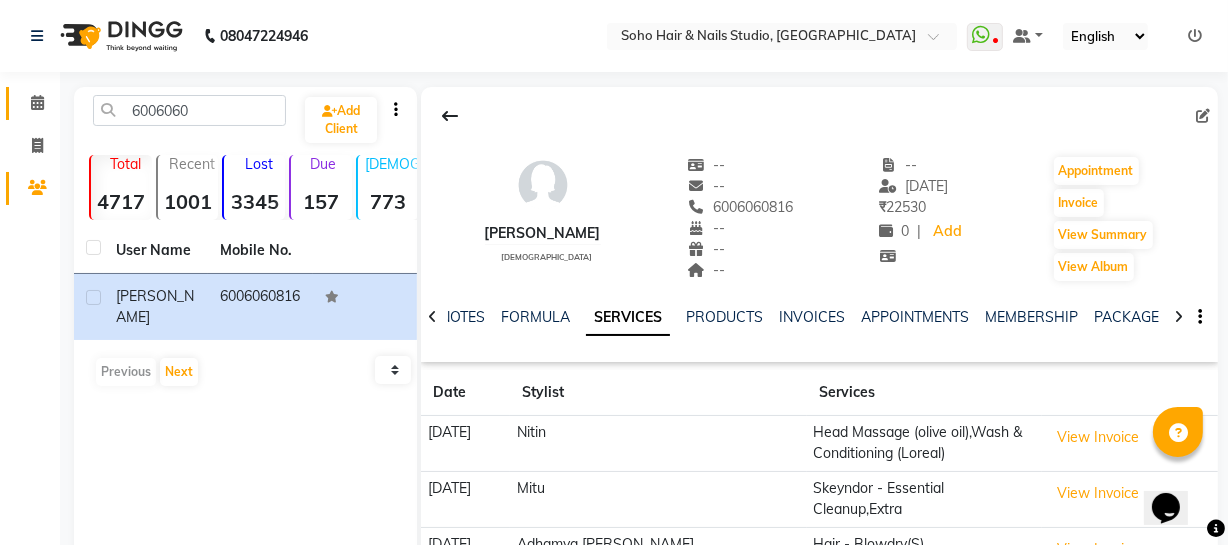 click 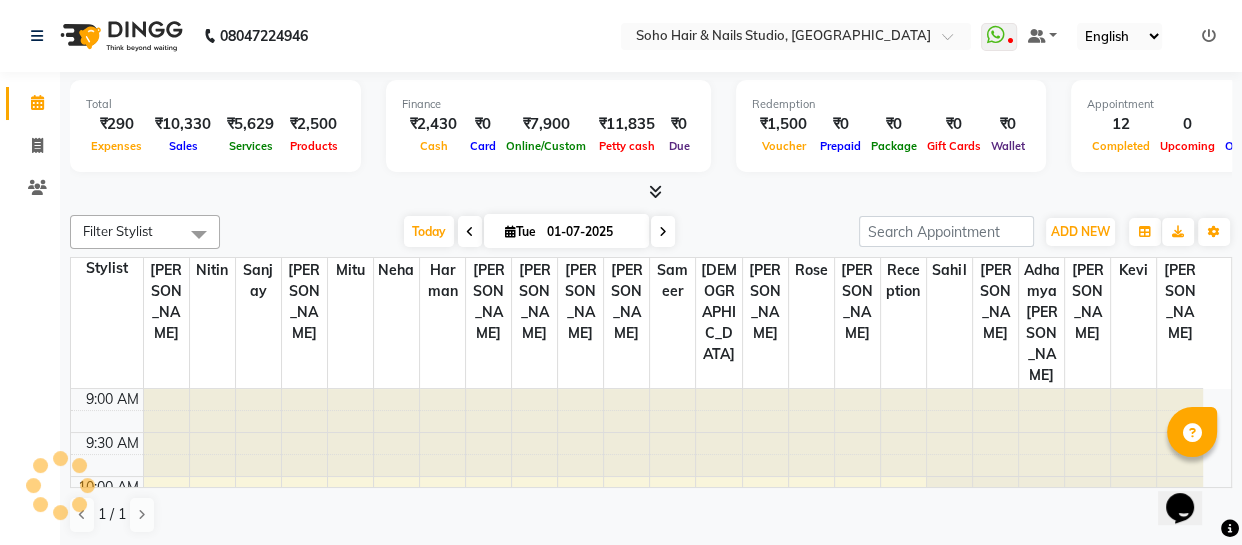 scroll, scrollTop: 872, scrollLeft: 0, axis: vertical 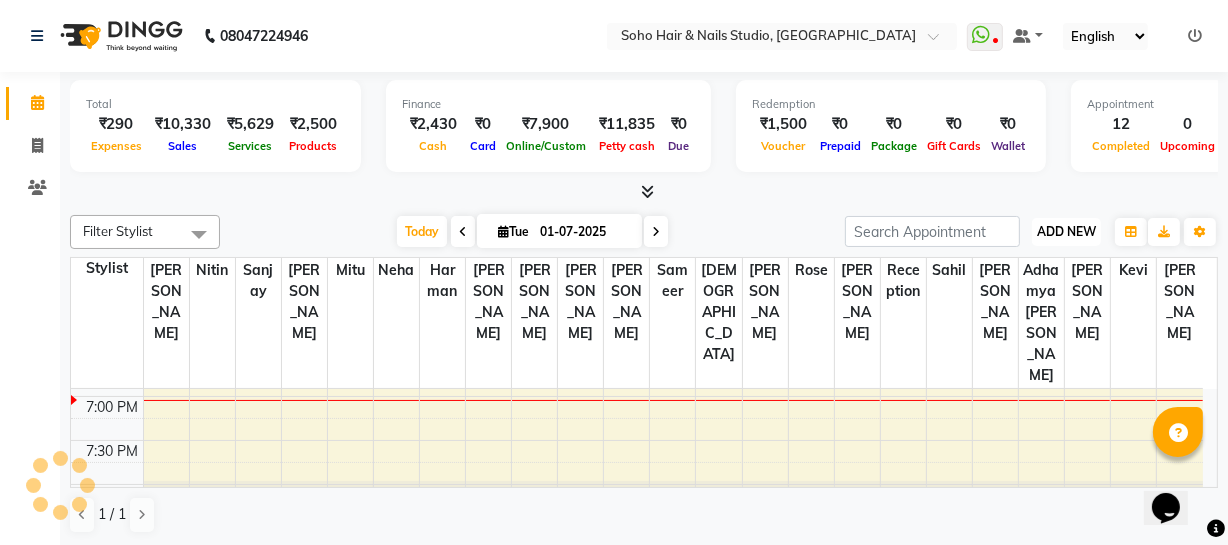 click on "ADD NEW" at bounding box center [1066, 231] 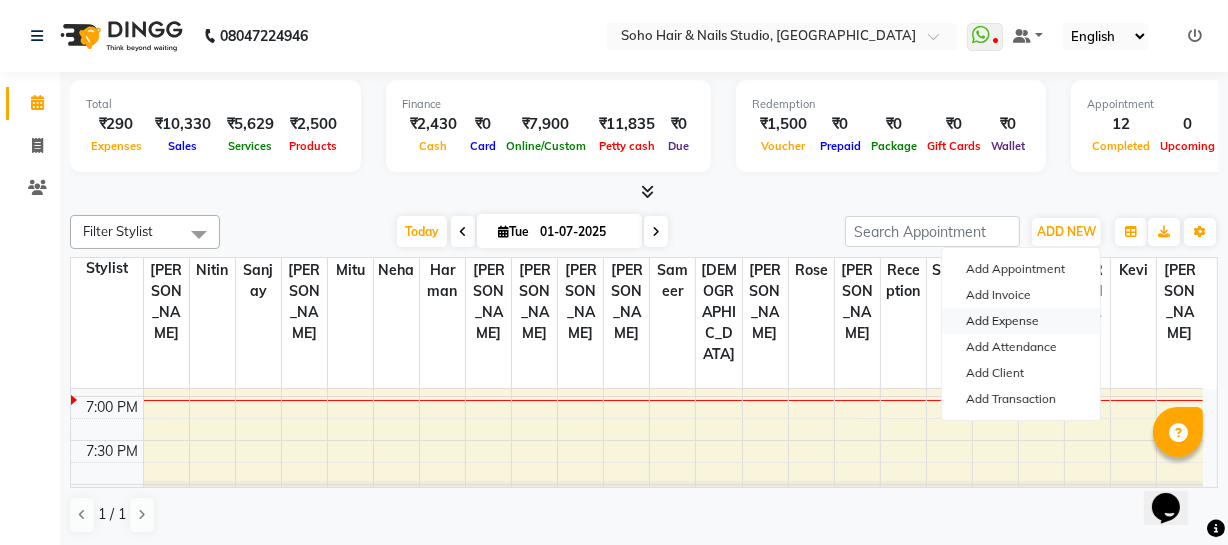 click on "Add Expense" at bounding box center [1021, 321] 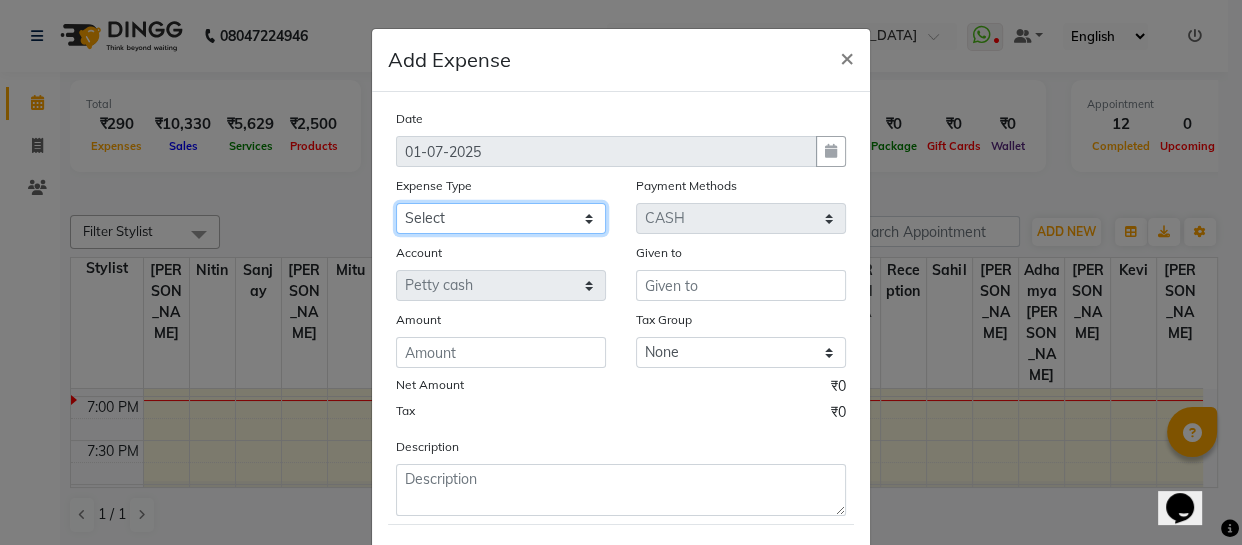 click on "Select Cash transfer to bank Client Snacks Fuel Govt fee Incentive Maintenance Miscellaneous Pantry Product Salary Staff Petrol Staff Snacks TIP Online or card to Cash" 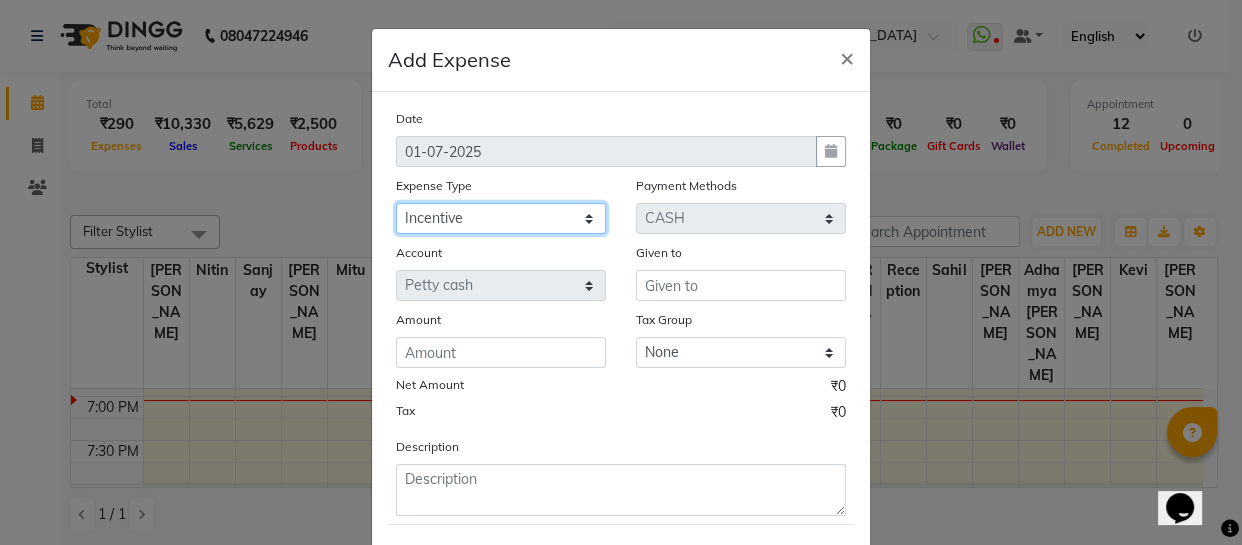 click on "Select Cash transfer to bank Client Snacks Fuel Govt fee Incentive Maintenance Miscellaneous Pantry Product Salary Staff Petrol Staff Snacks TIP Online or card to Cash" 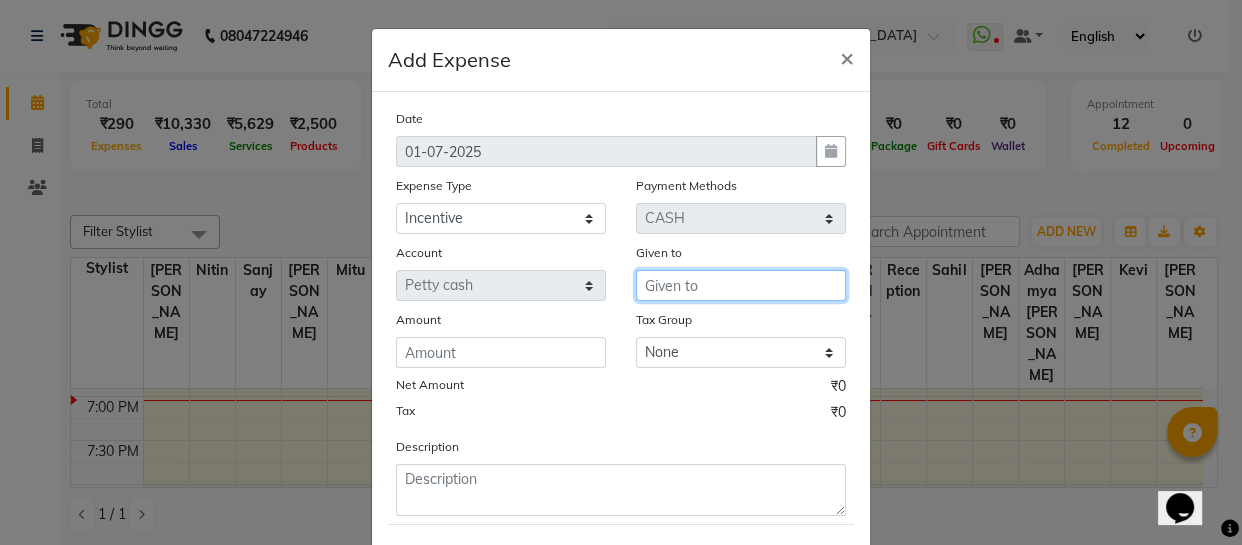 click at bounding box center [741, 285] 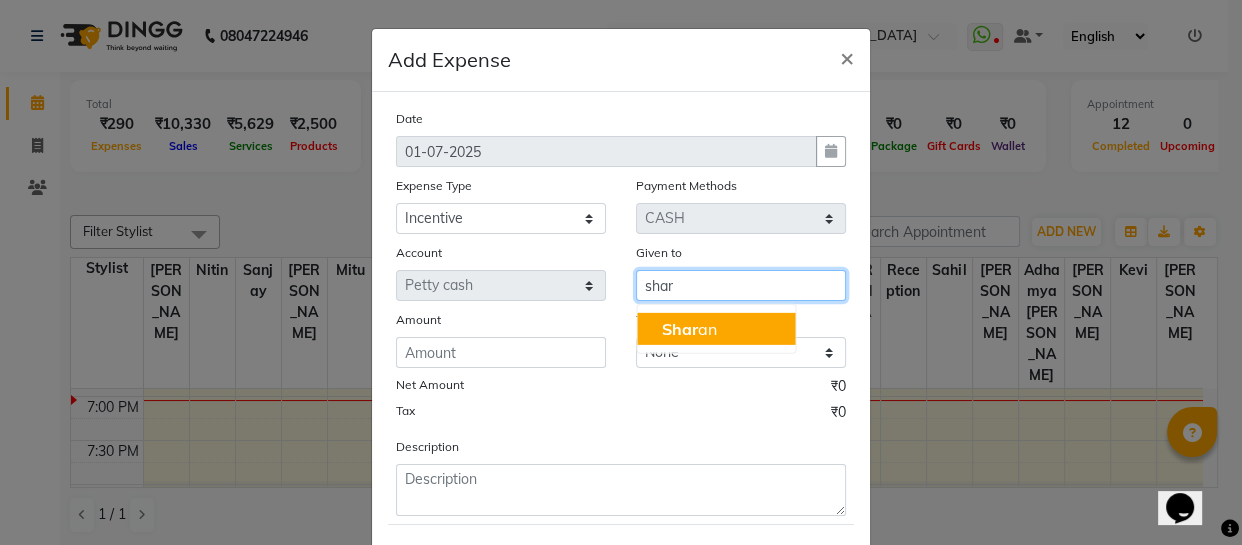 click on "Shar an" at bounding box center [688, 329] 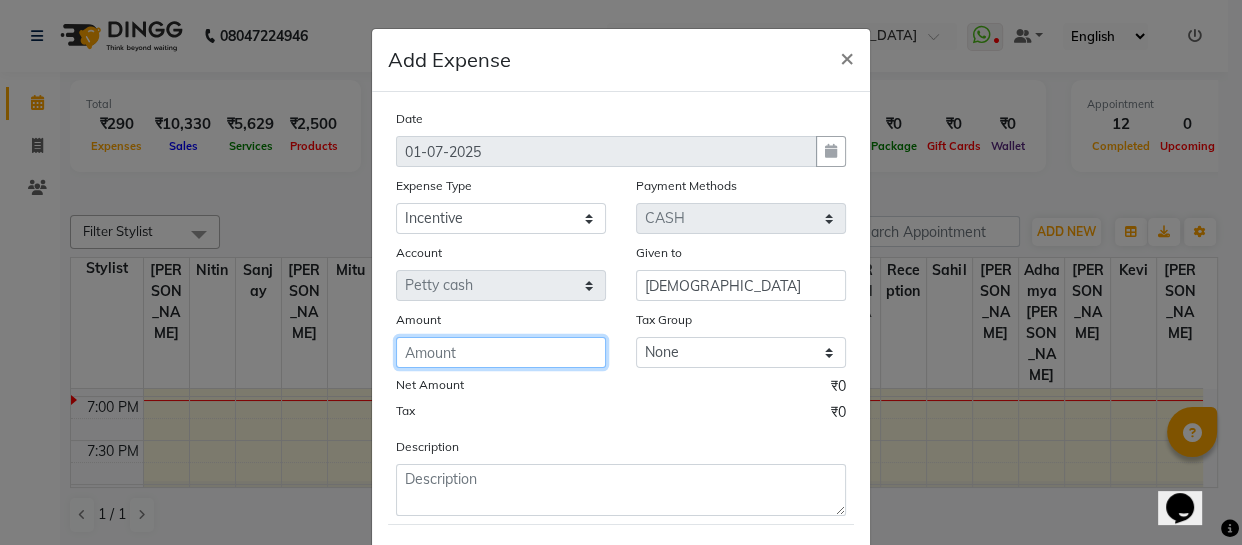 click 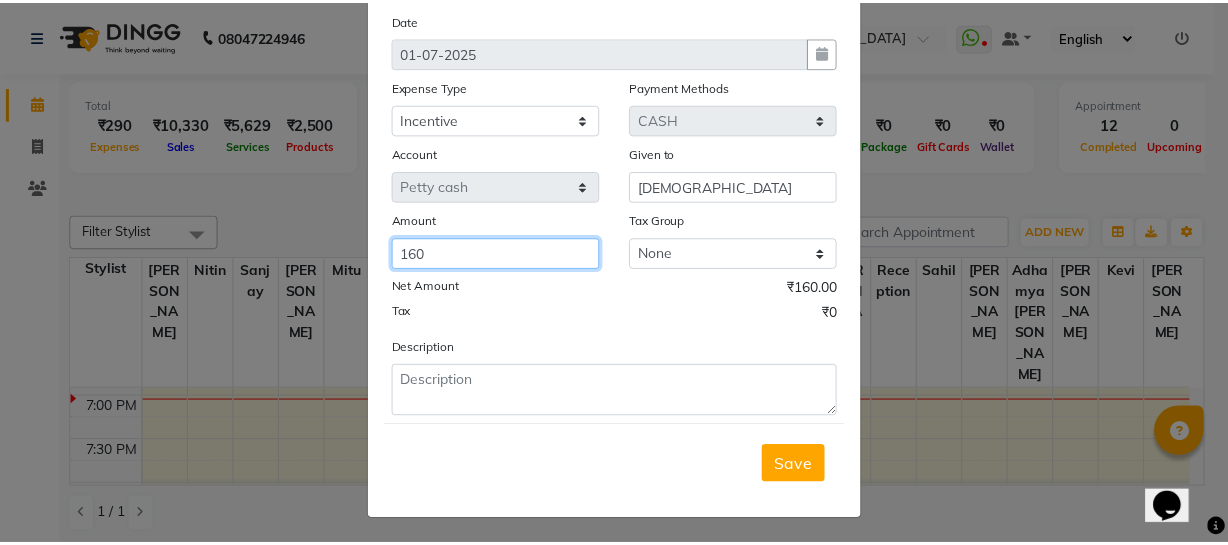 scroll, scrollTop: 106, scrollLeft: 0, axis: vertical 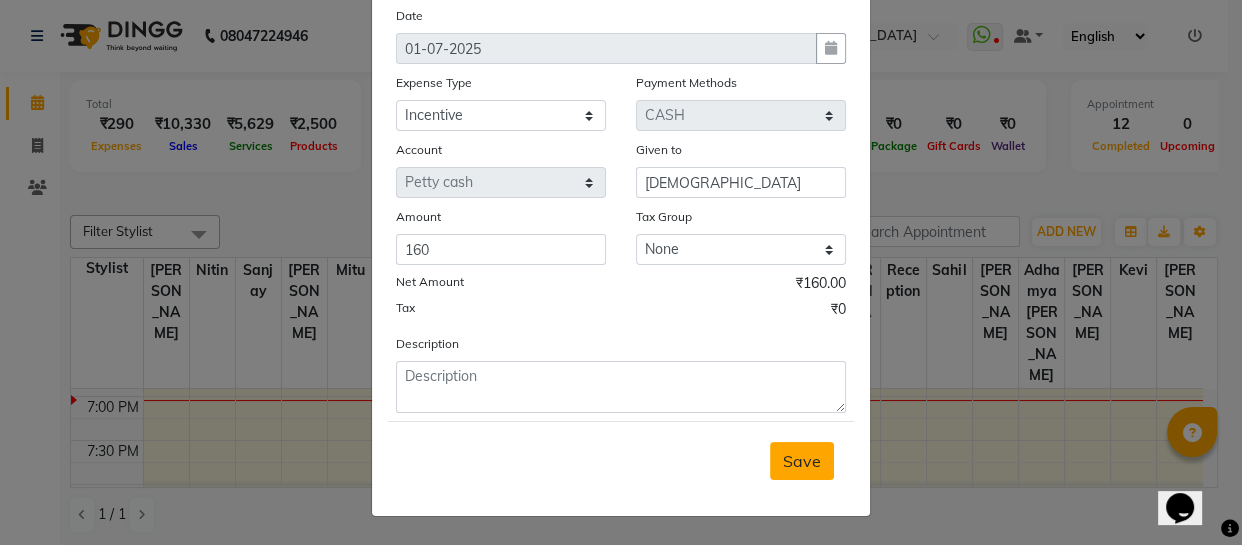 click on "Save" at bounding box center [802, 461] 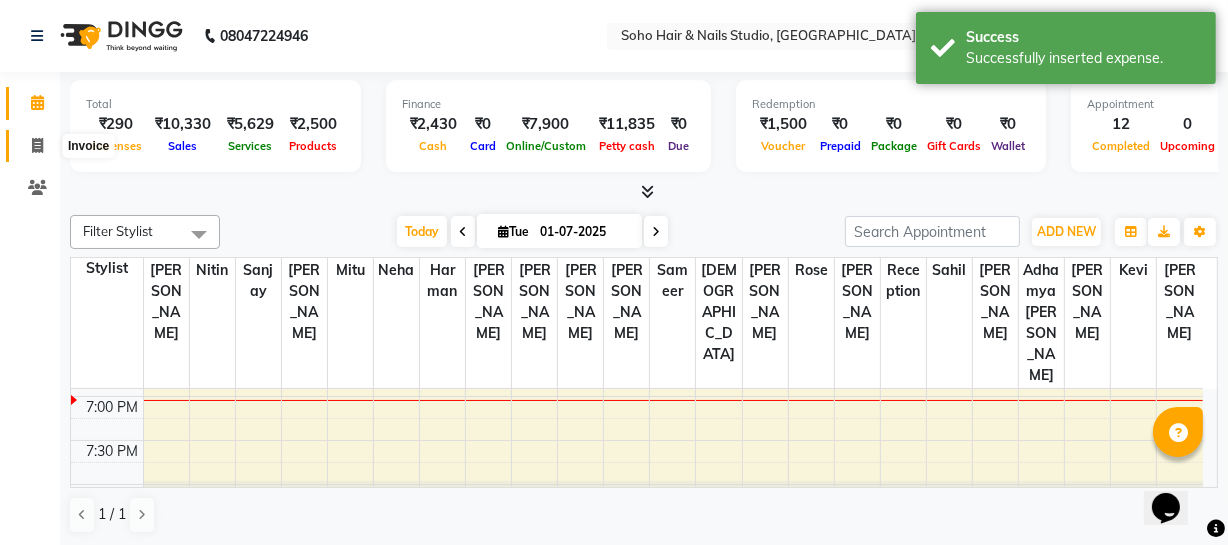click 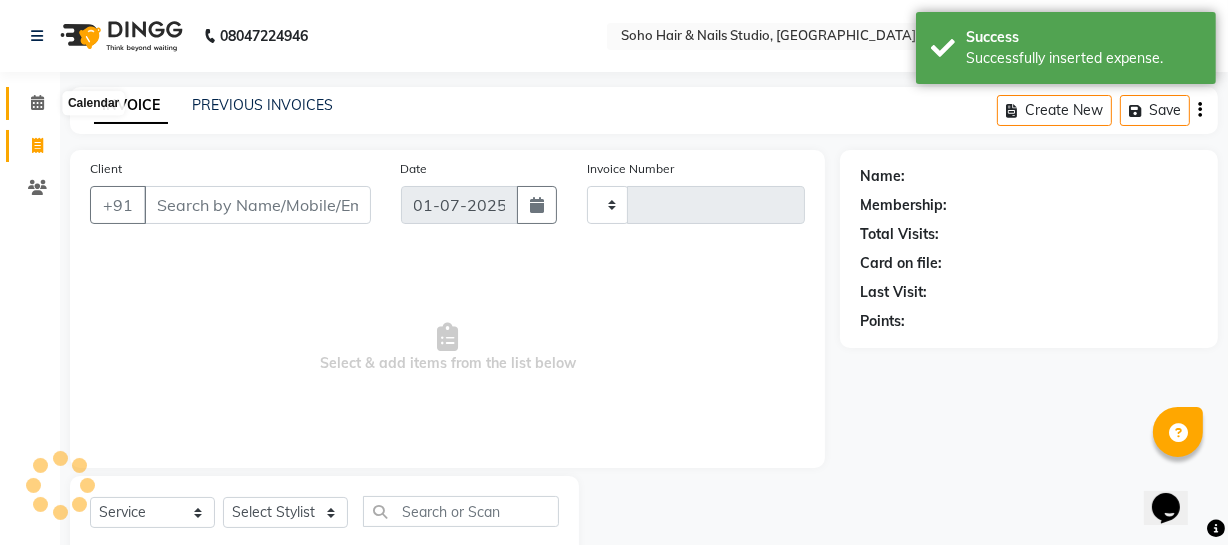 click 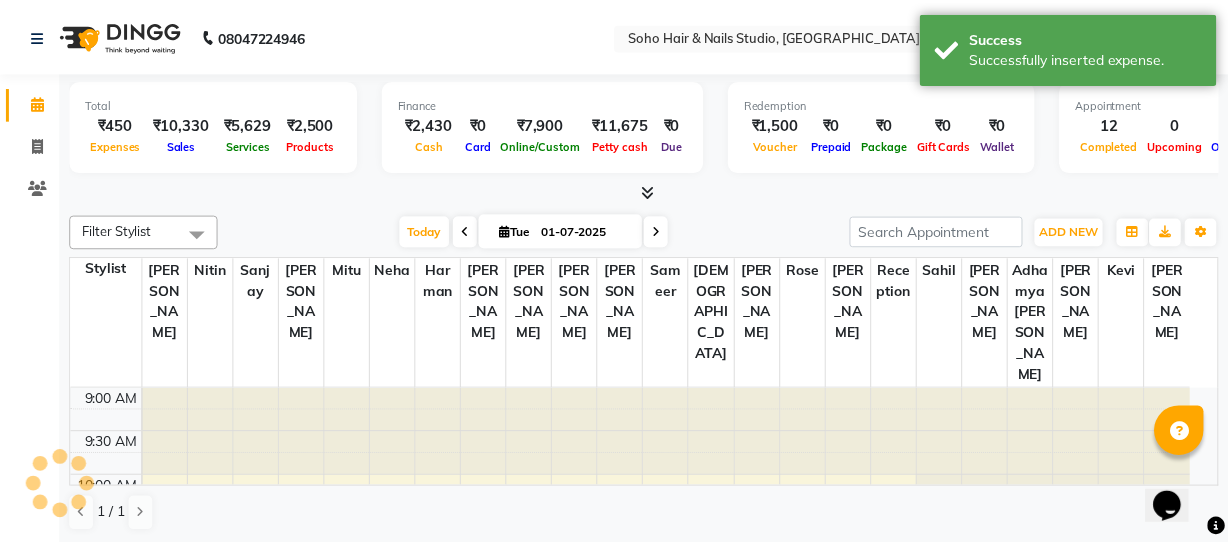 scroll, scrollTop: 0, scrollLeft: 0, axis: both 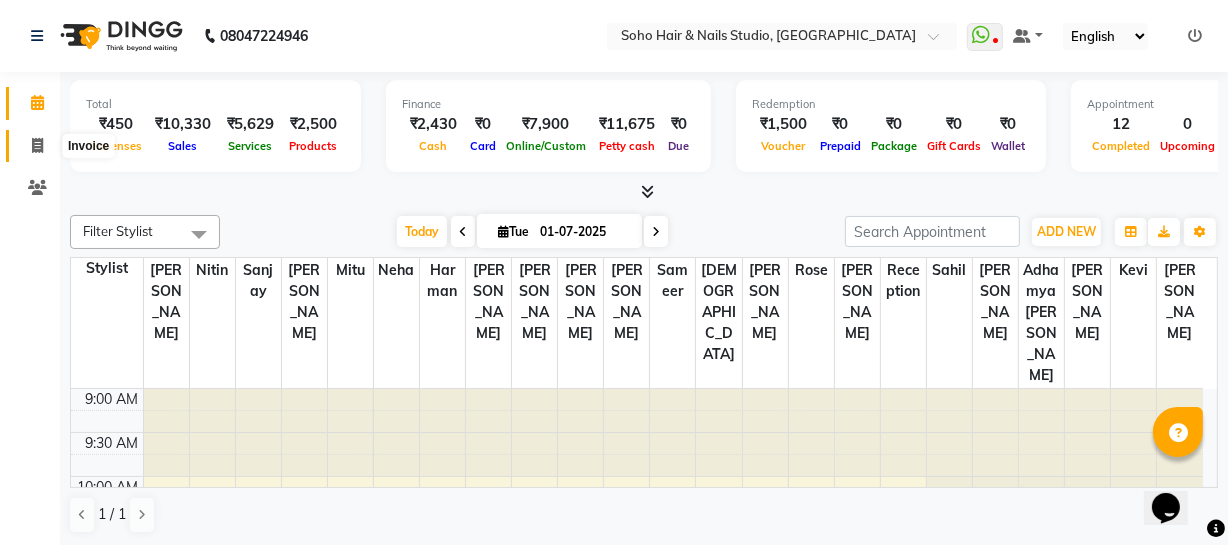 click 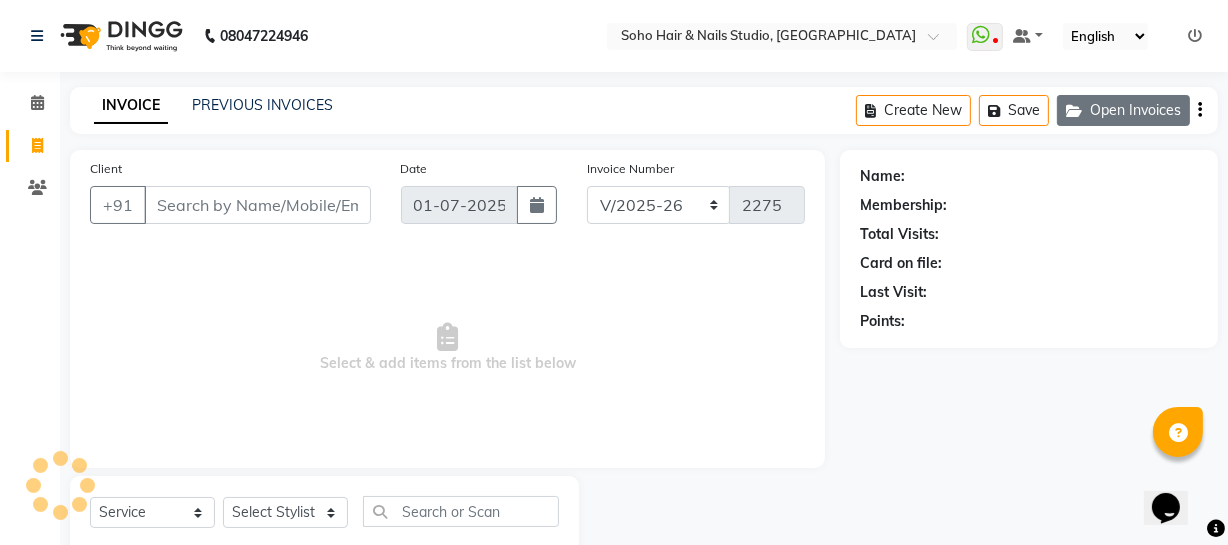 click on "Open Invoices" 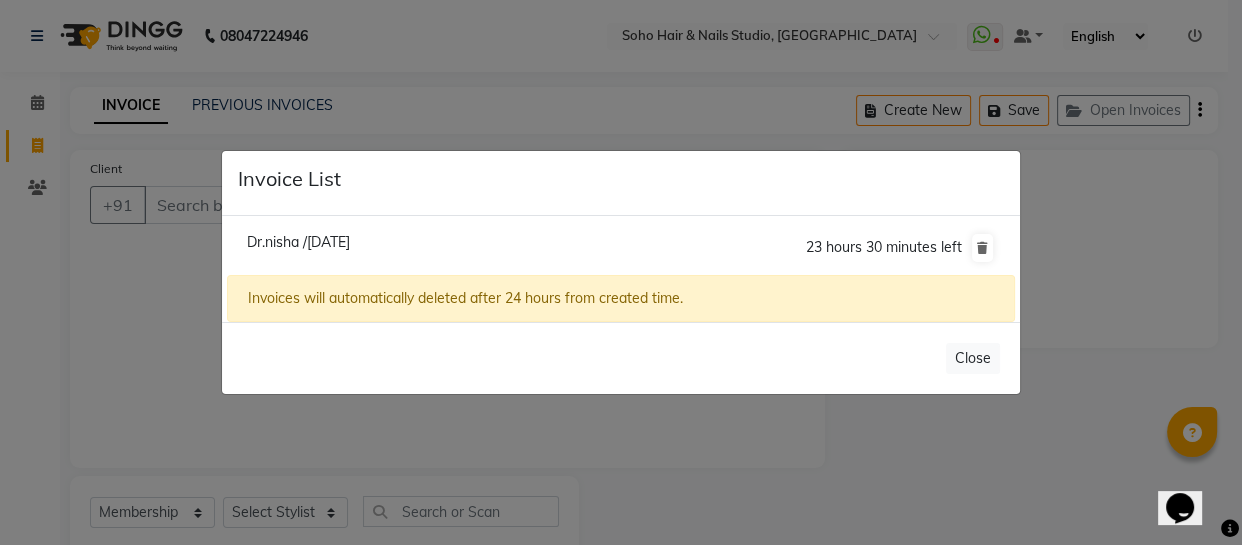 click on "Dr.nisha /[DATE]" 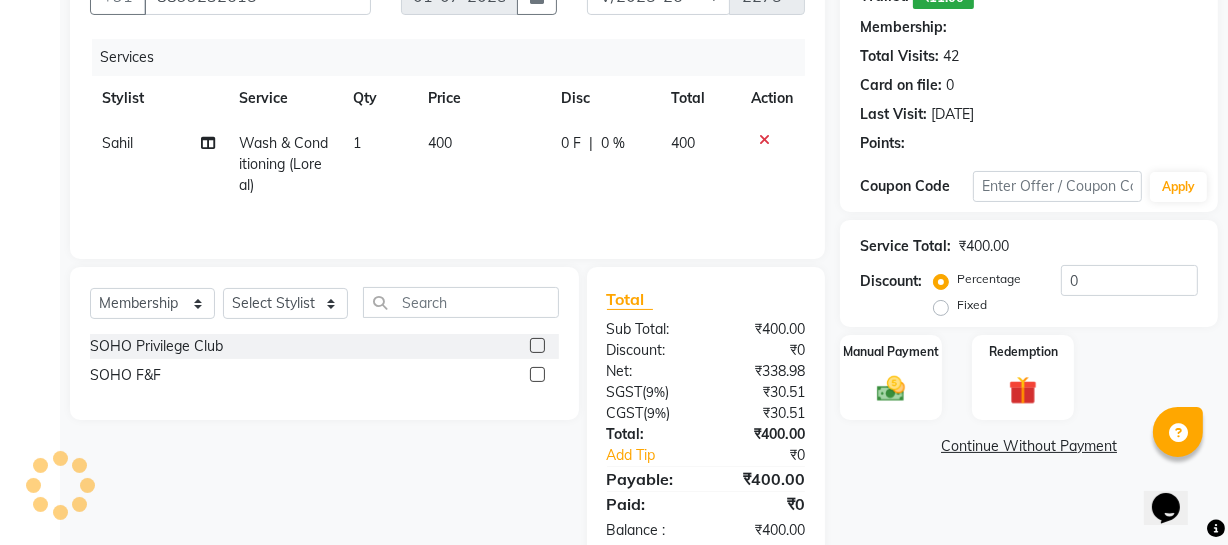 scroll, scrollTop: 256, scrollLeft: 0, axis: vertical 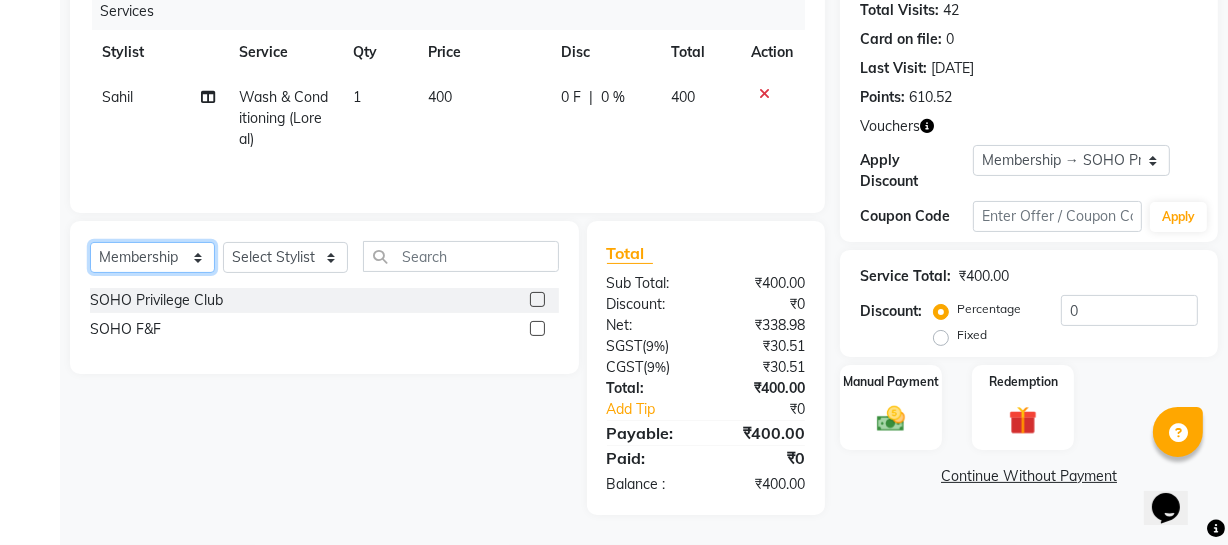 click on "Select  Service  Product  Membership  Package Voucher Prepaid Gift Card" 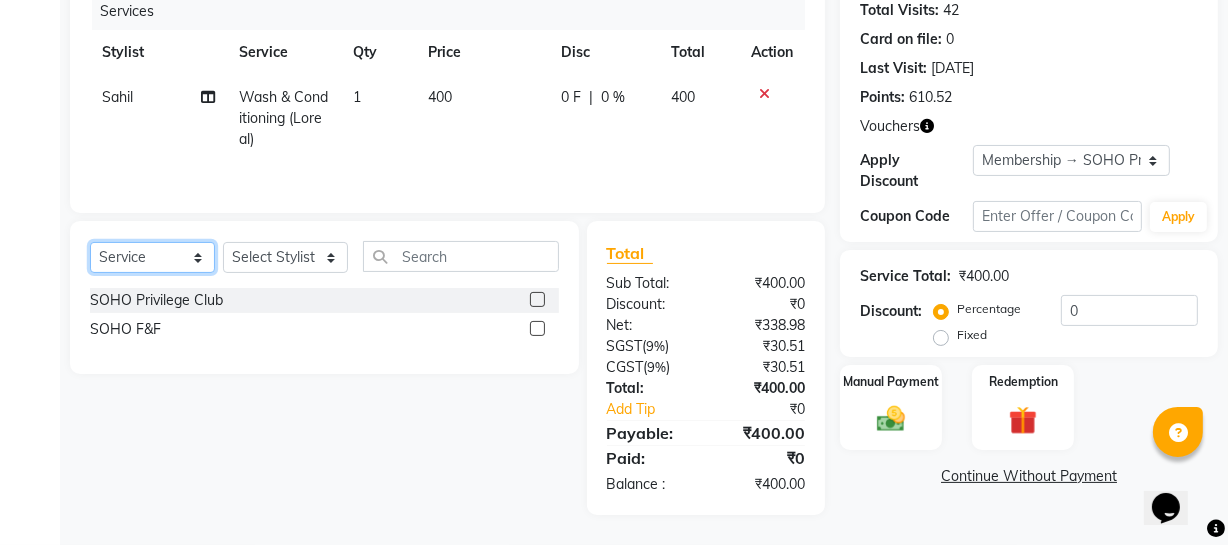 click on "Select  Service  Product  Membership  Package Voucher Prepaid Gift Card" 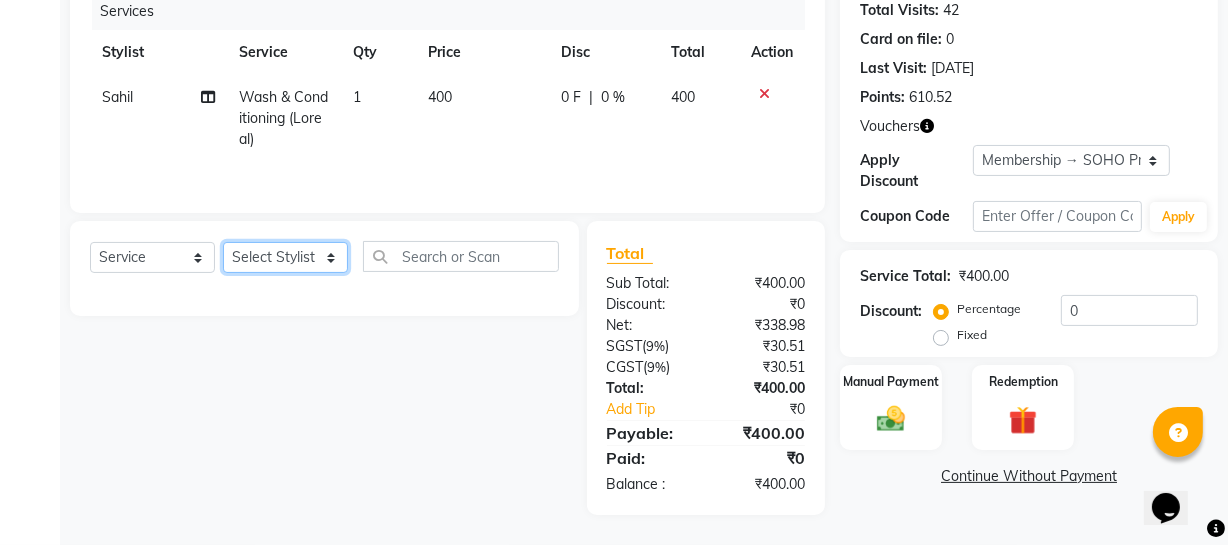 click on "Select Stylist [PERSON_NAME] Adhamya [PERSON_NAME] [PERSON_NAME] [PERSON_NAME] [PERSON_NAME] [PERSON_NAME]  [PERSON_NAME] [PERSON_NAME] Mitu [PERSON_NAME] Swalia Nitin Reception [PERSON_NAME]  [PERSON_NAME] sameer [PERSON_NAME] [PERSON_NAME] [PERSON_NAME] [PERSON_NAME] [PERSON_NAME]" 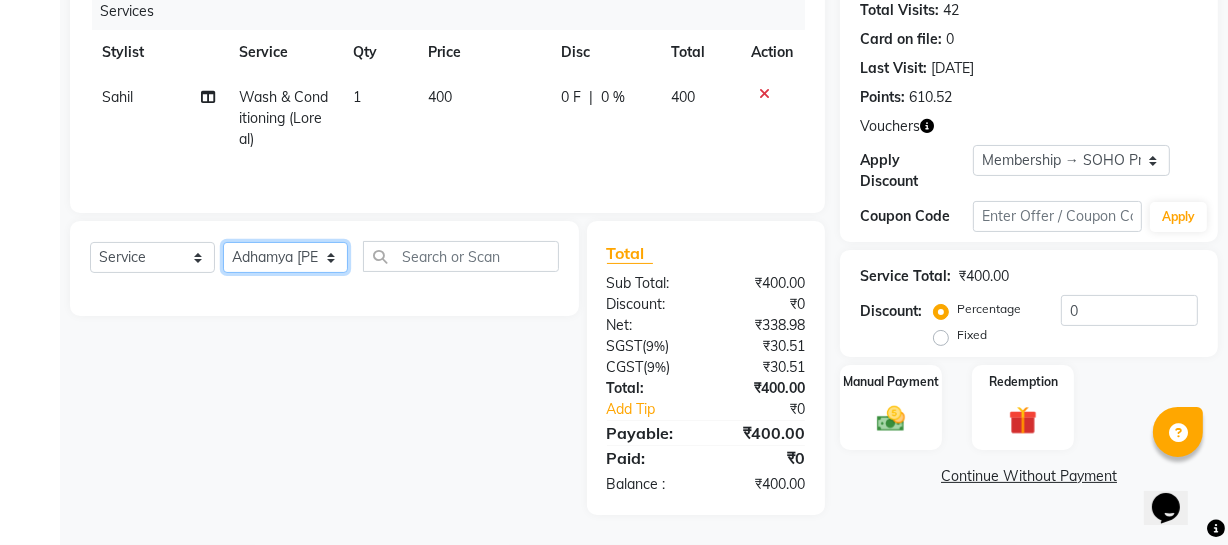 click on "Select Stylist [PERSON_NAME] Adhamya [PERSON_NAME] [PERSON_NAME] [PERSON_NAME] [PERSON_NAME] [PERSON_NAME]  [PERSON_NAME] [PERSON_NAME] Mitu [PERSON_NAME] Swalia Nitin Reception [PERSON_NAME]  [PERSON_NAME] sameer [PERSON_NAME] [PERSON_NAME] [PERSON_NAME] [PERSON_NAME] [PERSON_NAME]" 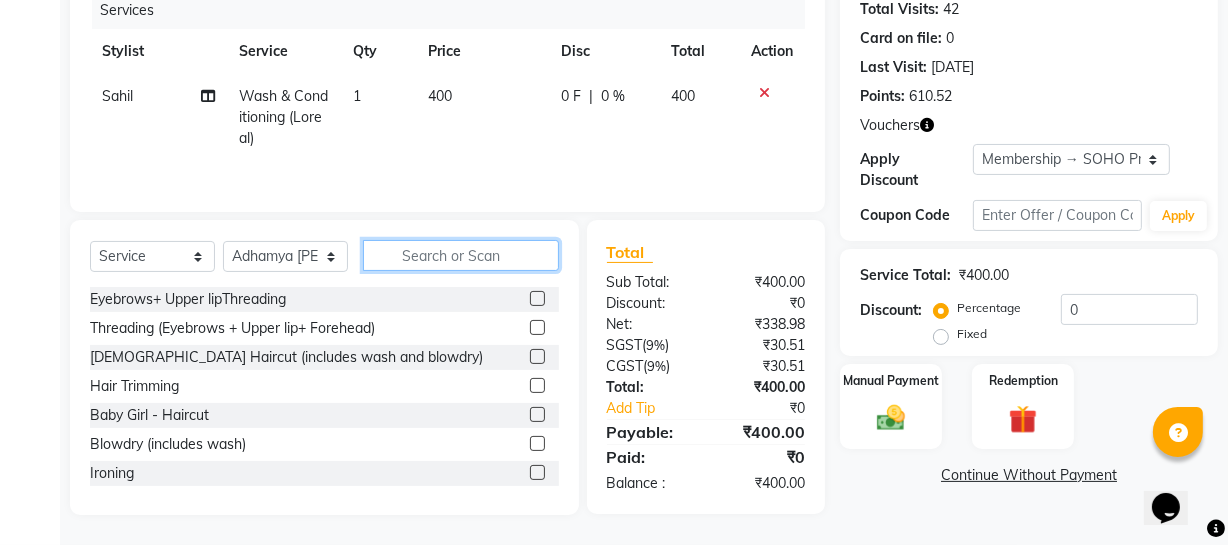 click 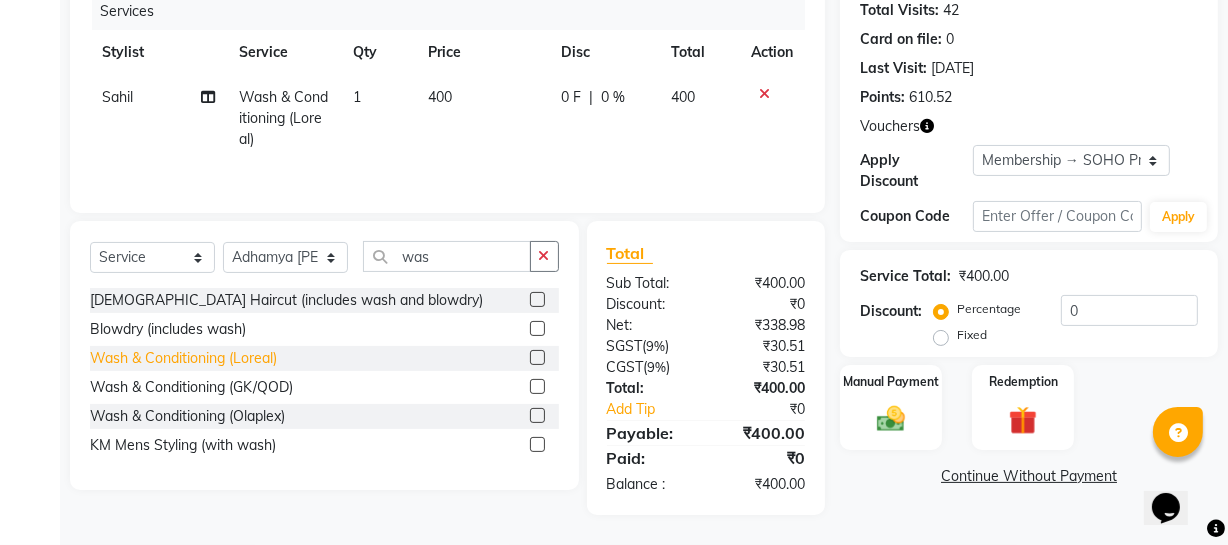 click on "Wash & Conditioning (Loreal)" 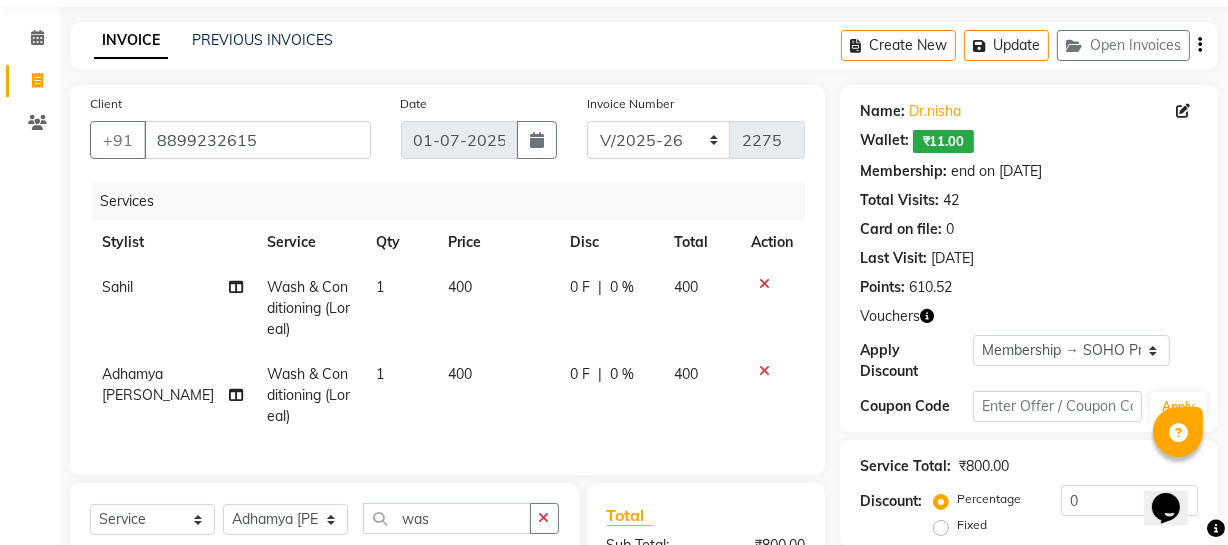 scroll, scrollTop: 69, scrollLeft: 0, axis: vertical 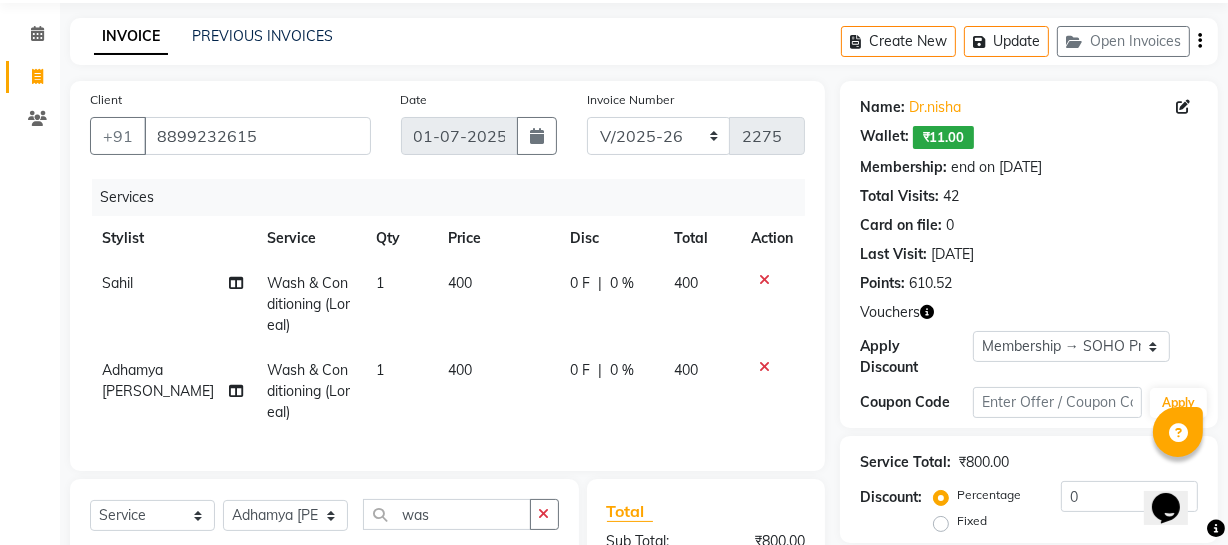 click 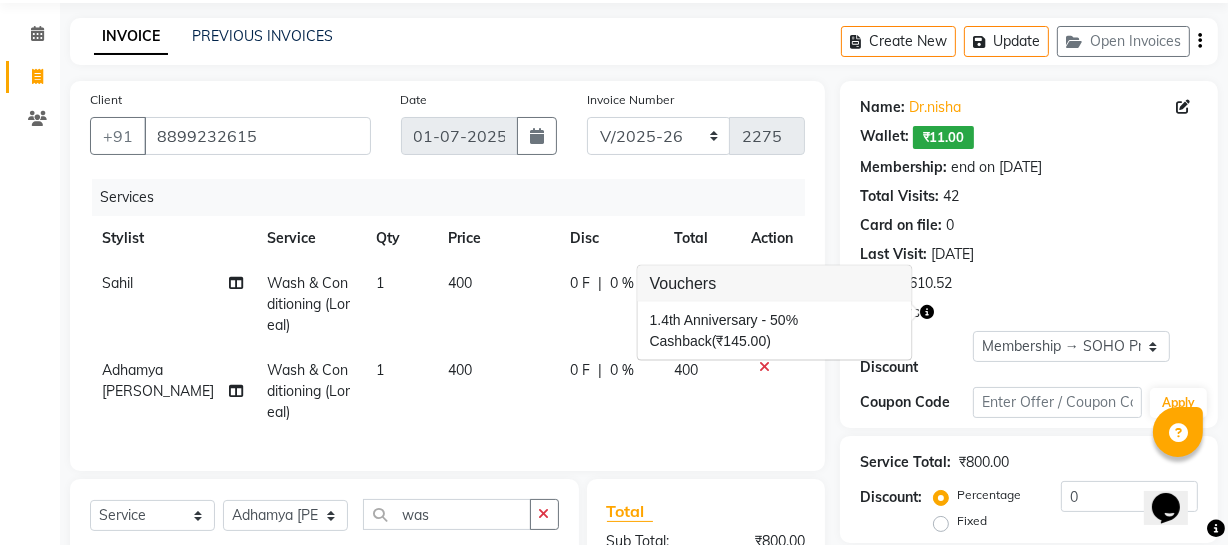 drag, startPoint x: 1101, startPoint y: 273, endPoint x: 1240, endPoint y: 187, distance: 163.45335 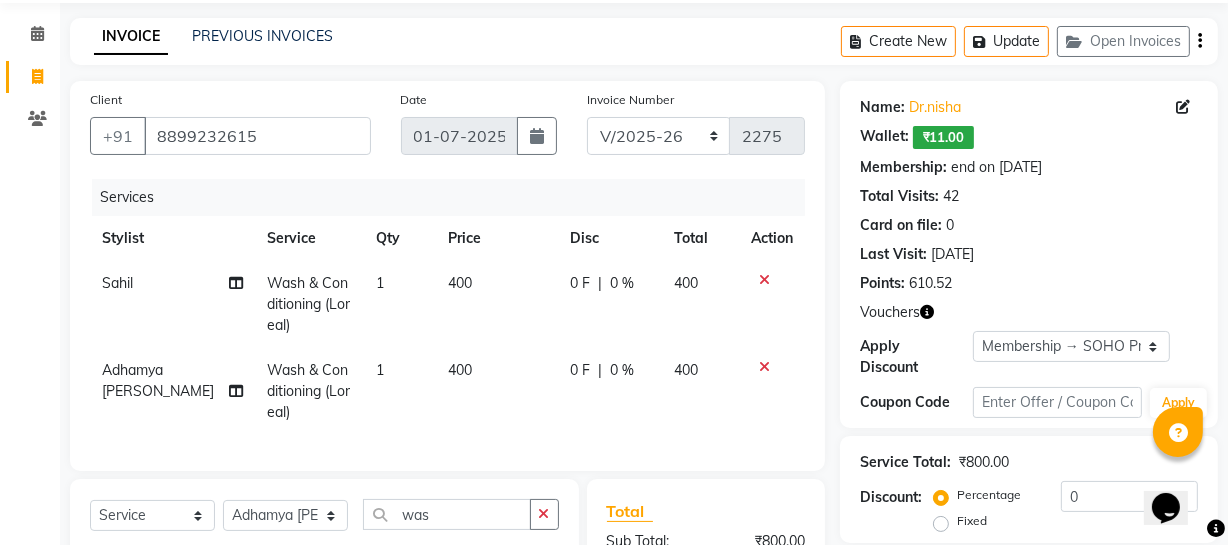 scroll, scrollTop: 341, scrollLeft: 0, axis: vertical 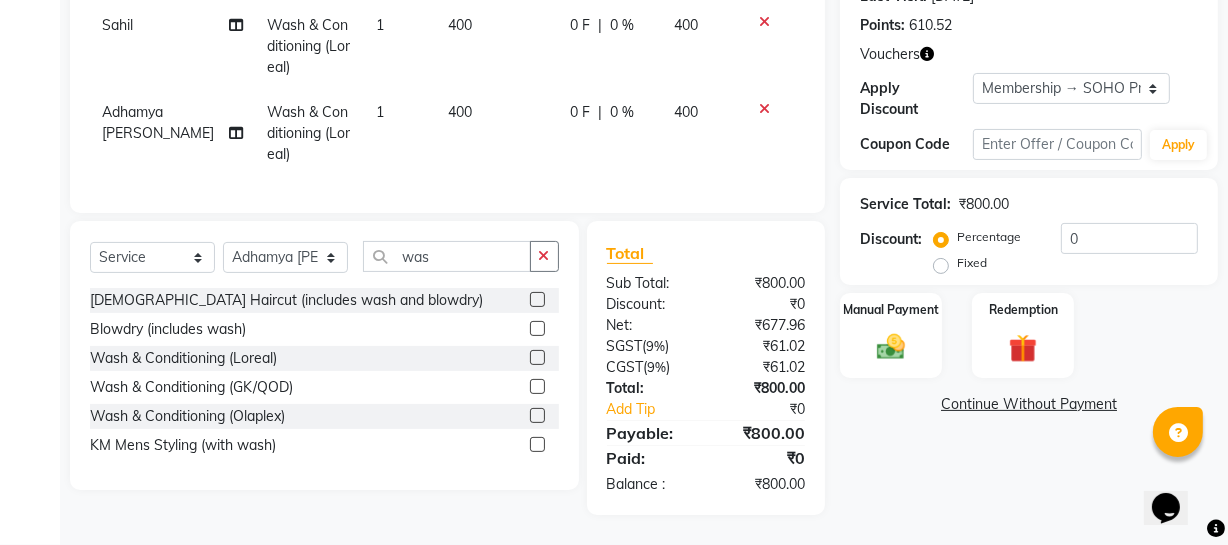 click on "Name: Dr.[PERSON_NAME]:   ₹11.00  Membership: end on [DATE] Total Visits:  42 Card on file:  0 Last Visit:   [DATE] Points:   610.52  Vouchers Apply Discount Select Membership → SOHO Privilege Club Coupon Code Apply" 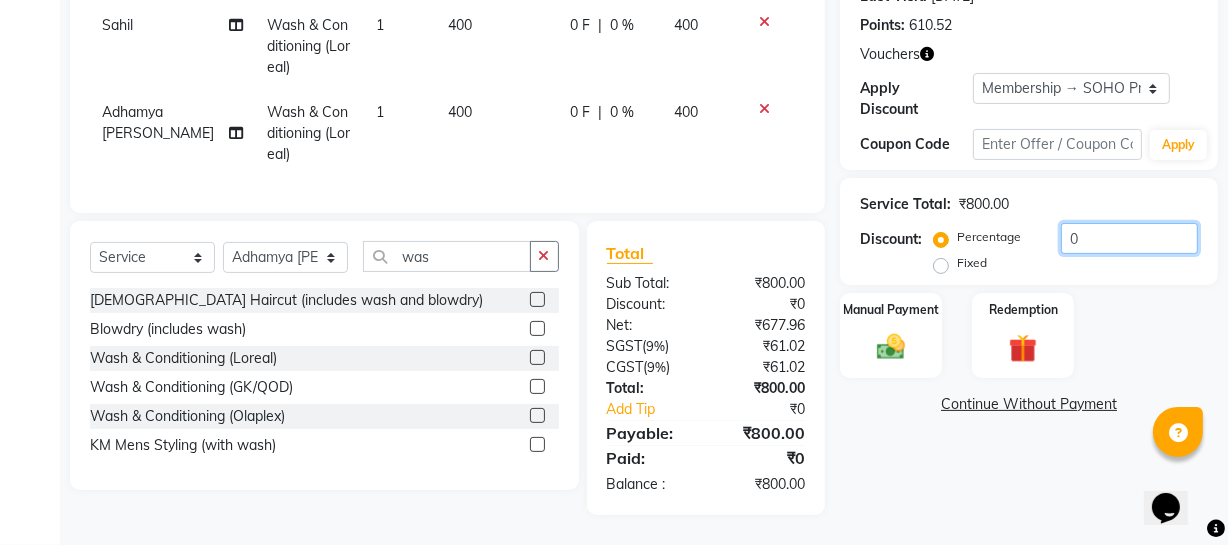 drag, startPoint x: 973, startPoint y: 229, endPoint x: 809, endPoint y: 227, distance: 164.01219 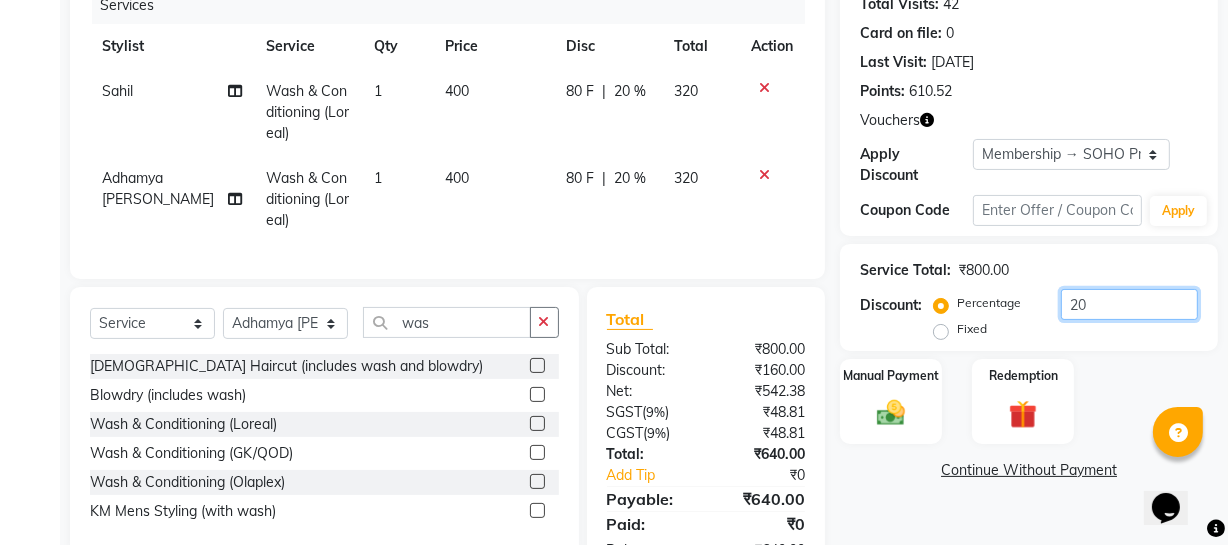 scroll, scrollTop: 341, scrollLeft: 0, axis: vertical 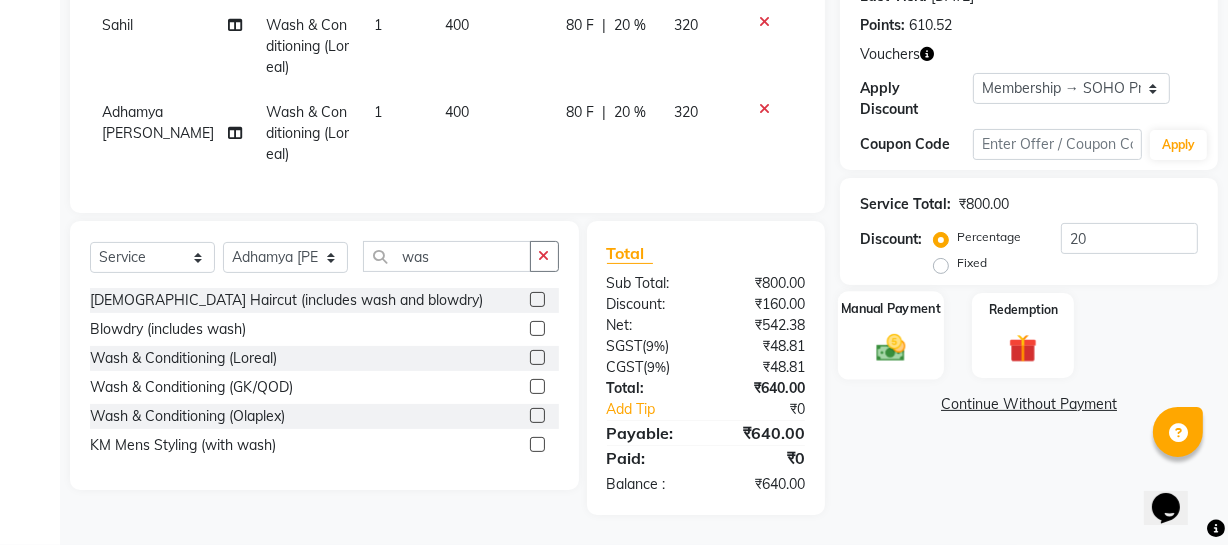 click on "Manual Payment" 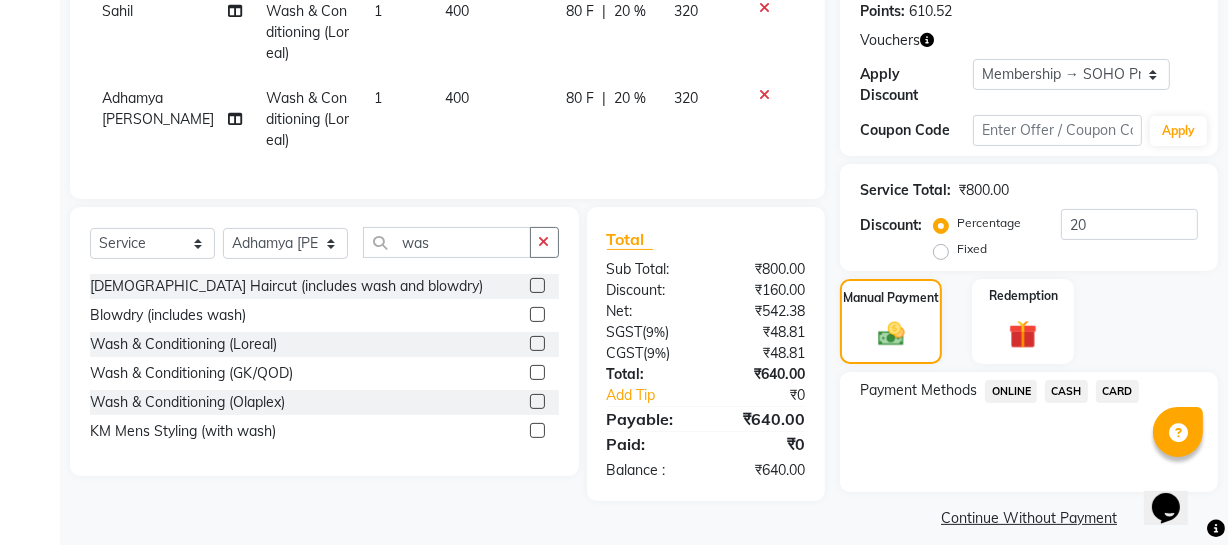 click on "CASH" 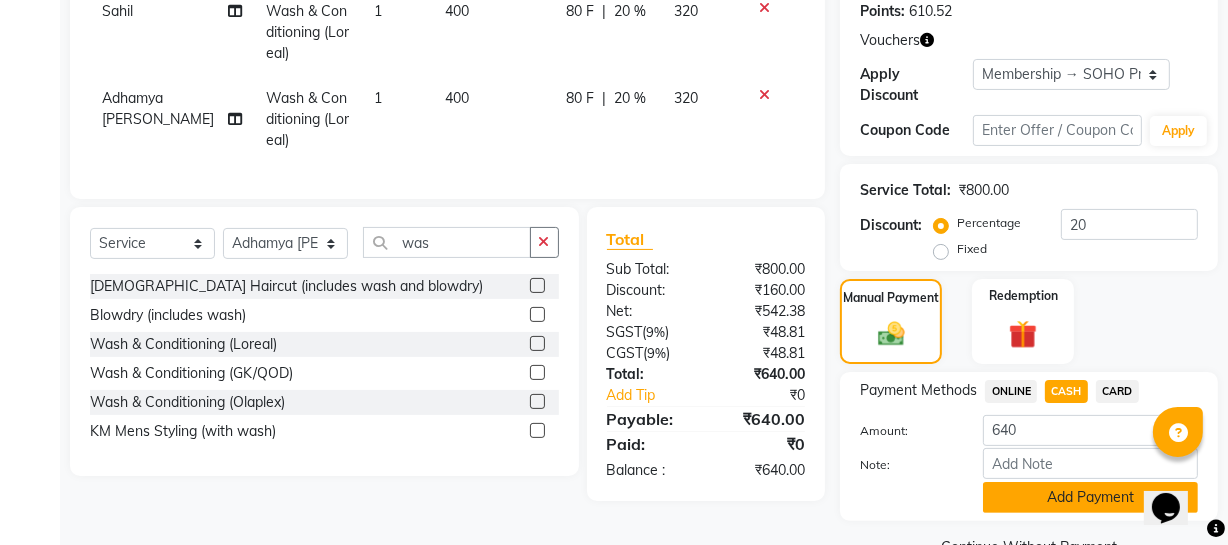 click on "Add Payment" 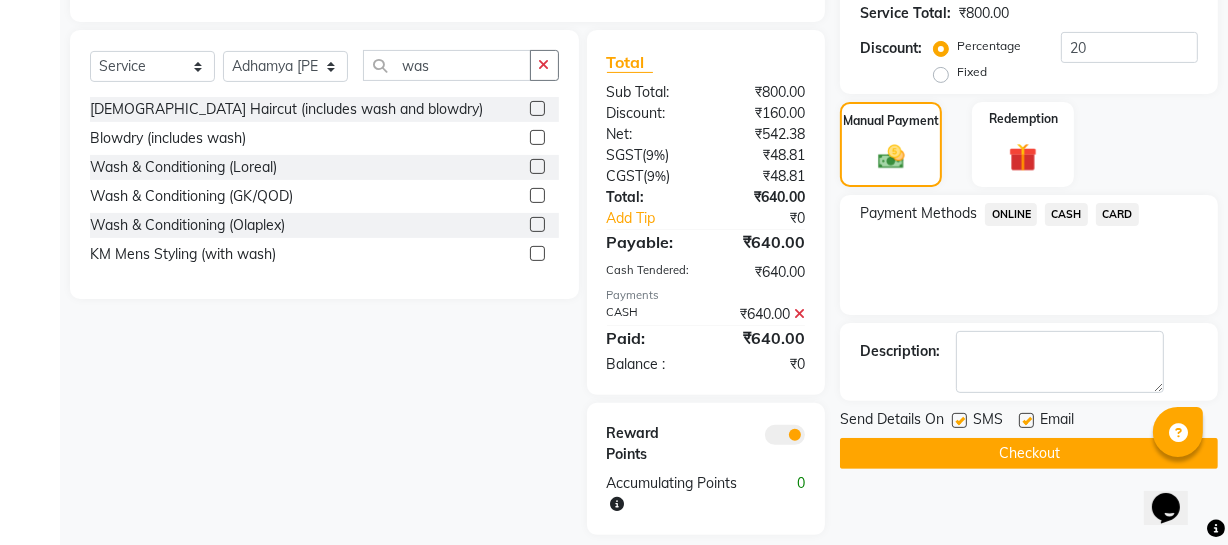 scroll, scrollTop: 552, scrollLeft: 0, axis: vertical 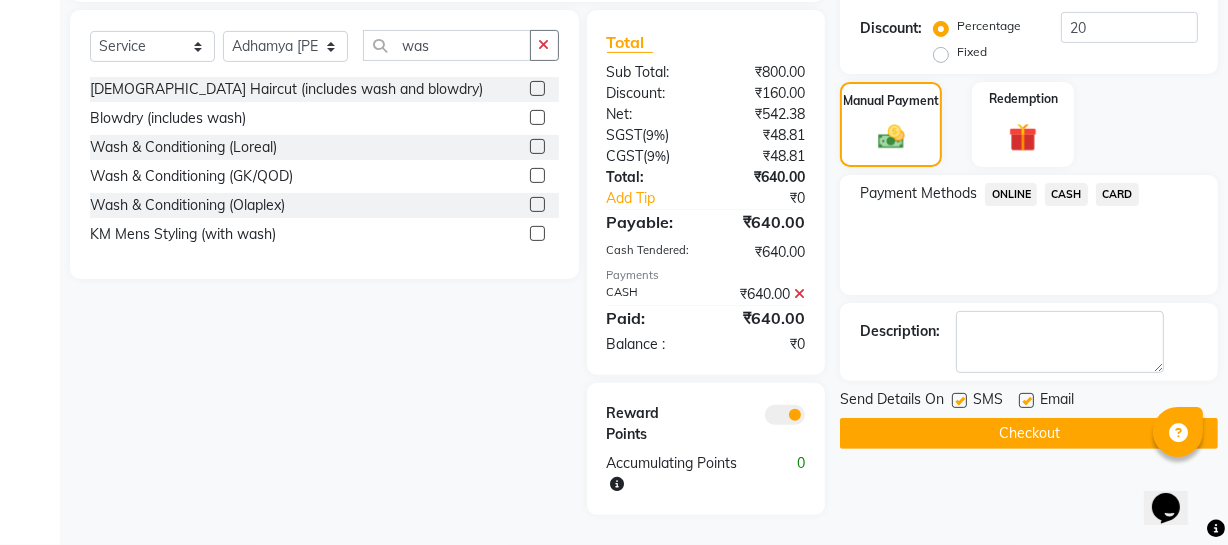 click on "Checkout" 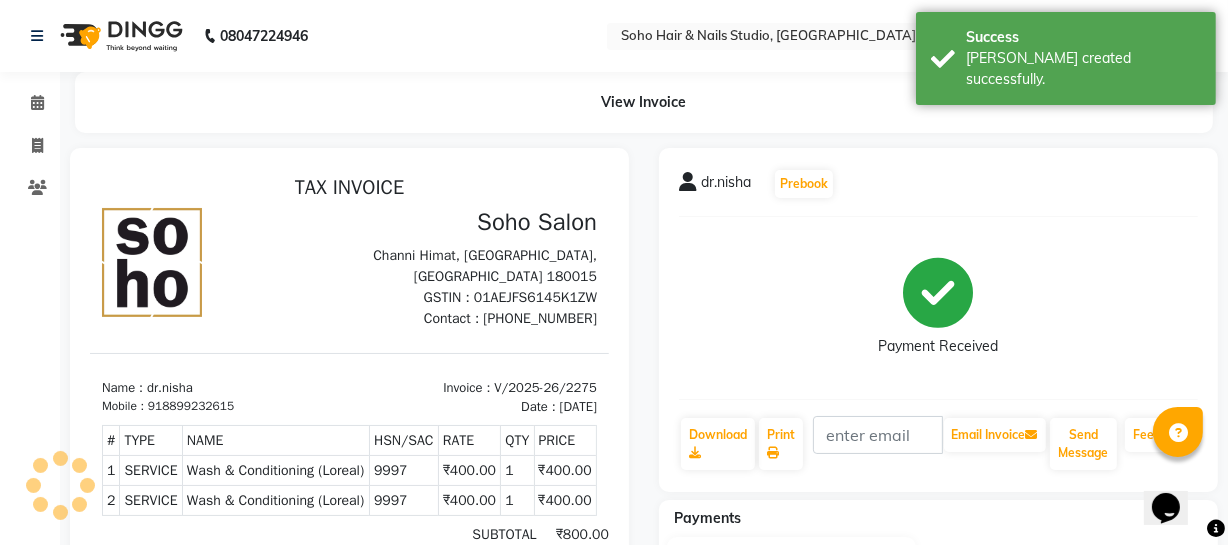 scroll, scrollTop: 0, scrollLeft: 0, axis: both 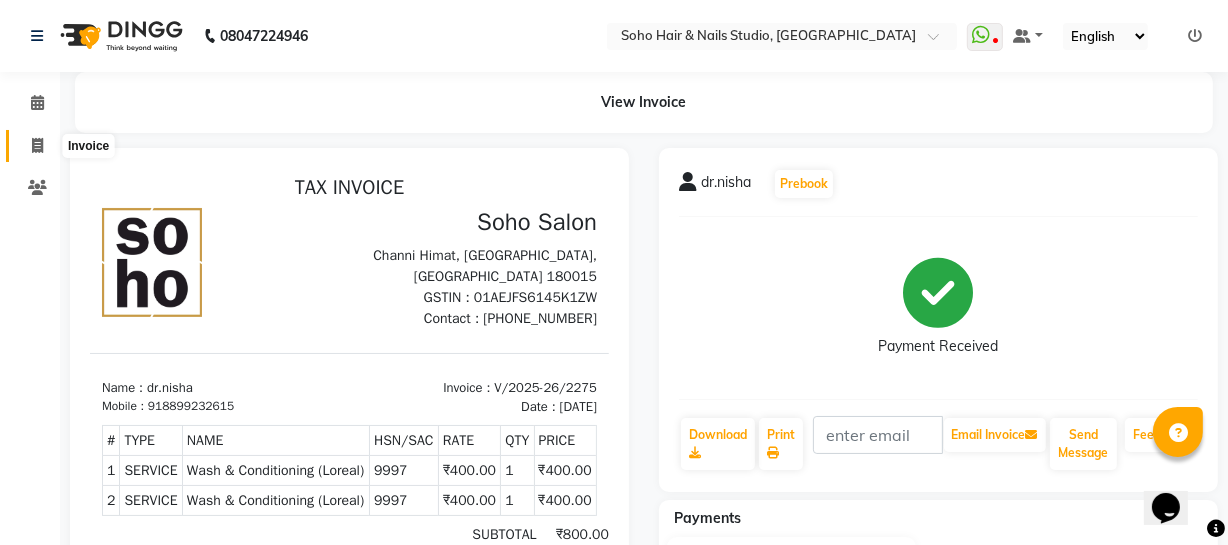 click 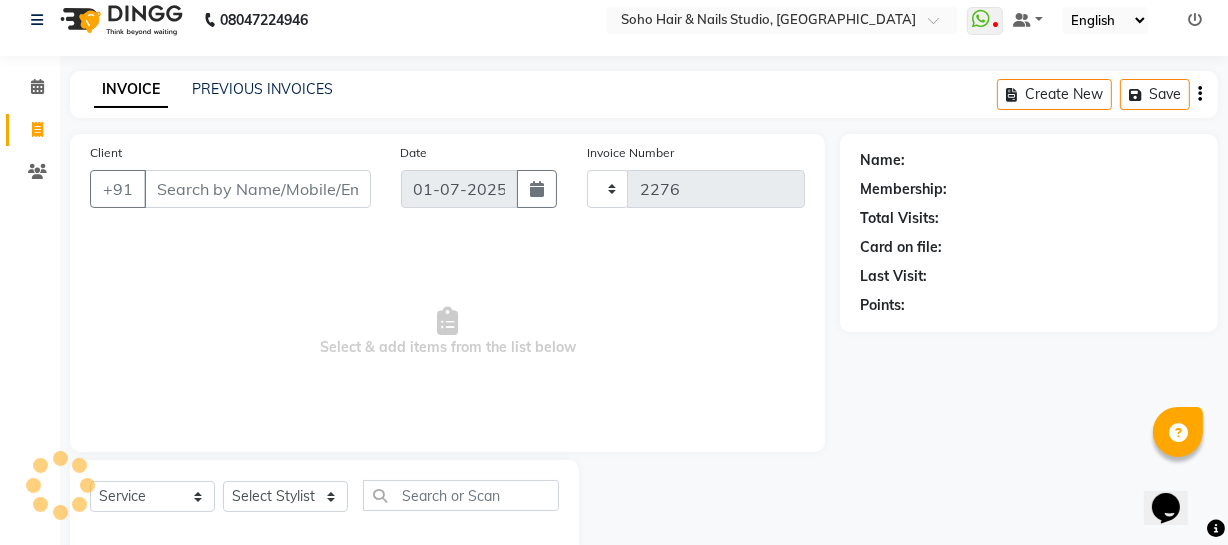 scroll, scrollTop: 57, scrollLeft: 0, axis: vertical 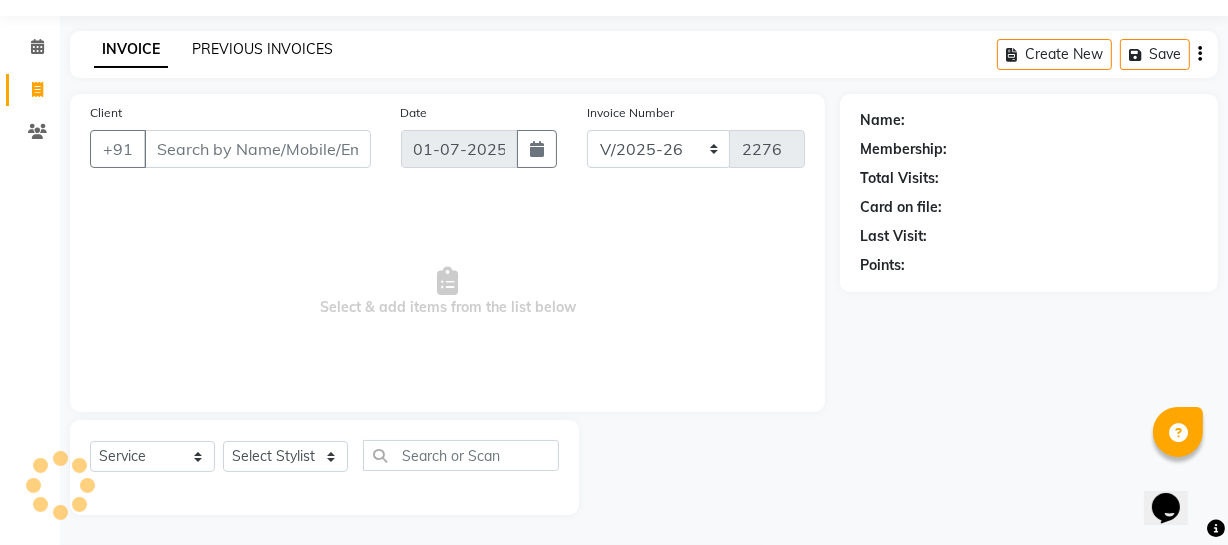 click on "PREVIOUS INVOICES" 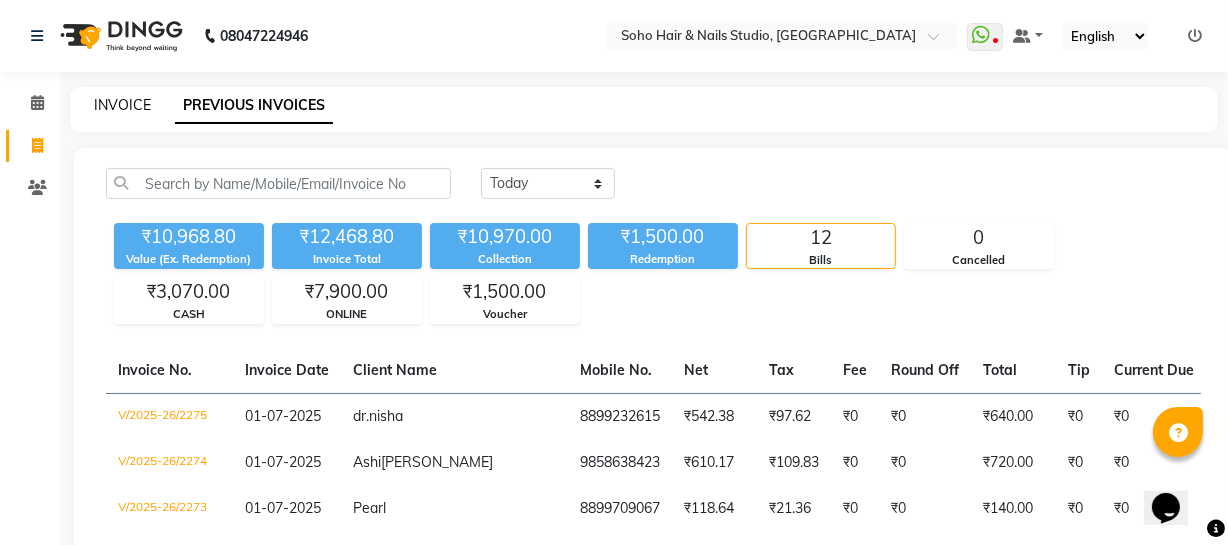 click on "INVOICE" 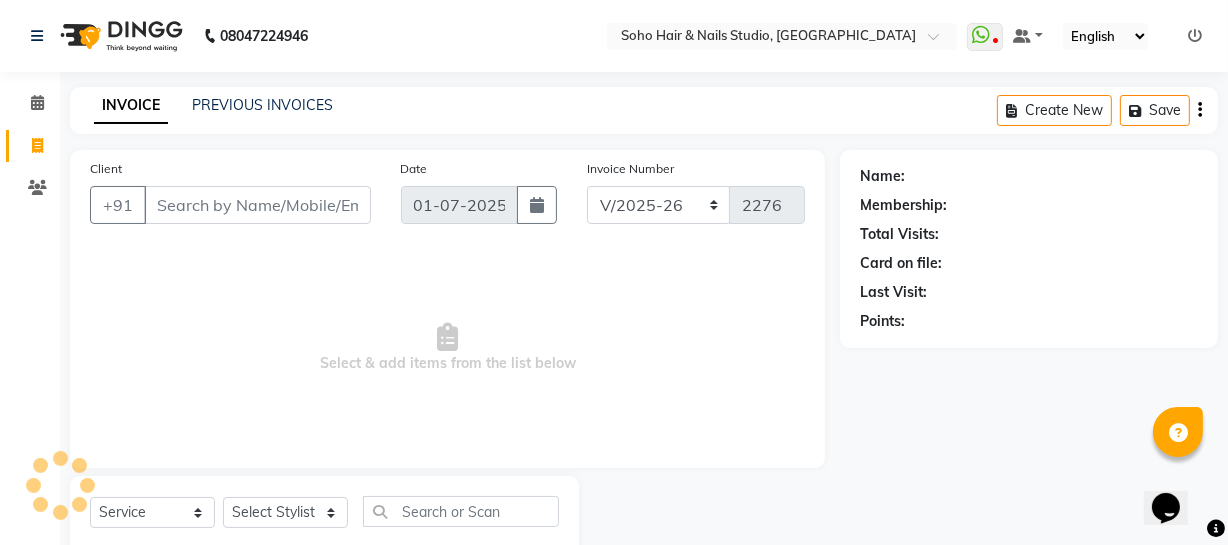 scroll, scrollTop: 57, scrollLeft: 0, axis: vertical 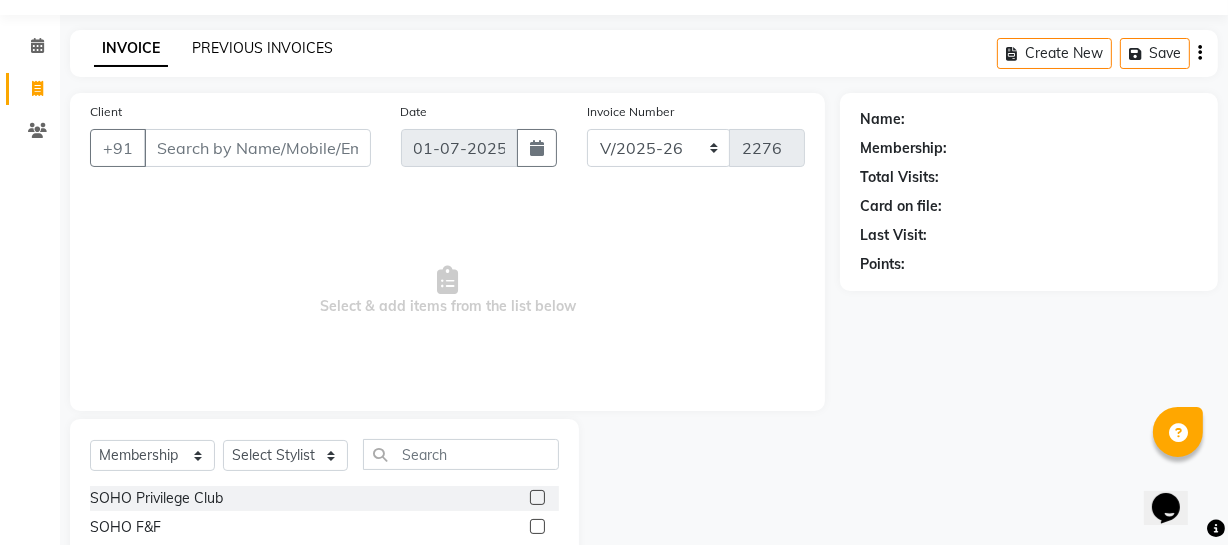 click on "PREVIOUS INVOICES" 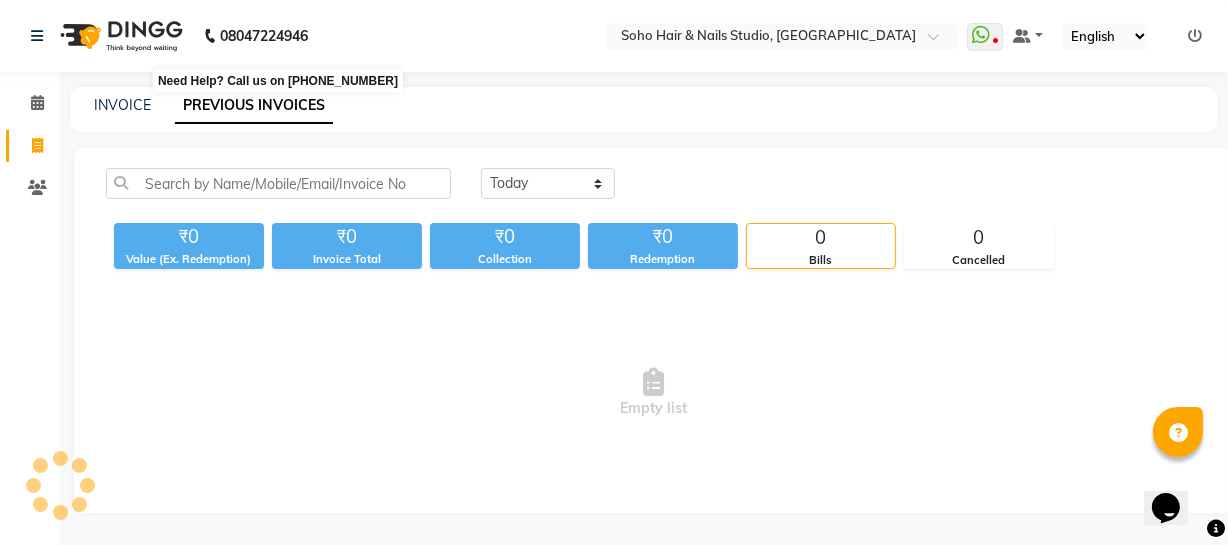 scroll, scrollTop: 0, scrollLeft: 0, axis: both 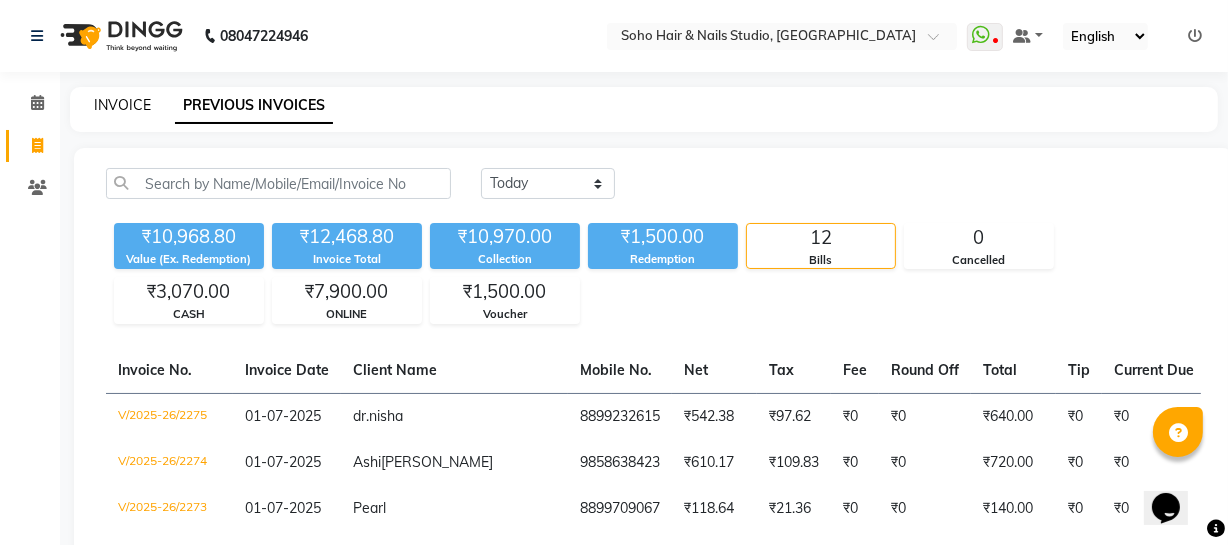 click on "INVOICE" 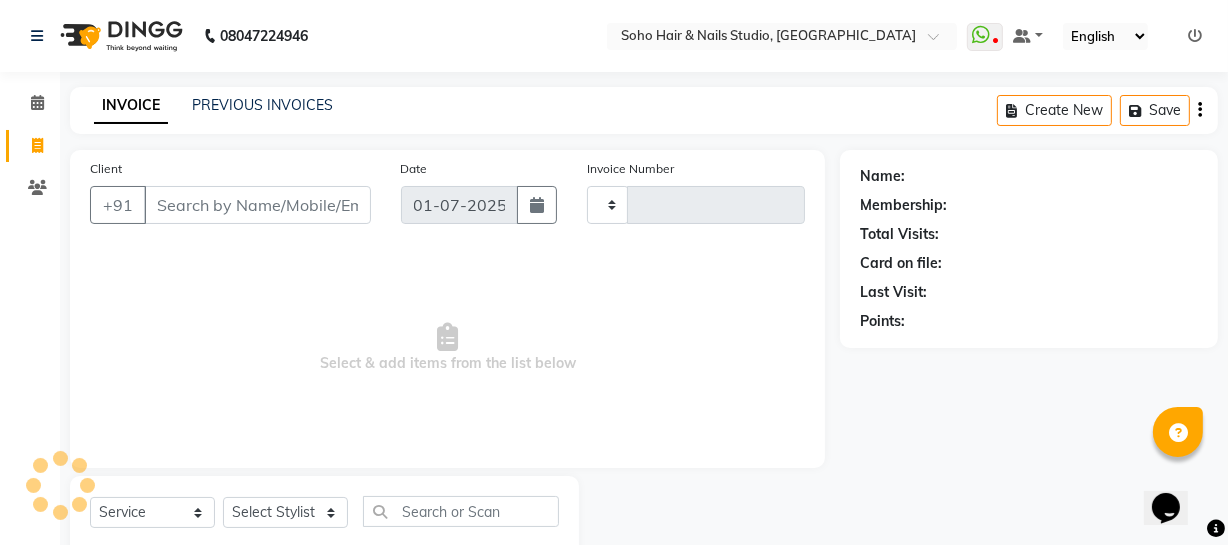 scroll, scrollTop: 57, scrollLeft: 0, axis: vertical 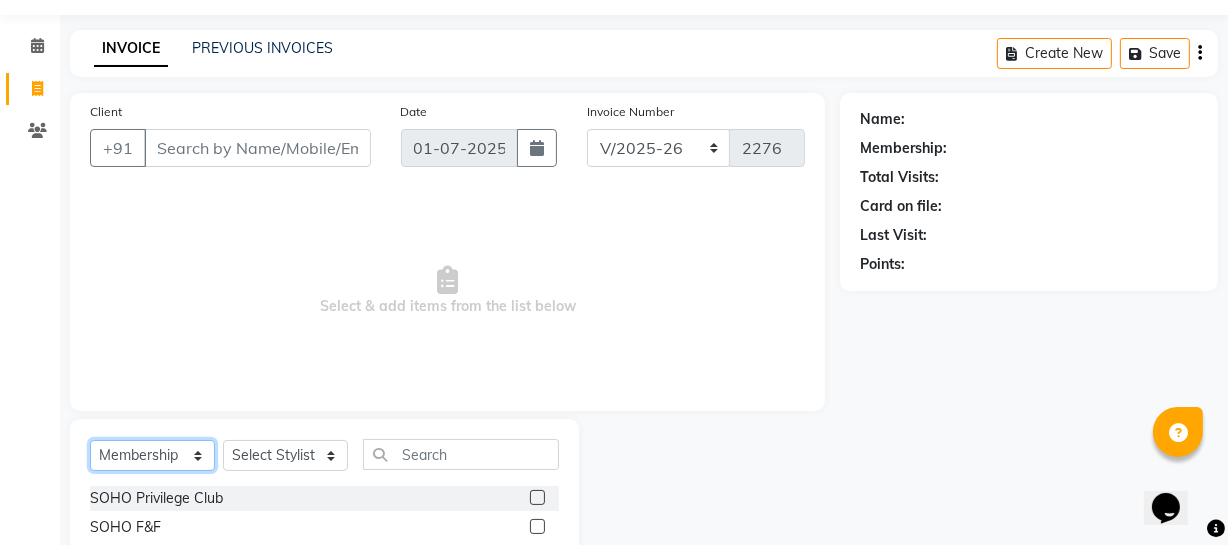 click on "Select  Service  Product  Membership  Package Voucher Prepaid Gift Card" 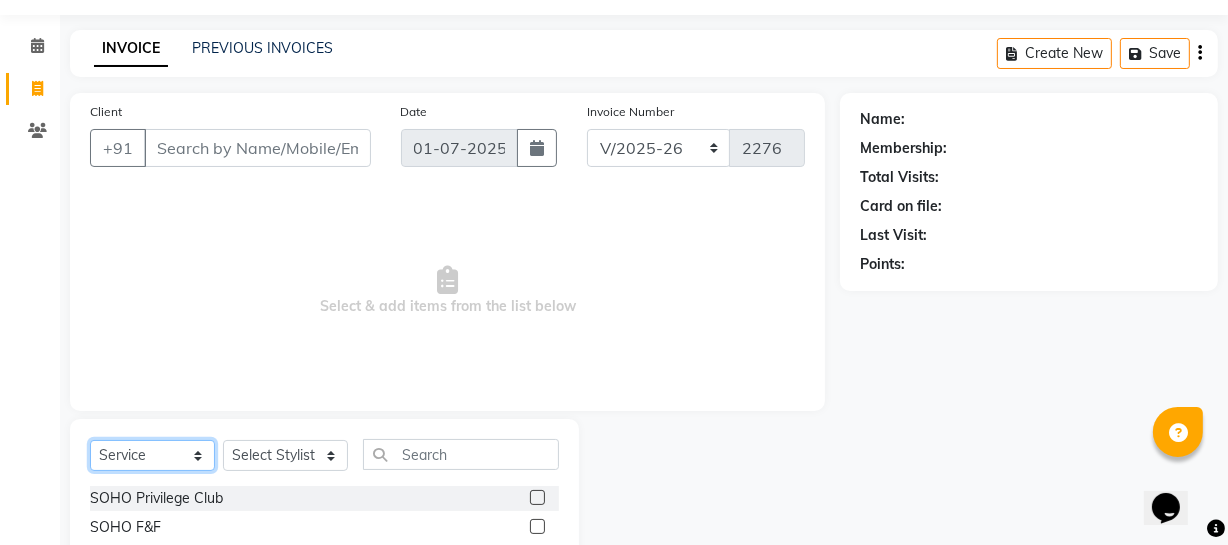 click on "Select  Service  Product  Membership  Package Voucher Prepaid Gift Card" 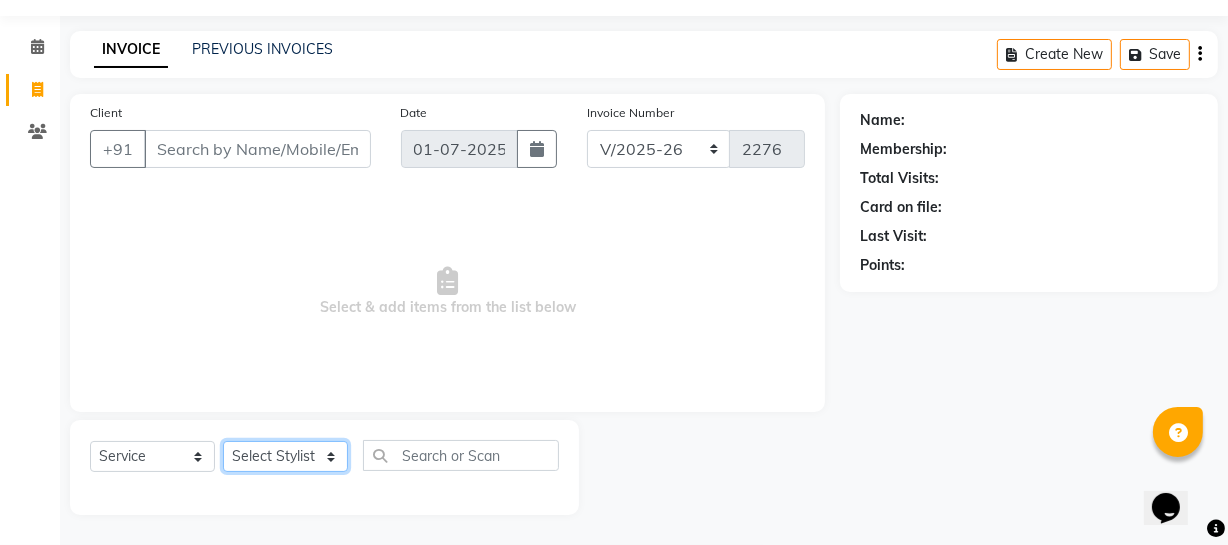 click on "Select Stylist [PERSON_NAME] Adhamya [PERSON_NAME] [PERSON_NAME] [PERSON_NAME] [PERSON_NAME] [PERSON_NAME]  [PERSON_NAME] [PERSON_NAME] Mitu [PERSON_NAME] Swalia Nitin Reception [PERSON_NAME]  [PERSON_NAME] sameer [PERSON_NAME] [PERSON_NAME] [PERSON_NAME] [PERSON_NAME] [PERSON_NAME]" 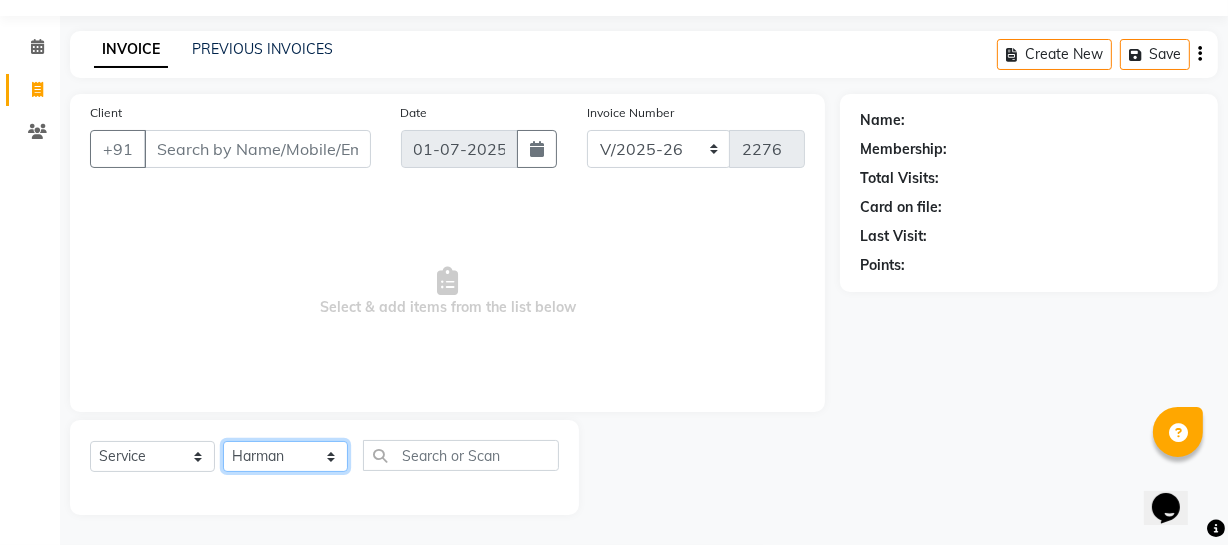 click on "Select Stylist [PERSON_NAME] Adhamya [PERSON_NAME] [PERSON_NAME] [PERSON_NAME] [PERSON_NAME] [PERSON_NAME]  [PERSON_NAME] [PERSON_NAME] Mitu [PERSON_NAME] Swalia Nitin Reception [PERSON_NAME]  [PERSON_NAME] sameer [PERSON_NAME] [PERSON_NAME] [PERSON_NAME] [PERSON_NAME] [PERSON_NAME]" 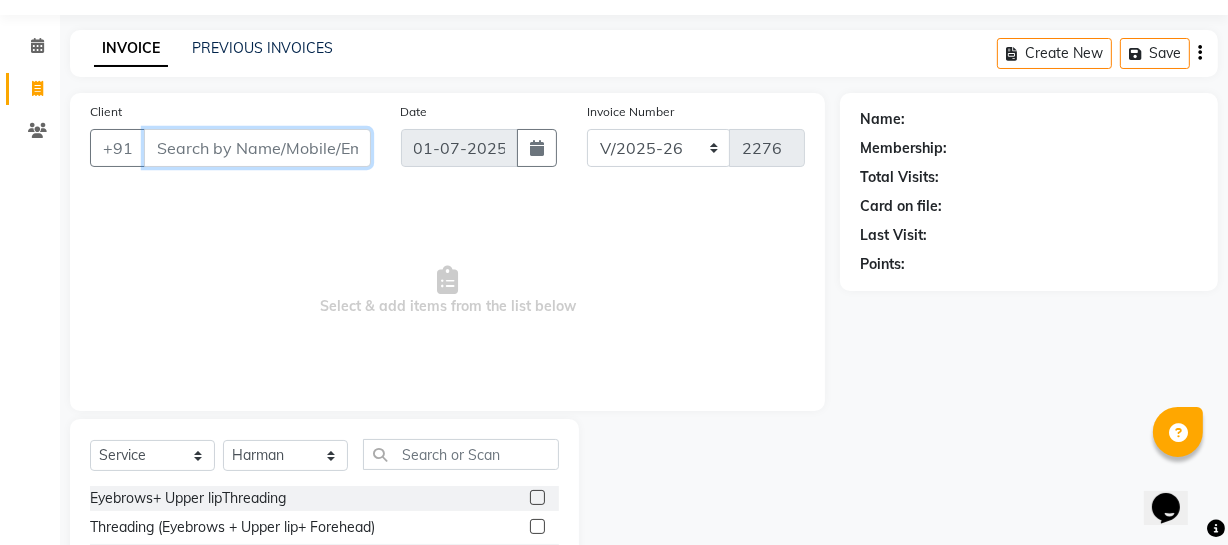 click on "Client" at bounding box center [257, 148] 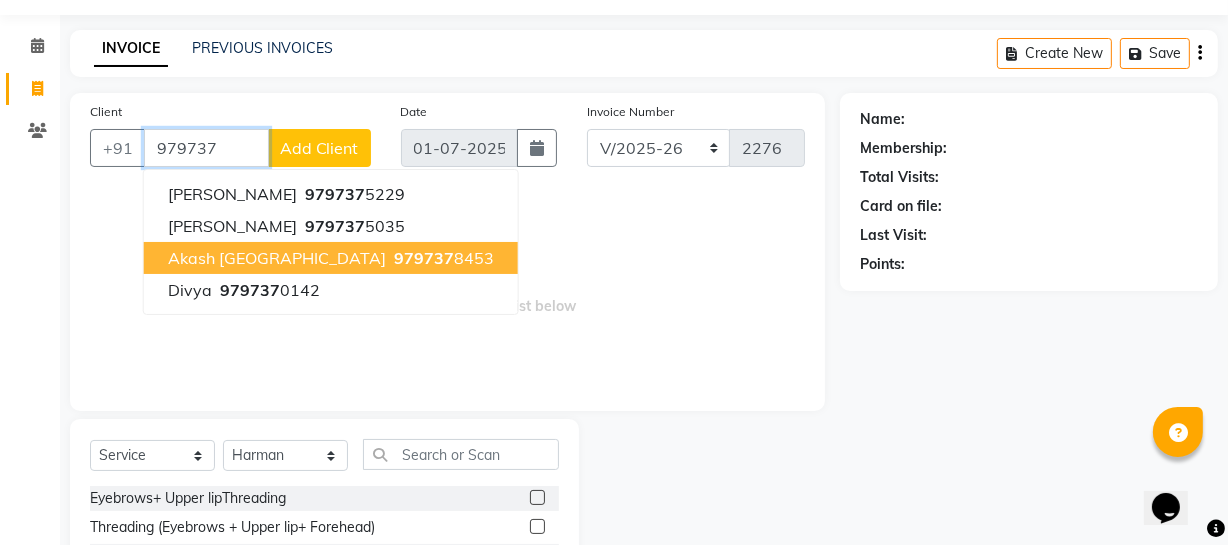 click on "979737" at bounding box center (424, 258) 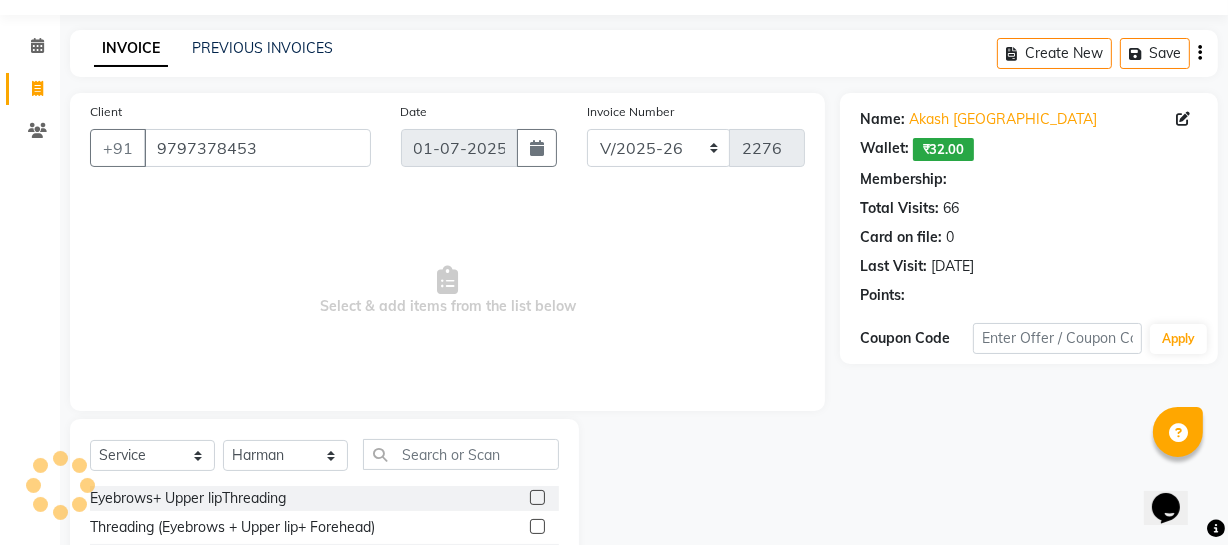click on "Select  Service  Product  Membership  Package Voucher Prepaid Gift Card  Select Stylist [PERSON_NAME] Adhamya [PERSON_NAME] [PERSON_NAME] [PERSON_NAME] [PERSON_NAME] [PERSON_NAME]  [PERSON_NAME] [PERSON_NAME] Mitu [PERSON_NAME] Swalia Nitin Reception [PERSON_NAME]  [PERSON_NAME] sameer [PERSON_NAME] [PERSON_NAME] [PERSON_NAME] [PERSON_NAME] [PERSON_NAME]" 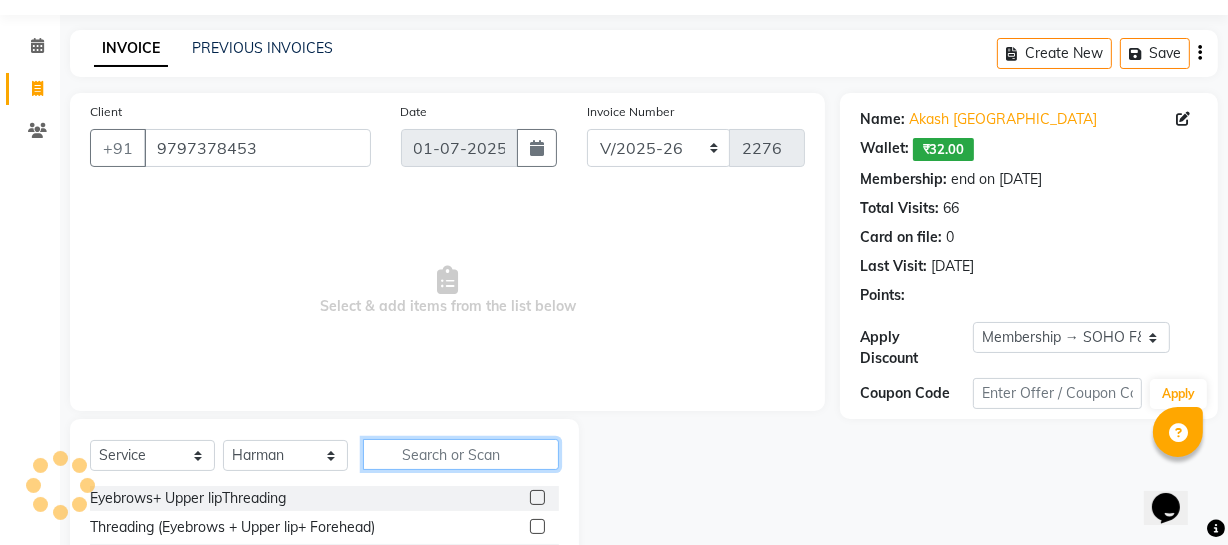 click 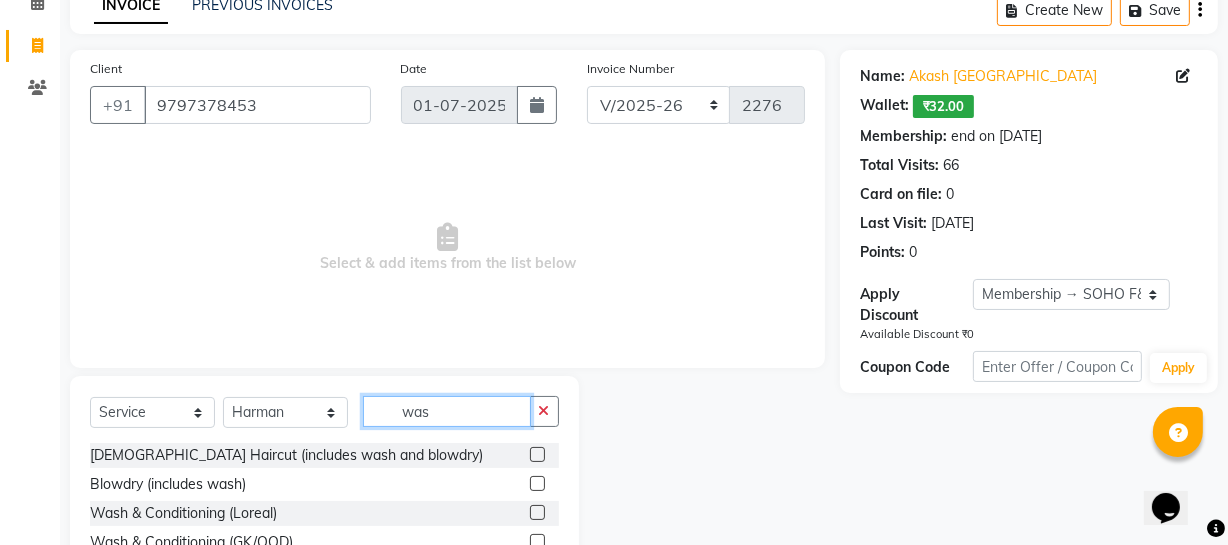 scroll, scrollTop: 230, scrollLeft: 0, axis: vertical 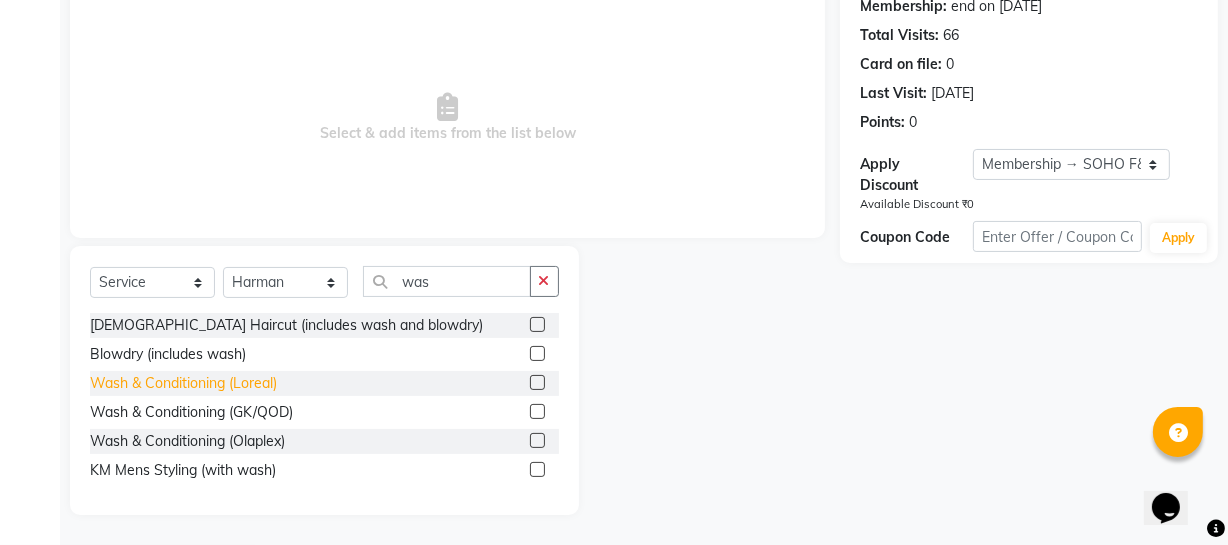 click on "Wash & Conditioning (Loreal)" 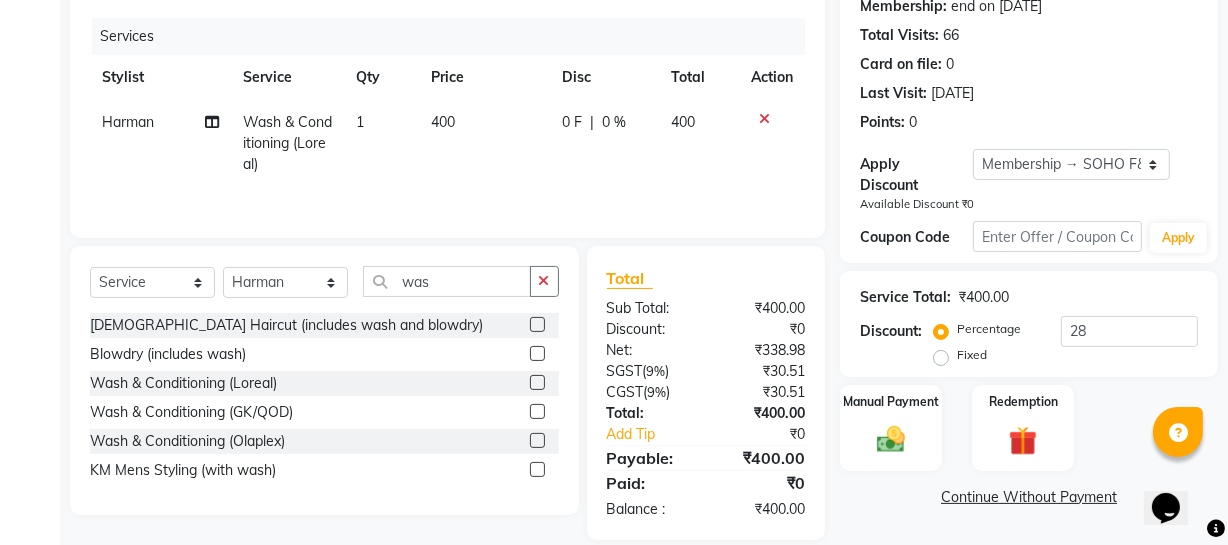 scroll, scrollTop: 256, scrollLeft: 0, axis: vertical 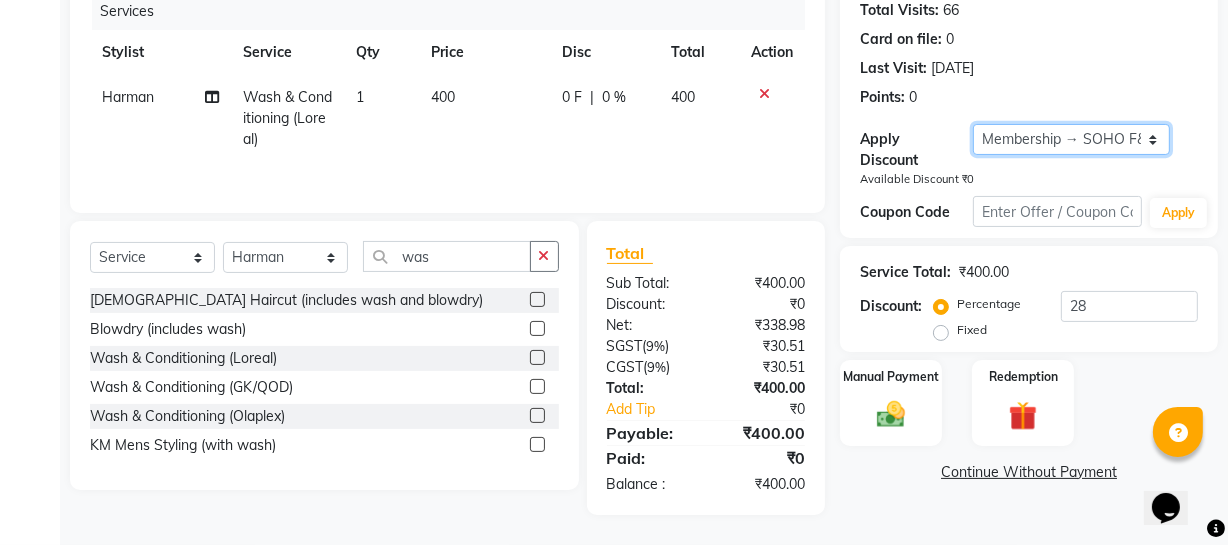 click on "Select Membership → SOHO F&F" 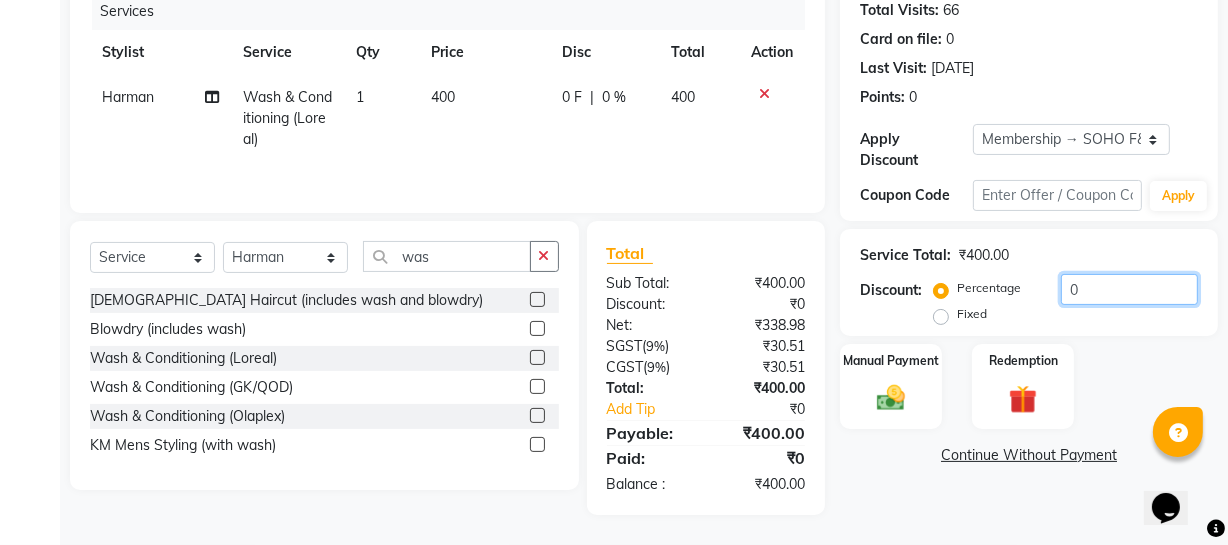 drag, startPoint x: 1135, startPoint y: 295, endPoint x: 0, endPoint y: 178, distance: 1141.0144 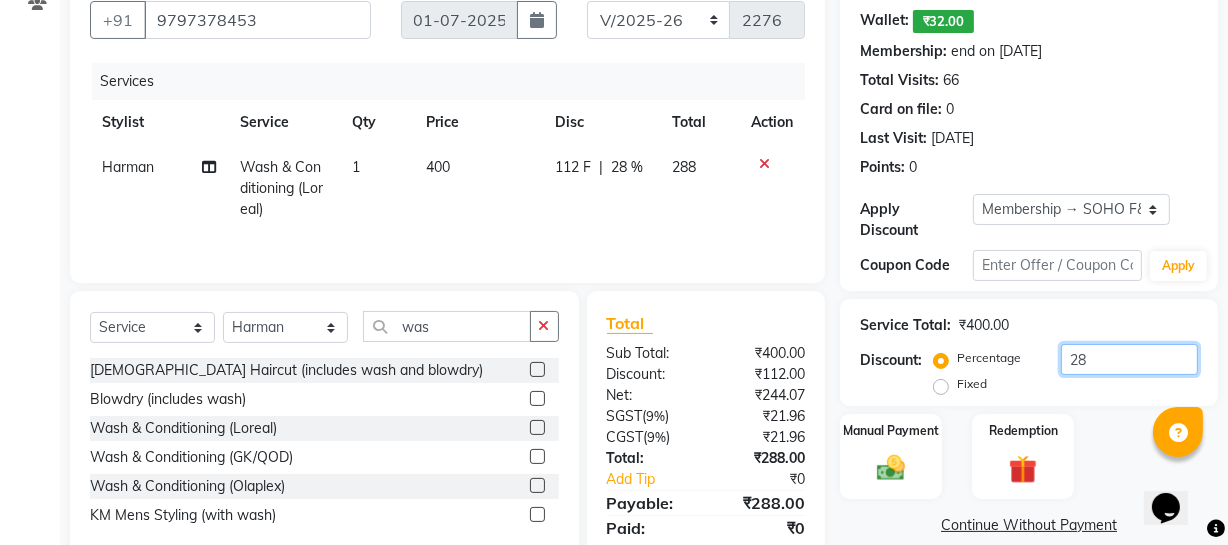 scroll, scrollTop: 256, scrollLeft: 0, axis: vertical 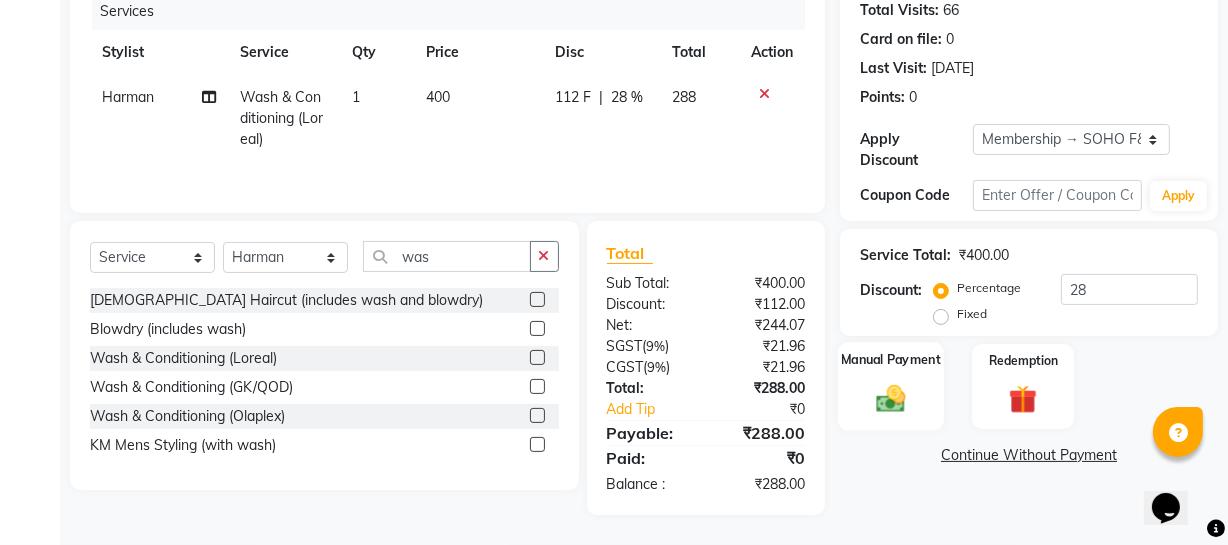 click on "Manual Payment" 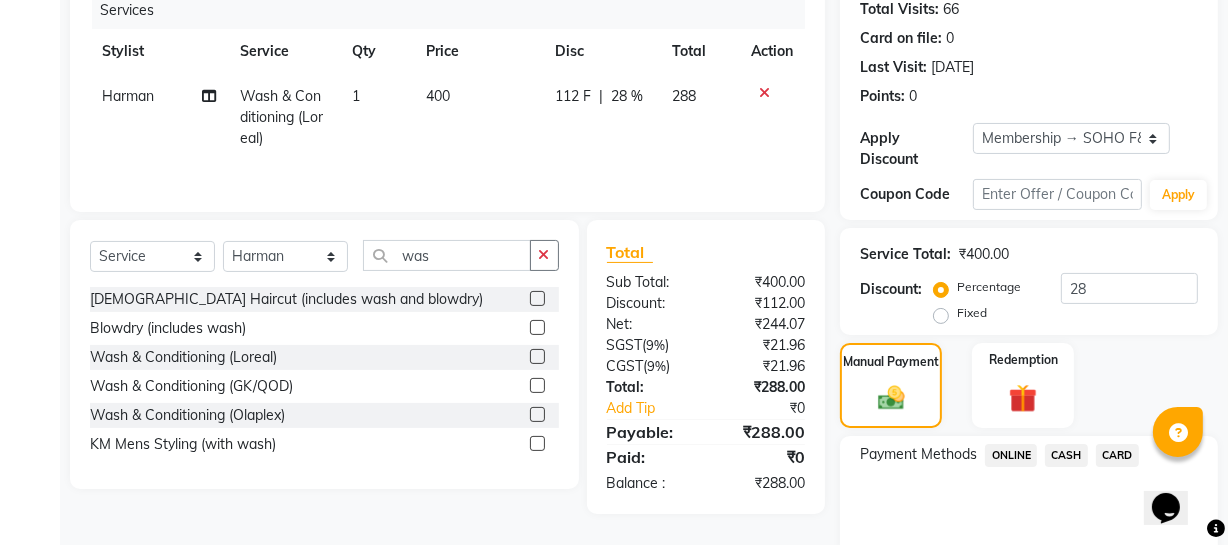 click on "CASH" 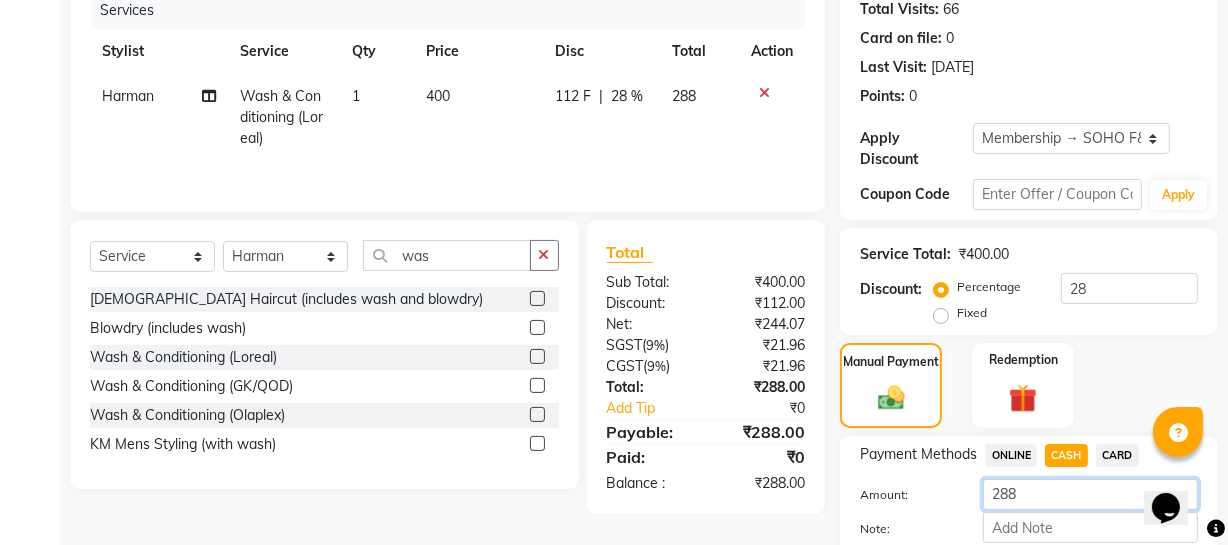 drag, startPoint x: 1060, startPoint y: 489, endPoint x: 834, endPoint y: 520, distance: 228.1162 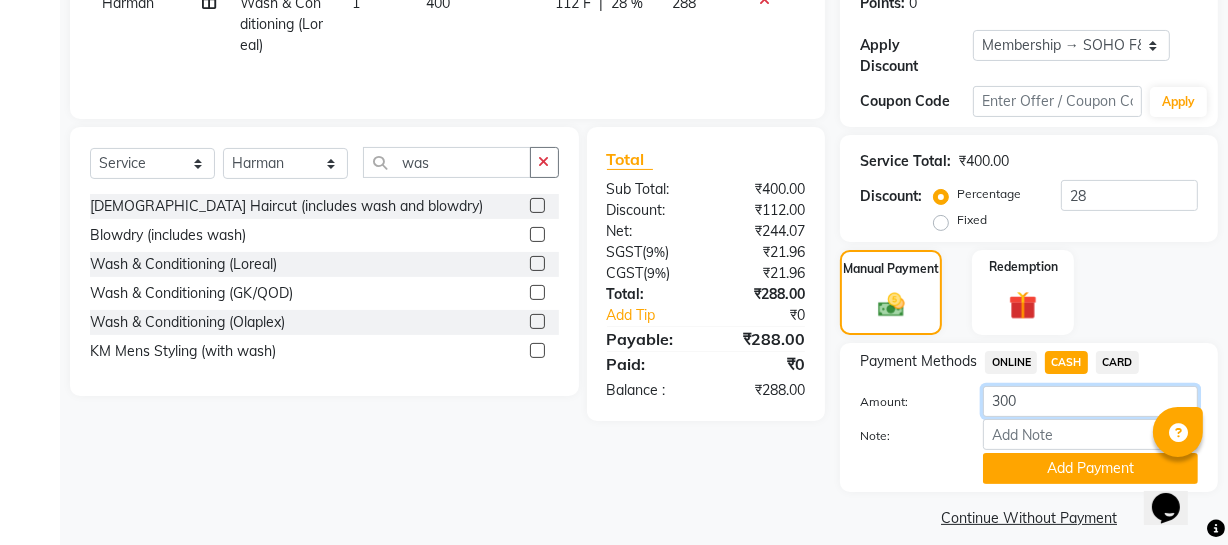 scroll, scrollTop: 367, scrollLeft: 0, axis: vertical 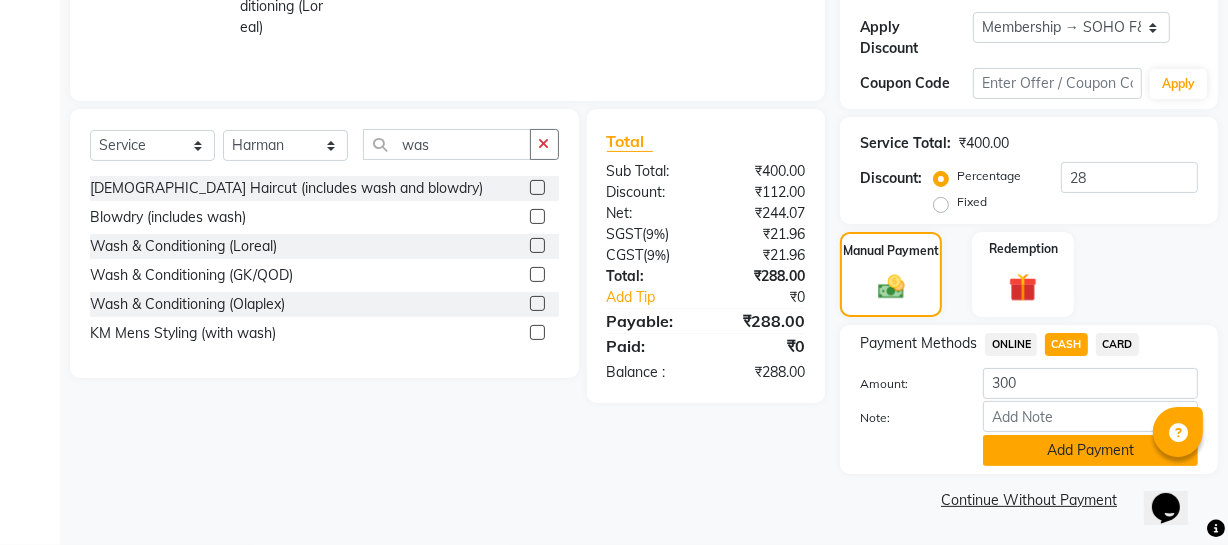 click on "Add Payment" 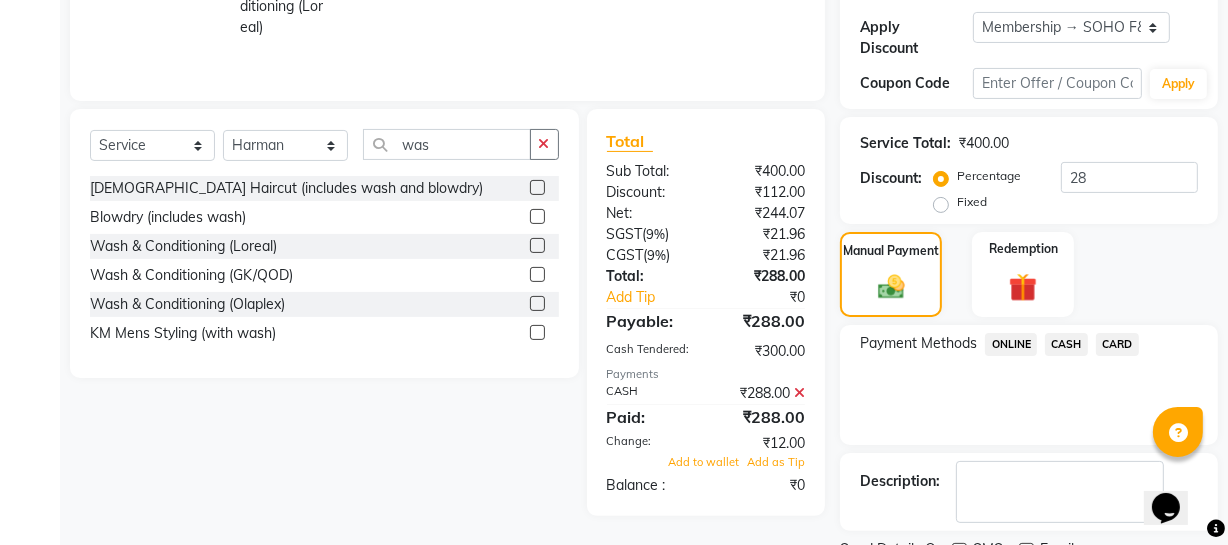 click 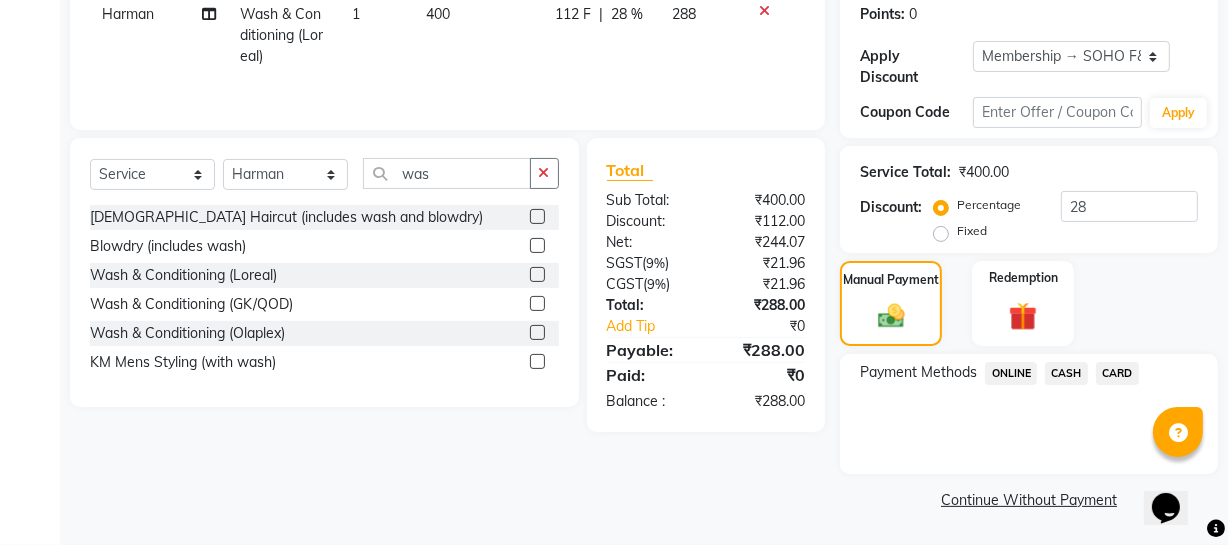 click on "CASH" 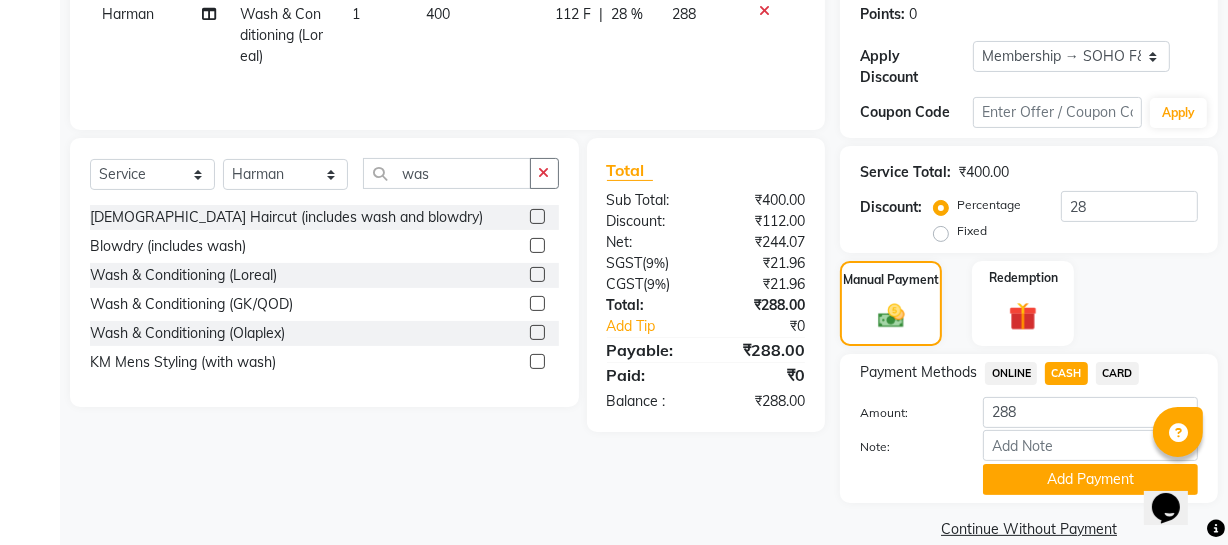 scroll, scrollTop: 367, scrollLeft: 0, axis: vertical 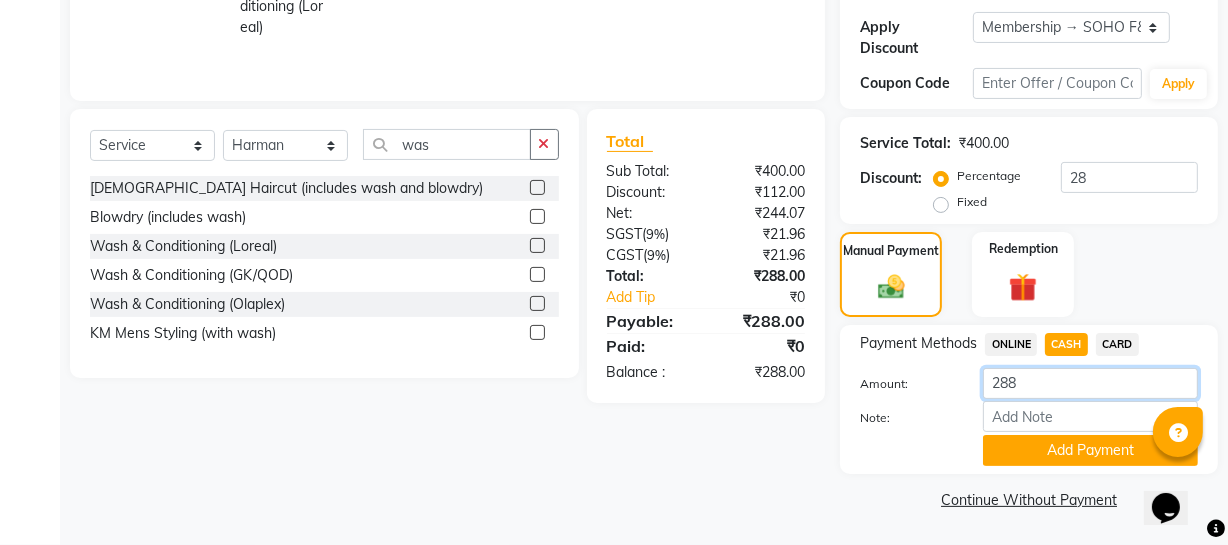 drag, startPoint x: 1045, startPoint y: 388, endPoint x: 1000, endPoint y: 386, distance: 45.044422 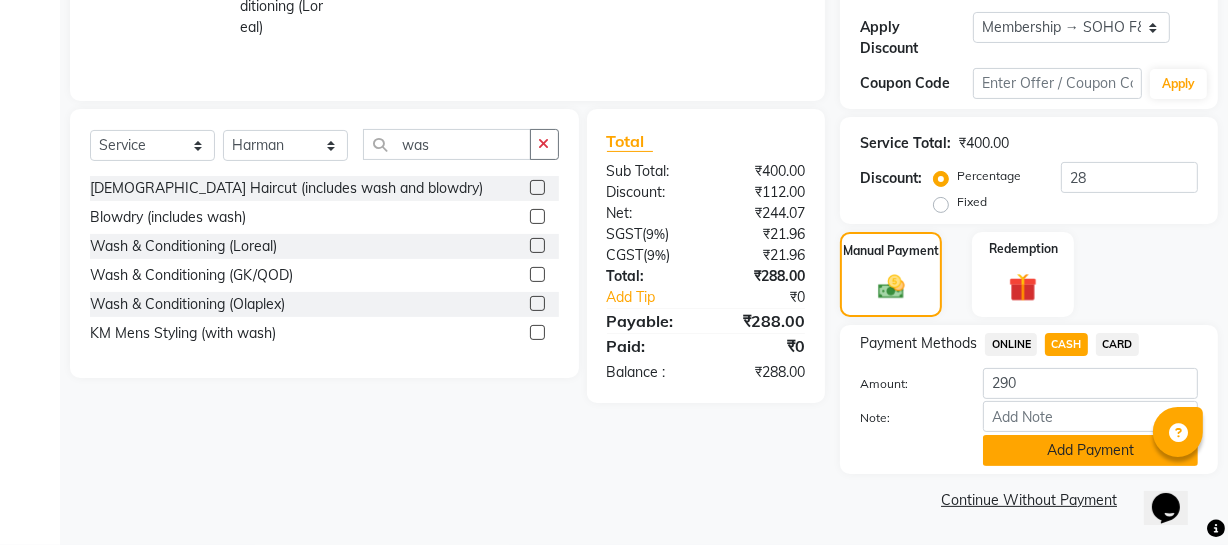 click on "Add Payment" 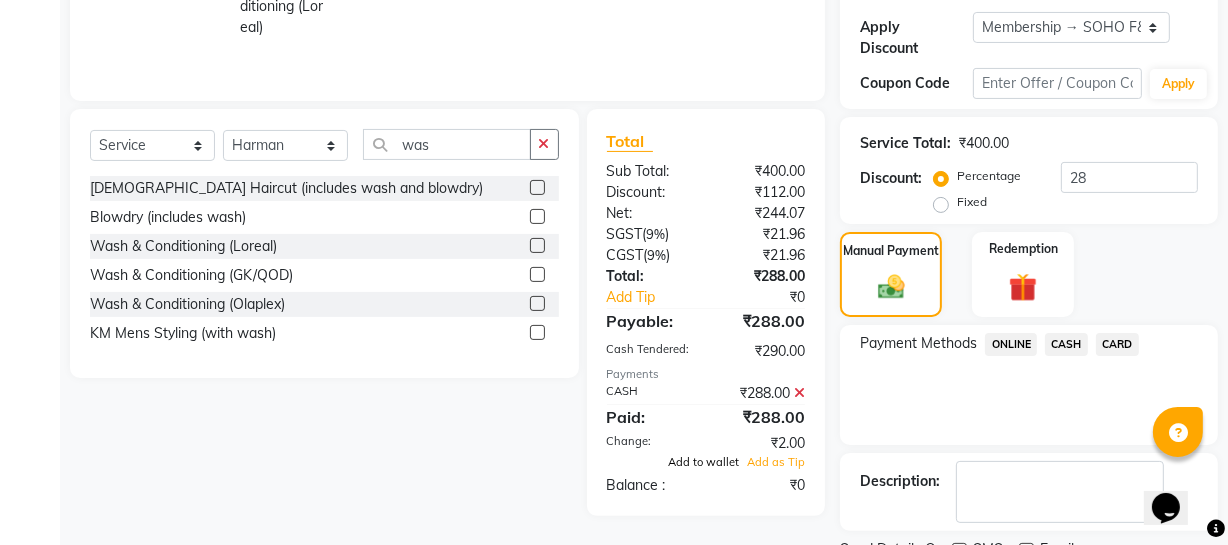 click on "Add to wallet" 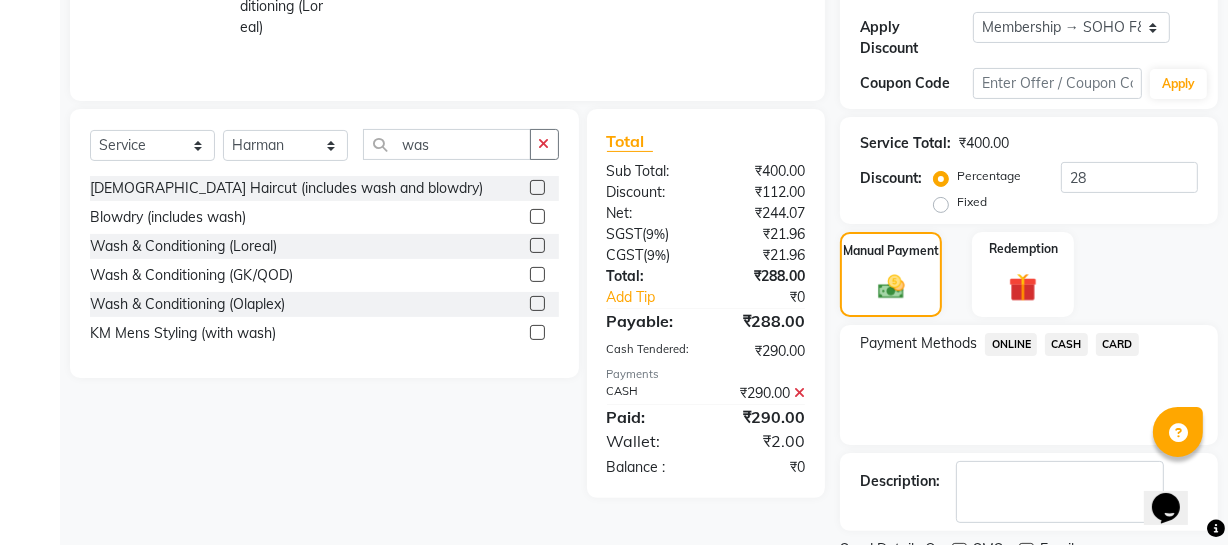 scroll, scrollTop: 450, scrollLeft: 0, axis: vertical 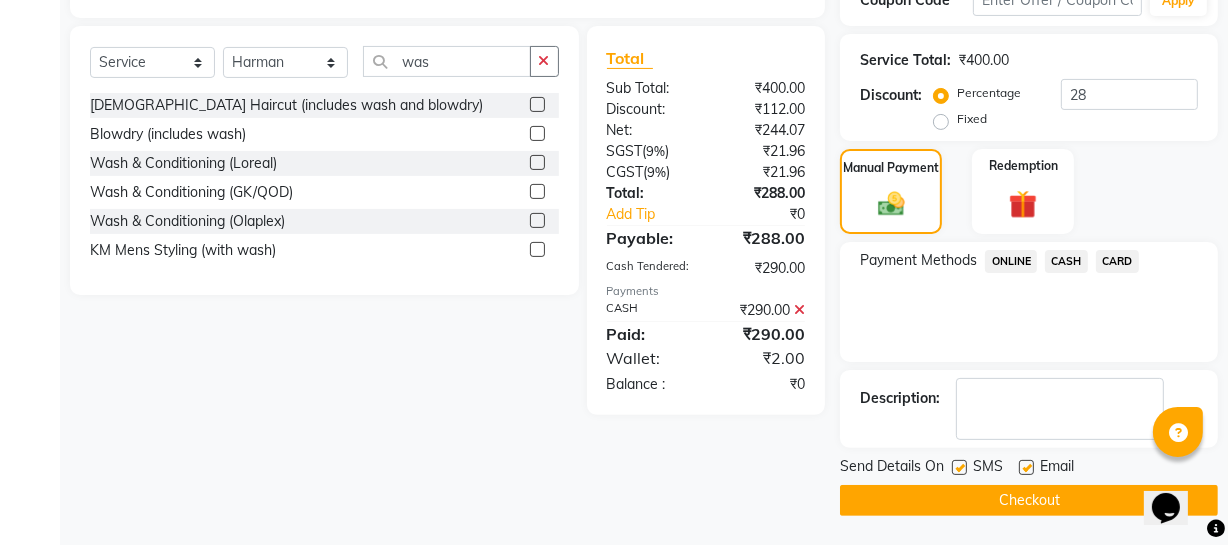 click on "Checkout" 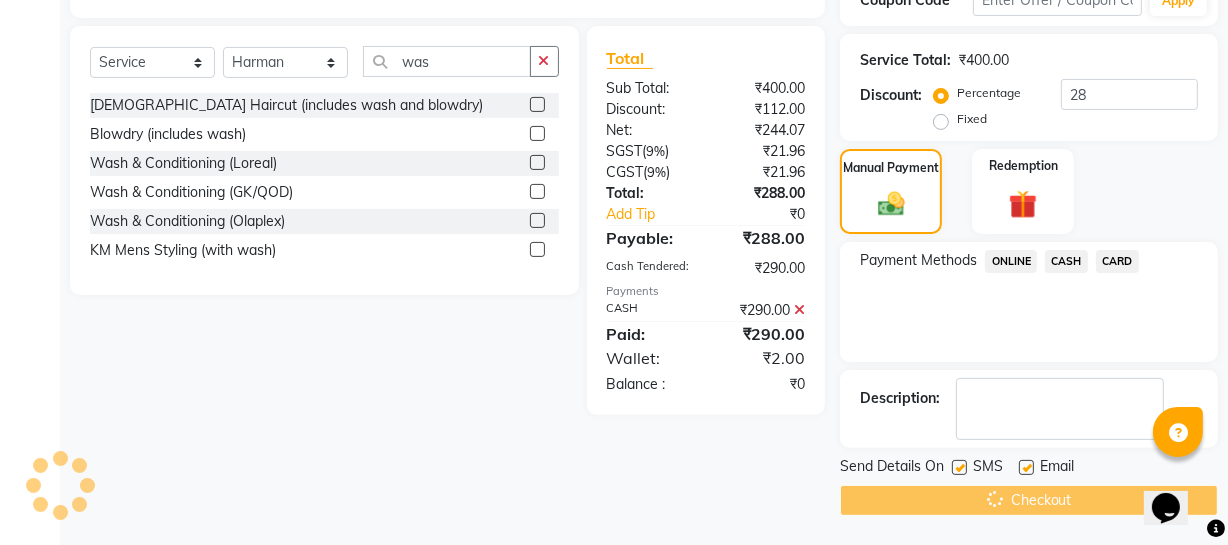 scroll, scrollTop: 0, scrollLeft: 0, axis: both 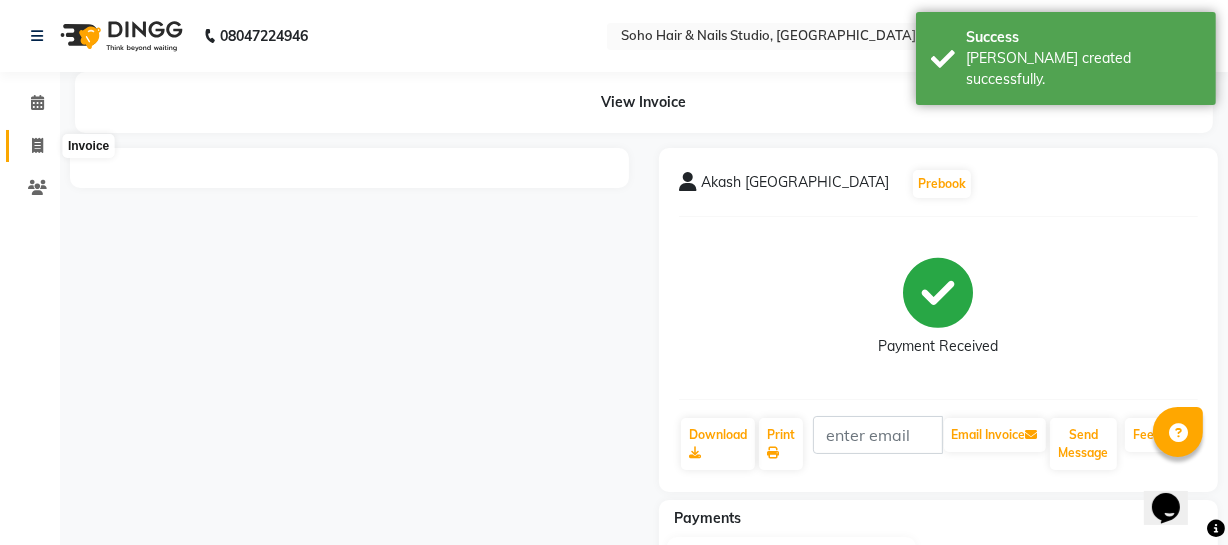 click 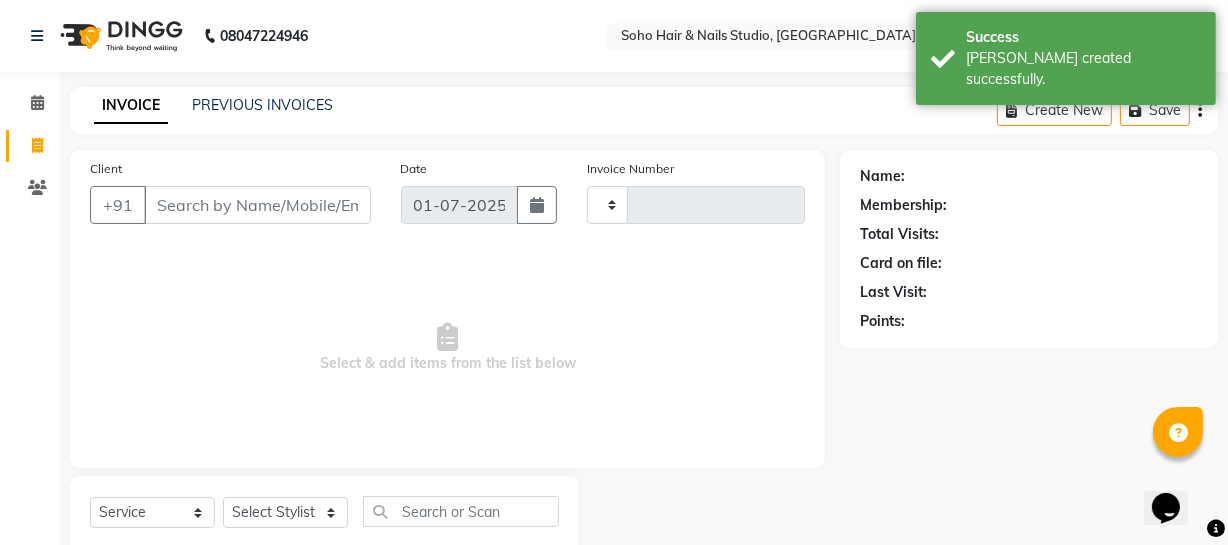 scroll, scrollTop: 57, scrollLeft: 0, axis: vertical 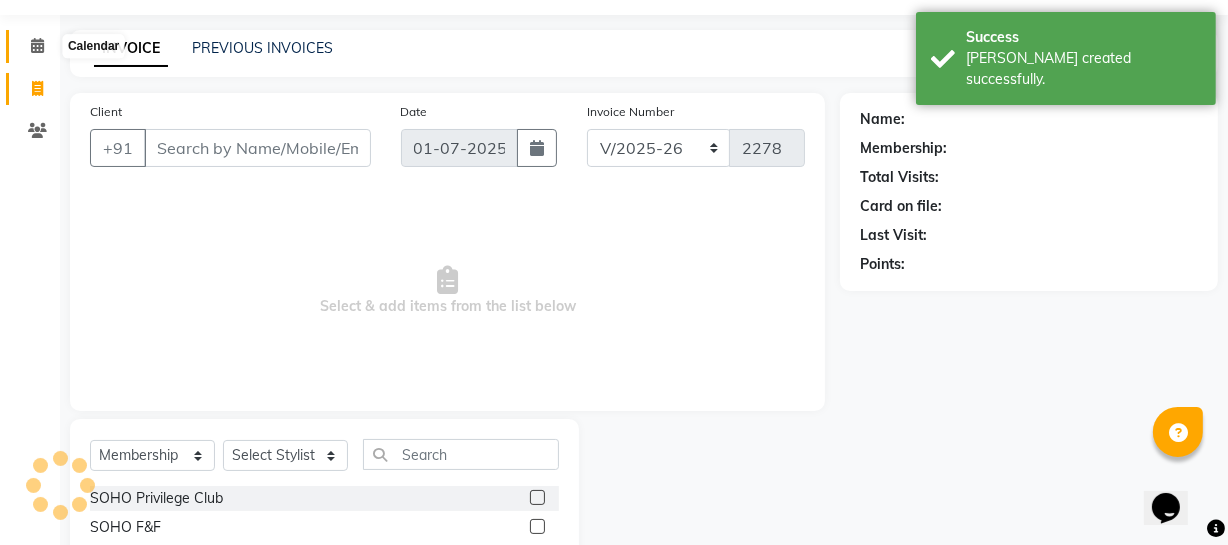 click 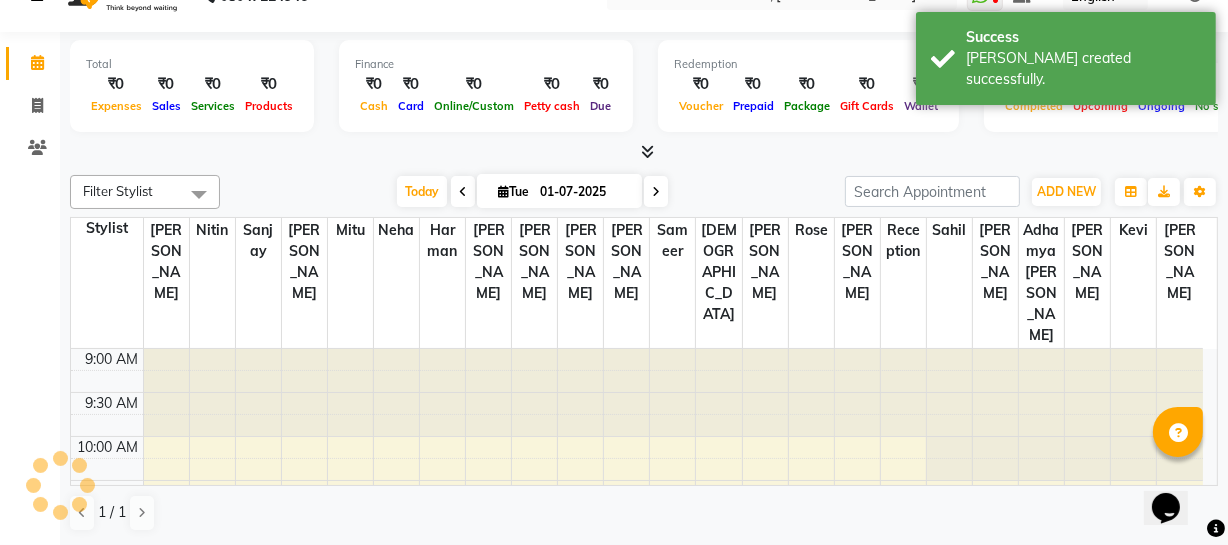scroll, scrollTop: 0, scrollLeft: 0, axis: both 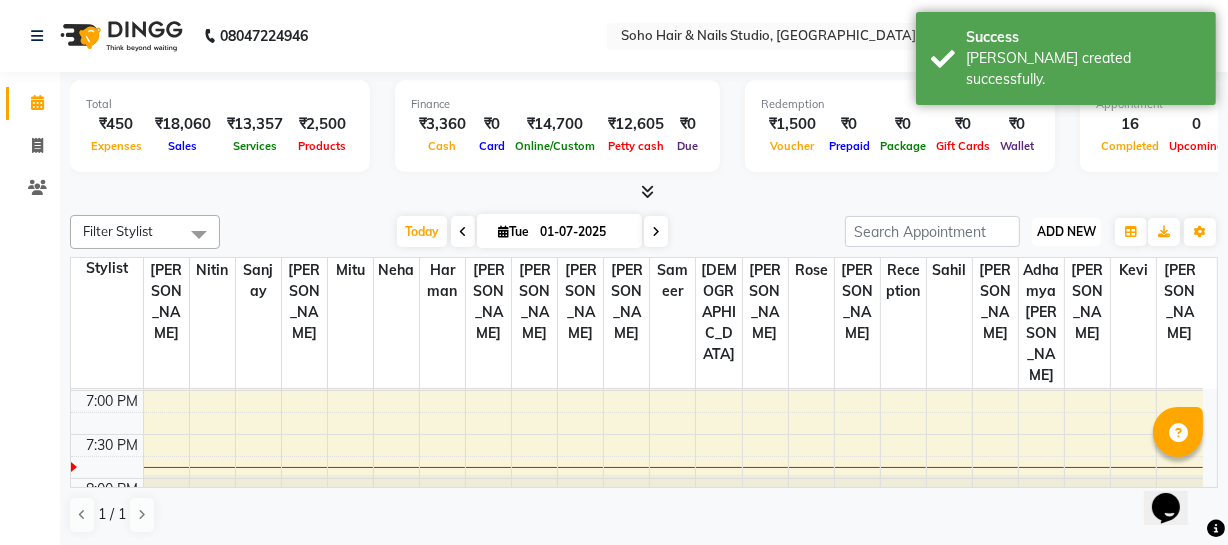click on "ADD NEW" at bounding box center (1066, 231) 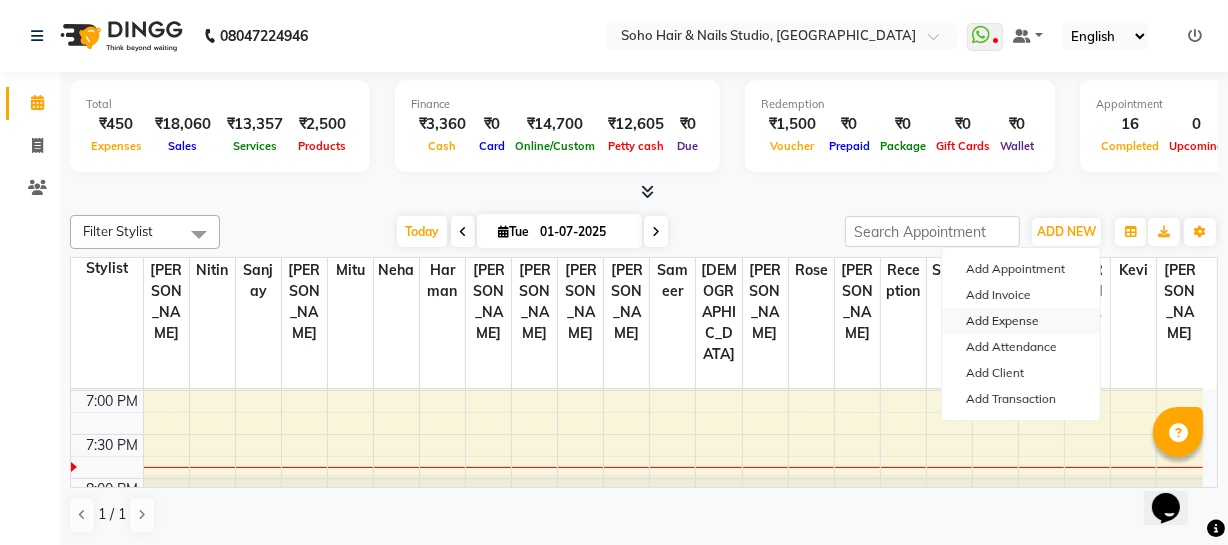 click on "Add Expense" at bounding box center (1021, 321) 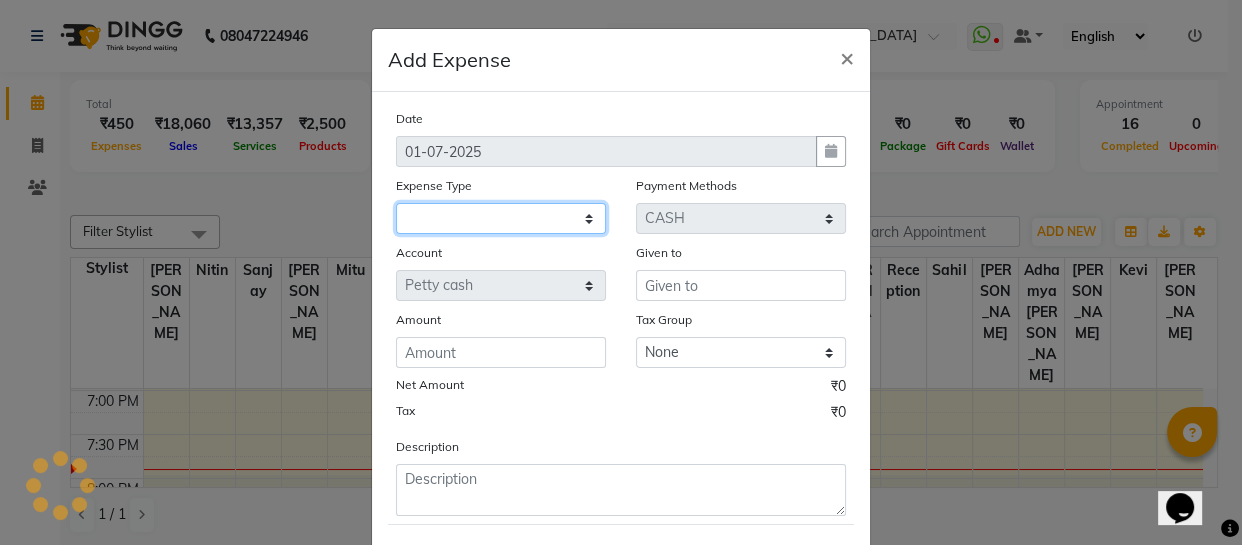 click 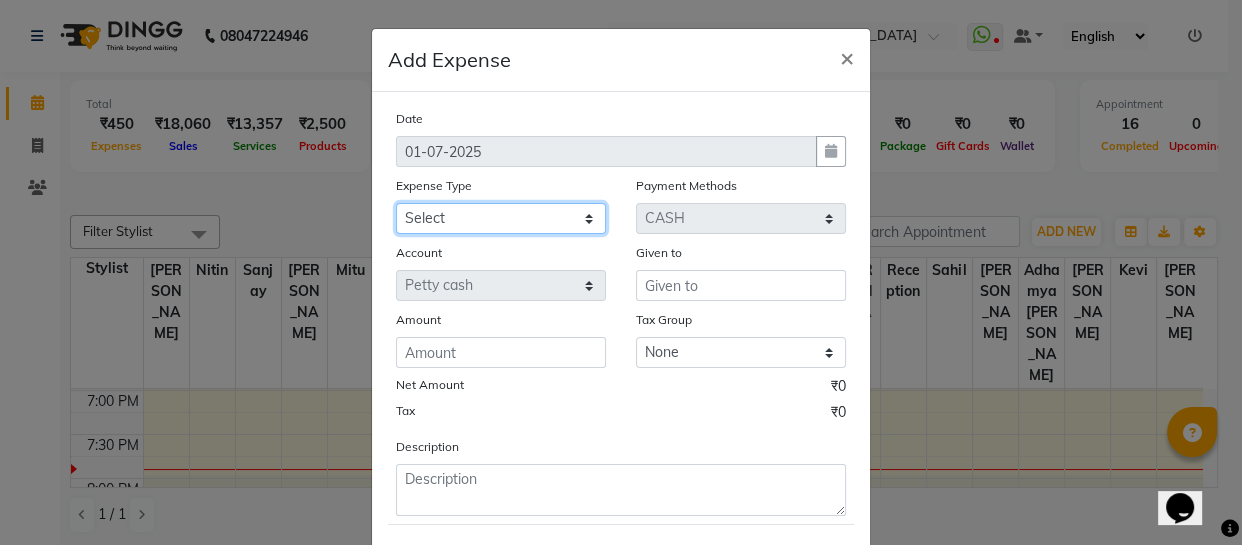 click on "Select Cash transfer to bank Client Snacks Fuel Govt fee Incentive Maintenance Miscellaneous Pantry Product Salary Staff Petrol Staff Snacks TIP Online or card to Cash" 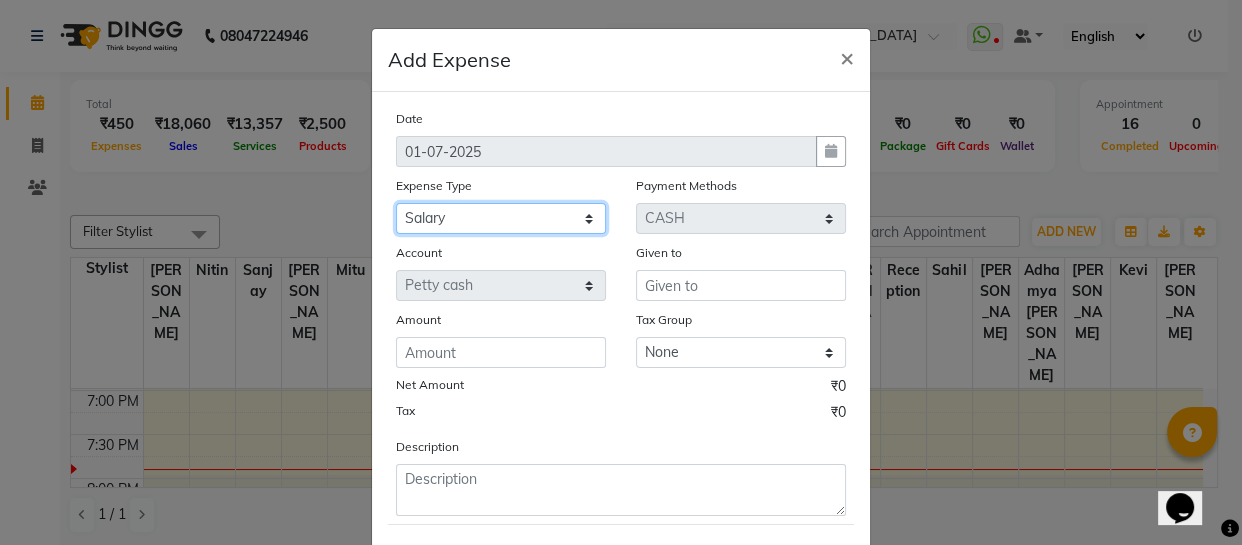 click on "Select Cash transfer to bank Client Snacks Fuel Govt fee Incentive Maintenance Miscellaneous Pantry Product Salary Staff Petrol Staff Snacks TIP Online or card to Cash" 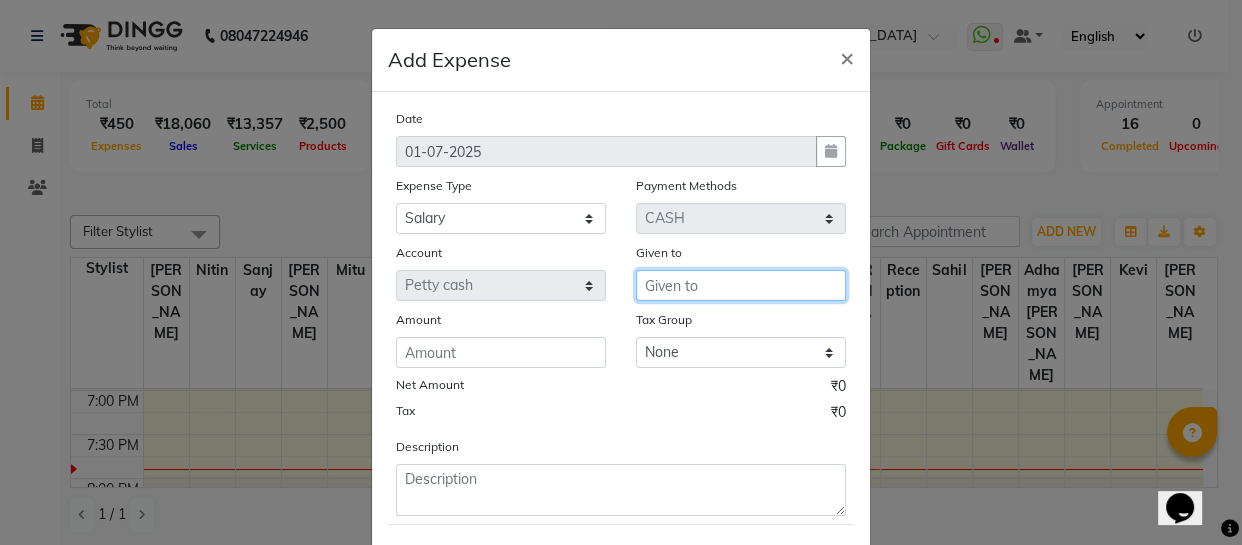 drag, startPoint x: 670, startPoint y: 300, endPoint x: 652, endPoint y: 276, distance: 30 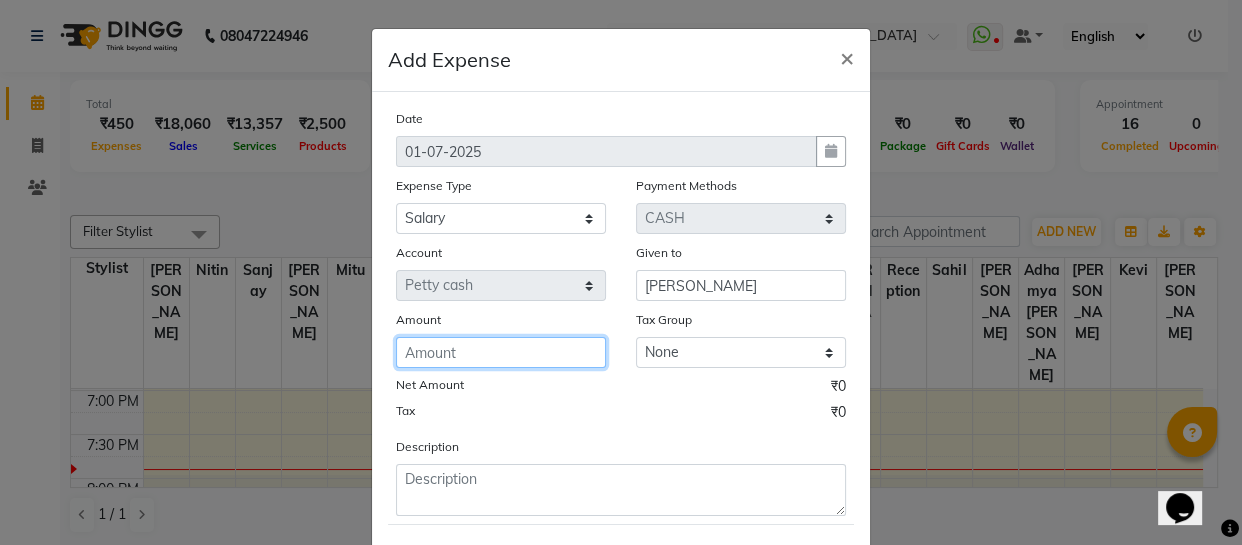 click 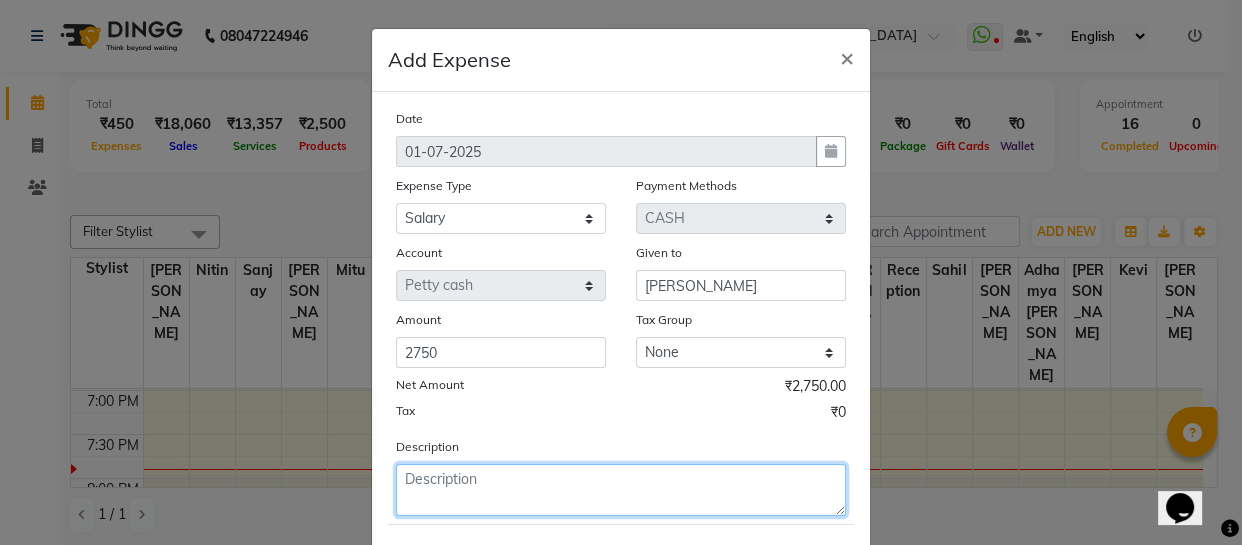 click 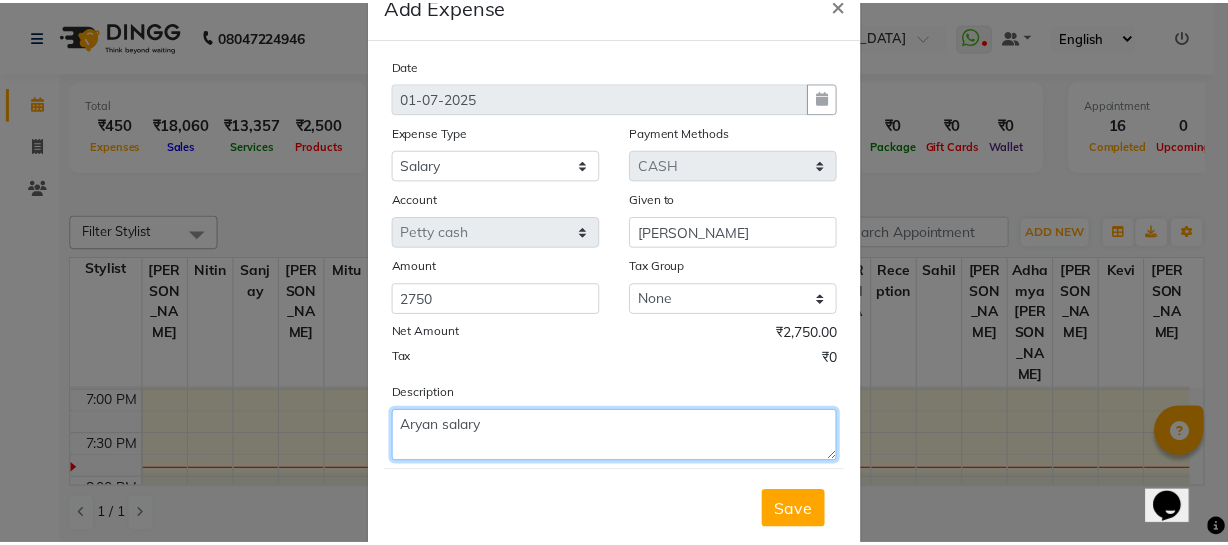 scroll, scrollTop: 106, scrollLeft: 0, axis: vertical 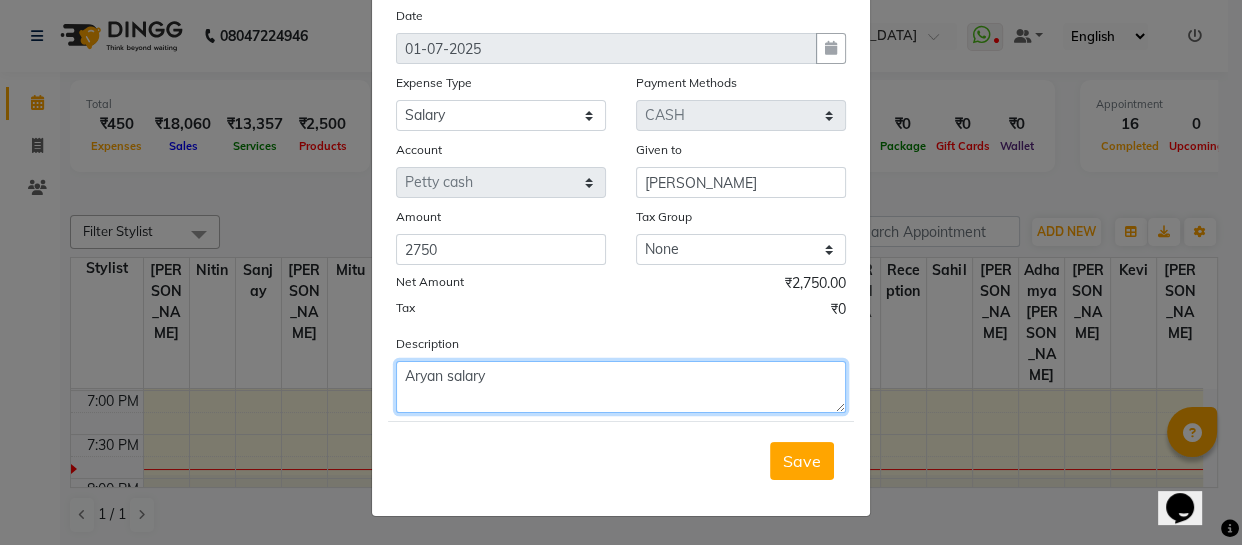 click on "Aryan salary" 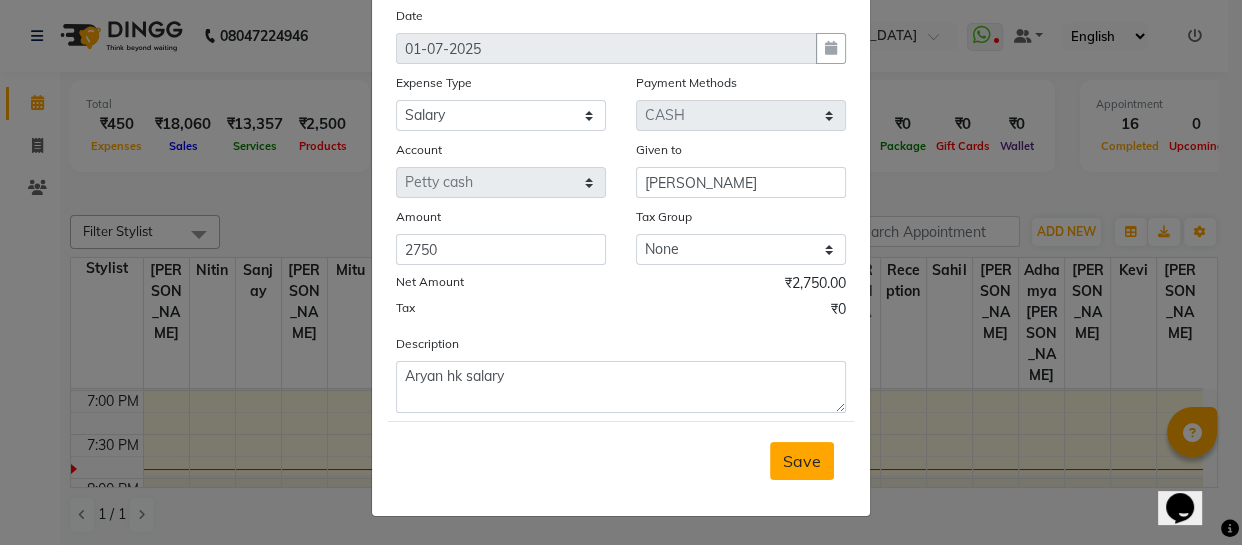 click on "Save" at bounding box center (802, 461) 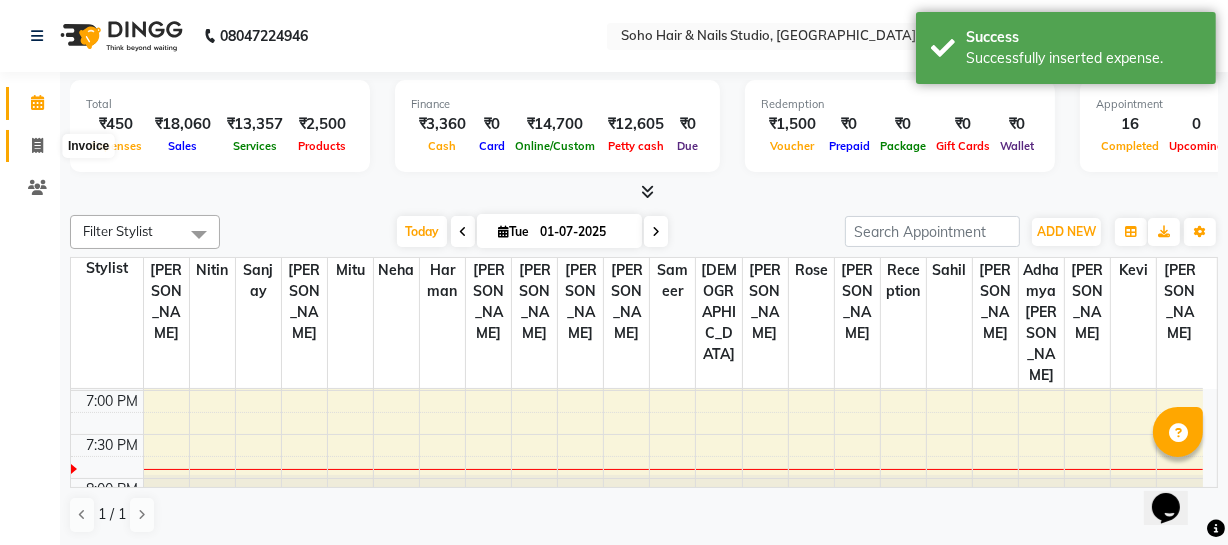 click 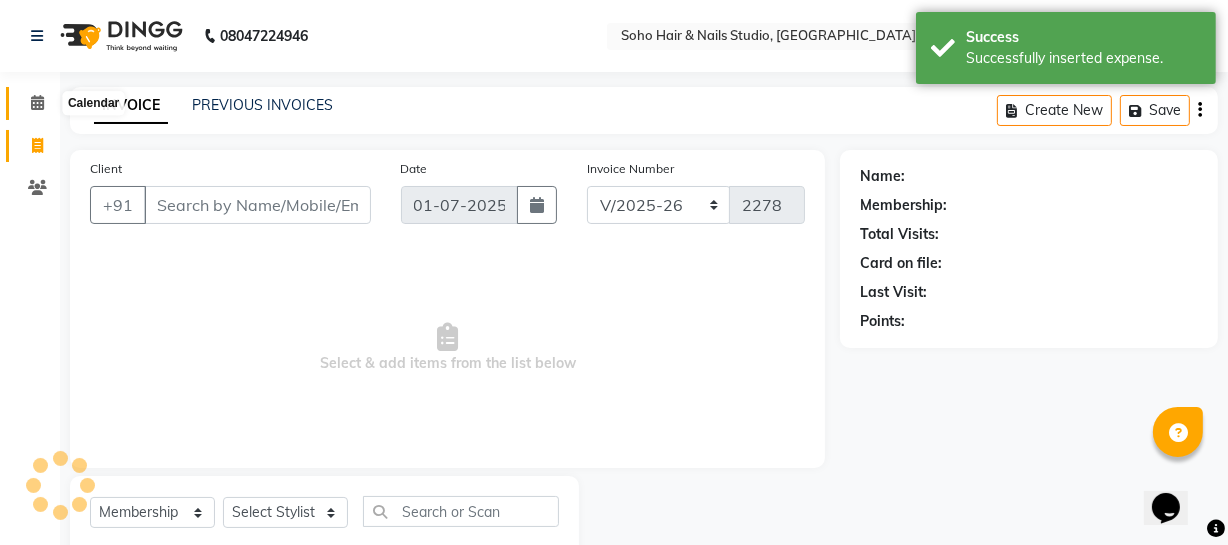 click 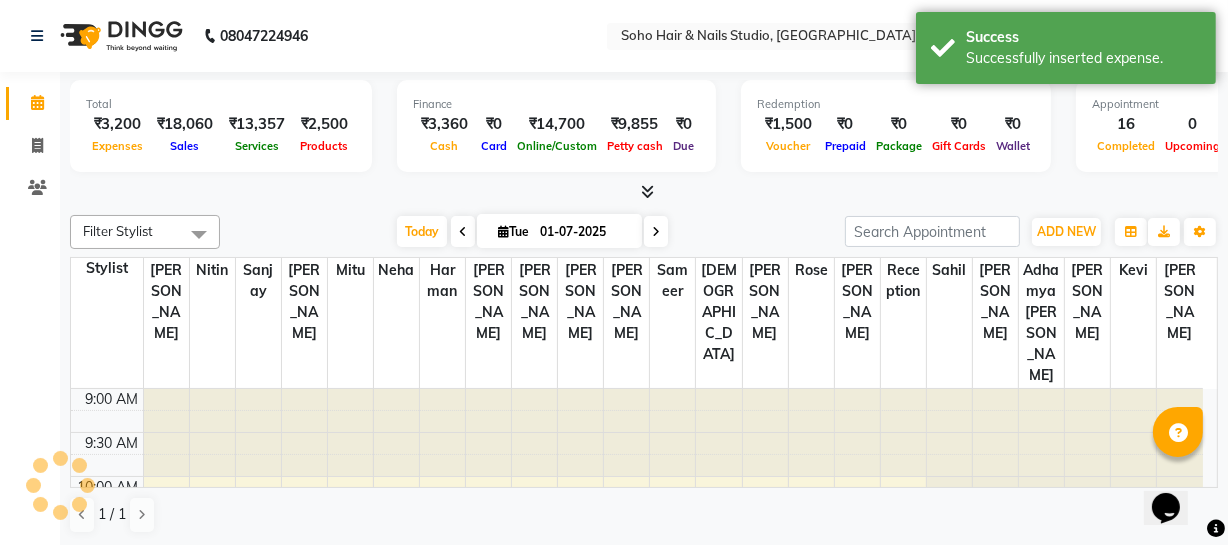 scroll, scrollTop: 0, scrollLeft: 0, axis: both 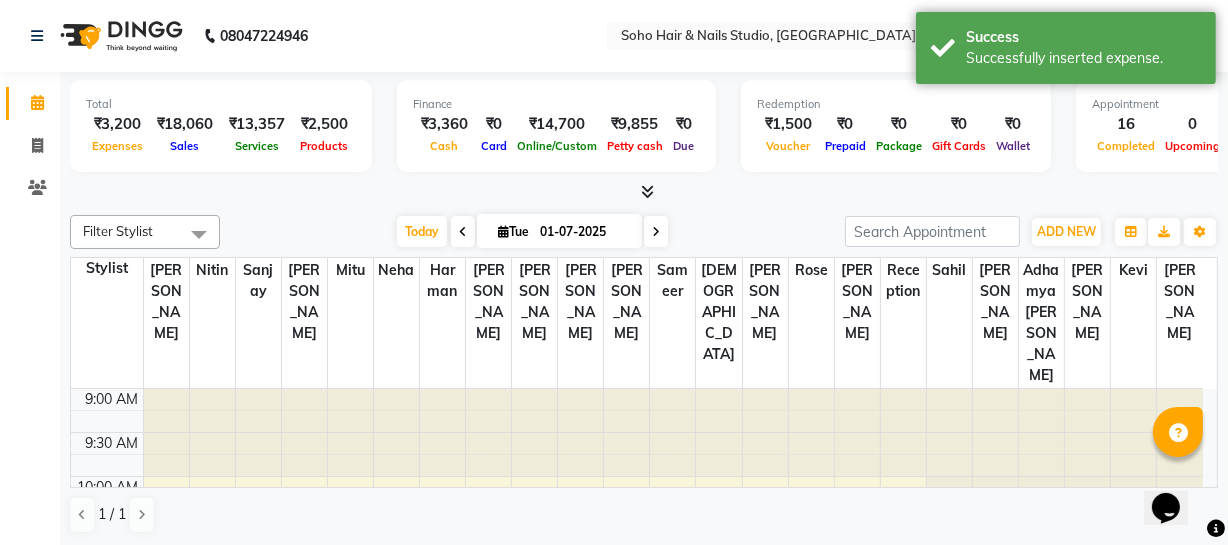 click 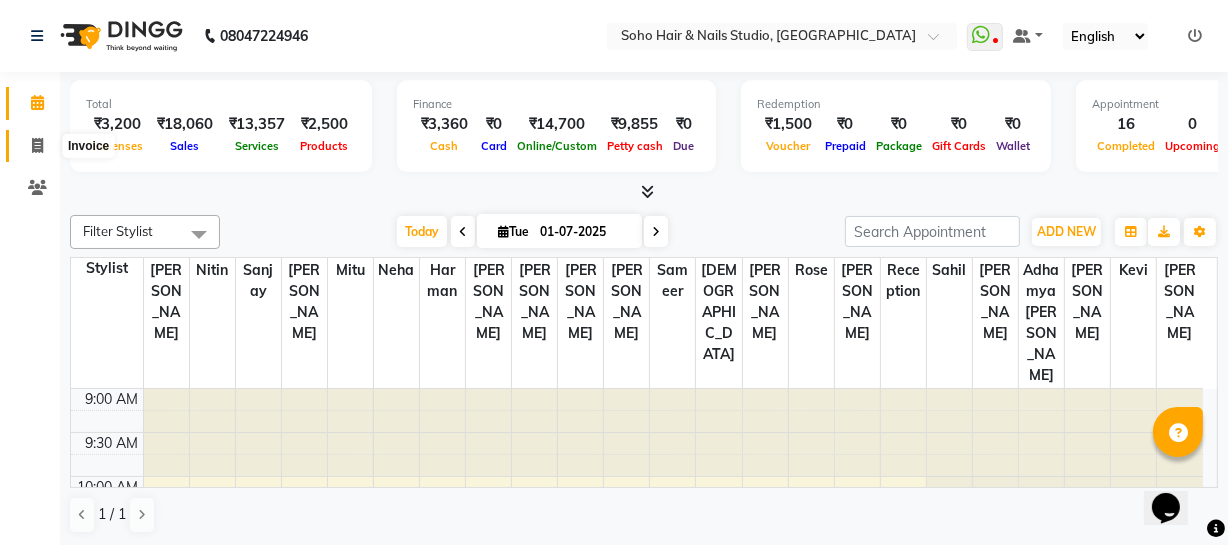 click 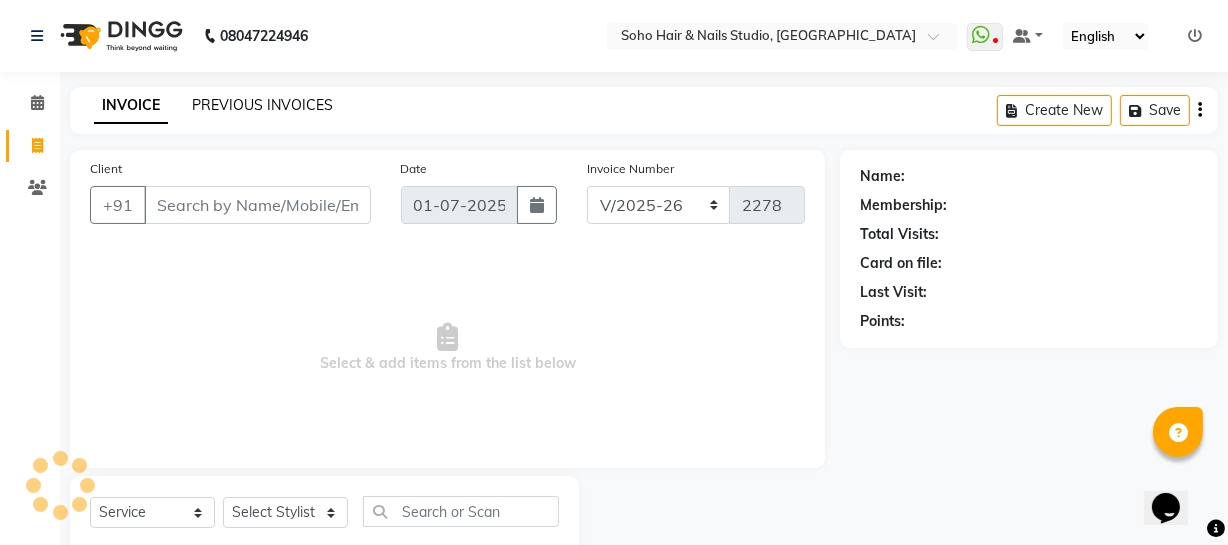 click on "PREVIOUS INVOICES" 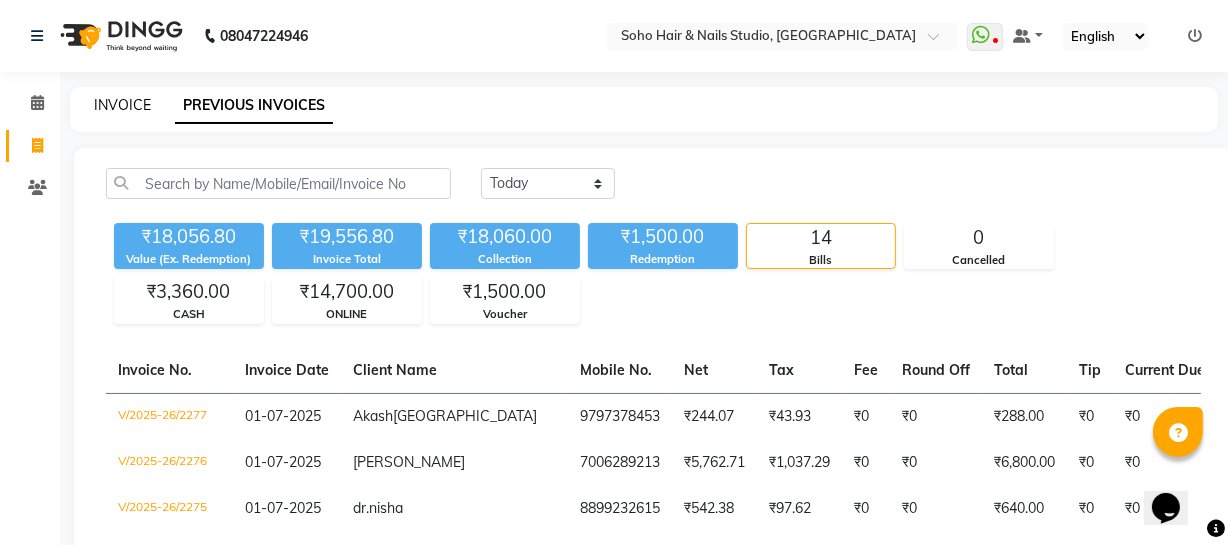 click on "INVOICE" 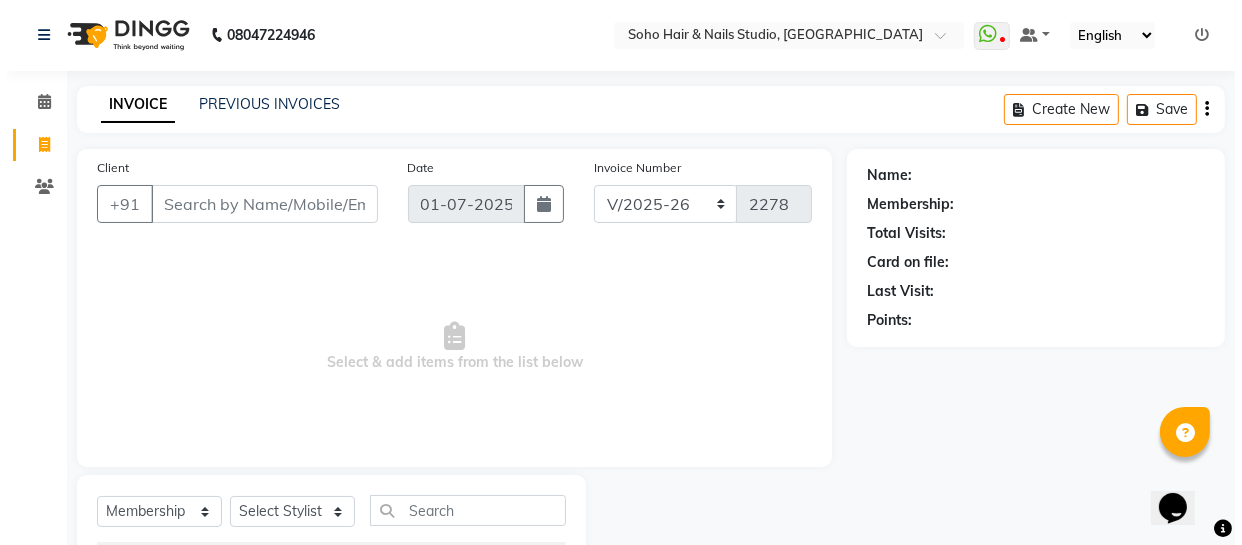 scroll, scrollTop: 0, scrollLeft: 0, axis: both 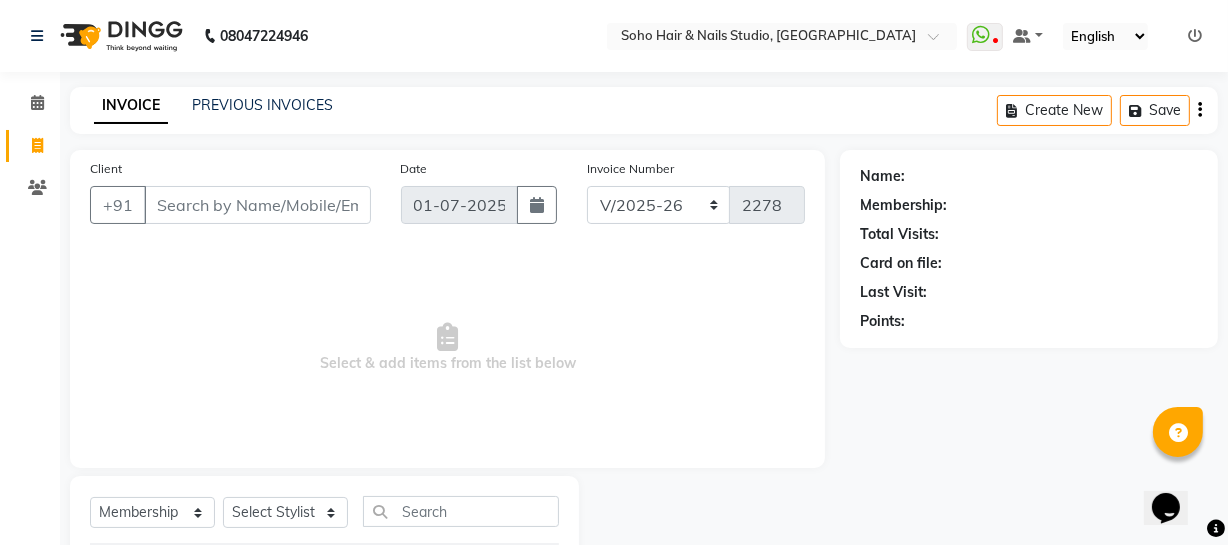 click at bounding box center [1195, 36] 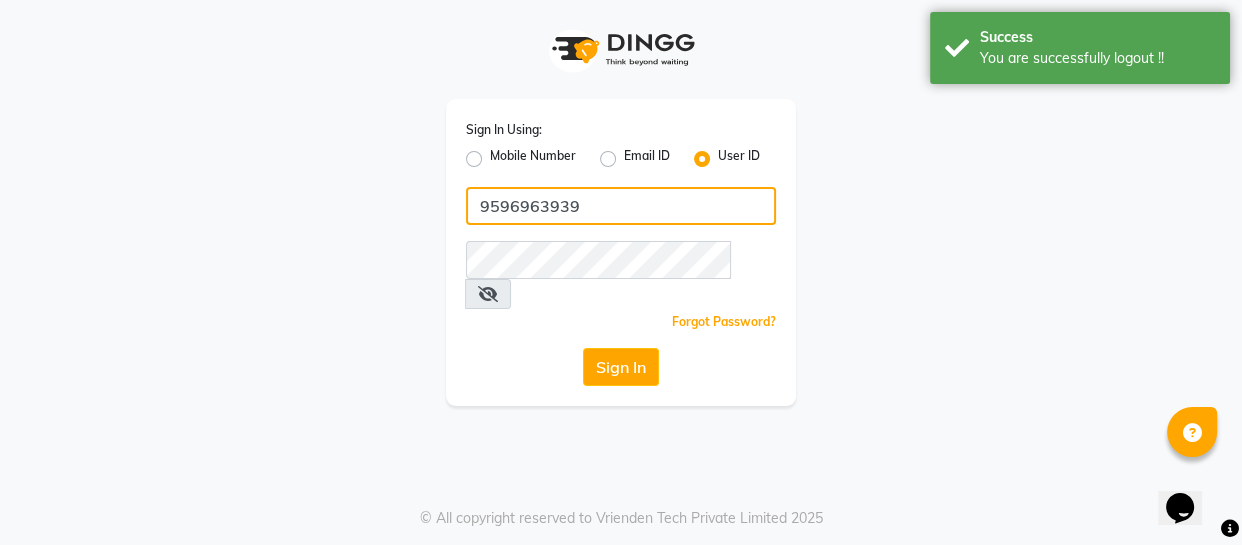 click on "9596963939" 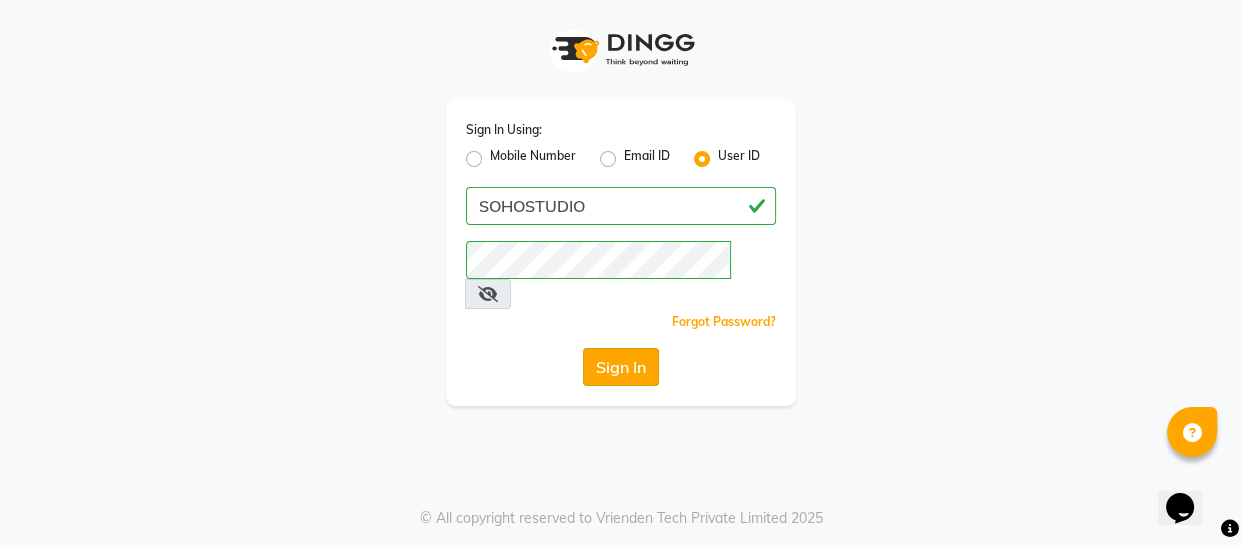 click on "Sign In" 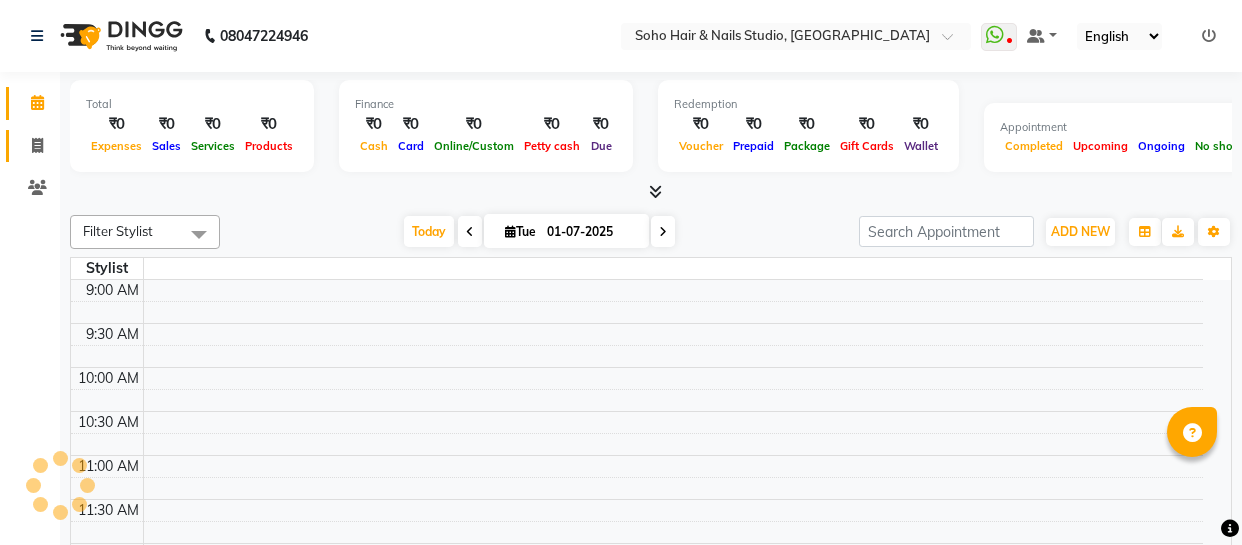 click 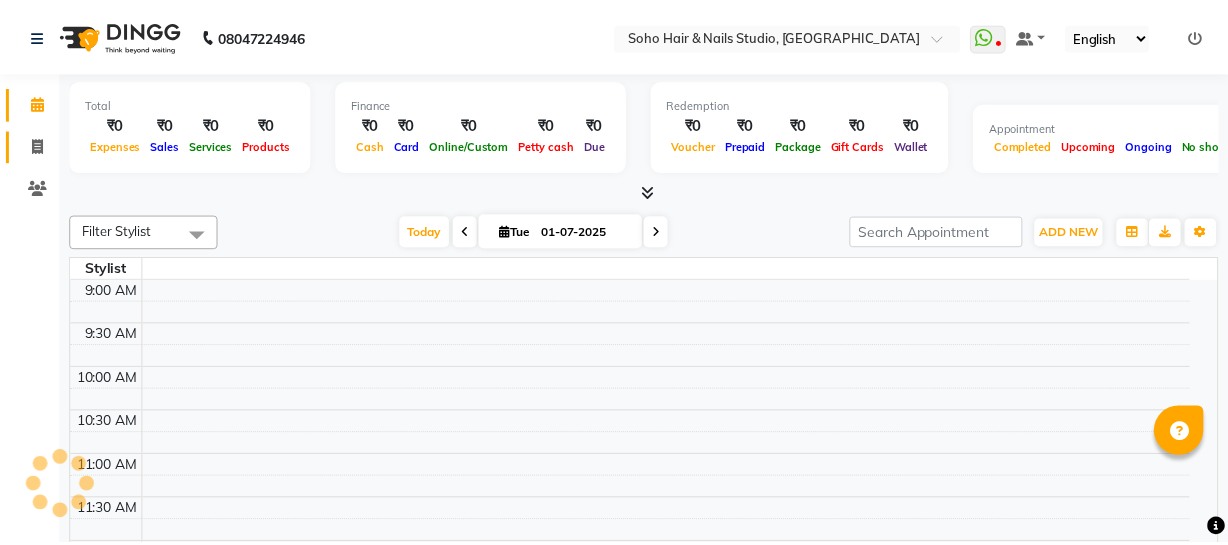 scroll, scrollTop: 0, scrollLeft: 0, axis: both 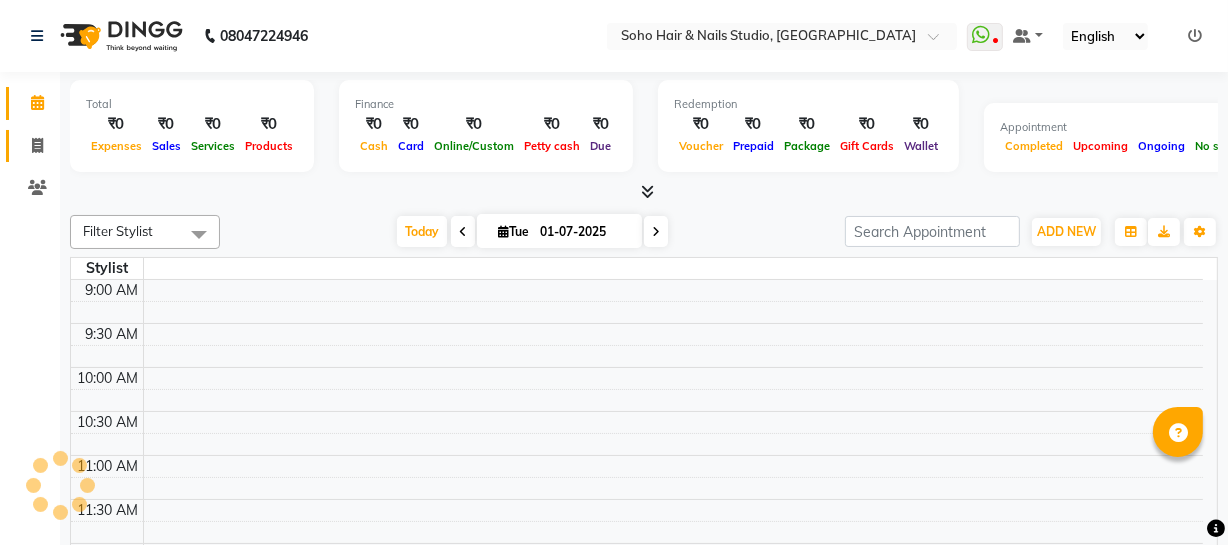 select on "service" 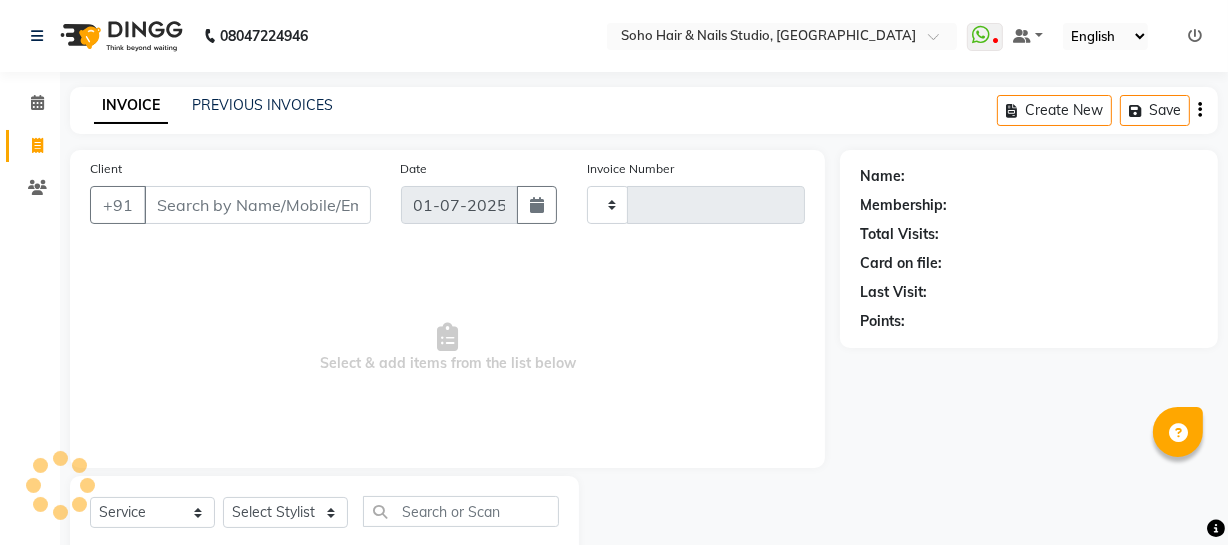 type on "2269" 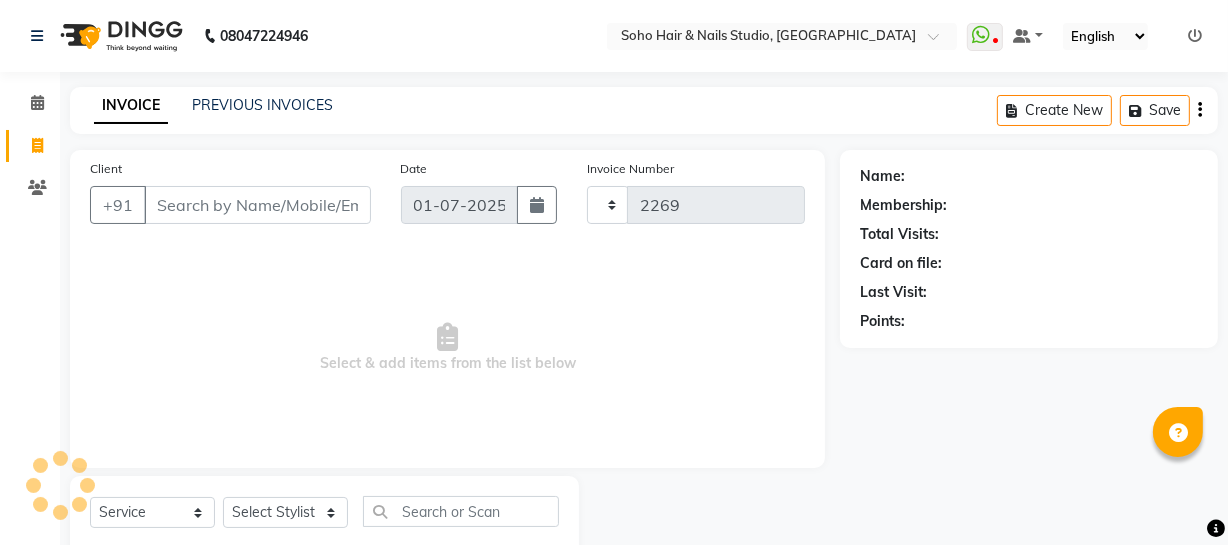 select on "735" 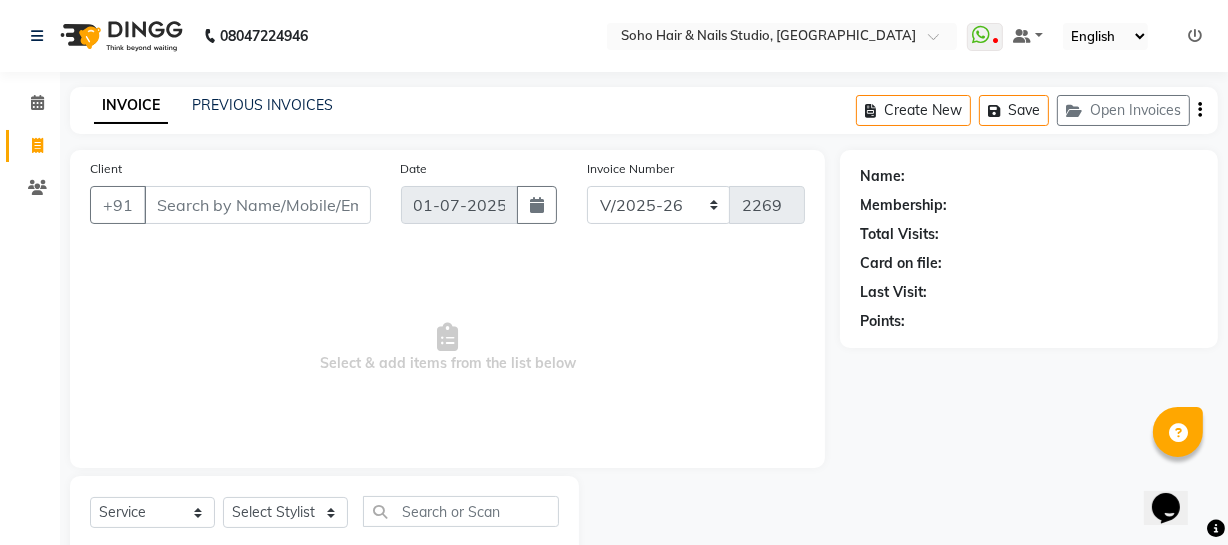 scroll, scrollTop: 0, scrollLeft: 0, axis: both 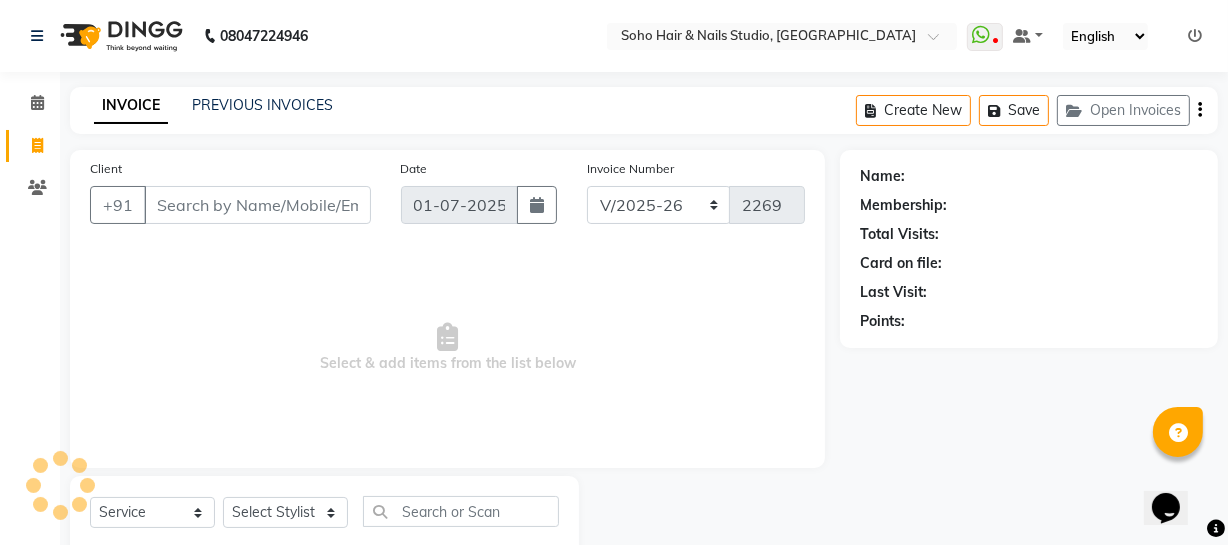 select on "membership" 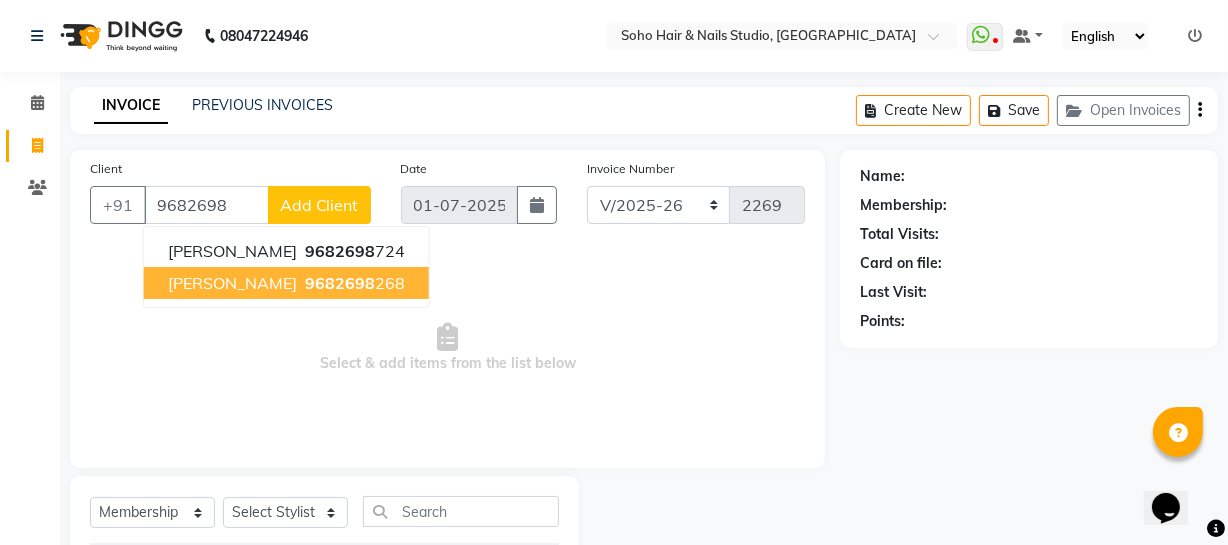 click on "9682698" at bounding box center (340, 283) 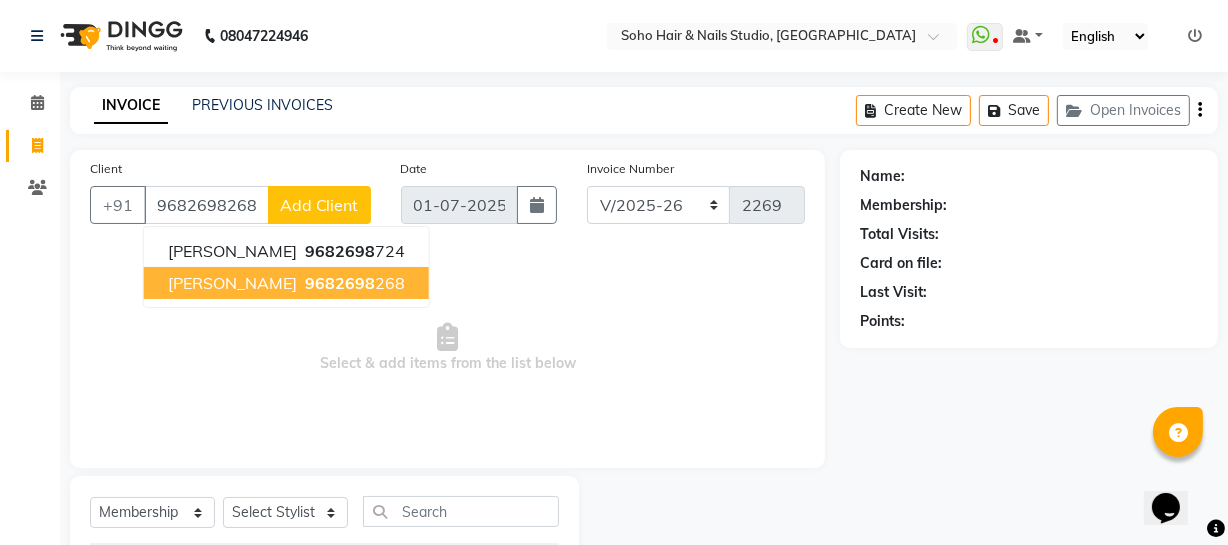 type on "9682698268" 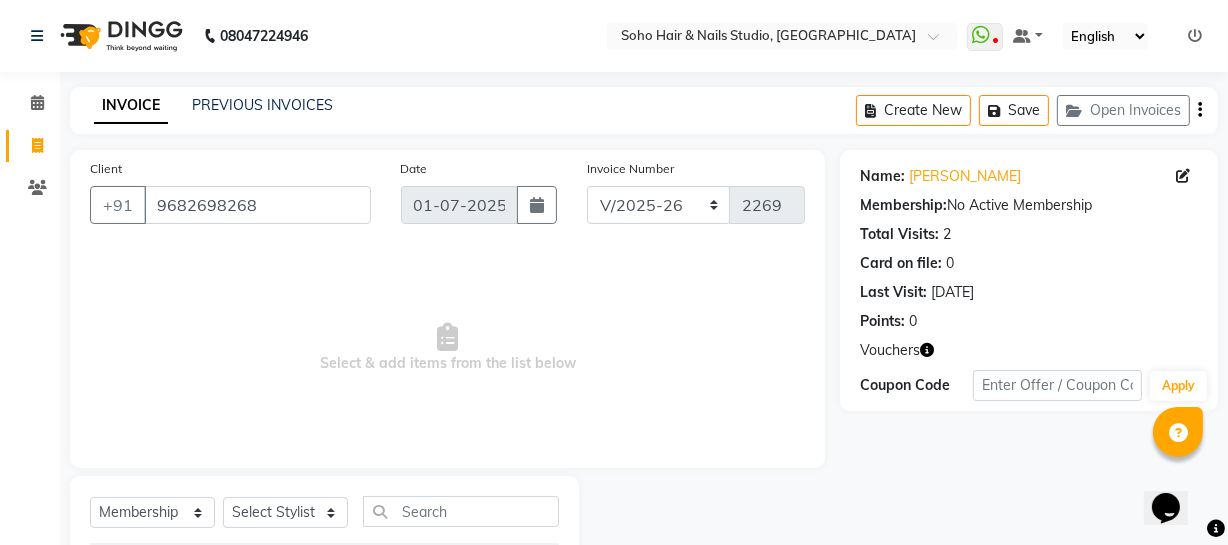 click 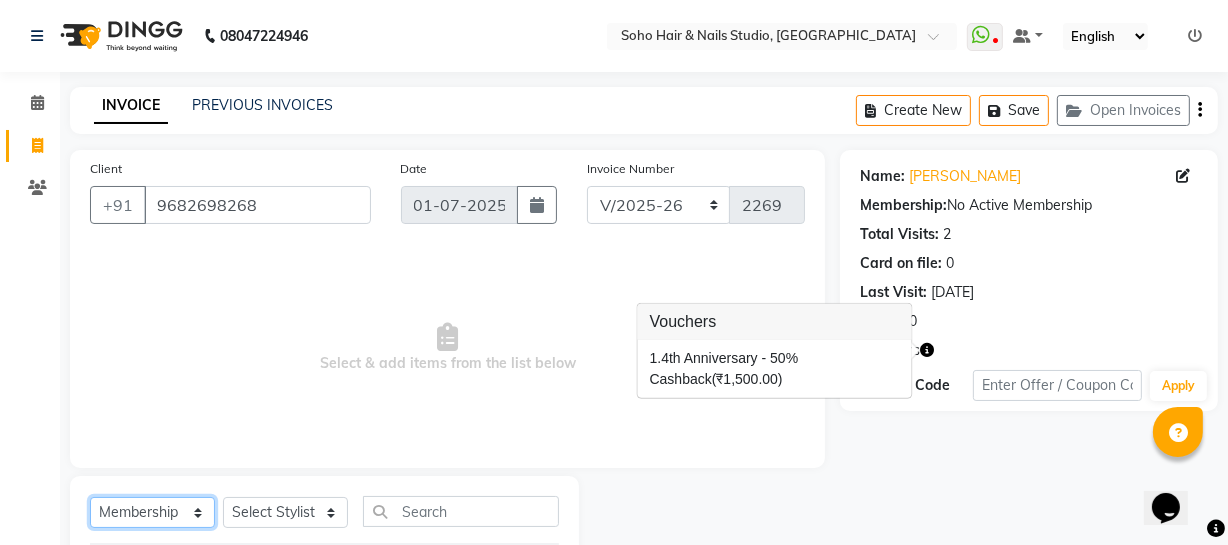 click on "Select  Service  Product  Membership  Package Voucher Prepaid Gift Card" 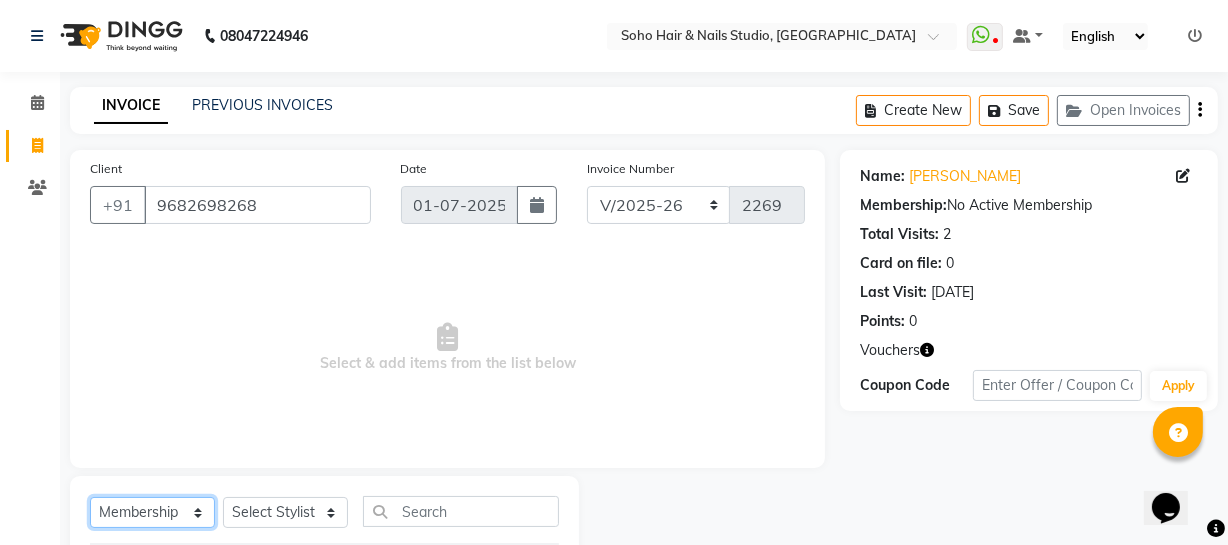 select on "service" 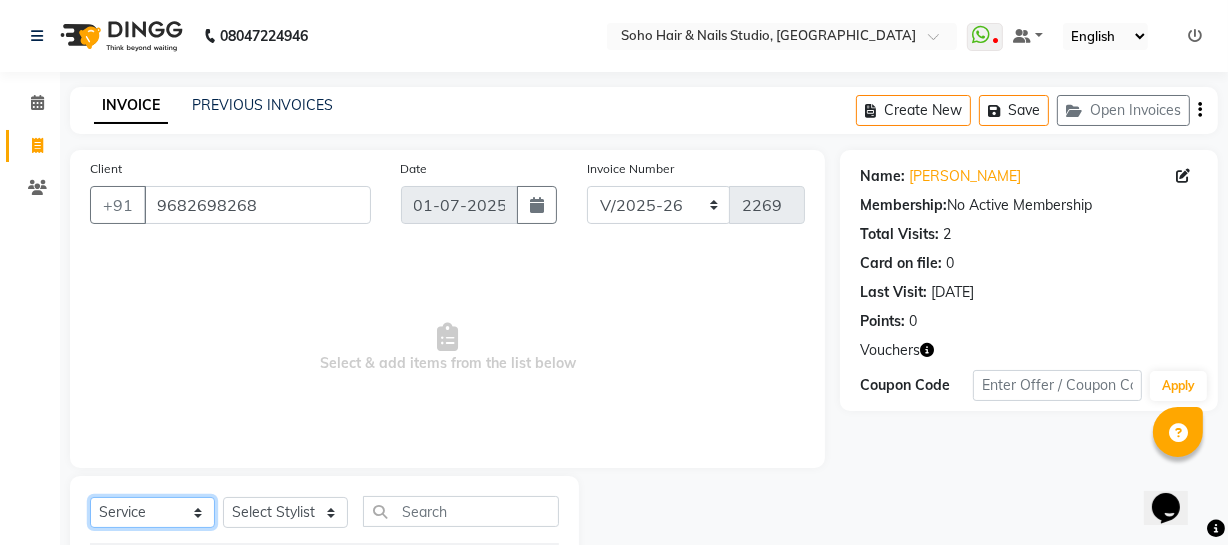 click on "Select  Service  Product  Membership  Package Voucher Prepaid Gift Card" 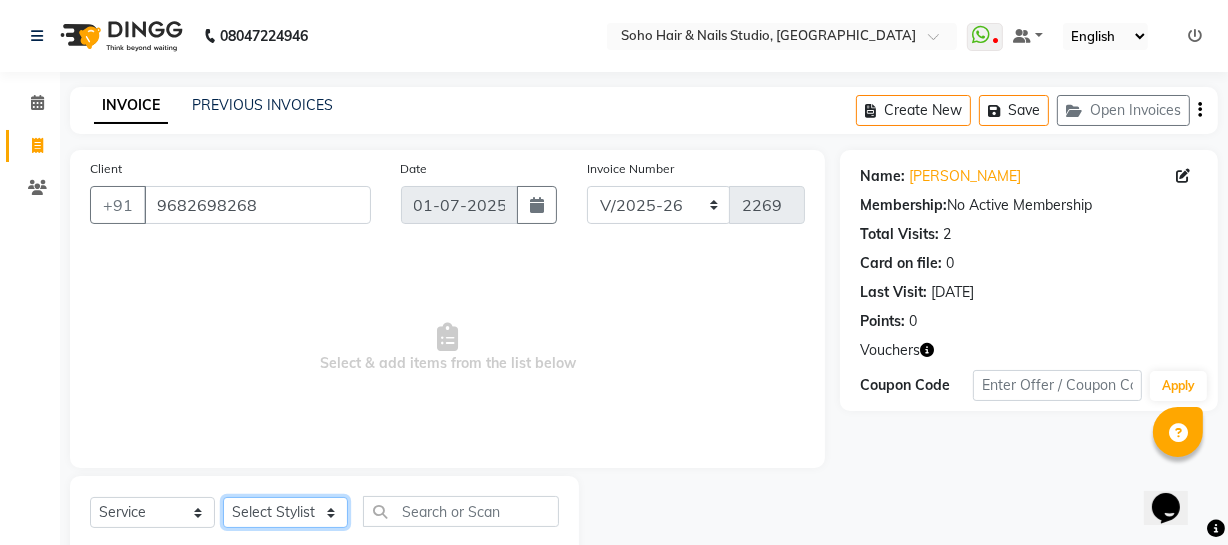 click on "Select Stylist [PERSON_NAME] Adhamya [PERSON_NAME] [PERSON_NAME] [PERSON_NAME] [PERSON_NAME] [PERSON_NAME]  [PERSON_NAME] [PERSON_NAME] Mitu [PERSON_NAME] Swalia Nitin Reception [PERSON_NAME]  [PERSON_NAME] sameer [PERSON_NAME] [PERSON_NAME] [PERSON_NAME] [PERSON_NAME] [PERSON_NAME]" 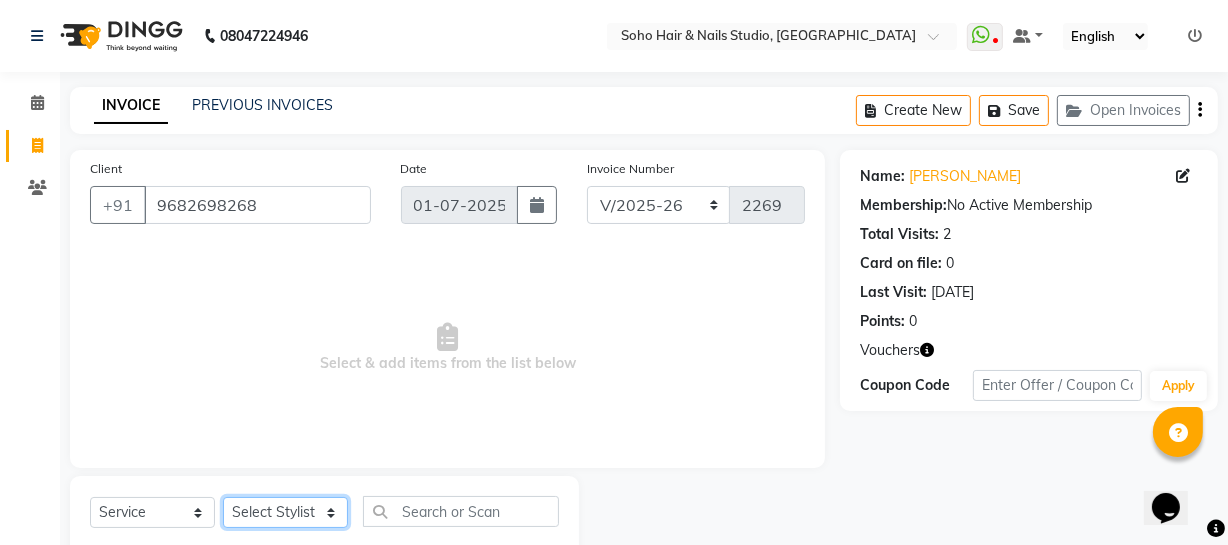 select on "62579" 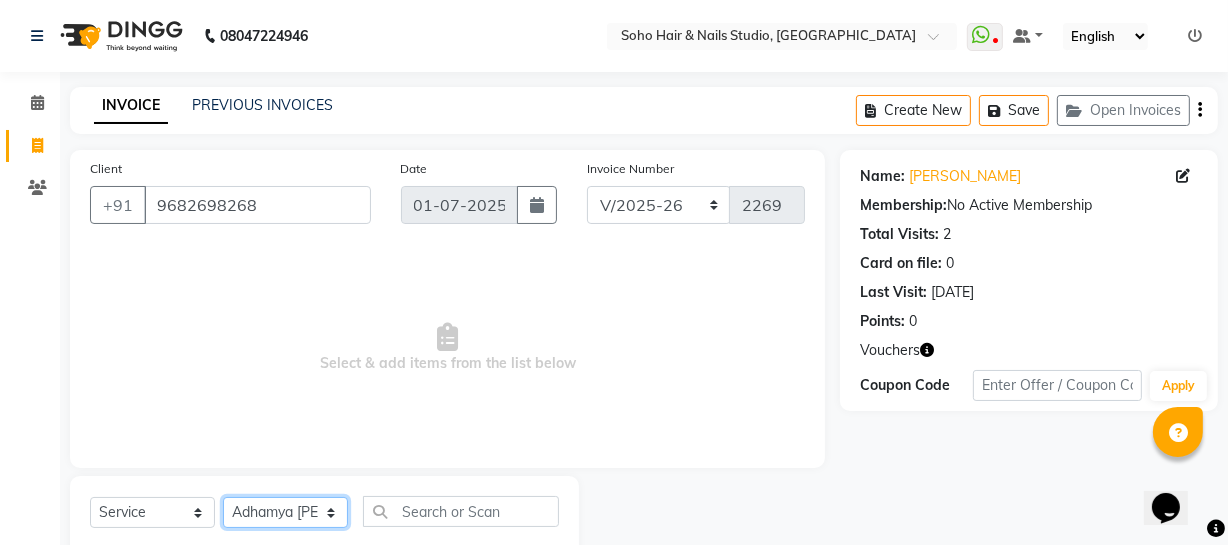 click on "Select Stylist [PERSON_NAME] Adhamya [PERSON_NAME] [PERSON_NAME] [PERSON_NAME] [PERSON_NAME] [PERSON_NAME]  [PERSON_NAME] [PERSON_NAME] Mitu [PERSON_NAME] Swalia Nitin Reception [PERSON_NAME]  [PERSON_NAME] sameer [PERSON_NAME] [PERSON_NAME] [PERSON_NAME] [PERSON_NAME] [PERSON_NAME]" 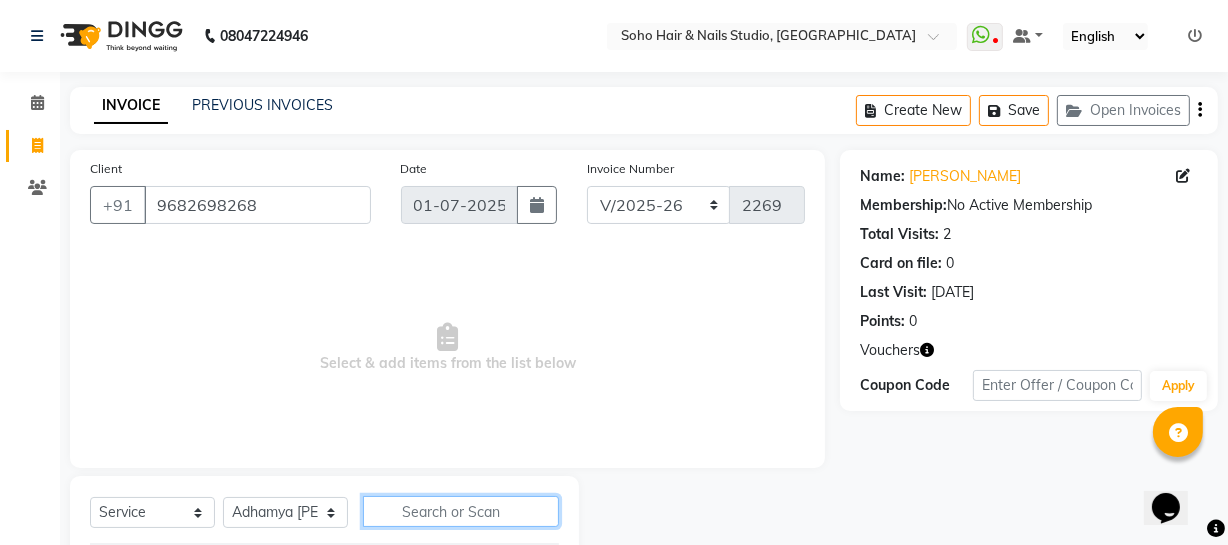 click 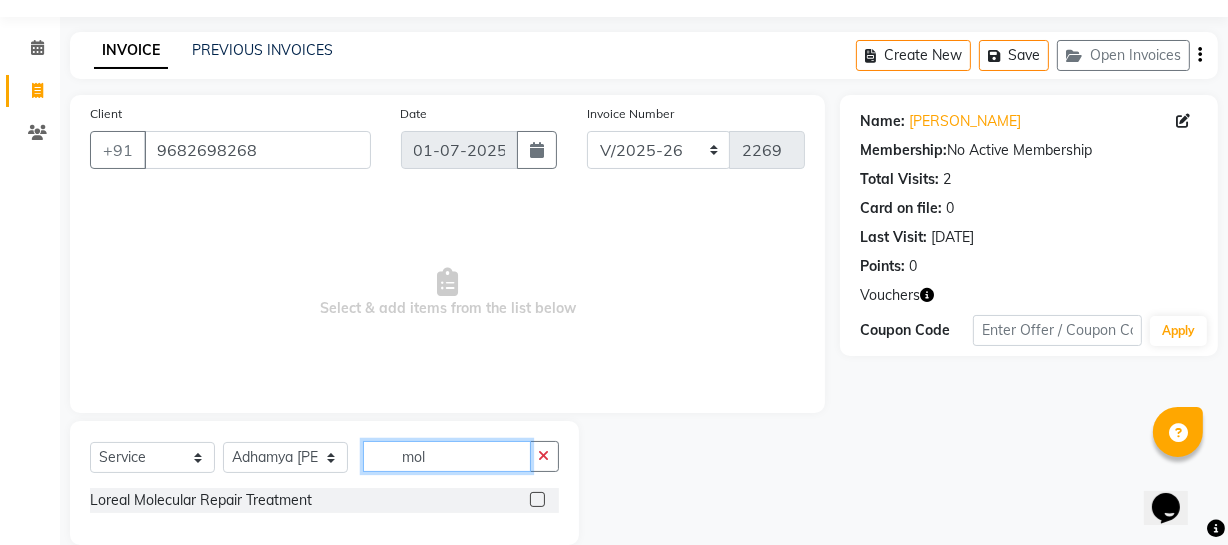 scroll, scrollTop: 86, scrollLeft: 0, axis: vertical 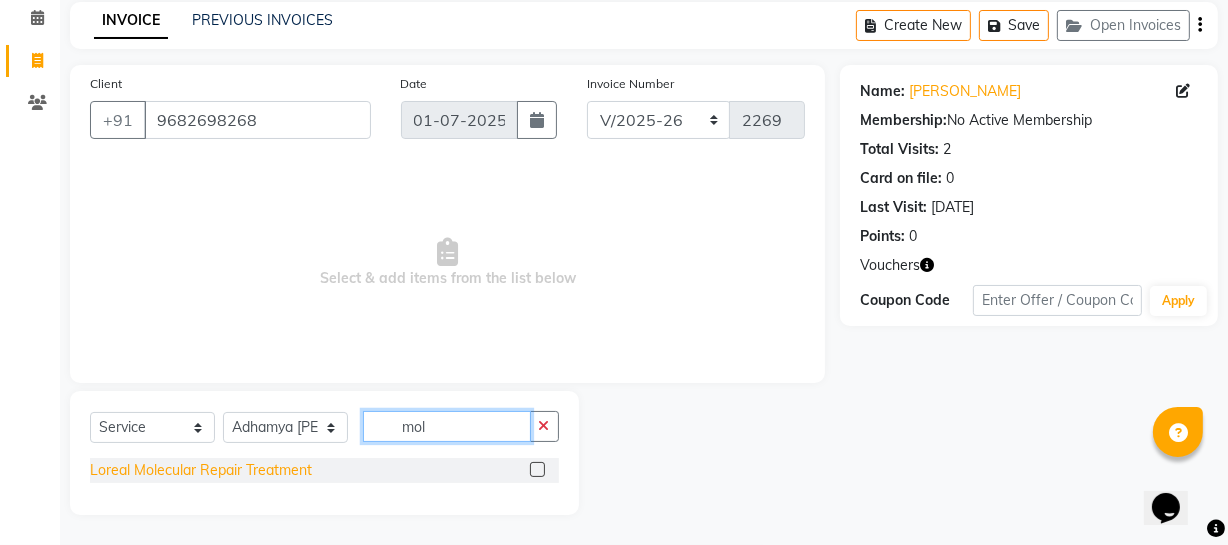 type on "mol" 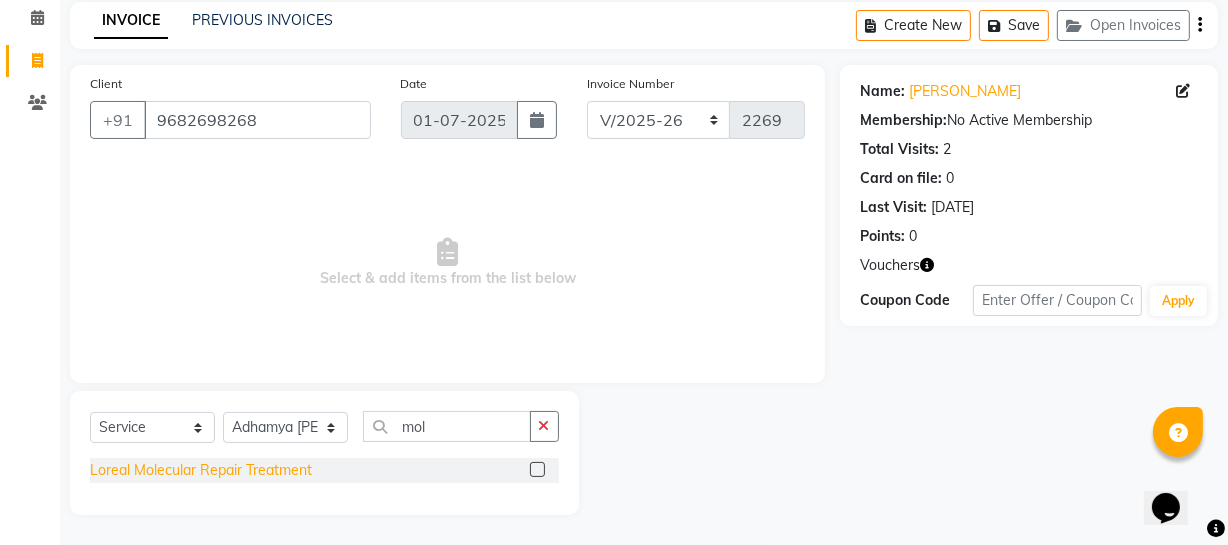 click on "Loreal Molecular Repair Treatment" 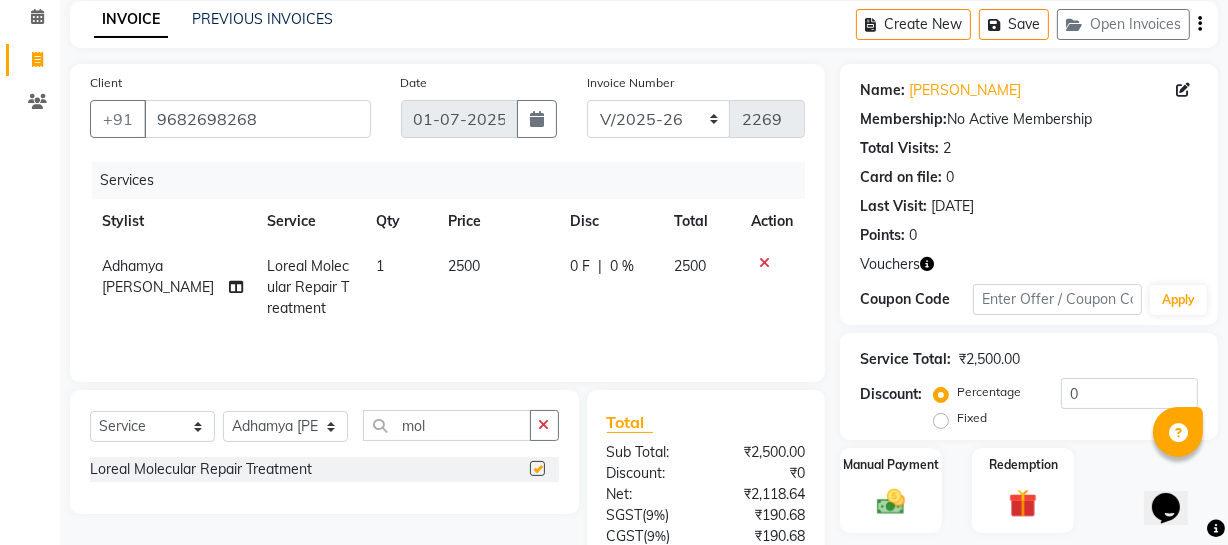 checkbox on "false" 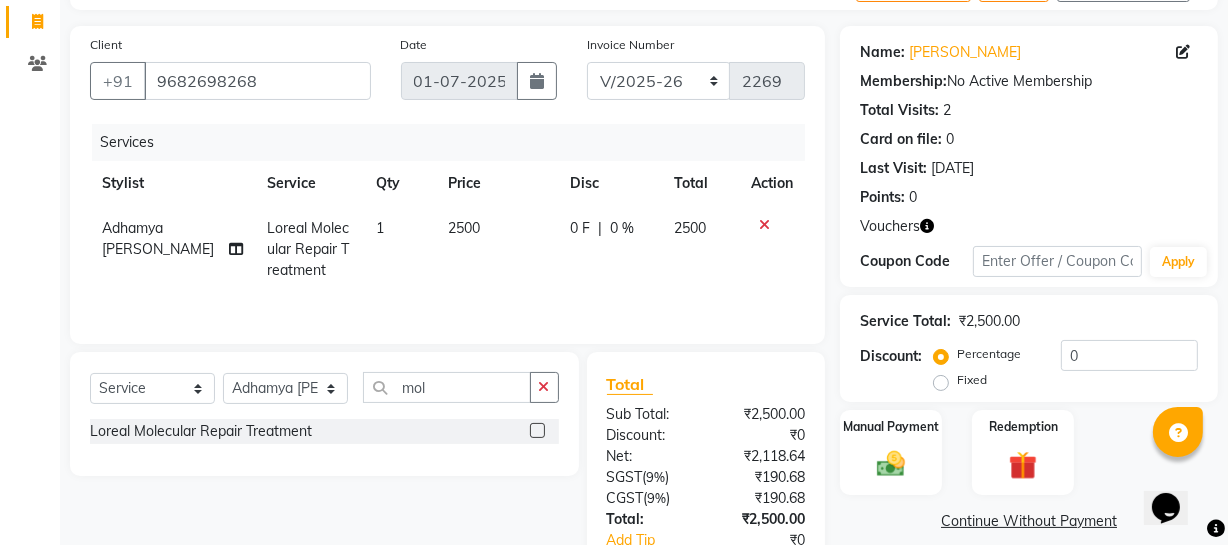 scroll, scrollTop: 127, scrollLeft: 0, axis: vertical 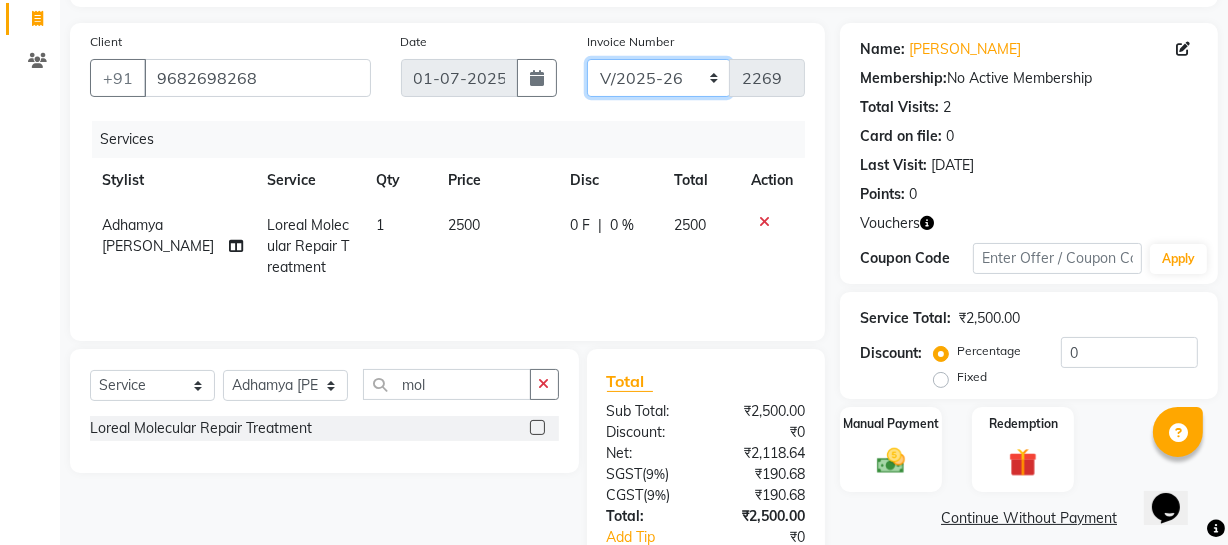 click on "Red/2025-26 V/2025 V/2025-26" 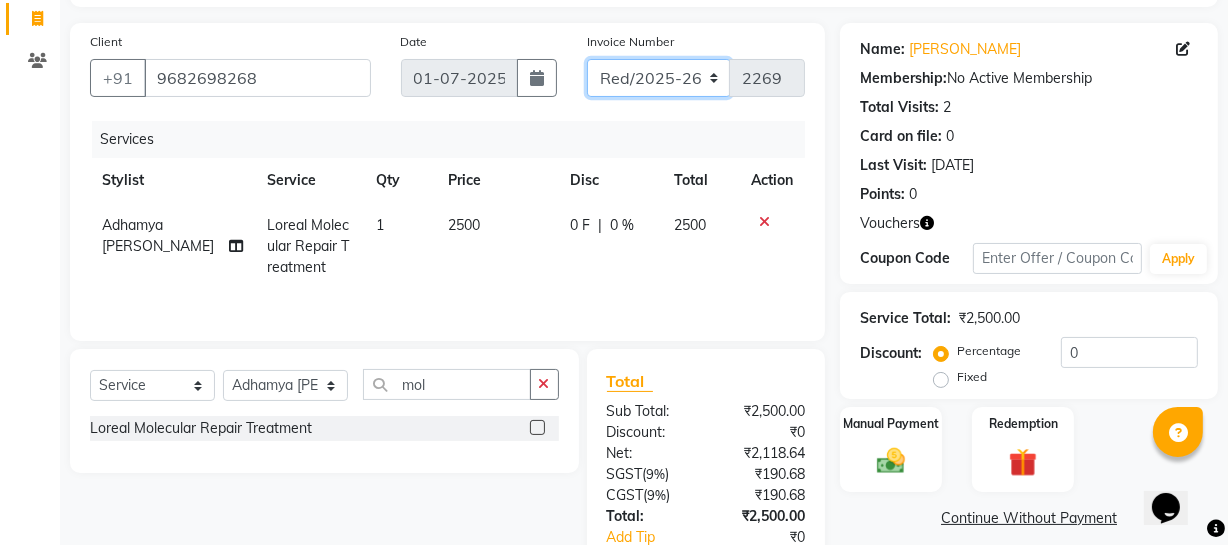 click on "Red/2025-26 V/2025 V/2025-26" 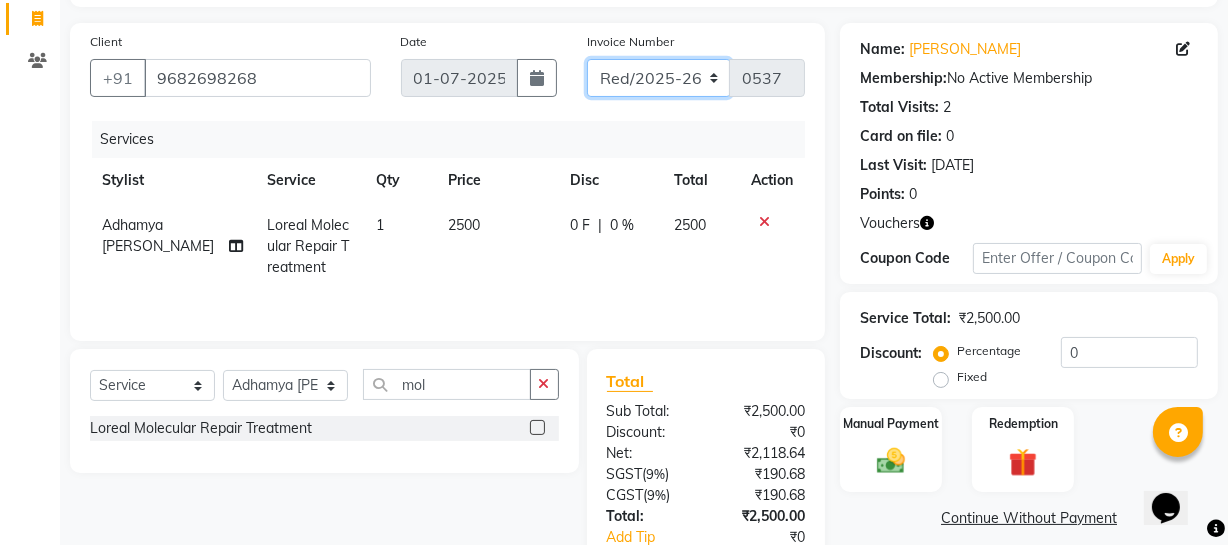 scroll, scrollTop: 256, scrollLeft: 0, axis: vertical 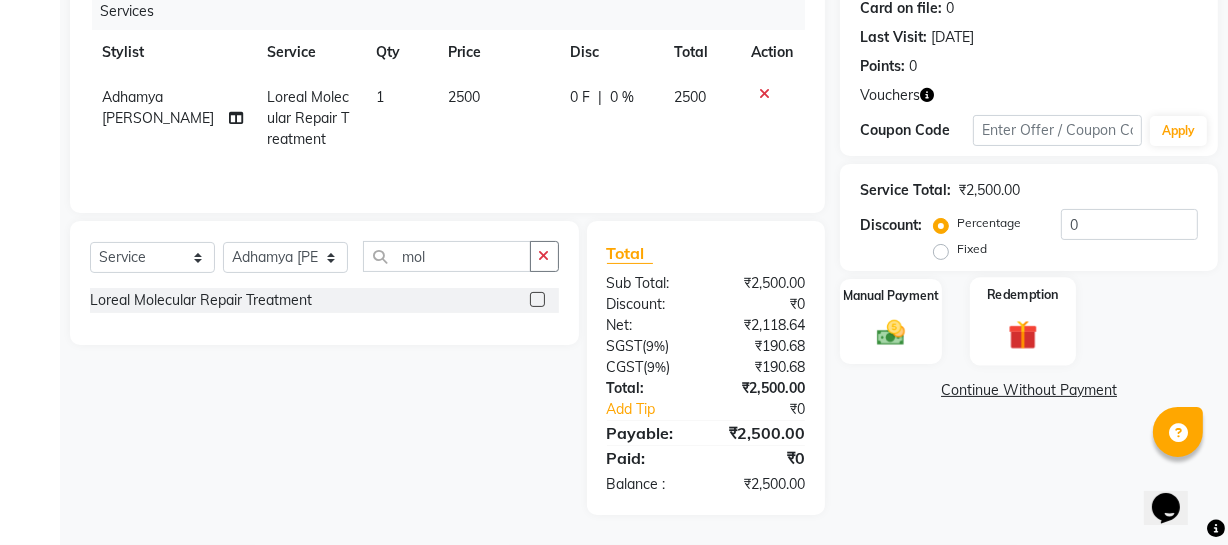 click 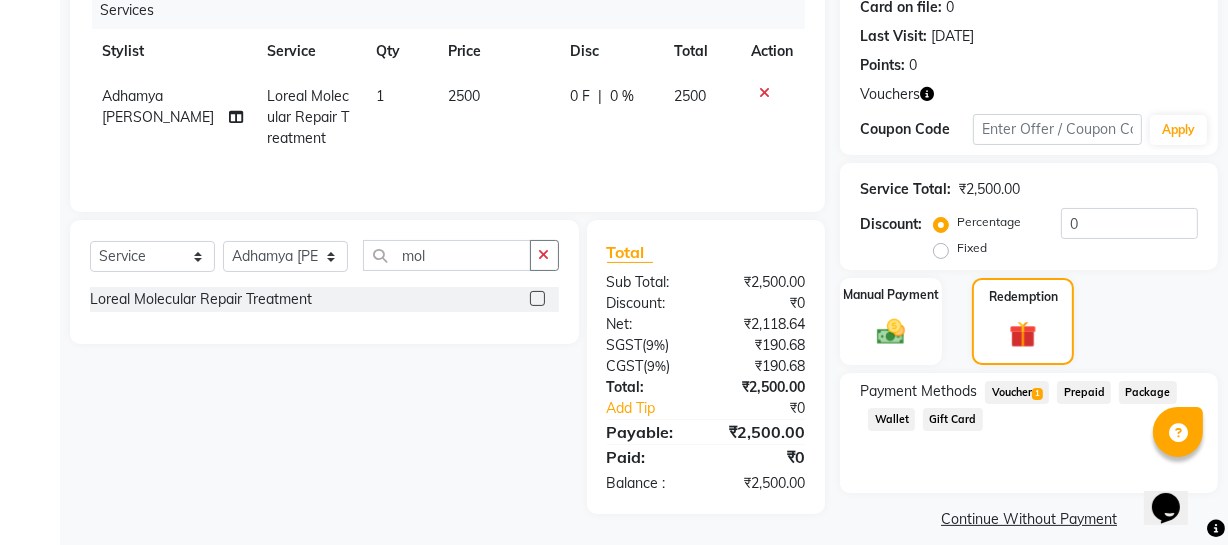 click on "Voucher  1" 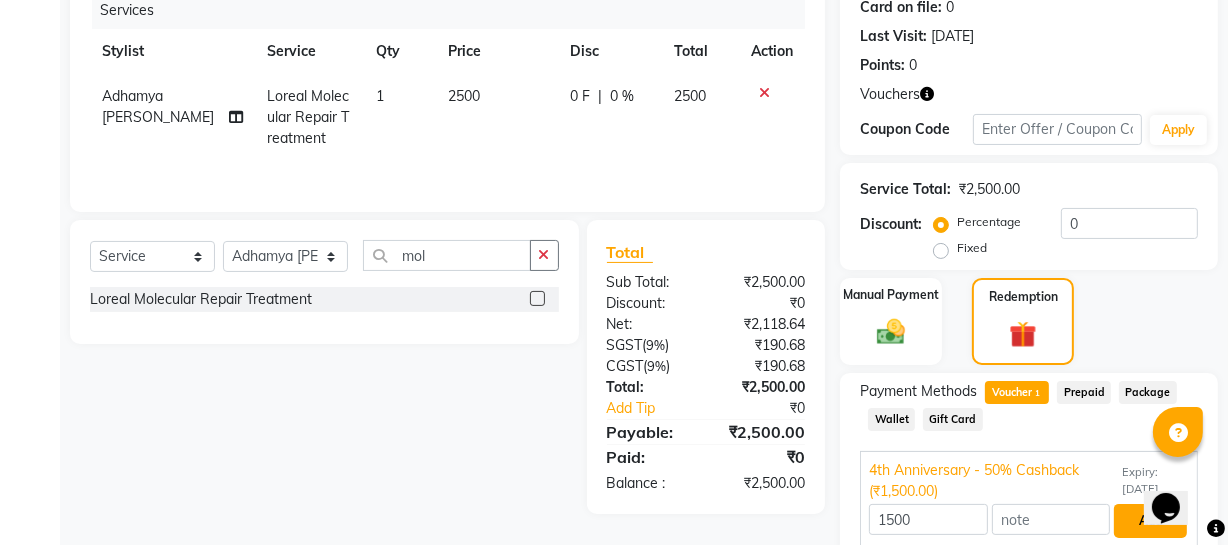 click on "Add" at bounding box center [1150, 521] 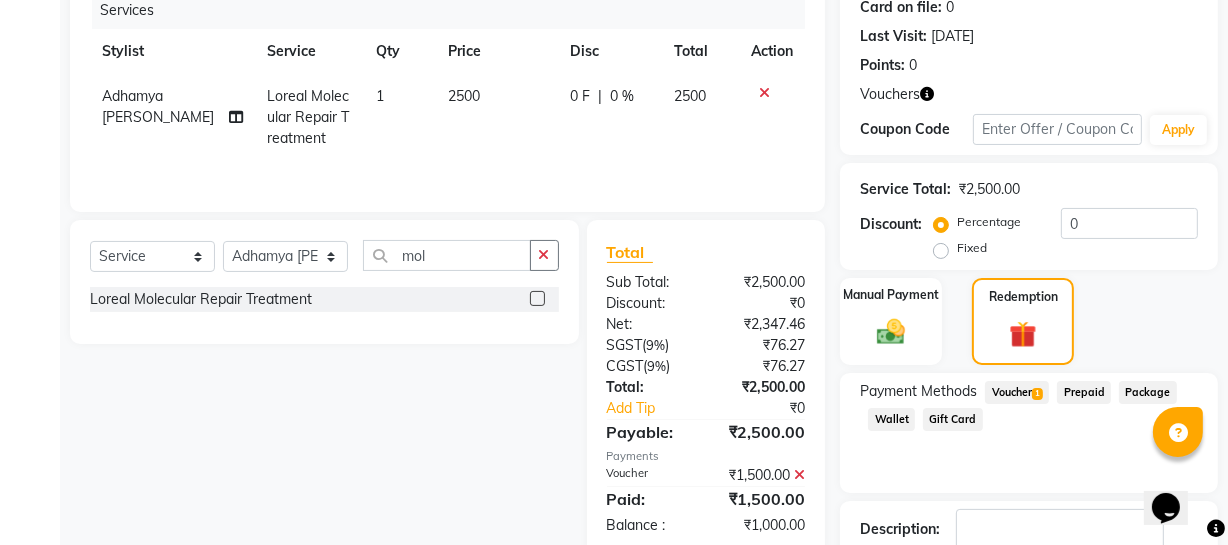 scroll, scrollTop: 387, scrollLeft: 0, axis: vertical 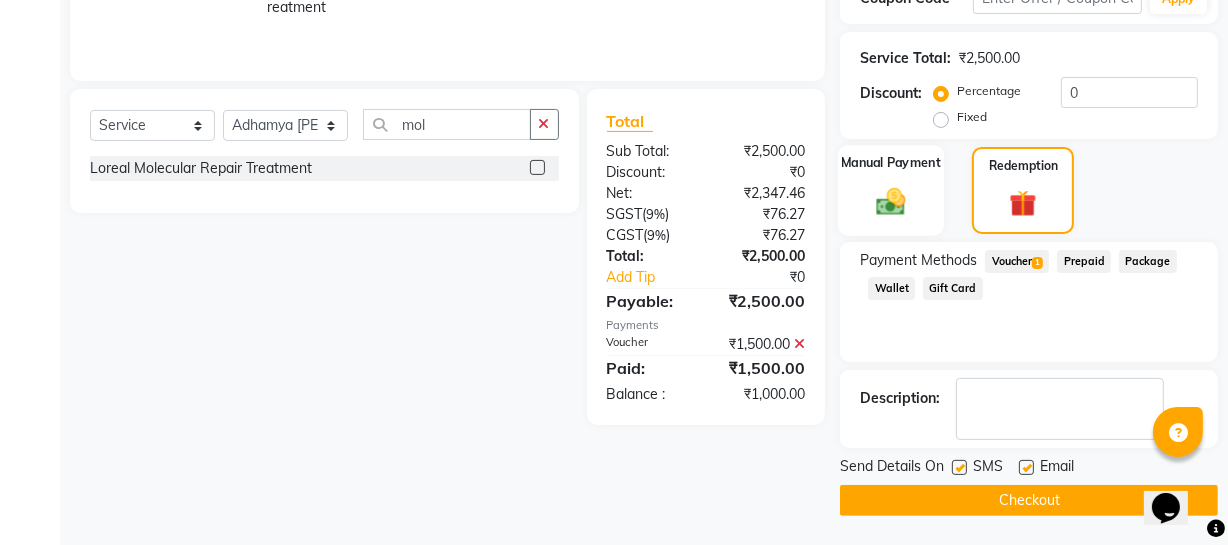 click 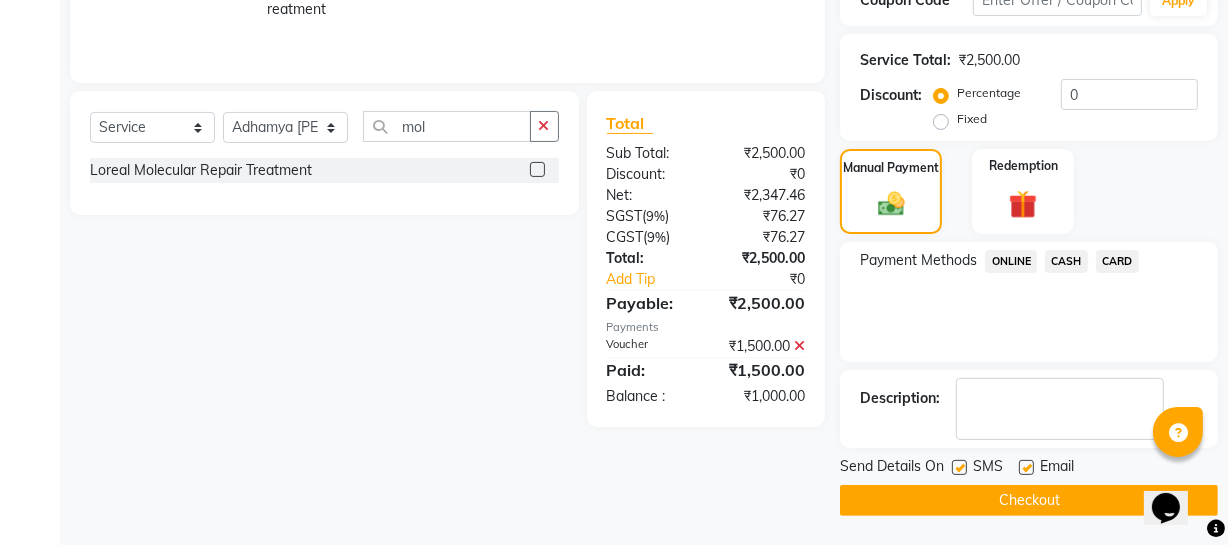 click on "ONLINE" 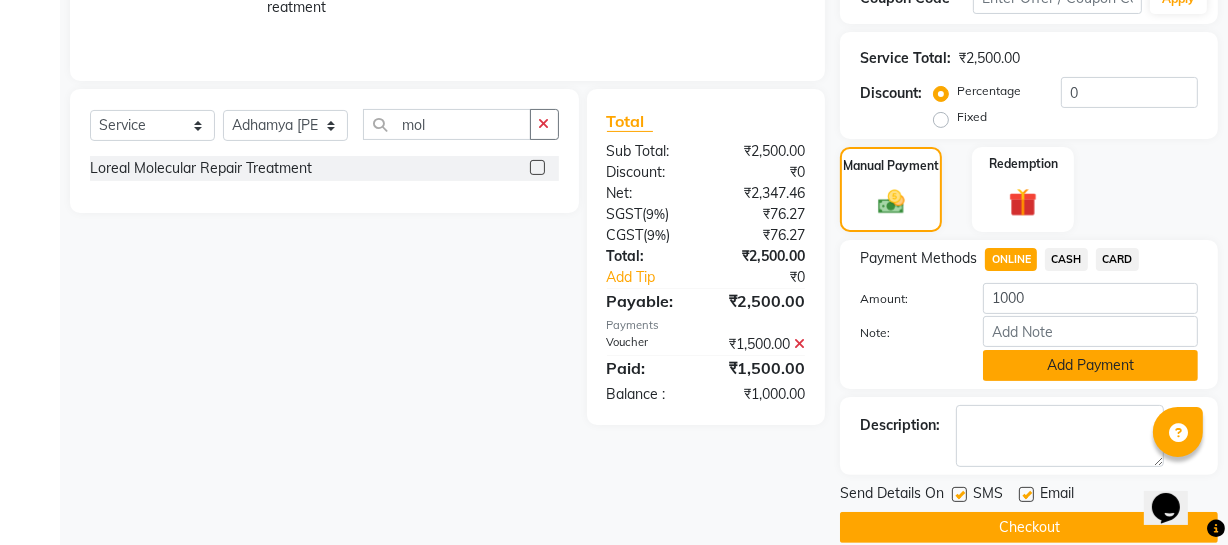 click on "Add Payment" 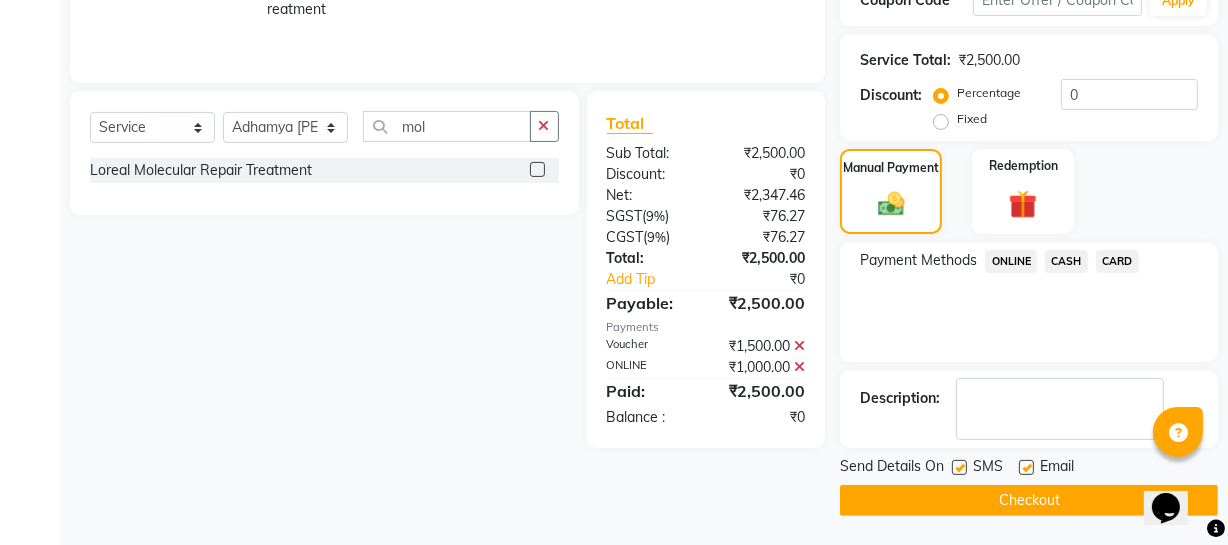 click on "Checkout" 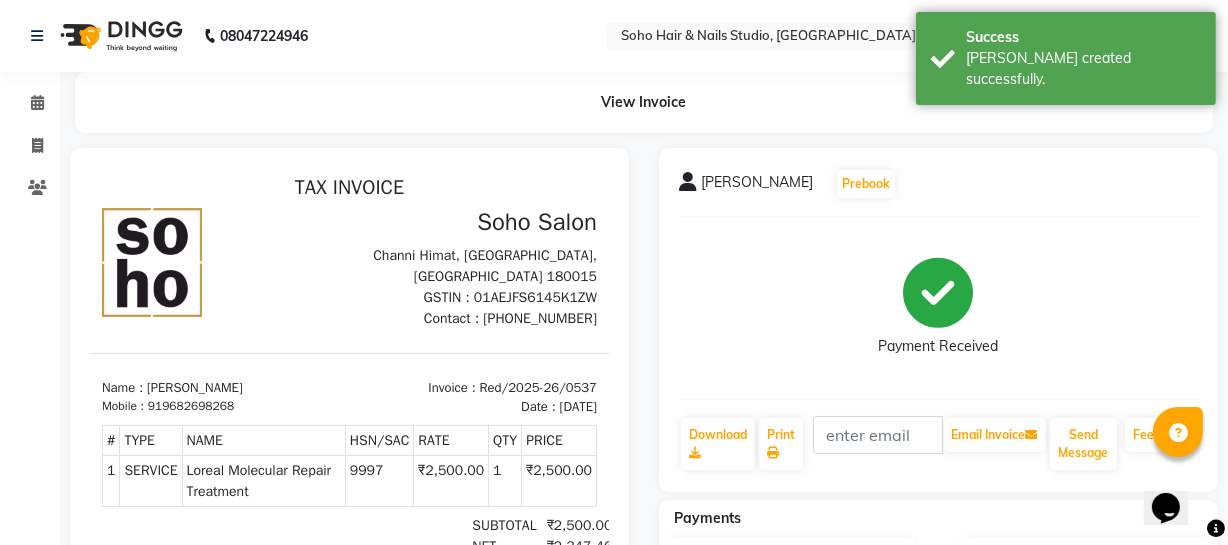 scroll, scrollTop: 0, scrollLeft: 0, axis: both 